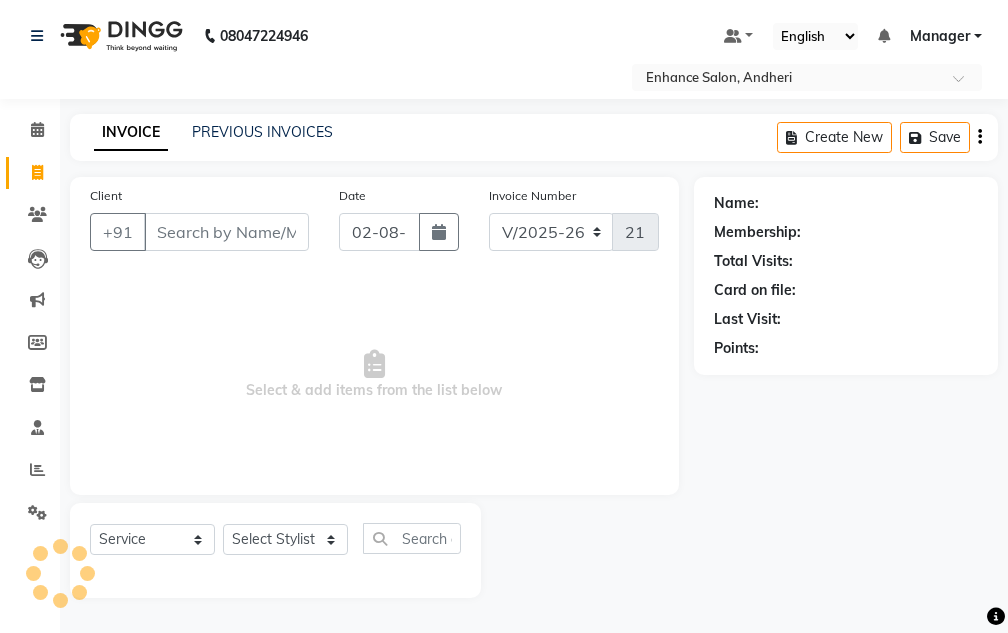 select on "7236" 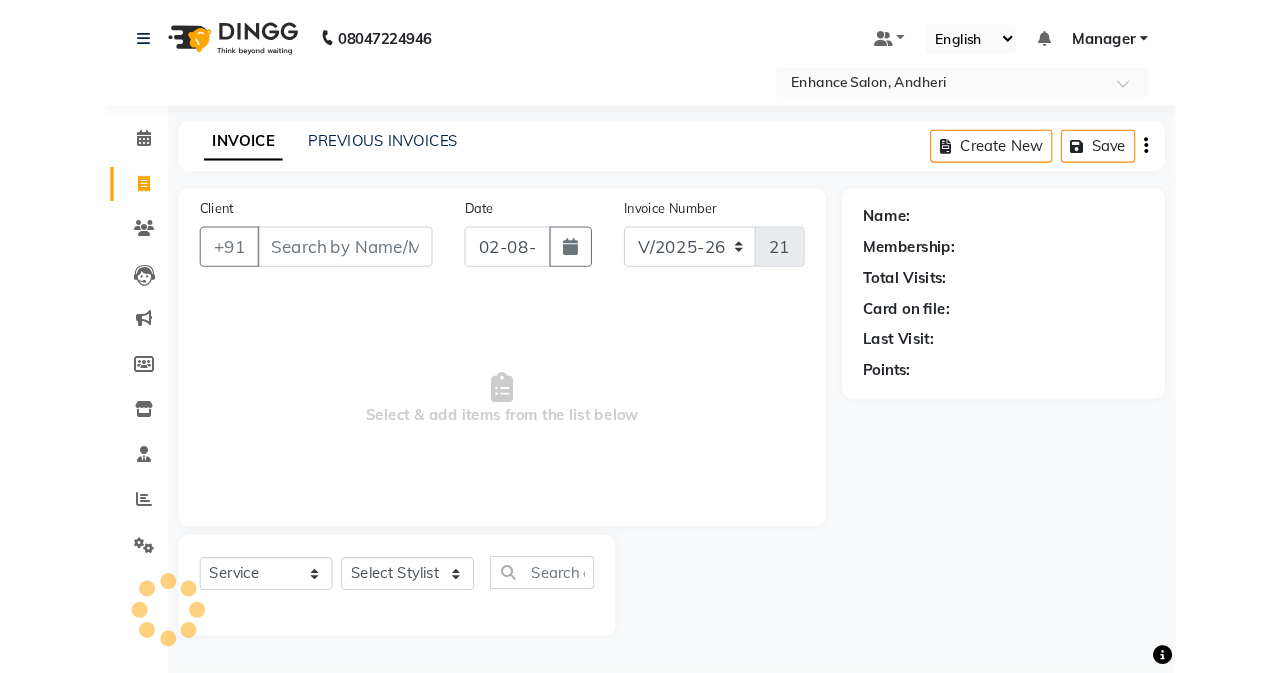 scroll, scrollTop: 0, scrollLeft: 0, axis: both 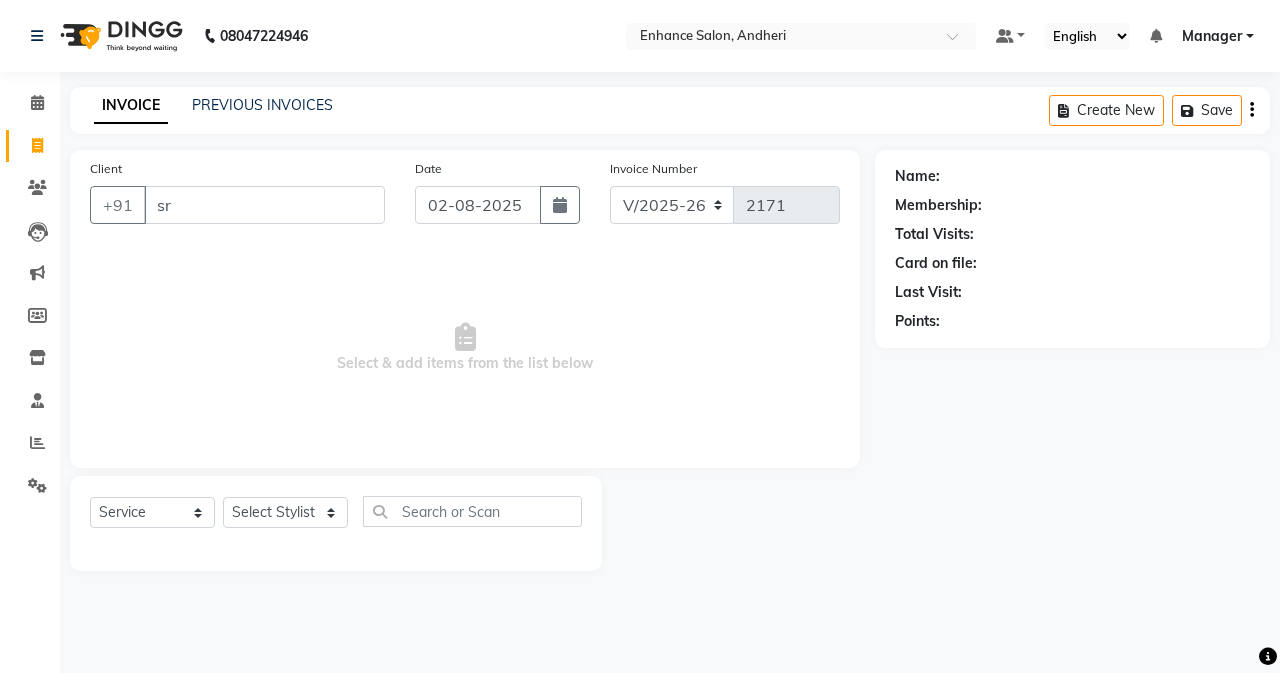 type on "s" 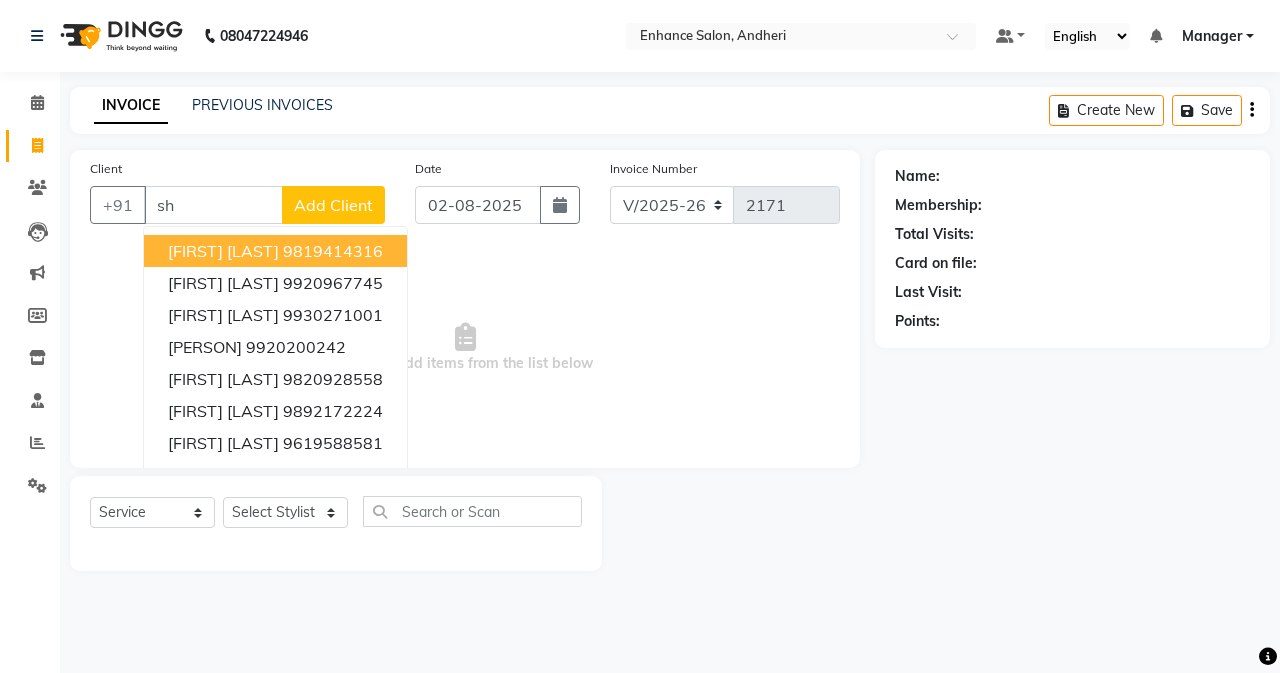 type on "s" 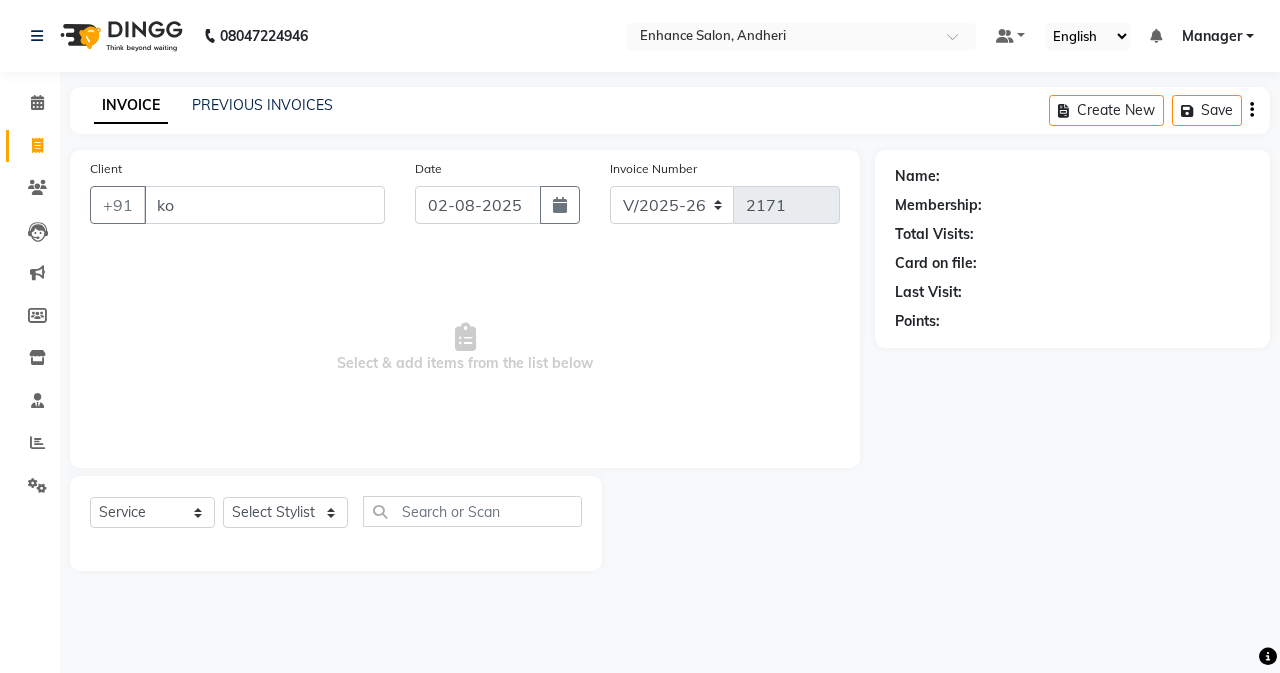 type on "k" 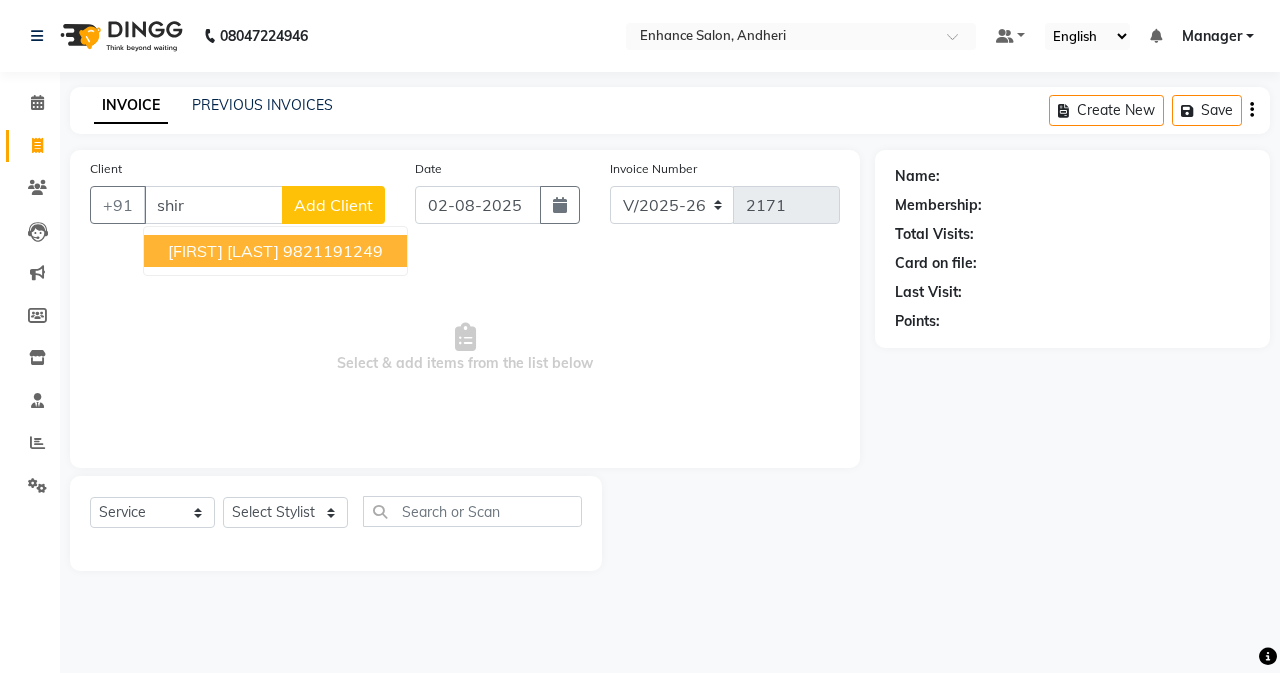 click on "[FIRST] [LAST] [PHONE]" at bounding box center (275, 251) 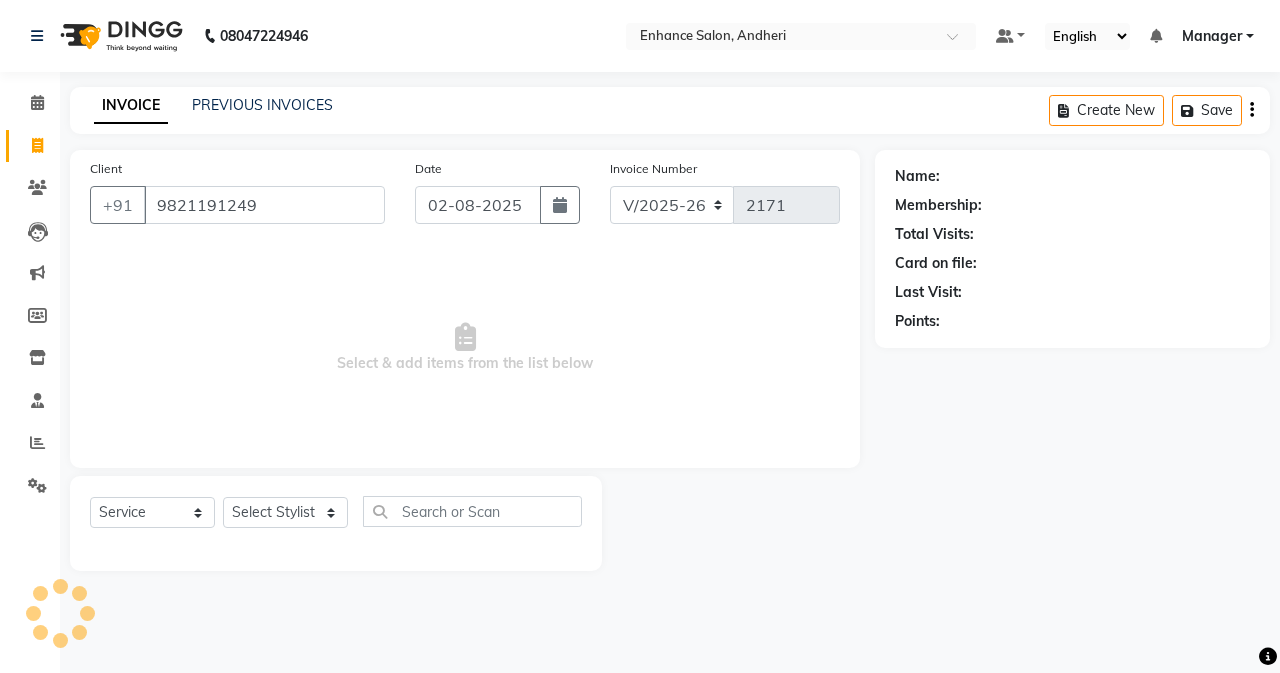 type on "9821191249" 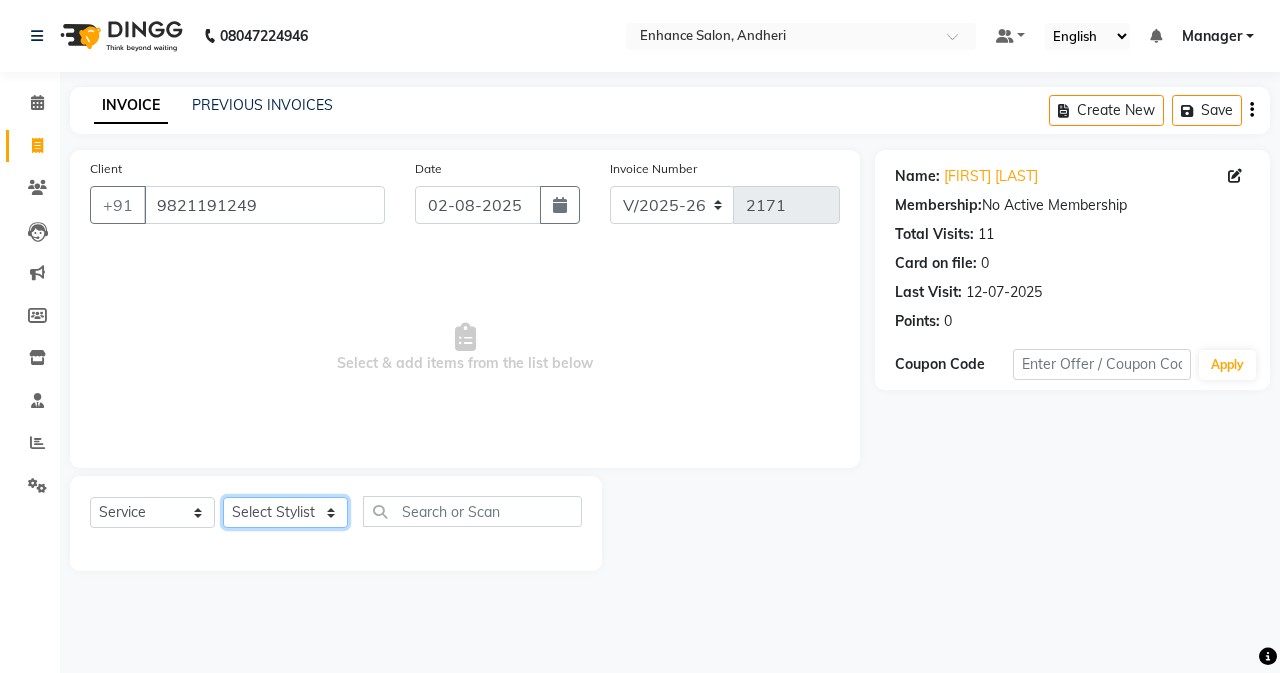 click on "Select Stylist Admin [PERSON]  [FIRST] [LAST] [FIRST] [LAST] Manager [FIRST] [LAST] [FIRST] [LAST] [FIRST] [LAST] [FIRST] [LAST] [FIRST] [LAST] [FIRST] [LAST] [FIRST] [LAST] [FIRST] [LAST] [FIRST] [LAST]" 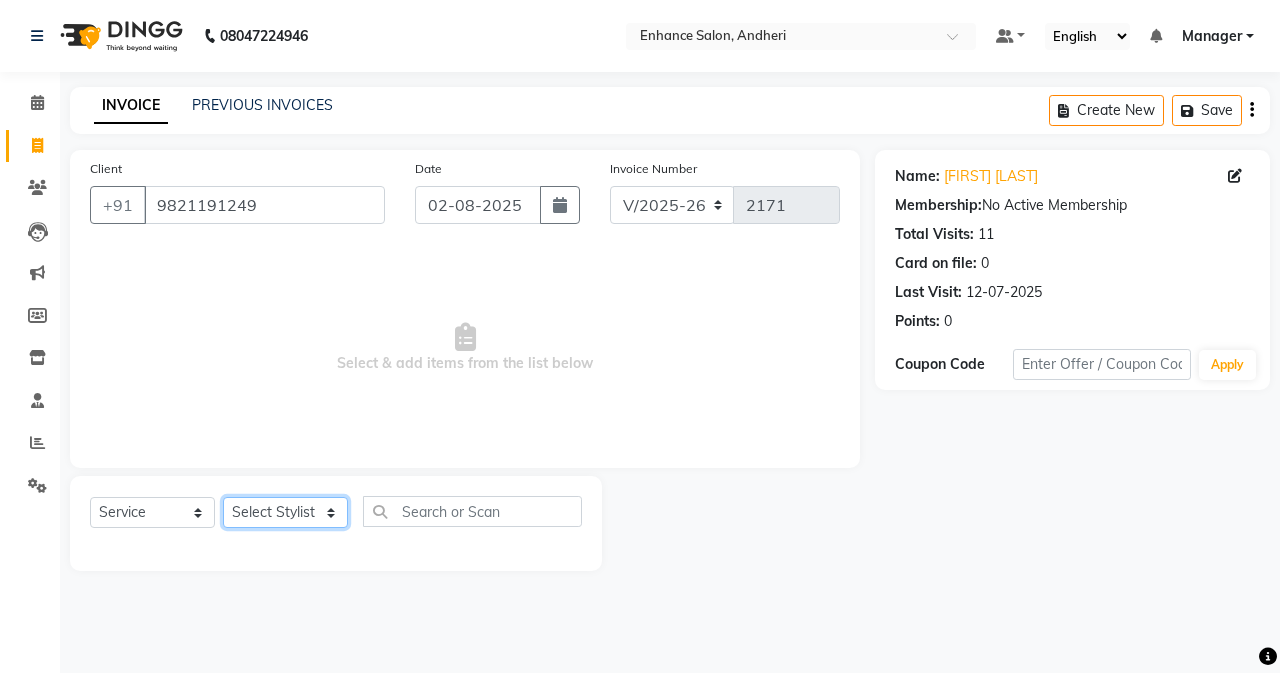 select on "61733" 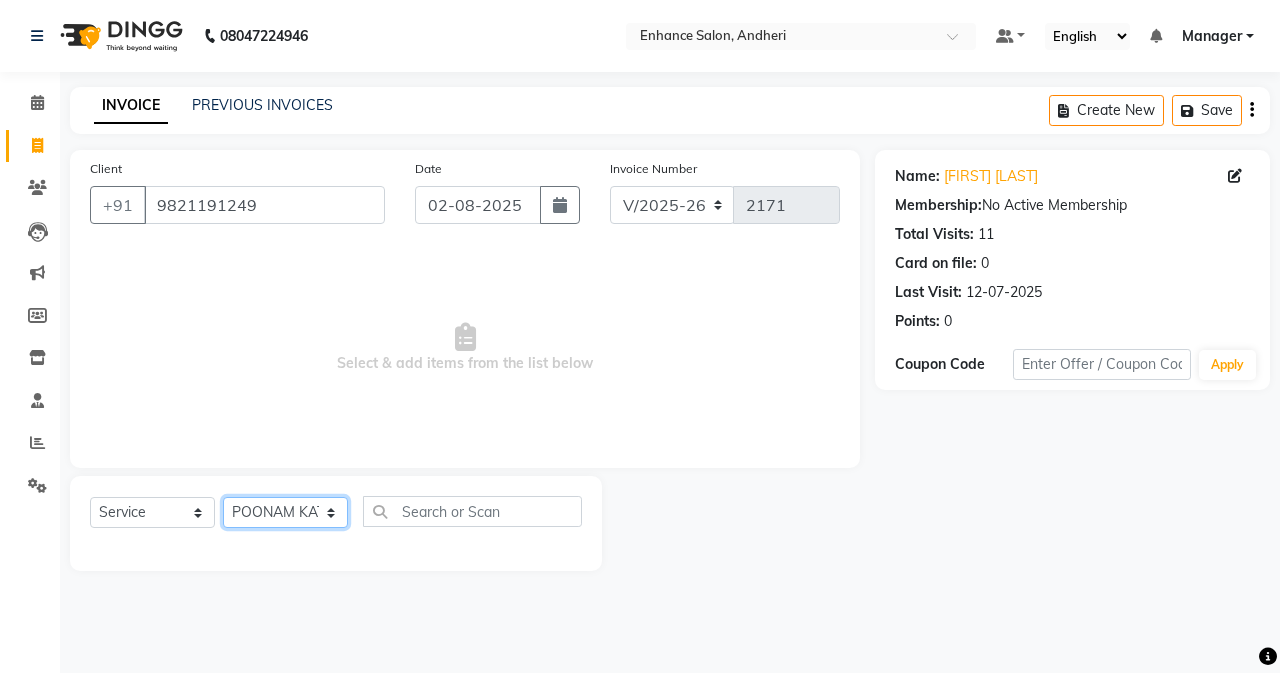 click on "Select Stylist Admin [PERSON]  [FIRST] [LAST] [FIRST] [LAST] Manager [FIRST] [LAST] [FIRST] [LAST] [FIRST] [LAST] [FIRST] [LAST] [FIRST] [LAST] [FIRST] [LAST] [FIRST] [LAST] [FIRST] [LAST] [FIRST] [LAST]" 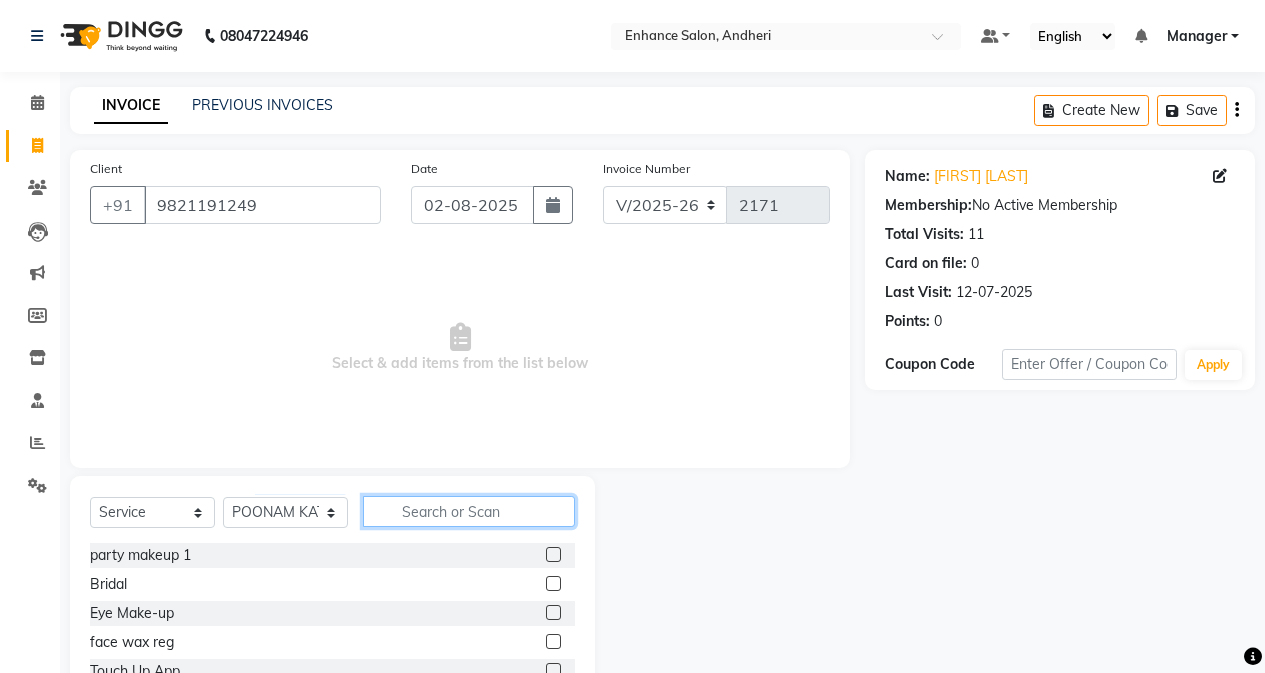 click 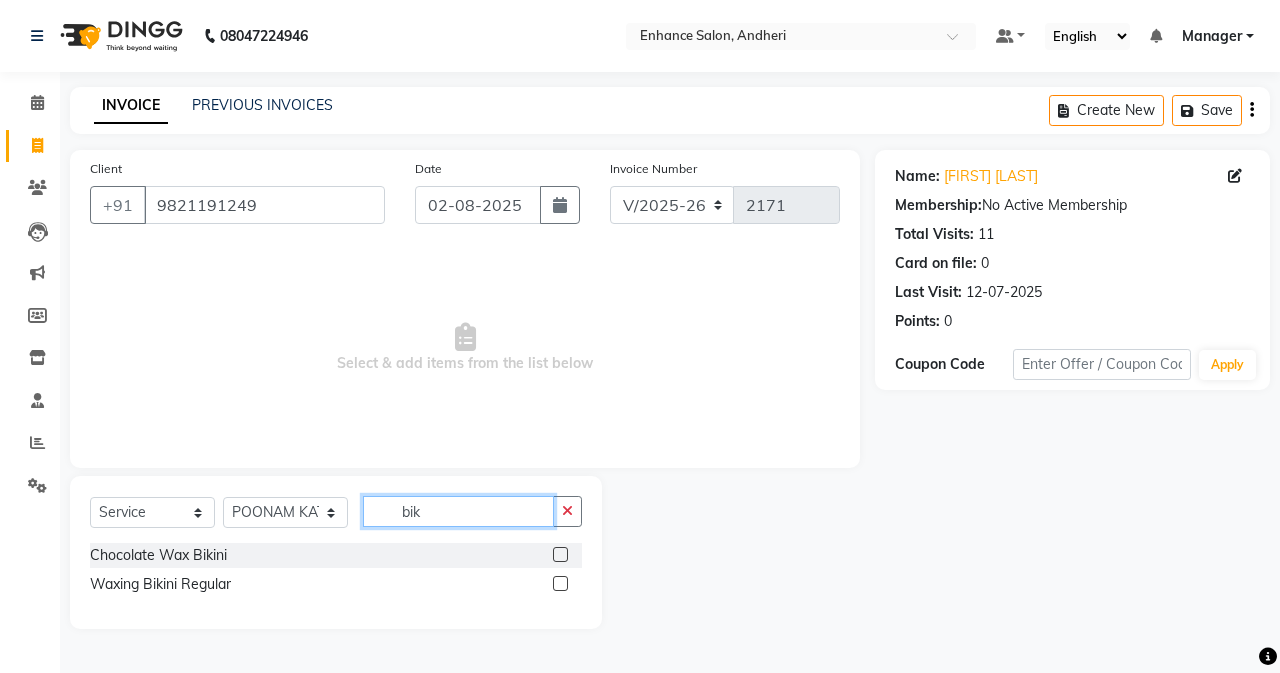 type on "bik" 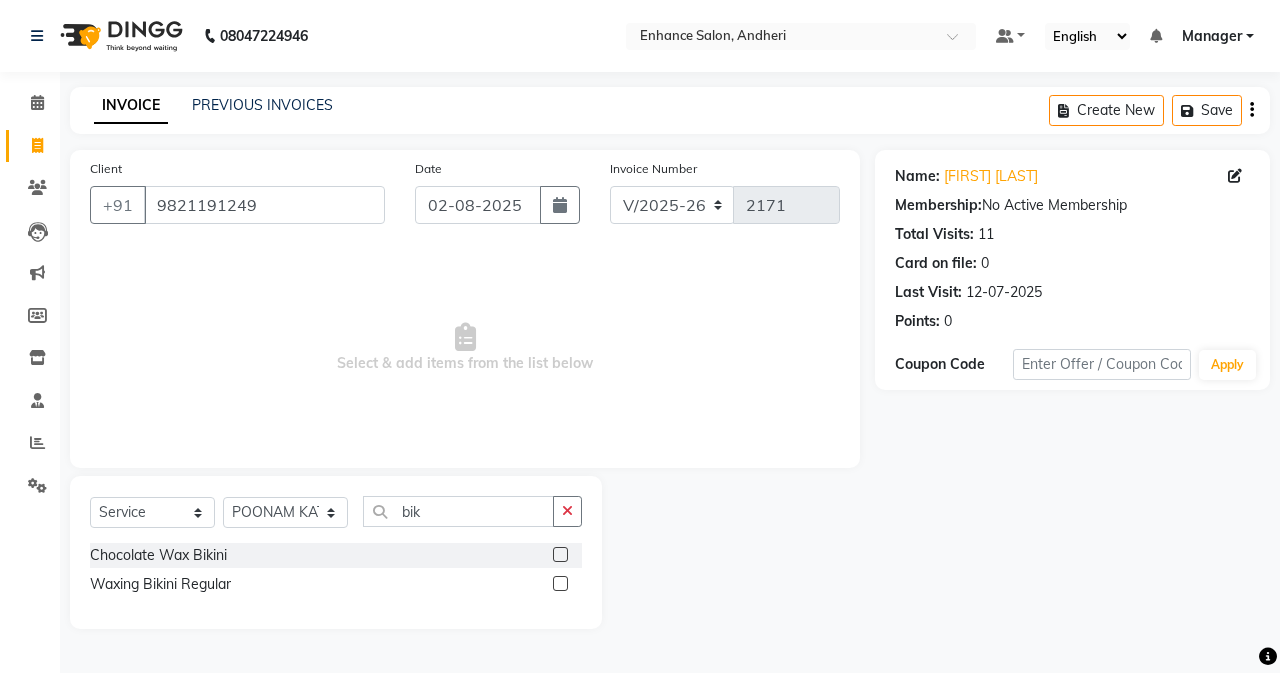 click 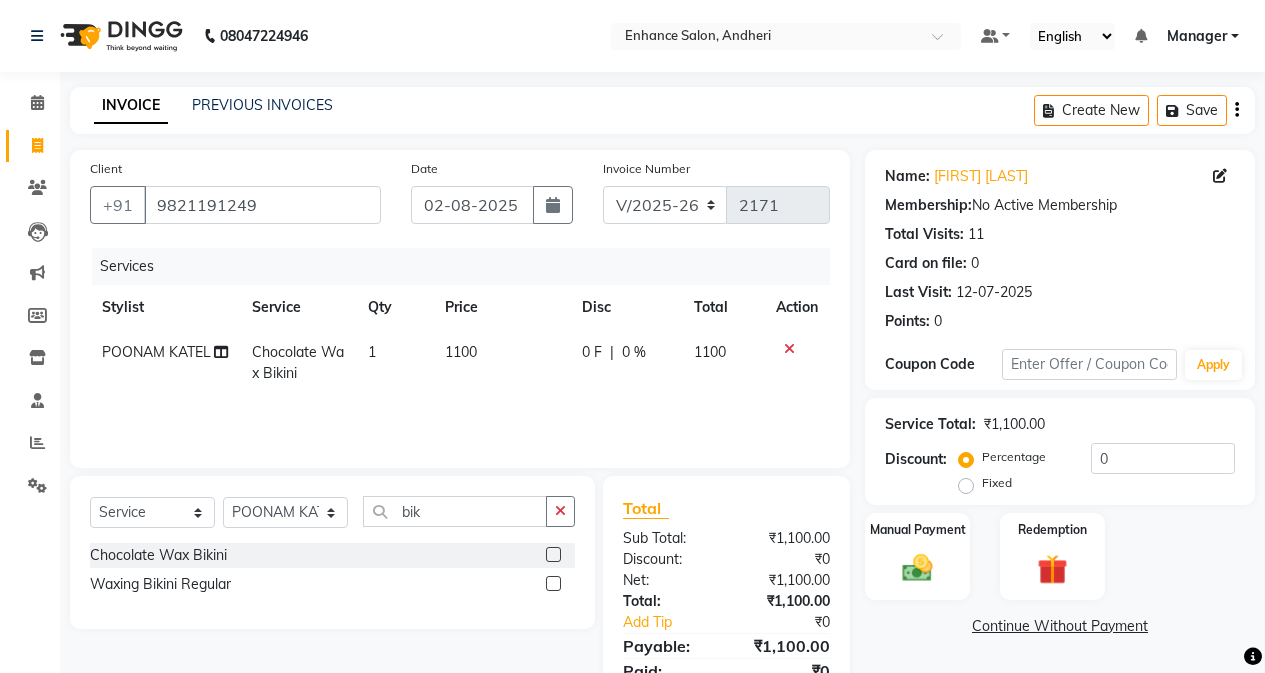 checkbox on "false" 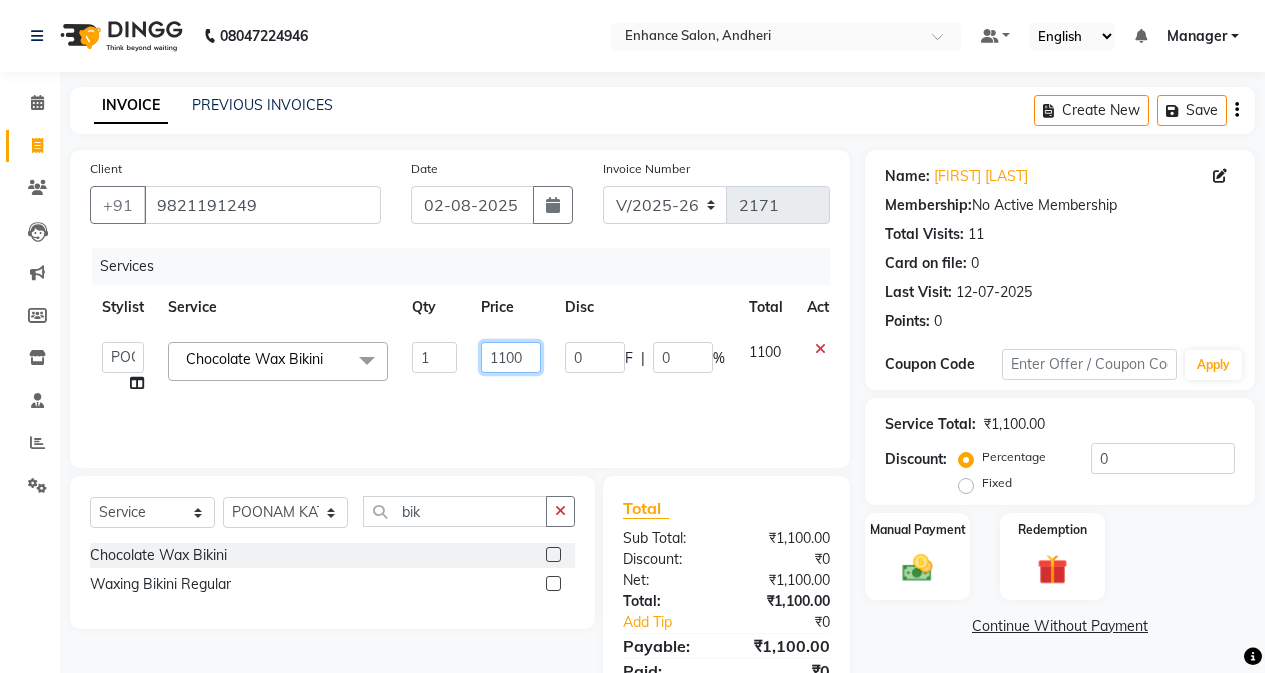 click on "1100" 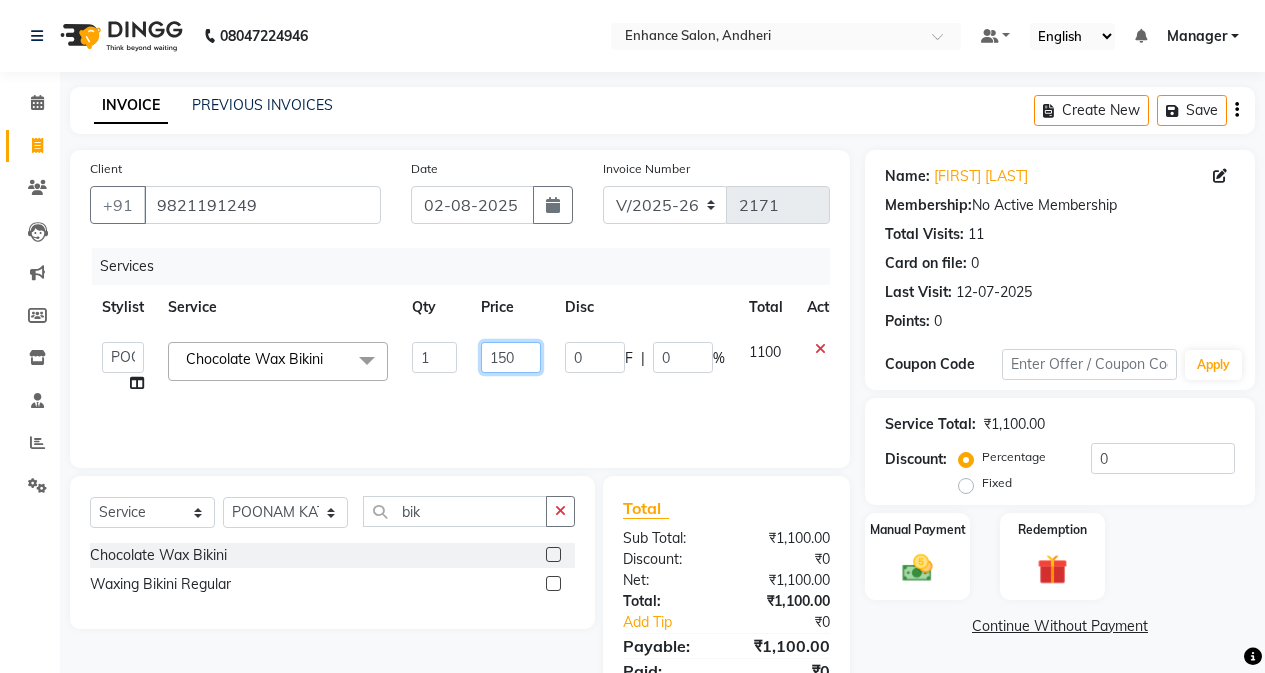 type on "1500" 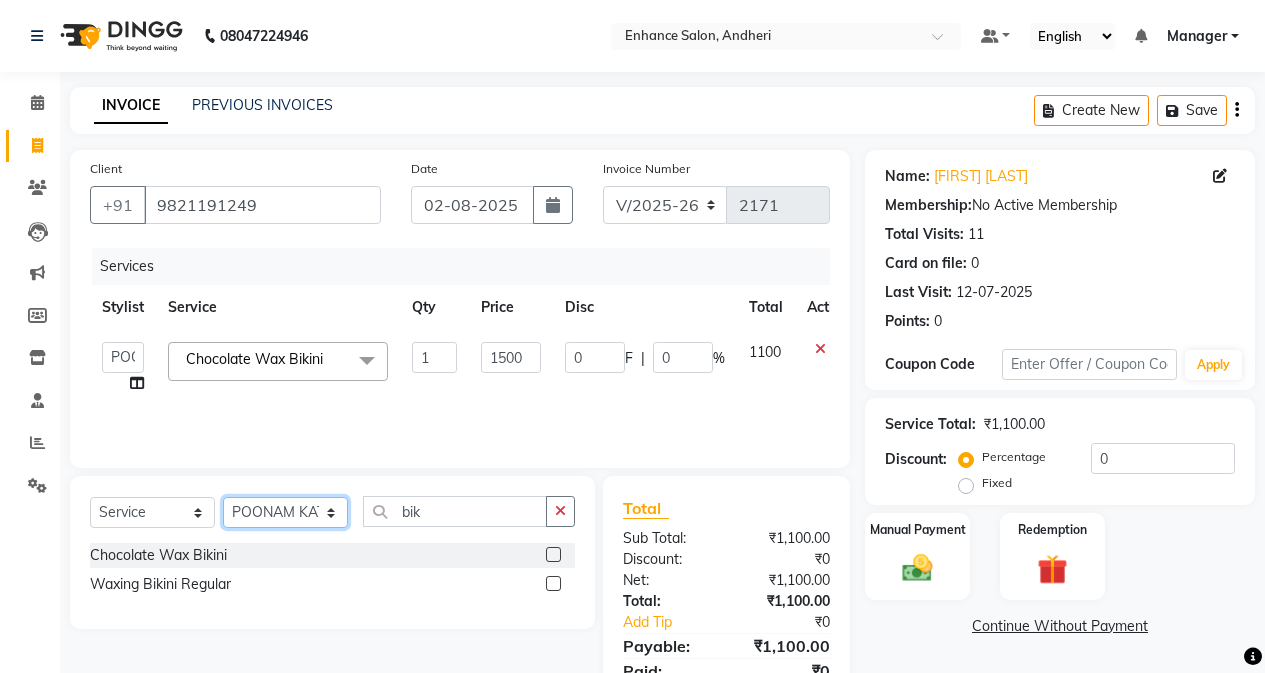 click on "Select Stylist Admin [PERSON]  [FIRST] [LAST] [FIRST] [LAST] Manager [FIRST] [LAST] [FIRST] [LAST] [FIRST] [LAST] [FIRST] [LAST] [FIRST] [LAST] [FIRST] [LAST] [FIRST] [LAST] [FIRST] [LAST] [FIRST] [LAST]" 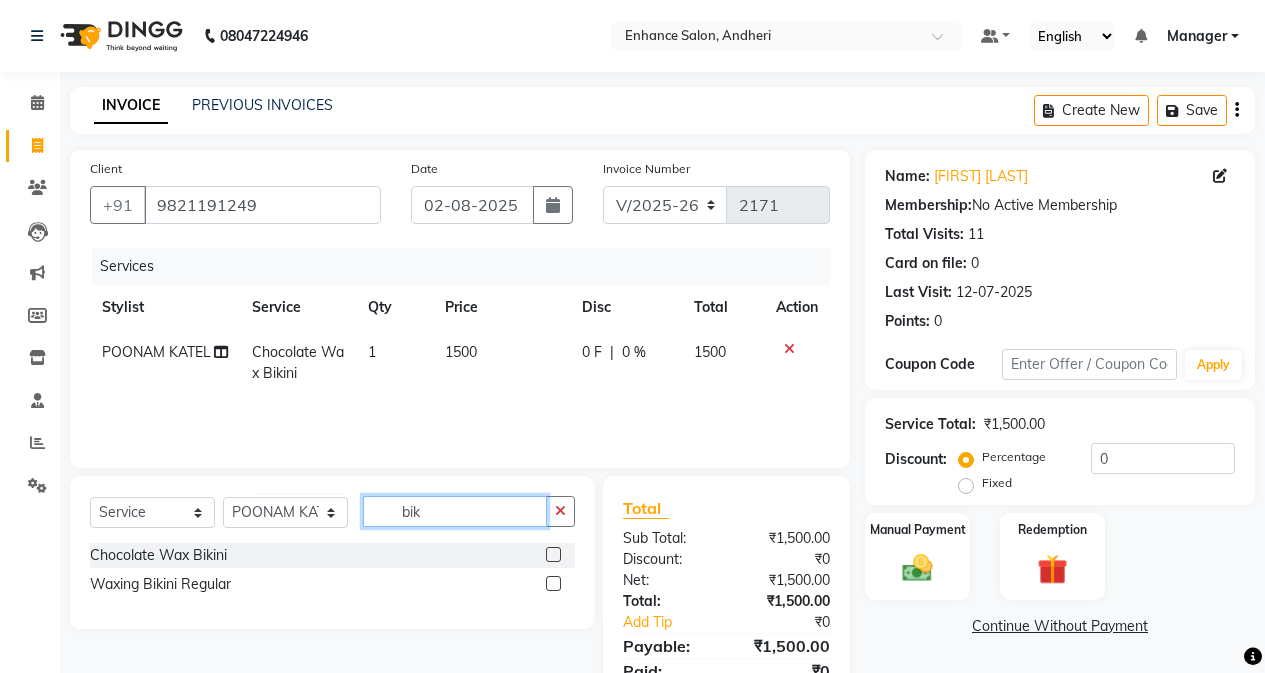 click on "bik" 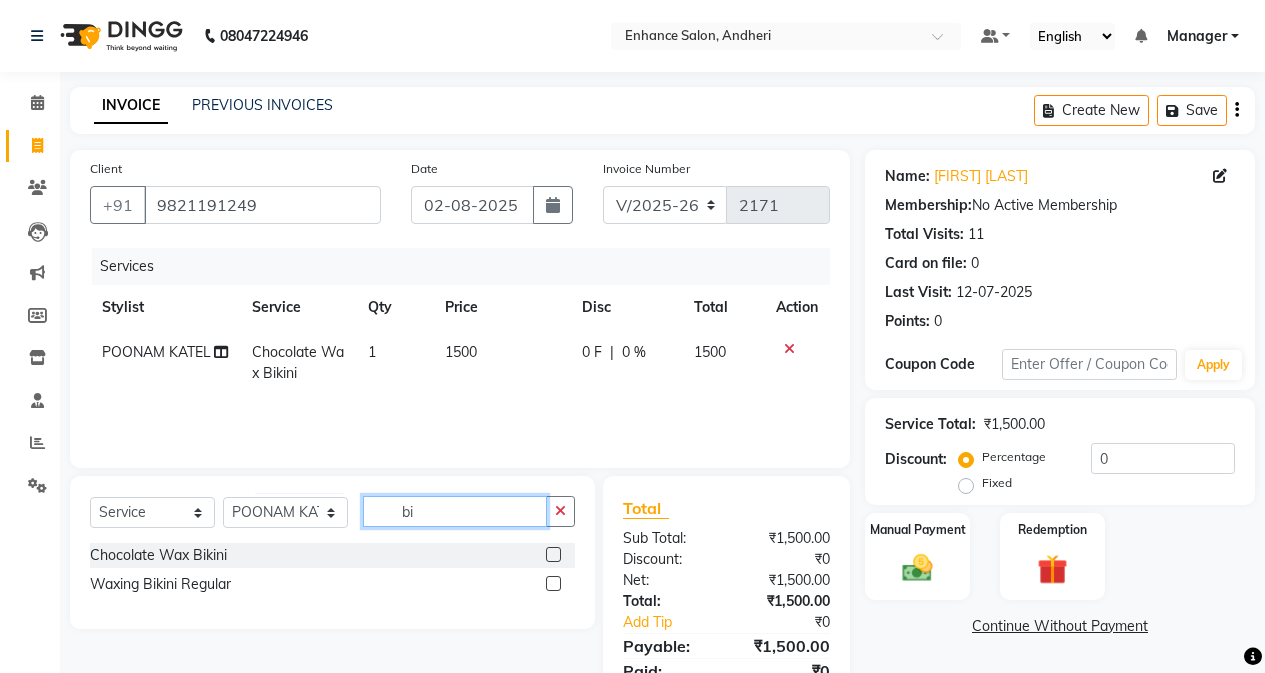 type on "b" 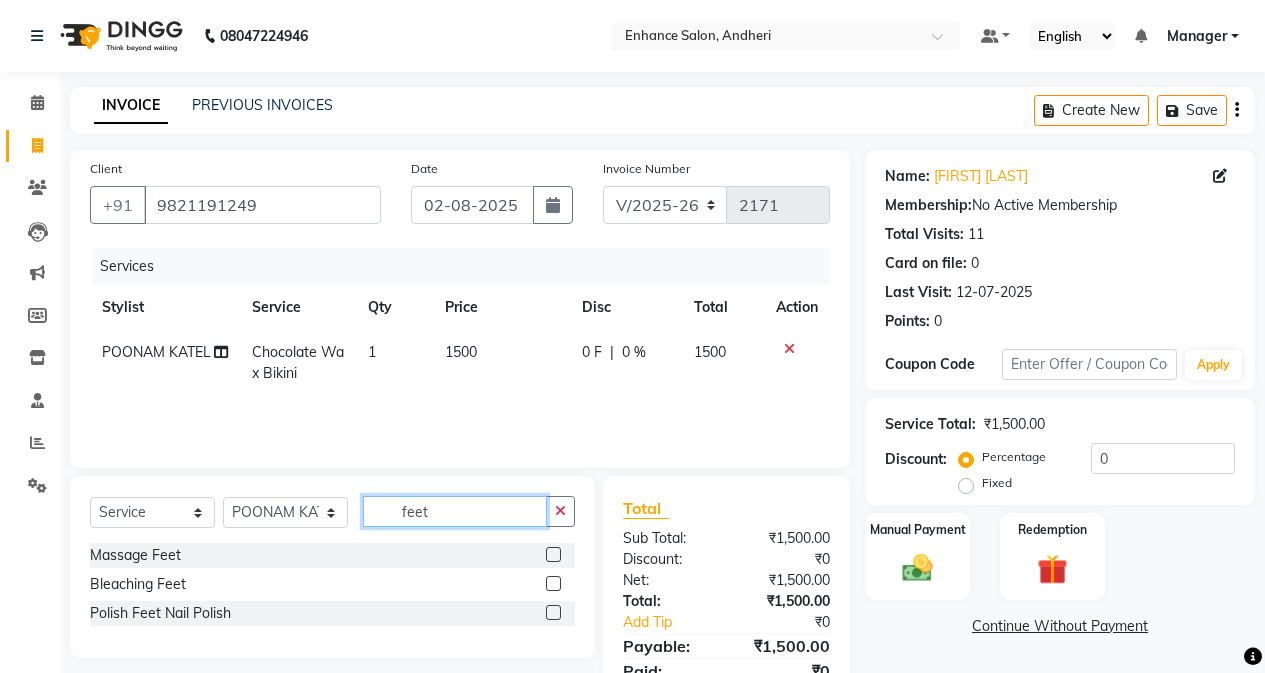 type on "feet" 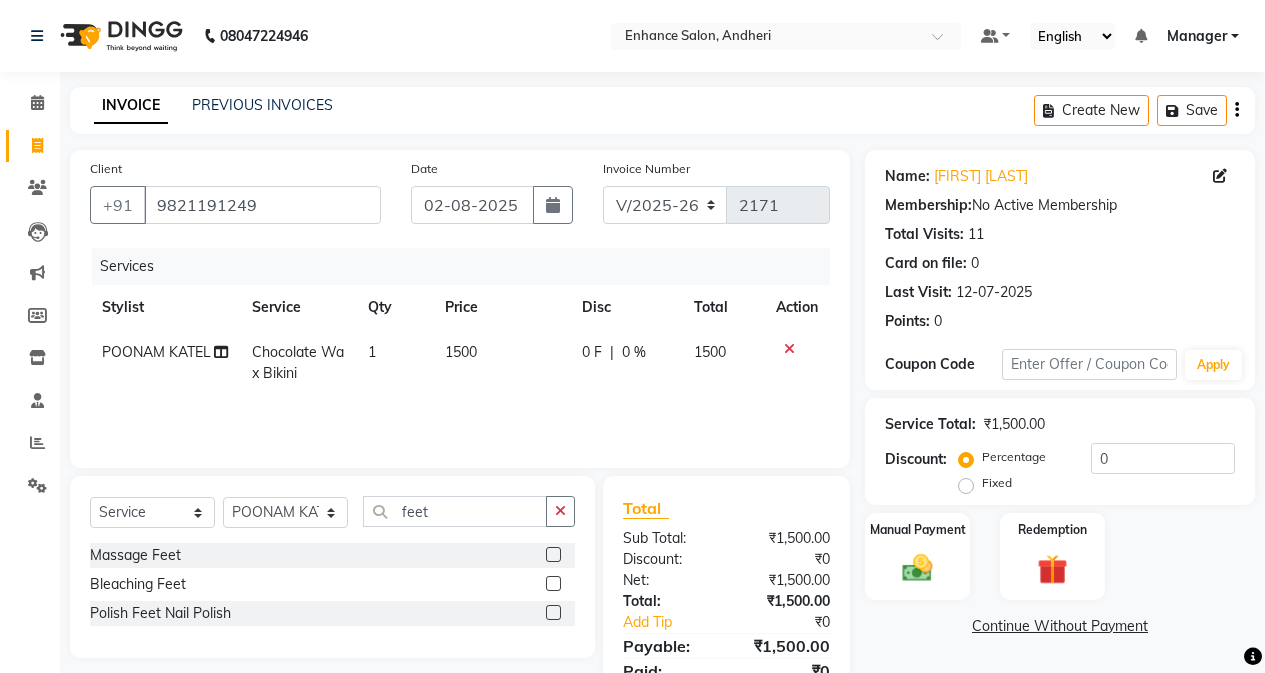 click 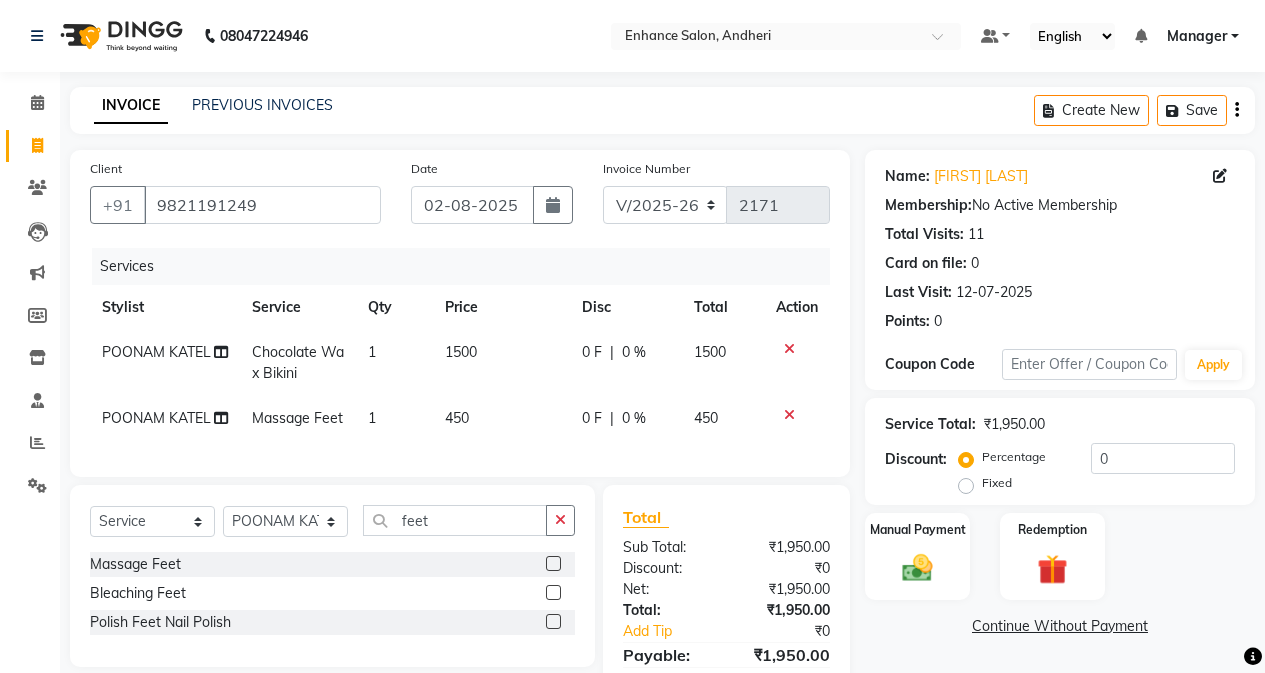 click on "450" 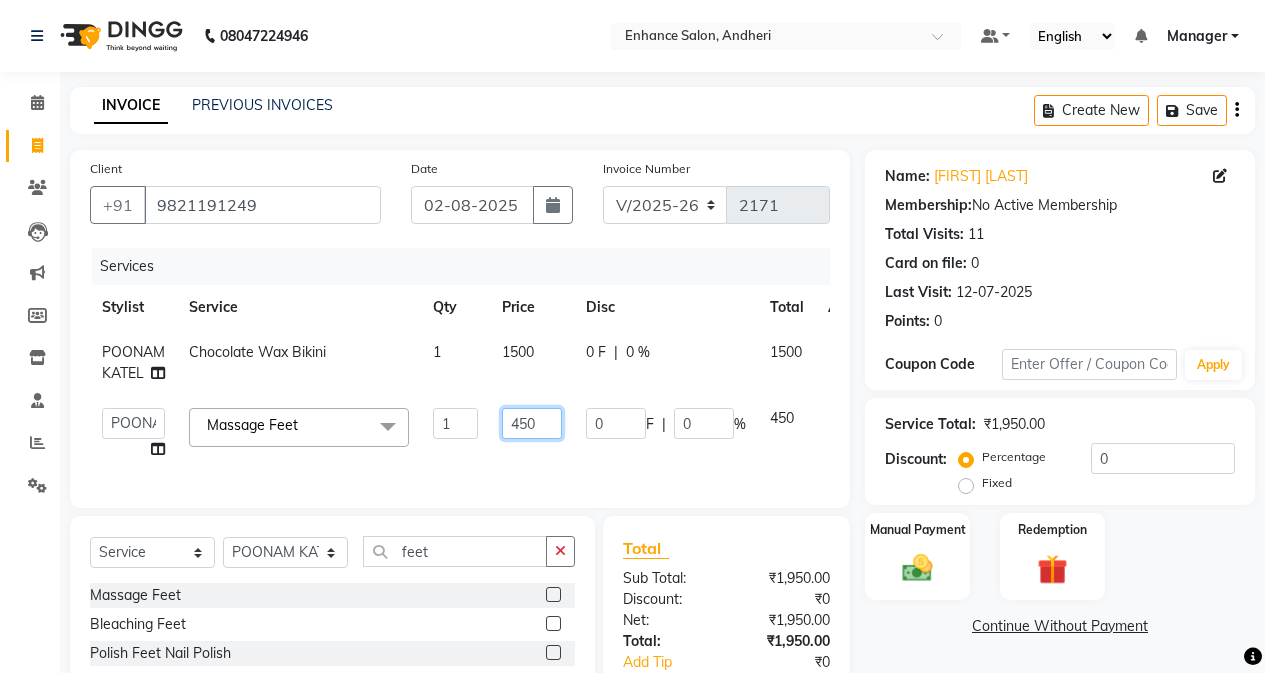 click on "450" 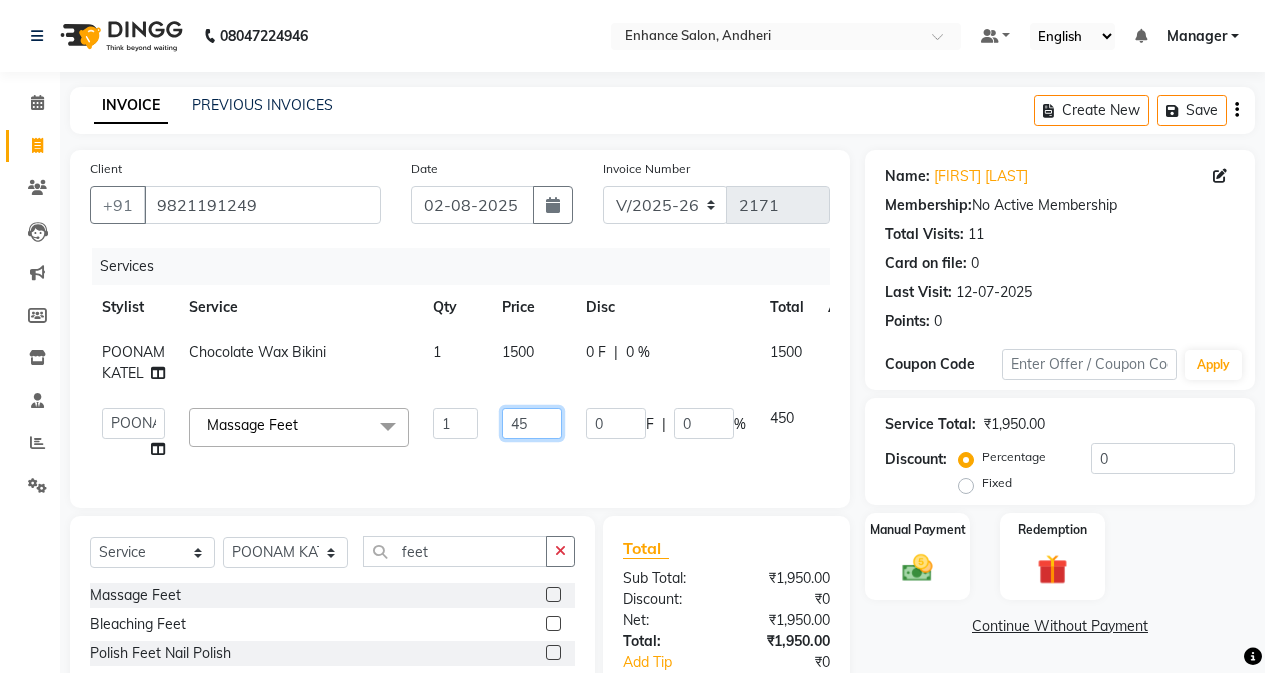 type on "4" 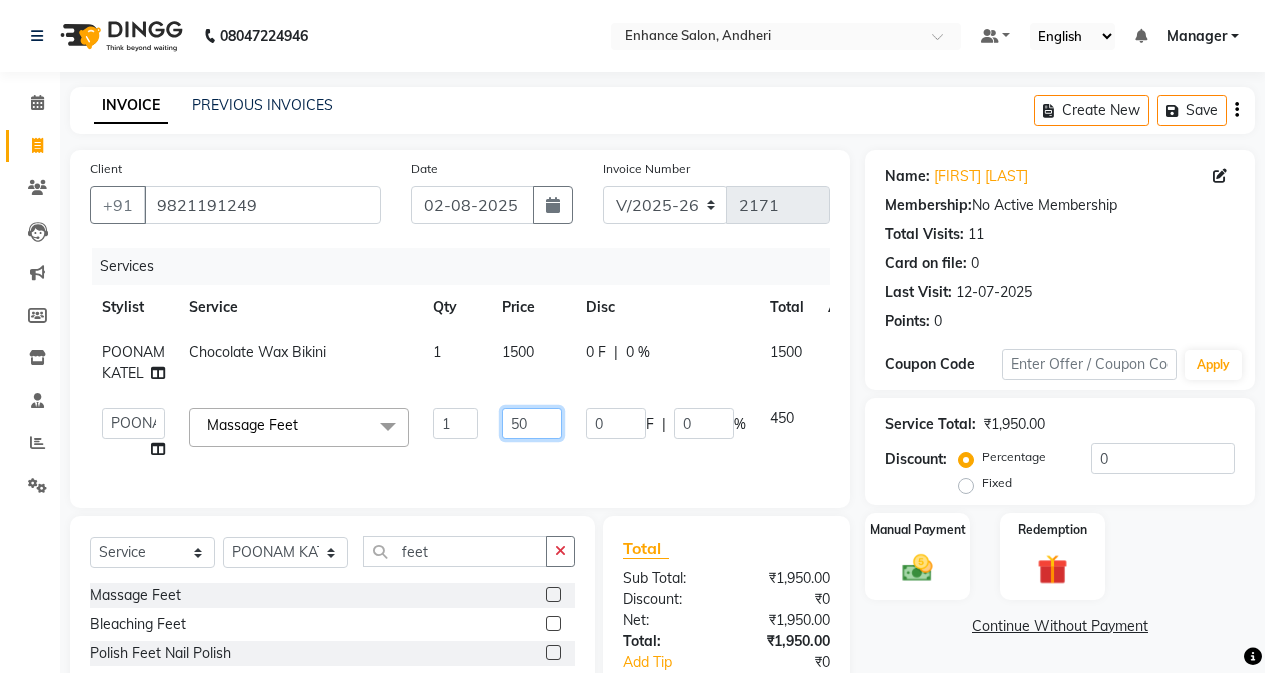 type on "500" 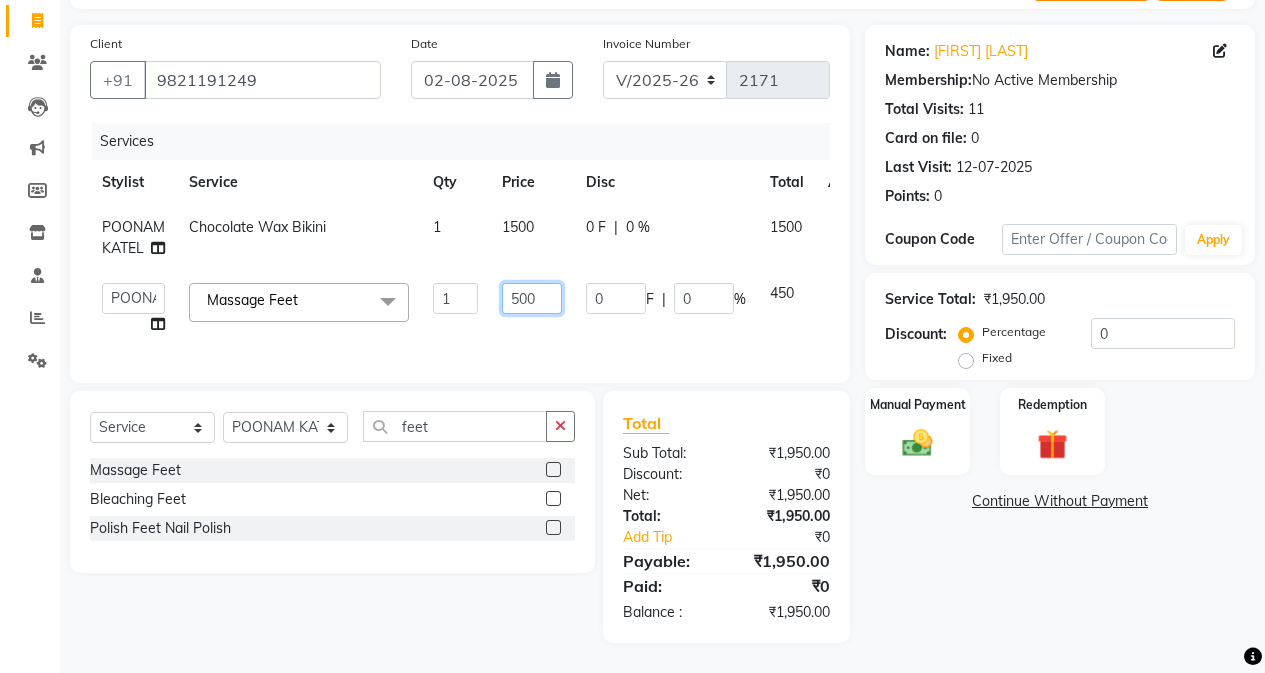 scroll, scrollTop: 140, scrollLeft: 0, axis: vertical 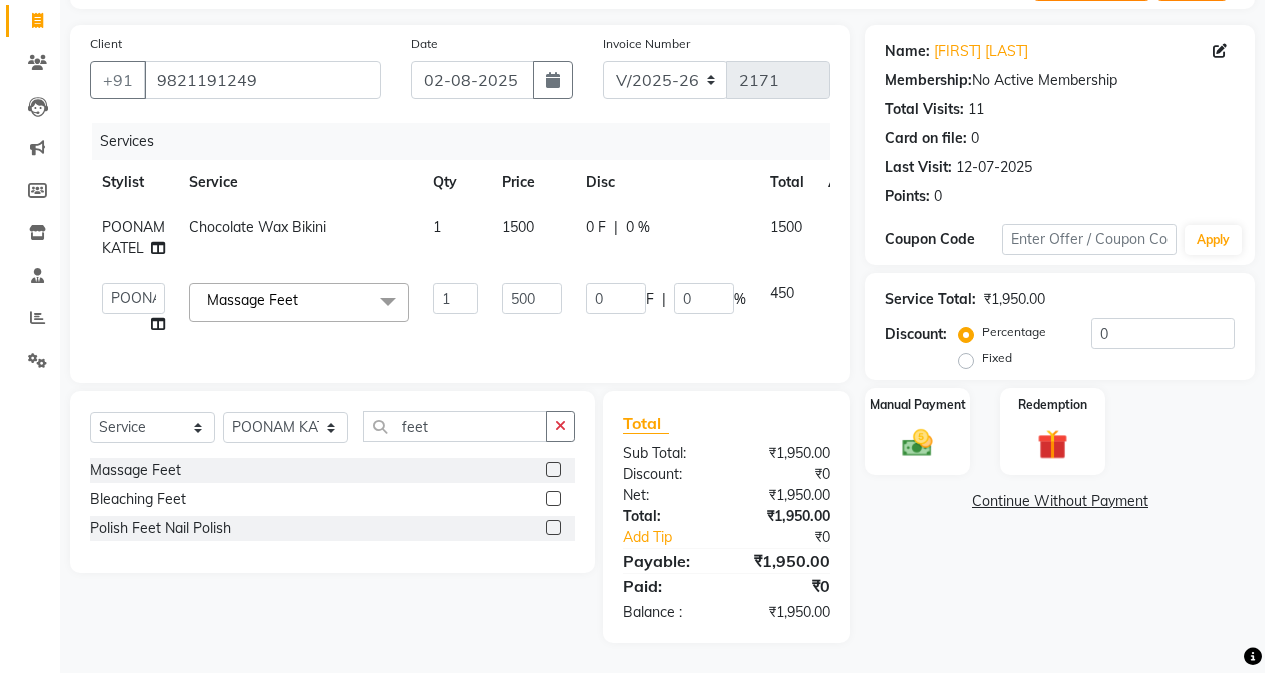drag, startPoint x: 1013, startPoint y: 649, endPoint x: 1056, endPoint y: 559, distance: 99.744675 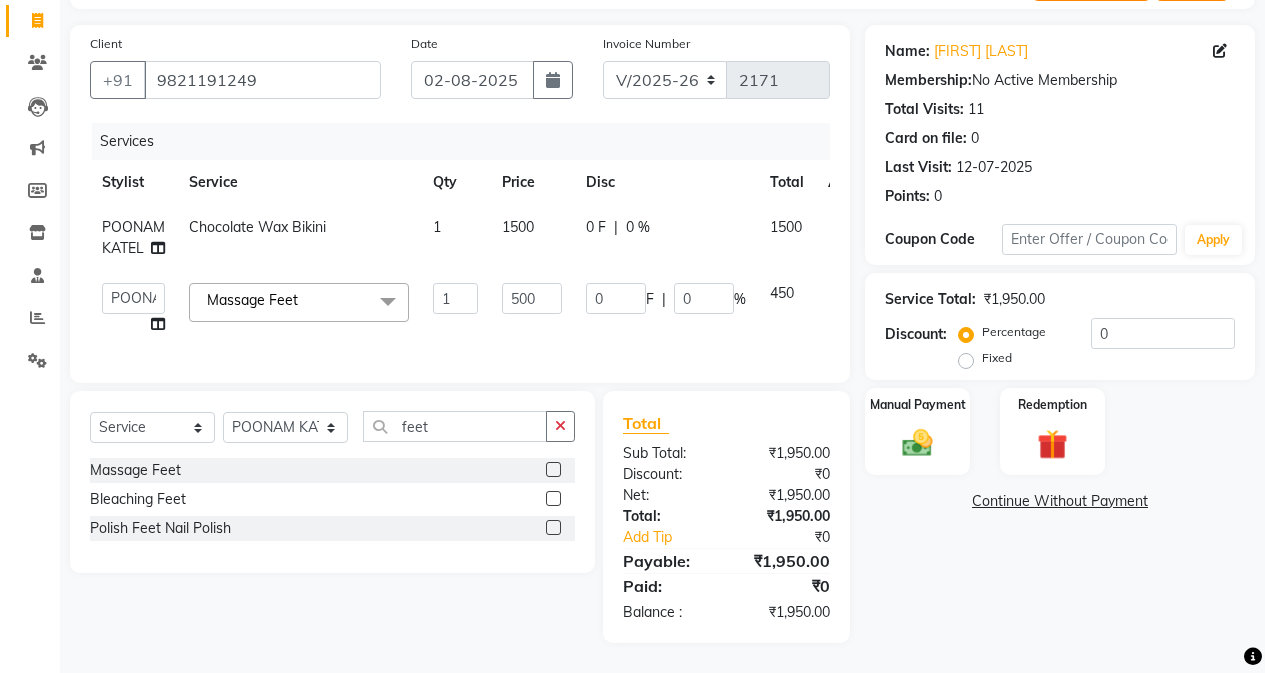 scroll, scrollTop: 109, scrollLeft: 0, axis: vertical 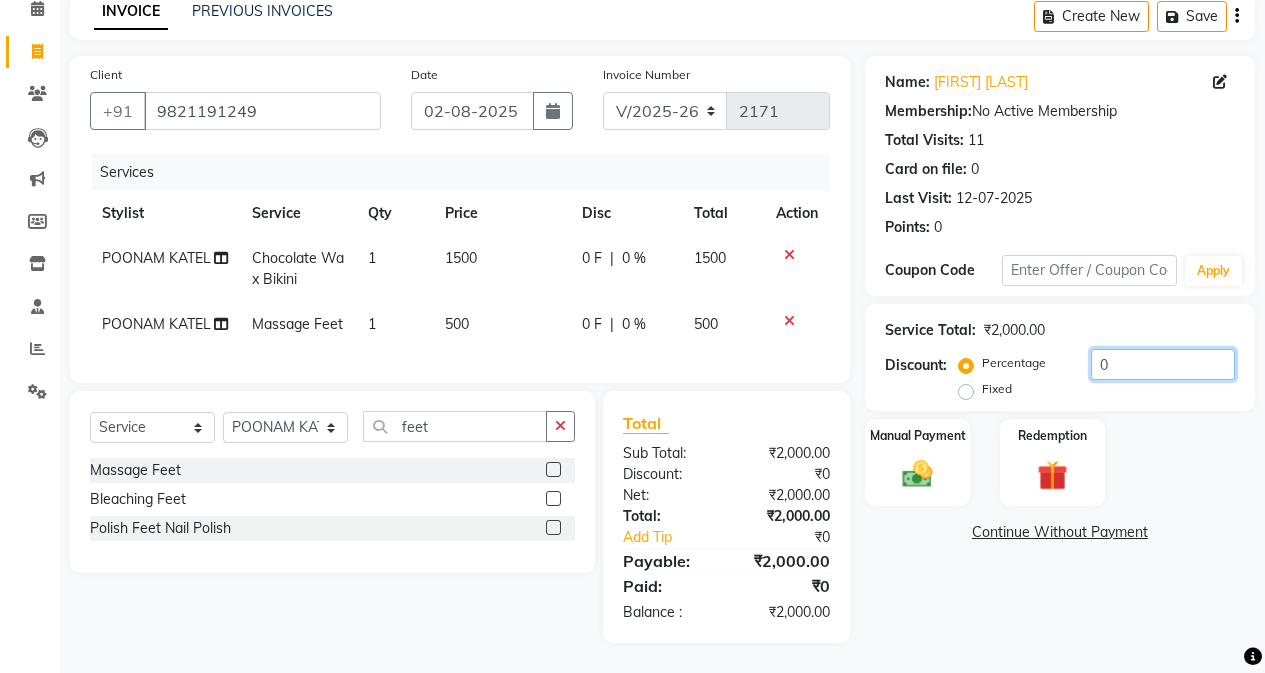 click on "0" 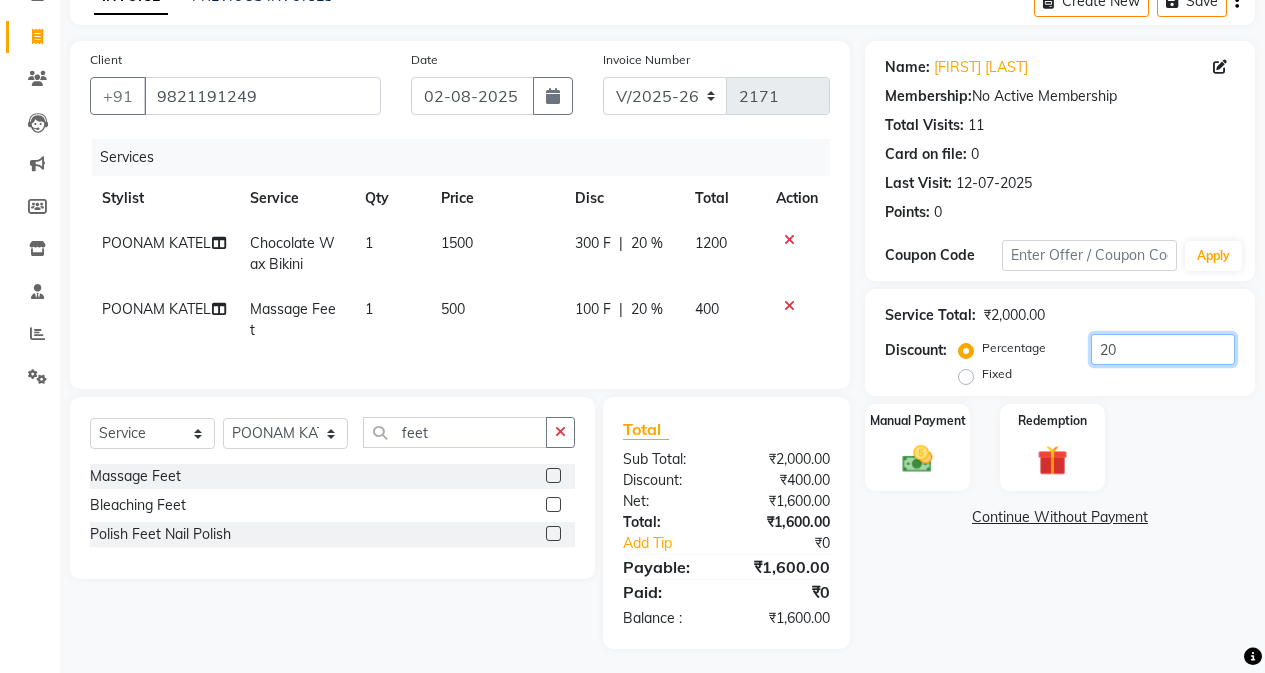 type on "20" 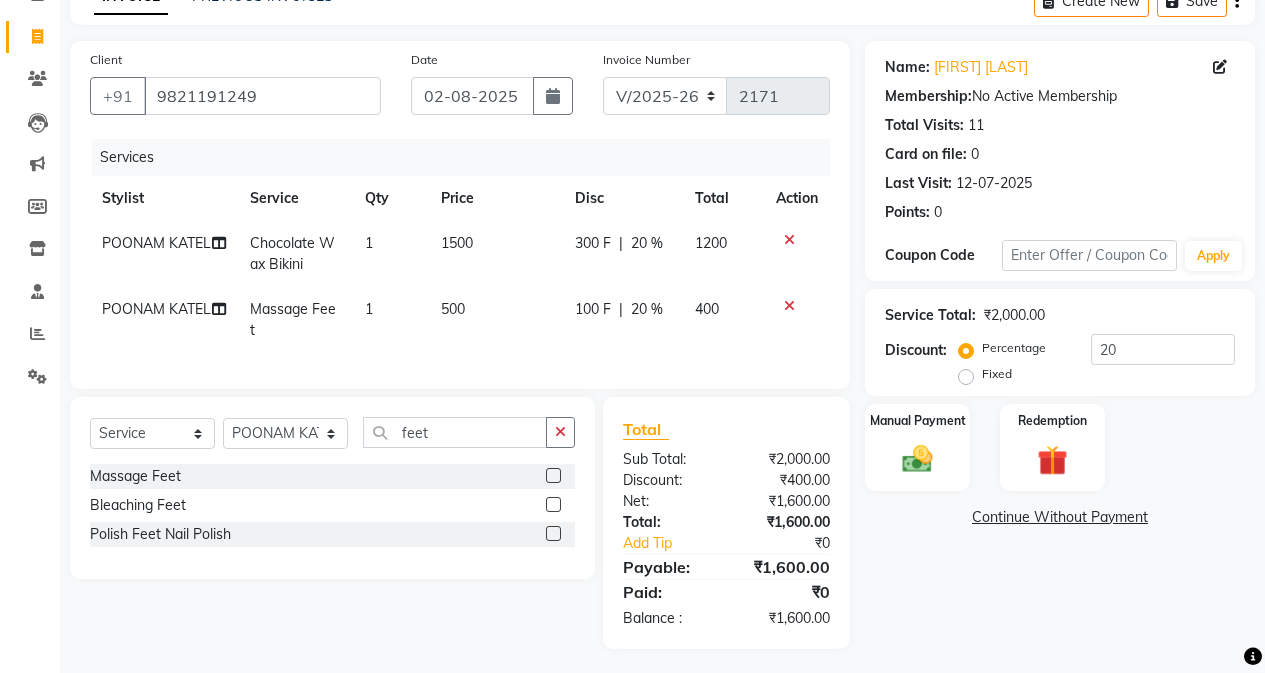 click on "Select  Service  Product  Membership  Package Voucher Prepaid Gift Card  Select Stylist Admin [PERSON]  [FIRST] [LAST] [FIRST] [LAST] Manager [FIRST] [LAST] [FIRST] [LAST] [FIRST] [LAST] [FIRST] [LAST] [FIRST] [LAST] [FIRST] [LAST] [FIRST] [LAST] [FIRST] [LAST] [FIRST] [LAST] feet" 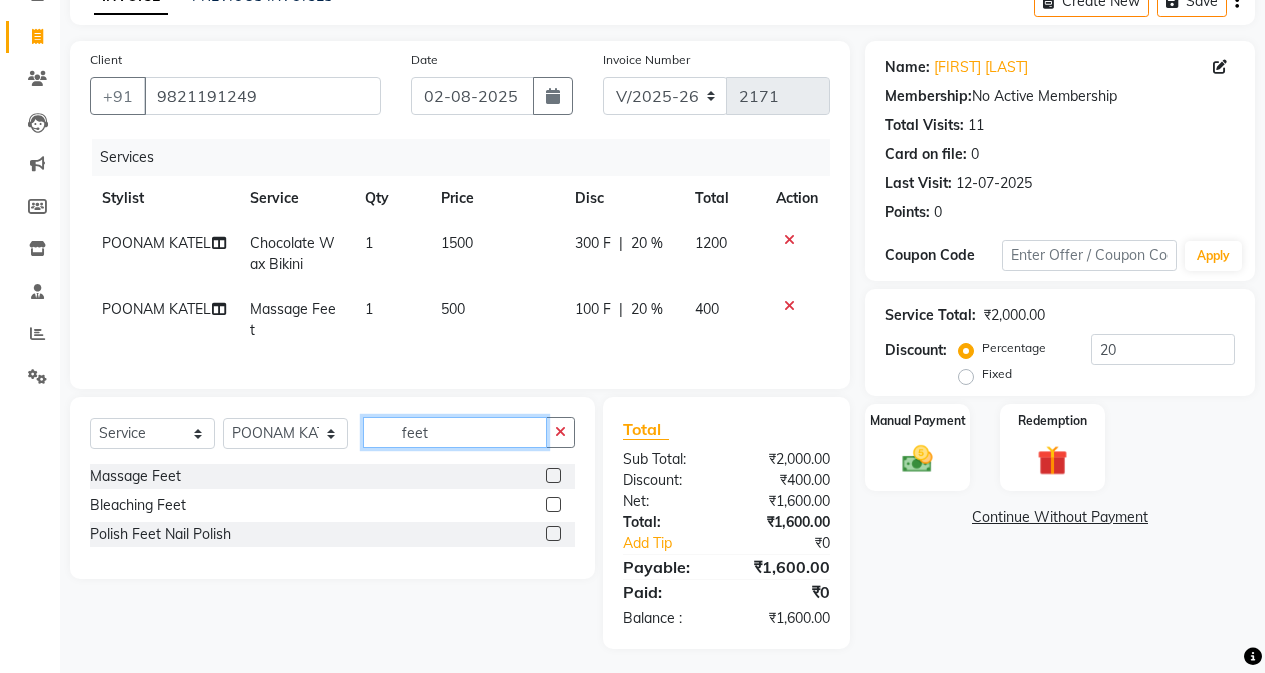 click on "feet" 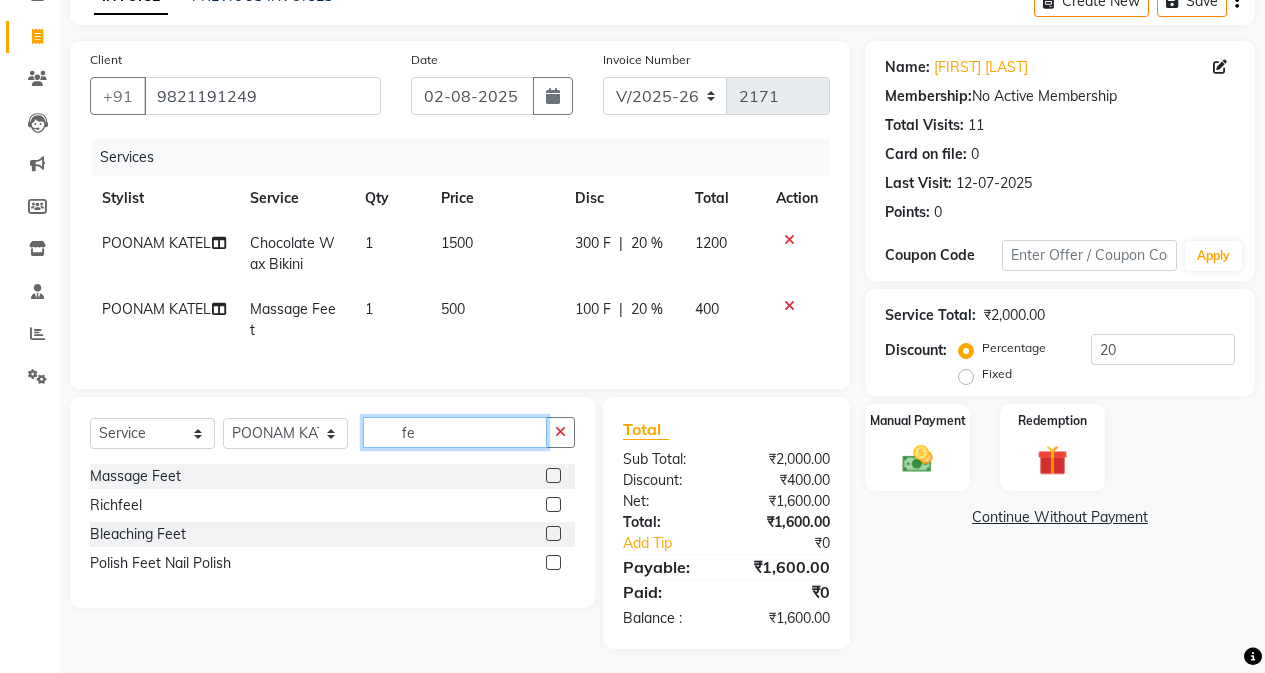 type on "f" 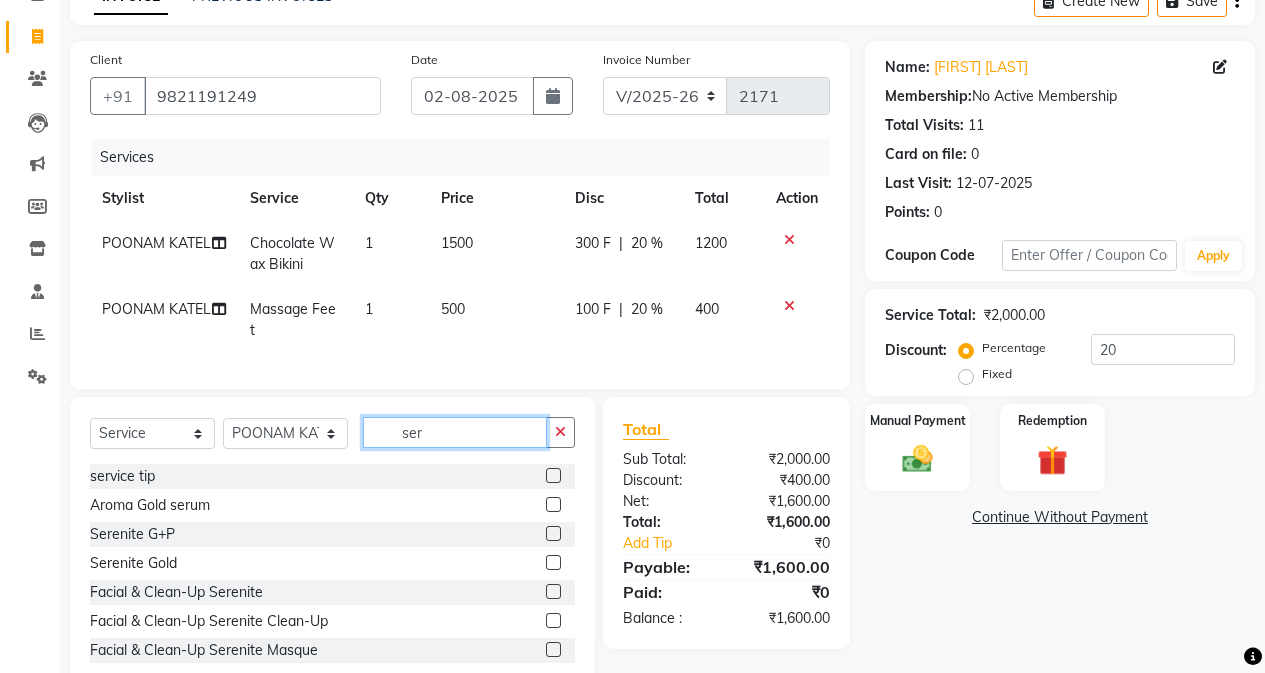 type on "ser" 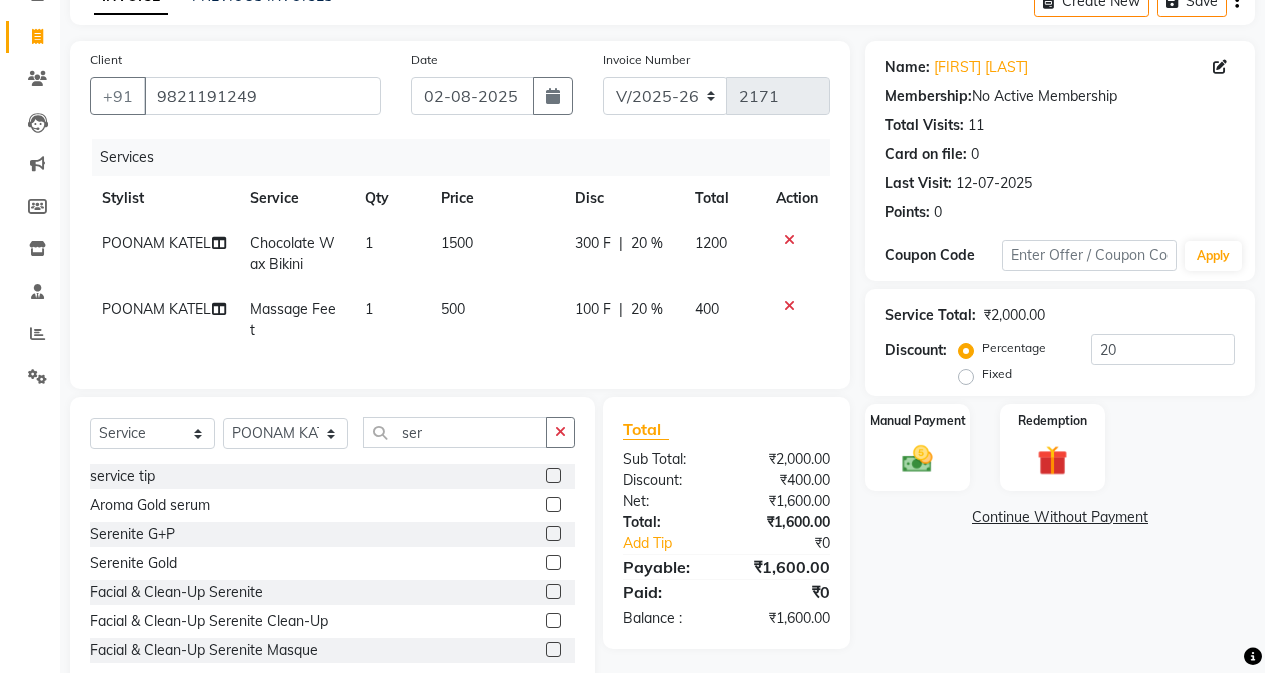 click 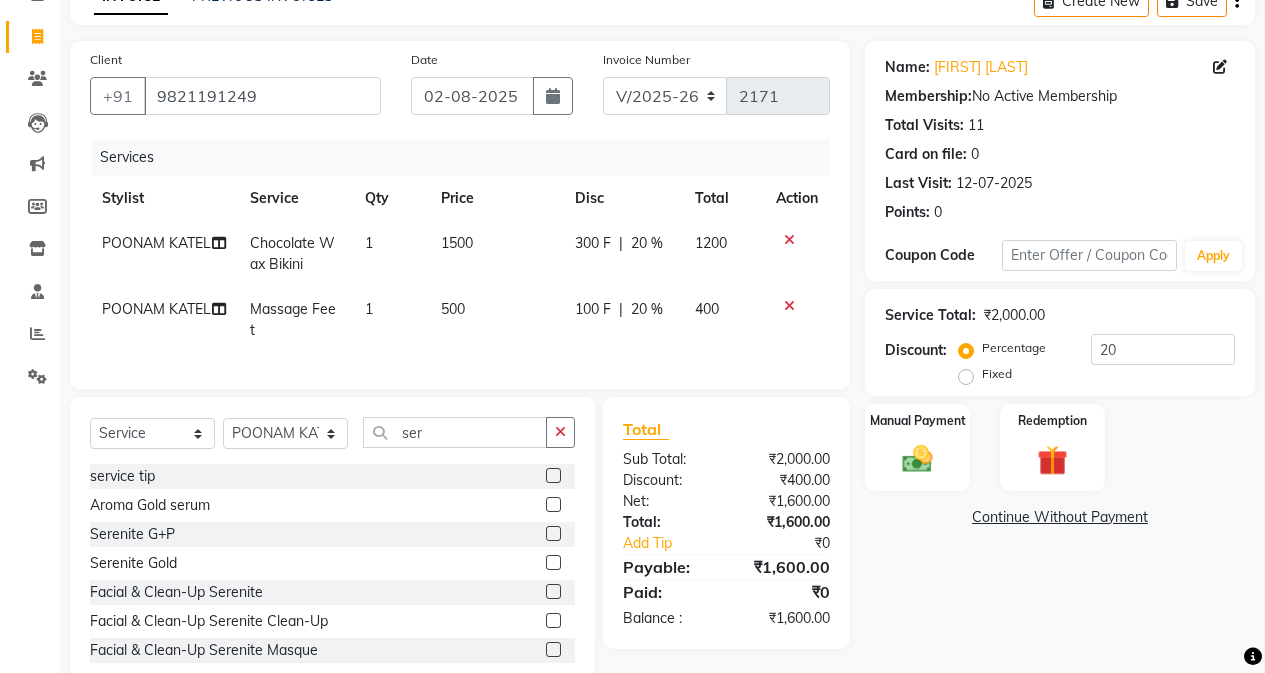 click at bounding box center (552, 476) 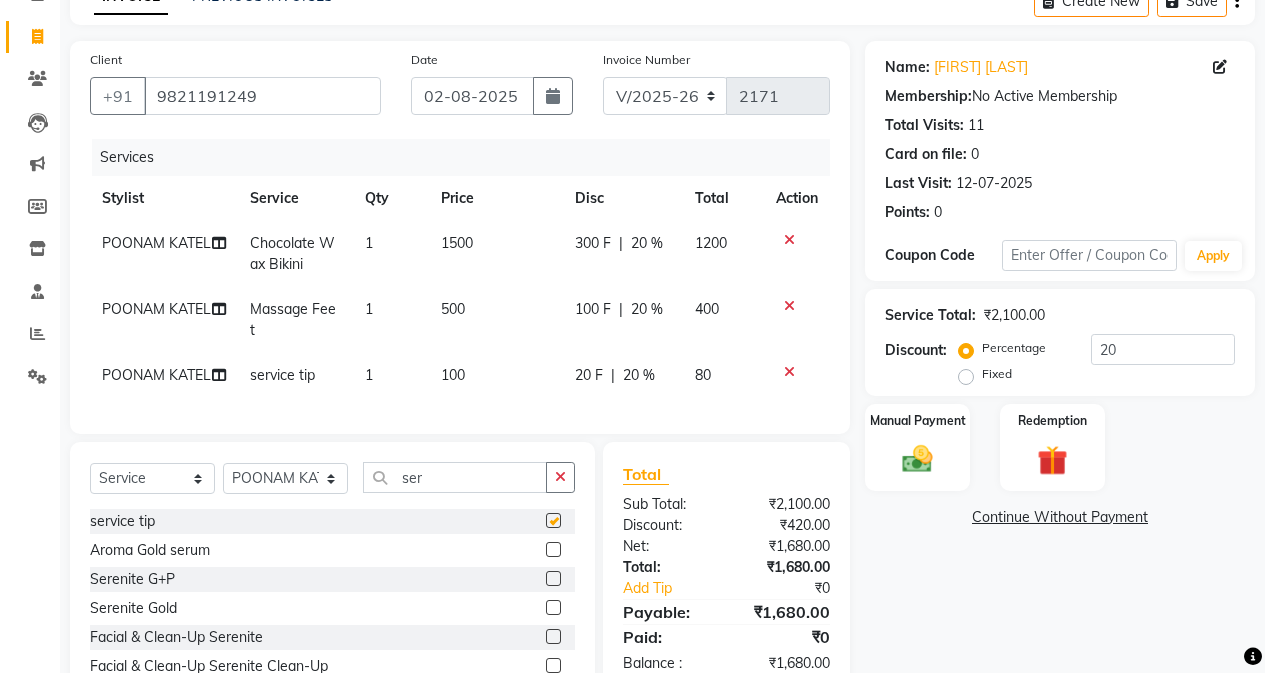 checkbox on "false" 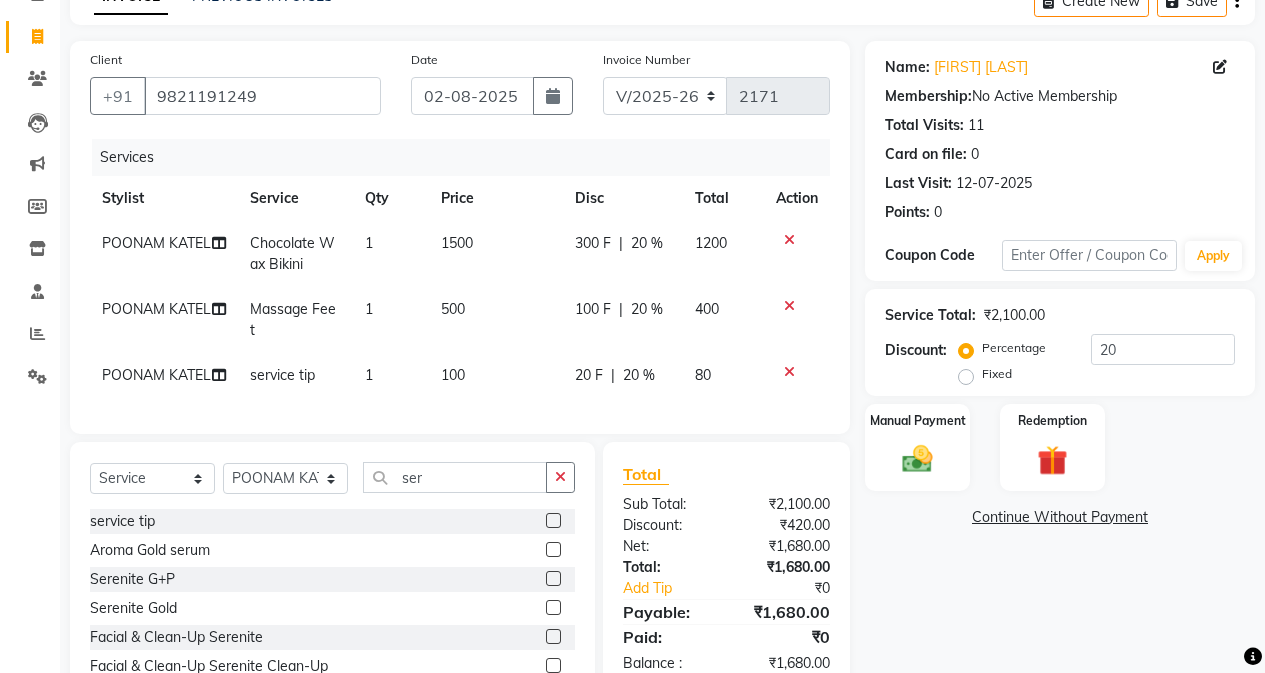 click on "100" 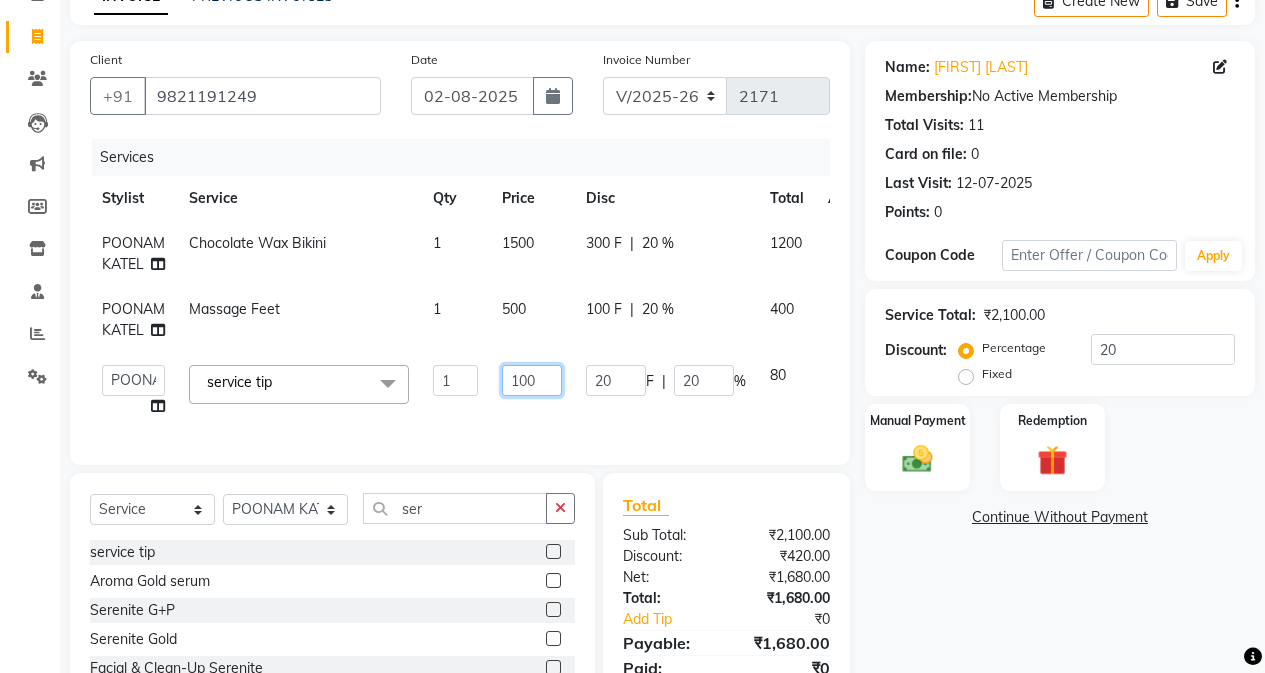 click on "100" 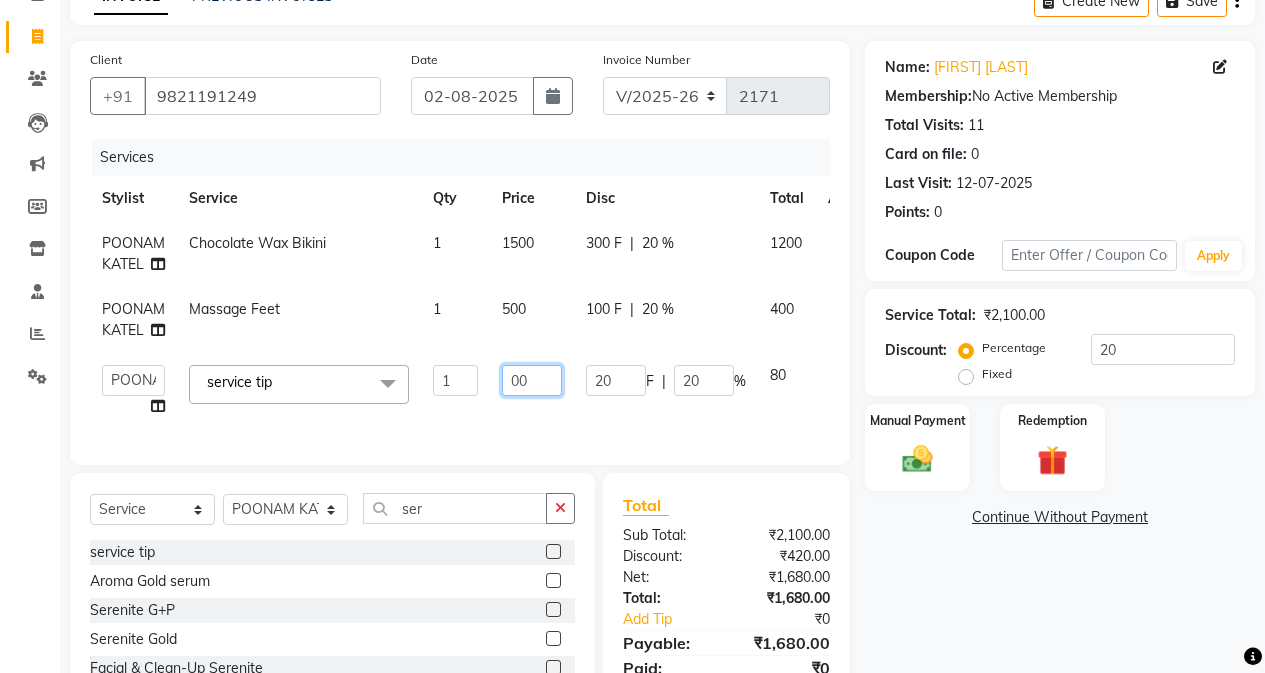 type on "300" 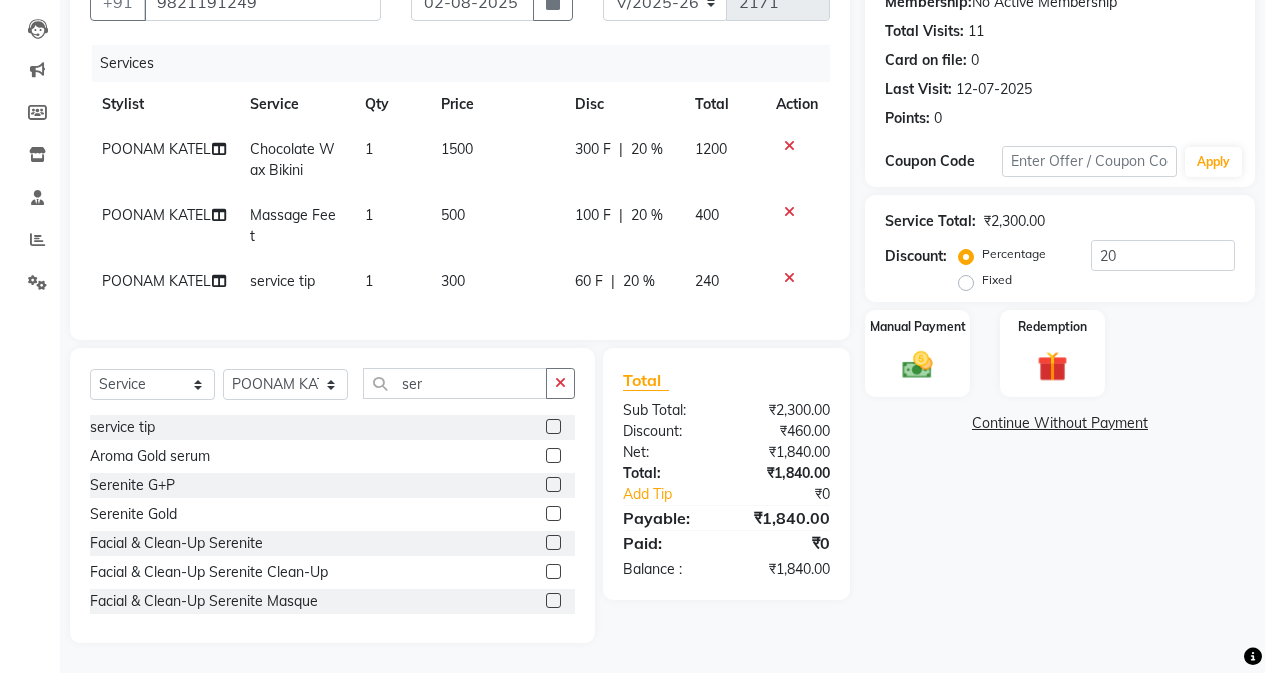 scroll, scrollTop: 197, scrollLeft: 0, axis: vertical 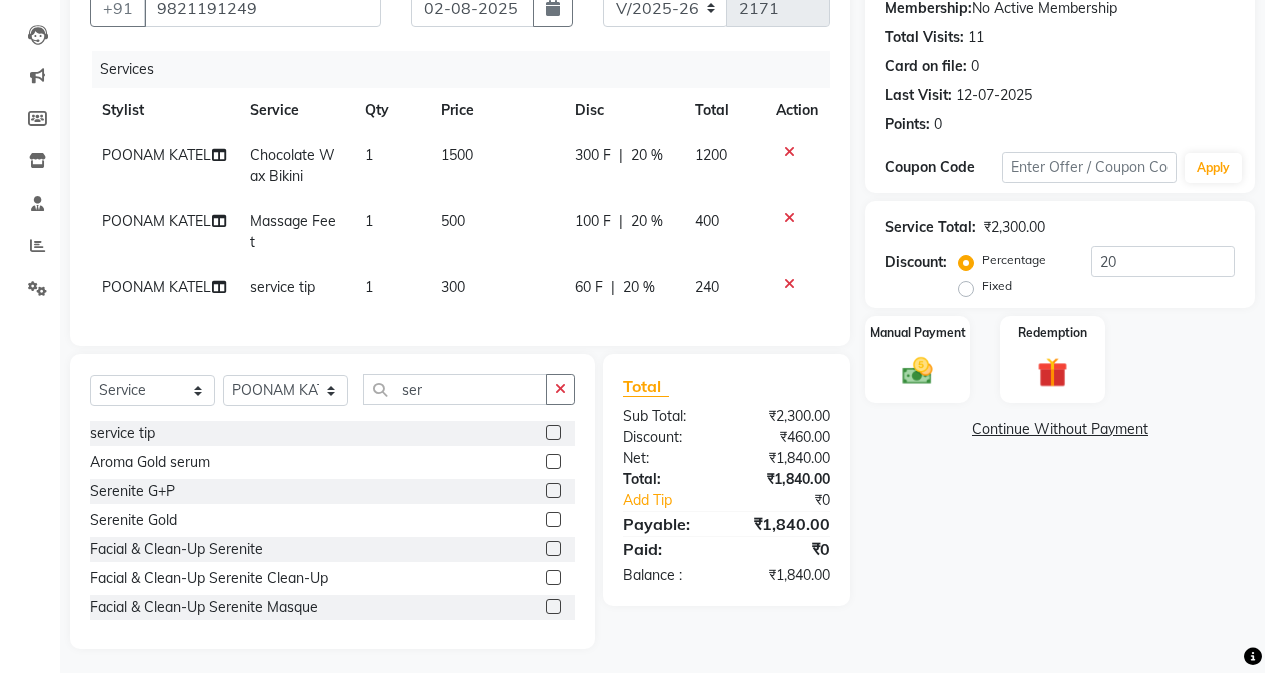 click on "Name: [FIRST] [LAST] Membership:  No Active Membership  Total Visits:  11 Card on file:  0 Last Visit:   12-07-2025 Points:   0  Coupon Code Apply Service Total:  ₰2,300.00  Discount:  Percentage   Fixed  20 Manual Payment Redemption  Continue Without Payment" 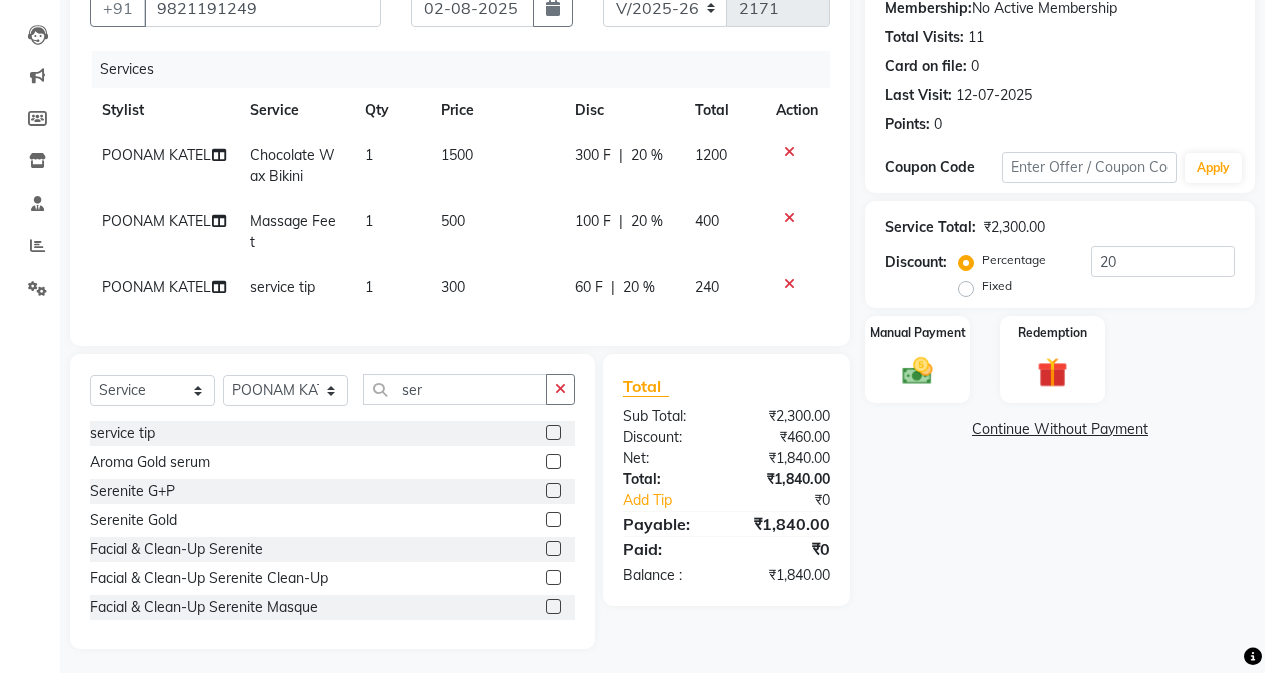 click on "240" 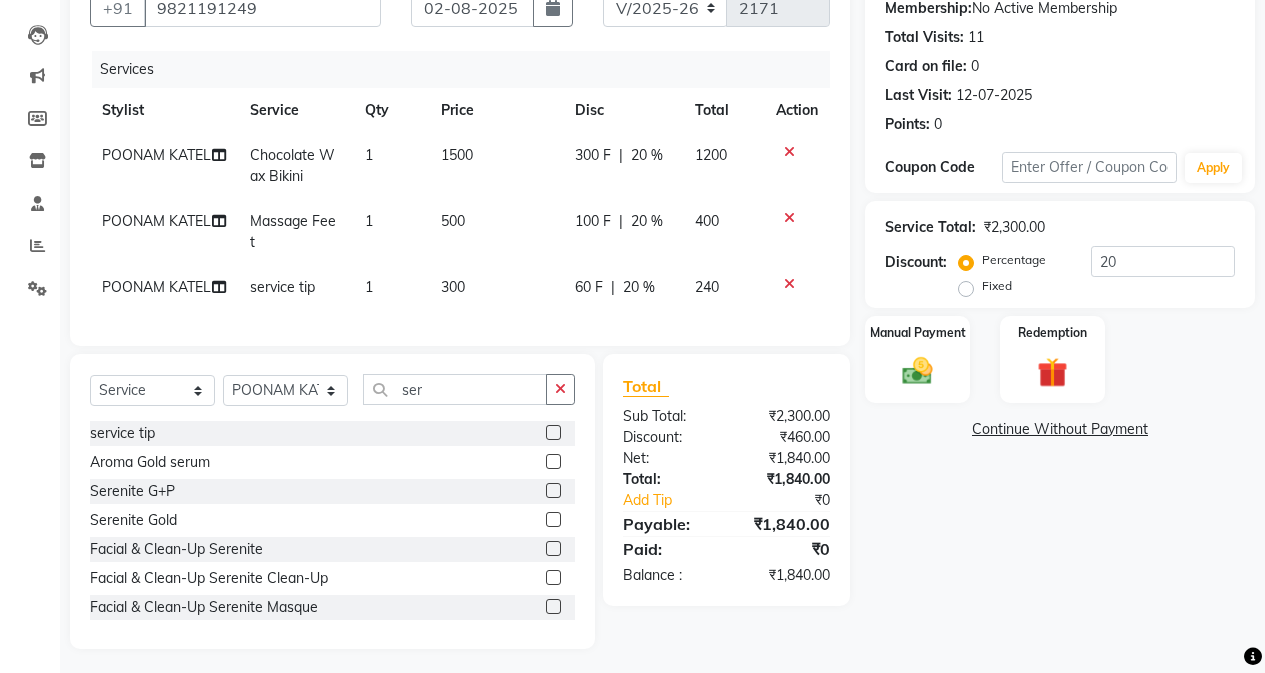 scroll, scrollTop: 249, scrollLeft: 0, axis: vertical 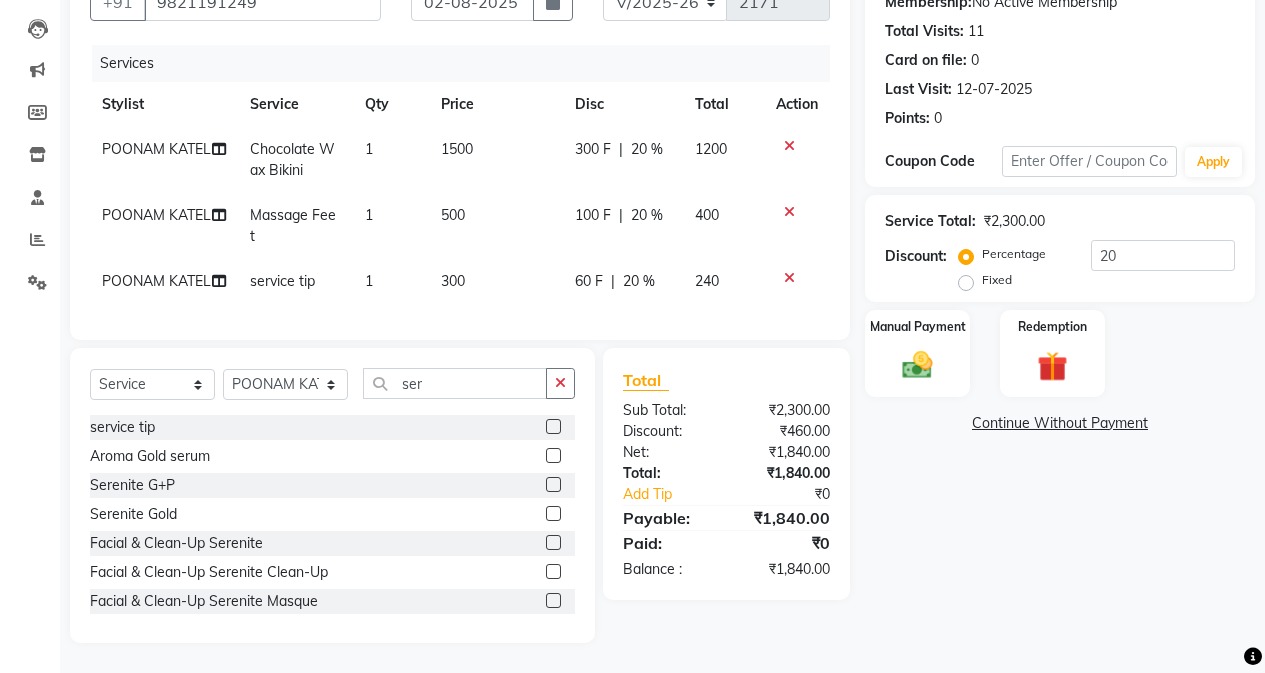 select on "61733" 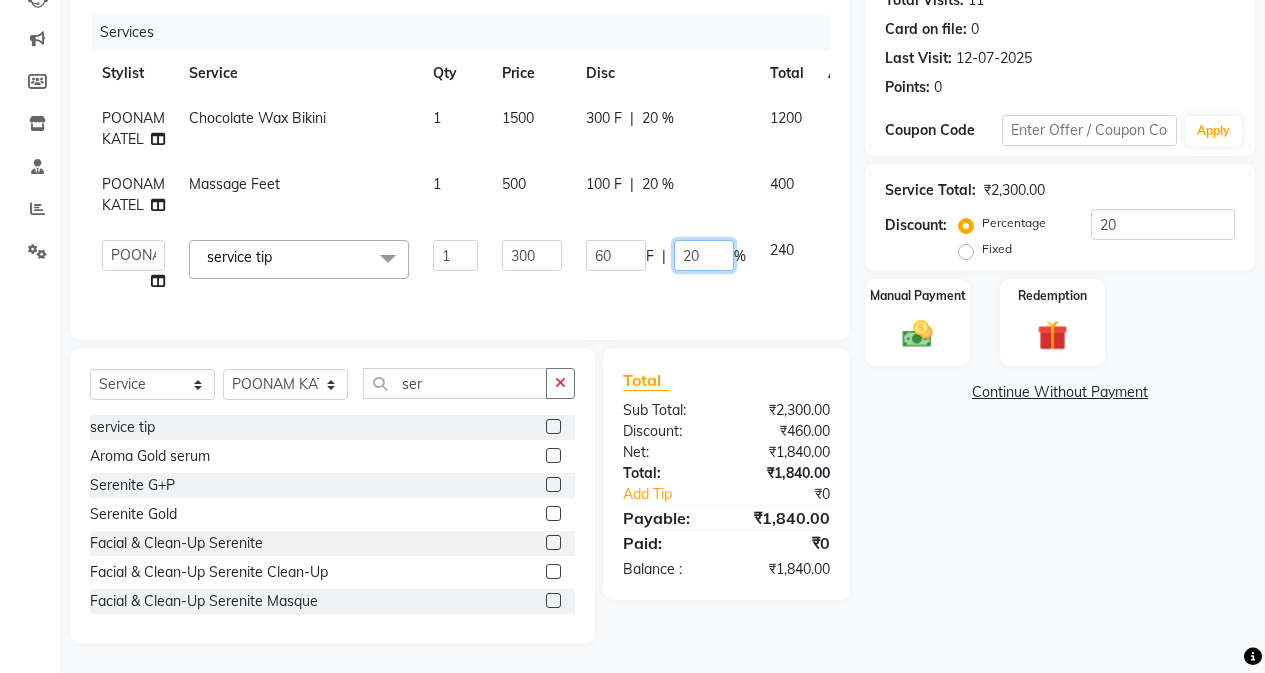 click on "20" 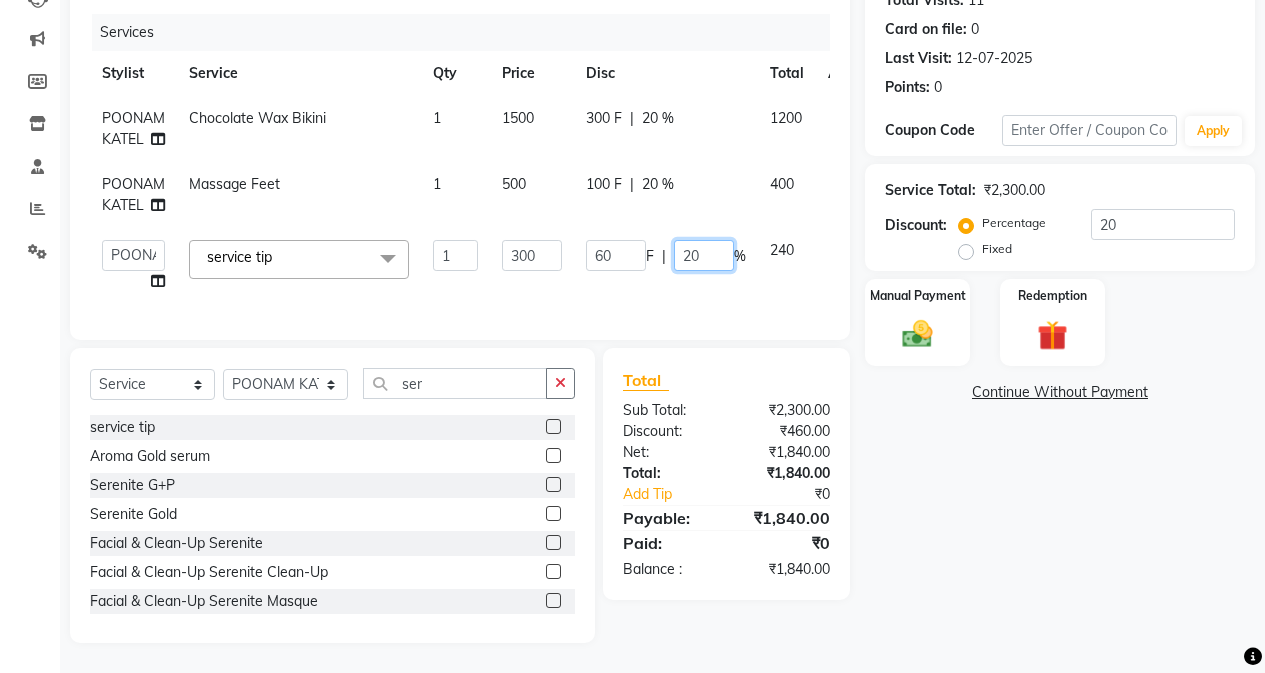 type on "2" 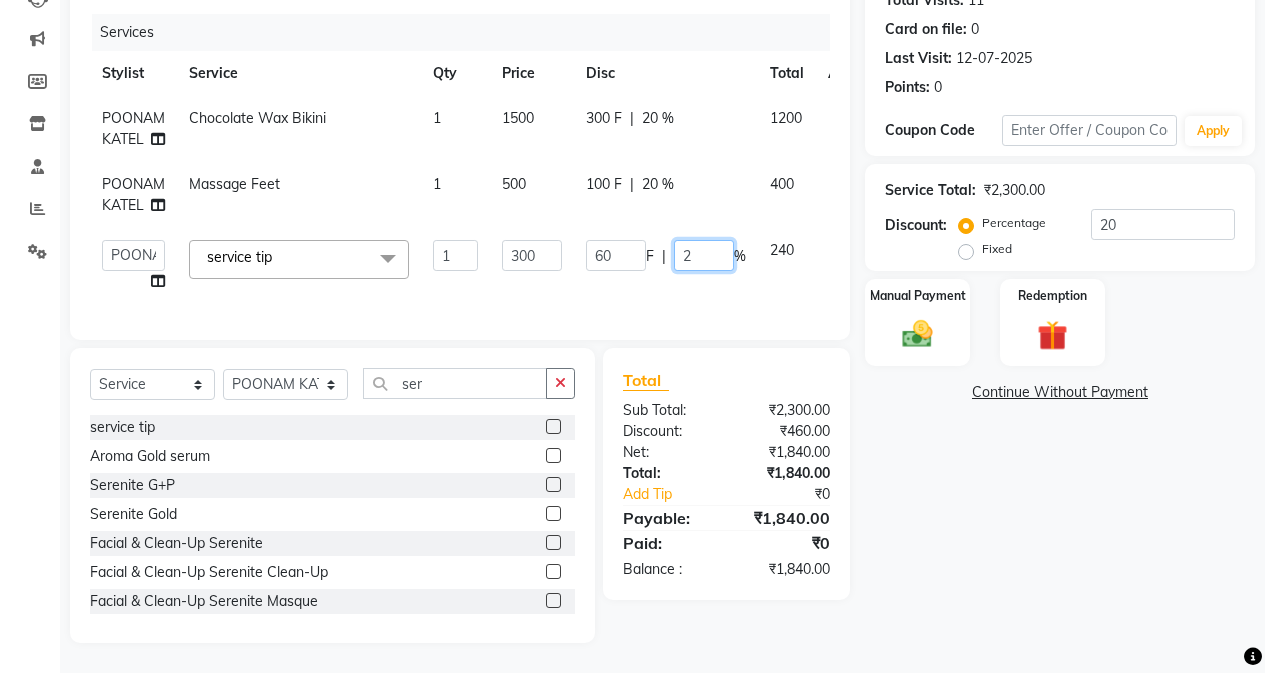 type 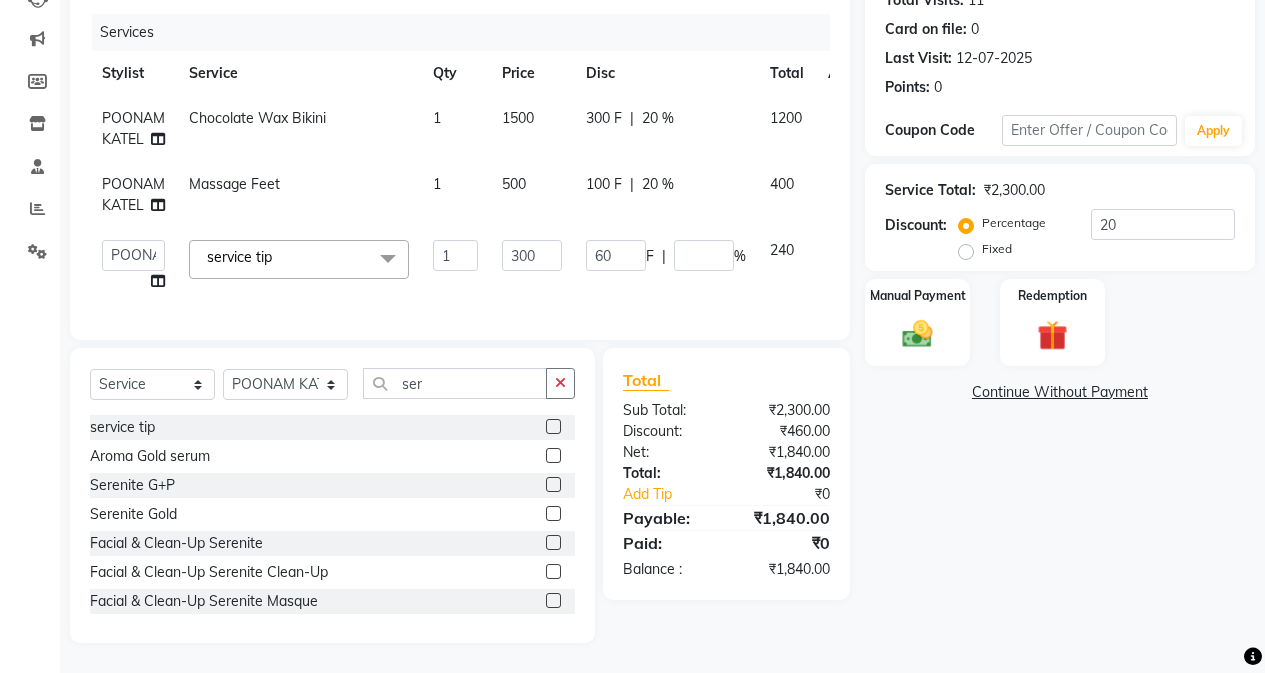 scroll, scrollTop: 197, scrollLeft: 0, axis: vertical 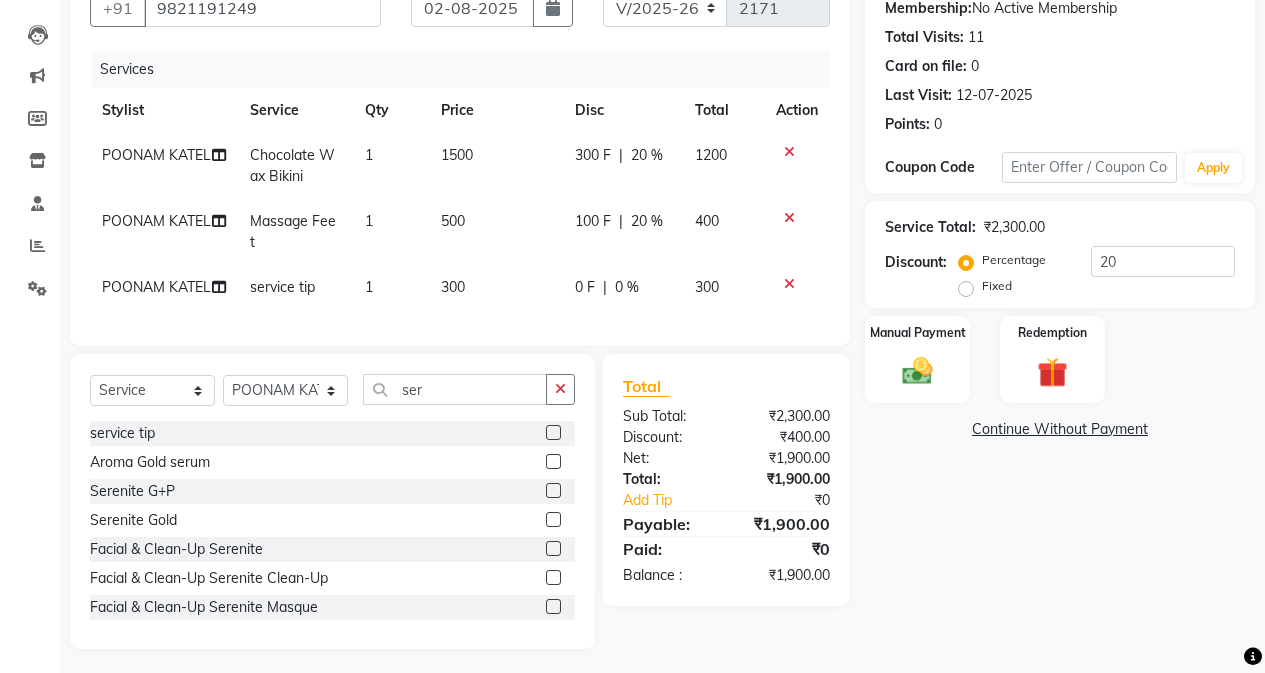 click on "Name: [FIRST] [LAST] Membership:  No Active Membership  Total Visits:  11 Card on file:  0 Last Visit:   12-07-2025 Points:   0  Coupon Code Apply Service Total:  ₰2,300.00  Discount:  Percentage   Fixed  20 Manual Payment Redemption  Continue Without Payment" 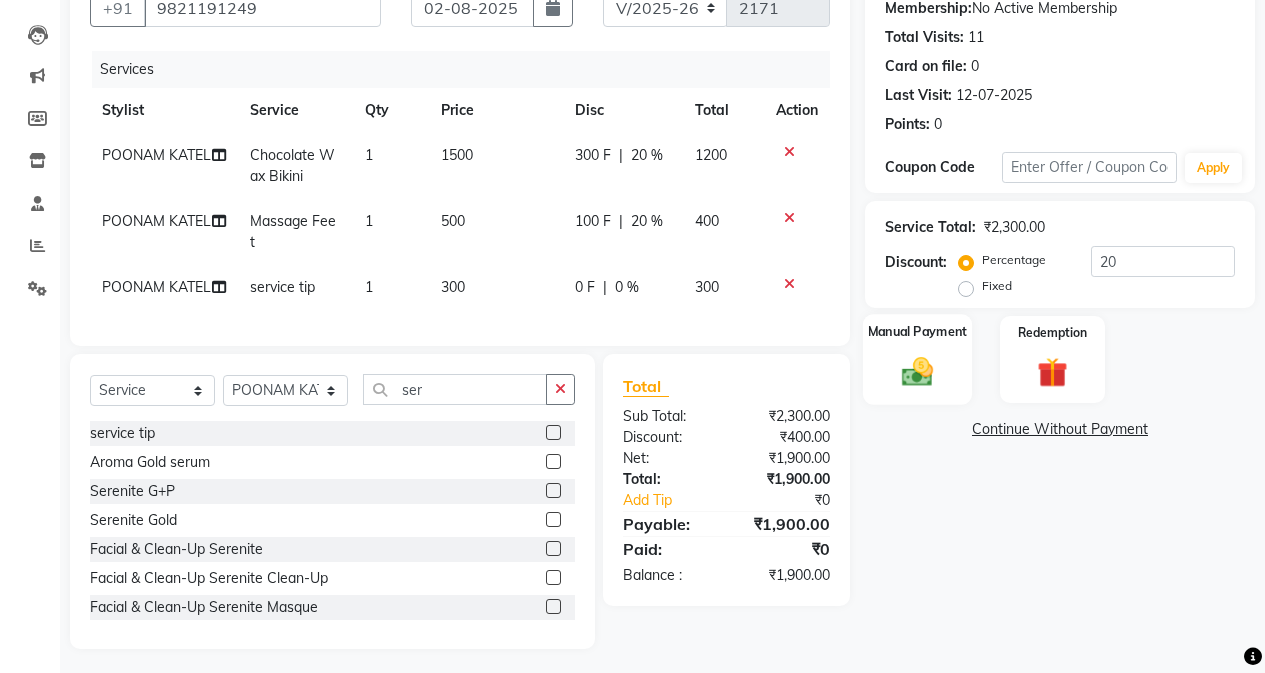 click on "Manual Payment" 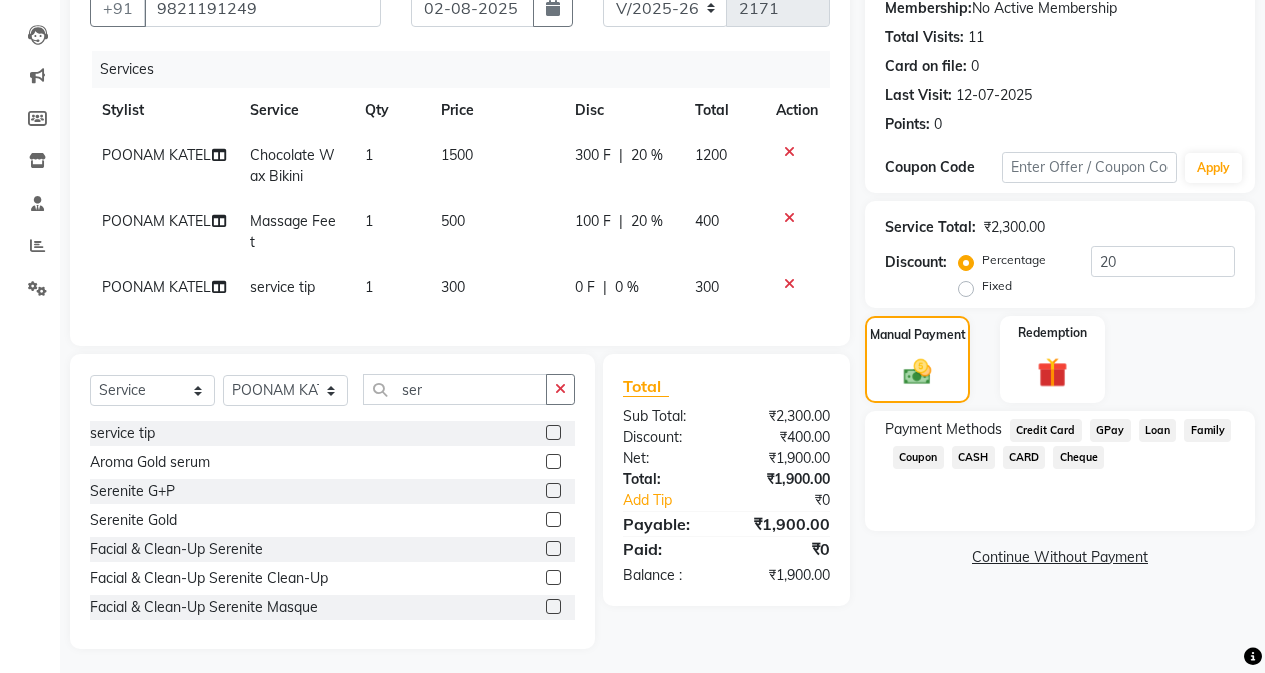 click on "GPay" 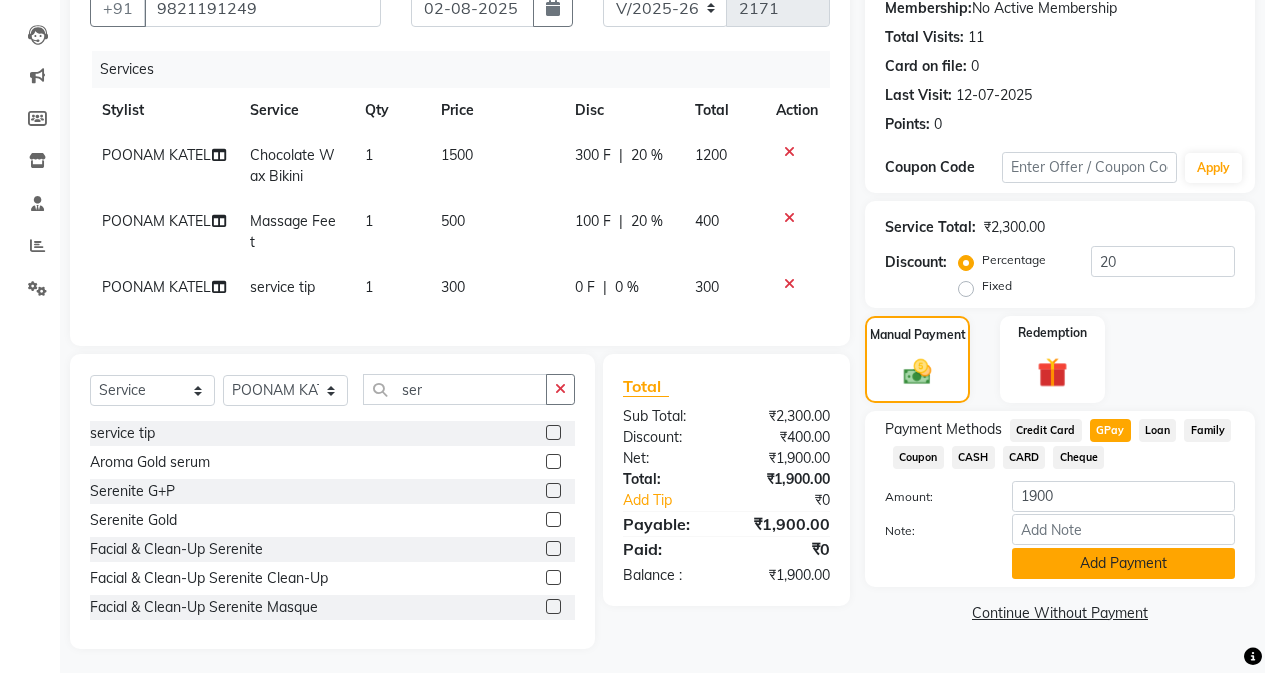 click on "Add Payment" 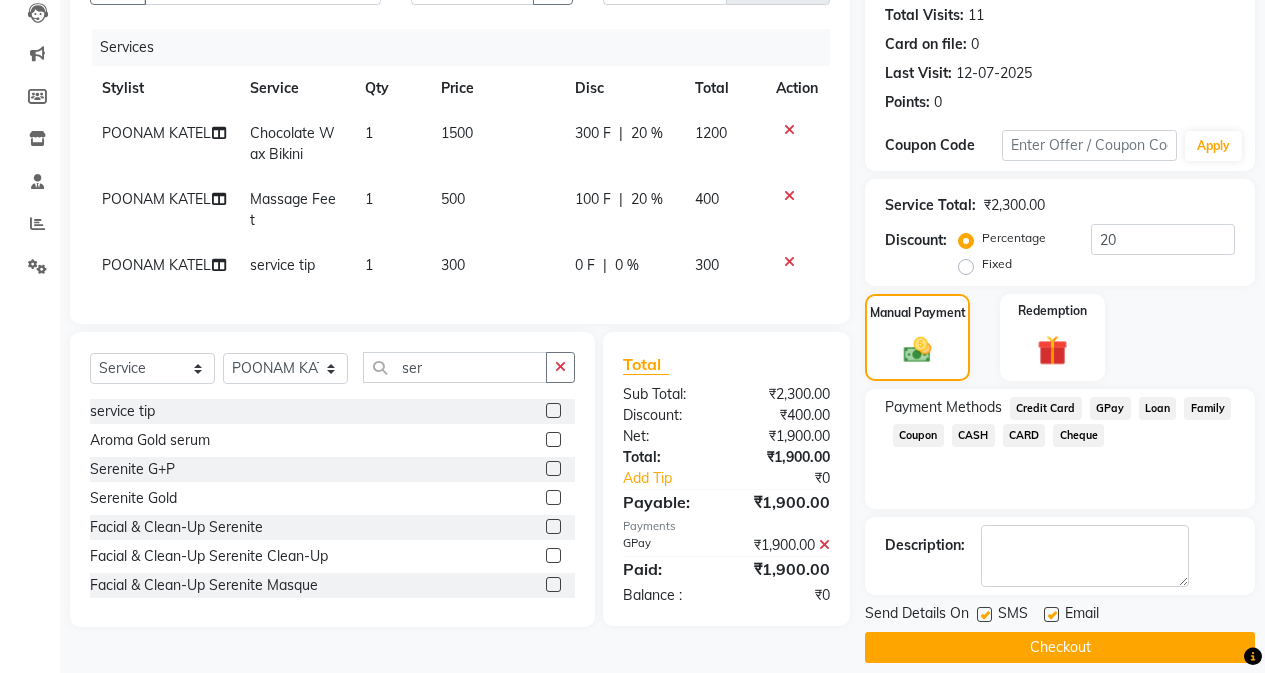 scroll, scrollTop: 239, scrollLeft: 0, axis: vertical 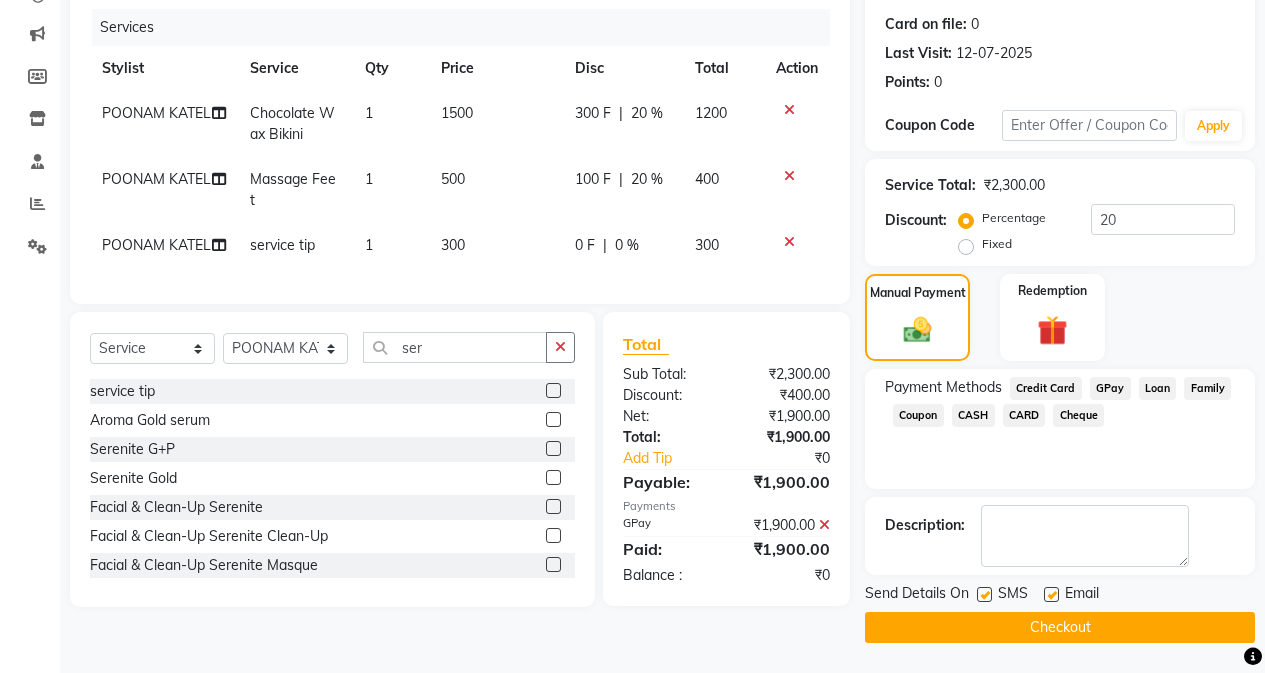 click on "Checkout" 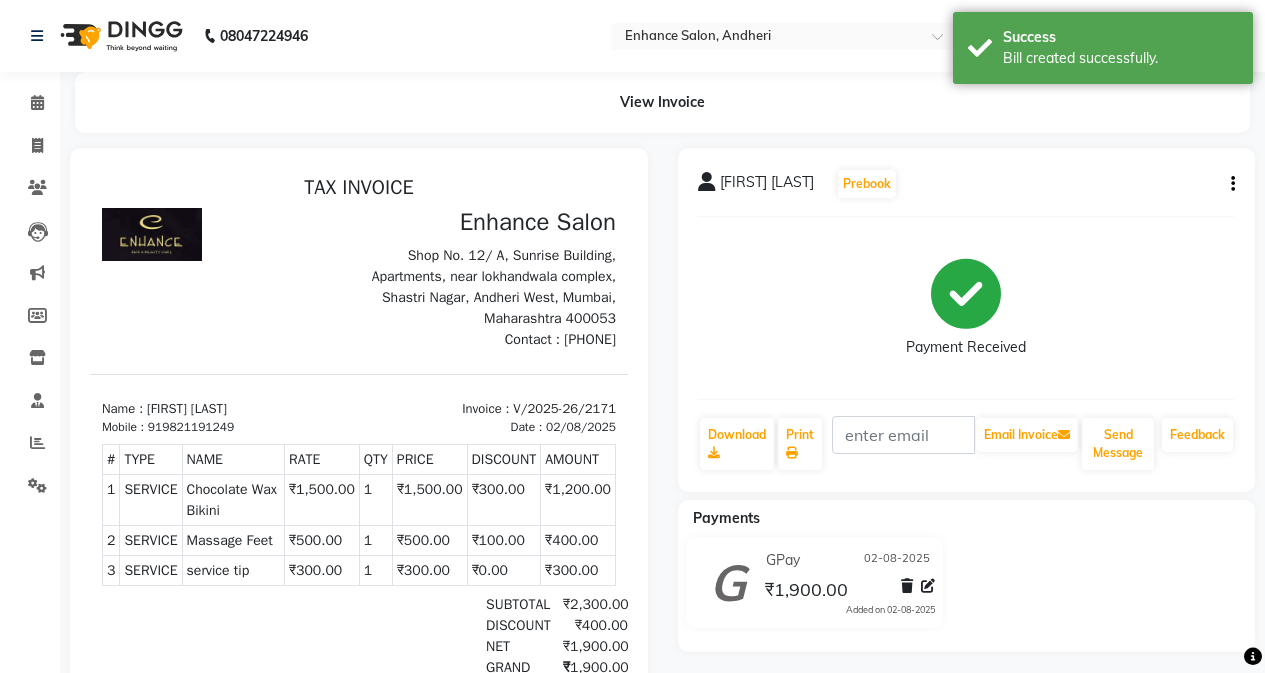 scroll, scrollTop: 0, scrollLeft: 0, axis: both 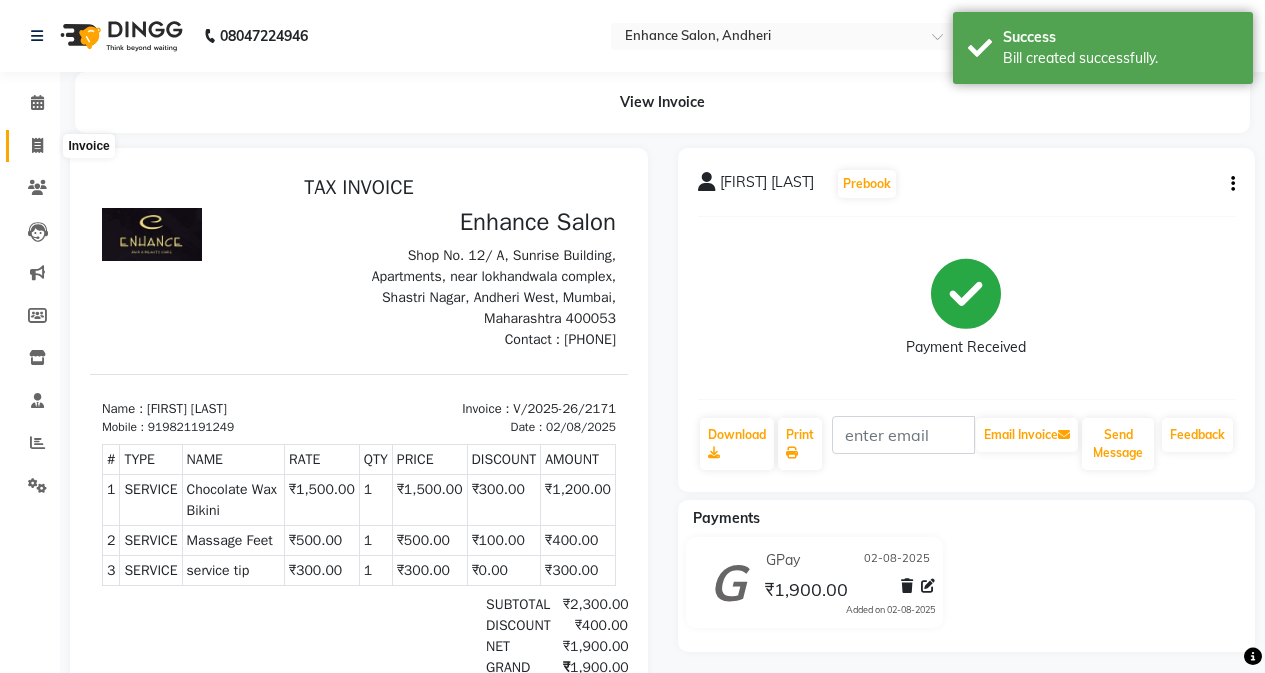 click 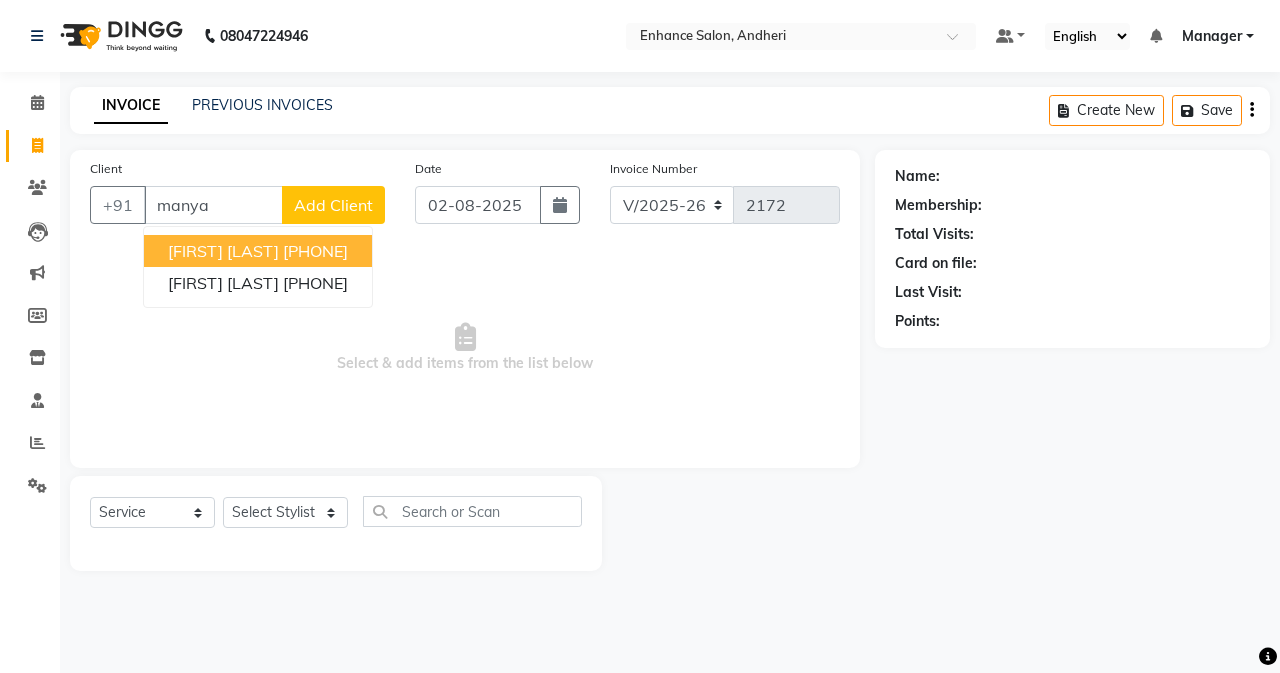 click on "[FIRST] [LAST]" at bounding box center (223, 251) 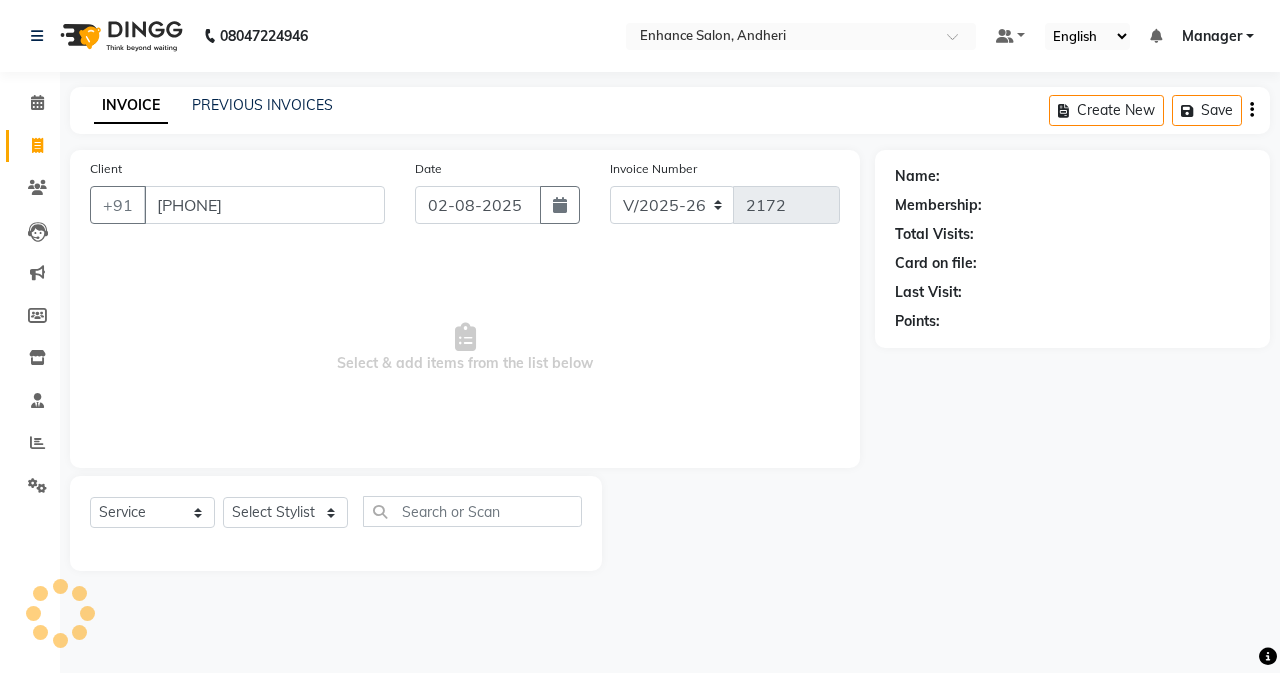 type on "[PHONE]" 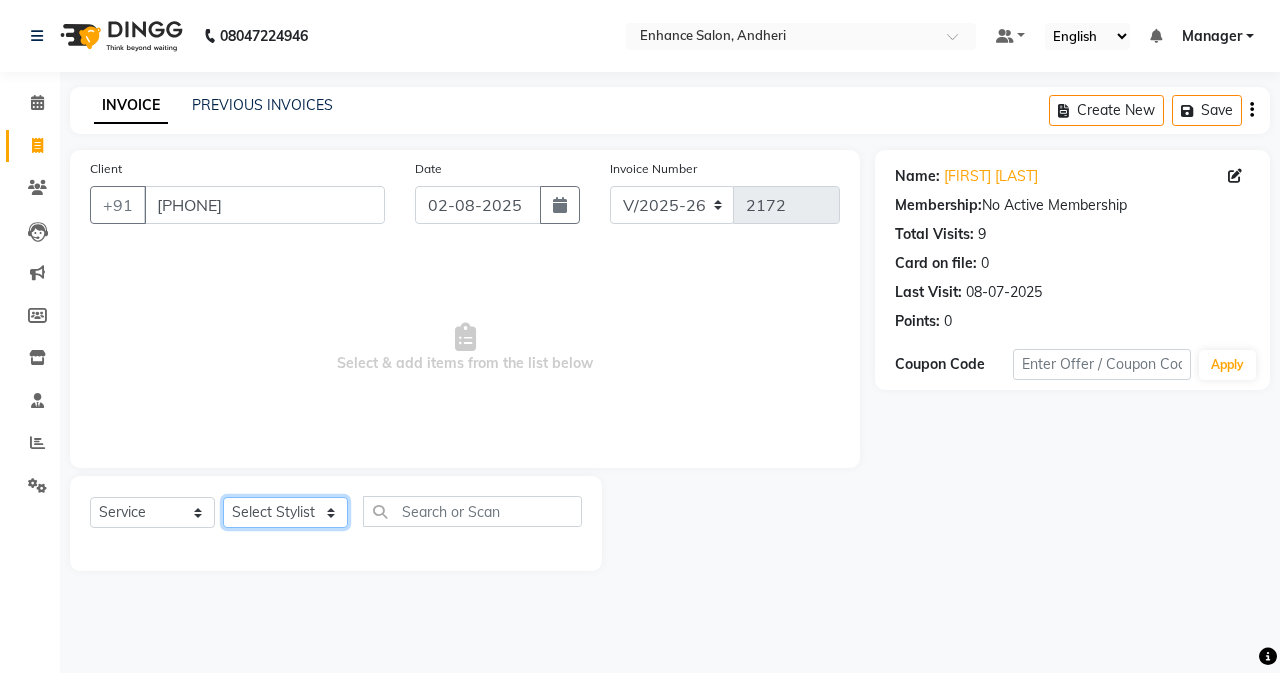 click on "Select Stylist Admin [PERSON]  [FIRST] [LAST] [FIRST] [LAST] Manager [FIRST] [LAST] [FIRST] [LAST] [FIRST] [LAST] [FIRST] [LAST] [FIRST] [LAST] [FIRST] [LAST] [FIRST] [LAST] [FIRST] [LAST] [FIRST] [LAST]" 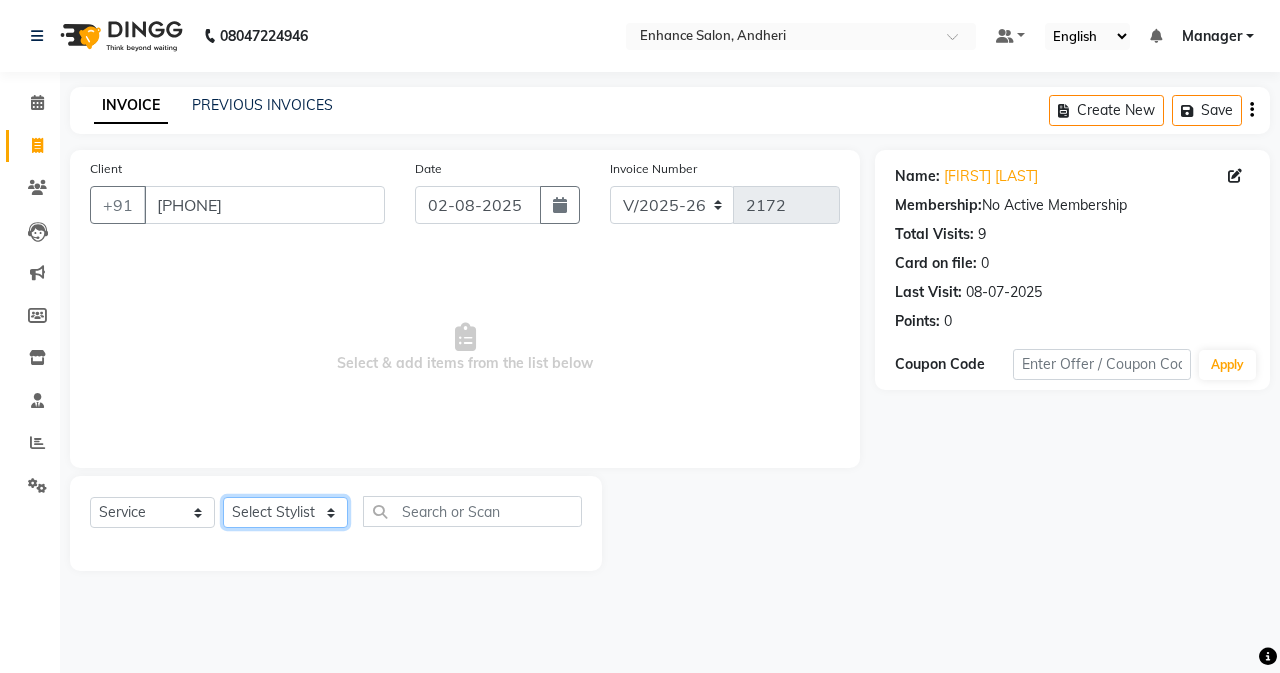 select on "61730" 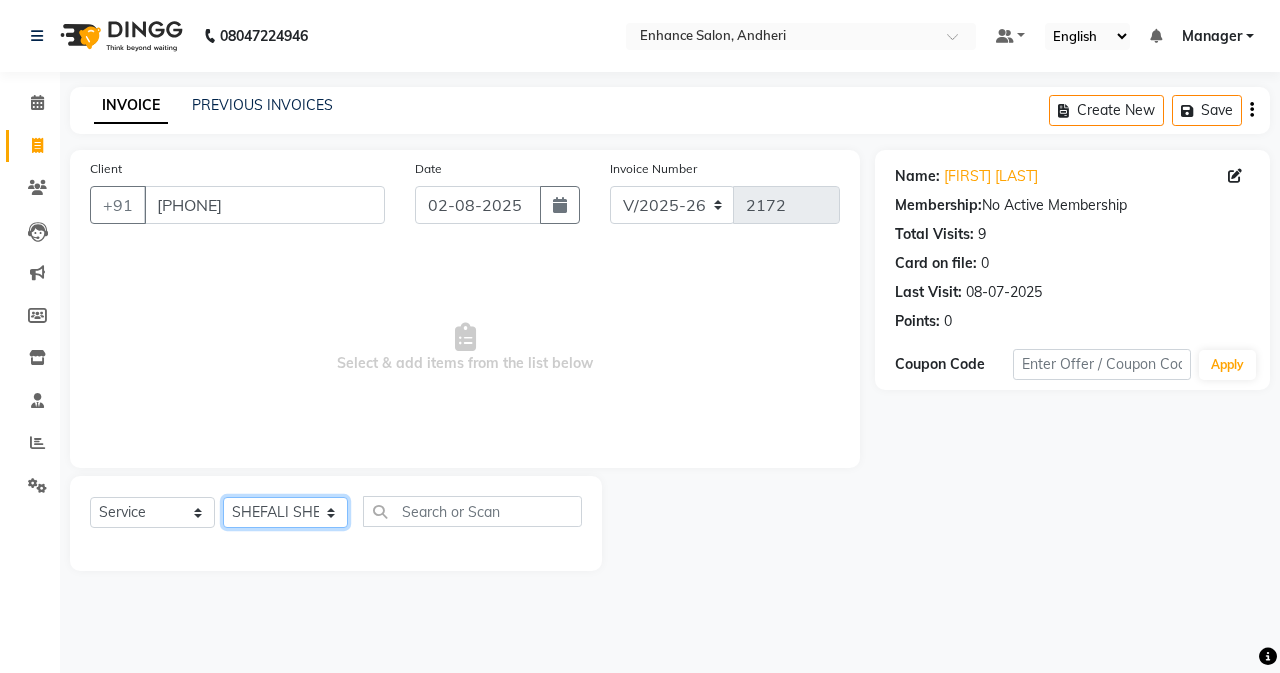 click on "Select Stylist Admin [PERSON]  [FIRST] [LAST] [FIRST] [LAST] Manager [FIRST] [LAST] [FIRST] [LAST] [FIRST] [LAST] [FIRST] [LAST] [FIRST] [LAST] [FIRST] [LAST] [FIRST] [LAST] [FIRST] [LAST] [FIRST] [LAST]" 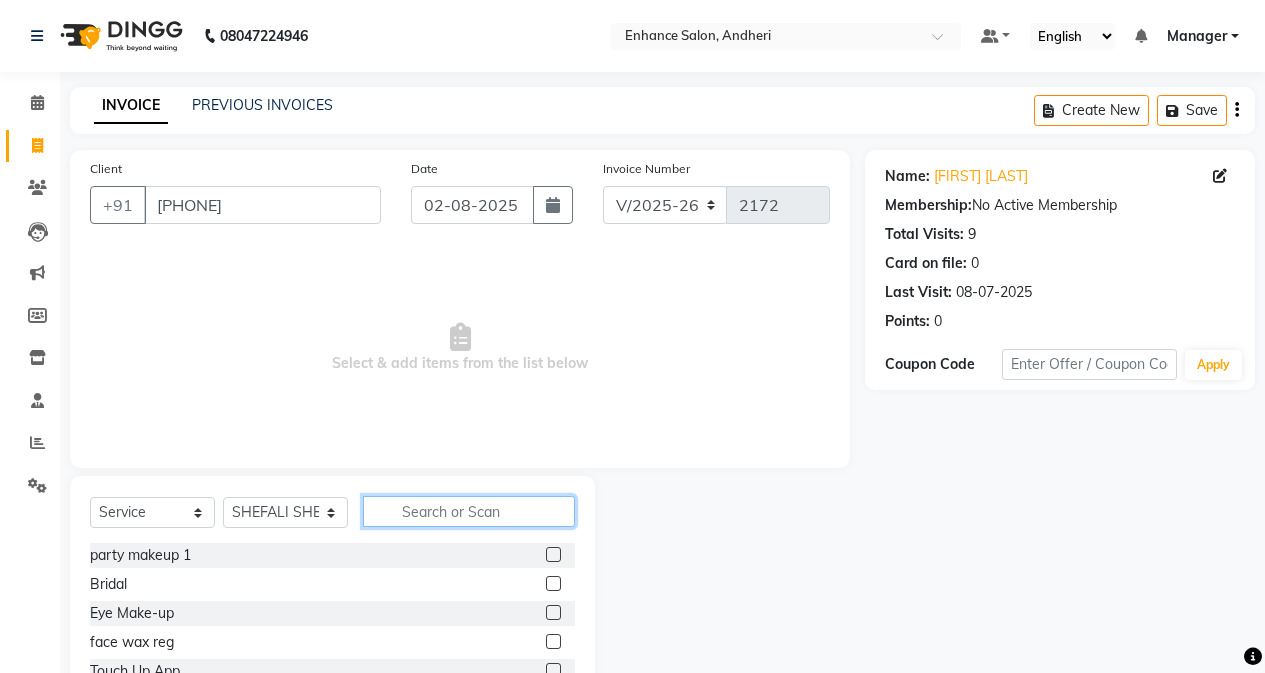 drag, startPoint x: 410, startPoint y: 515, endPoint x: 413, endPoint y: 498, distance: 17.262676 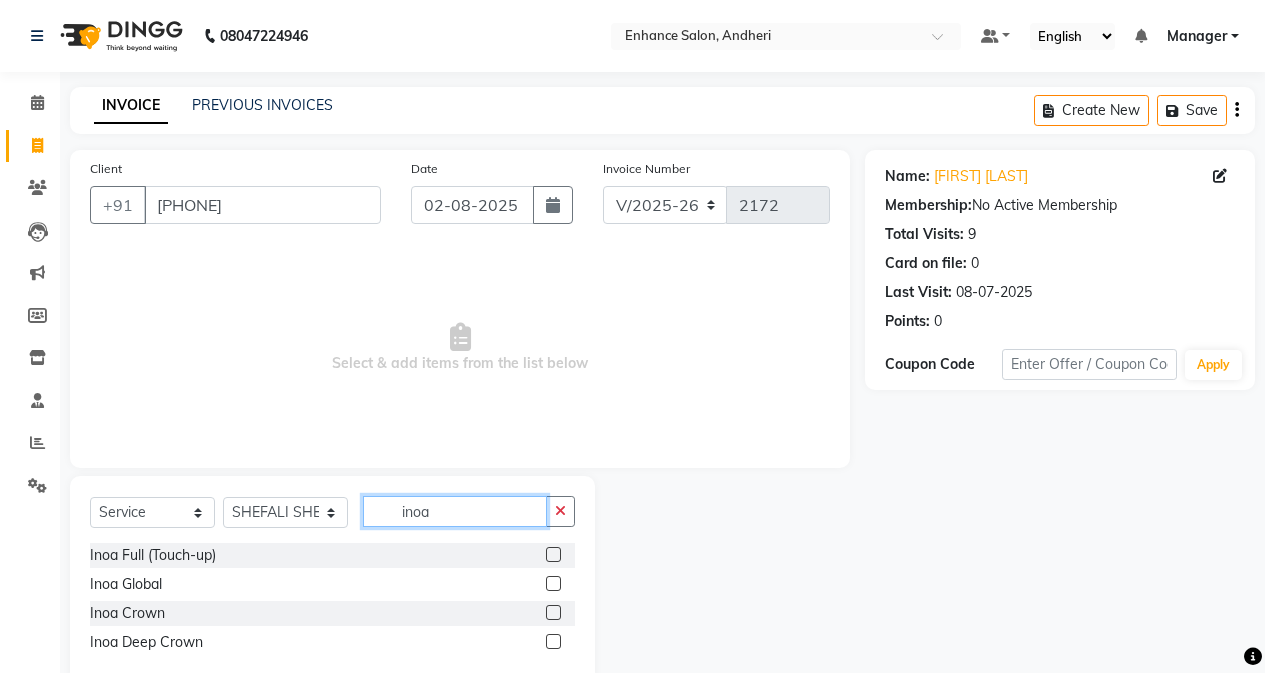 type on "inoa" 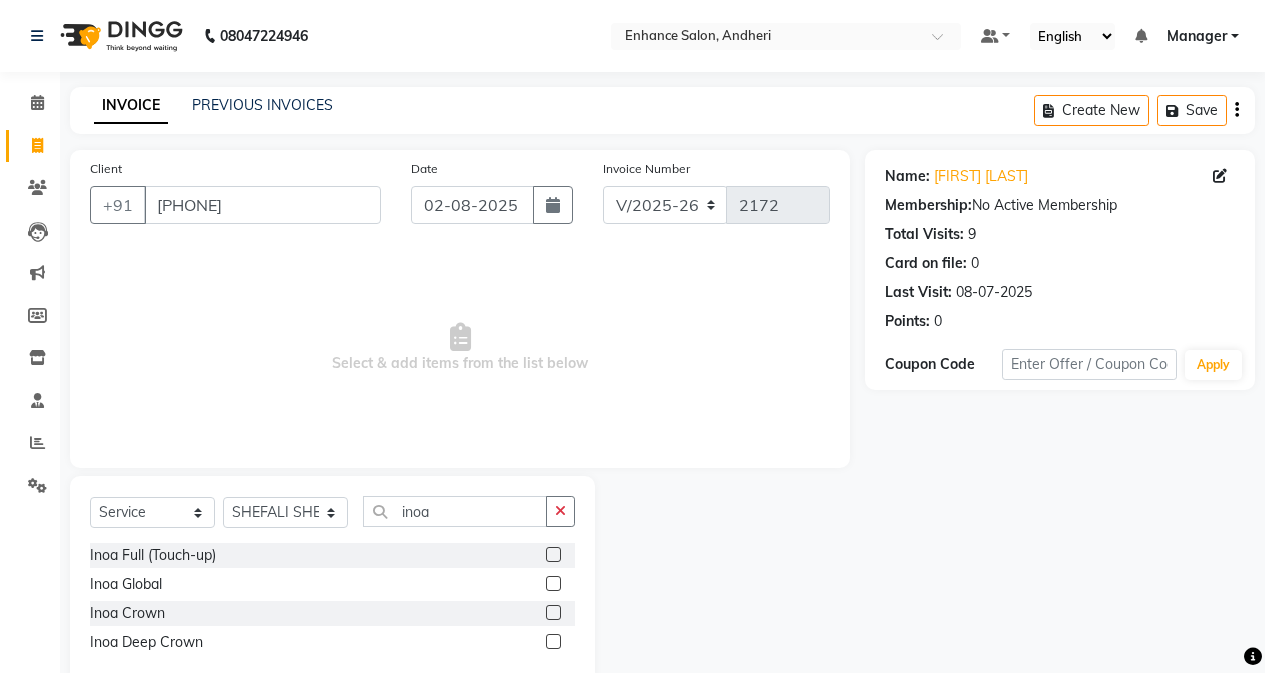 drag, startPoint x: 551, startPoint y: 558, endPoint x: 523, endPoint y: 513, distance: 53 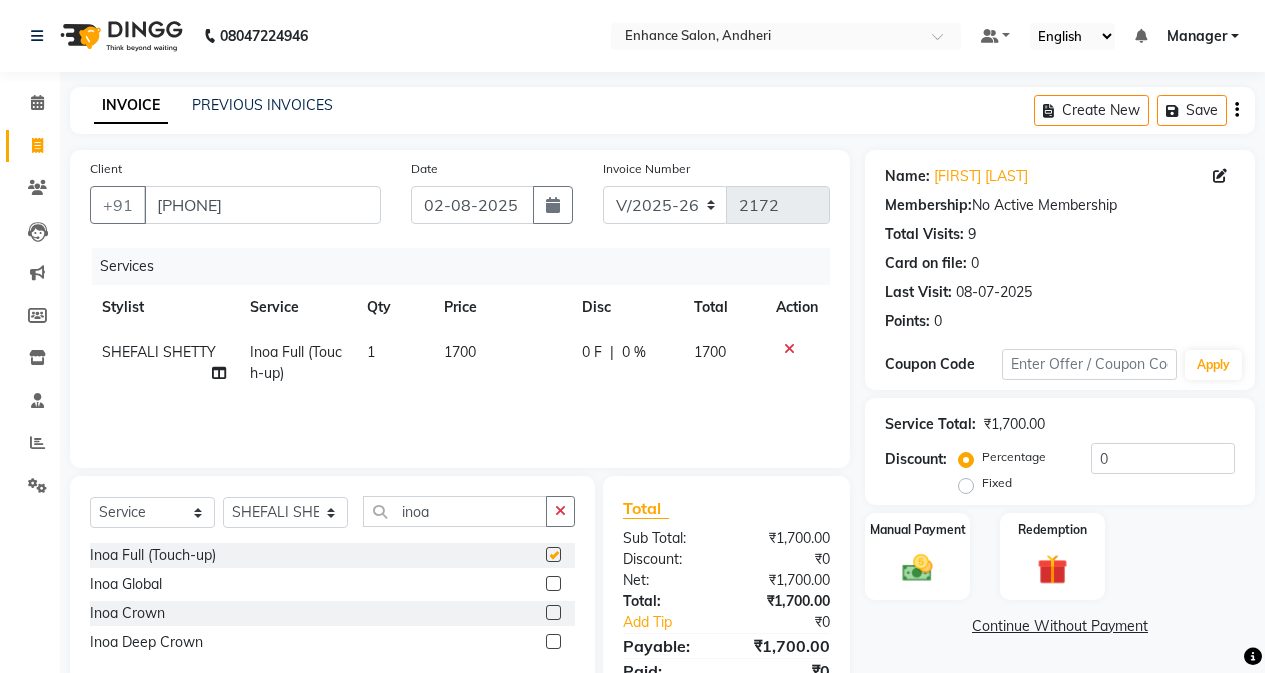 checkbox on "false" 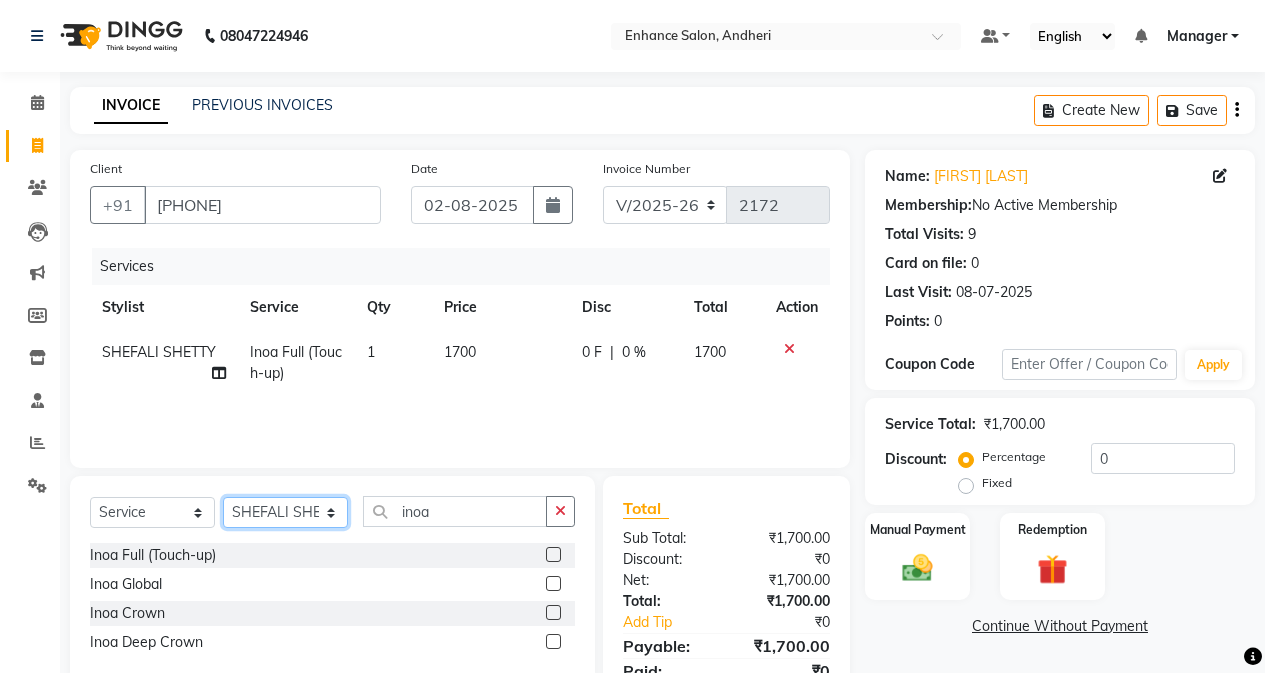 click on "Select Stylist Admin [PERSON]  [FIRST] [LAST] [FIRST] [LAST] Manager [FIRST] [LAST] [FIRST] [LAST] [FIRST] [LAST] [FIRST] [LAST] [FIRST] [LAST] [FIRST] [LAST] [FIRST] [LAST] [FIRST] [LAST] [FIRST] [LAST]" 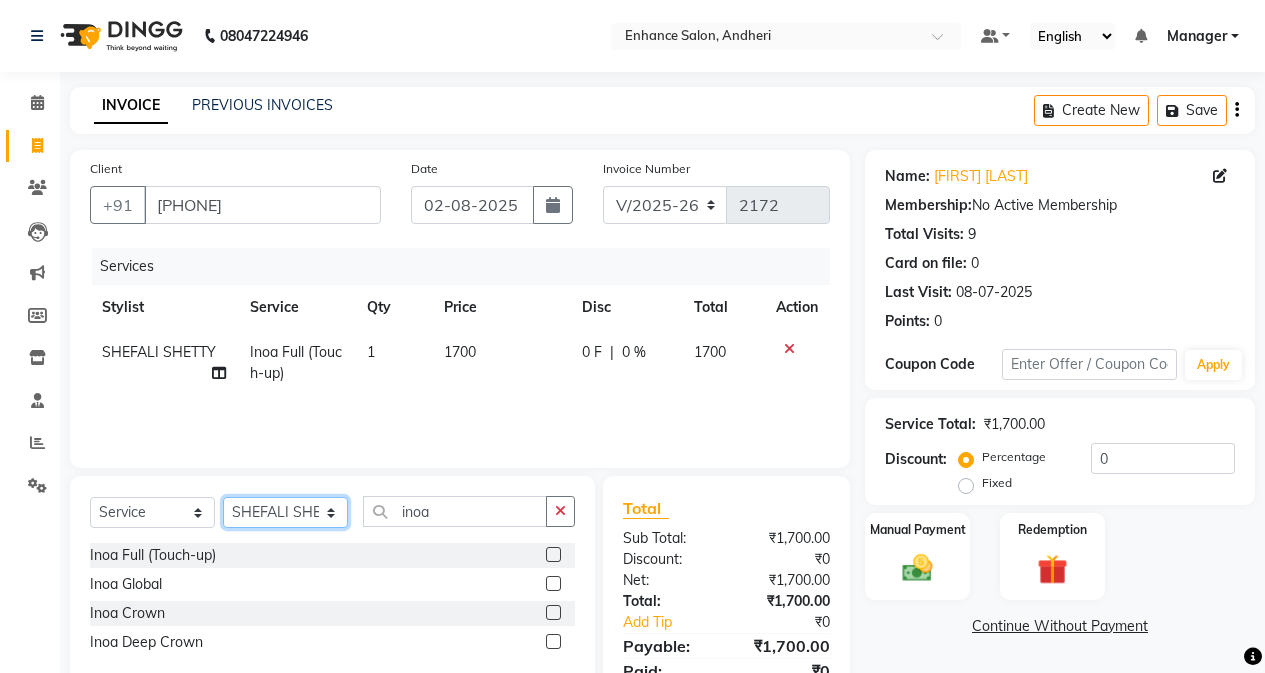 select on "[NUMBER]" 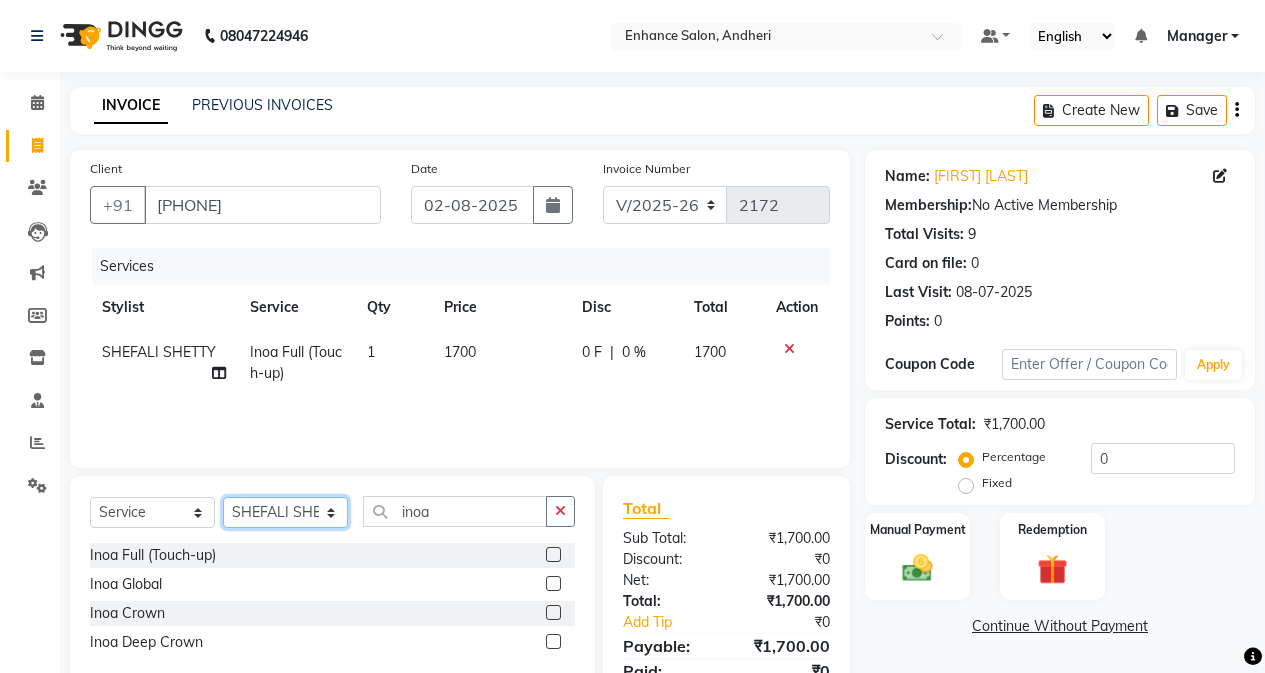 click on "Select Stylist Admin [PERSON]  [FIRST] [LAST] [FIRST] [LAST] Manager [FIRST] [LAST] [FIRST] [LAST] [FIRST] [LAST] [FIRST] [LAST] [FIRST] [LAST] [FIRST] [LAST] [FIRST] [LAST] [FIRST] [LAST] [FIRST] [LAST]" 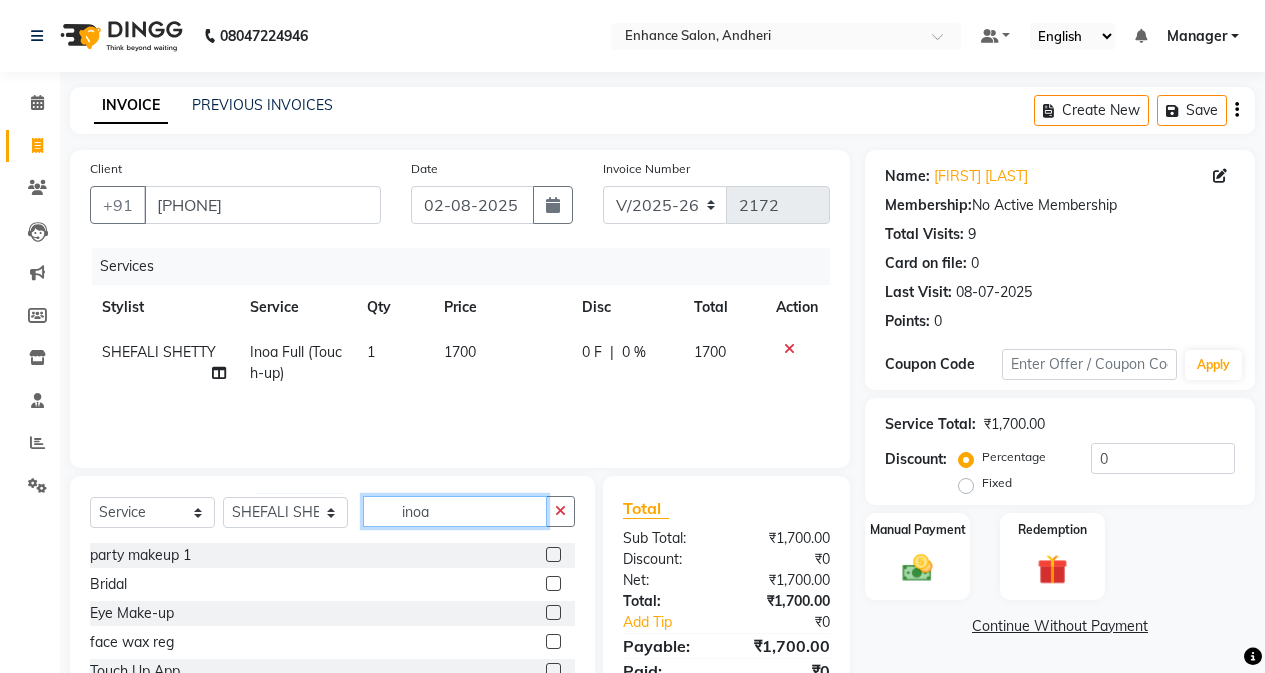 click on "inoa" 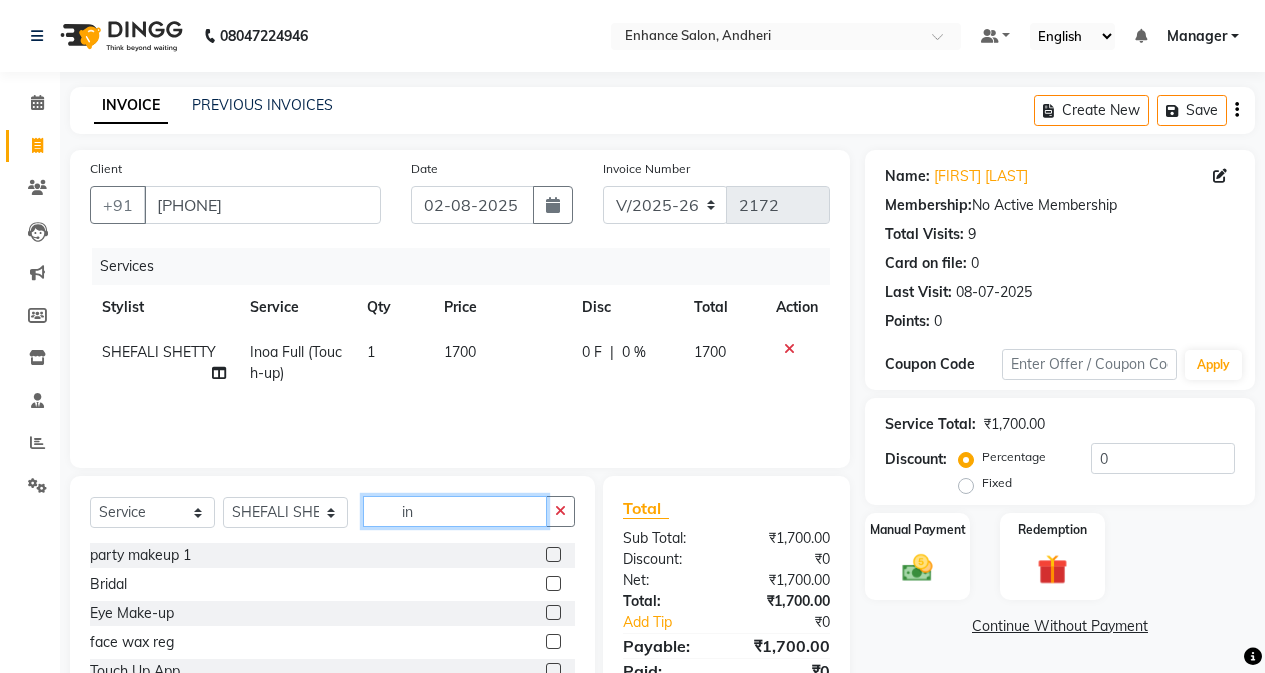 type on "i" 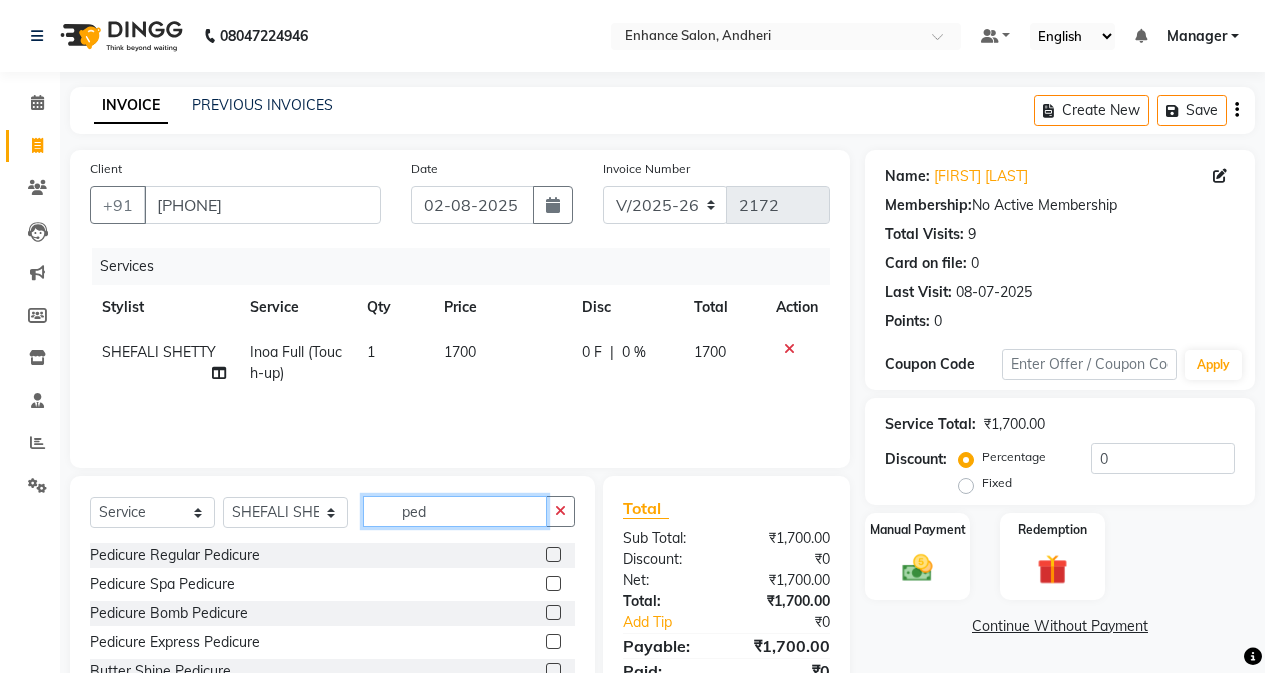 type on "ped" 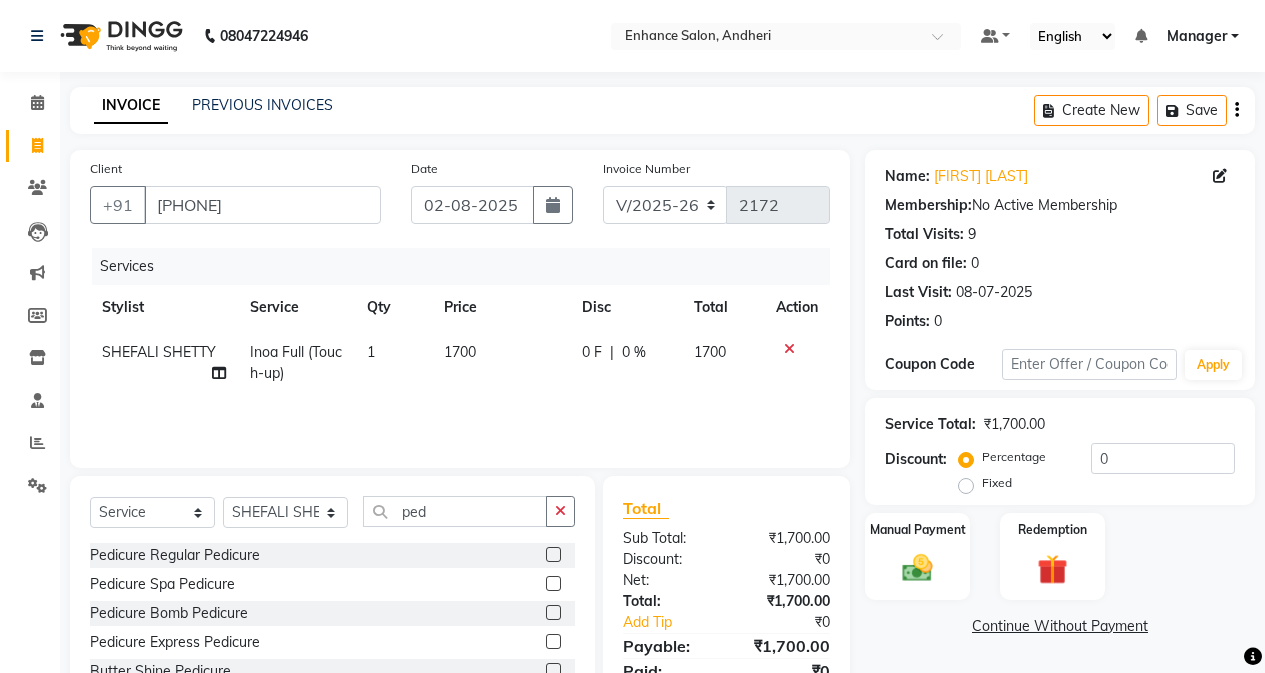 click 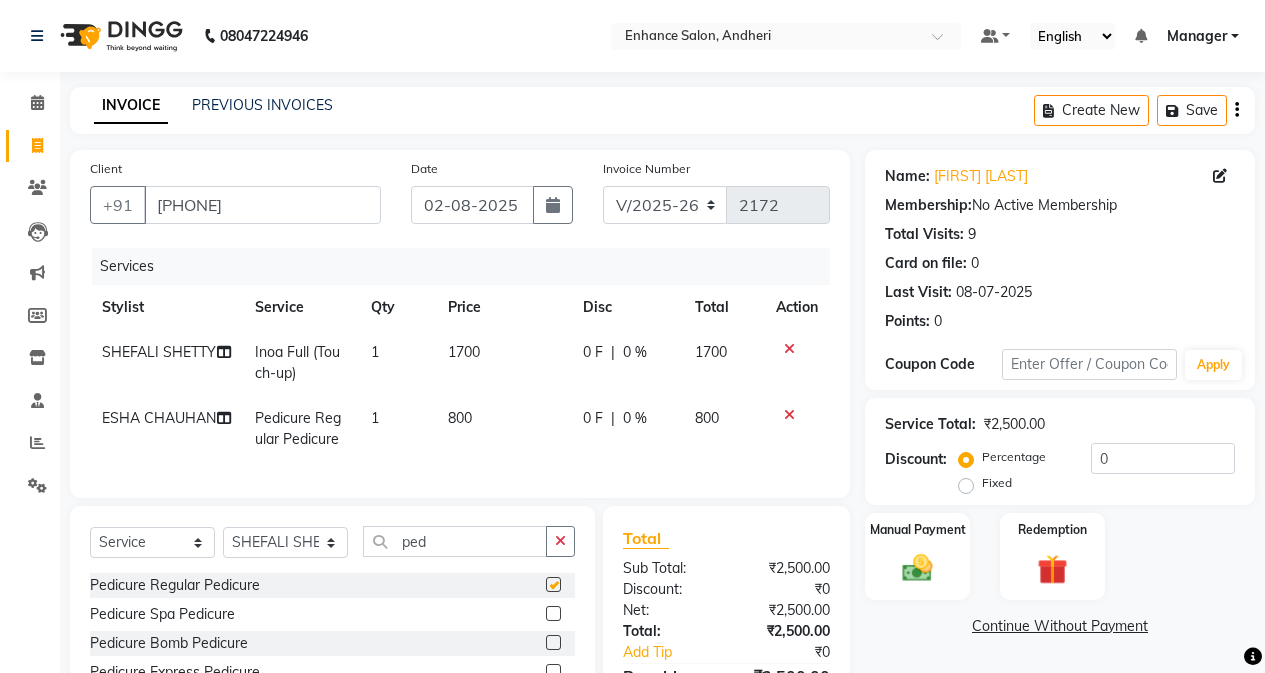checkbox on "false" 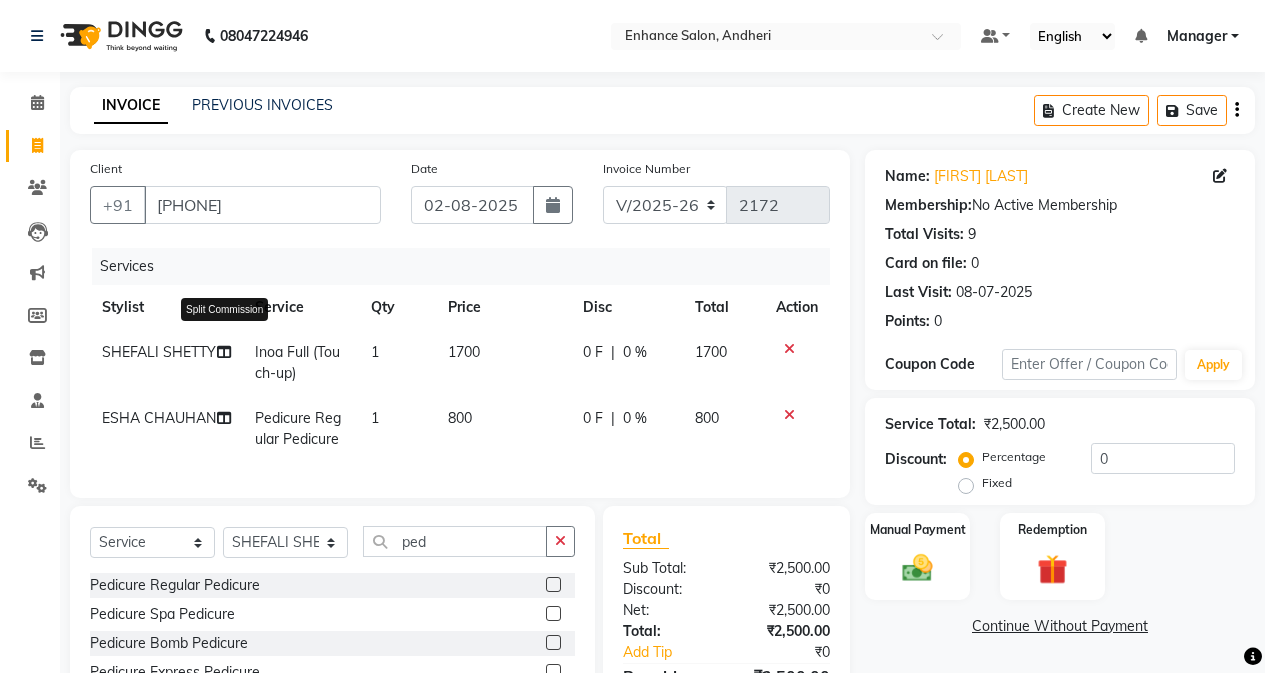 click 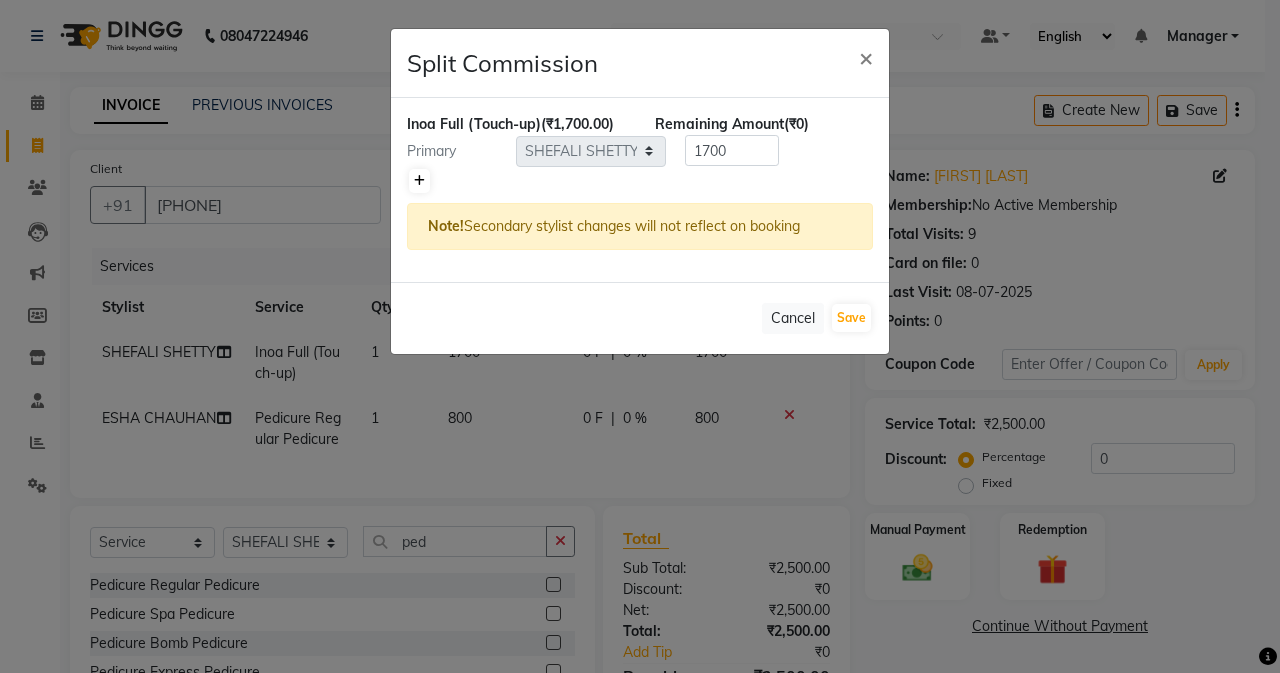 click 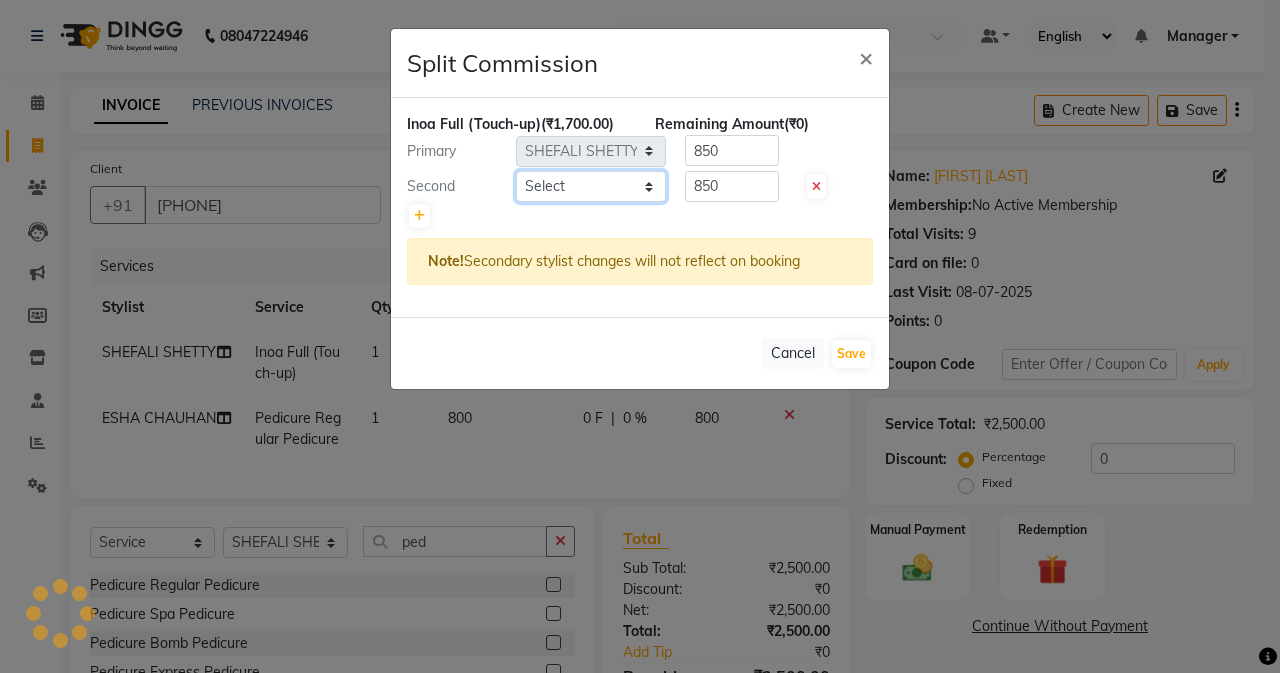 click on "Select  Admin   [PERSON]    [FIRST] [LAST]   [FIRST] [LAST]   Manager   [FIRST] [LAST]   [FIRST]   [FIRST] [LAST]   [FIRST] [LAST]   [FIRST] [LAST]   [FIRST] [LAST]   [FIRST] [LAST]   [FIRST] [LAST]   [FIRST] [LAST]   [FIRST] [LAST]" 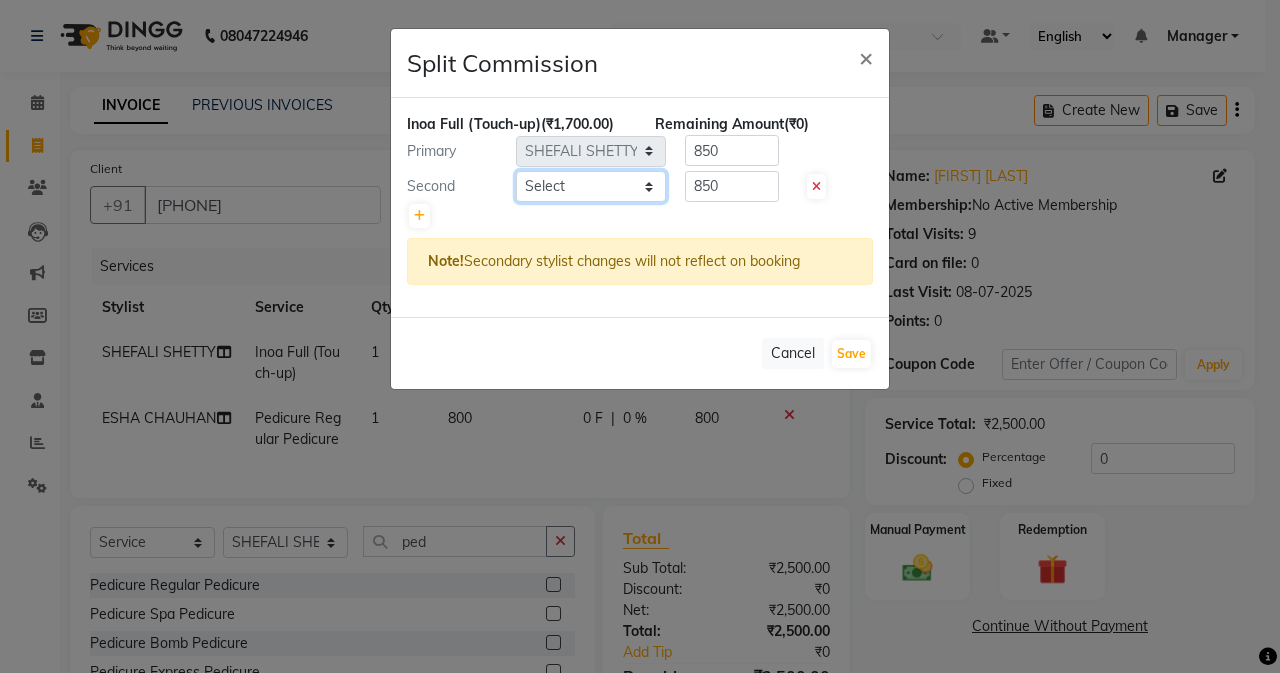 select on "[NUMBER]" 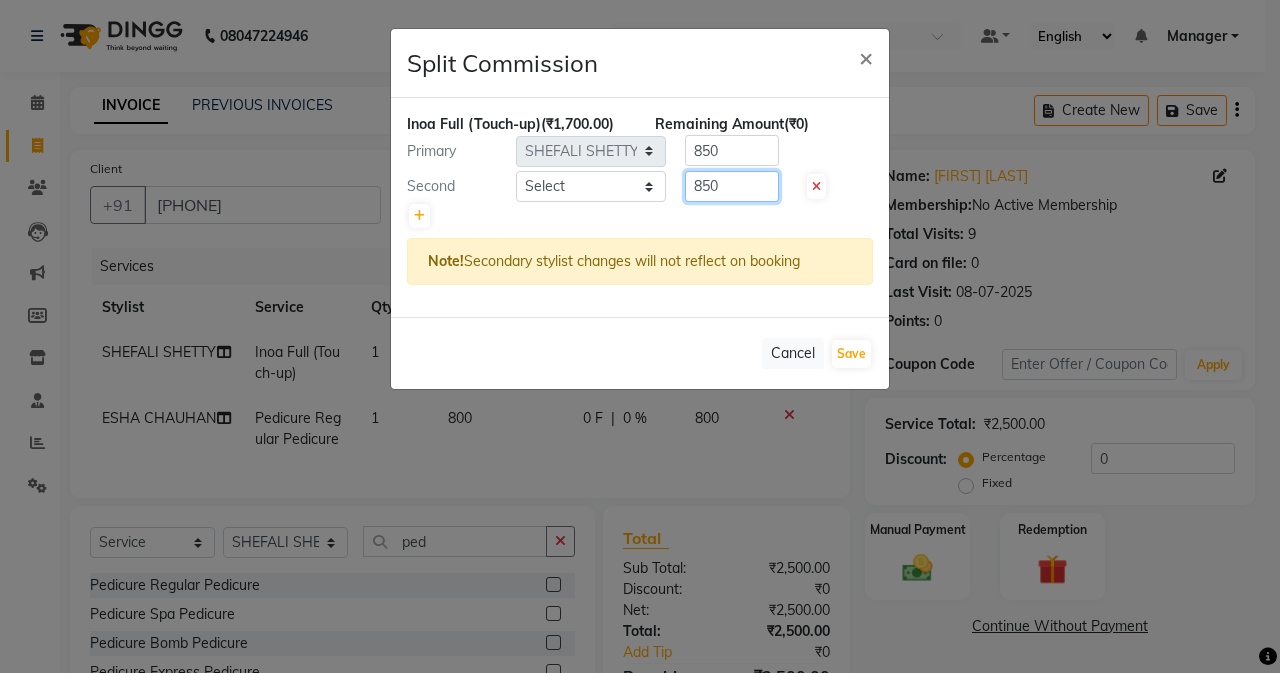 click on "850" 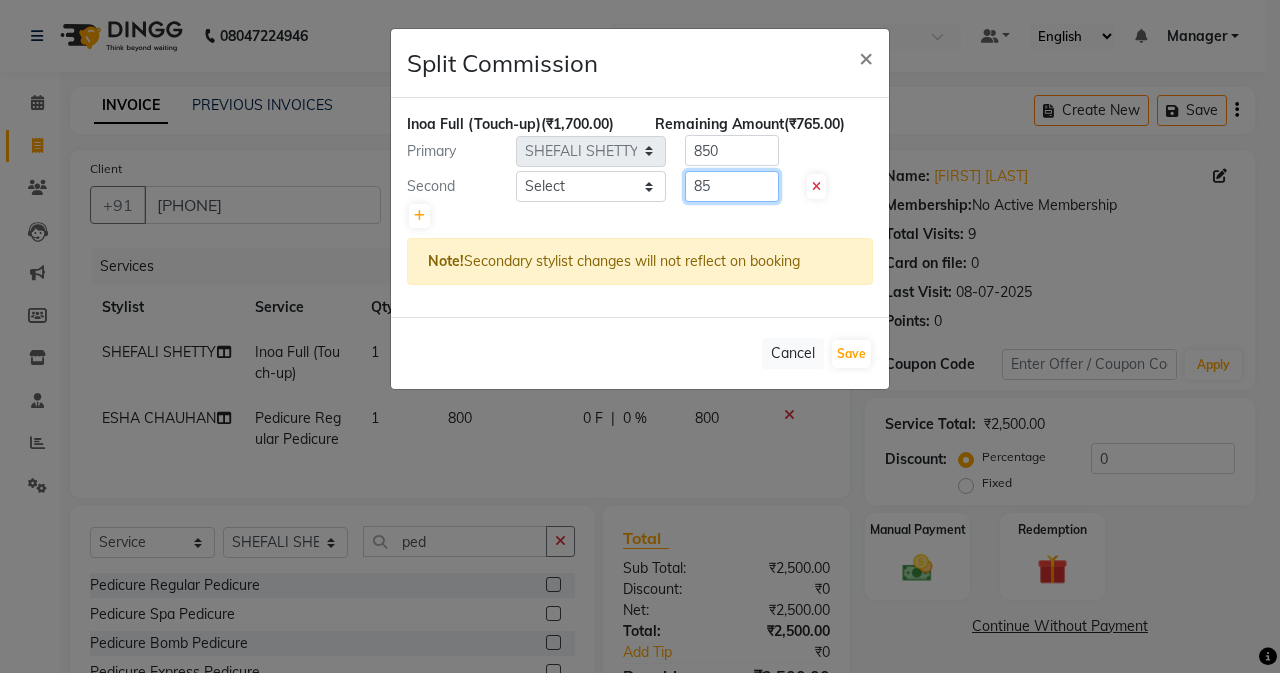 type on "8" 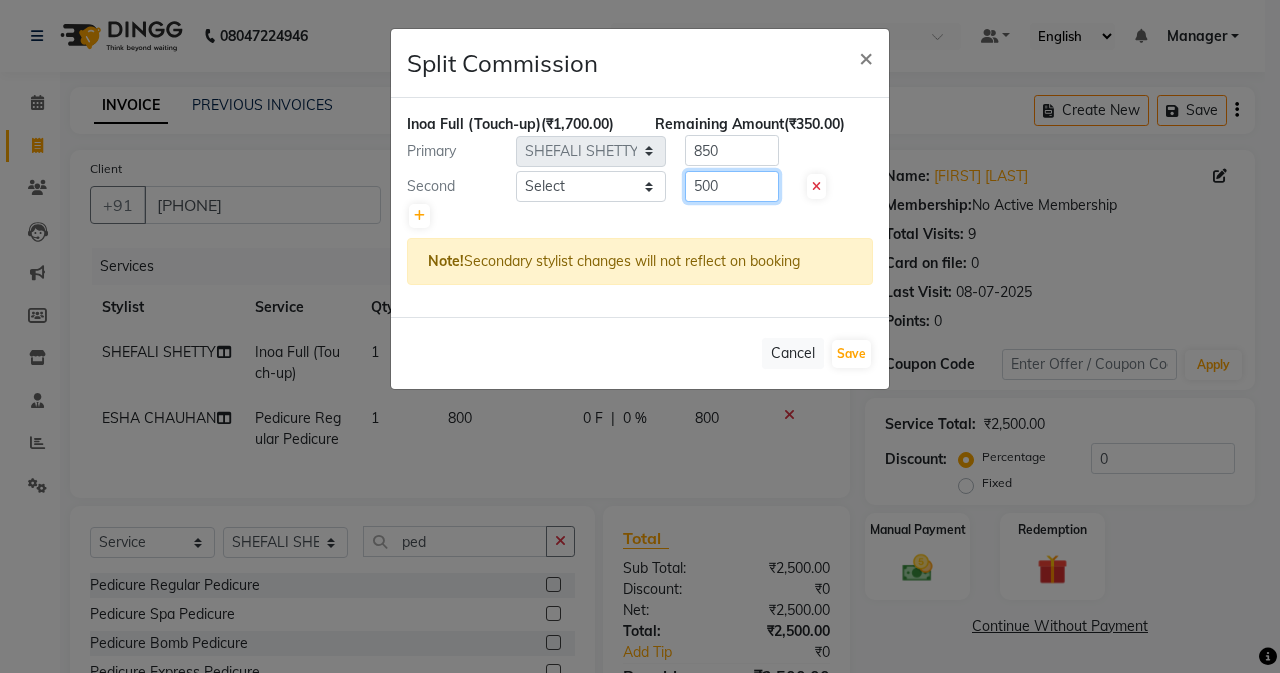 type on "500" 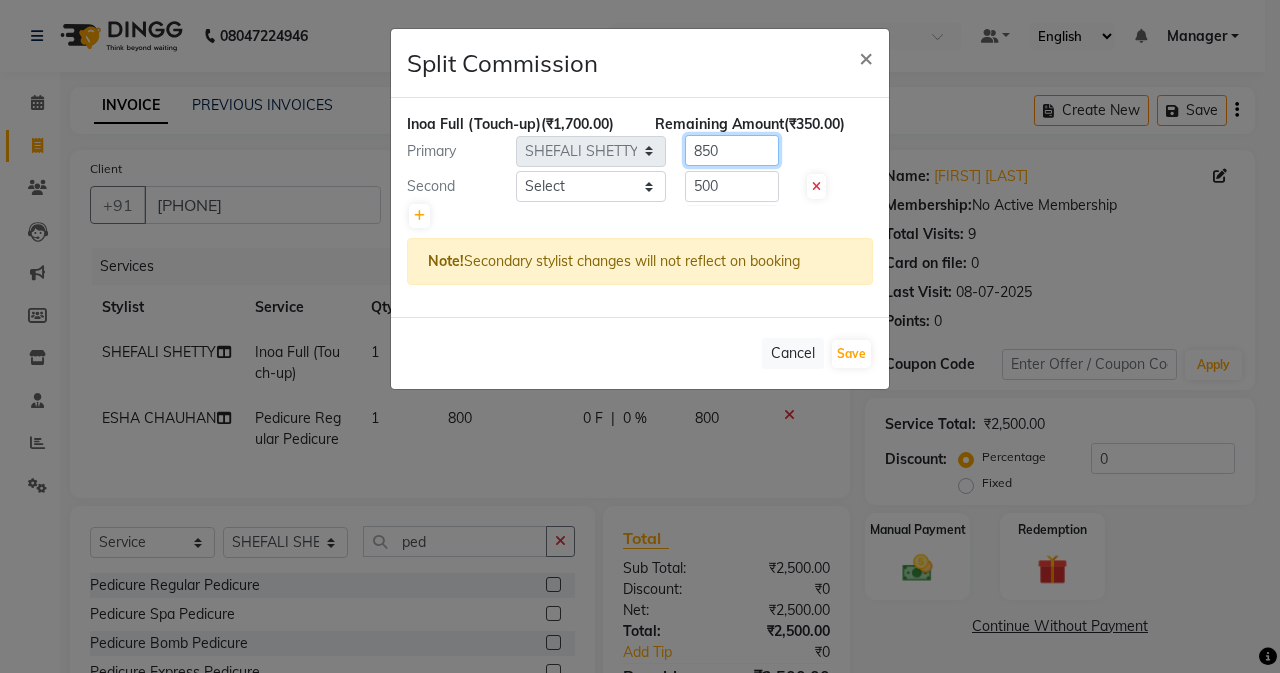 click on "850" 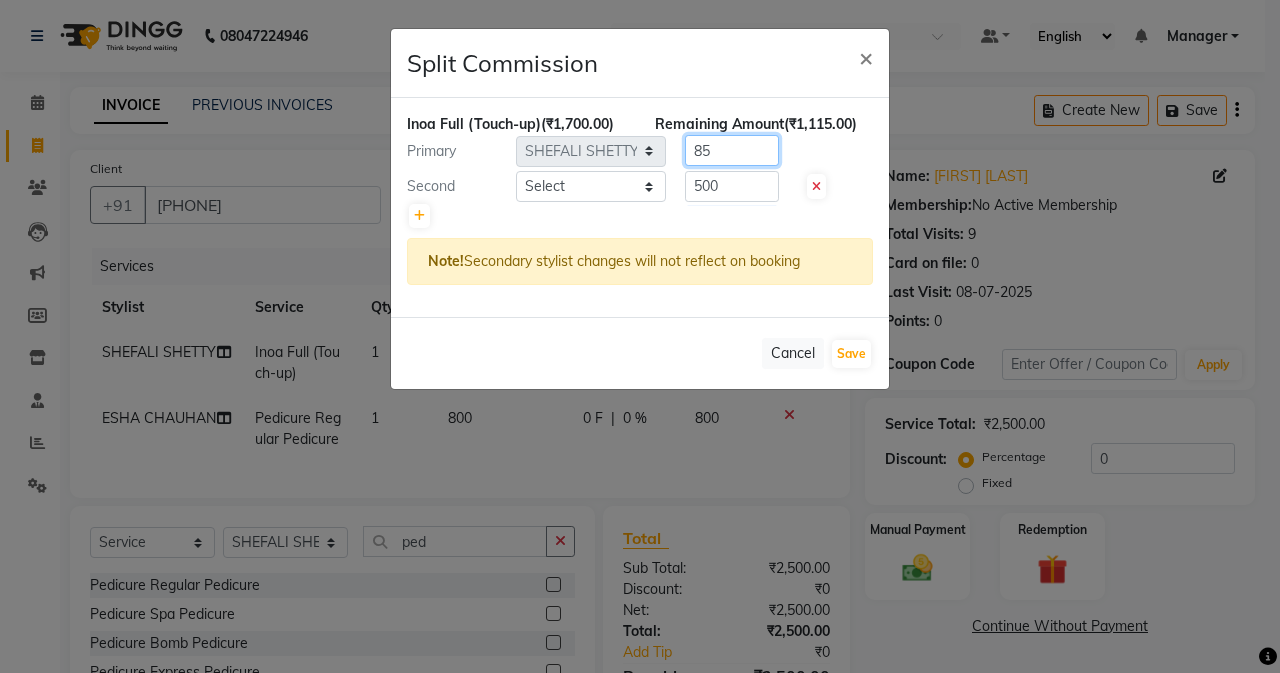 type on "8" 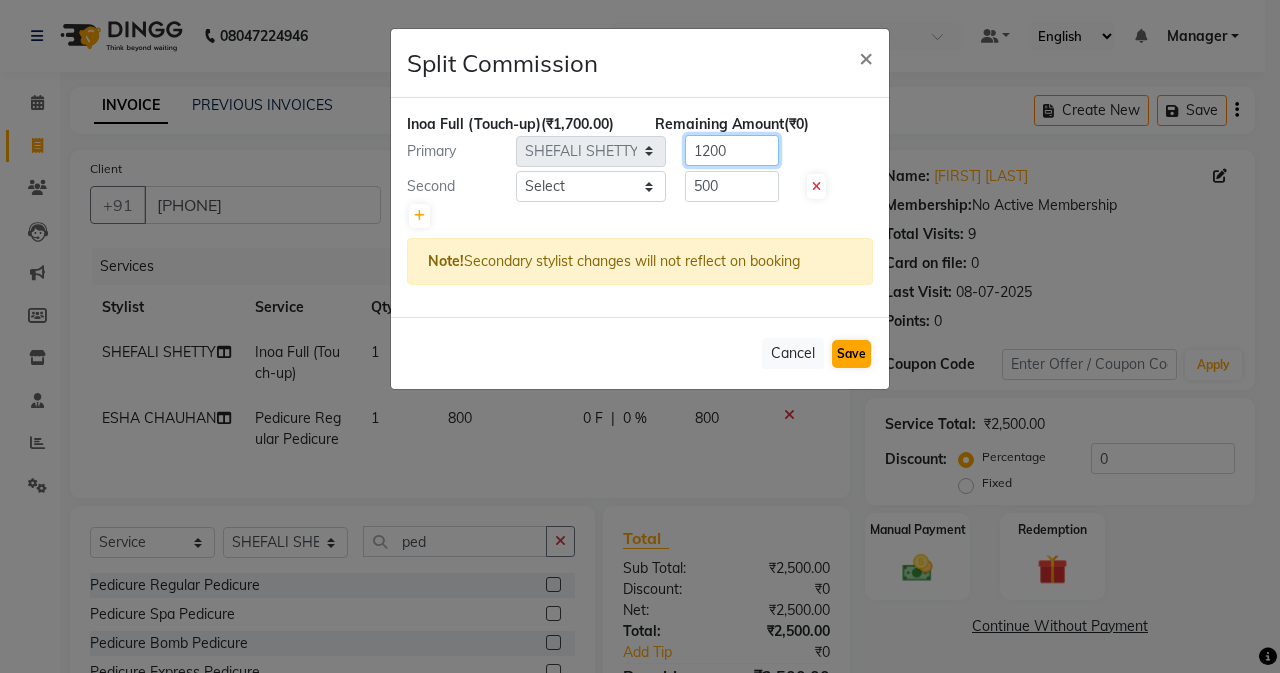 type on "1200" 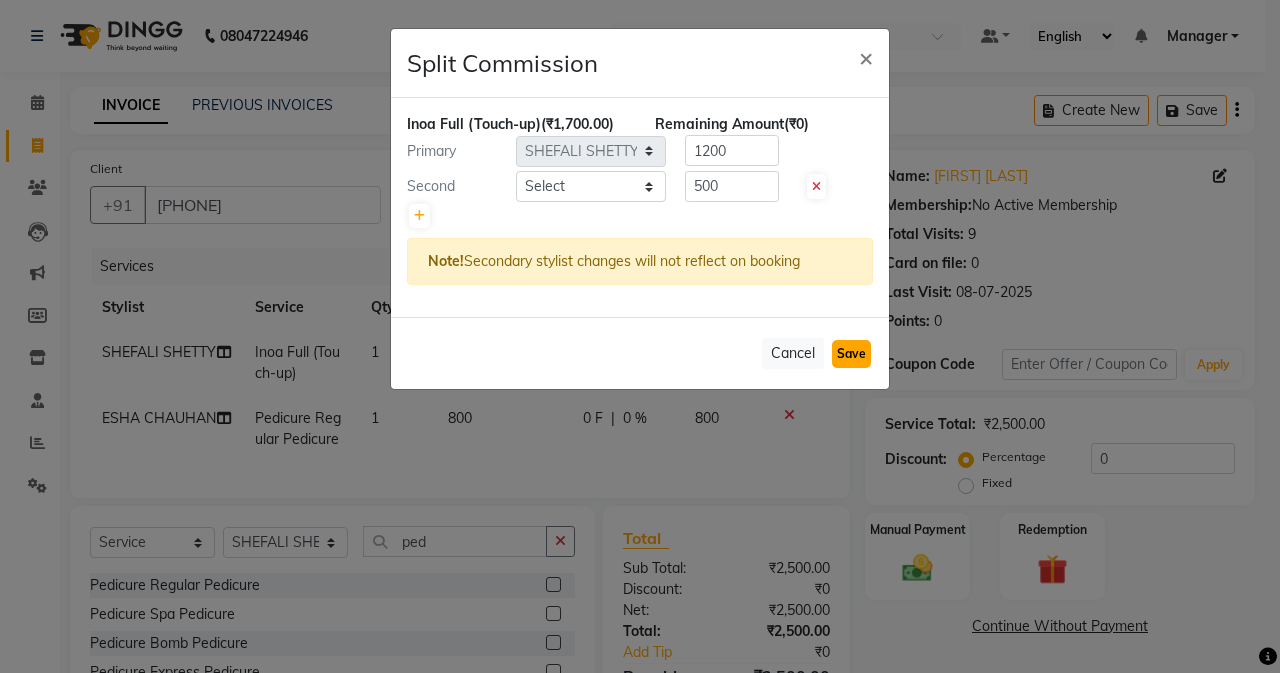 click on "Save" 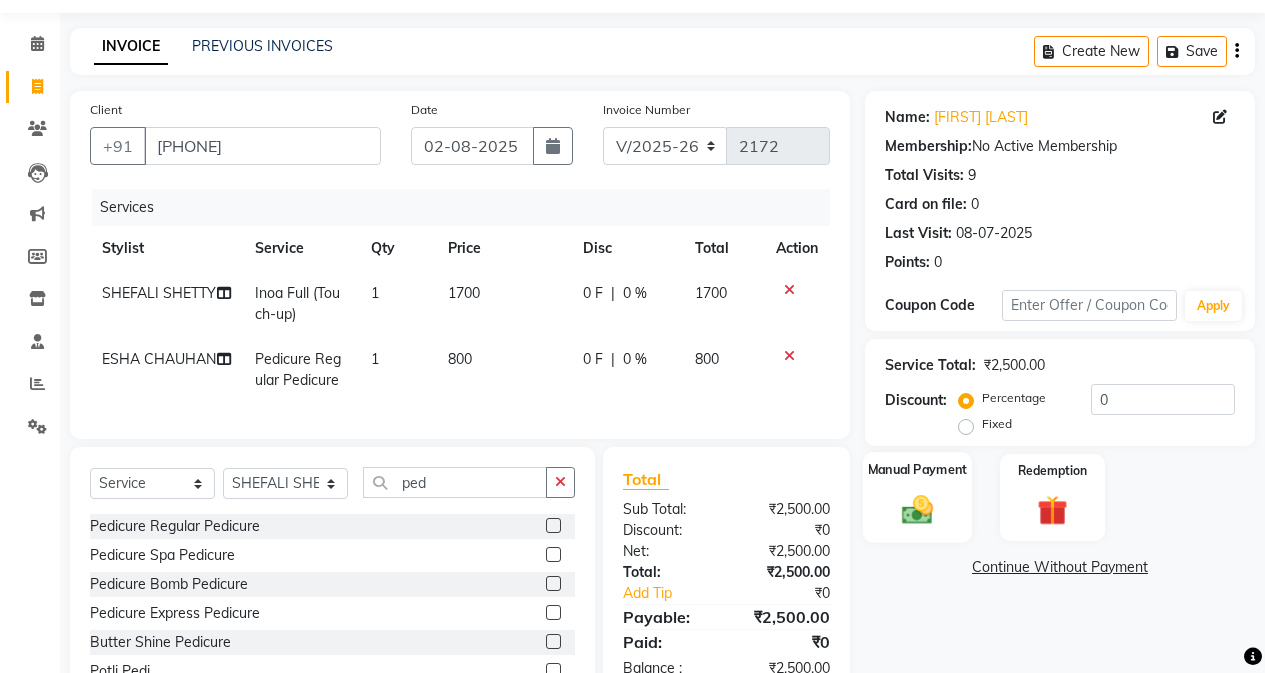 scroll, scrollTop: 147, scrollLeft: 0, axis: vertical 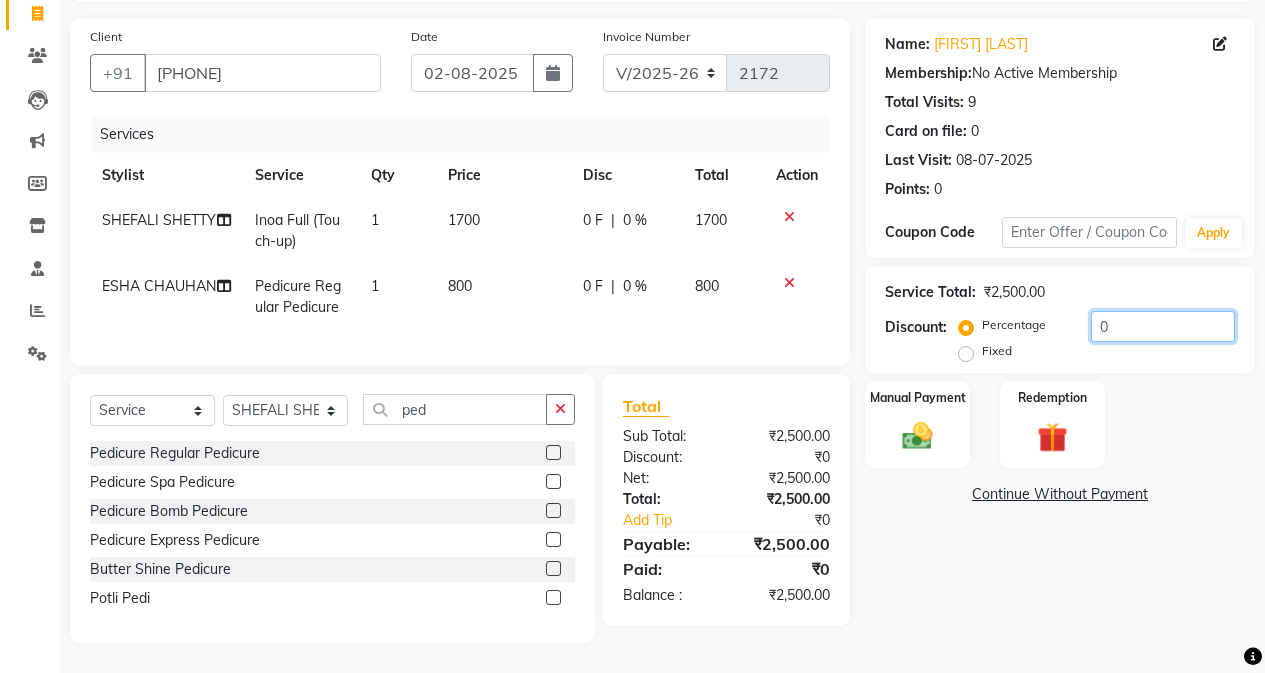 click on "0" 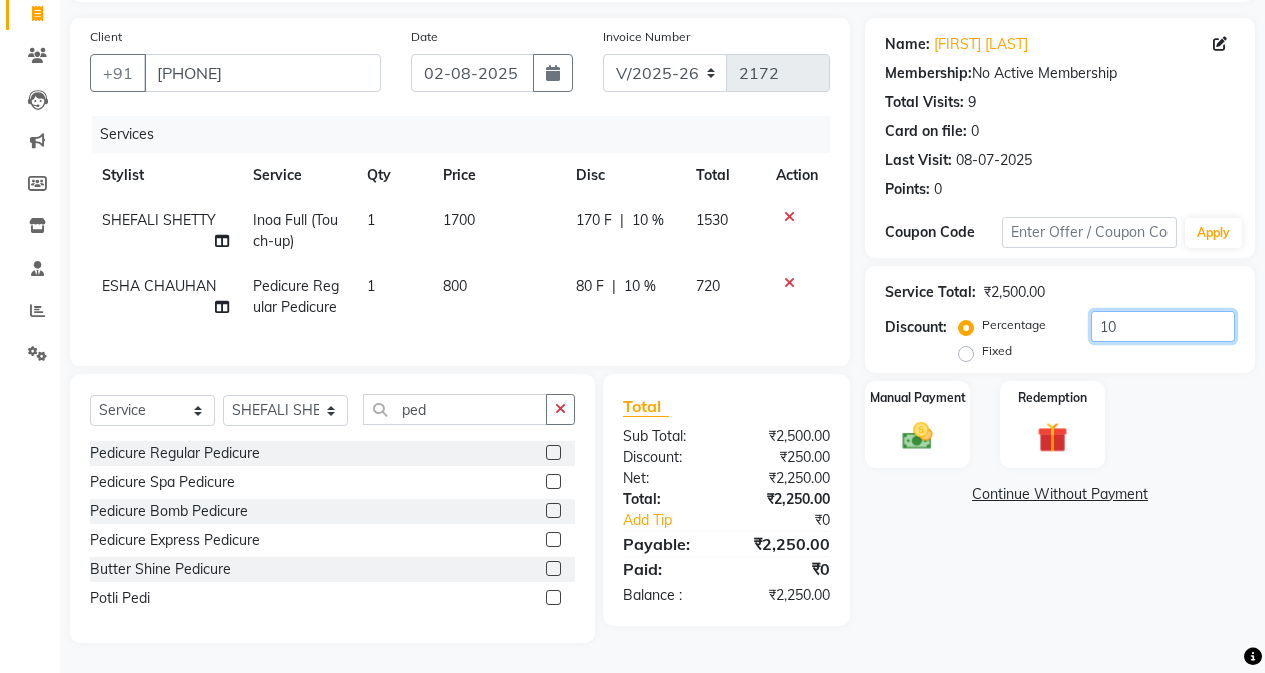 type on "10" 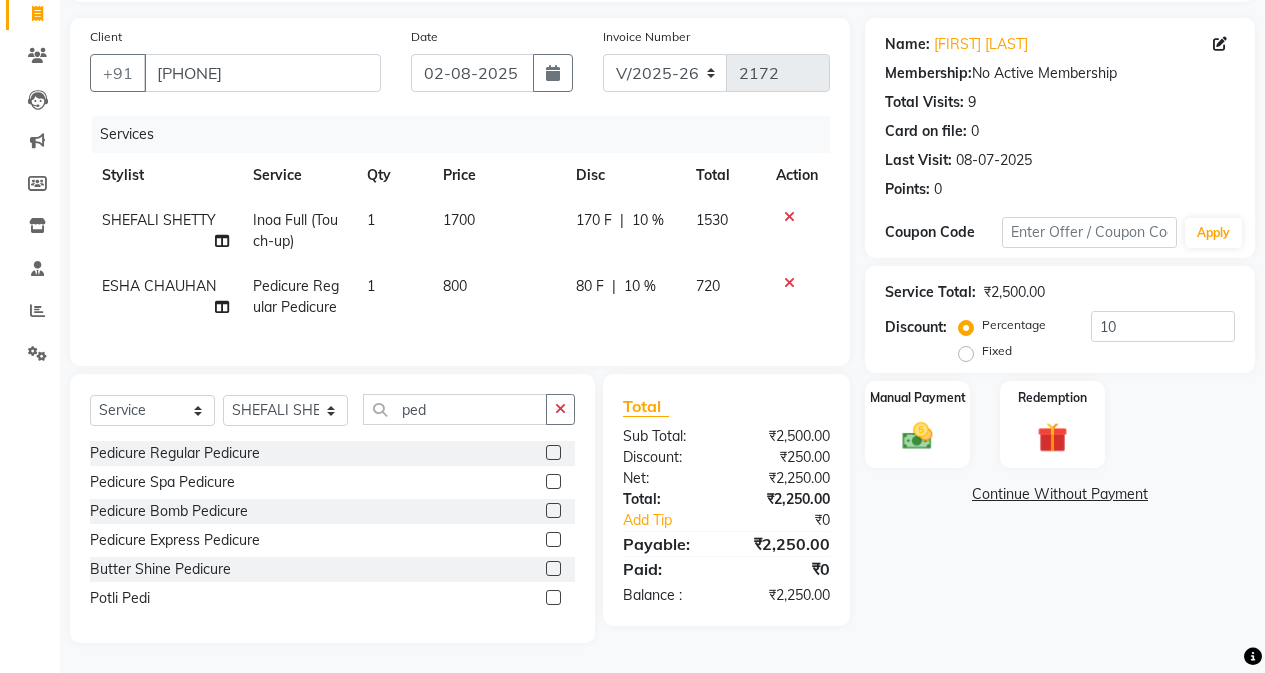 click on "Name: [FIRST] [LAST] Membership:  No Active Membership  Total Visits:  9 Card on file:  0 Last Visit:   08-07-2025 Points:   0  Coupon Code Apply Service Total:  ₹2,500.00  Discount:  Percentage   Fixed  10 Manual Payment Redemption  Continue Without Payment" 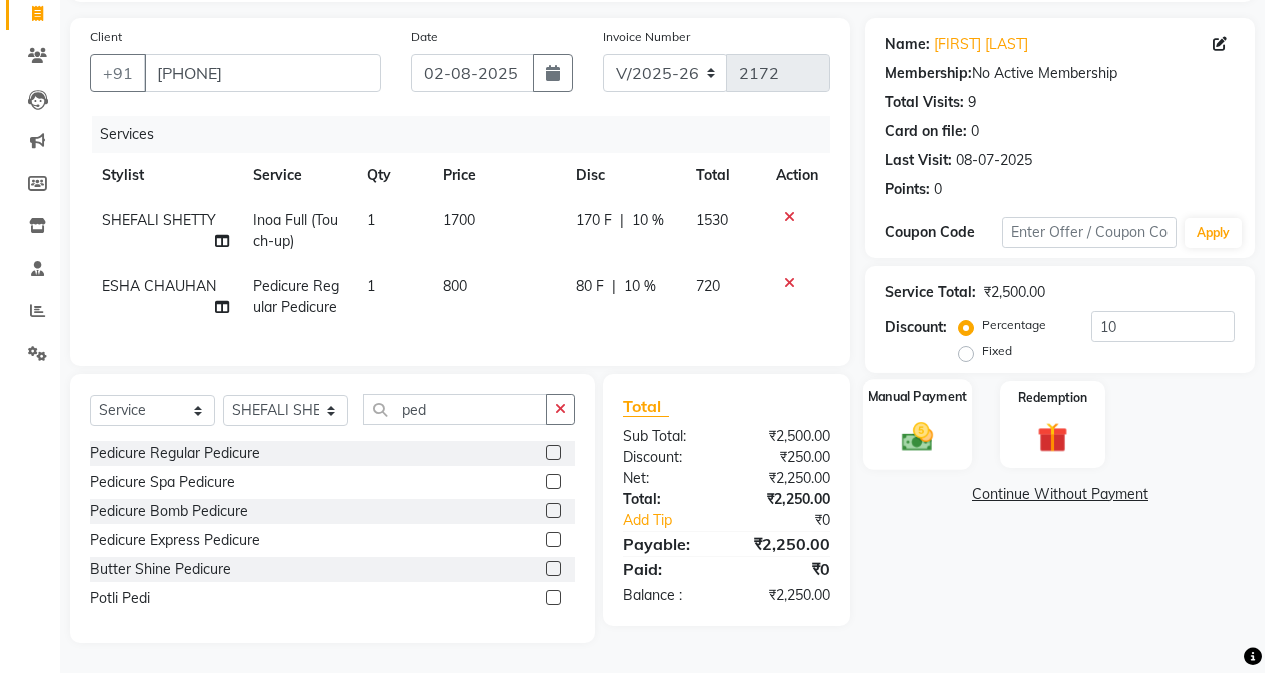 click on "Manual Payment" 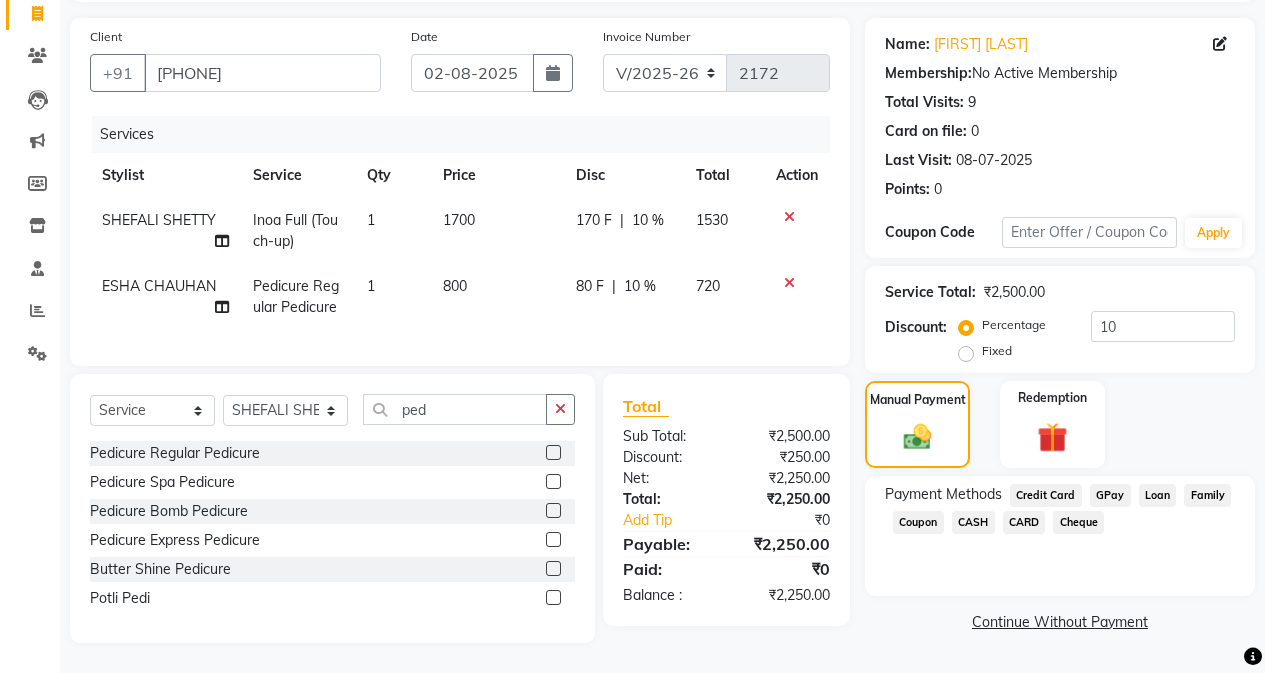 click on "CARD" 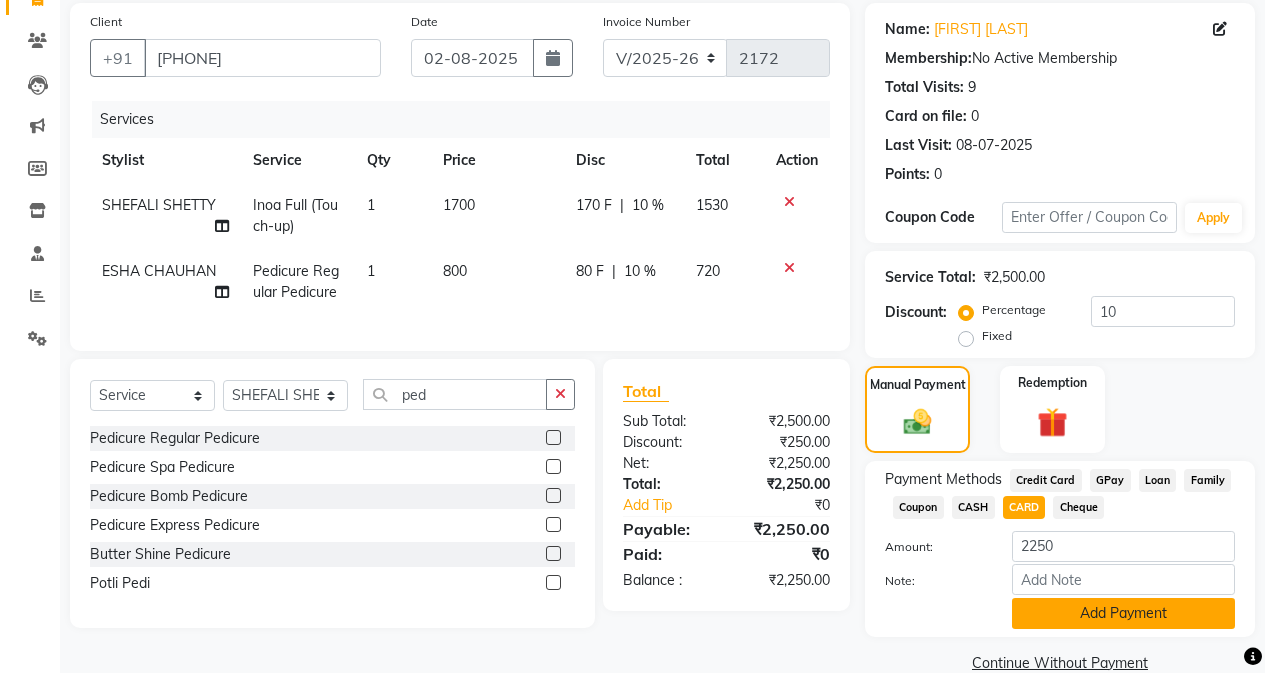 click on "Add Payment" 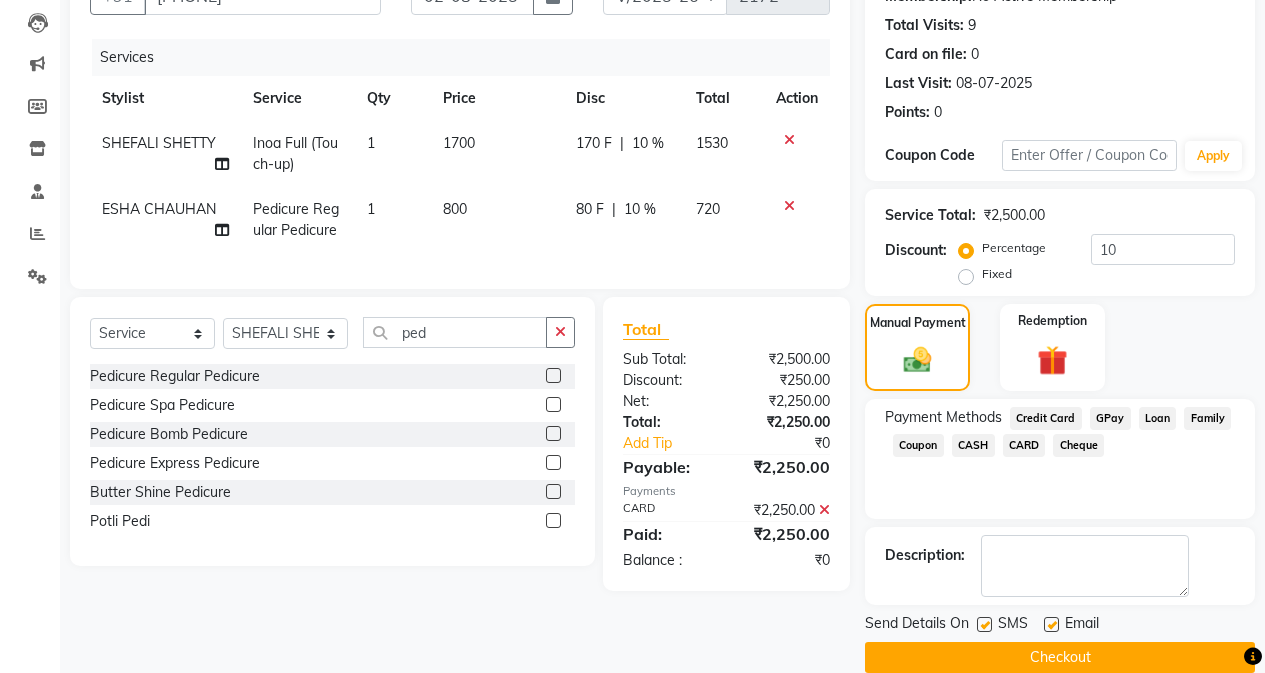 scroll, scrollTop: 239, scrollLeft: 0, axis: vertical 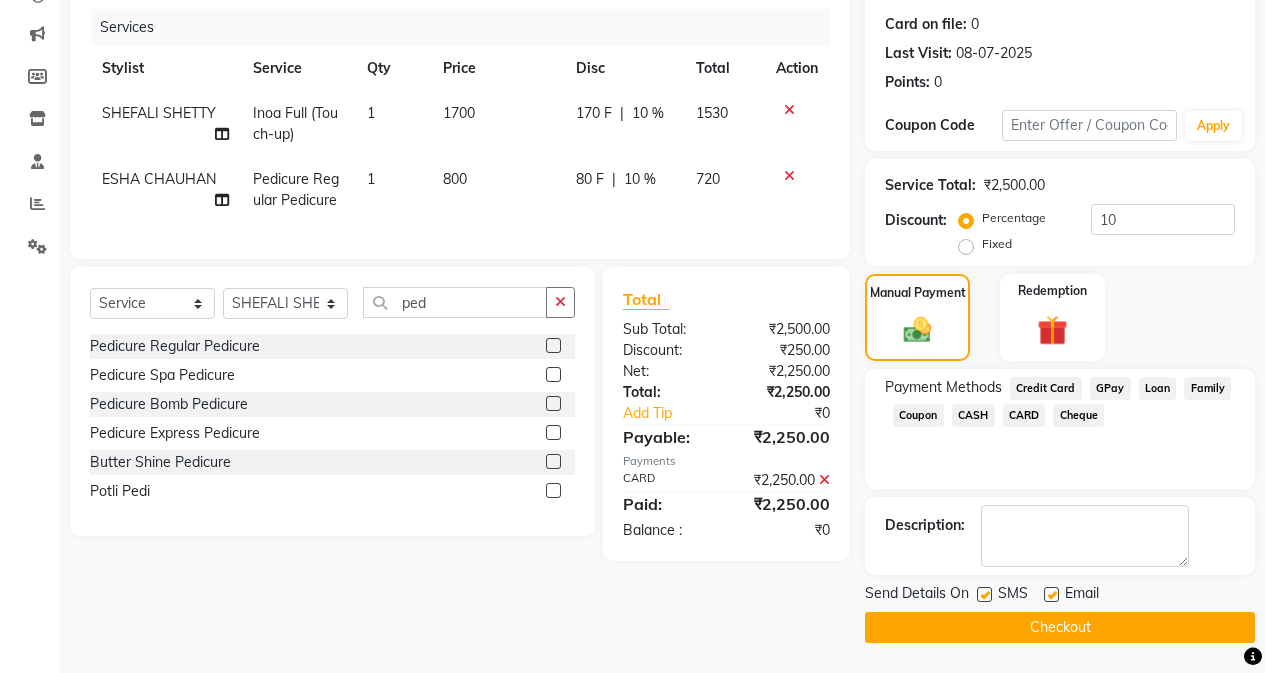 click on "Send Details On SMS Email  Checkout" 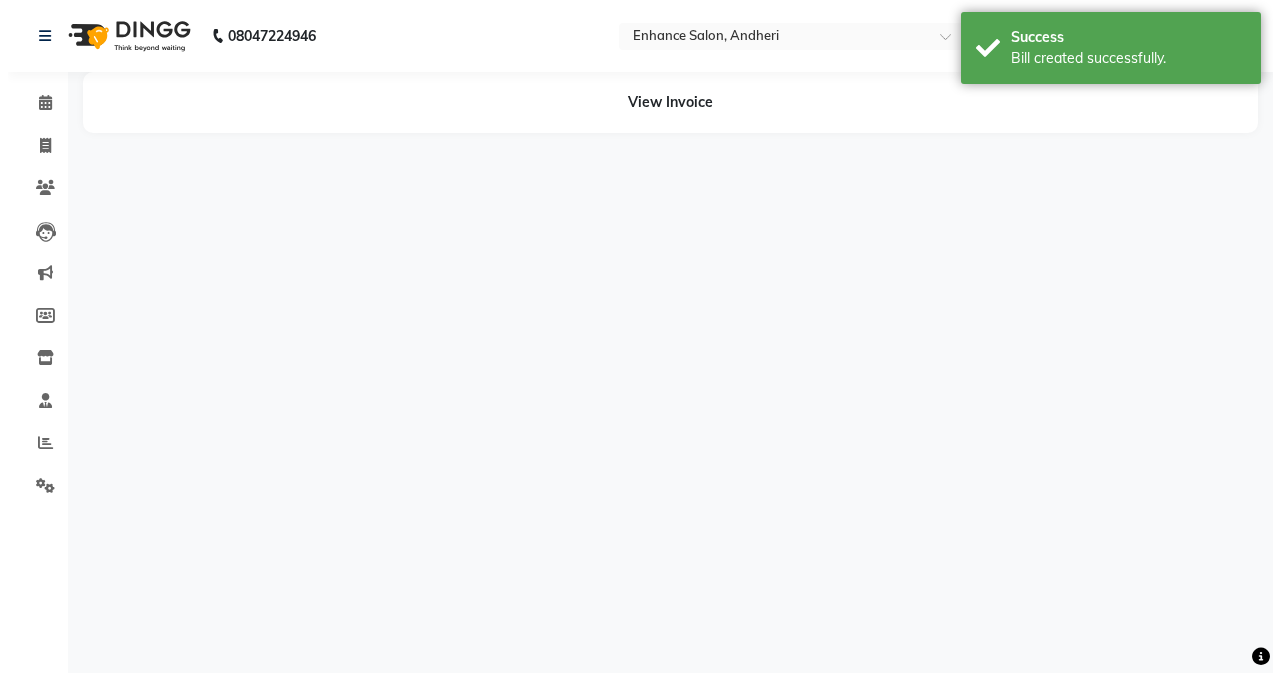 scroll, scrollTop: 0, scrollLeft: 0, axis: both 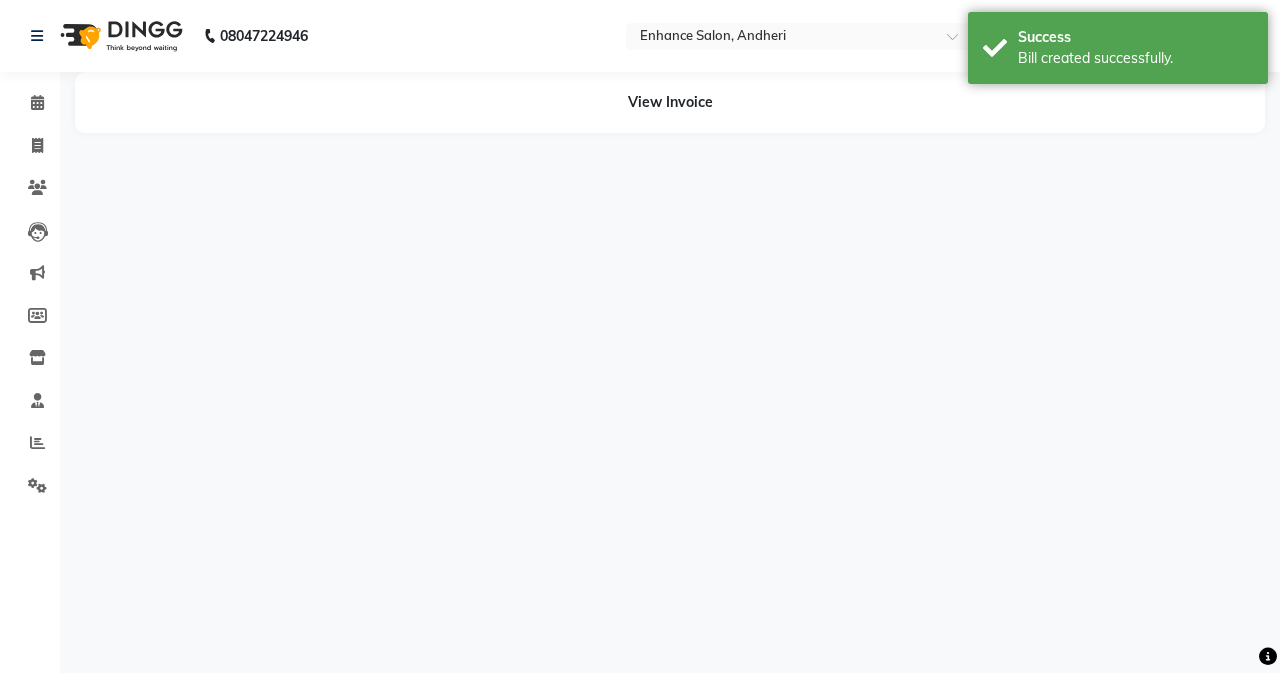 select on "61730" 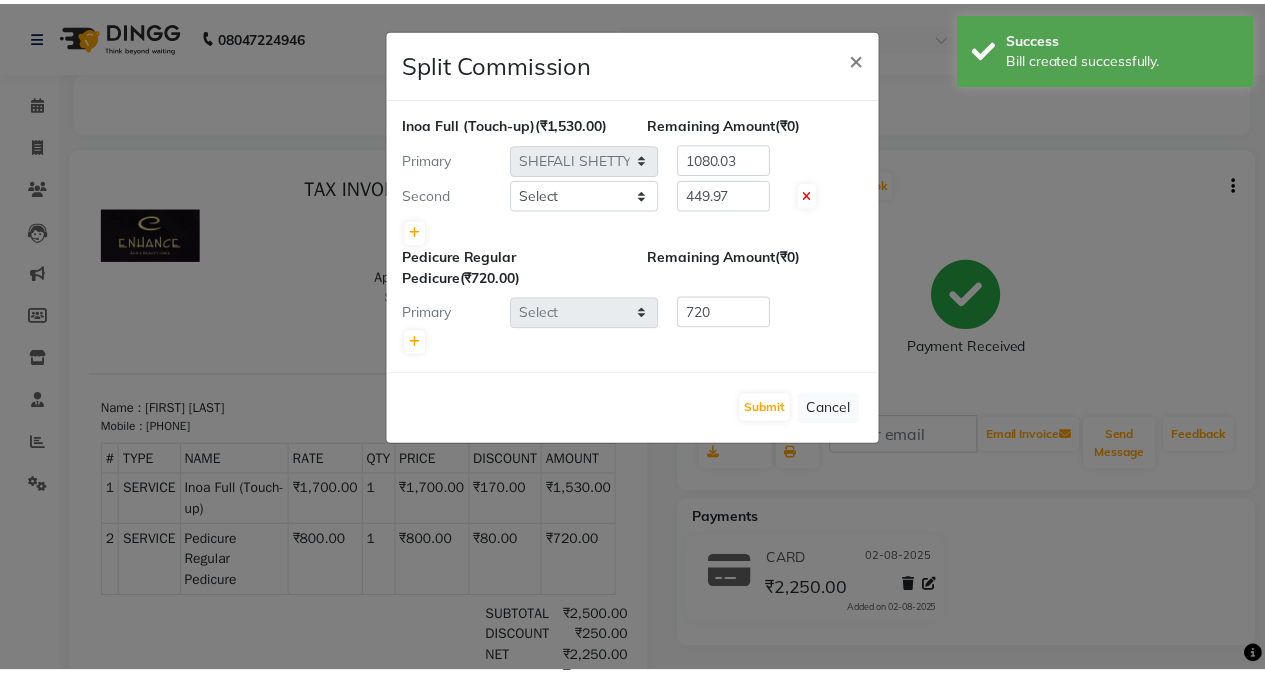 scroll, scrollTop: 0, scrollLeft: 0, axis: both 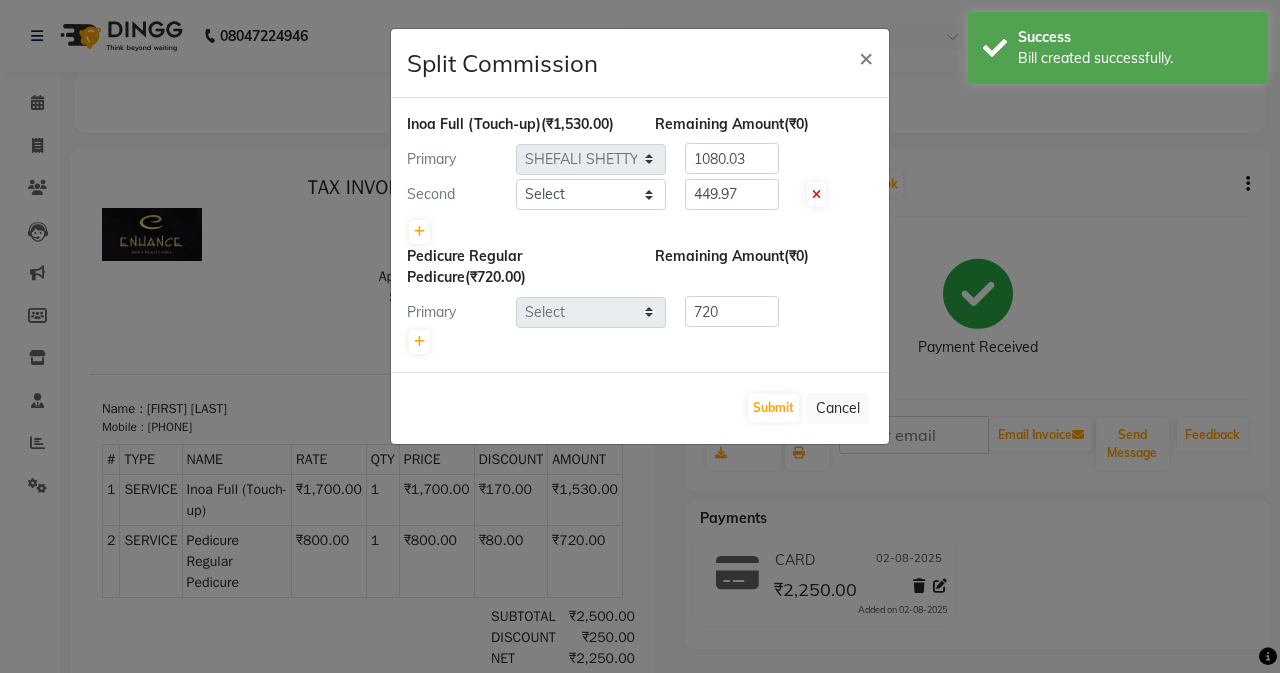 click on "Submit   Cancel" 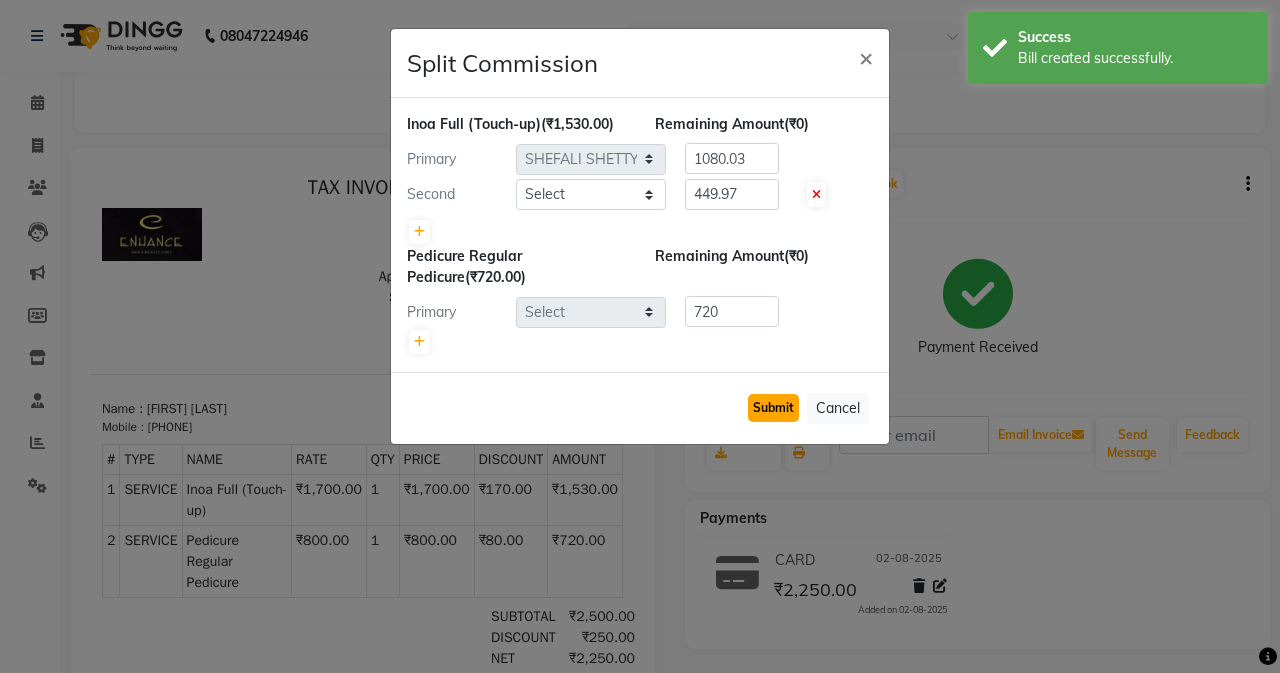 click on "Submit" 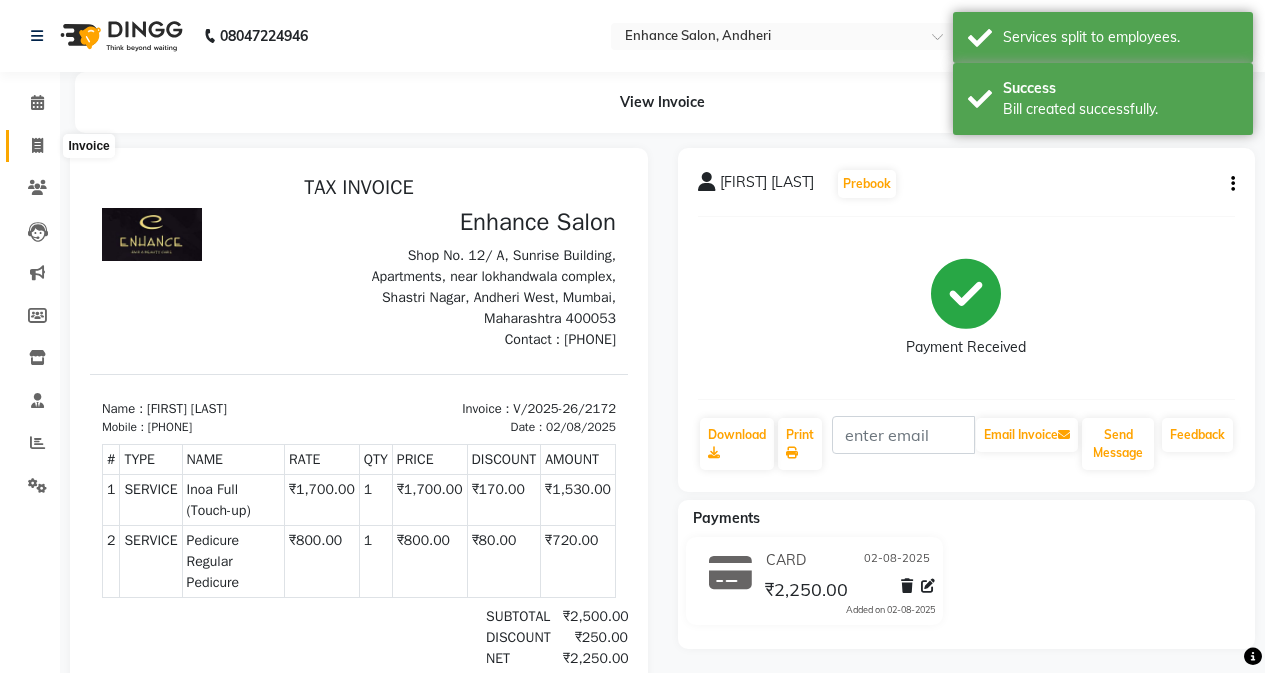 click 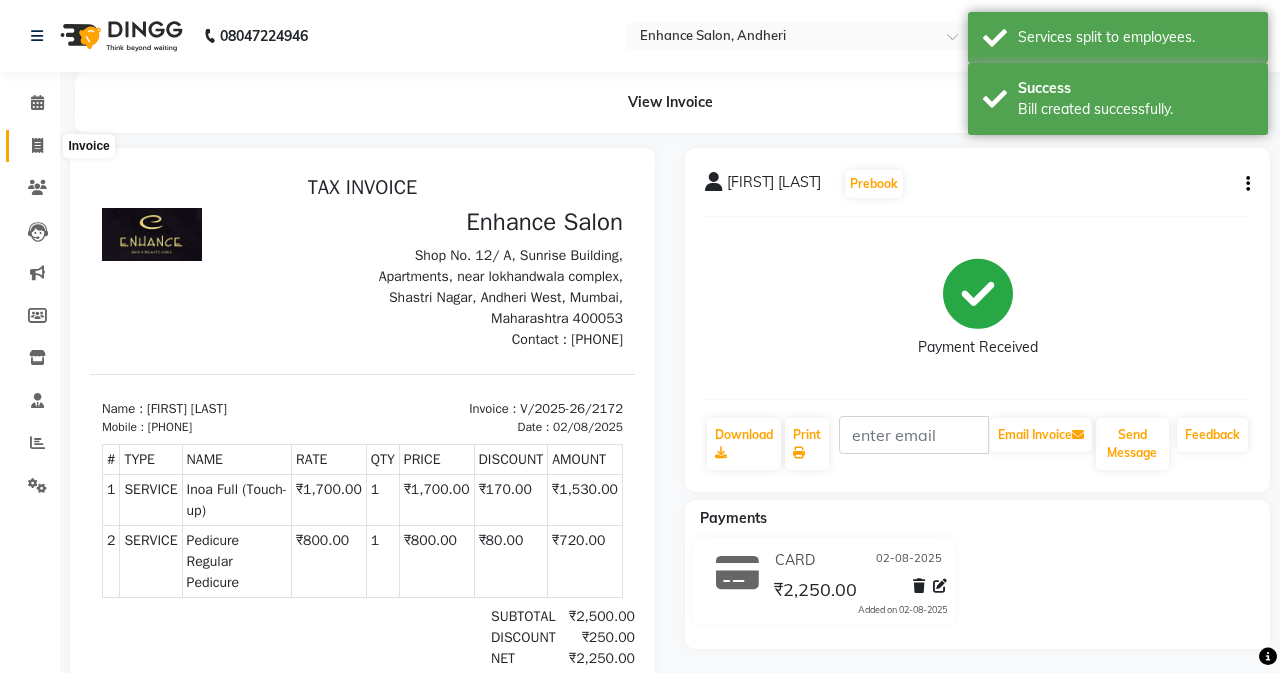 select on "7236" 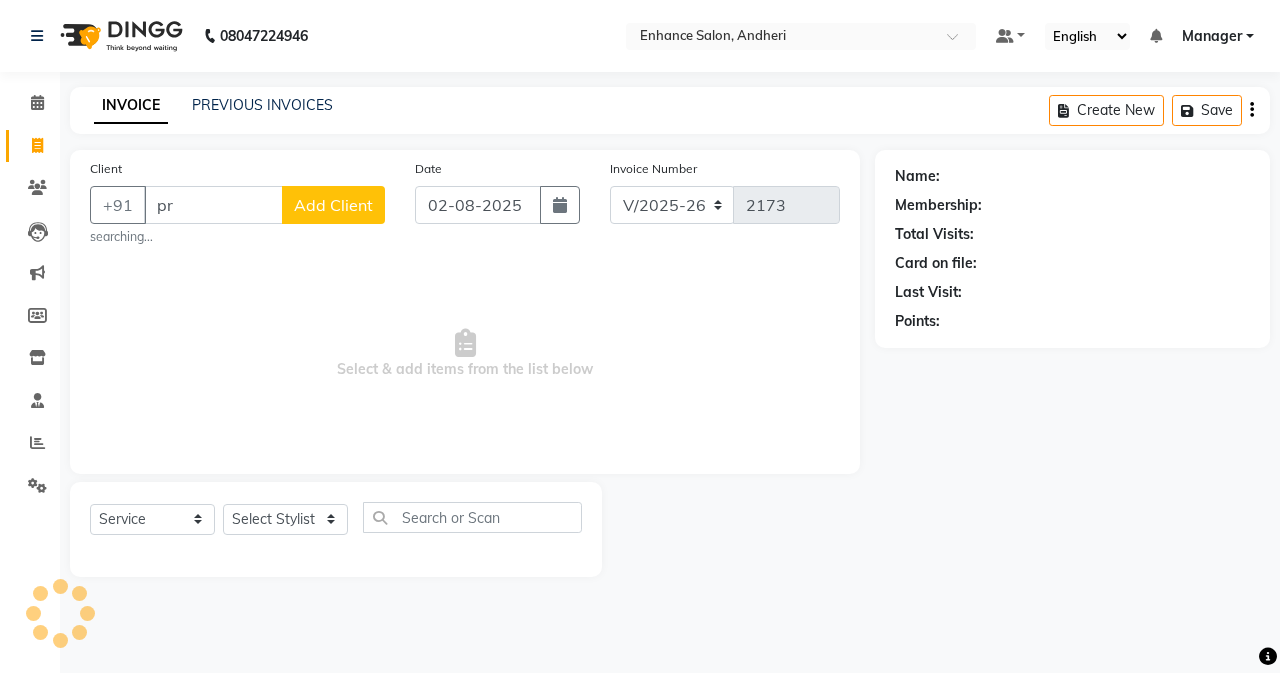 type on "p" 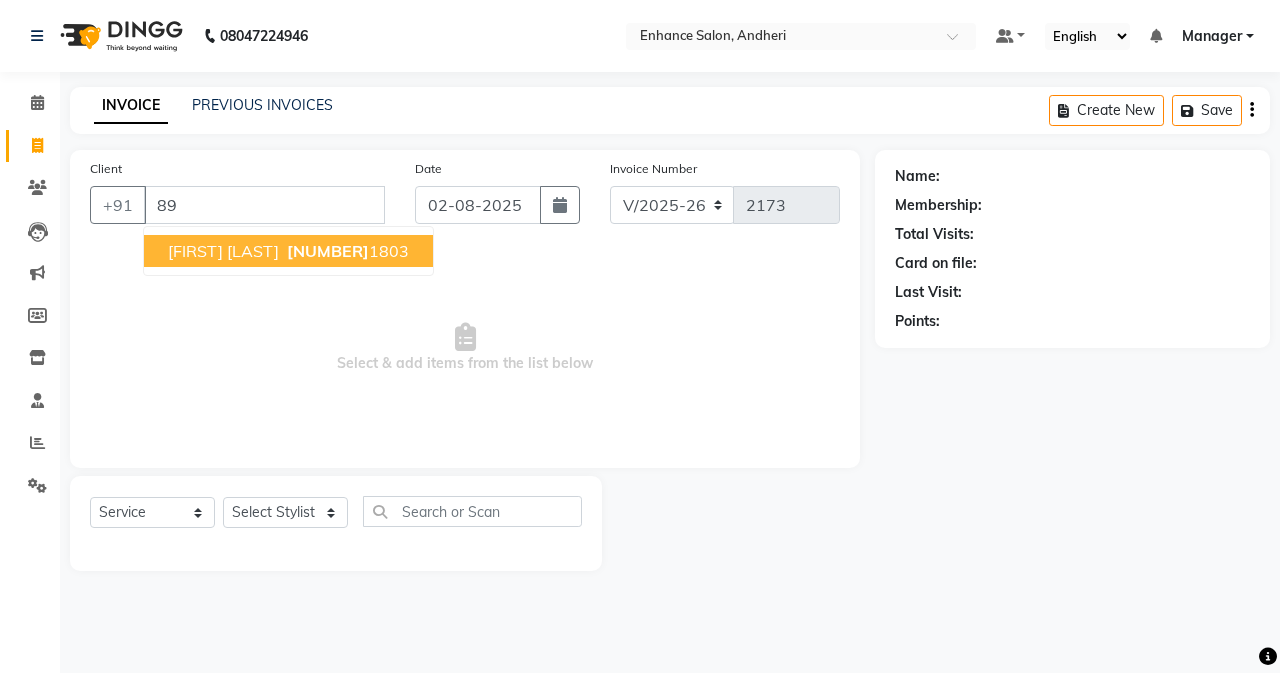 type on "8" 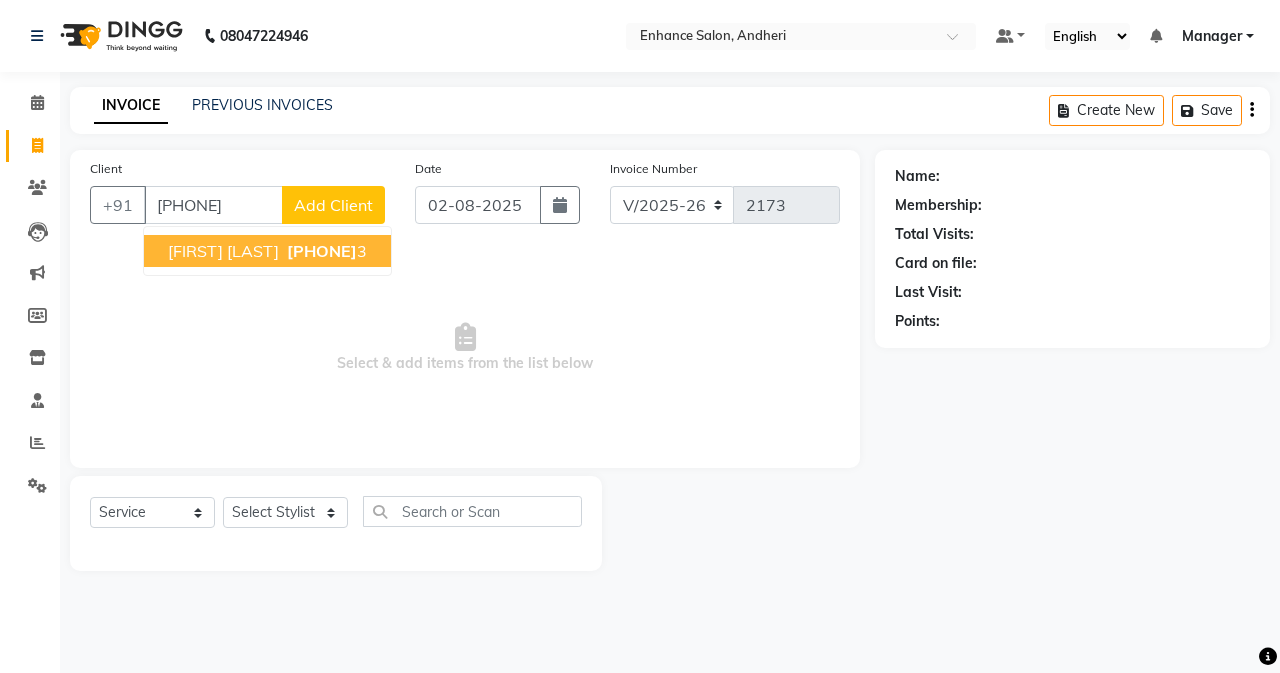 click on "[FIRST] [LAST]" at bounding box center [223, 251] 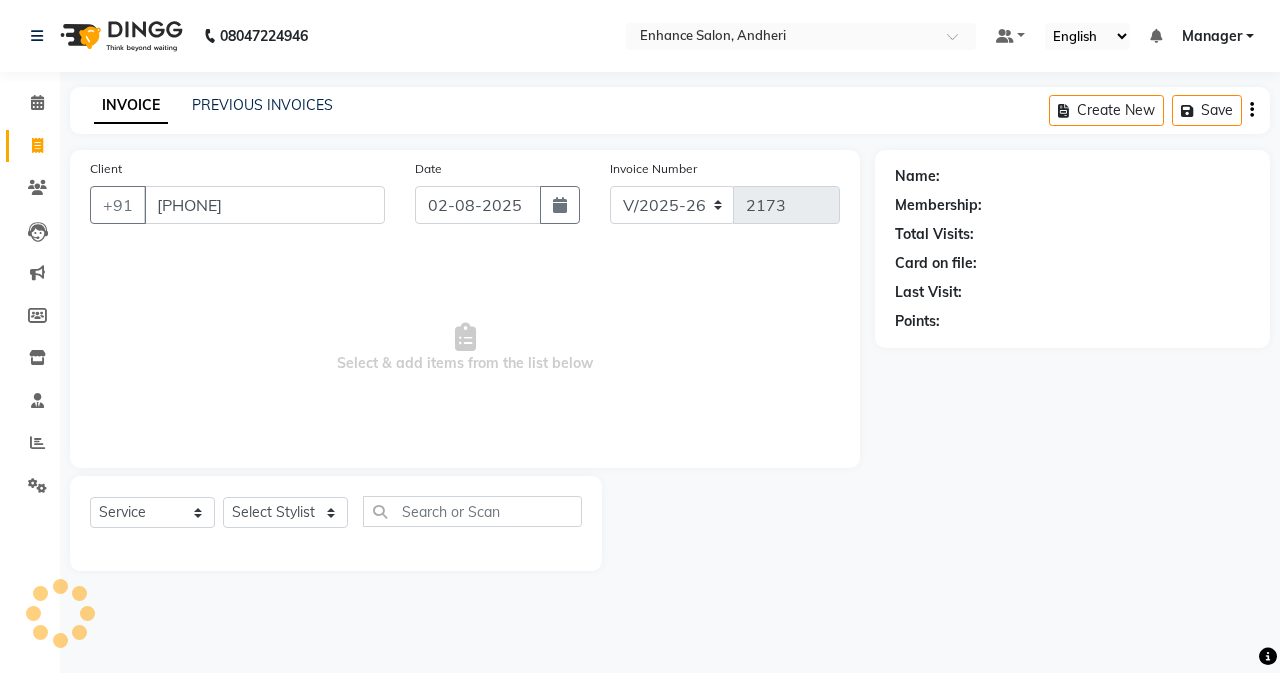 type on "[PHONE]" 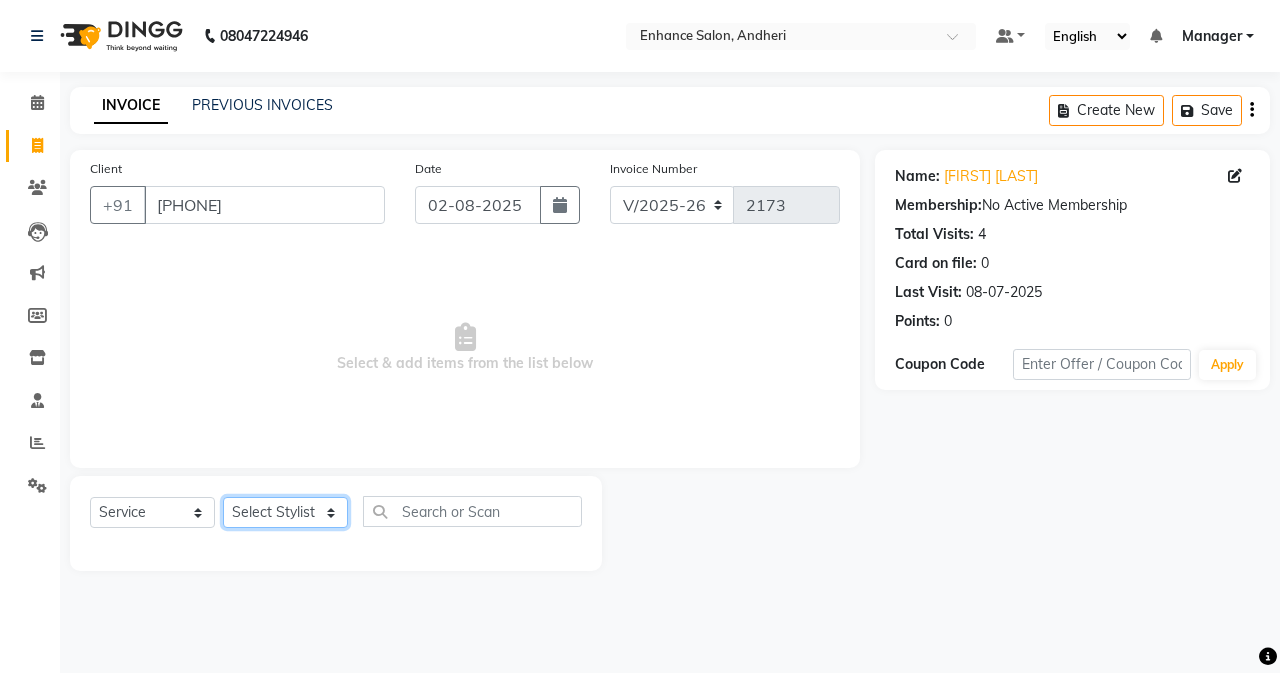 click on "Select Stylist Admin [PERSON]  [FIRST] [LAST] [FIRST] [LAST] Manager [FIRST] [LAST] [FIRST] [LAST] [FIRST] [LAST] [FIRST] [LAST] [FIRST] [LAST] [FIRST] [LAST] [FIRST] [LAST] [FIRST] [LAST] [FIRST] [LAST]" 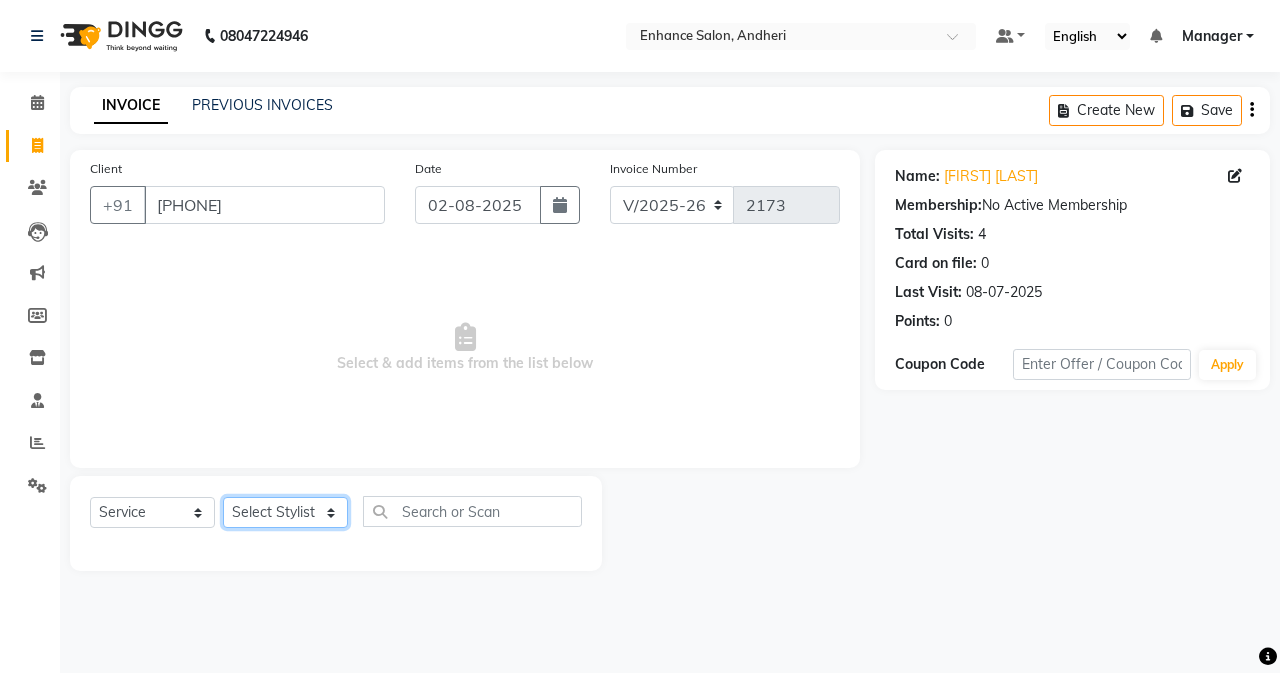 select on "79056" 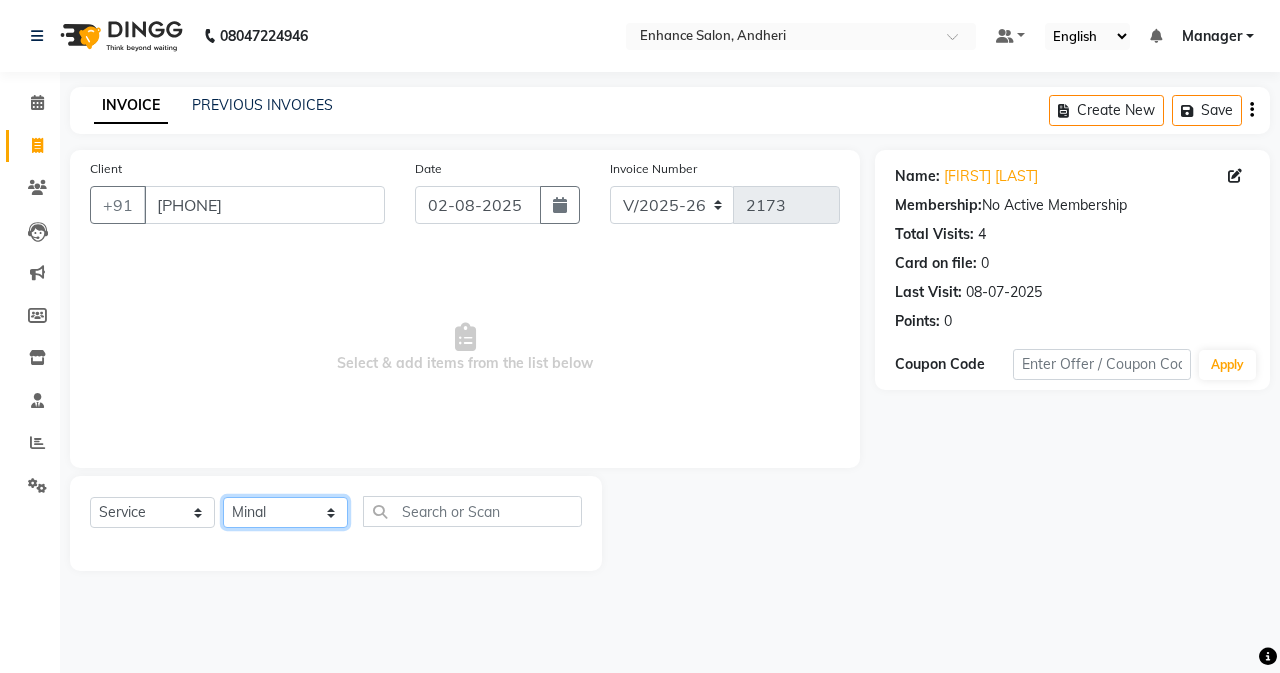 click on "Select Stylist Admin [PERSON]  [FIRST] [LAST] [FIRST] [LAST] Manager [FIRST] [LAST] [FIRST] [LAST] [FIRST] [LAST] [FIRST] [LAST] [FIRST] [LAST] [FIRST] [LAST] [FIRST] [LAST] [FIRST] [LAST] [FIRST] [LAST]" 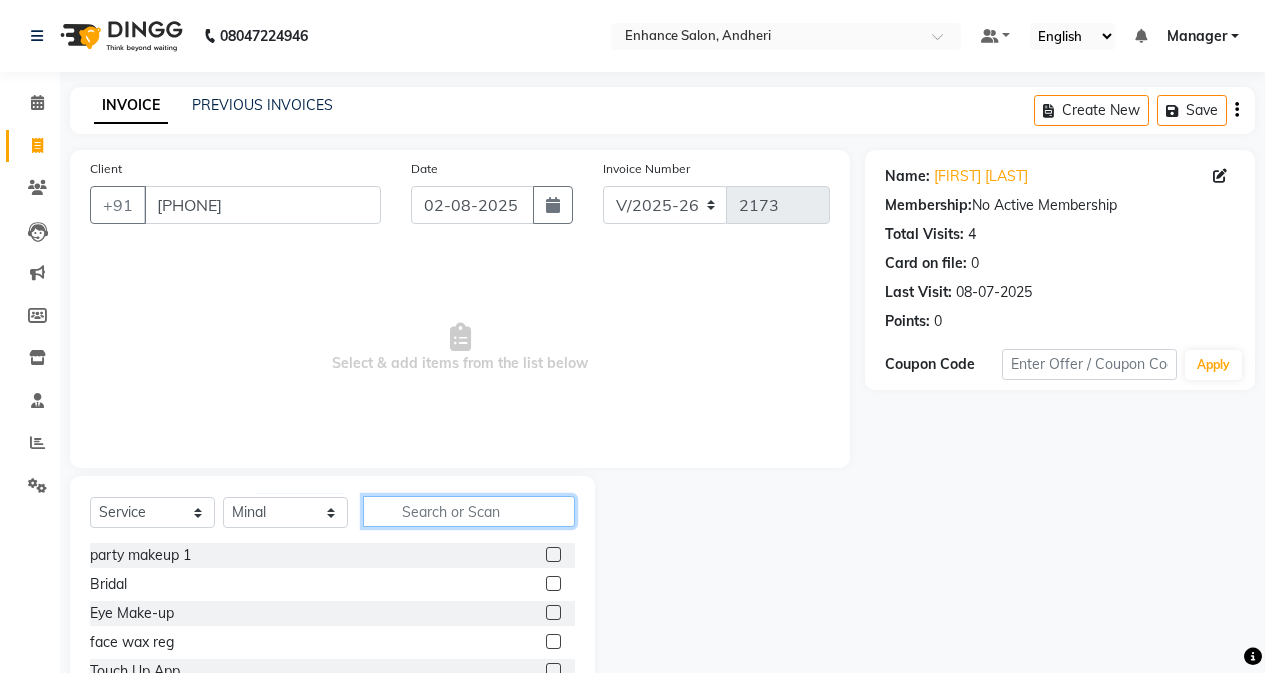 click 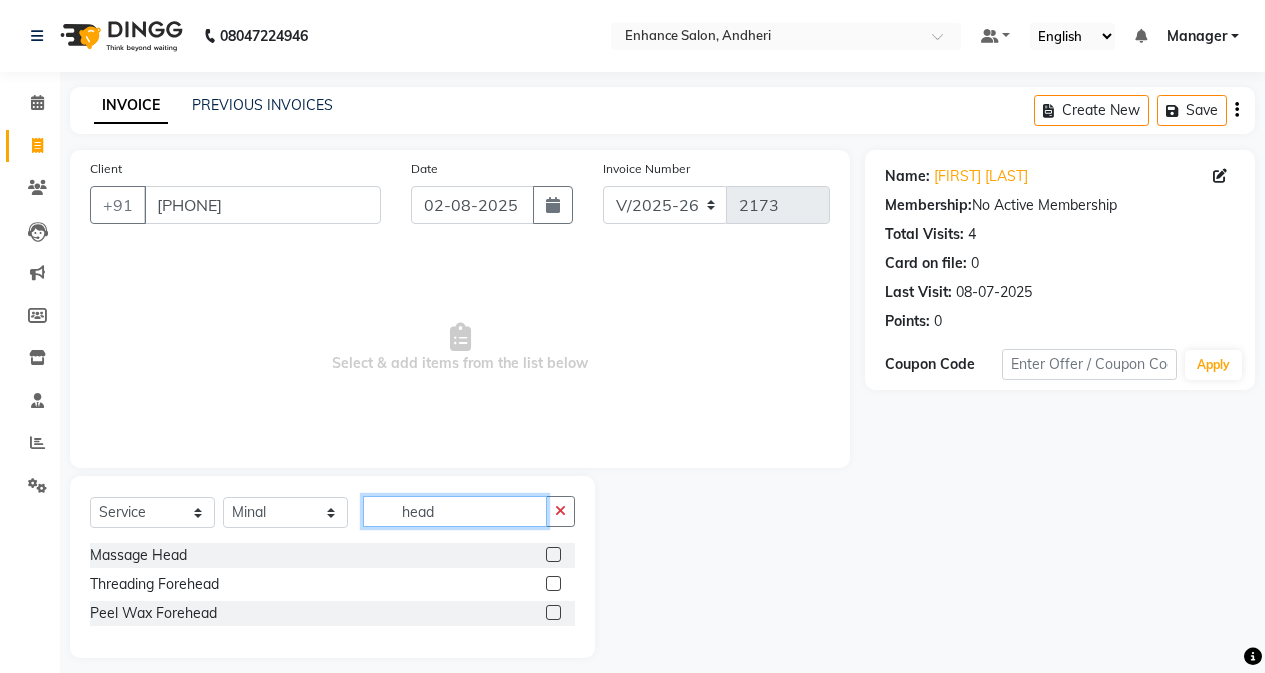 type on "head" 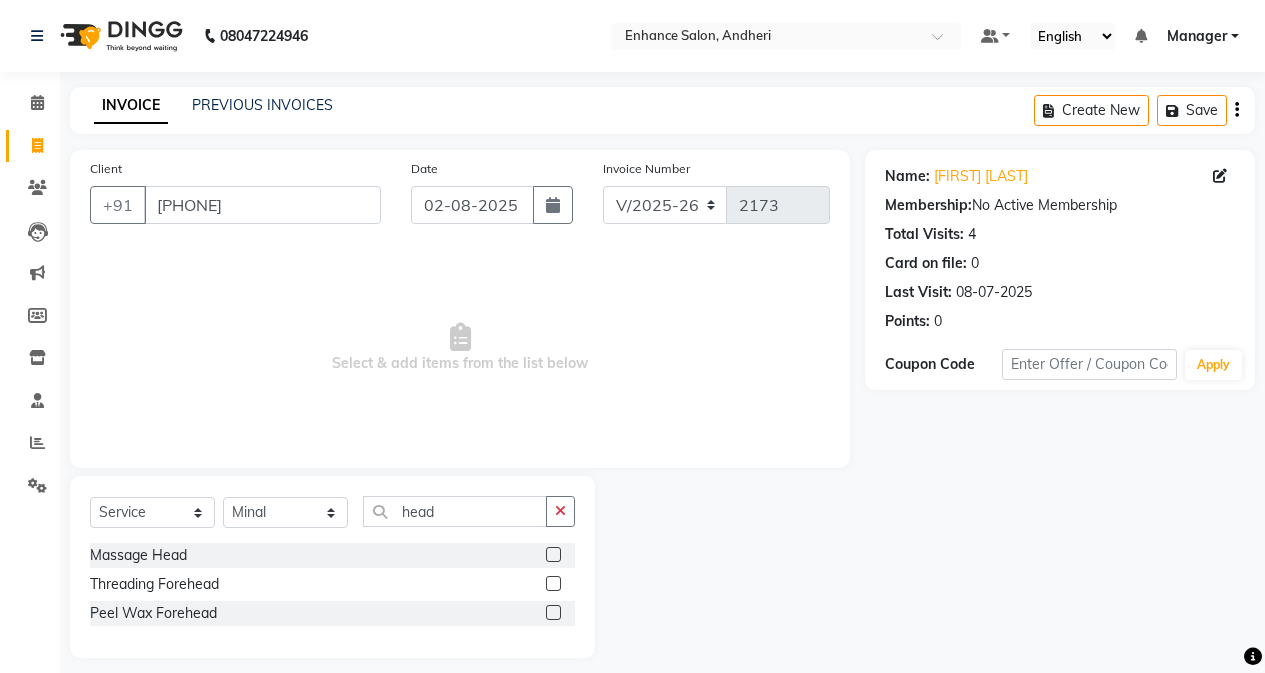 click 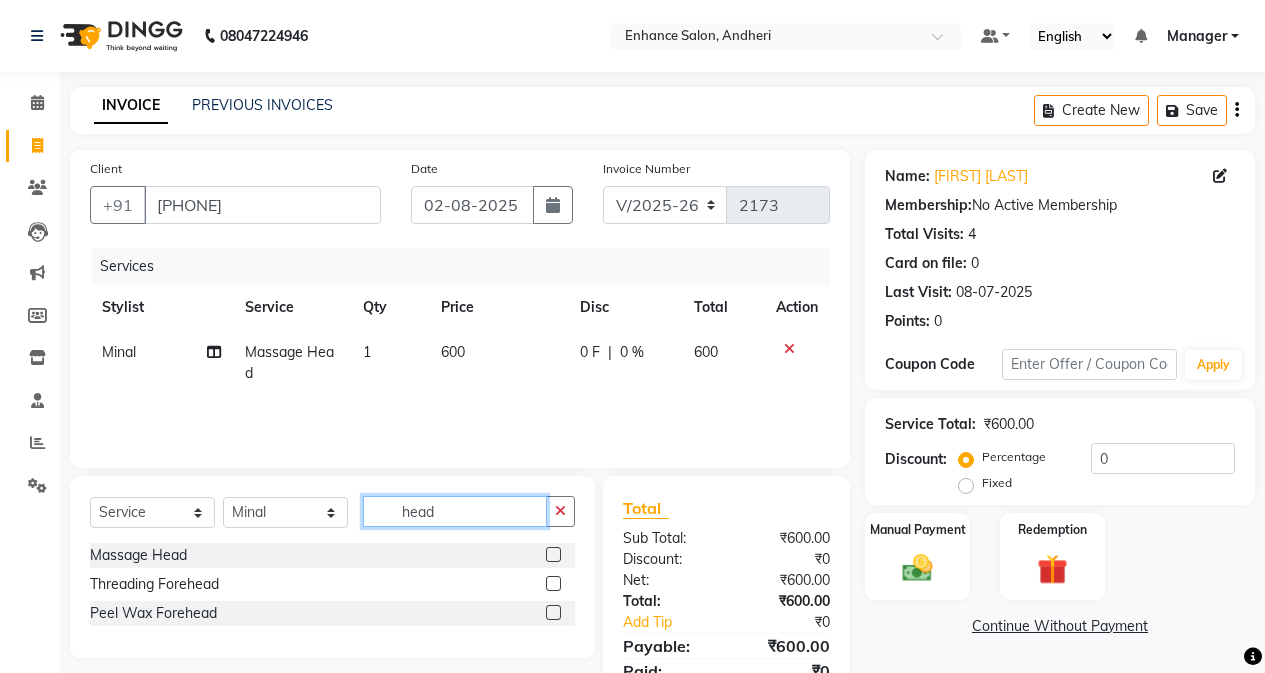 checkbox on "false" 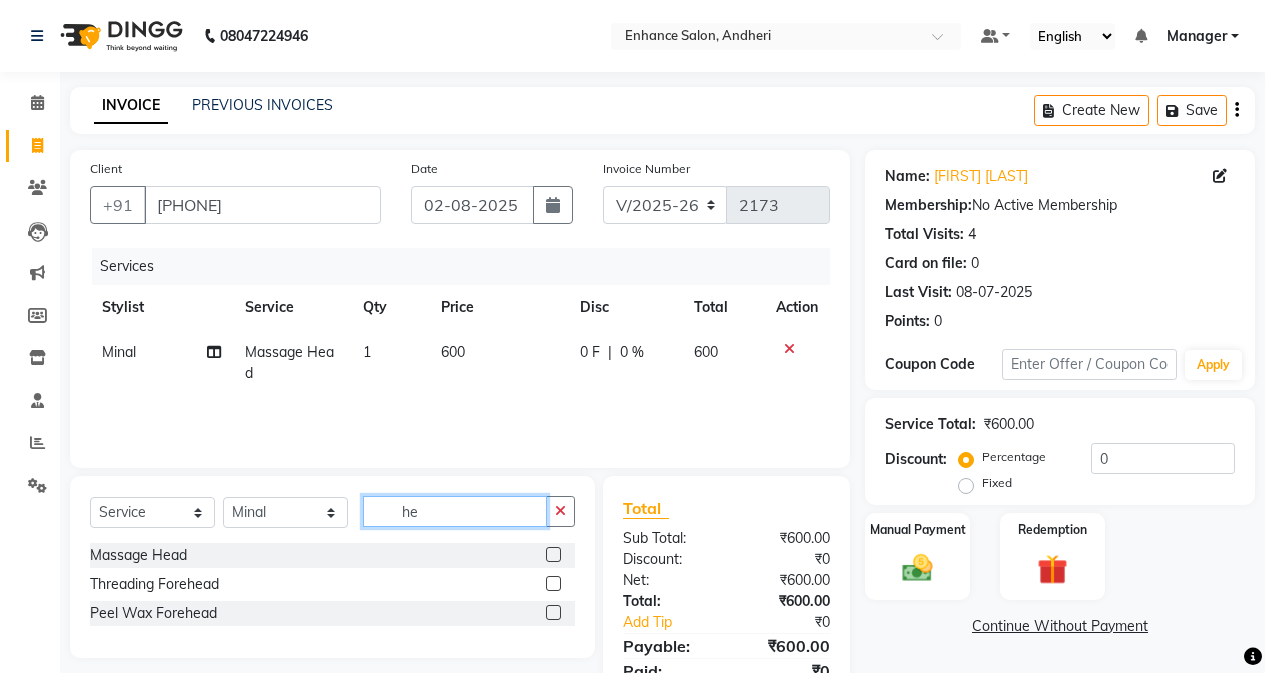 type on "h" 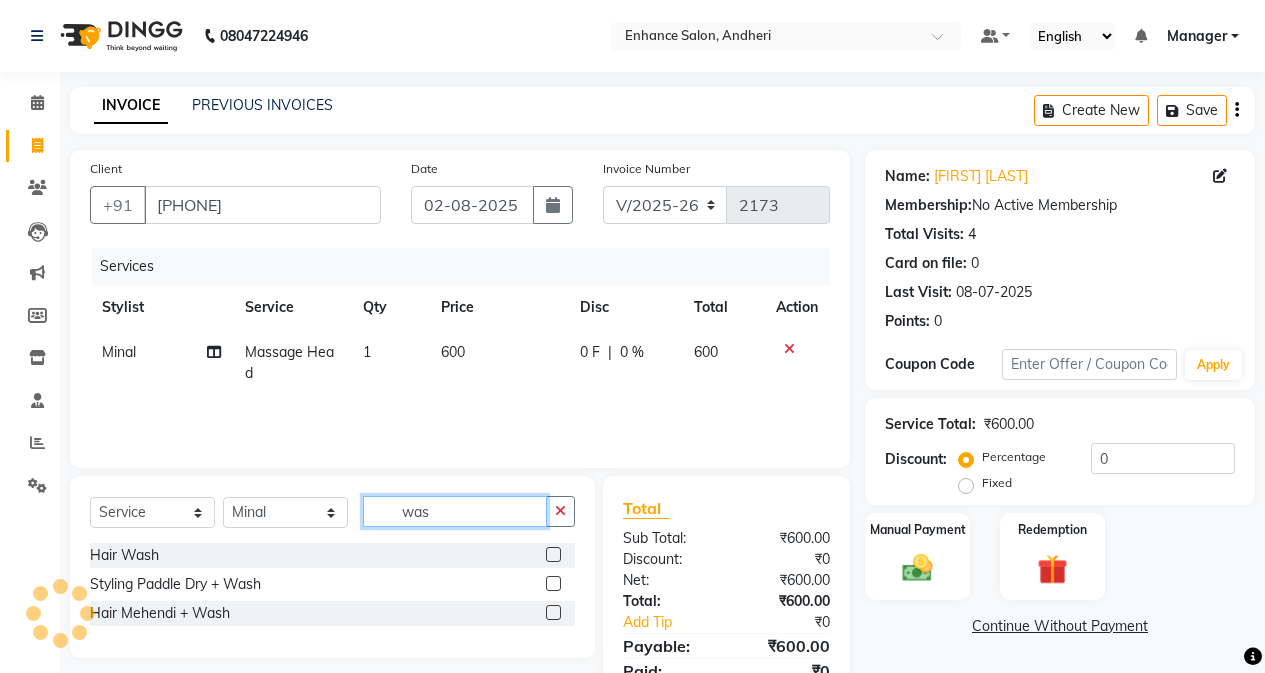 type on "was" 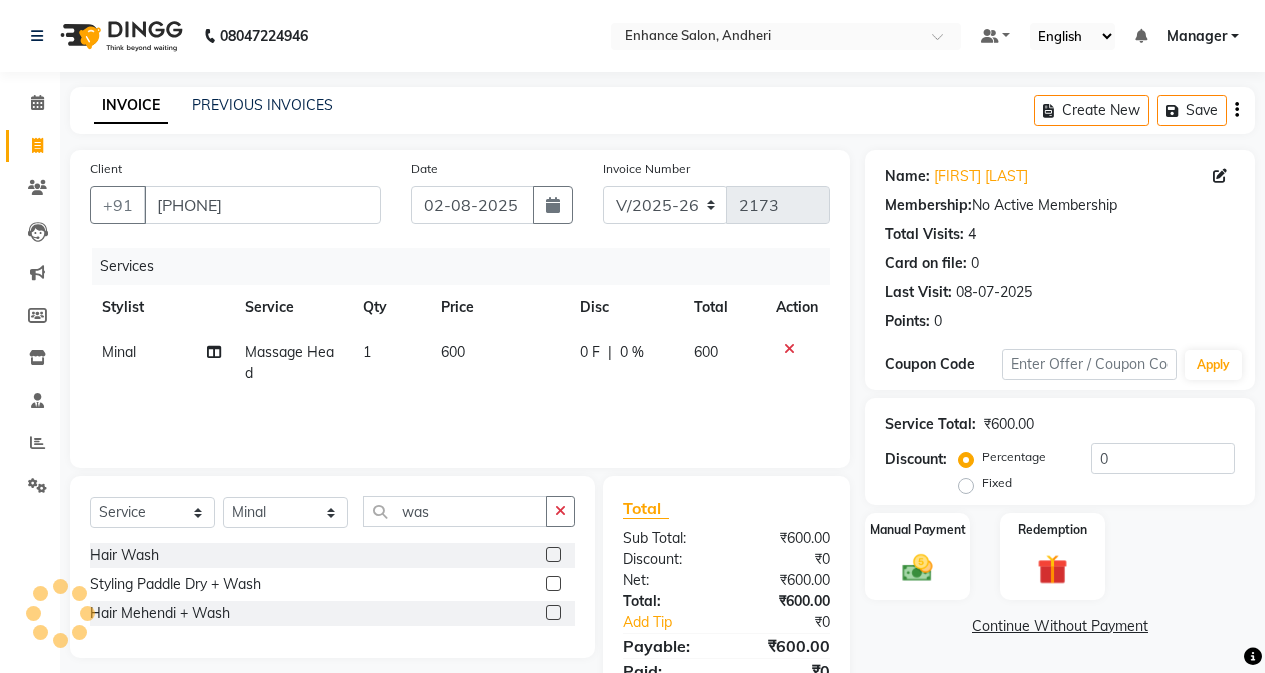 drag, startPoint x: 553, startPoint y: 558, endPoint x: 503, endPoint y: 544, distance: 51.92302 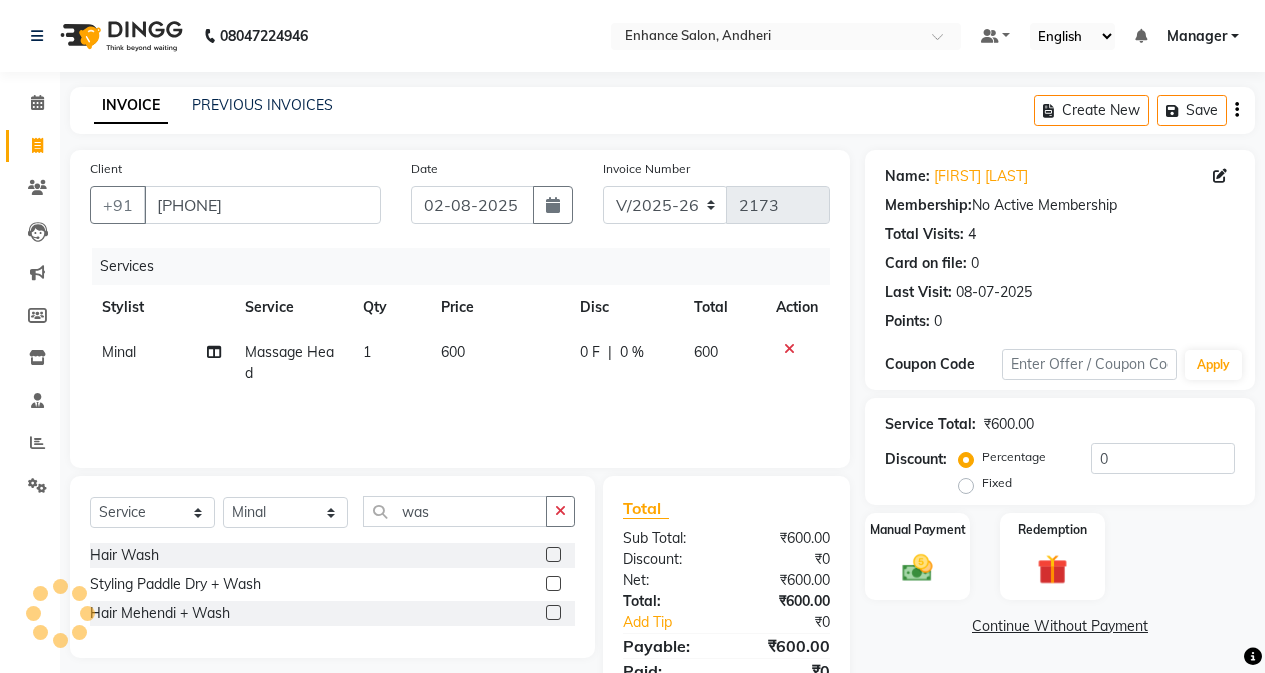 click 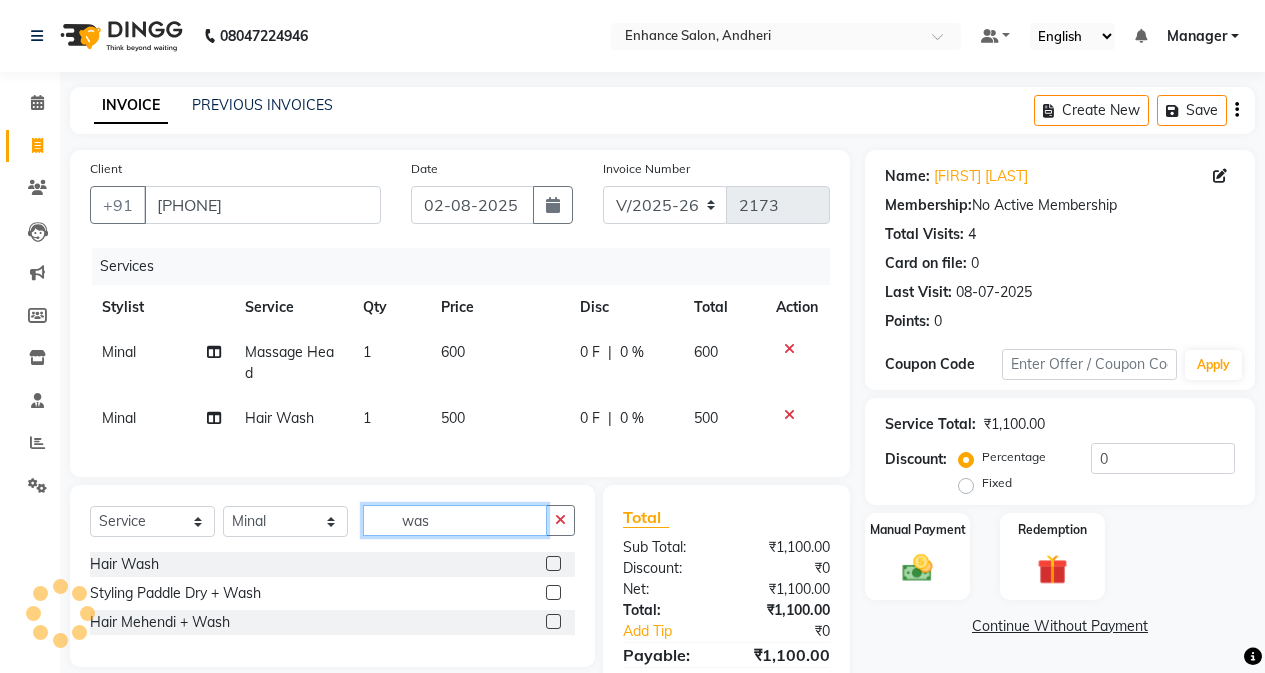 click on "was" 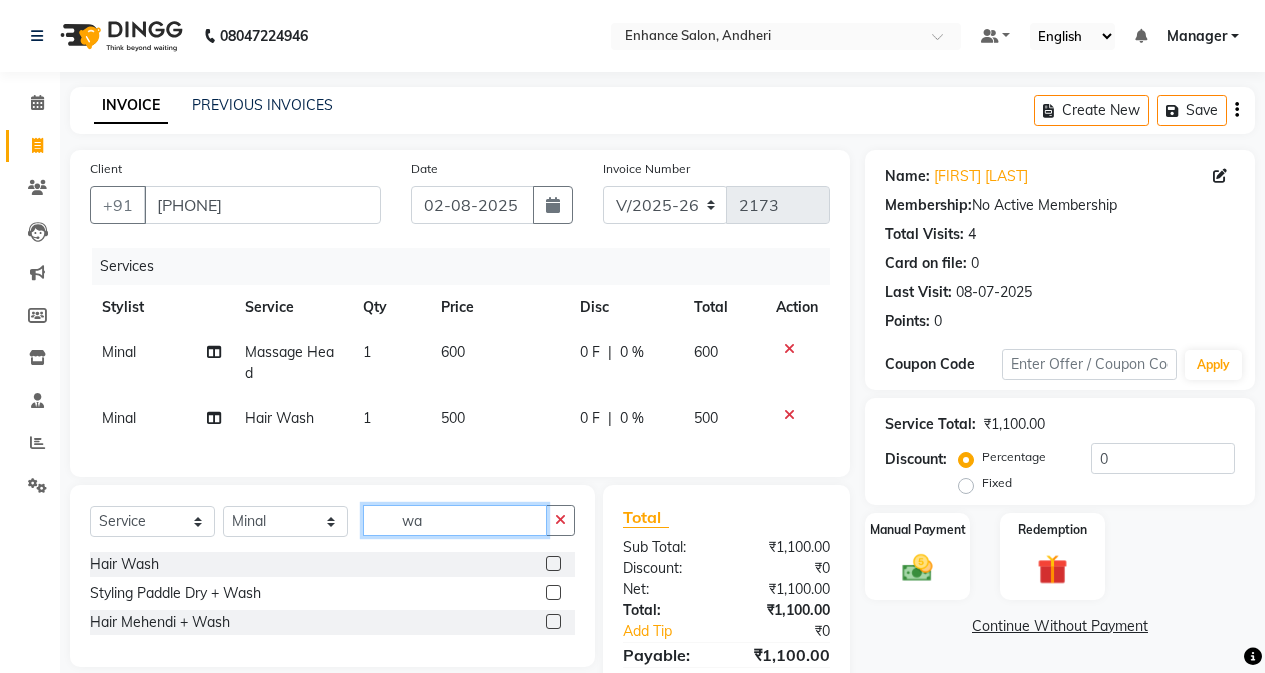 type on "w" 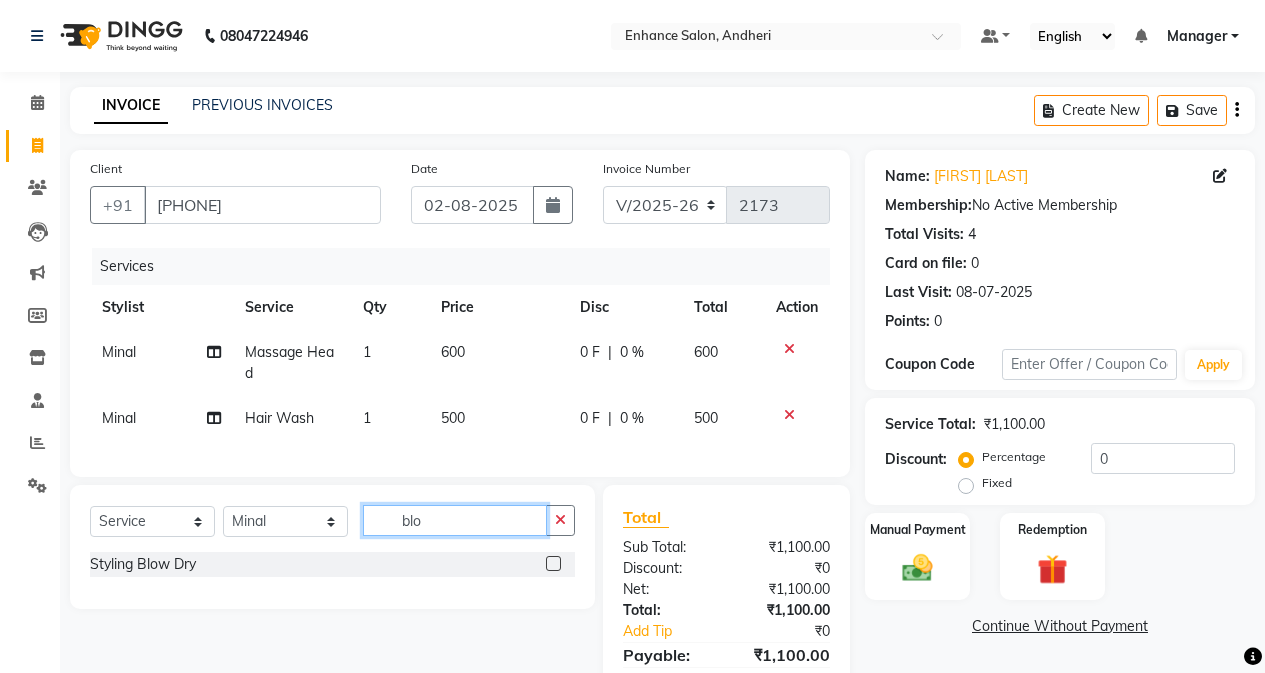 type on "blo" 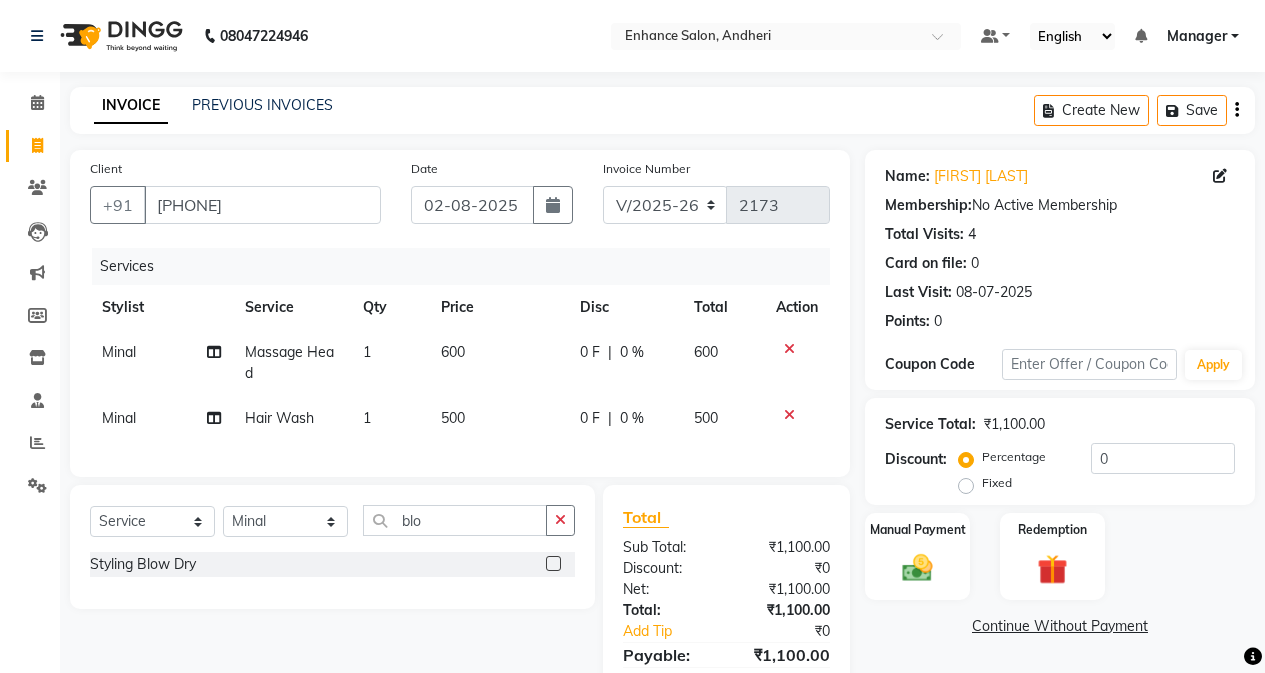 click 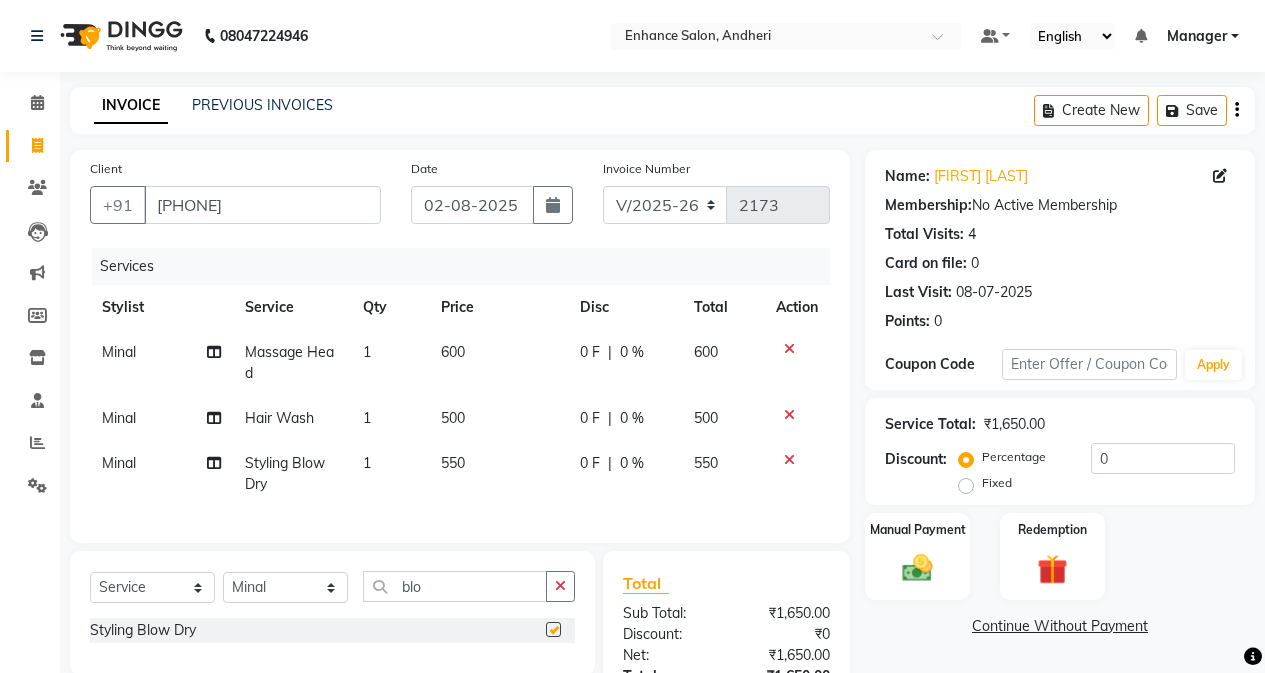 checkbox on "false" 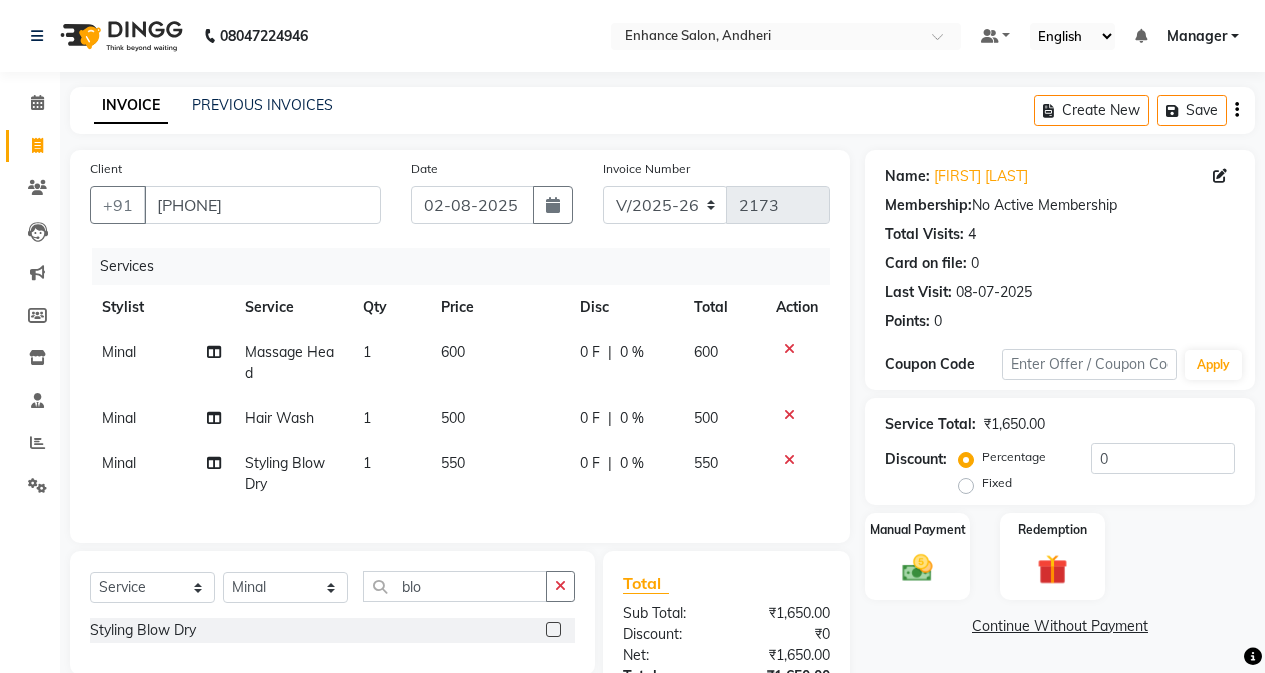 click on "550" 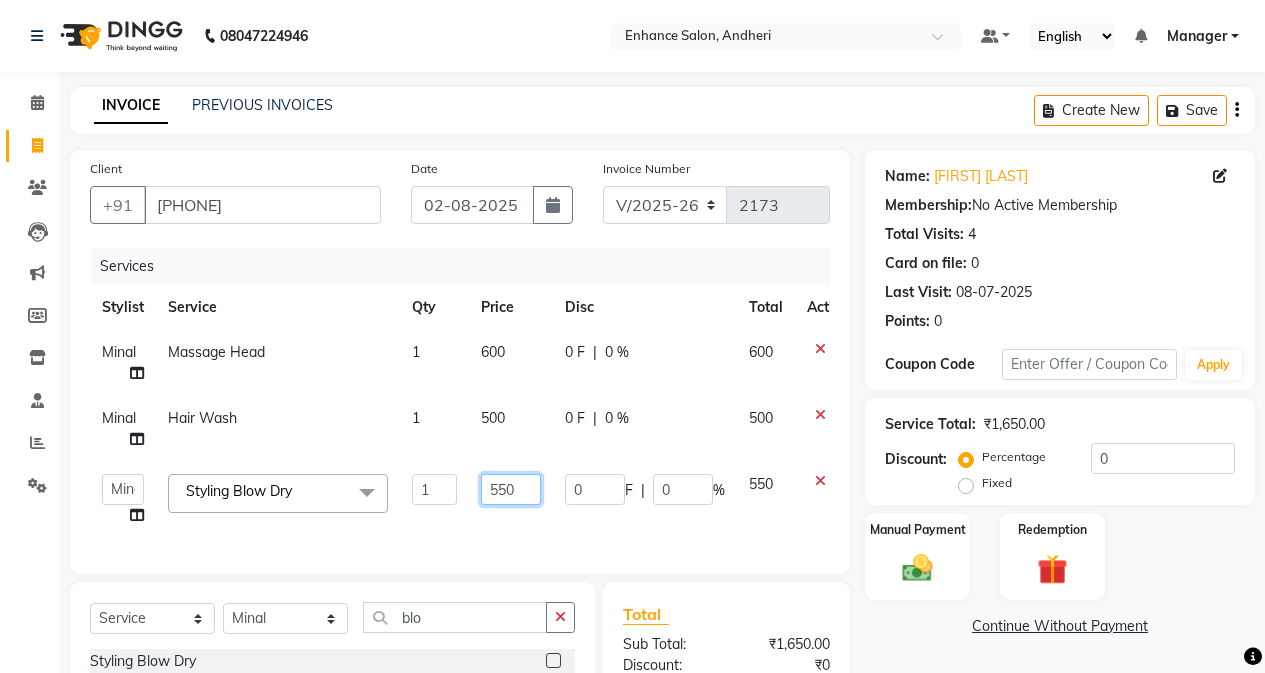 click on "550" 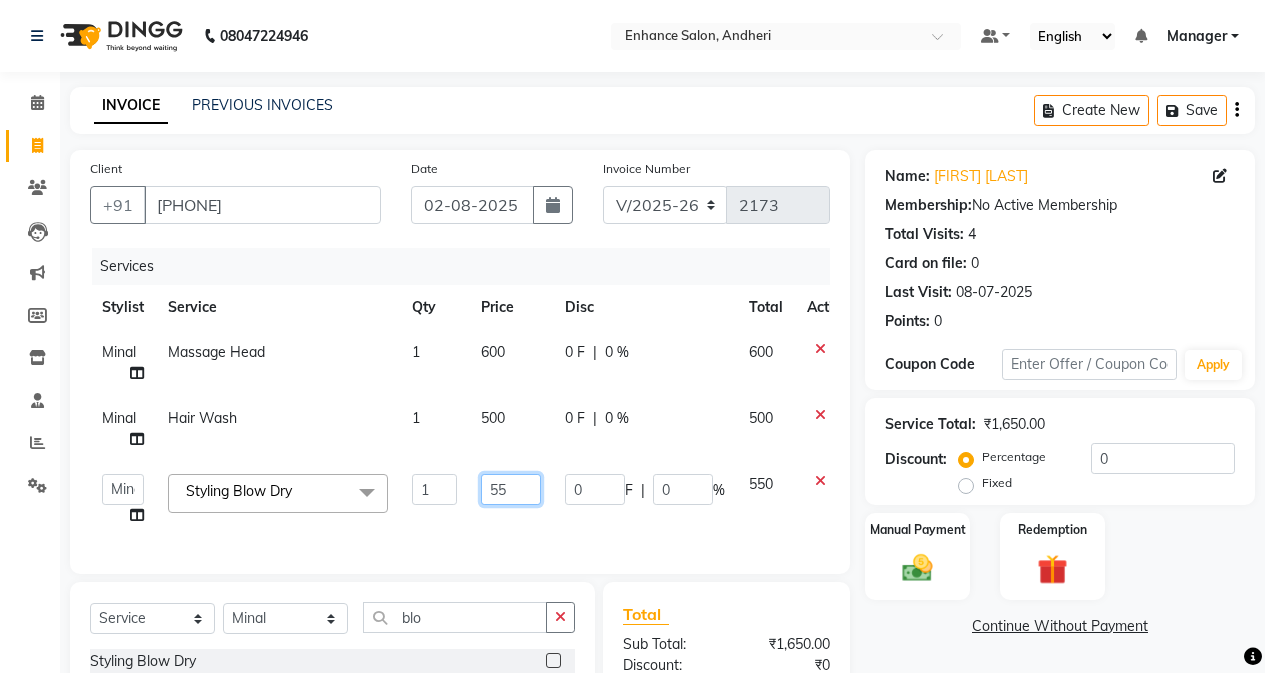 type on "5" 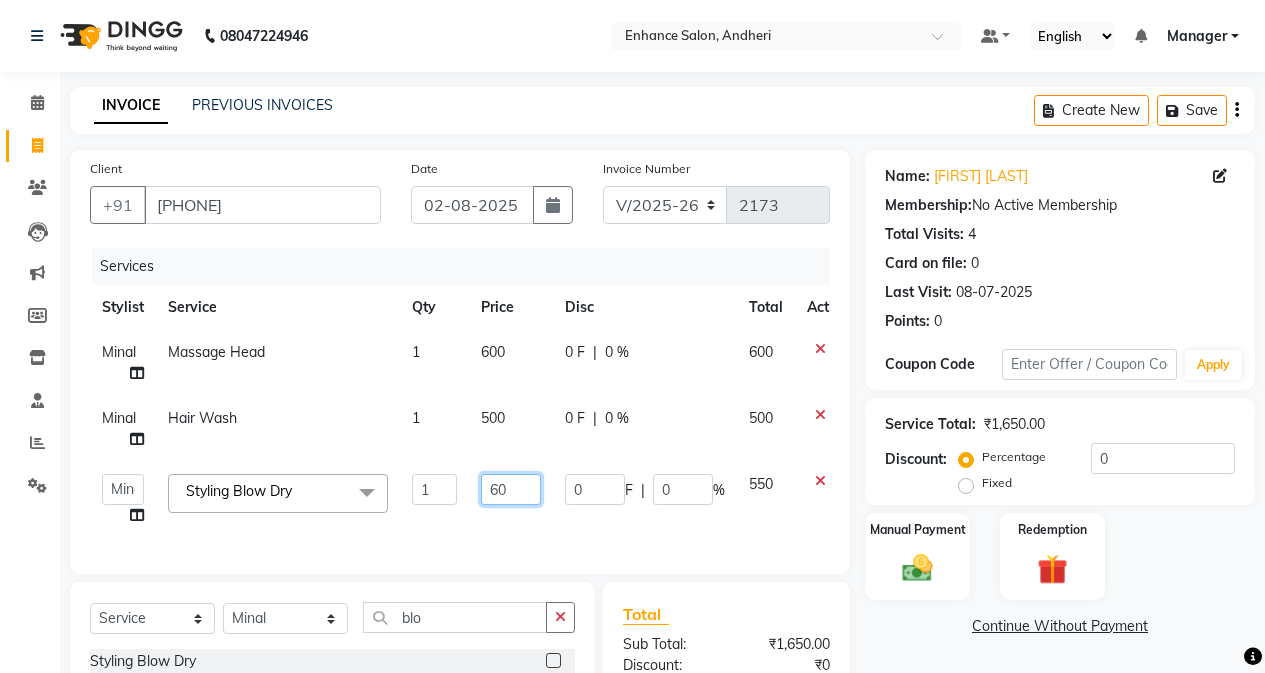 type on "600" 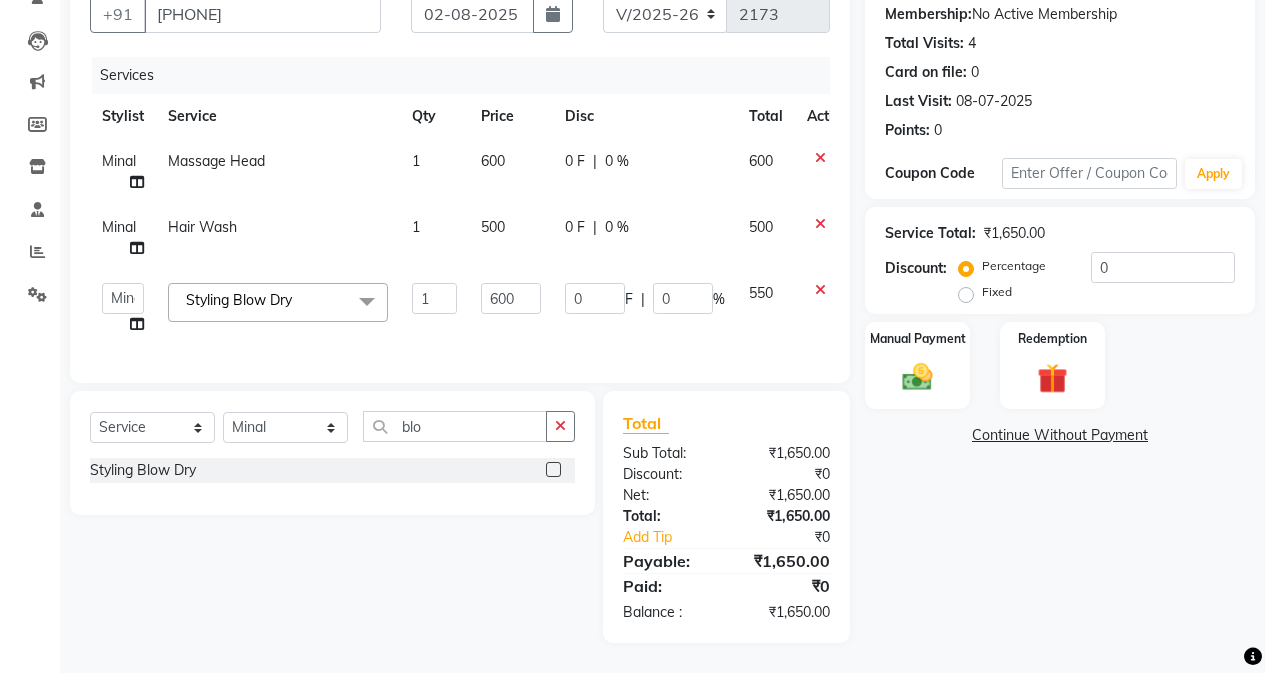 scroll, scrollTop: 175, scrollLeft: 0, axis: vertical 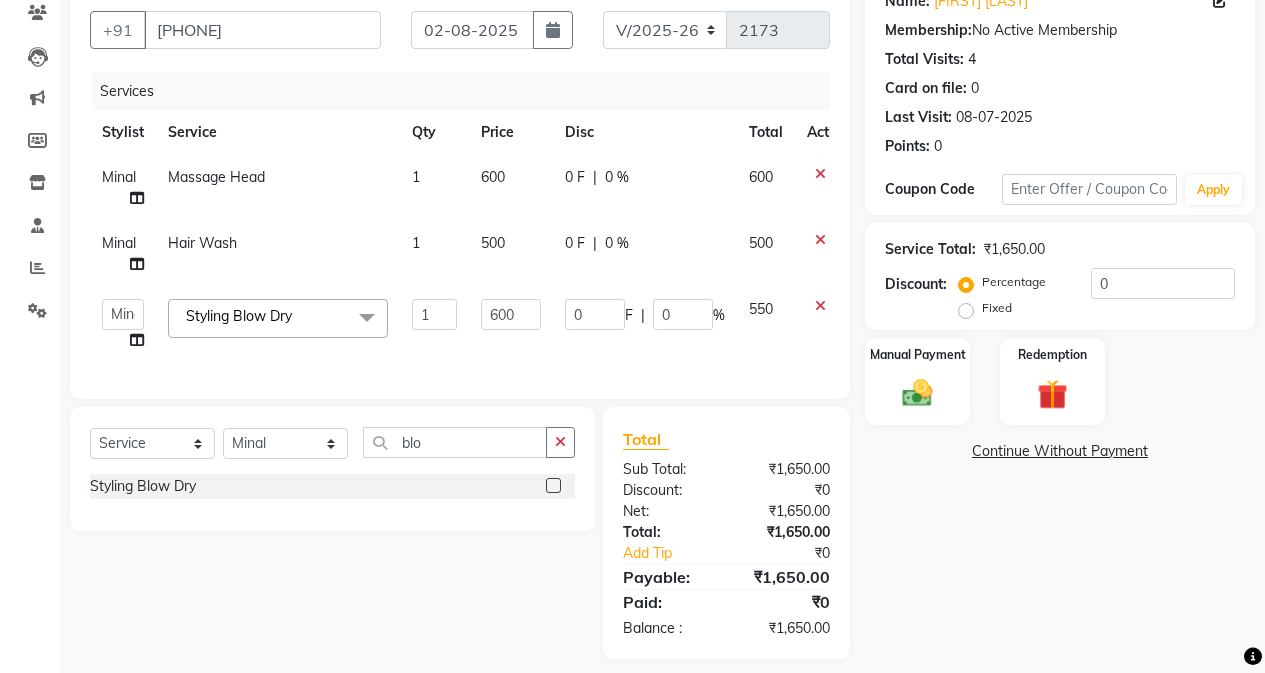 click on "Name: [FIRST] [LAST] Membership:  No Active Membership  Total Visits:  4 Card on file:  0 Last Visit:   08-07-2025 Points:   0  Coupon Code Apply Service Total:  ₹1,650.00  Discount:  Percentage   Fixed  0 Manual Payment Redemption  Continue Without Payment" 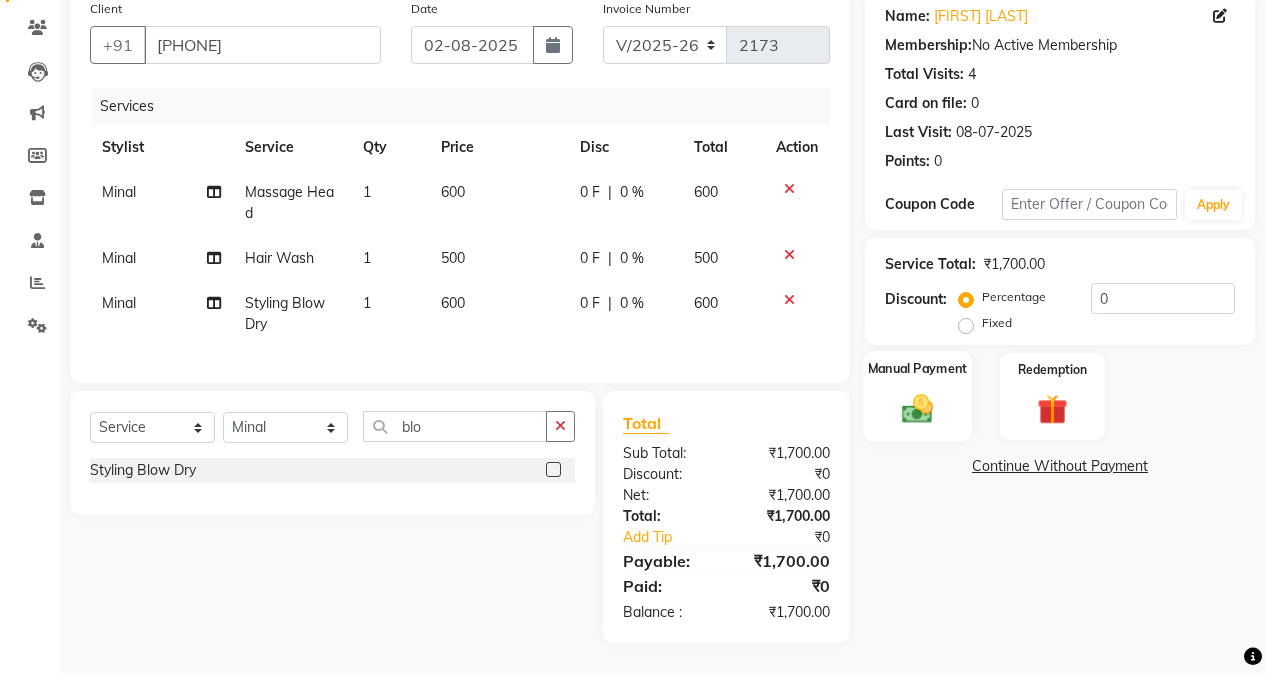 click on "Manual Payment" 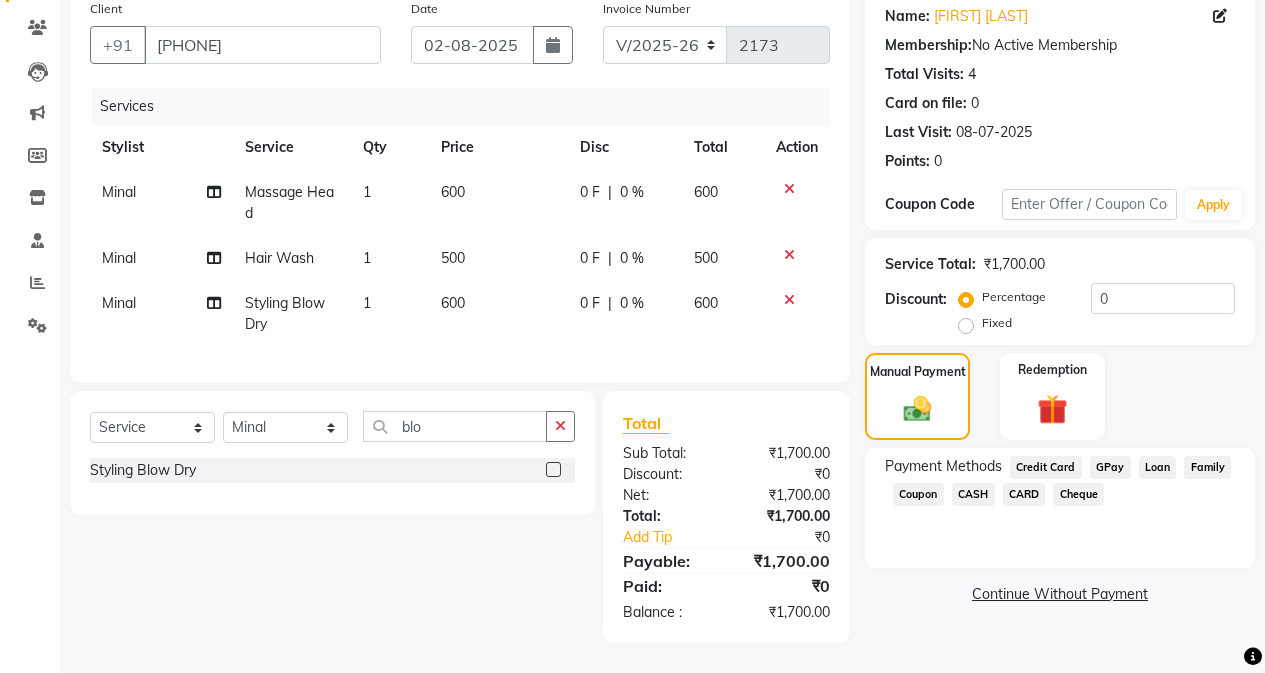 click on "GPay" 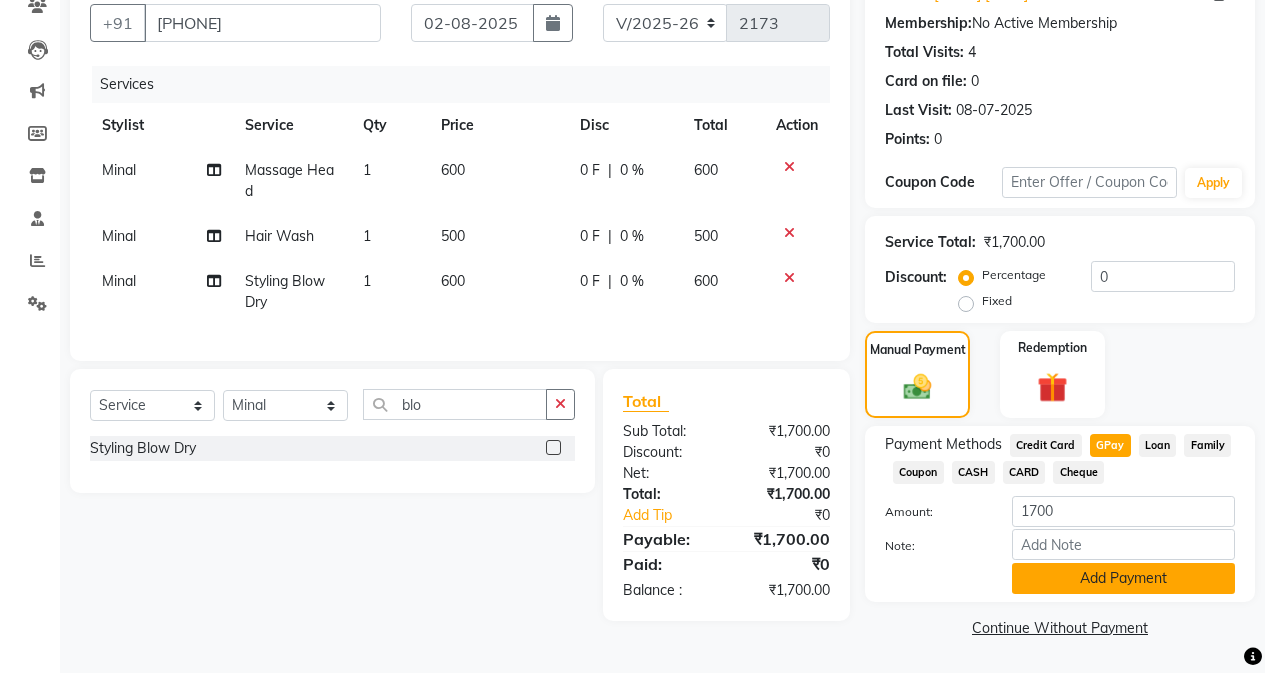 click on "Add Payment" 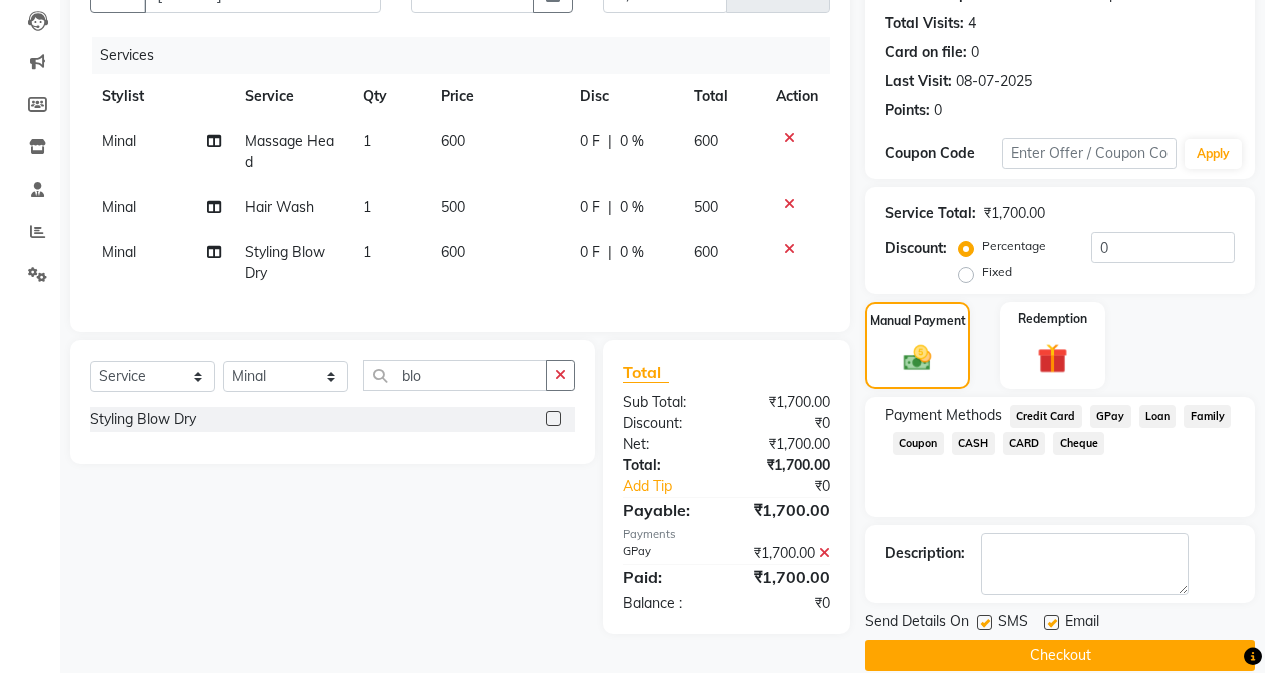scroll, scrollTop: 239, scrollLeft: 0, axis: vertical 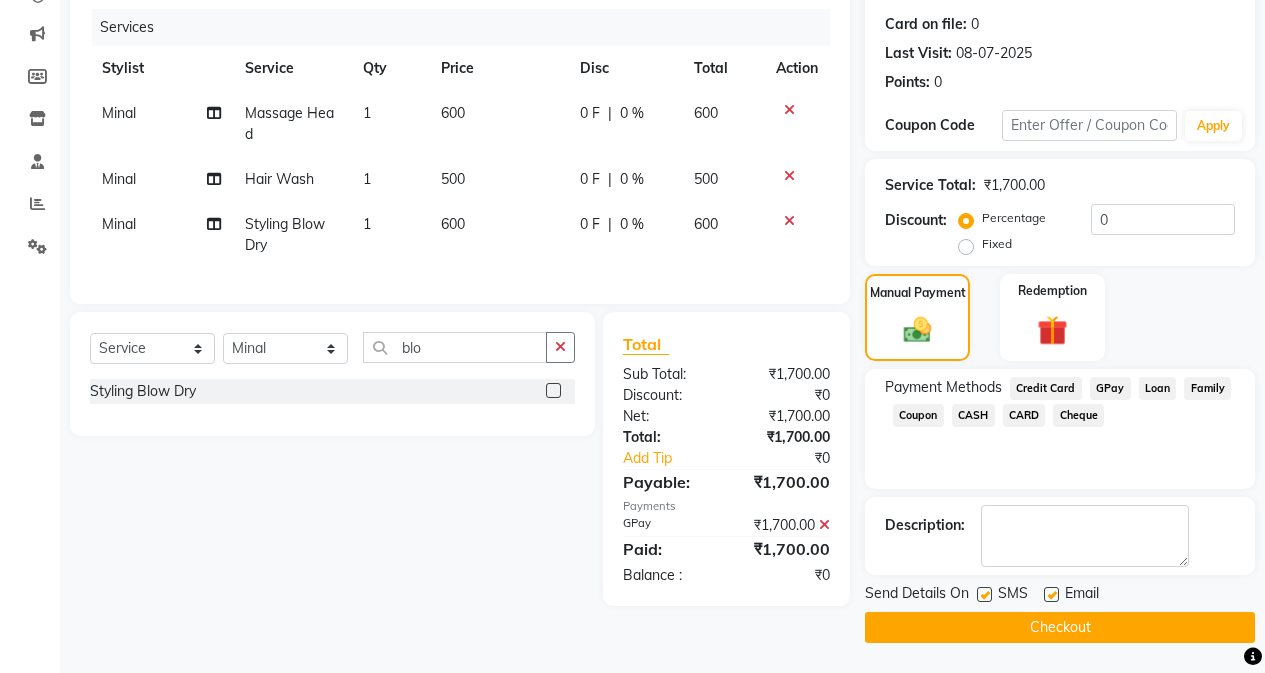 click on "INVOICE PREVIOUS INVOICES Create New   Save  Client +91 [PHONE] Date 02-08-2025 Invoice Number V/2025 V/2025-26 2173 Services Stylist Service Qty Price Disc Total Action [FIRST] Massage Head 1 600 0 F | 0 % 600 [FIRST] Hair Wash 1 500 0 F | 0 % 500 [FIRST] Styling Blow Dry 1 600 0 F | 0 % 600 Select  Service  Product  Membership  Package Voucher Prepaid Gift Card  Select Stylist Admin [FIRST]  [FIRST] [LAST] Manager [FIRST] [LAST] [FIRST] [LAST] [FIRST] [LAST] [FIRST] [LAST] [FIRST] [LAST] [FIRST] [LAST] [FIRST] [LAST] [FIRST] [LAST] [FIRST] [LAST] [FIRST] [LAST] blo Styling Blow Dry  Total Sub Total: ₹1,700.00 Discount: ₹0 Net: ₹1,700.00 Total: ₹1,700.00 Add Tip ₹0 Payable: ₹1,700.00 Payments GPay ₹1,700.00  Paid: ₹1,700.00 Balance   : ₹0 Name: [FIRST] [LAST] Membership:  No Active Membership  Total Visits:  4 Card on file:  0 Last Visit:   08-07-2025 Points:   0  Coupon Code Apply Service Total:  ₹1,700.00  Discount:  Percentage   Fixed  0 Manual Payment Redemption Payment Methods  Credit Card   GPay" 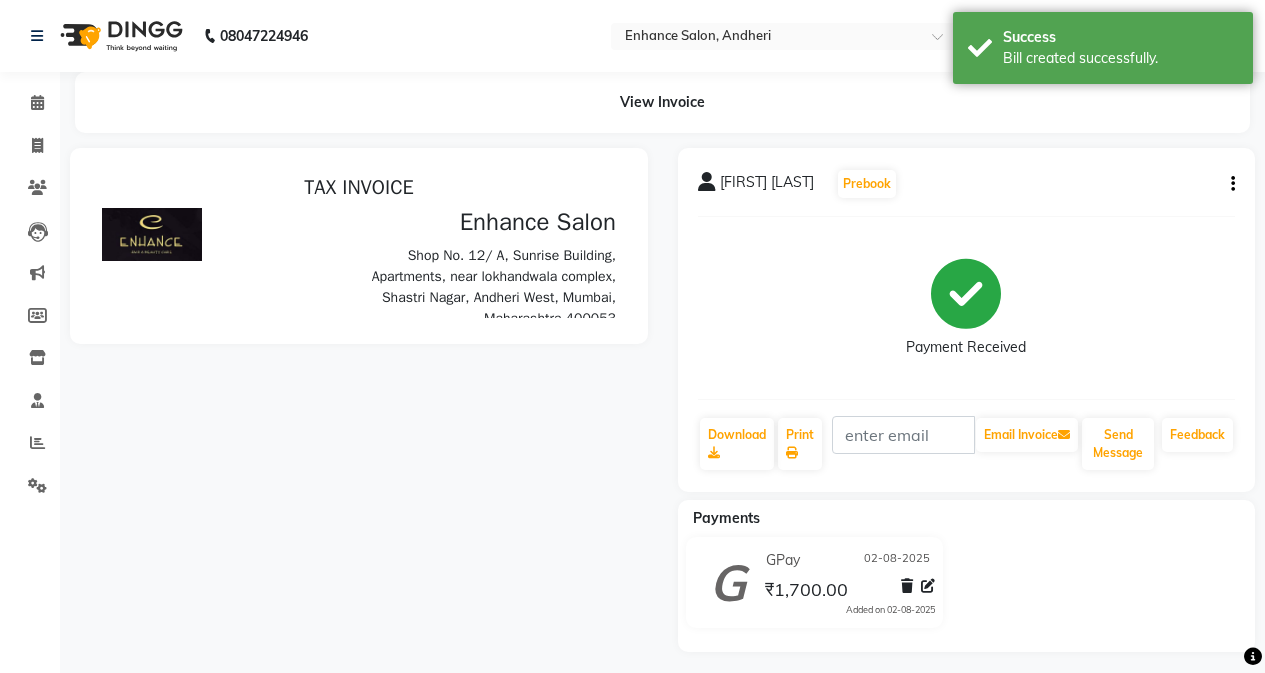 scroll, scrollTop: 0, scrollLeft: 0, axis: both 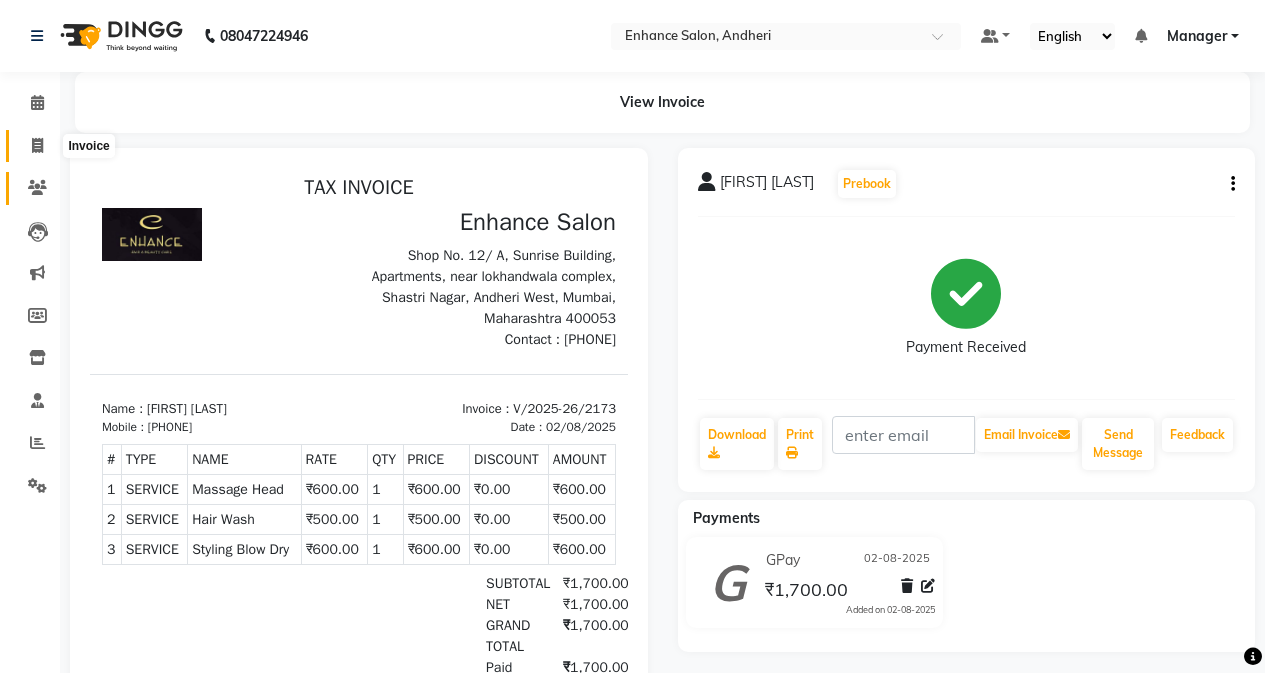drag, startPoint x: 29, startPoint y: 137, endPoint x: 40, endPoint y: 173, distance: 37.64306 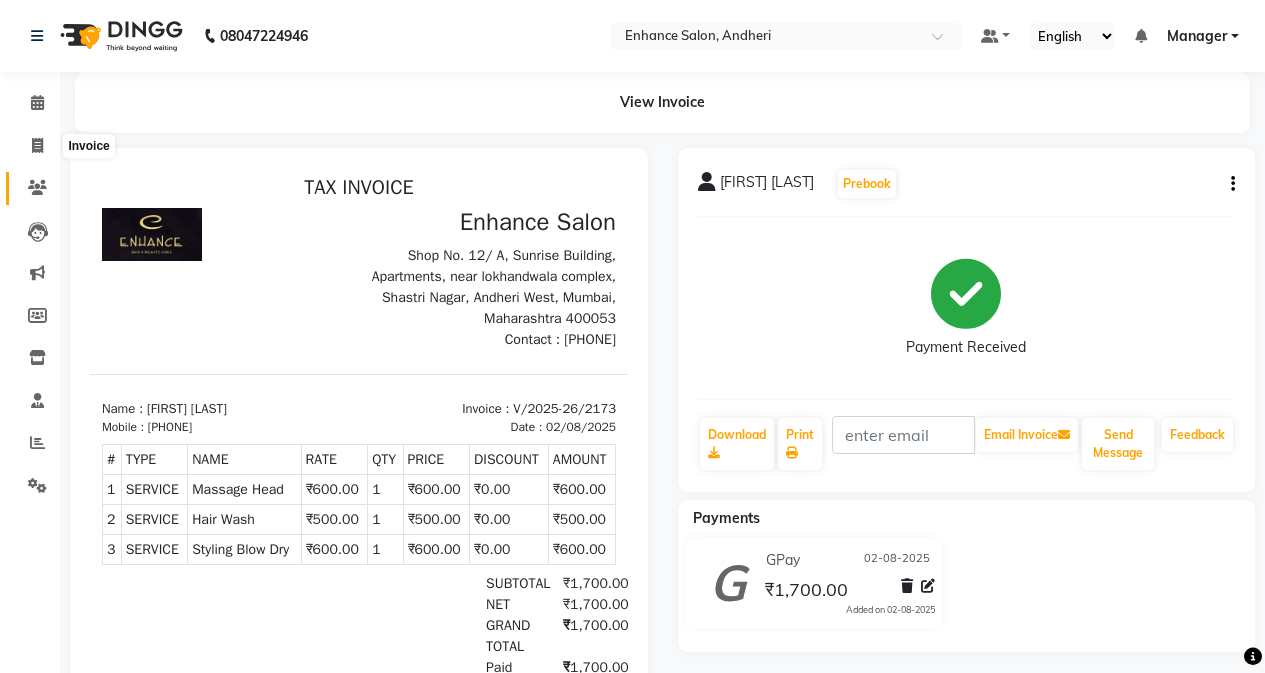 select on "service" 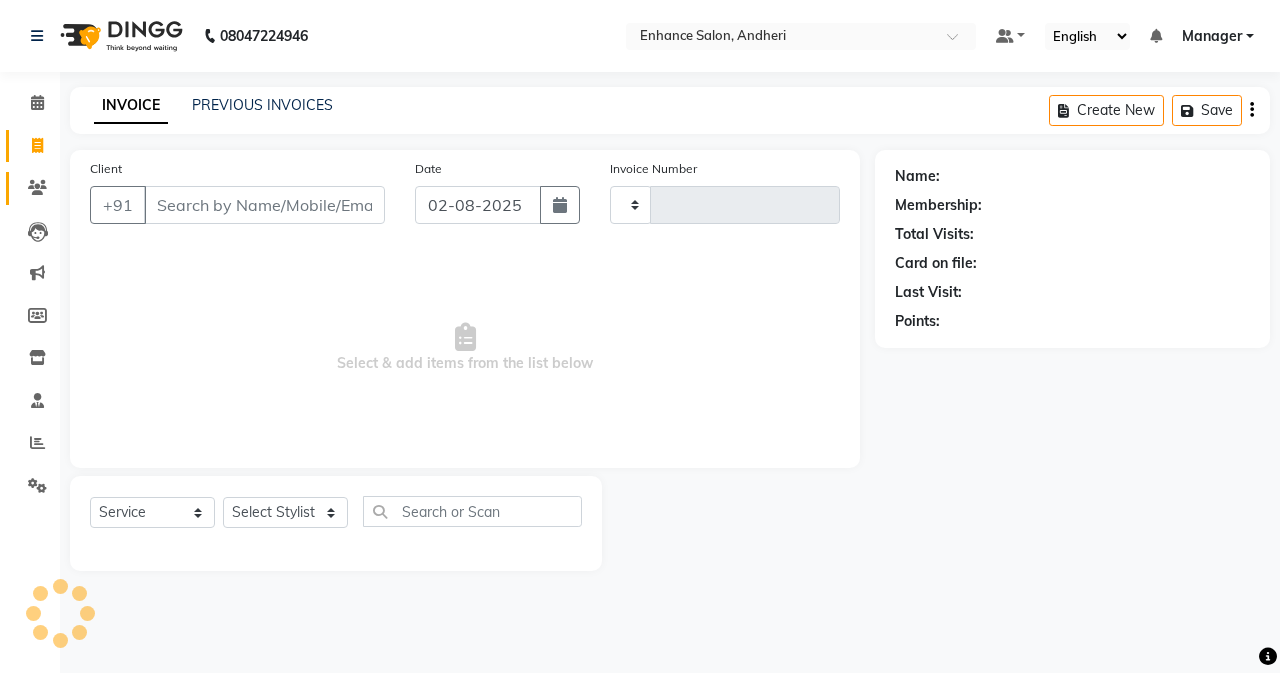 type on "t" 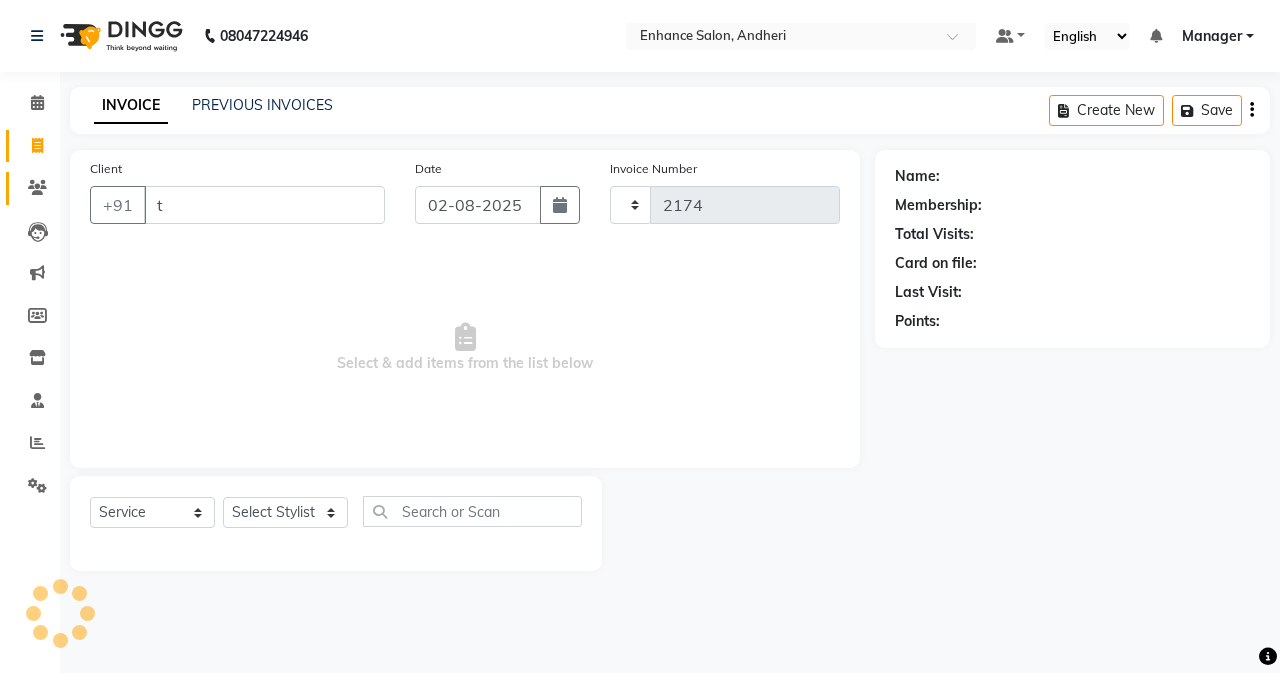 select on "7236" 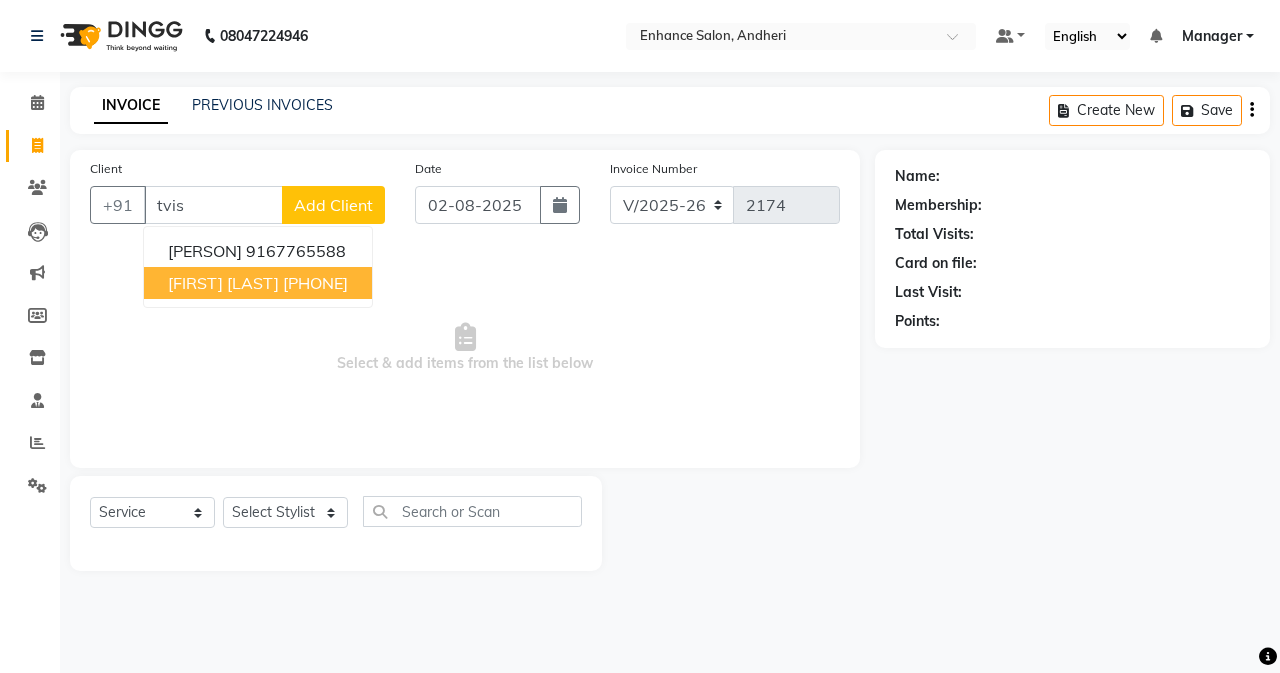 click on "[FIRST] [LAST]" at bounding box center (223, 283) 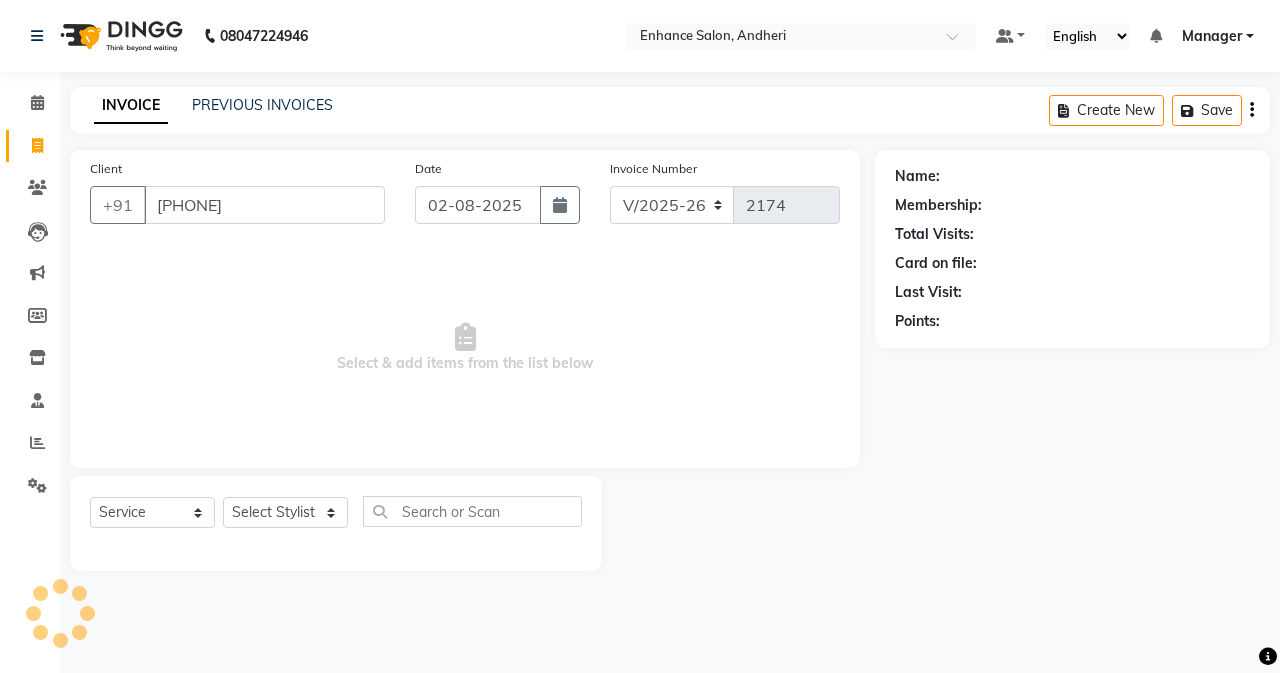 type on "[PHONE]" 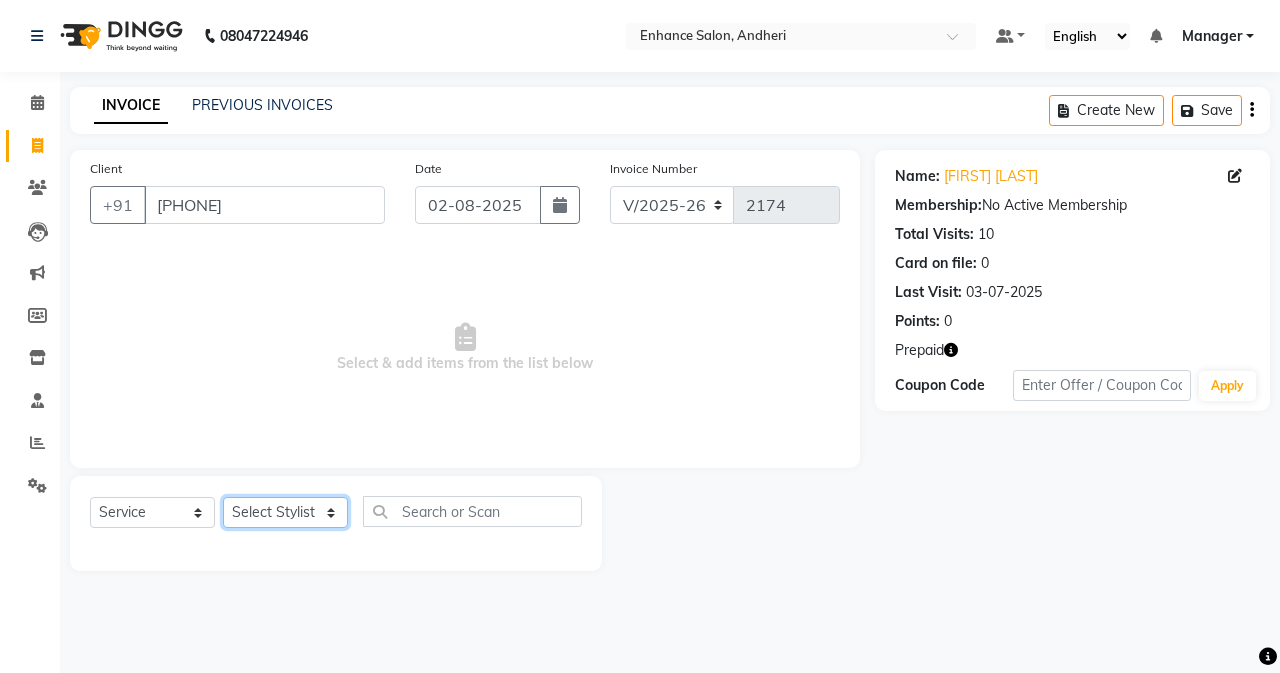 click on "Select Stylist Admin [PERSON]  [FIRST] [LAST] [FIRST] [LAST] Manager [FIRST] [LAST] [FIRST] [LAST] [FIRST] [LAST] [FIRST] [LAST] [FIRST] [LAST] [FIRST] [LAST] [FIRST] [LAST] [FIRST] [LAST] [FIRST] [LAST]" 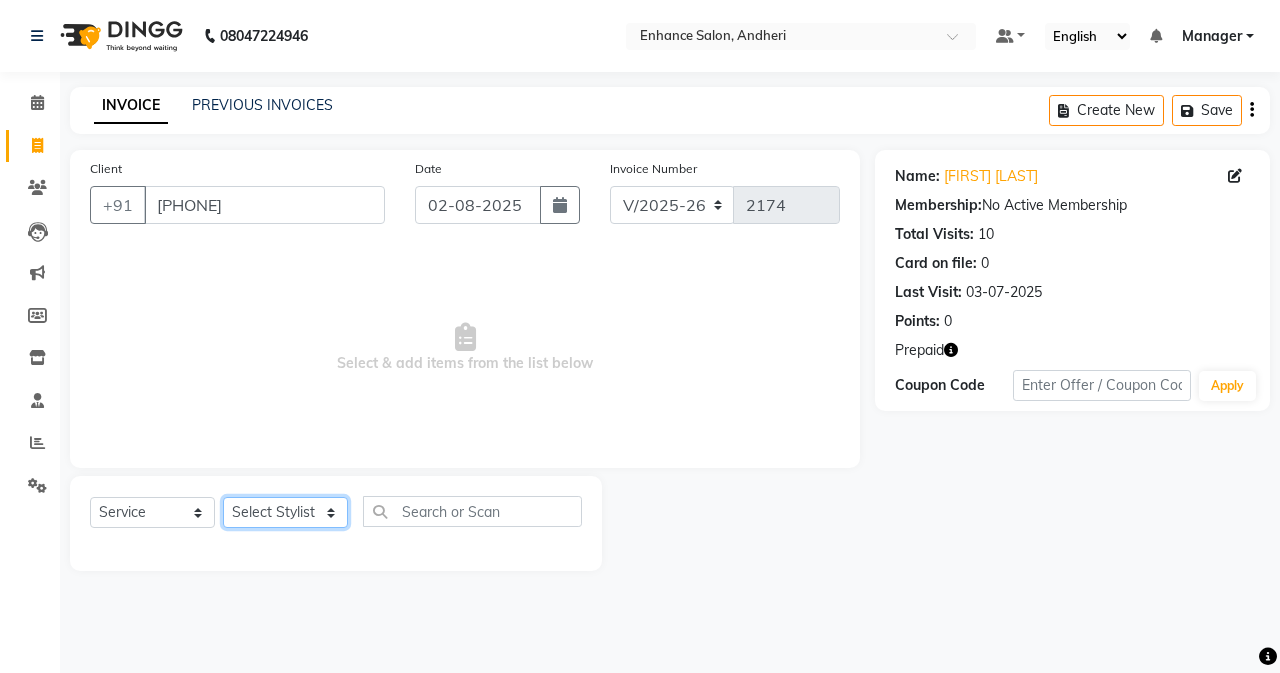 select on "61731" 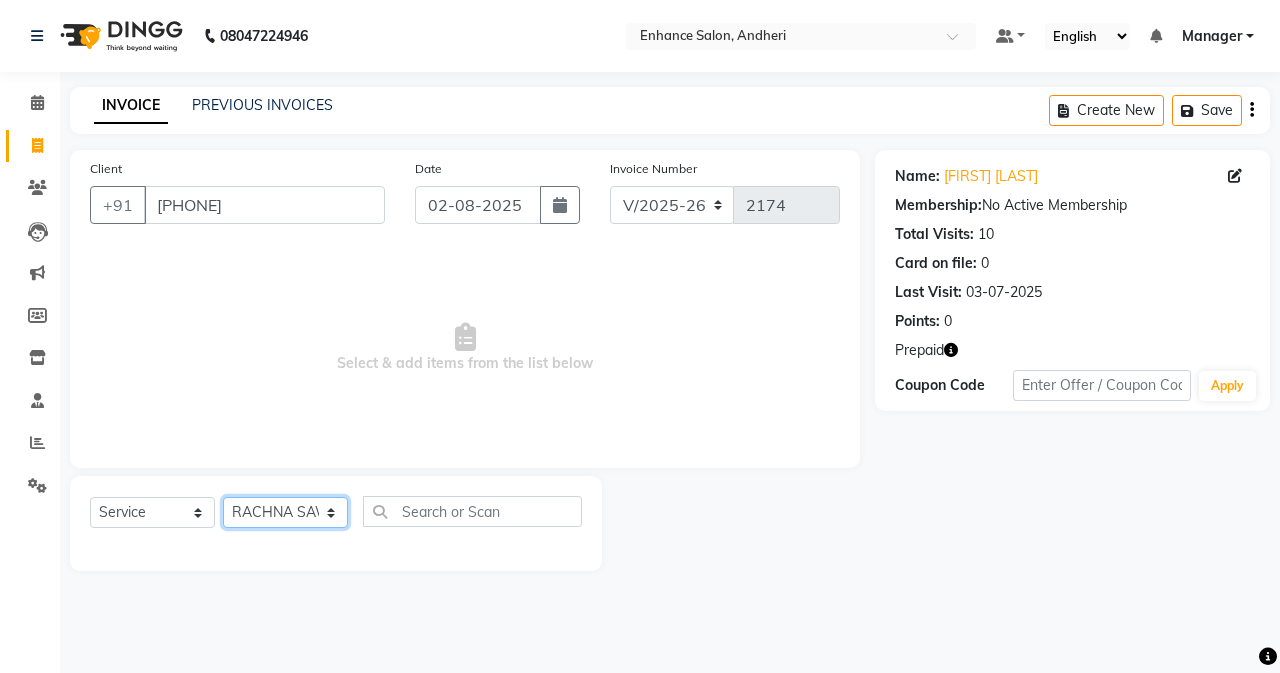click on "Select Stylist Admin [PERSON]  [FIRST] [LAST] [FIRST] [LAST] Manager [FIRST] [LAST] [FIRST] [LAST] [FIRST] [LAST] [FIRST] [LAST] [FIRST] [LAST] [FIRST] [LAST] [FIRST] [LAST] [FIRST] [LAST] [FIRST] [LAST]" 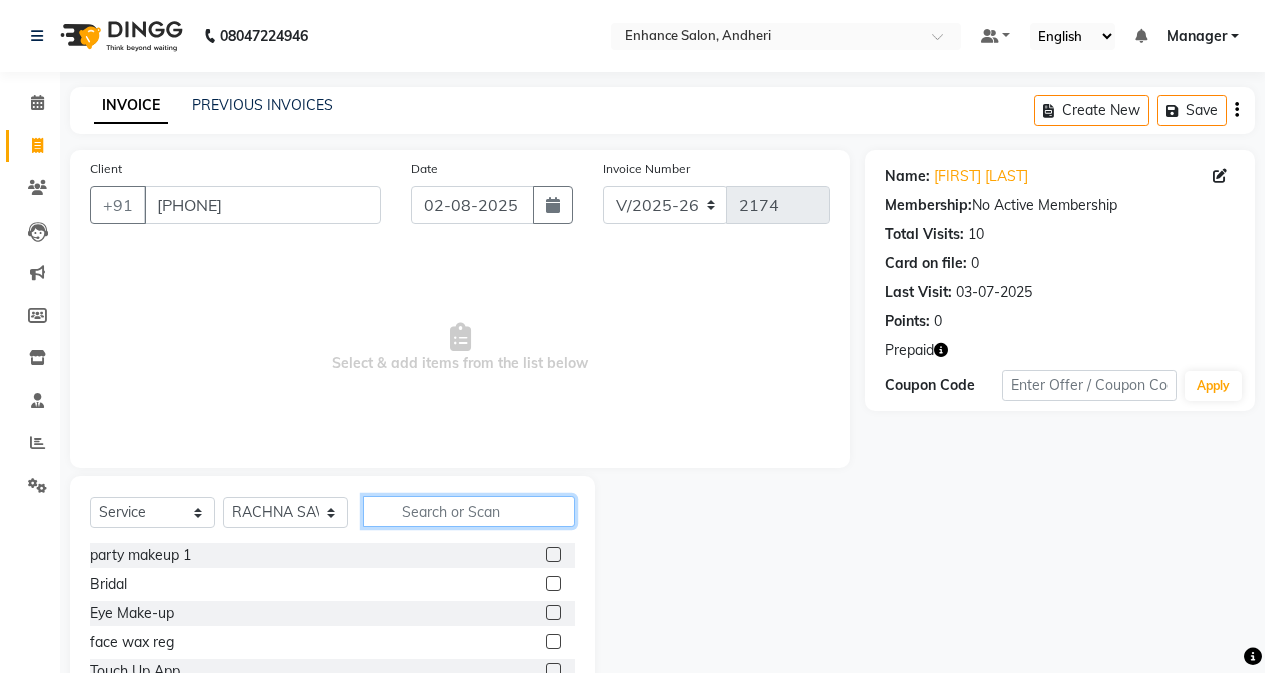 click 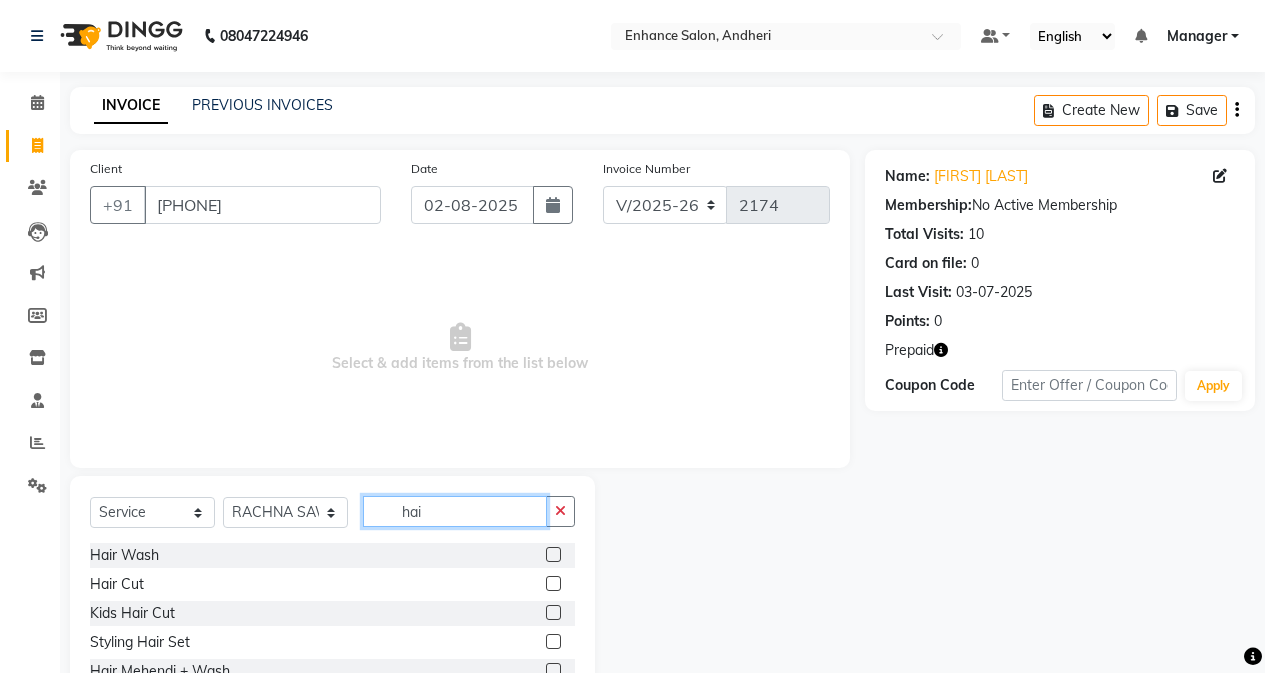 scroll, scrollTop: 102, scrollLeft: 0, axis: vertical 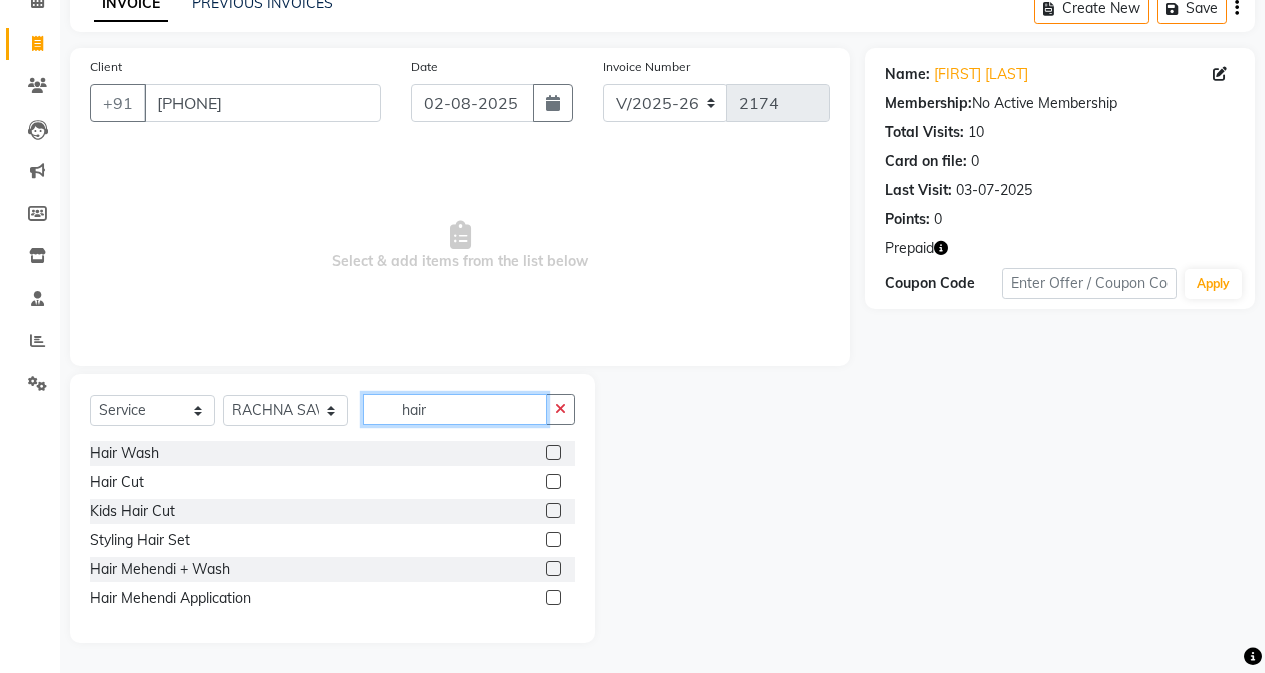 type on "hair" 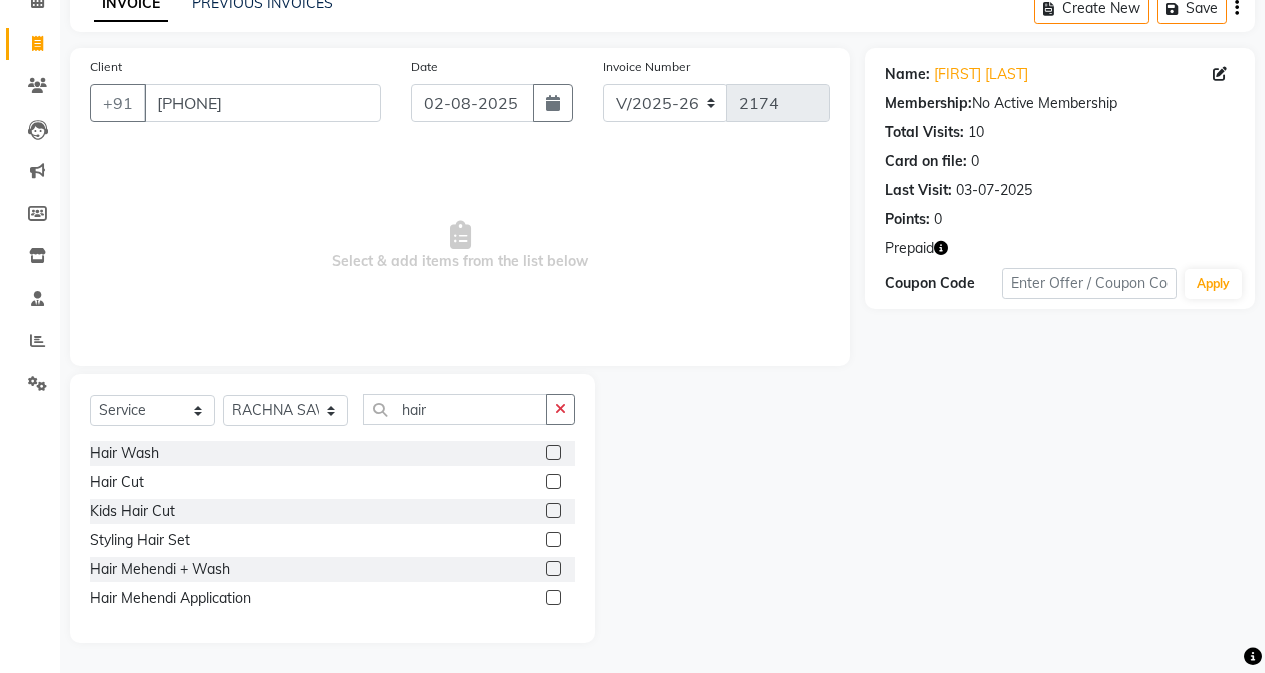 click 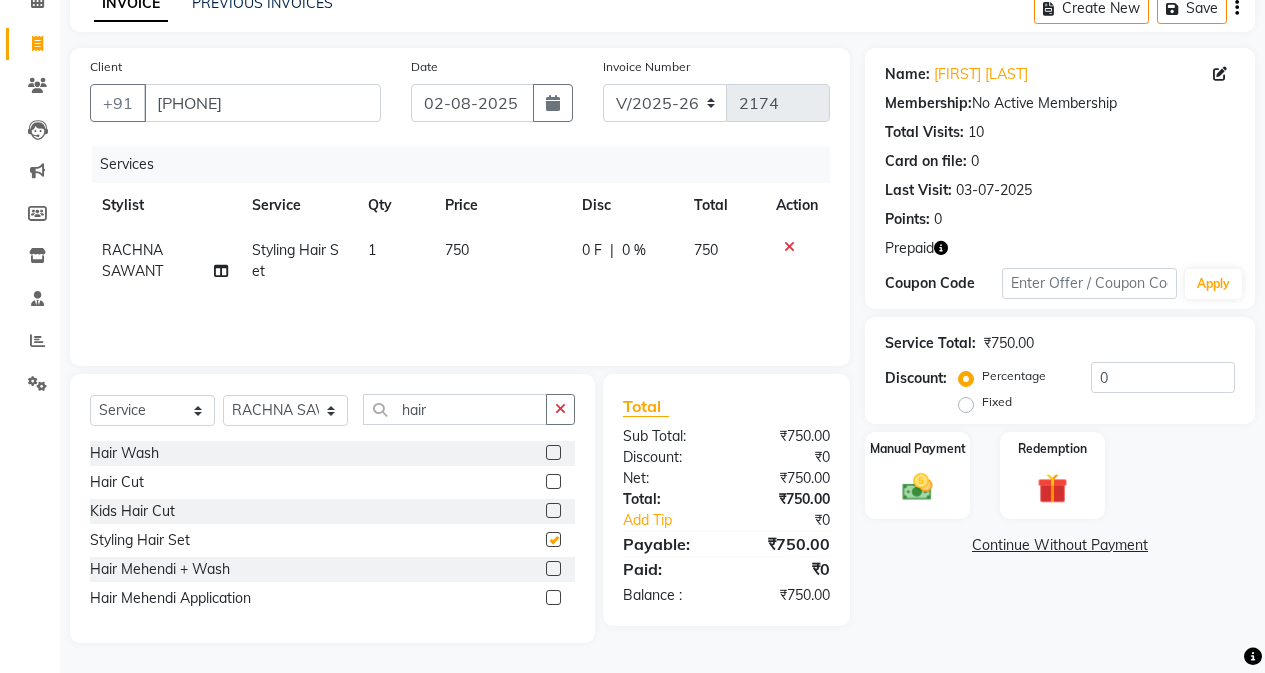 checkbox on "false" 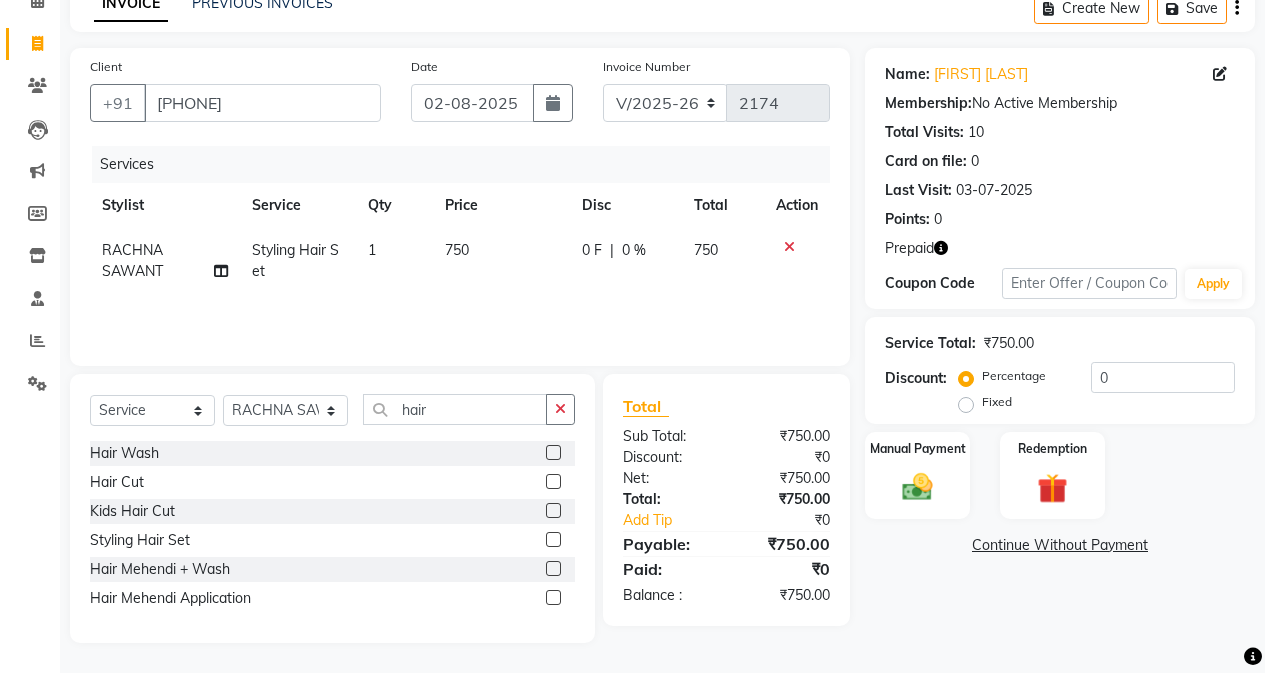click on "750" 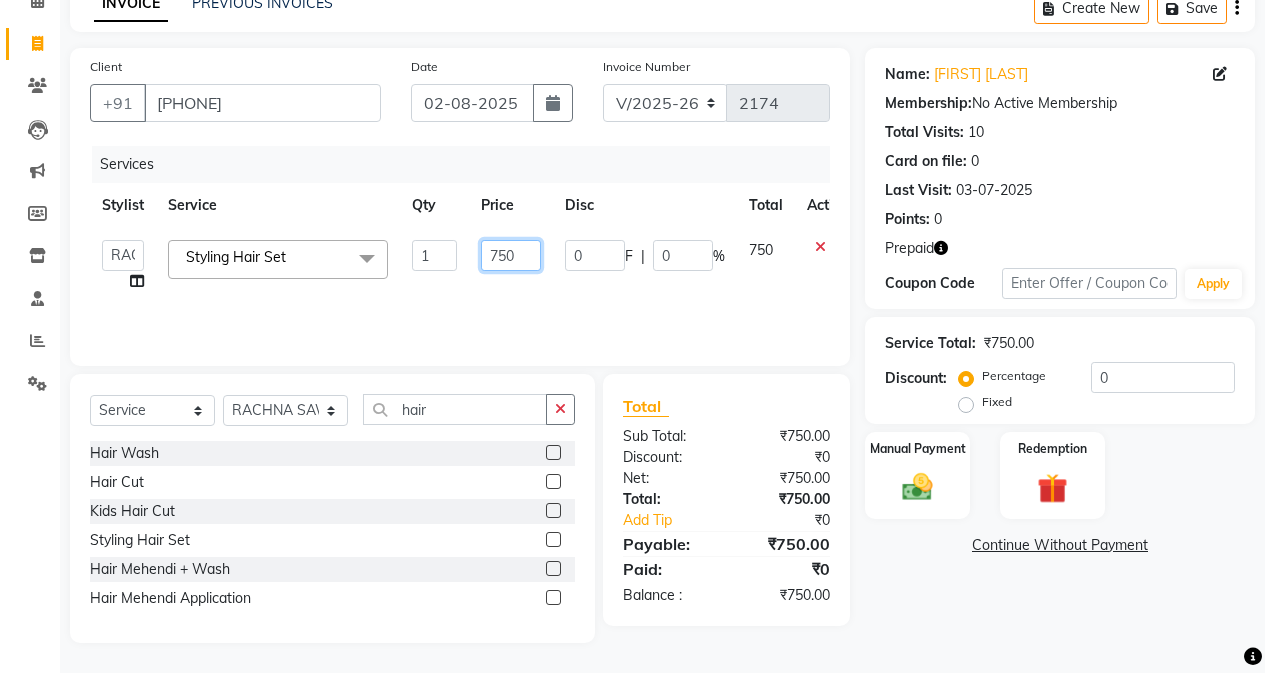 click on "750" 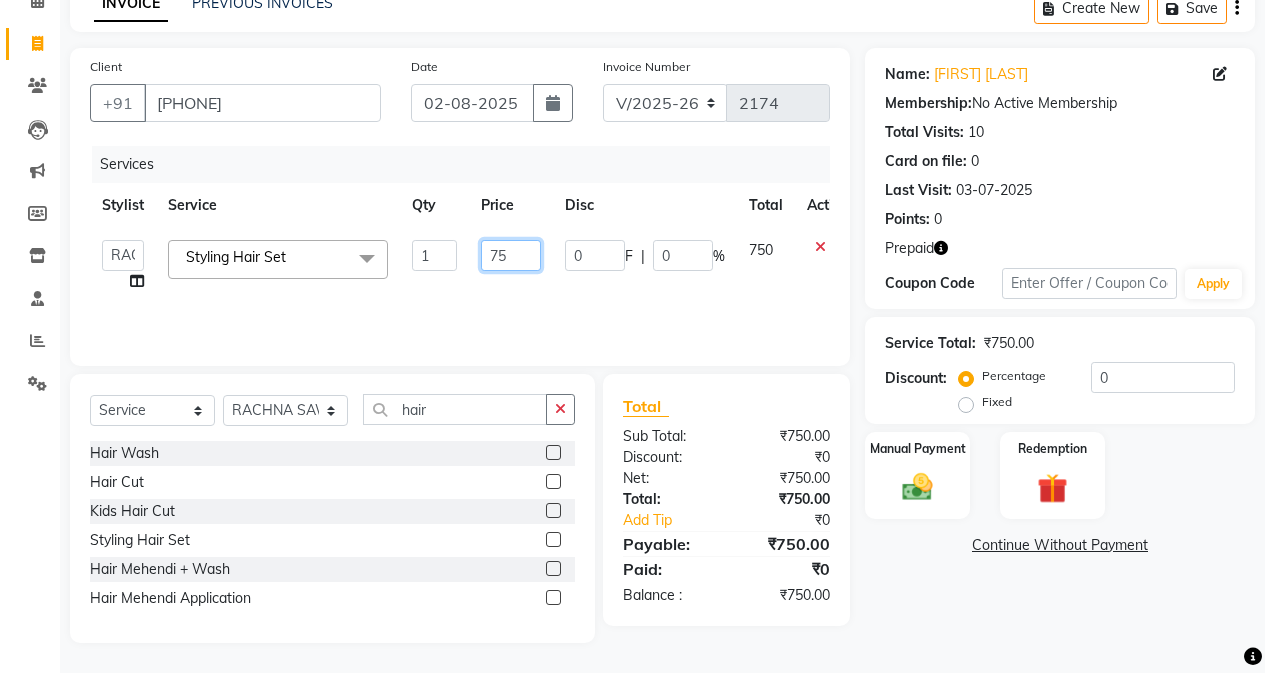 type on "7" 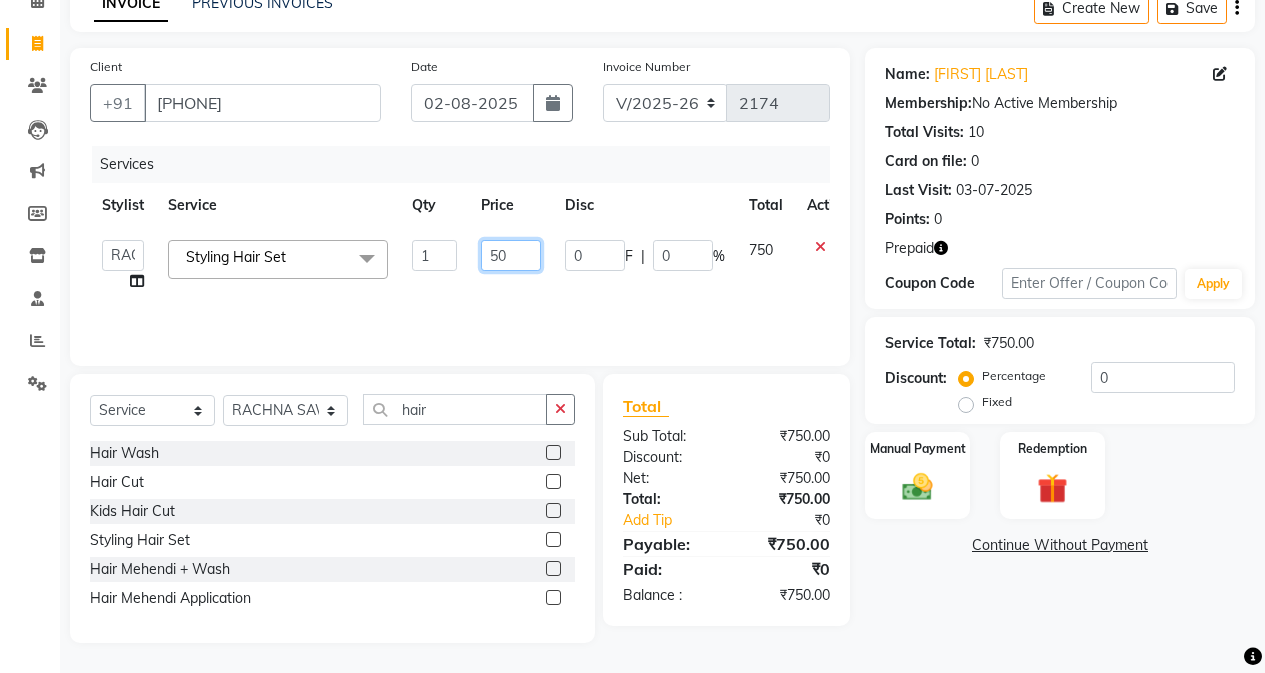 type on "500" 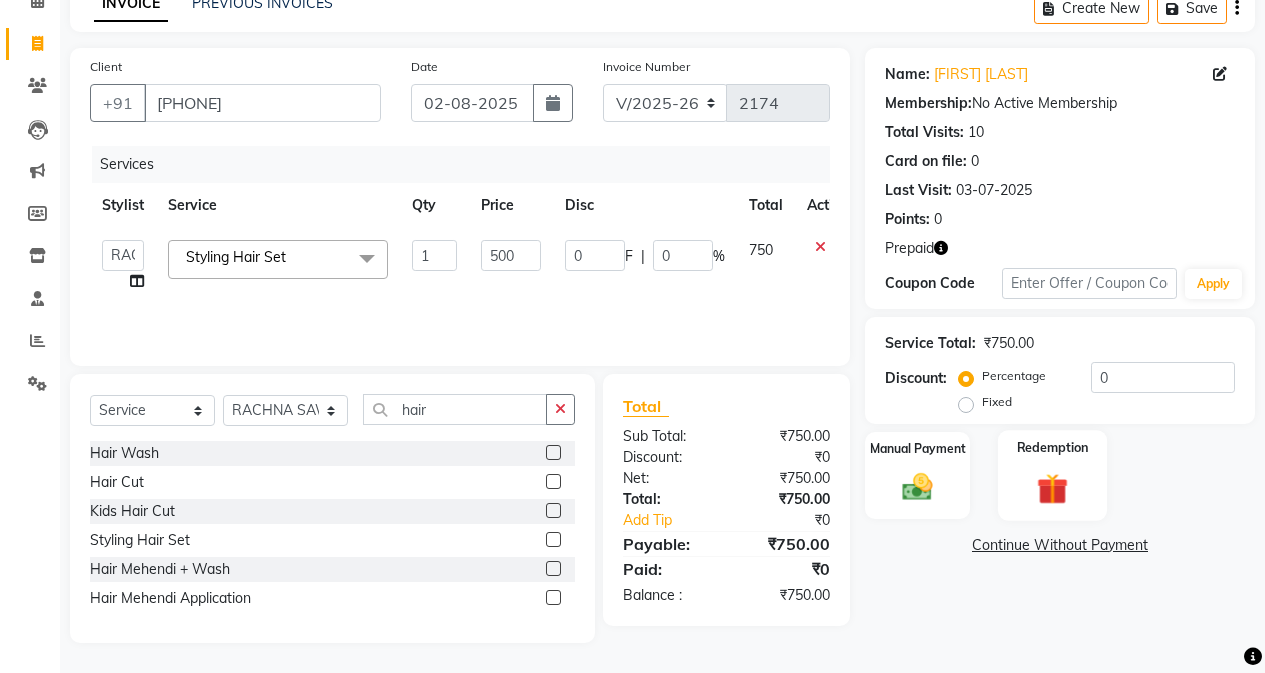 click 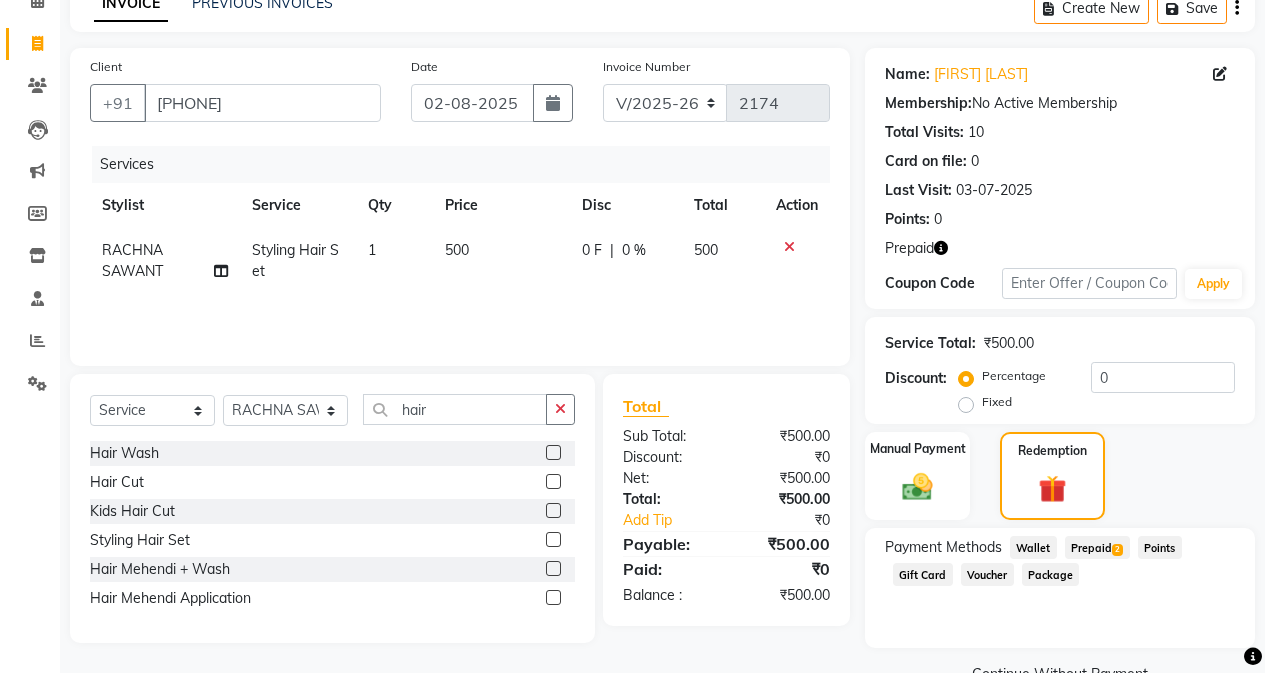 click on "Prepaid  2" 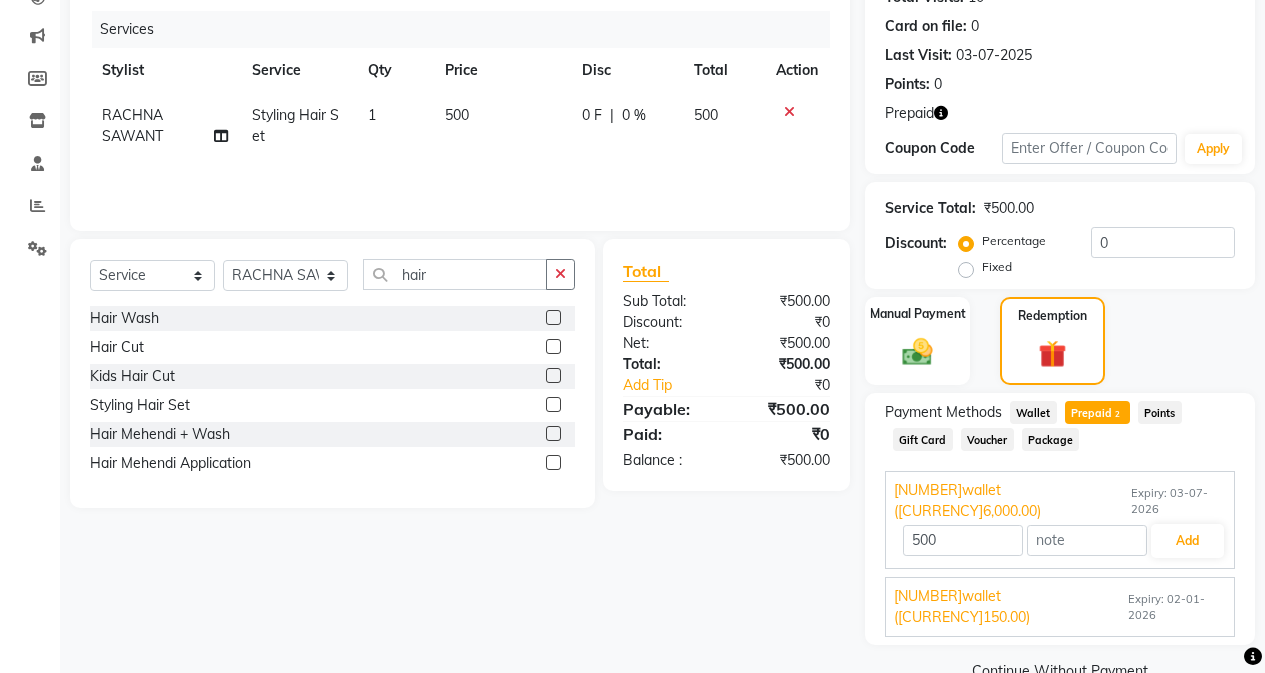 scroll, scrollTop: 238, scrollLeft: 0, axis: vertical 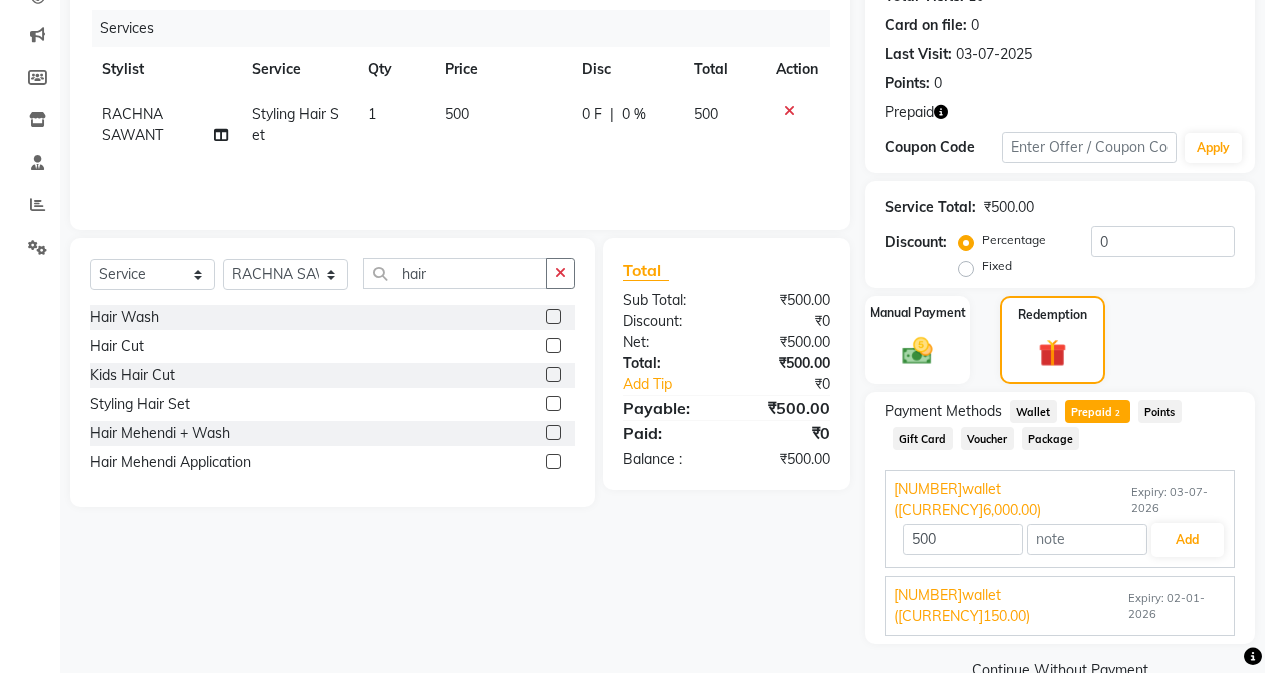 click on "5000 wallet (₰150.00) Expiry: 02-01-2026 150 Add" at bounding box center (1060, 606) 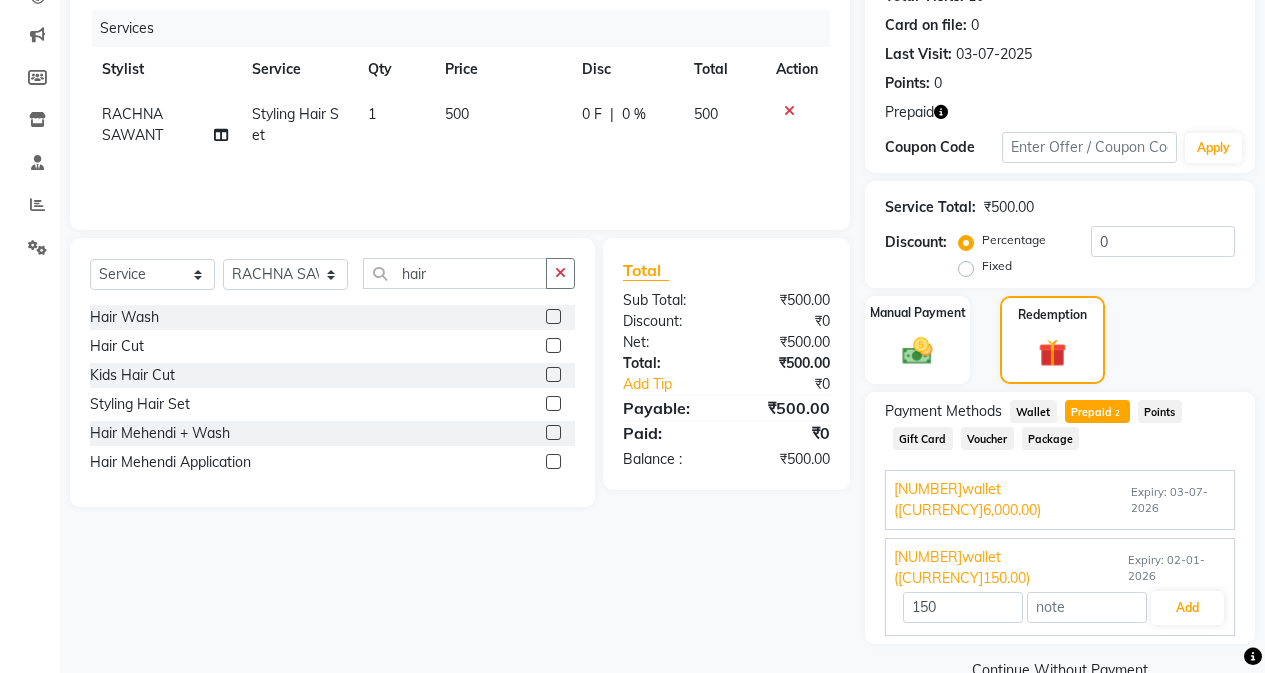 click on "150 Add" at bounding box center [1060, 608] 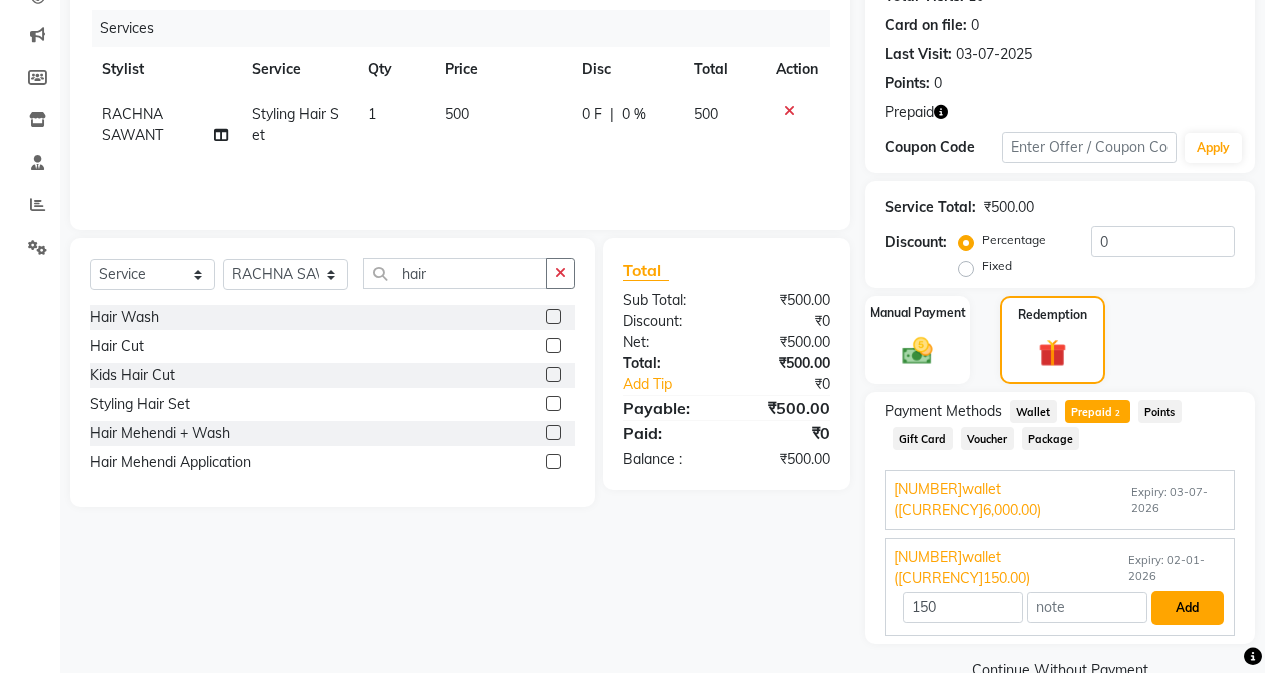 click on "Add" at bounding box center [1187, 608] 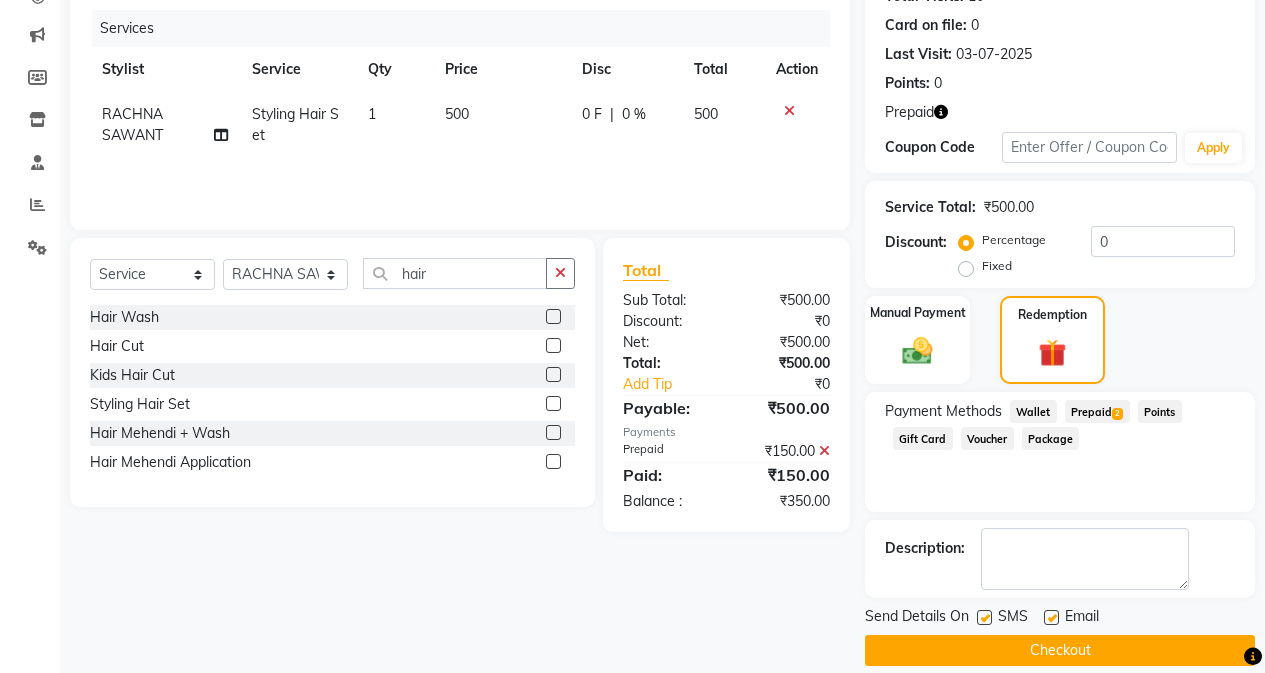 click on "Prepaid  2" 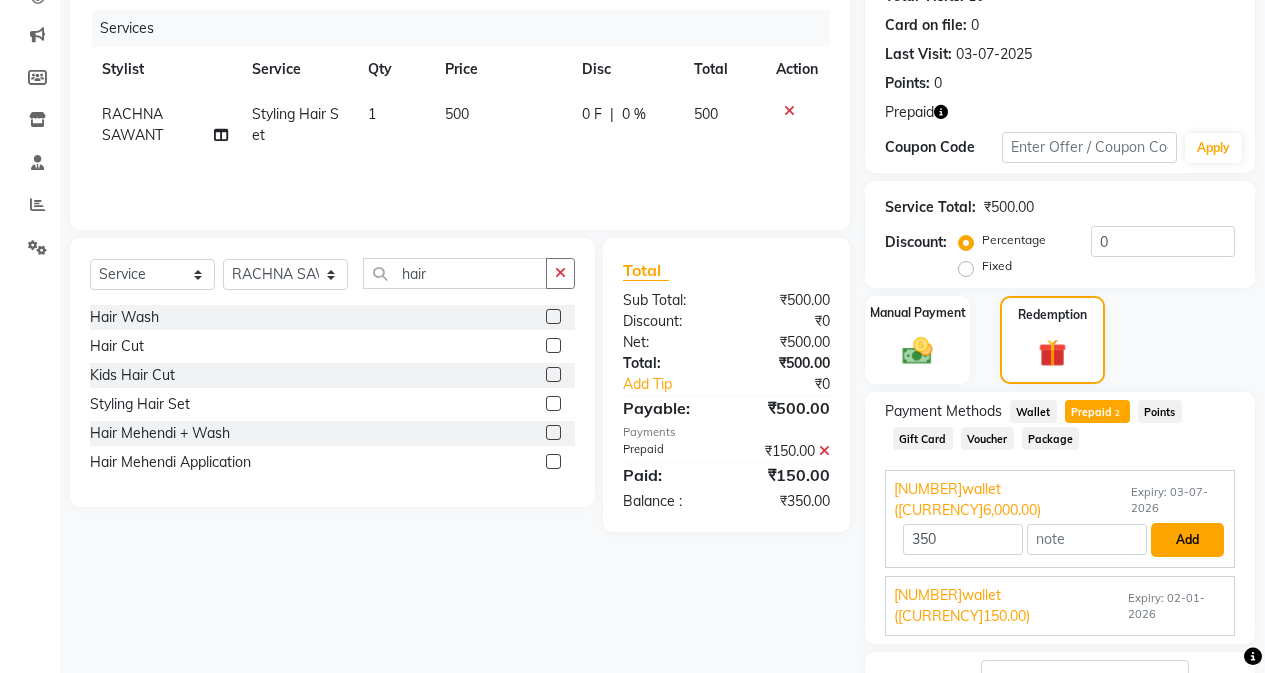 click on "Add" at bounding box center (1187, 540) 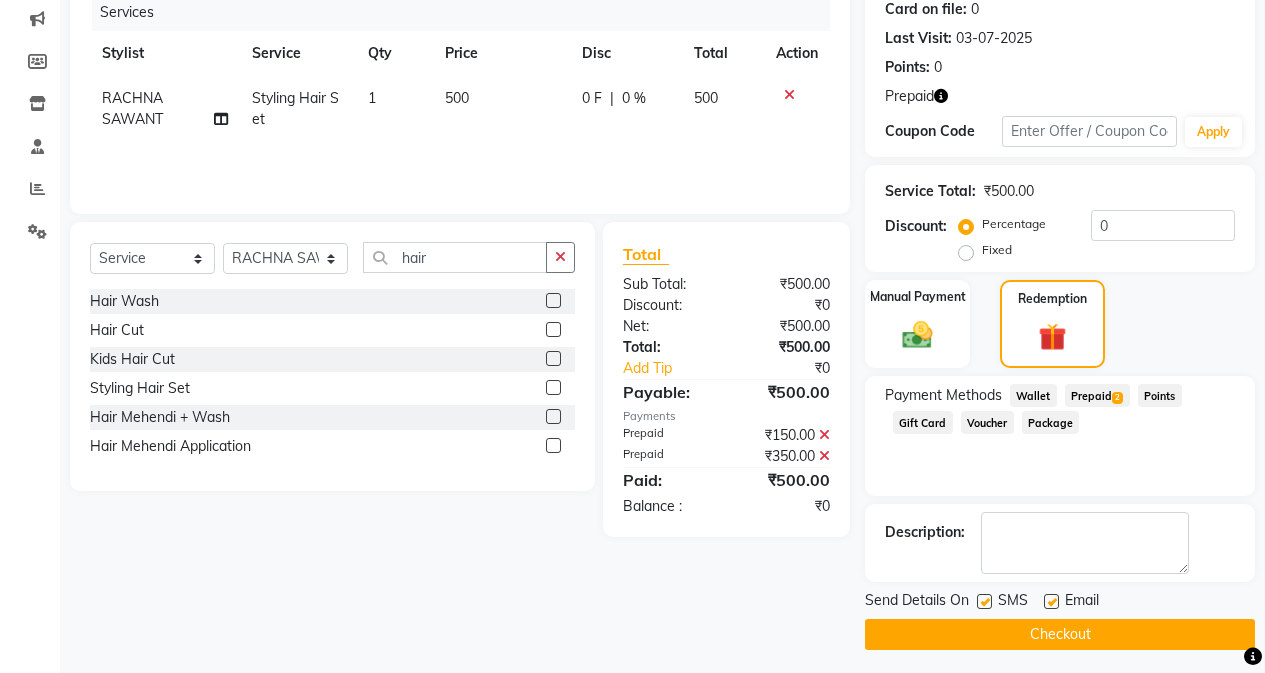 scroll, scrollTop: 261, scrollLeft: 0, axis: vertical 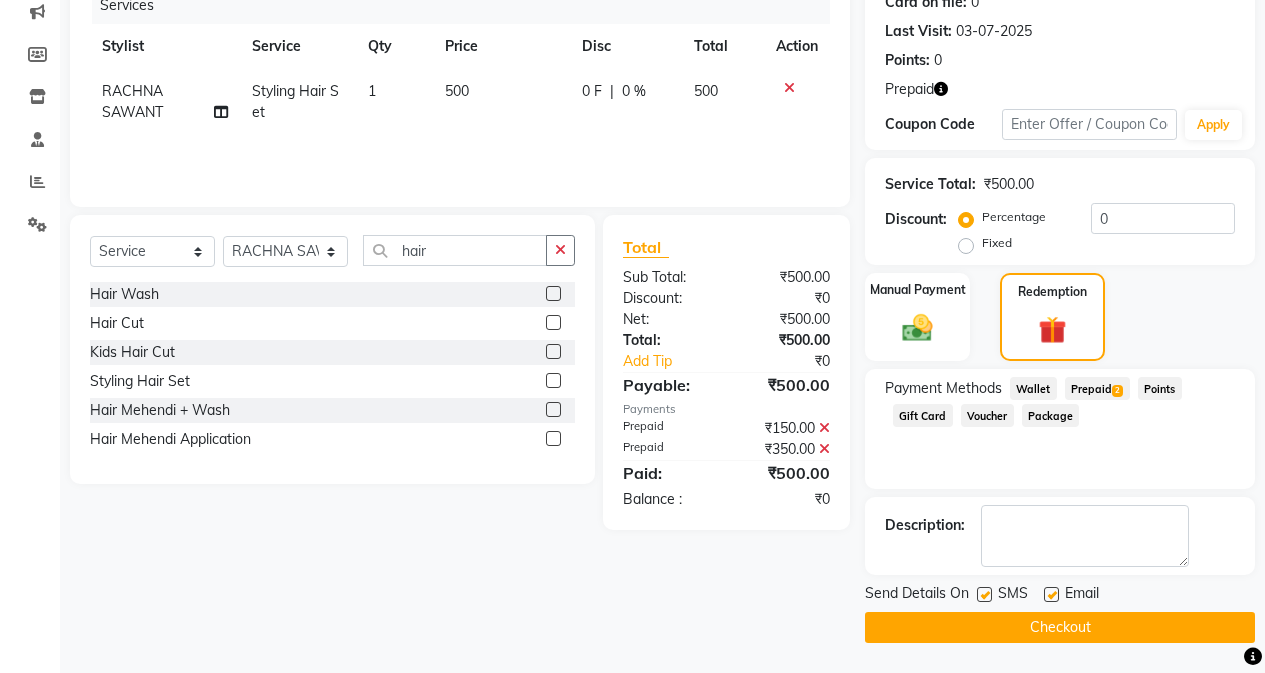 click on "Checkout" 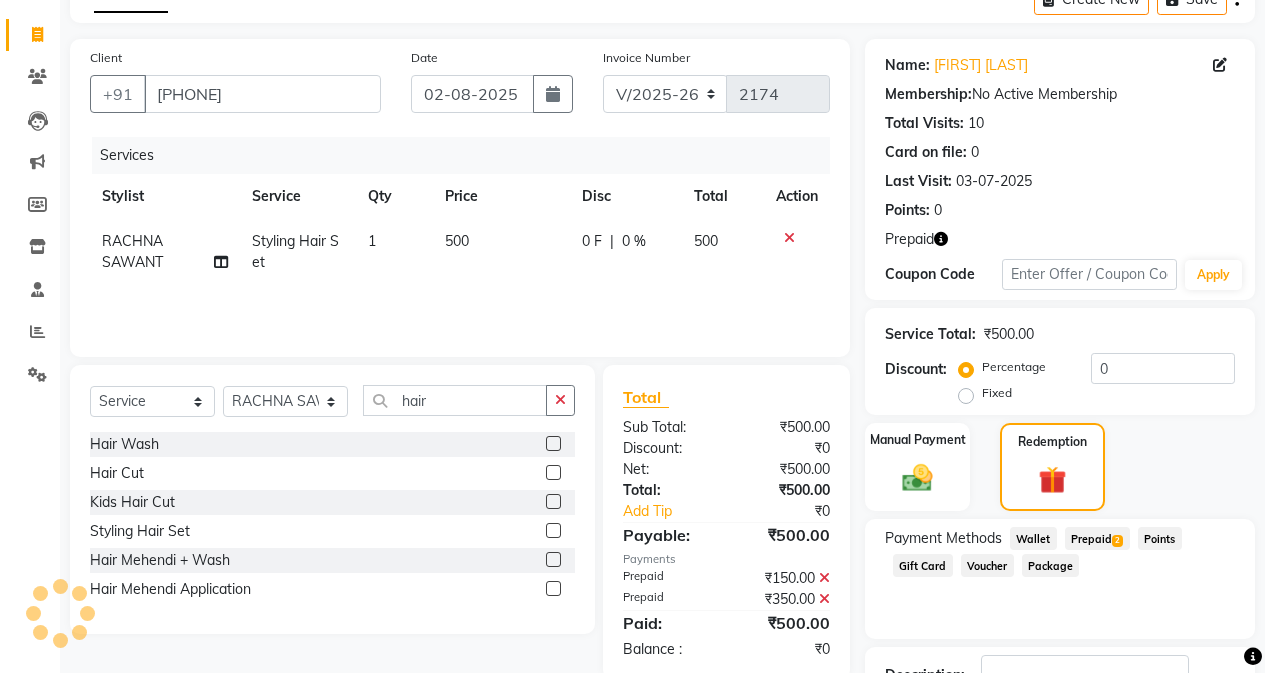 scroll, scrollTop: 0, scrollLeft: 0, axis: both 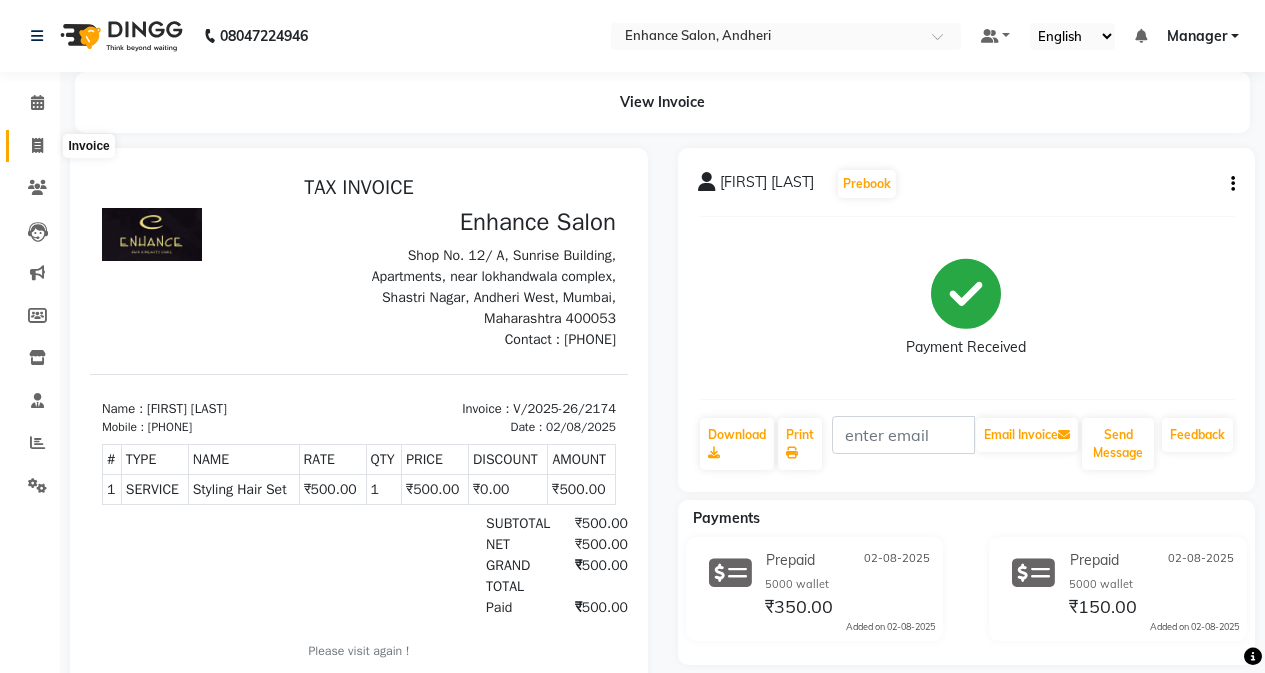 click 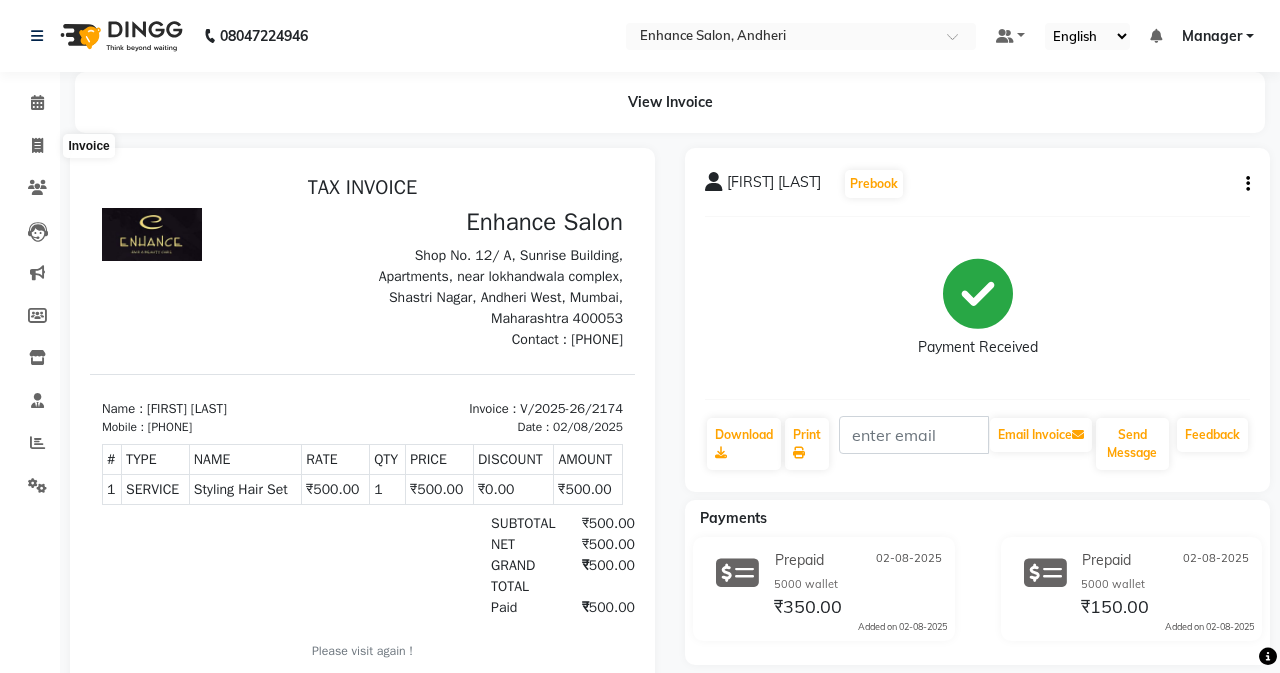 select on "service" 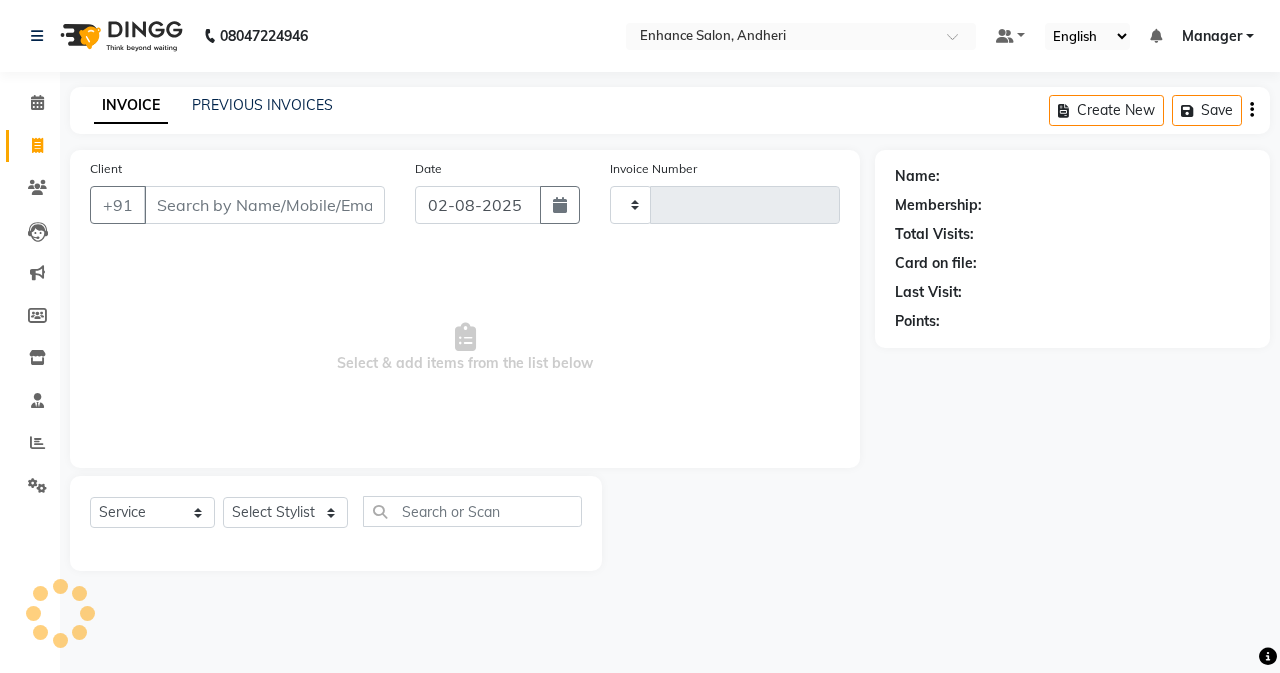 type on "2175" 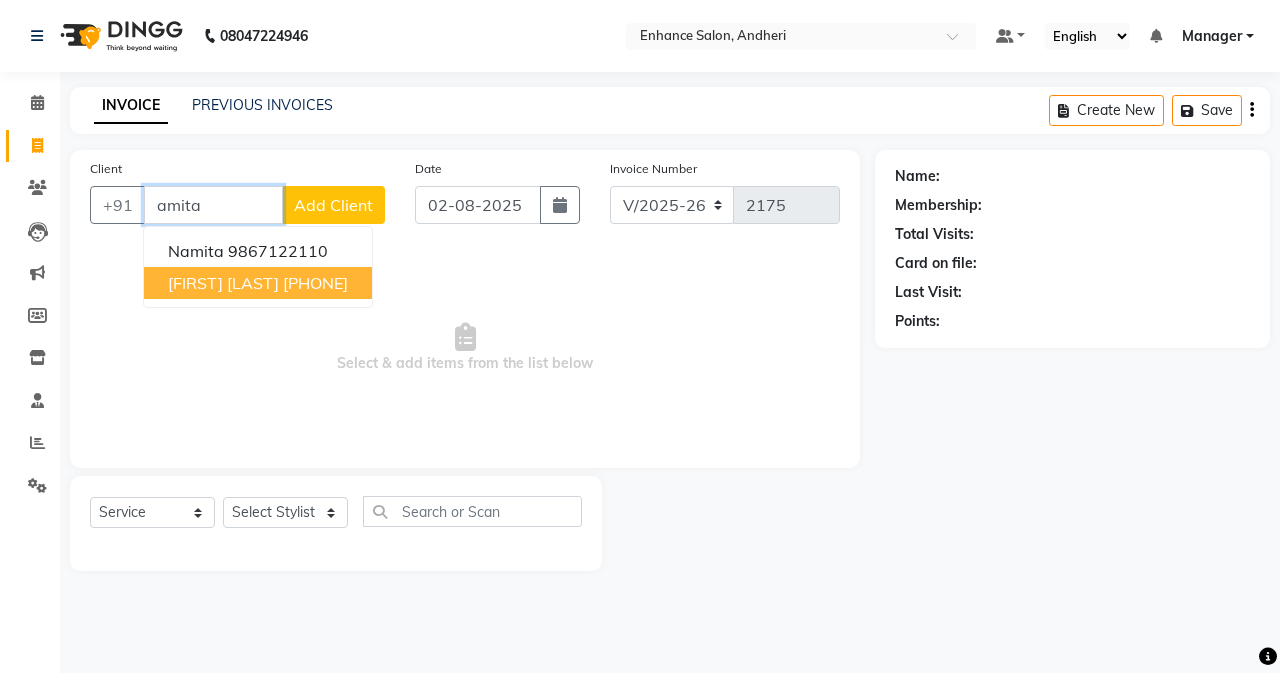 drag, startPoint x: 289, startPoint y: 272, endPoint x: 290, endPoint y: 498, distance: 226.00221 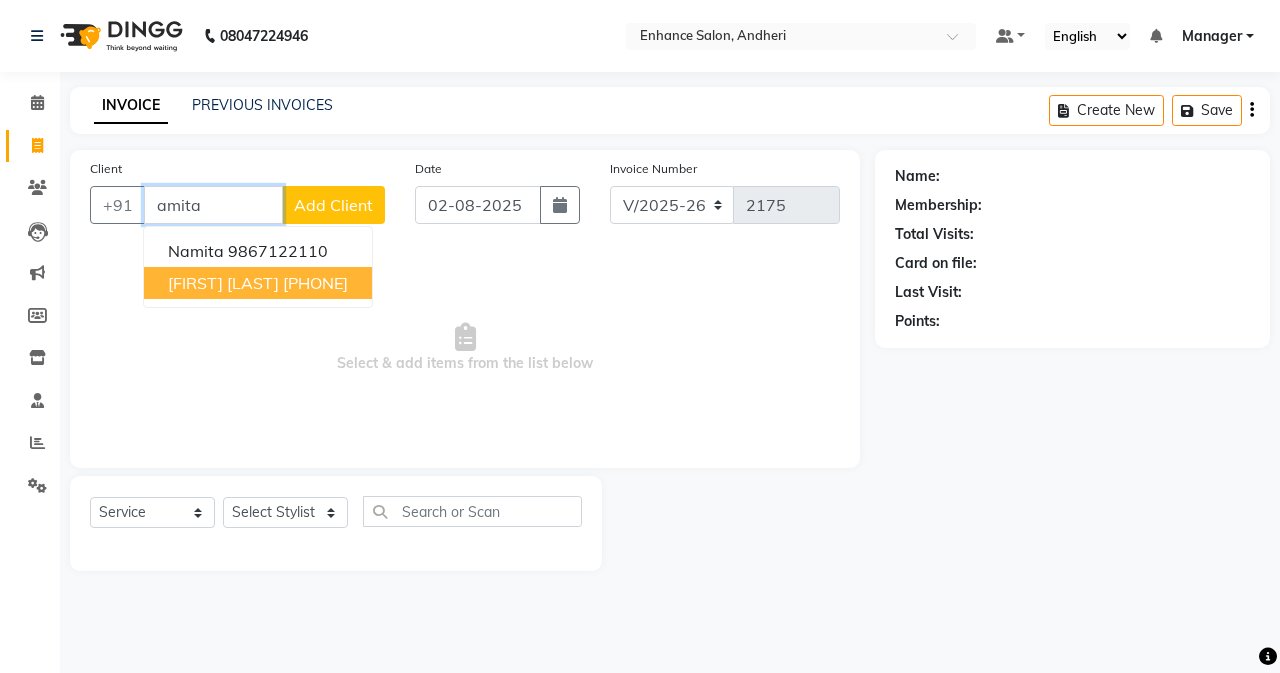 click on "[FIRST] [LAST] [PHONE]" at bounding box center (258, 283) 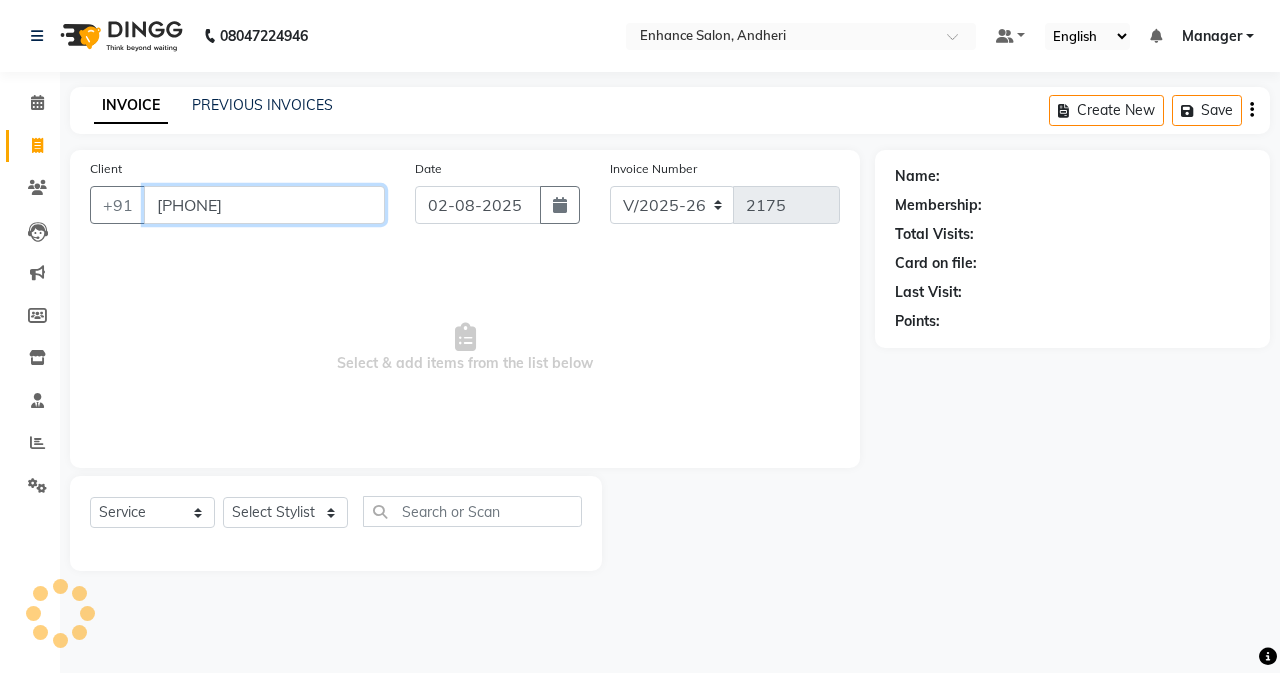 type on "[PHONE]" 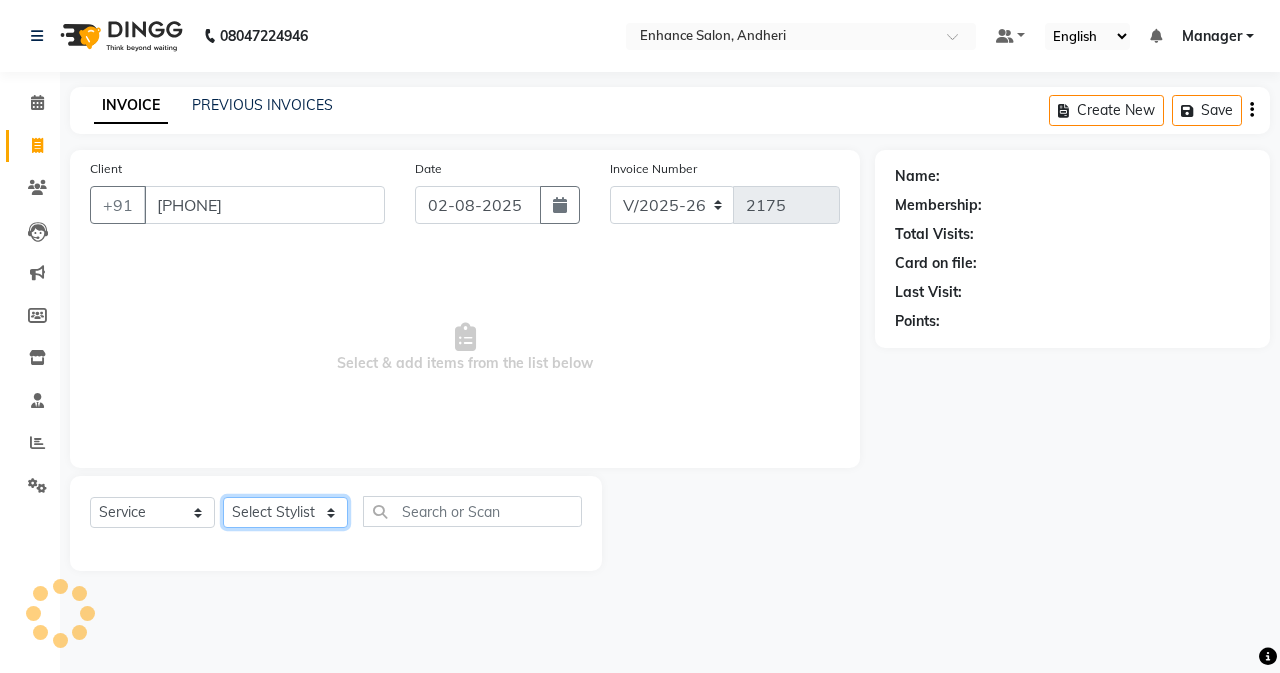 drag, startPoint x: 295, startPoint y: 517, endPoint x: 300, endPoint y: 508, distance: 10.29563 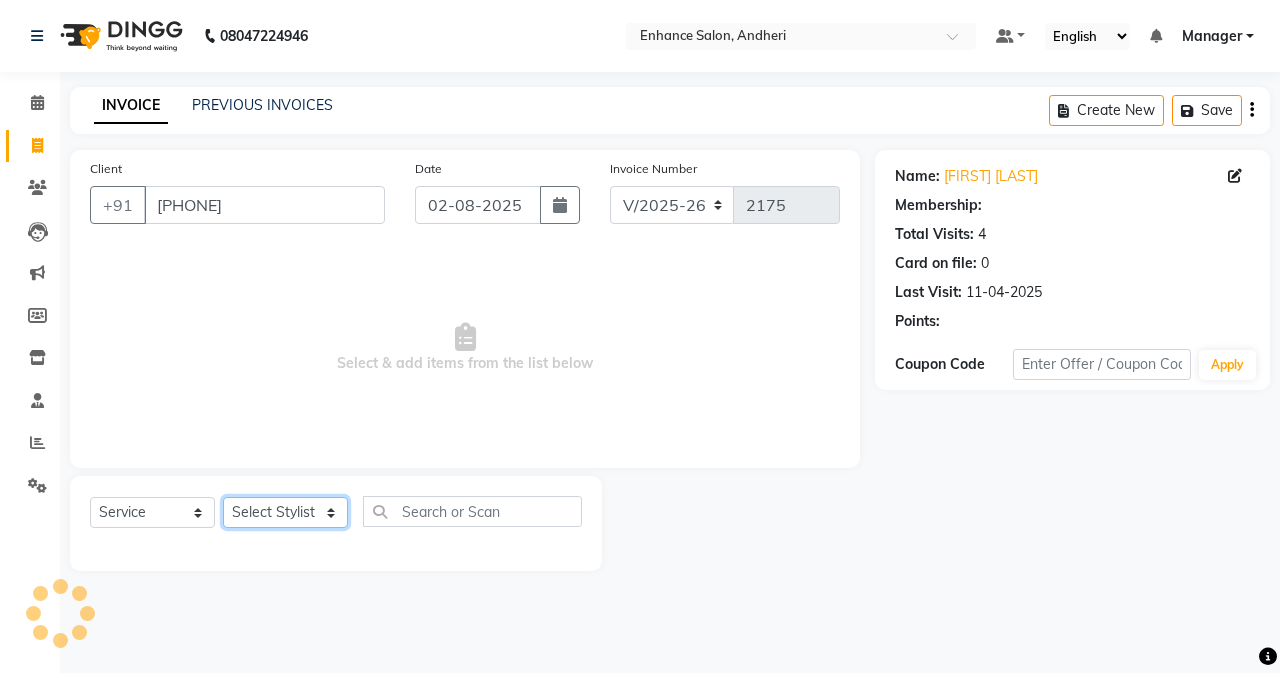 select on "1: Object" 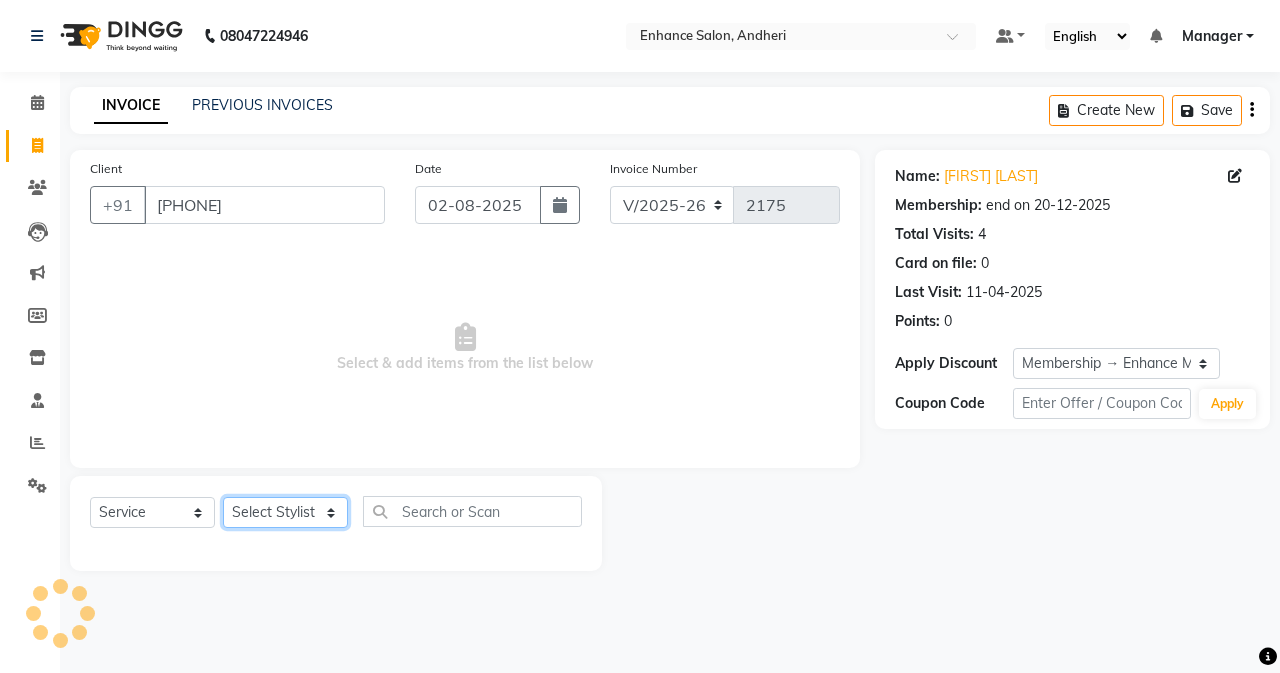 select on "61736" 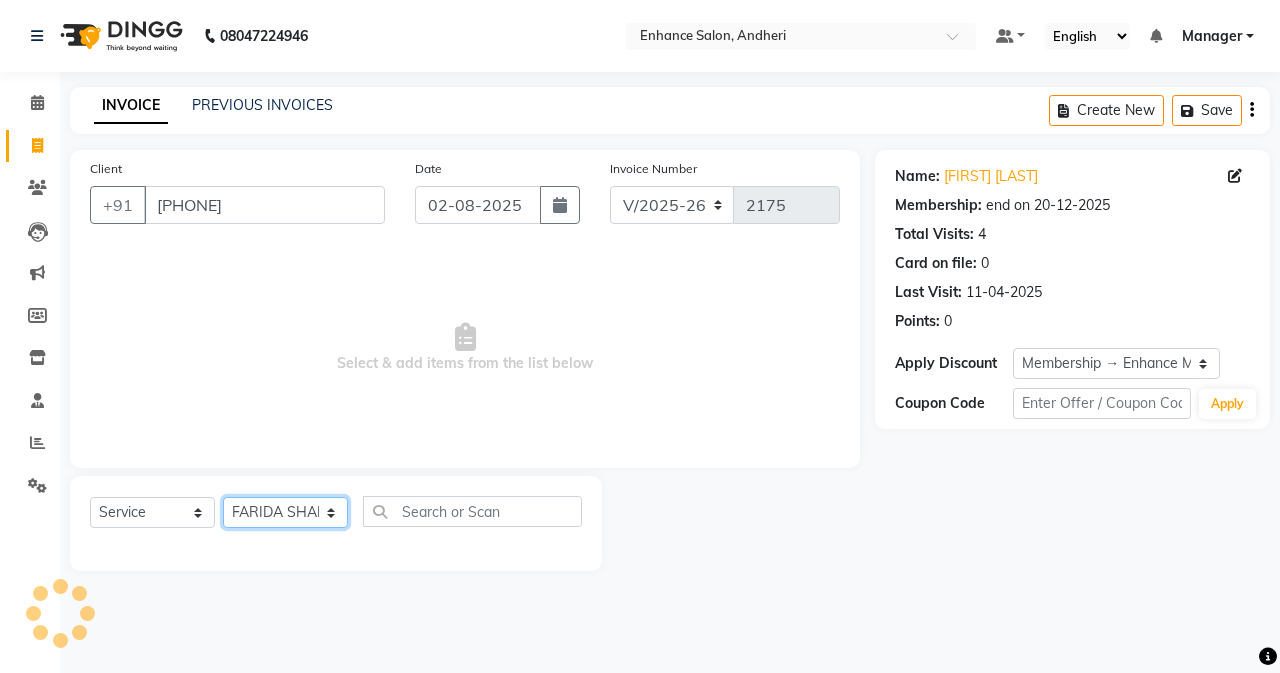 click on "Select Stylist Admin [PERSON]  [FIRST] [LAST] [FIRST] [LAST] Manager [FIRST] [LAST] [FIRST] [LAST] [FIRST] [LAST] [FIRST] [LAST] [FIRST] [LAST] [FIRST] [LAST] [FIRST] [LAST] [FIRST] [LAST] [FIRST] [LAST]" 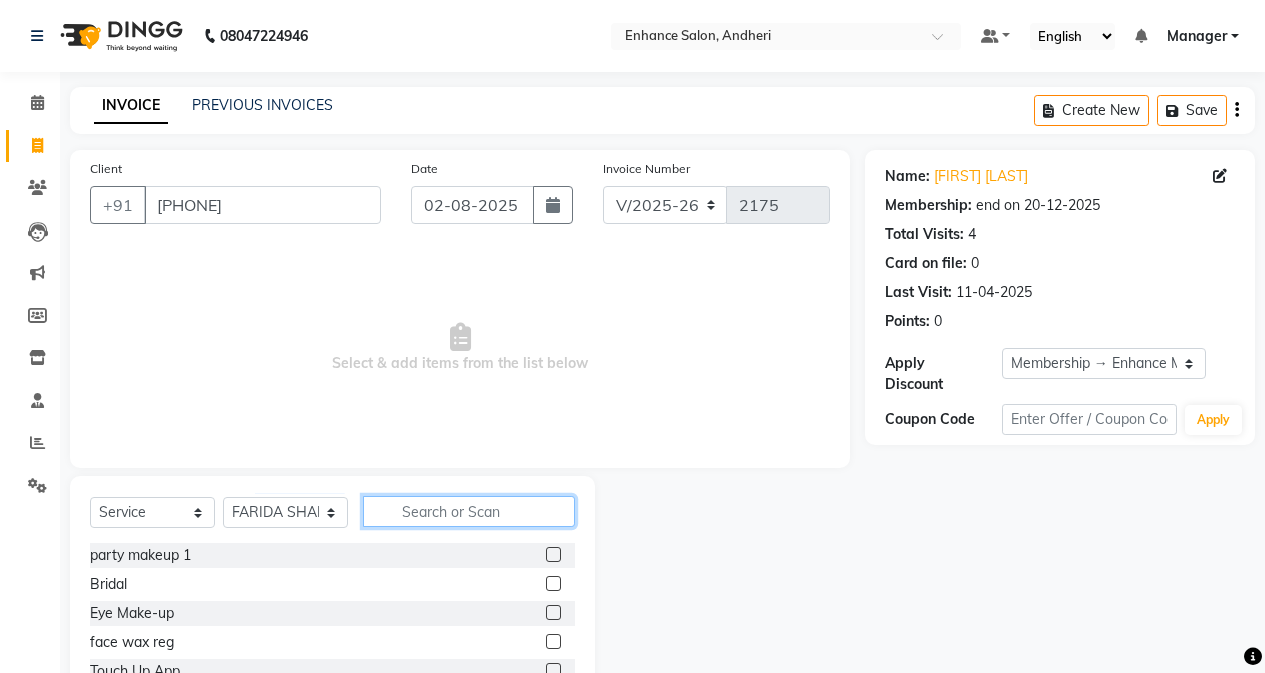 click 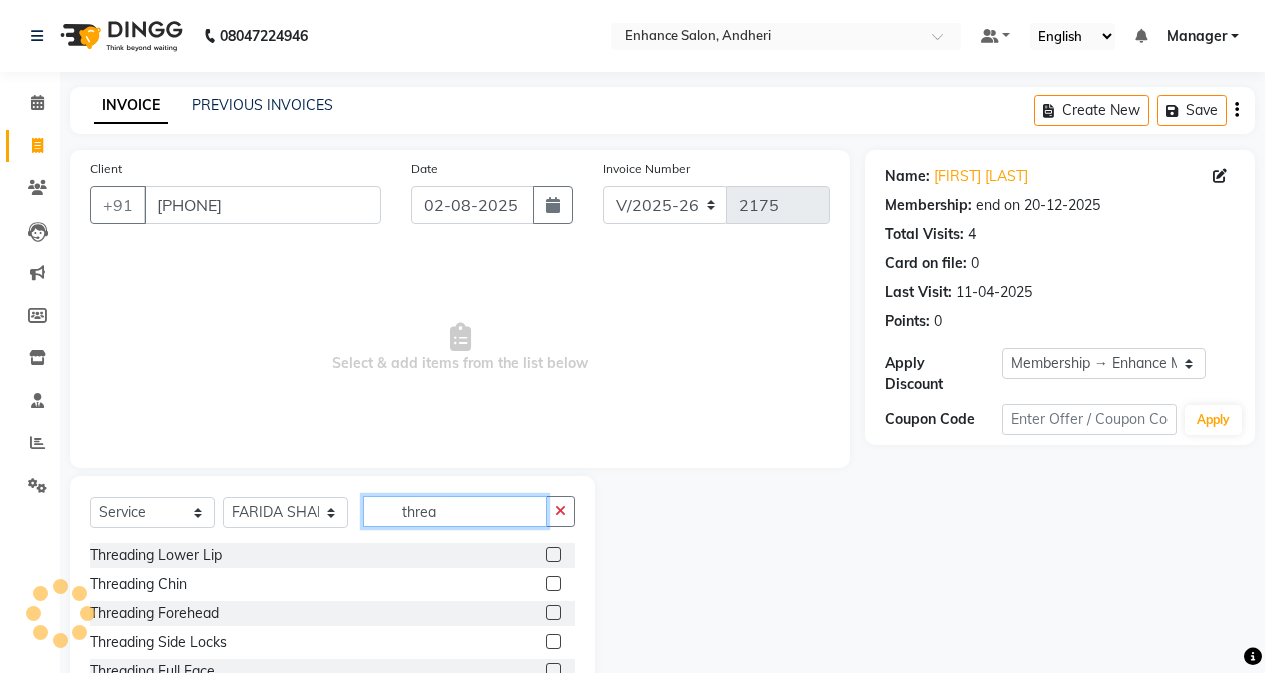 scroll, scrollTop: 128, scrollLeft: 0, axis: vertical 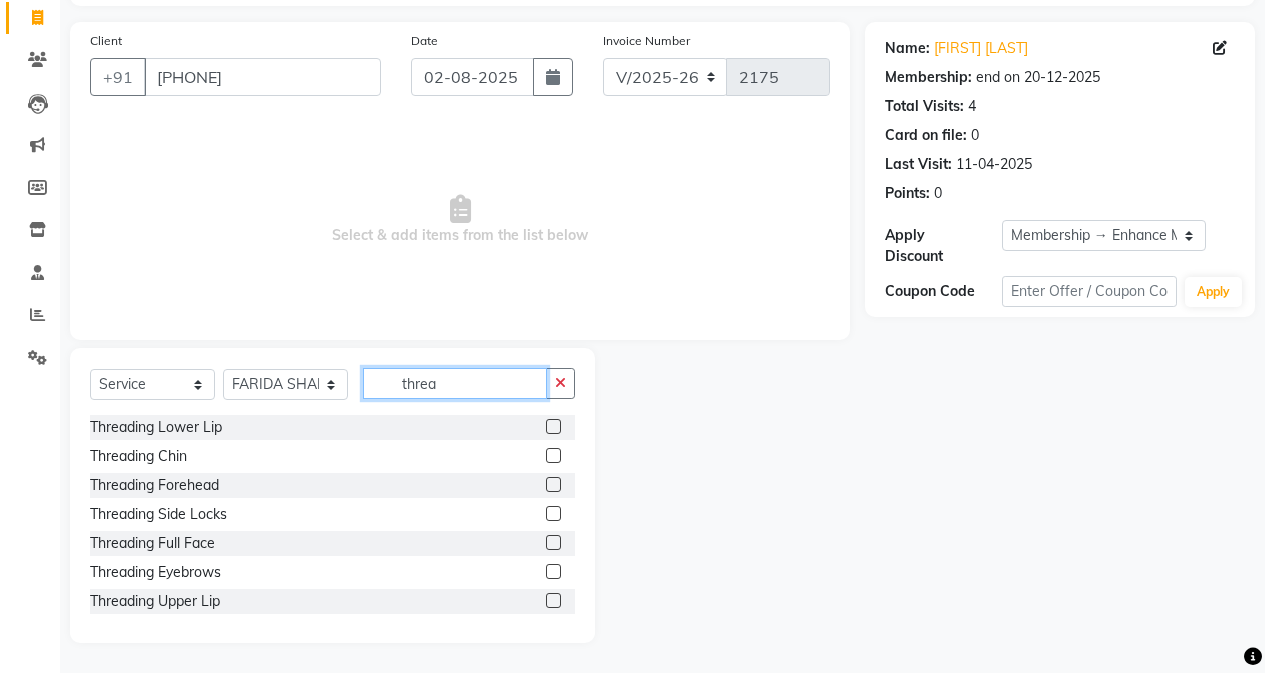 type on "threa" 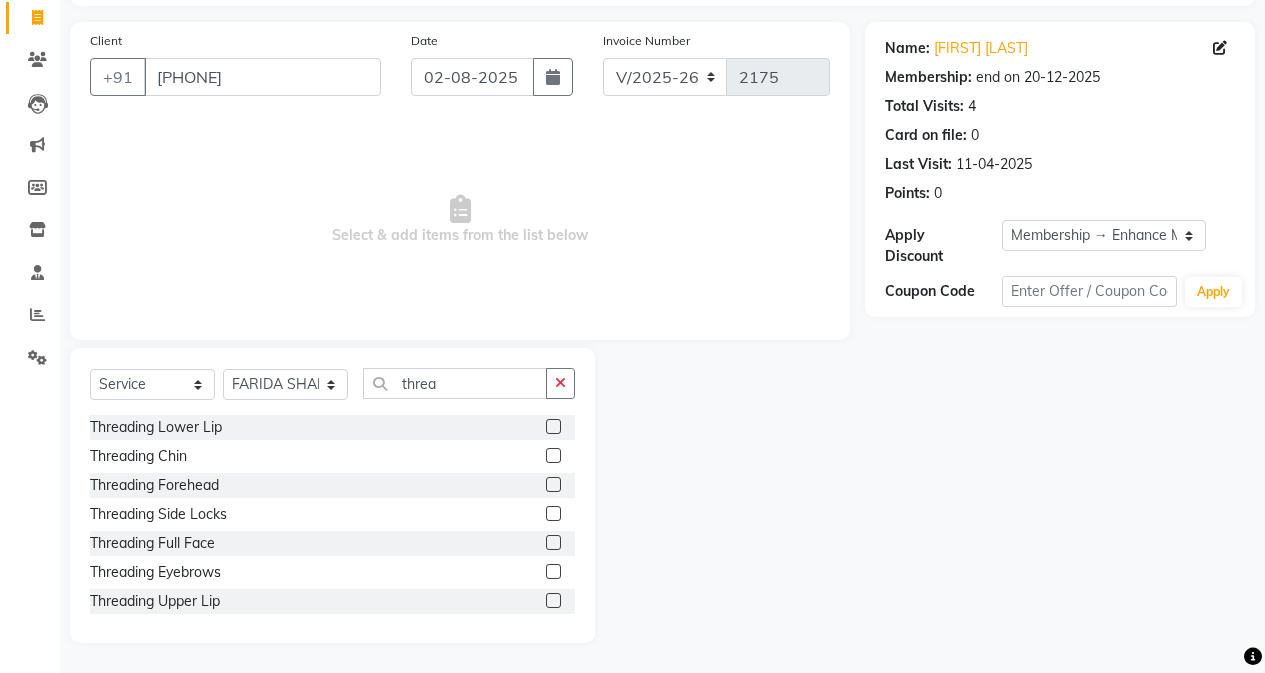 click 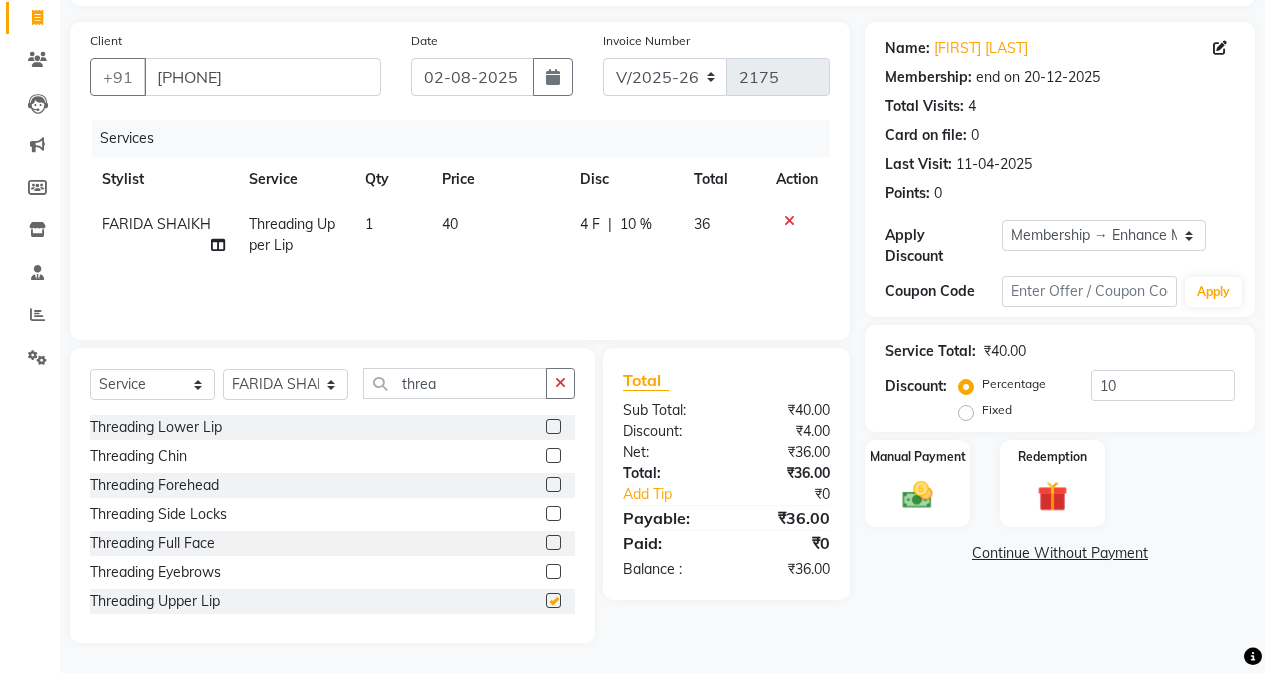 checkbox on "false" 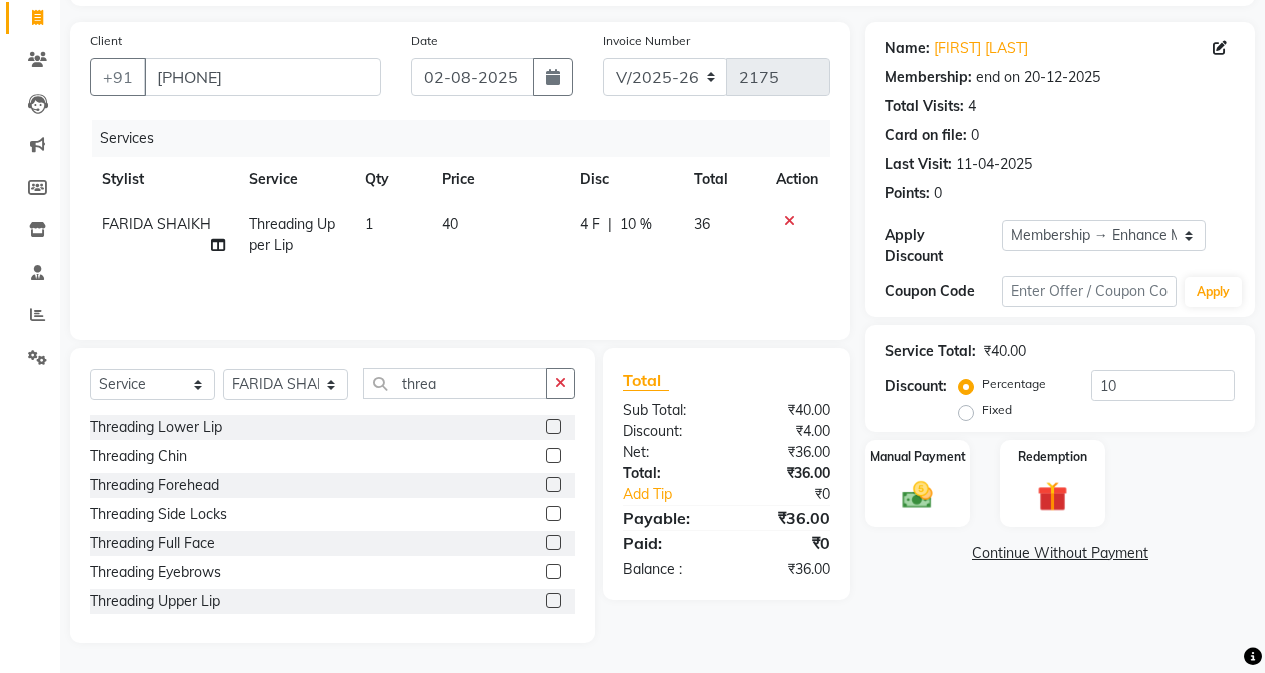 scroll, scrollTop: 3, scrollLeft: 0, axis: vertical 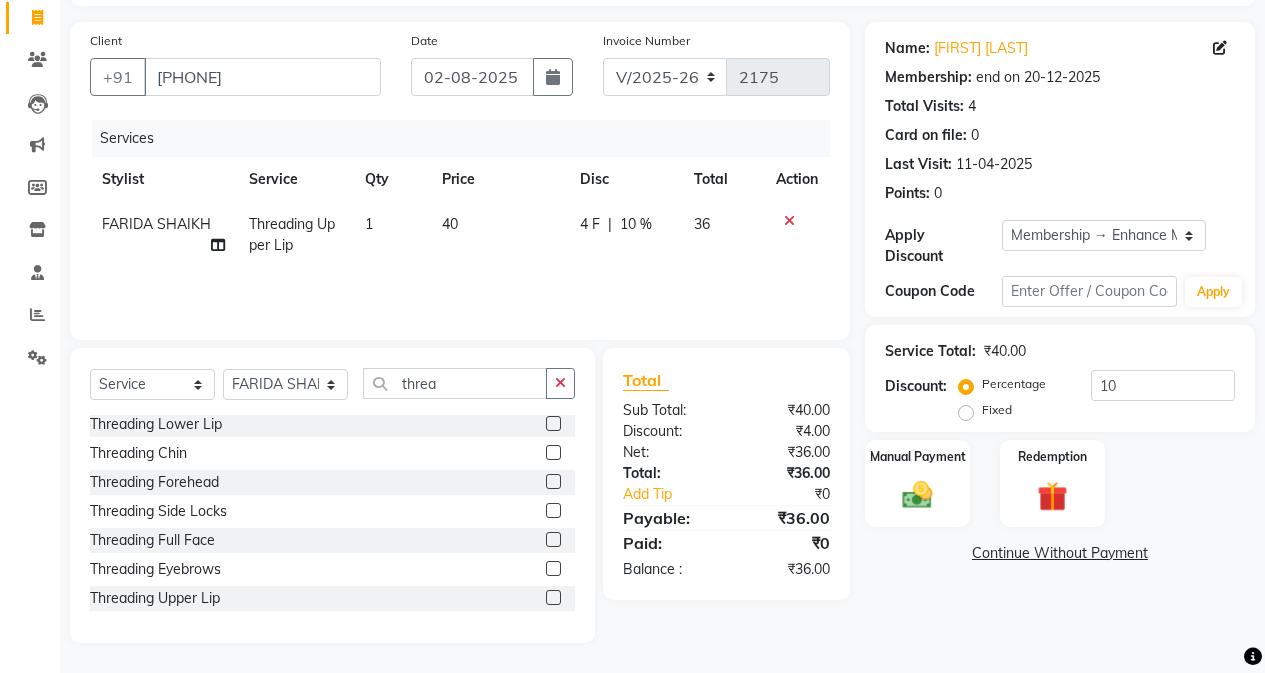click 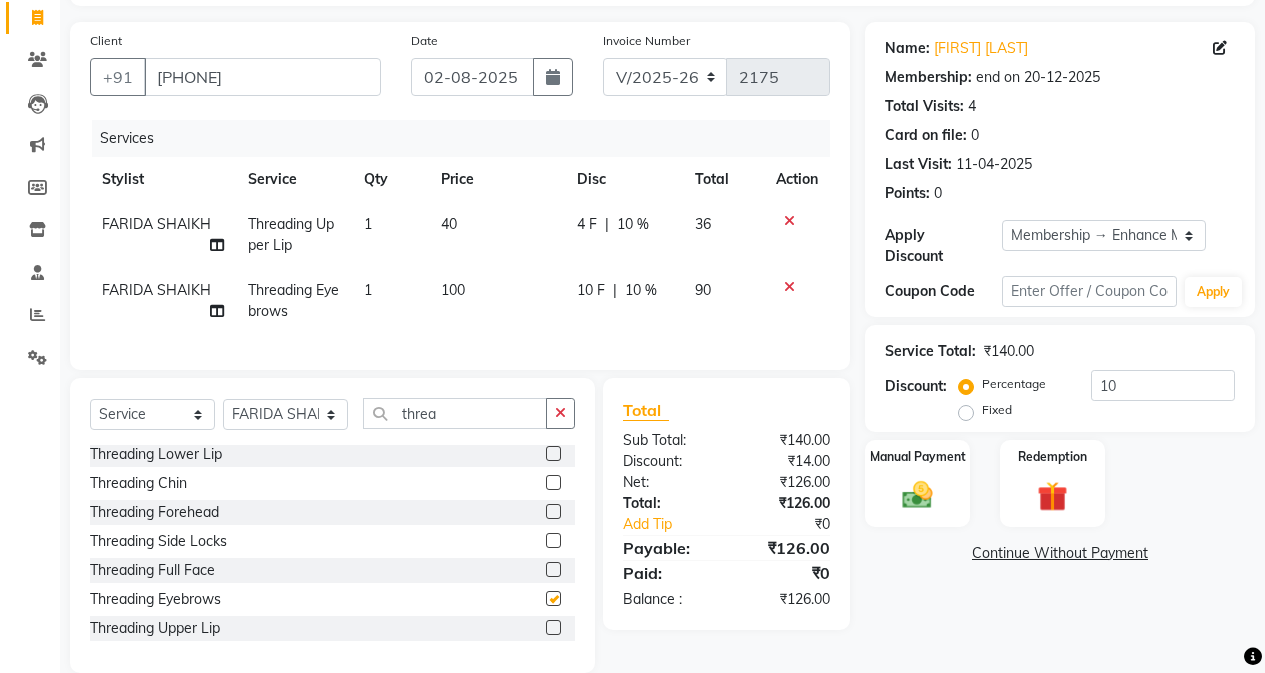 checkbox on "false" 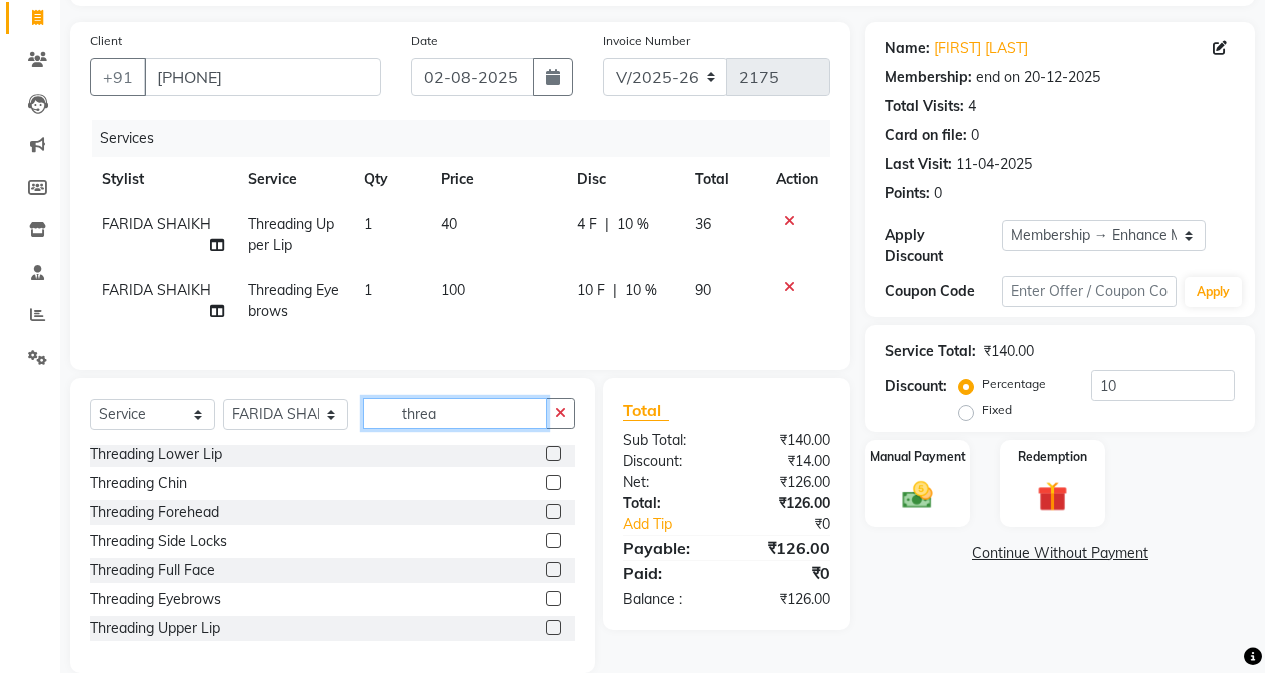 click on "threa" 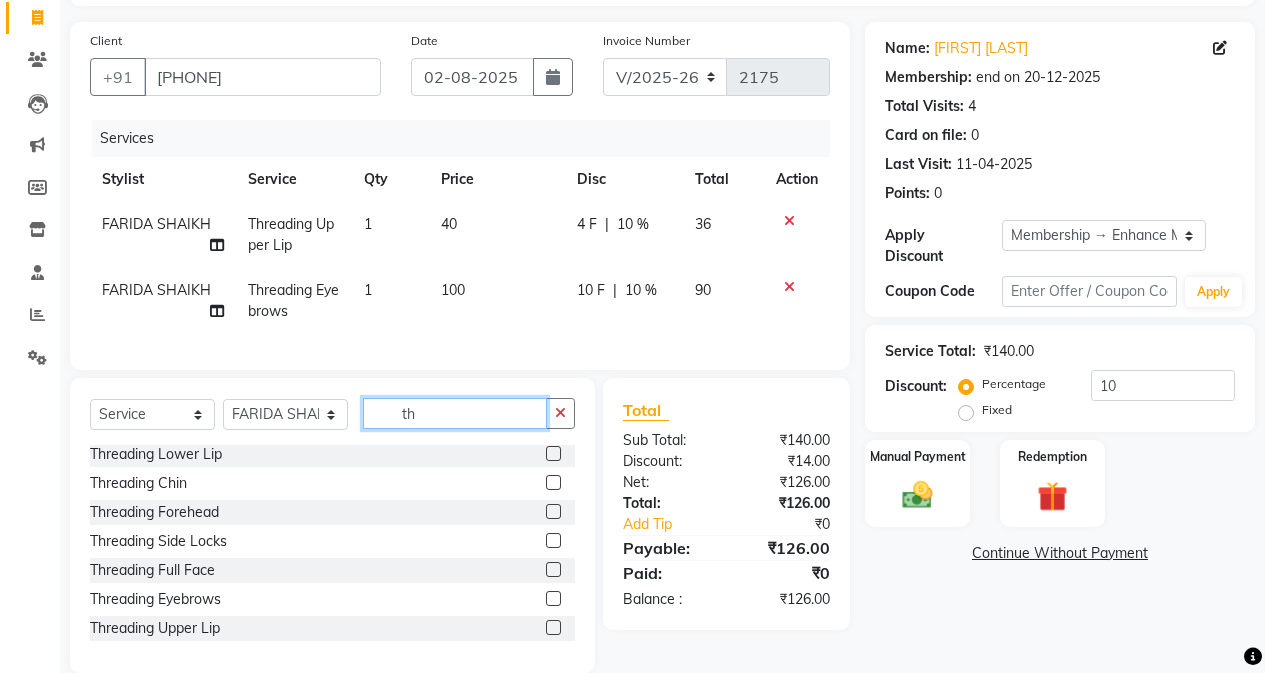 type on "t" 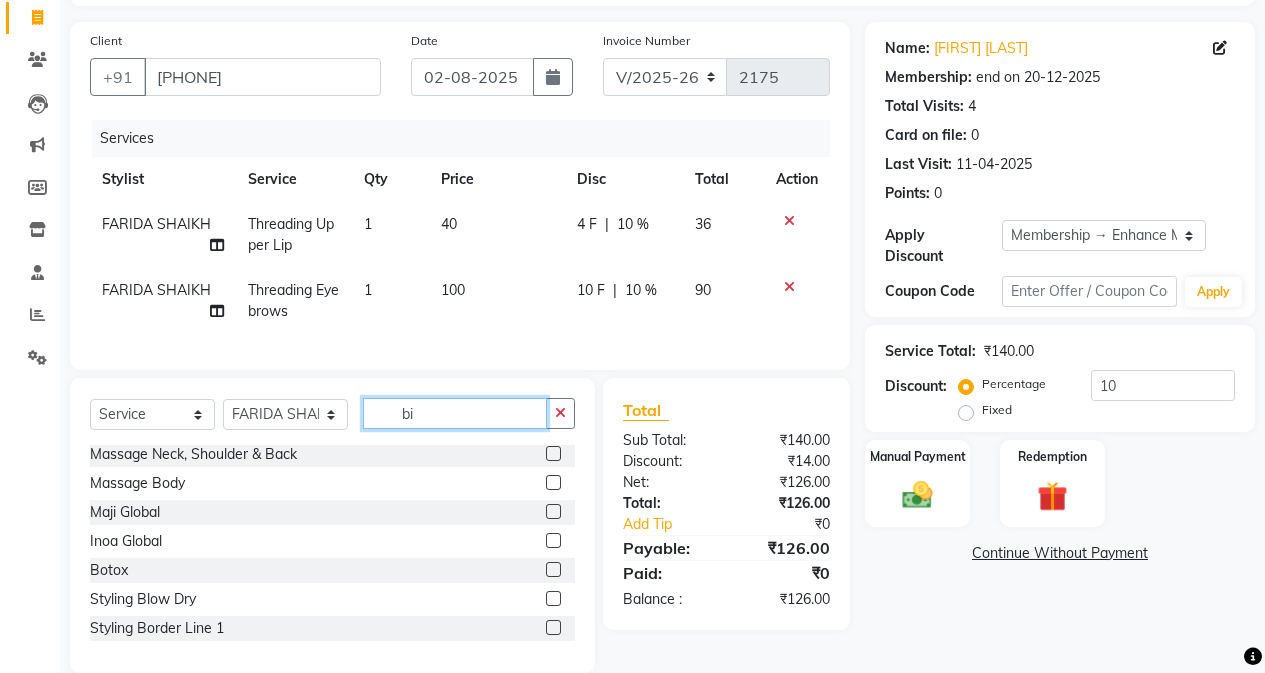 scroll, scrollTop: 0, scrollLeft: 0, axis: both 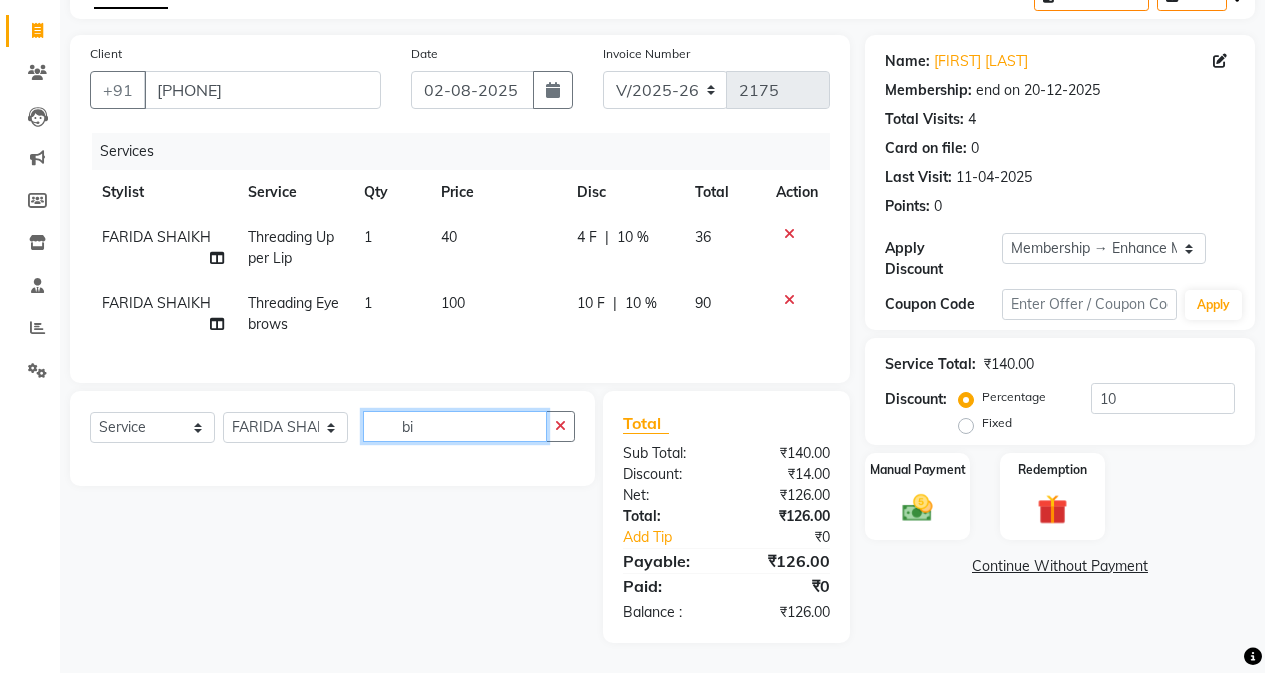 type on "b" 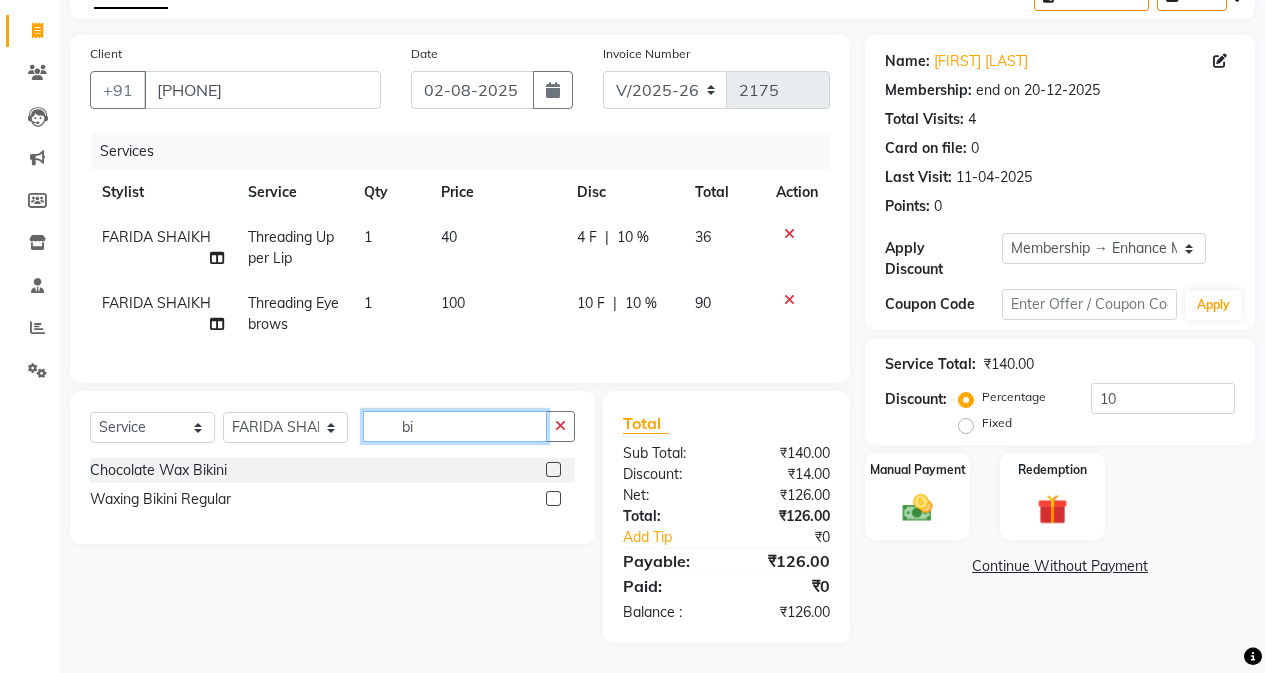 type on "bi" 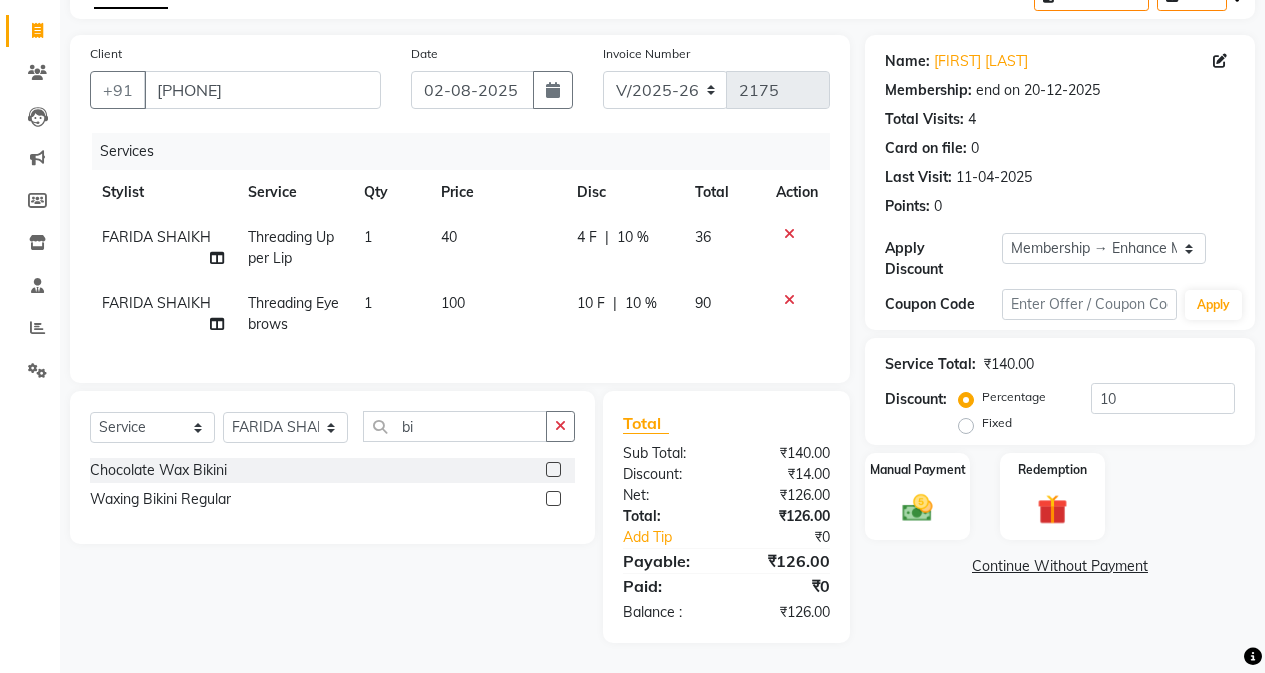 drag, startPoint x: 551, startPoint y: 506, endPoint x: 547, endPoint y: 468, distance: 38.209946 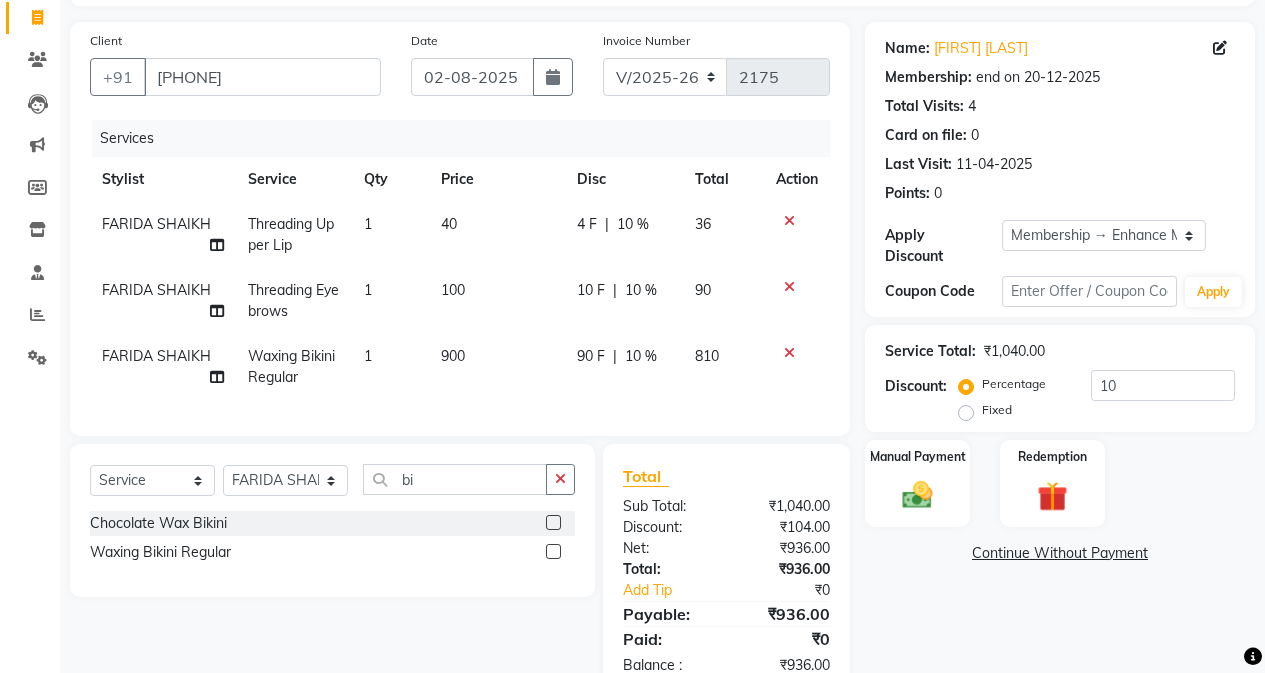 checkbox on "false" 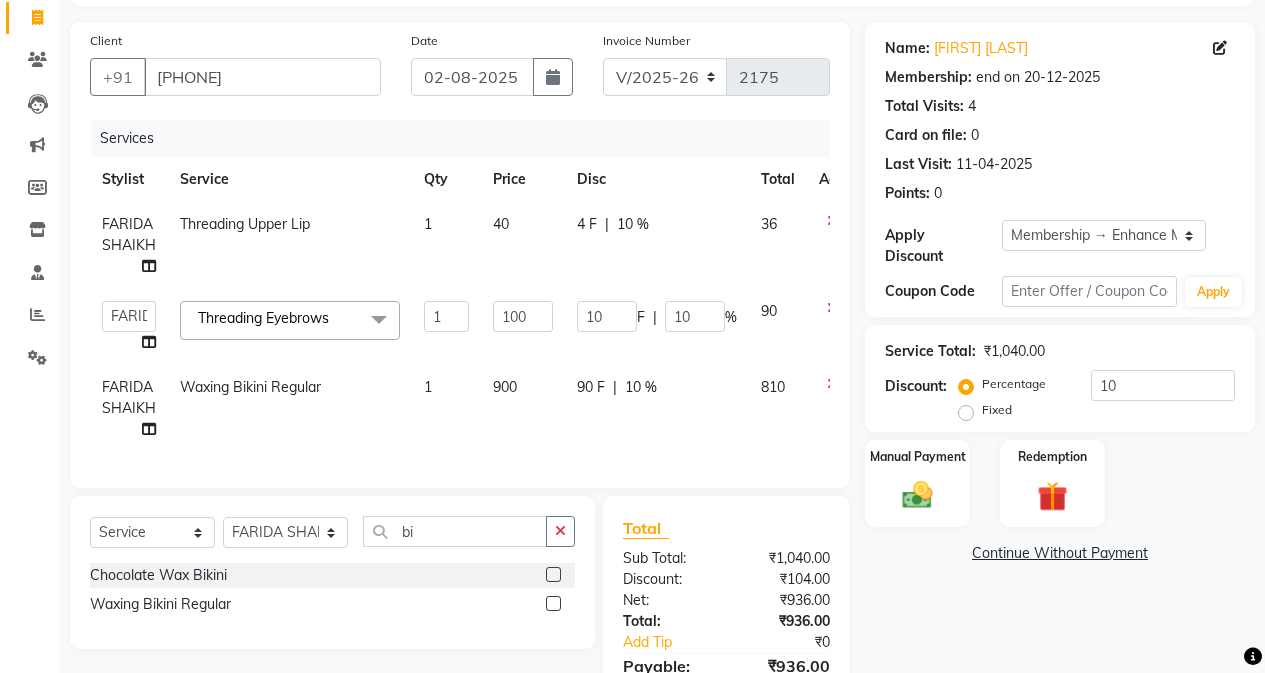 click on "900" 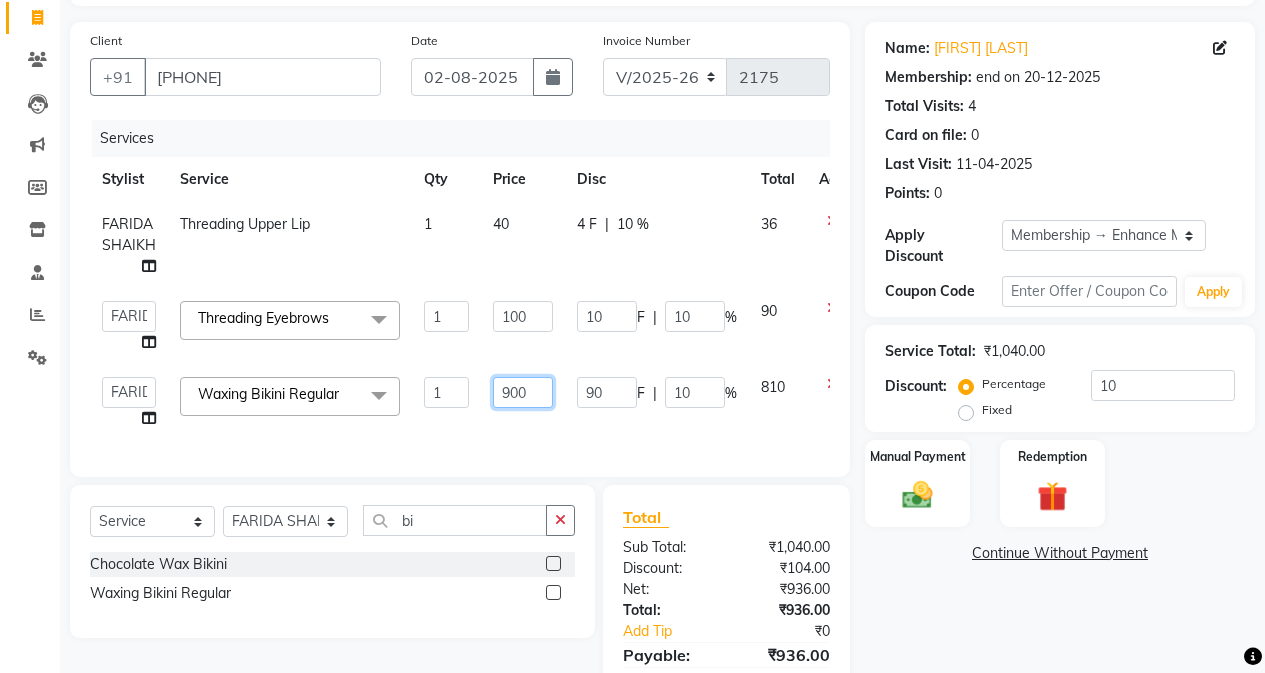 click on "900" 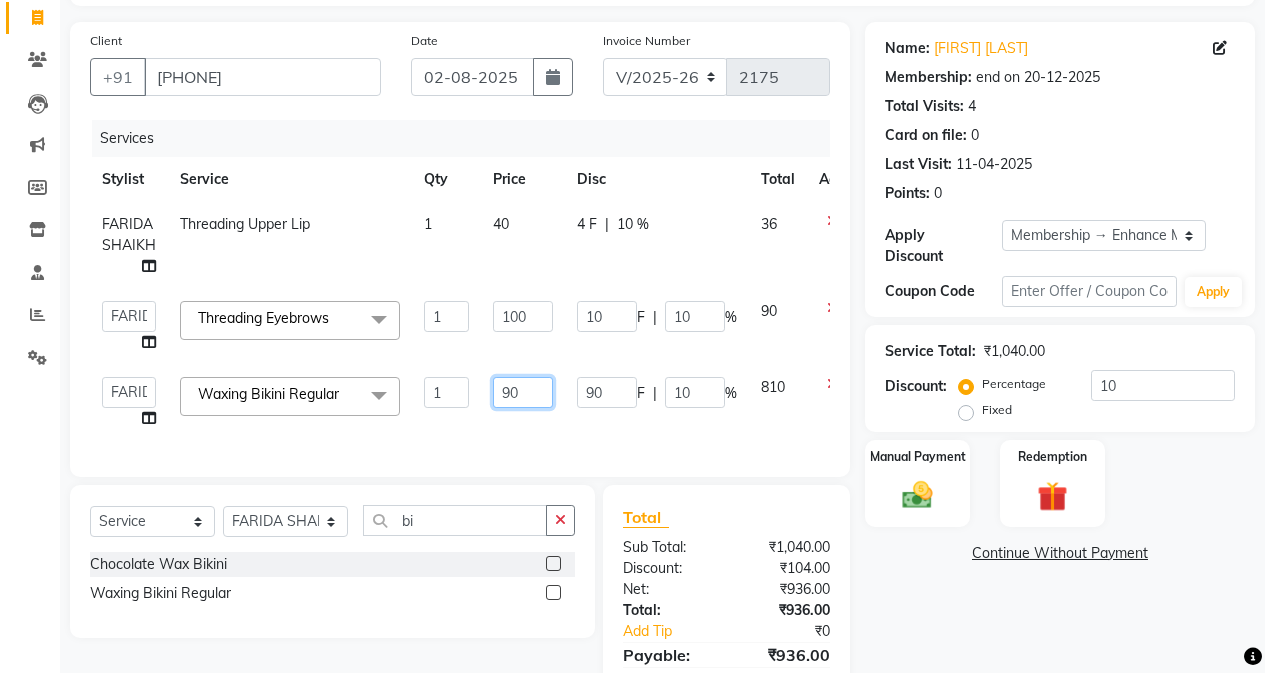 type on "9" 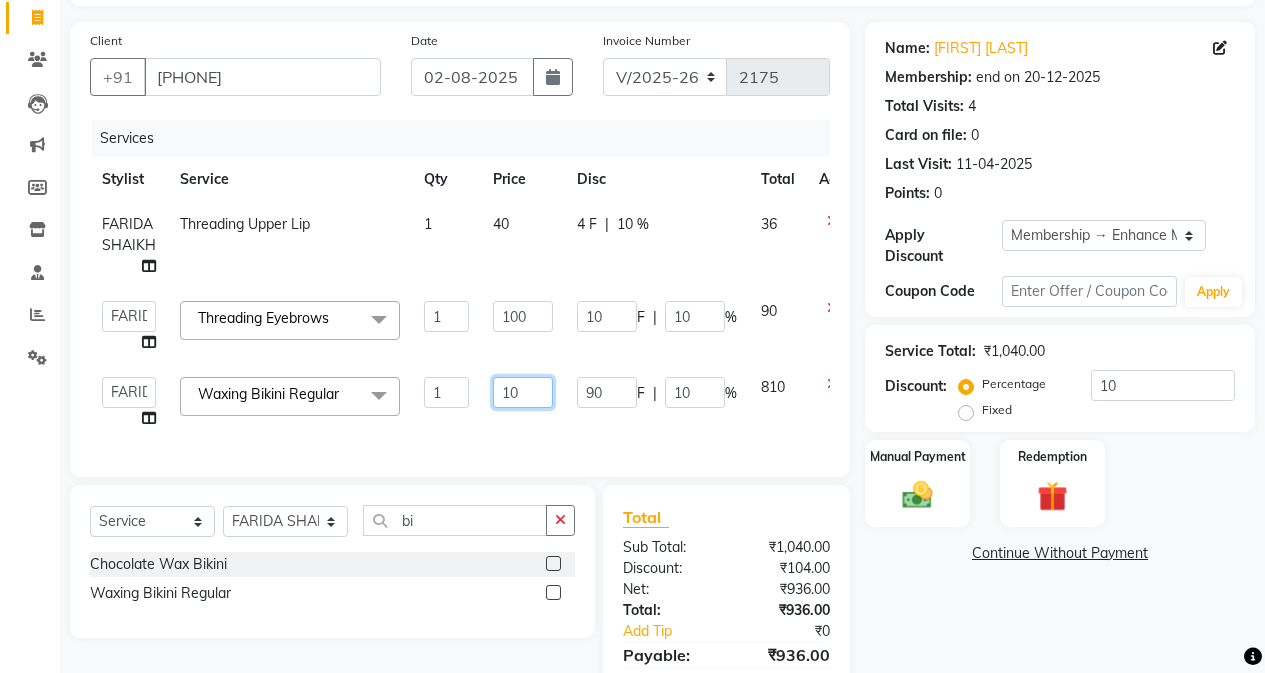 type on "100" 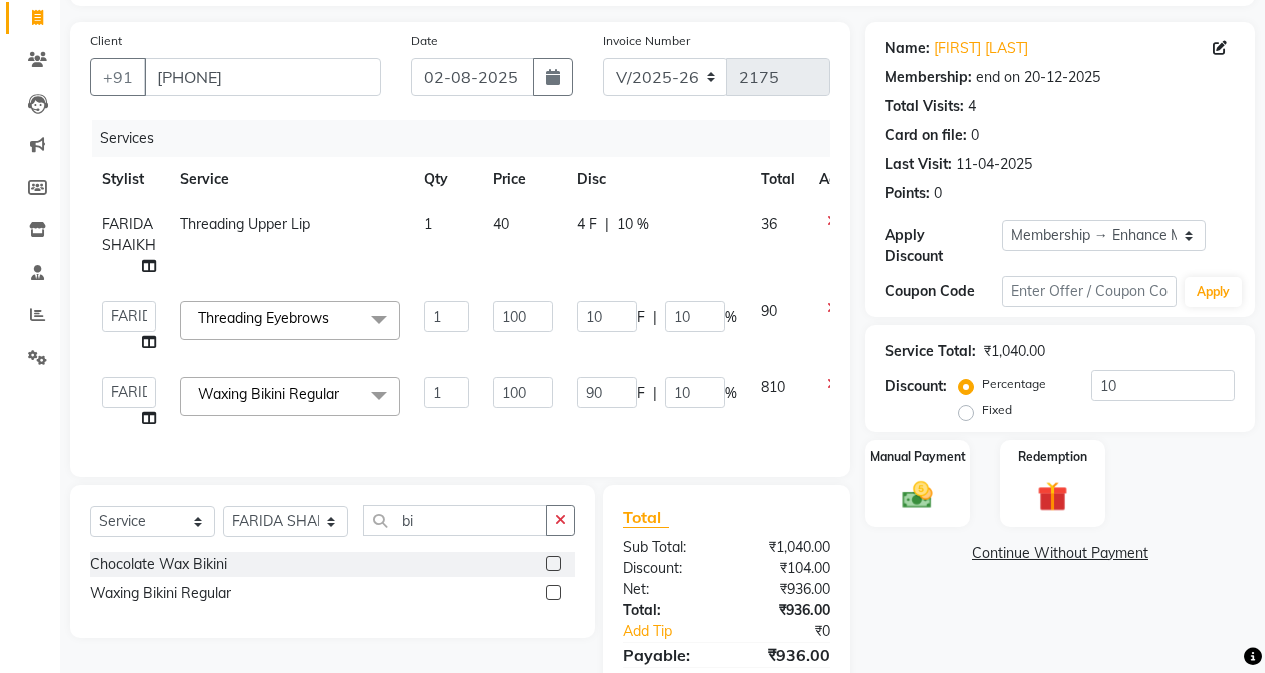 click on "Name: [FIRST] [LAST] Membership: end on 20-12-2025 Total Visits:  4 Card on file:  0 Last Visit:   11-04-2025 Points:   0  Apply Discount Select Membership → Enhance Membership Coupon Code Apply Service Total:  ₹1,040.00  Discount:  Percentage   Fixed  10 Manual Payment Redemption  Continue Without Payment" 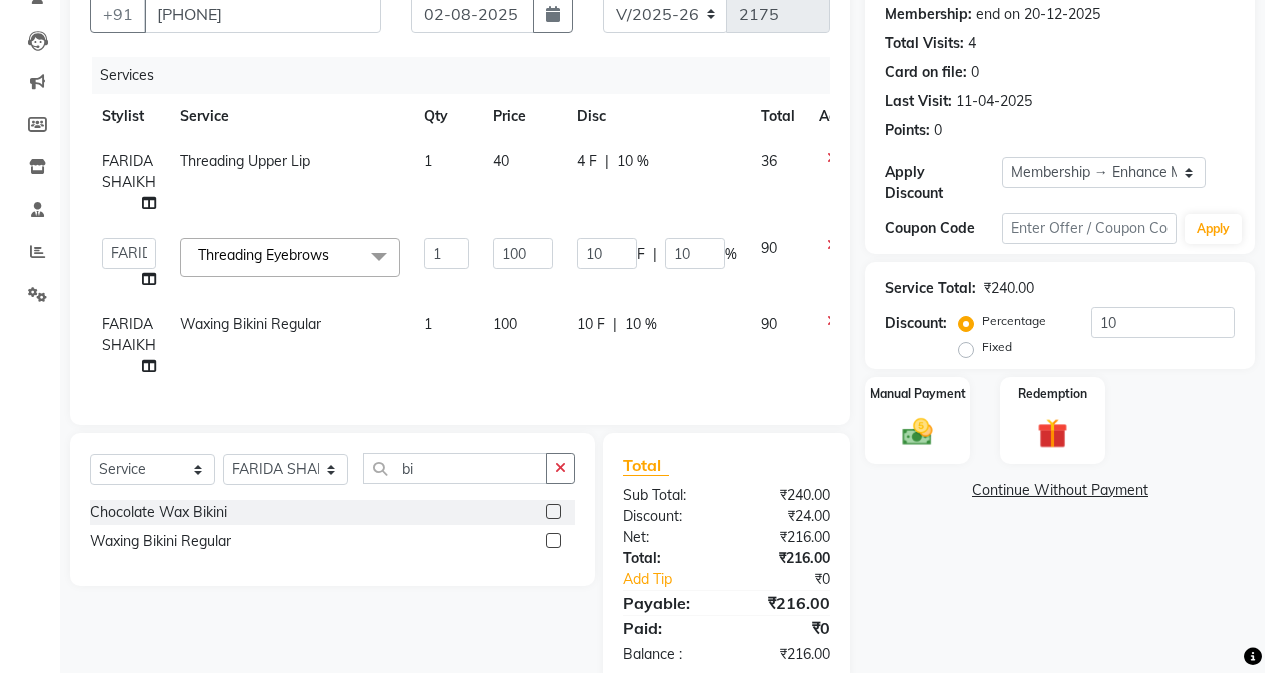 scroll, scrollTop: 248, scrollLeft: 0, axis: vertical 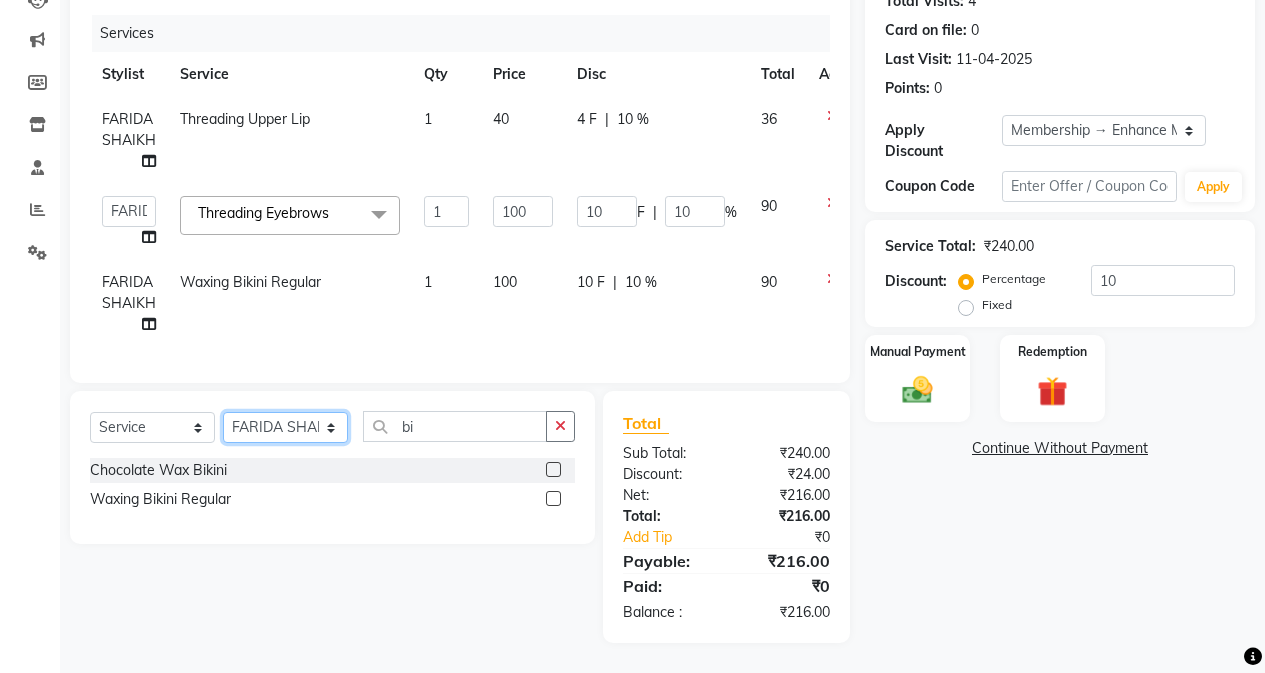 click on "Select Stylist Admin [PERSON]  [FIRST] [LAST] [FIRST] [LAST] Manager [FIRST] [LAST] [FIRST] [LAST] [FIRST] [LAST] [FIRST] [LAST] [FIRST] [LAST] [FIRST] [LAST] [FIRST] [LAST] [FIRST] [LAST] [FIRST] [LAST]" 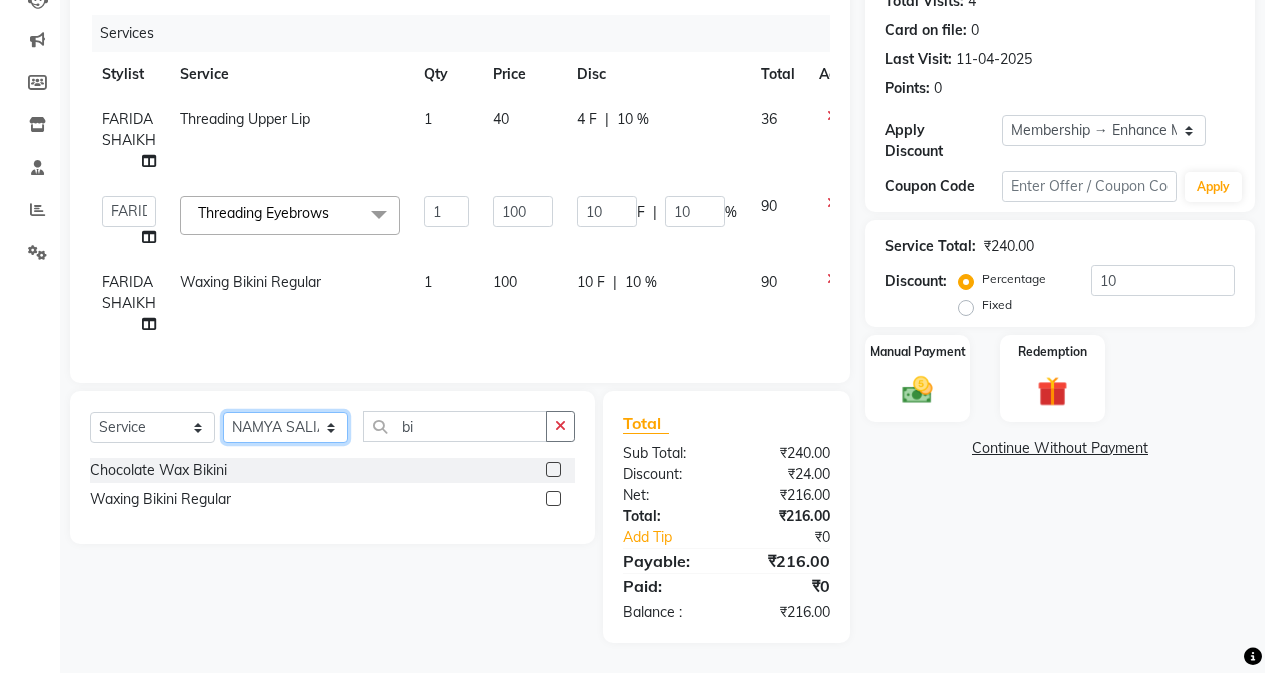 click on "Select Stylist Admin [PERSON]  [FIRST] [LAST] [FIRST] [LAST] Manager [FIRST] [LAST] [FIRST] [LAST] [FIRST] [LAST] [FIRST] [LAST] [FIRST] [LAST] [FIRST] [LAST] [FIRST] [LAST] [FIRST] [LAST] [FIRST] [LAST]" 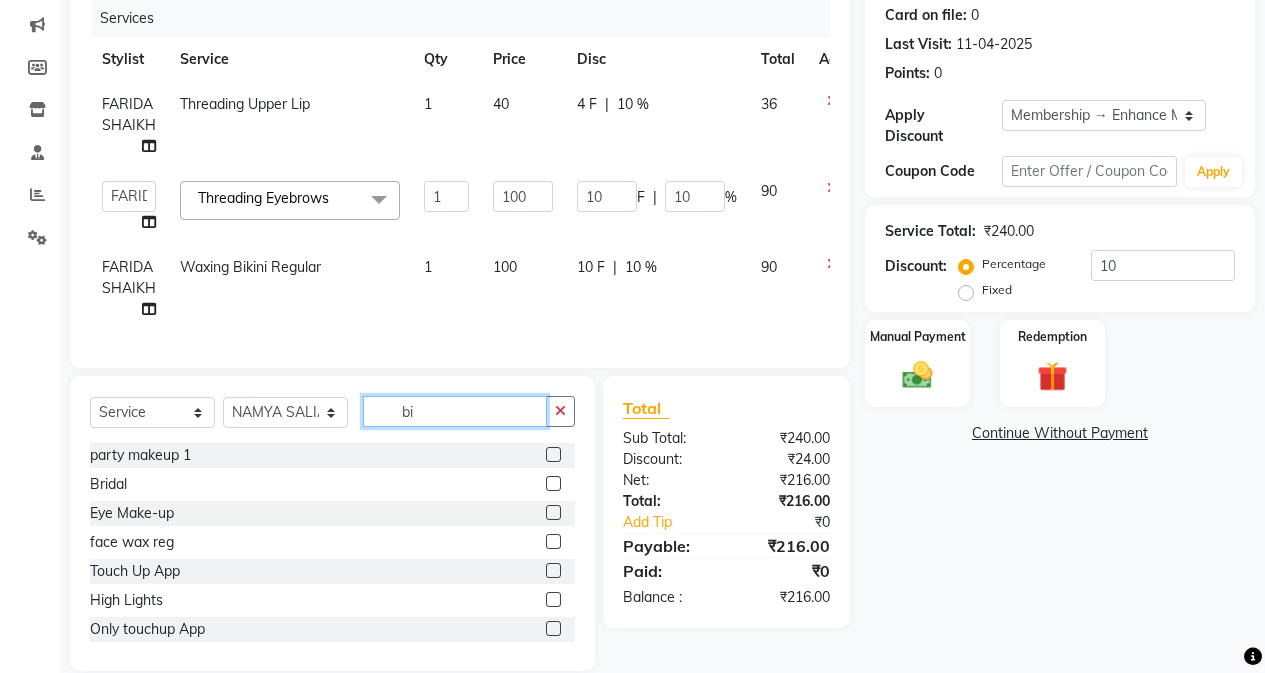 click on "bi" 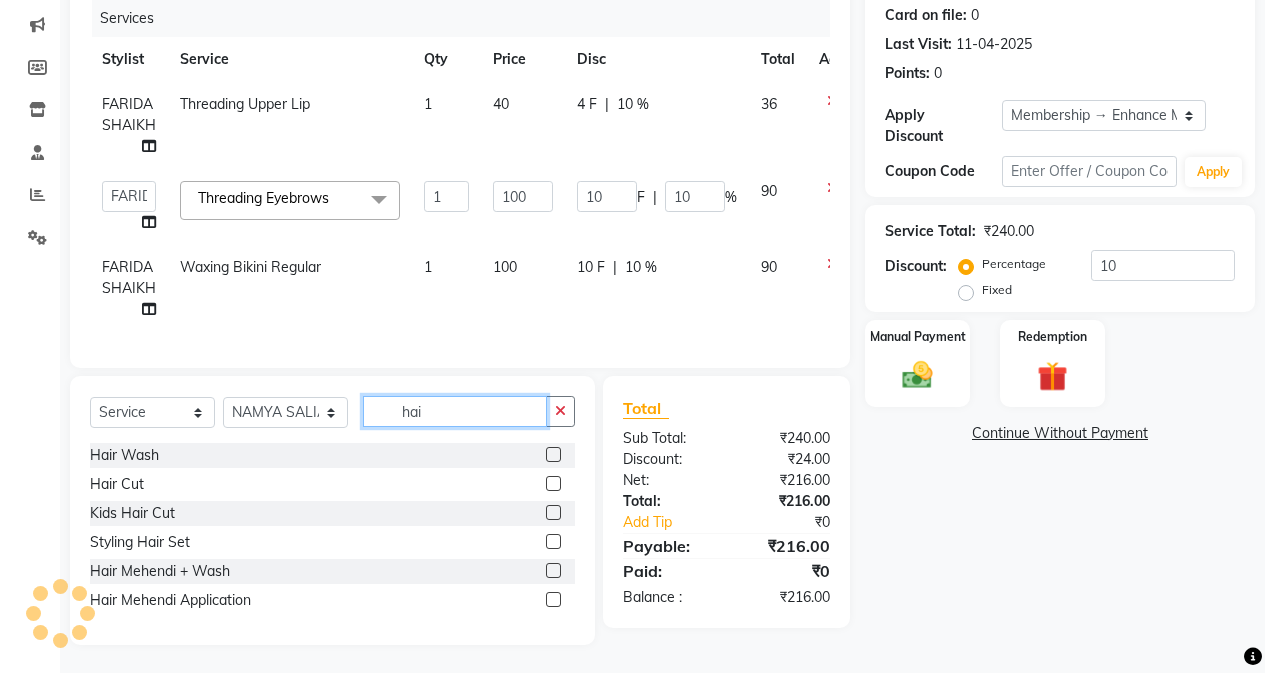 type on "hai" 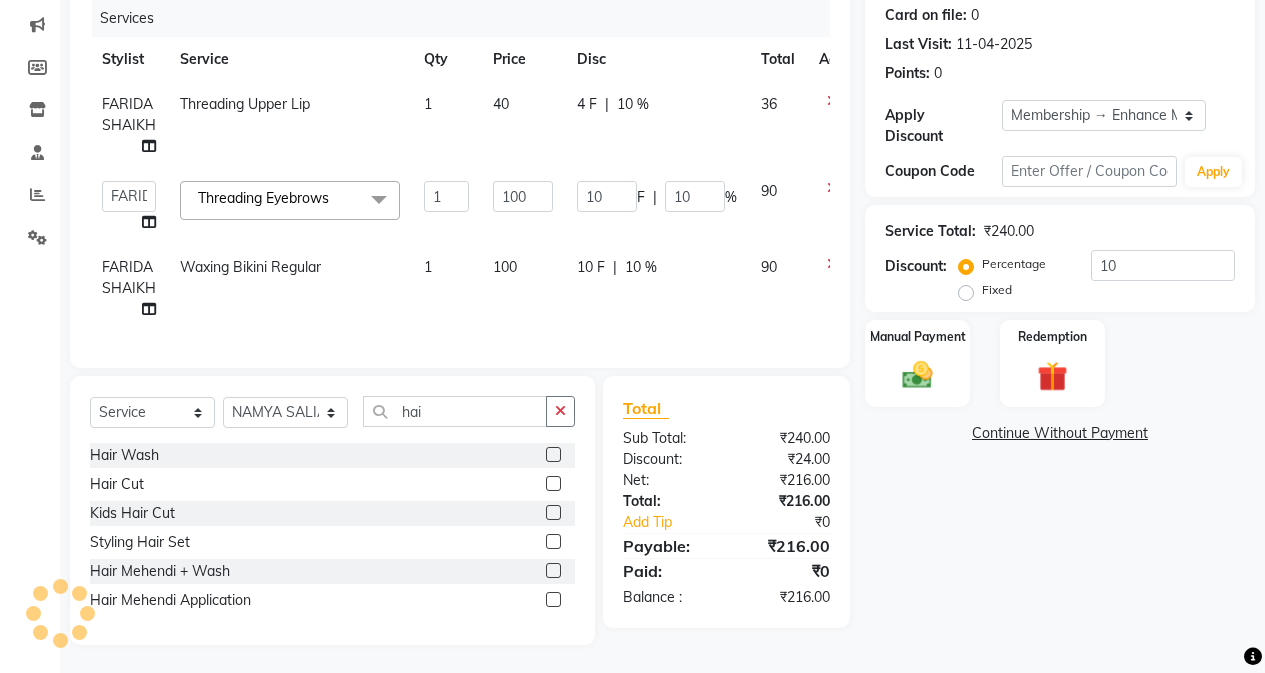 click 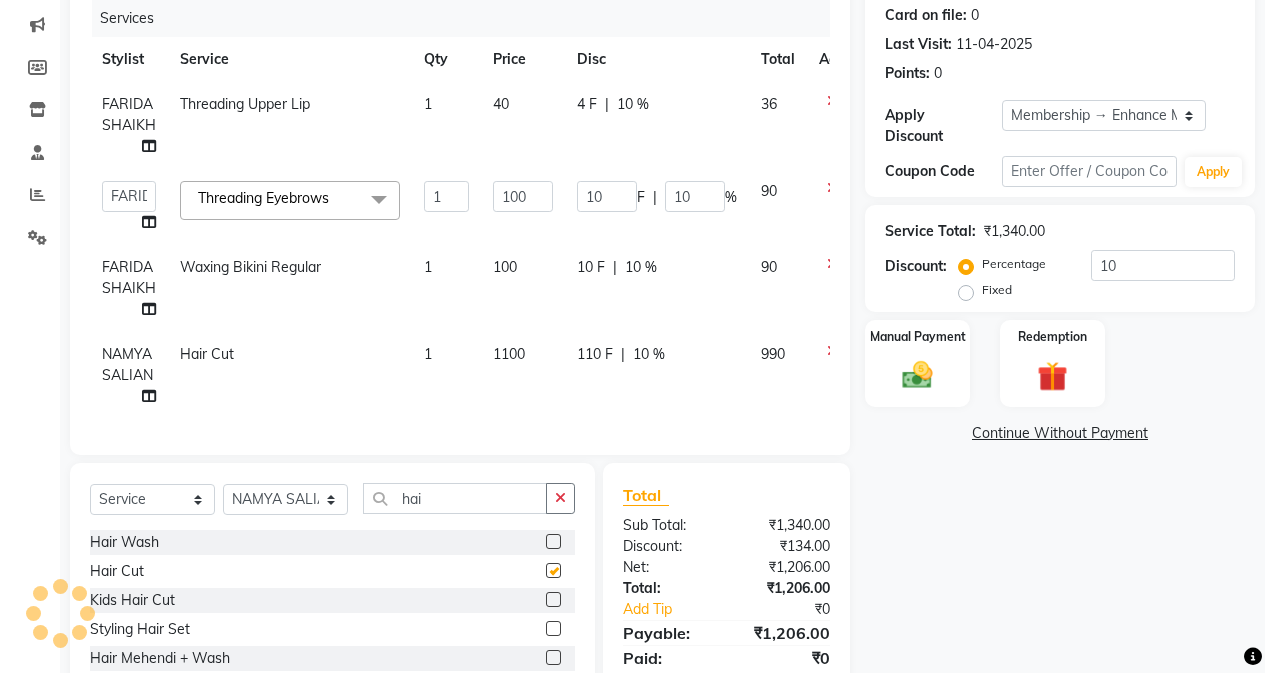 checkbox on "false" 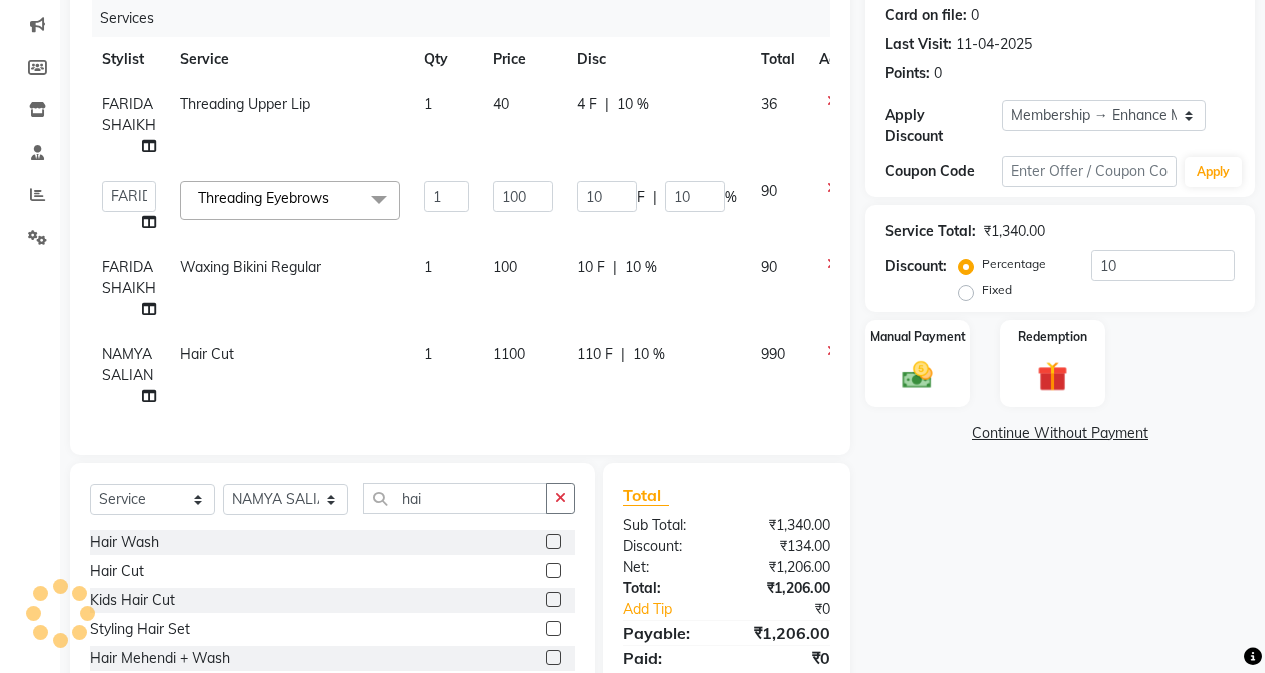 click on "1100" 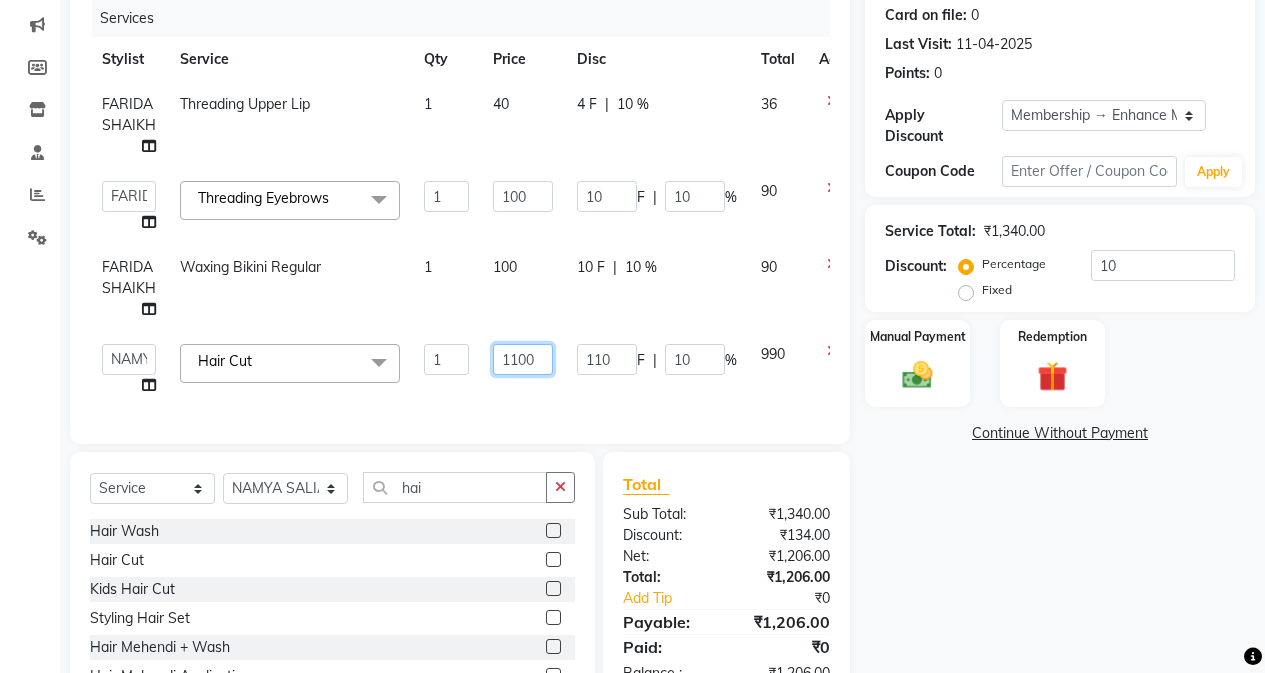 click on "1100" 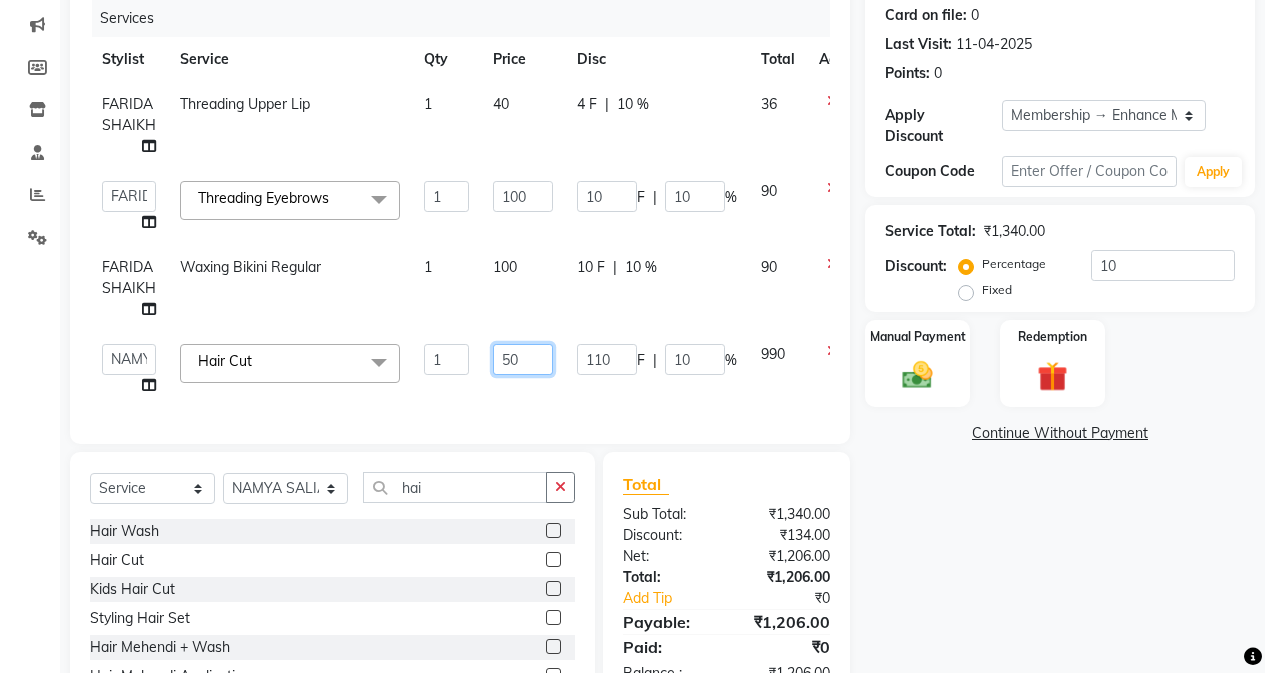 type on "500" 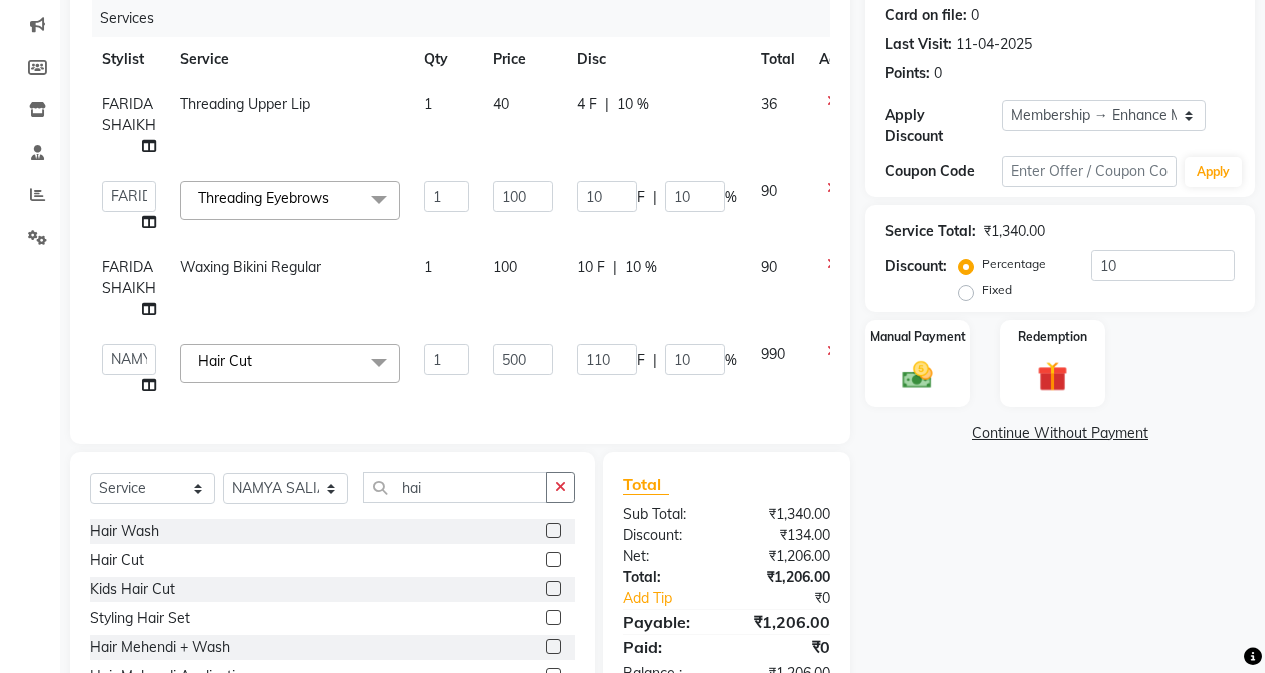 drag, startPoint x: 976, startPoint y: 553, endPoint x: 1016, endPoint y: 509, distance: 59.464275 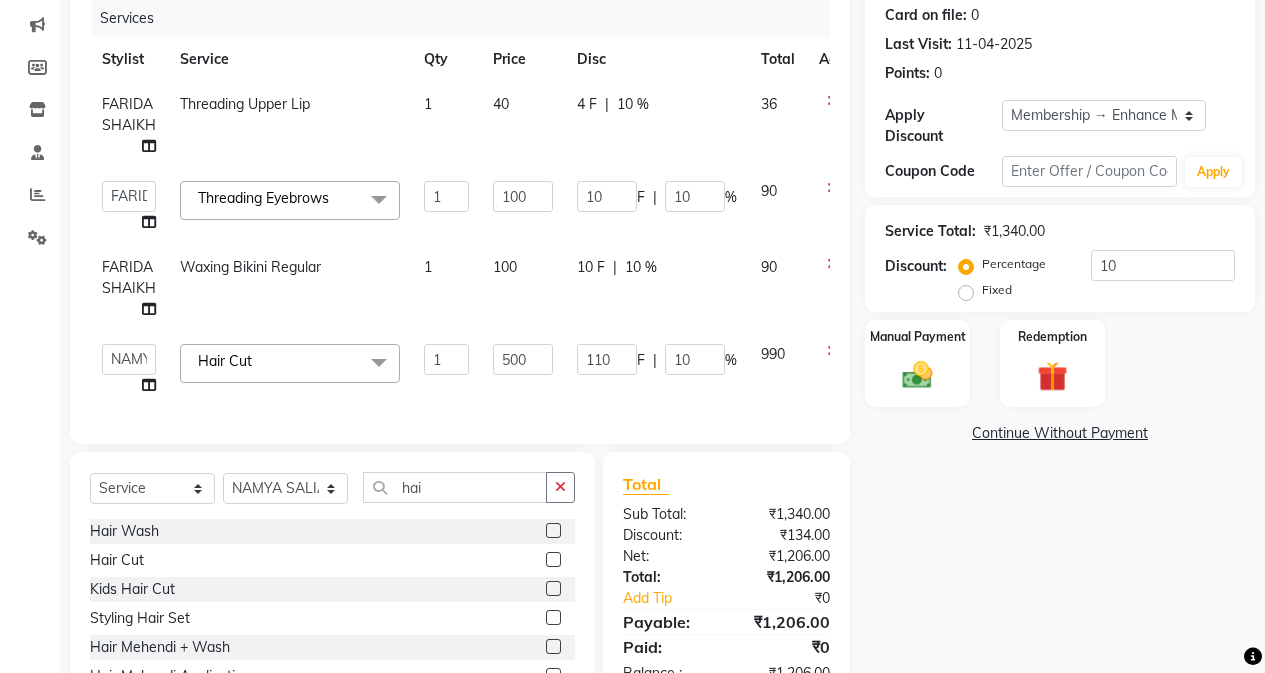 click on "Name: [FIRST] [LAST] Membership: end on 20-12-2025 Total Visits:  4 Card on file:  0 Last Visit:   11-04-2025 Points:   0  Apply Discount Select Membership → Enhance Membership Coupon Code Apply Service Total:  ₹1,340.00  Discount:  Percentage   Fixed  10 Manual Payment Redemption  Continue Without Payment" 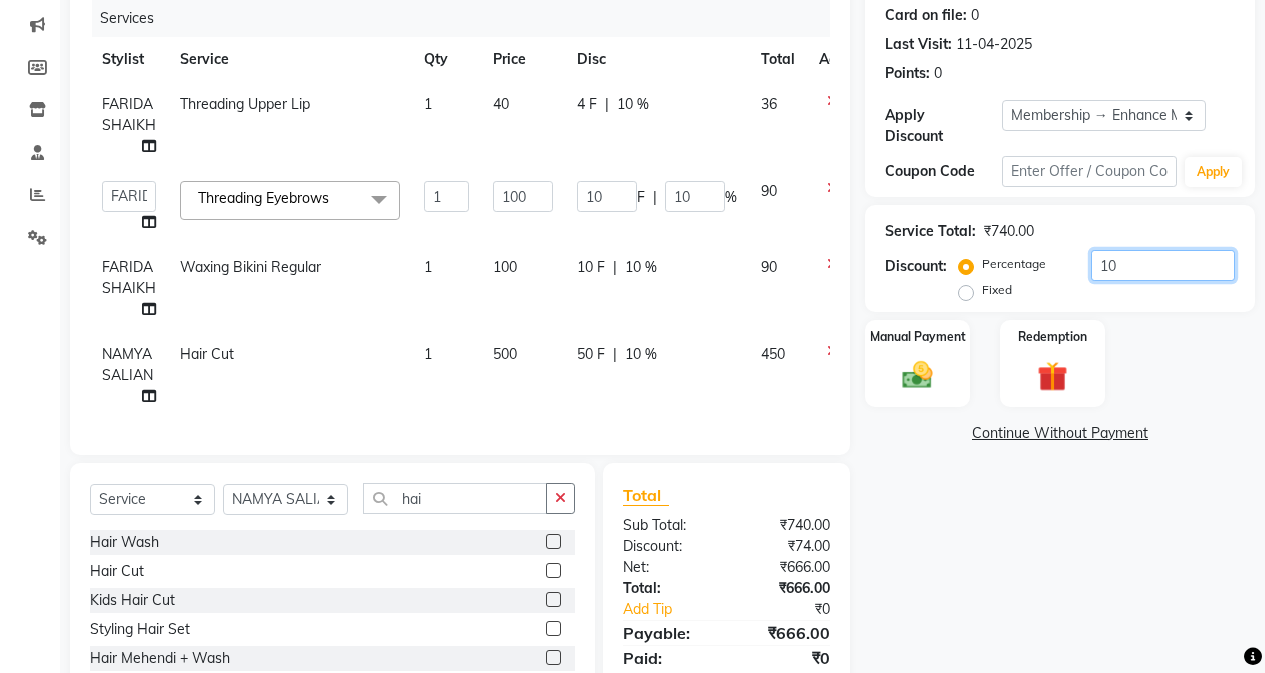 click on "Service Total:  ₹740.00  Discount:  Percentage   Fixed  10" 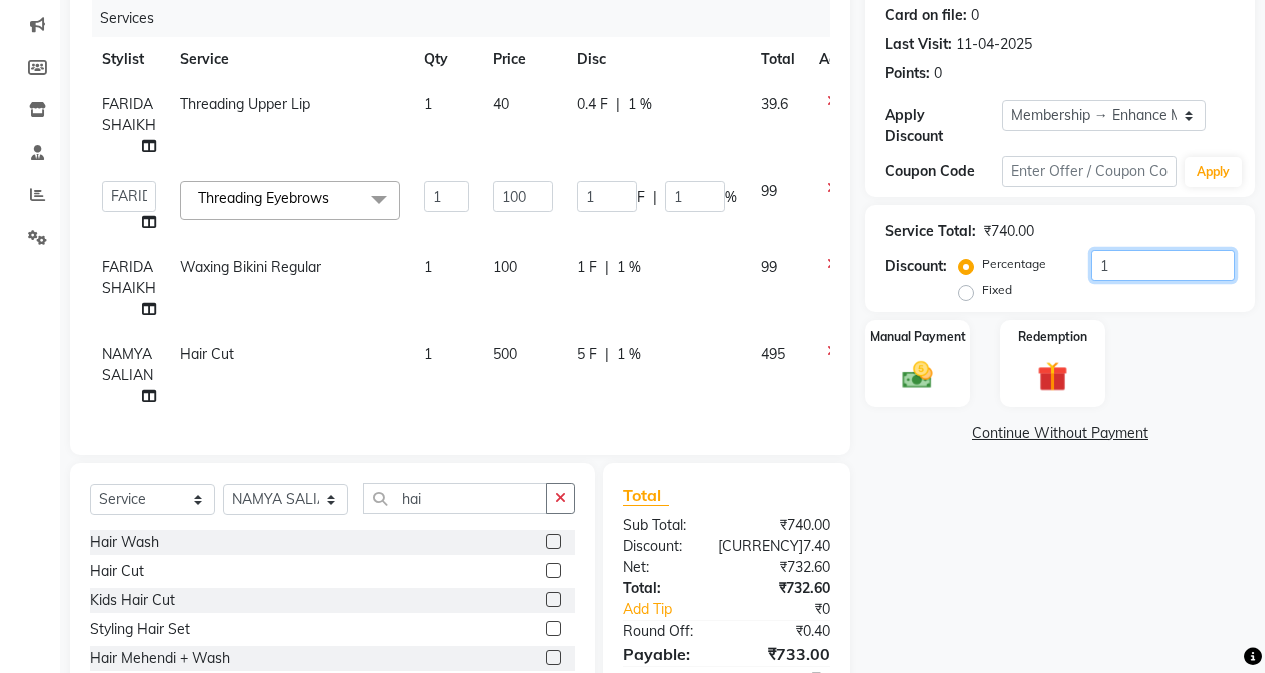 type 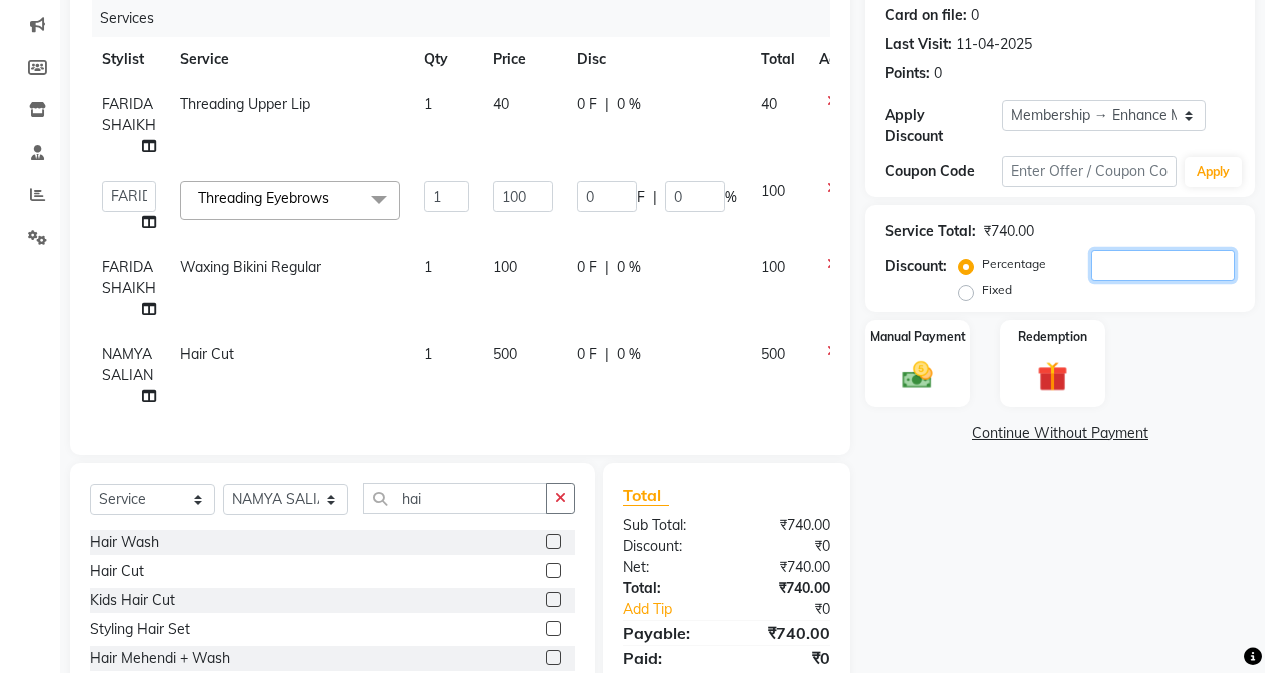 type on "2" 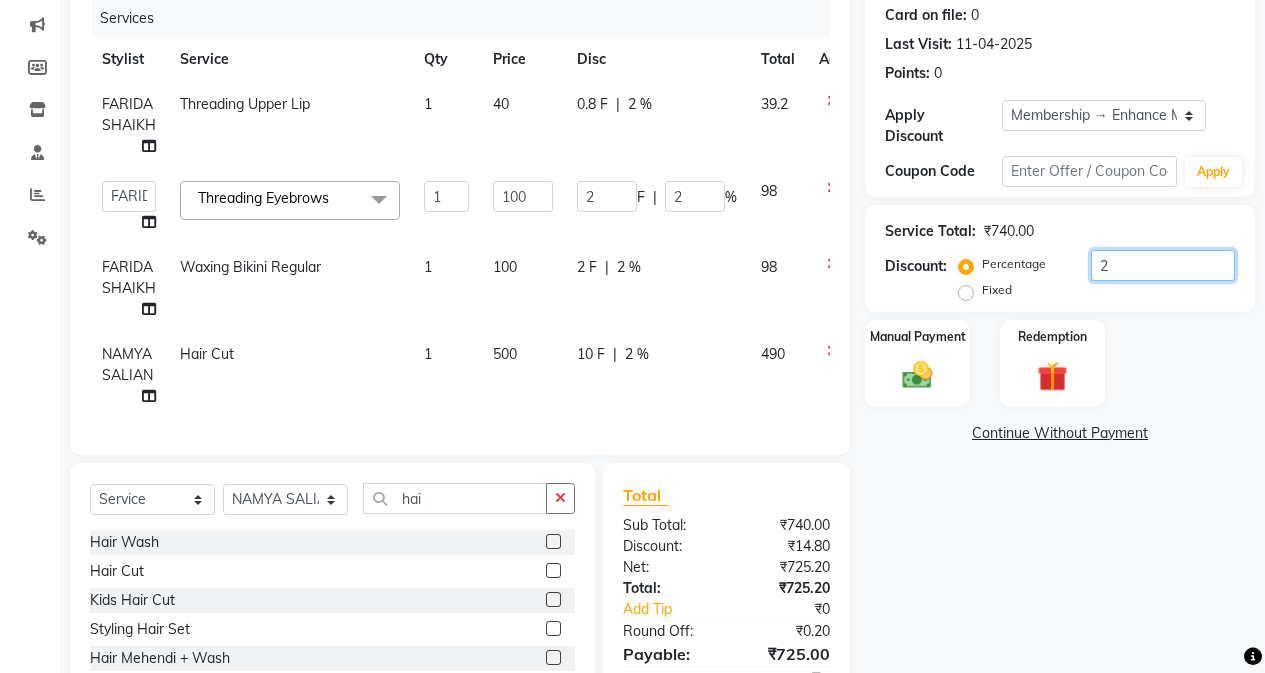 type on "25" 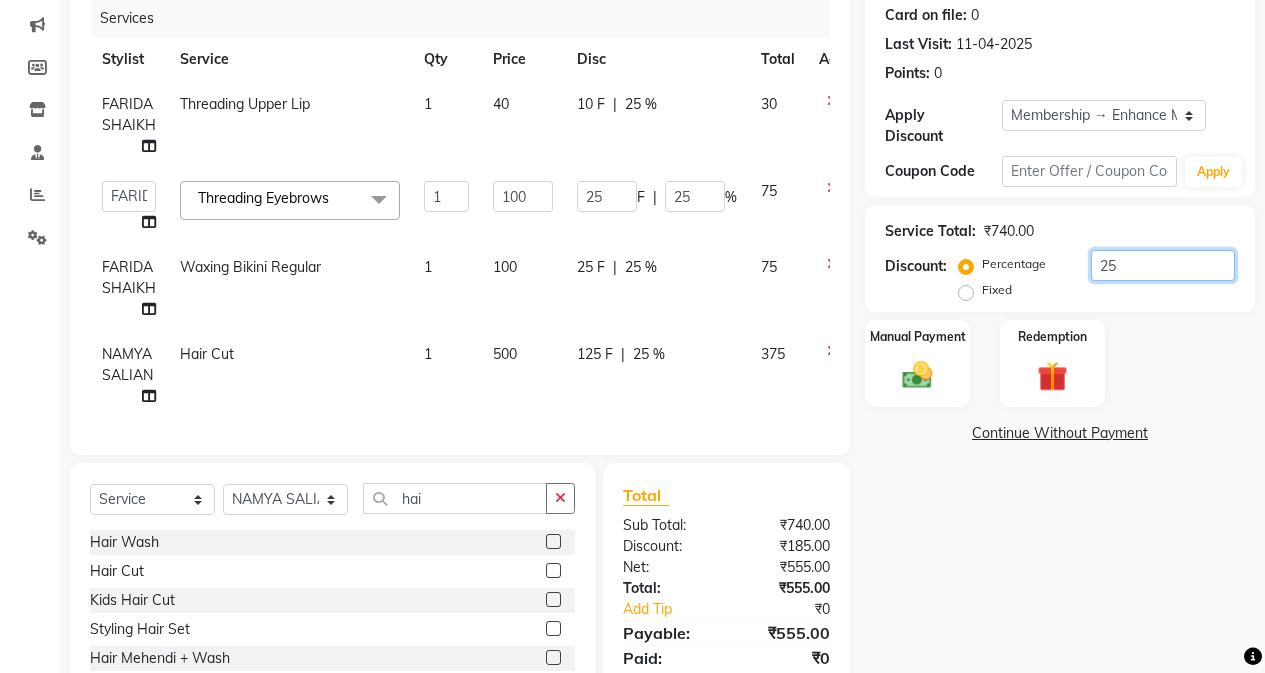type on "25" 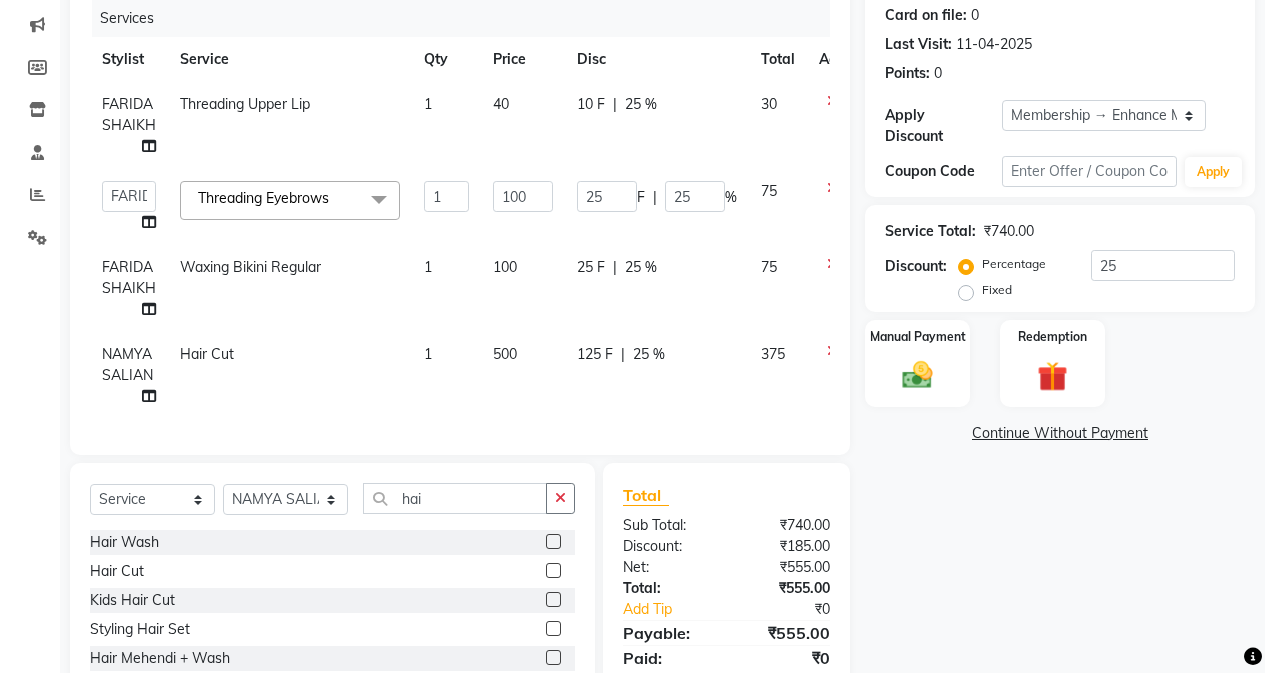 click on "Name: [FIRST] [LAST] Membership: end on 20-12-2025 Total Visits:  4 Card on file:  0 Last Visit:   11-04-2025 Points:   0  Apply Discount Select Membership → Enhance Membership Coupon Code Apply Service Total:  ₰740.00  Discount:  Percentage   Fixed  25 Manual Payment Redemption  Continue Without Payment" 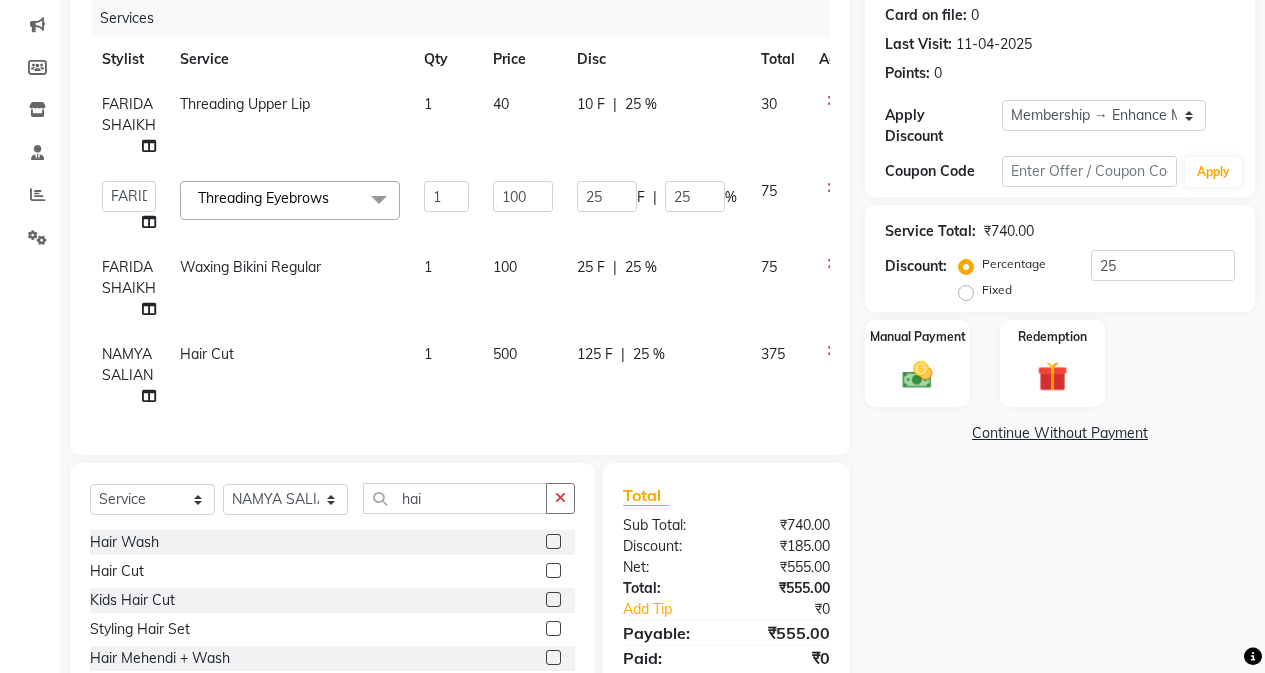 scroll, scrollTop: 352, scrollLeft: 0, axis: vertical 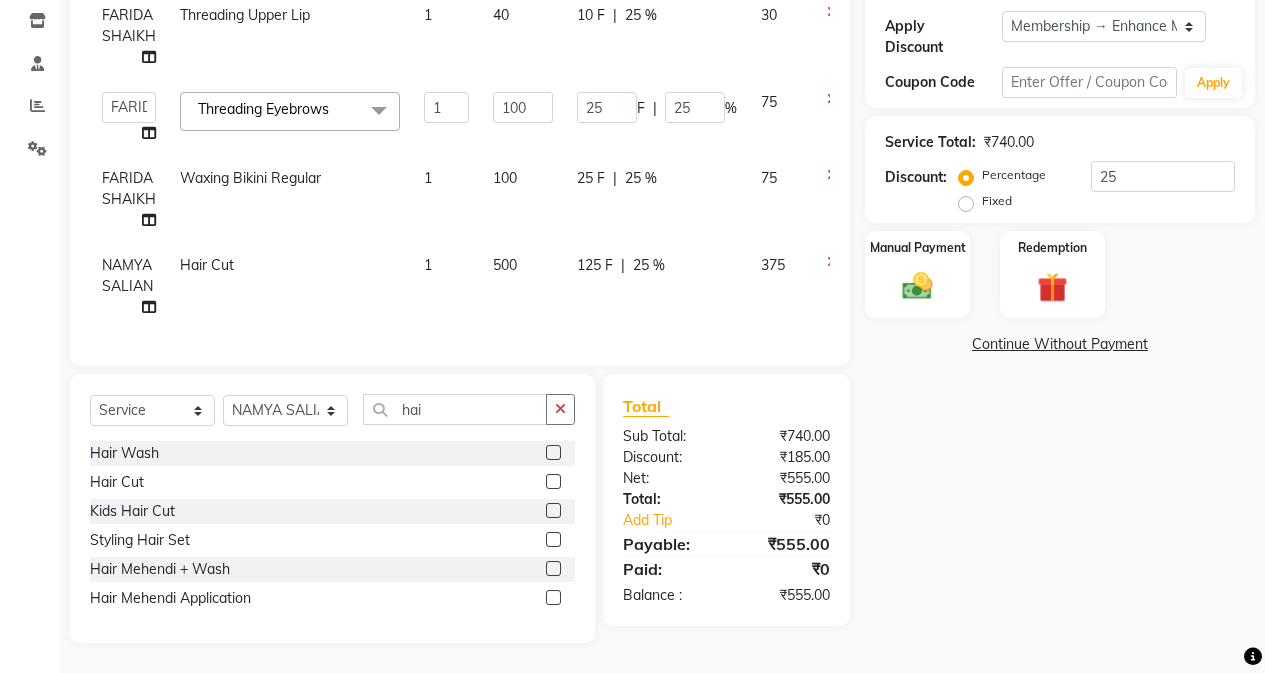 click on "Name: [FIRST] [LAST] Membership: end on 20-12-2025 Total Visits:  4 Card on file:  0 Last Visit:   11-04-2025 Points:   0  Apply Discount Select Membership → Enhance Membership Coupon Code Apply Service Total:  ₰740.00  Discount:  Percentage   Fixed  25 Manual Payment Redemption  Continue Without Payment" 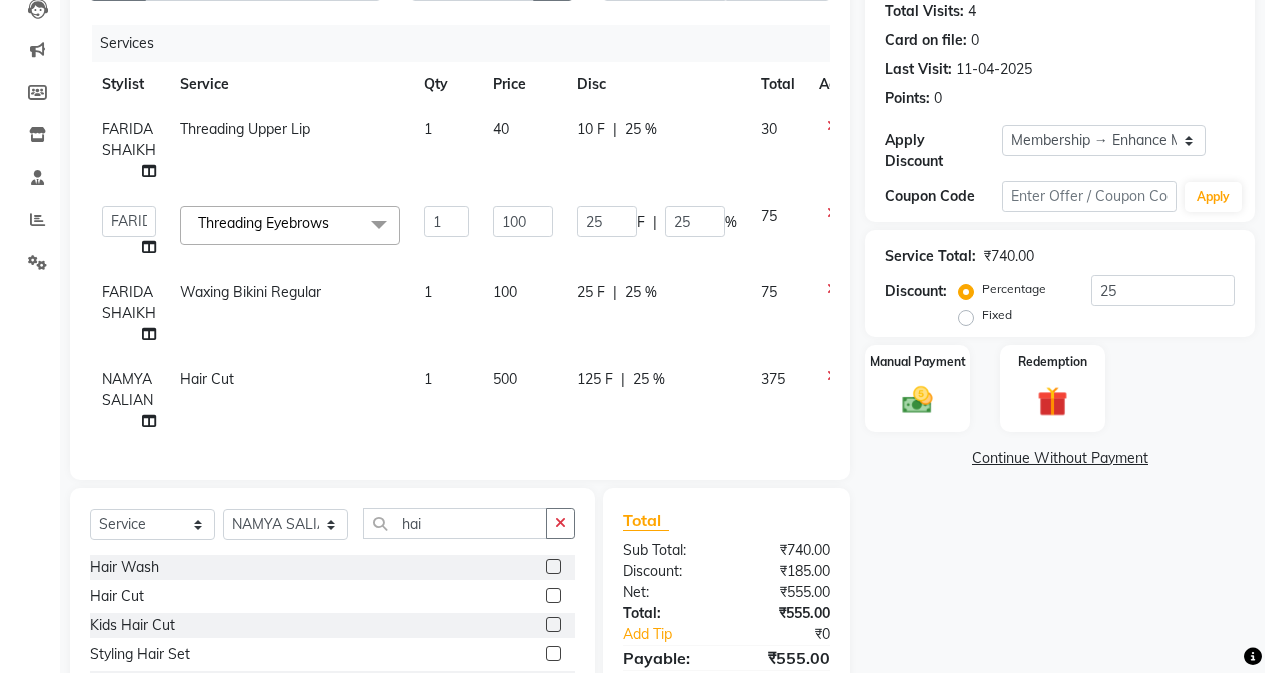scroll, scrollTop: 152, scrollLeft: 0, axis: vertical 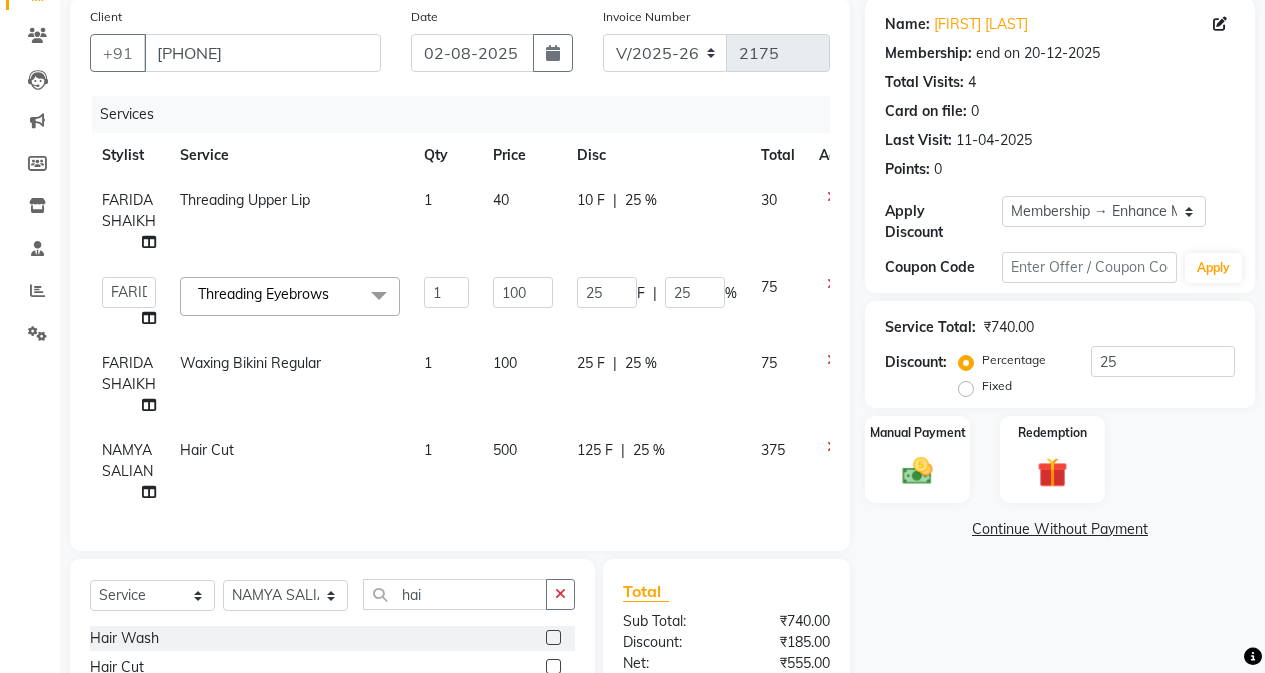 click on "100" 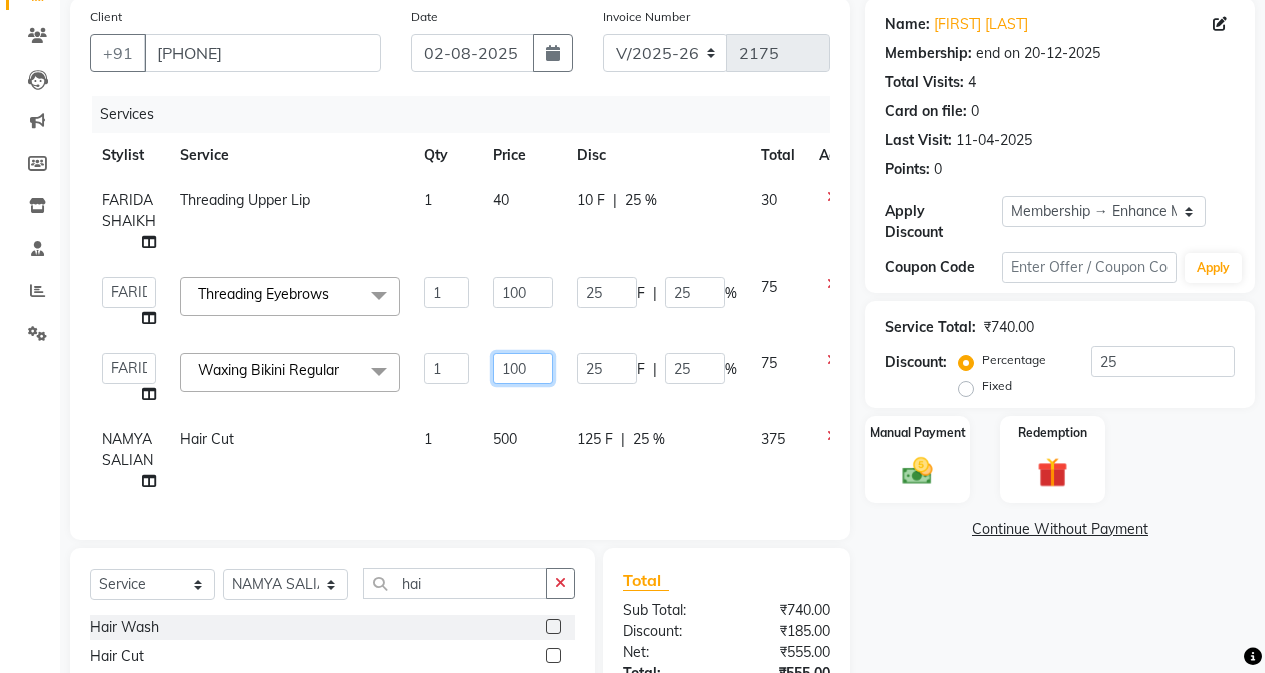 click on "100" 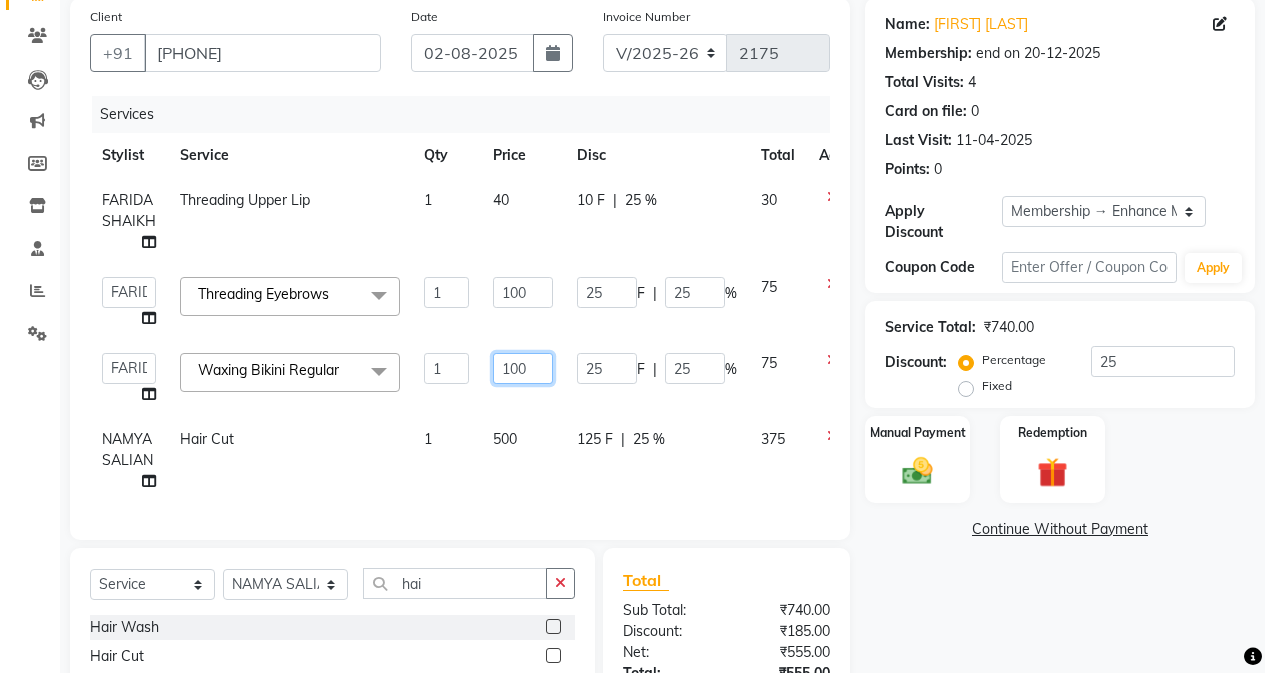 type on "1000" 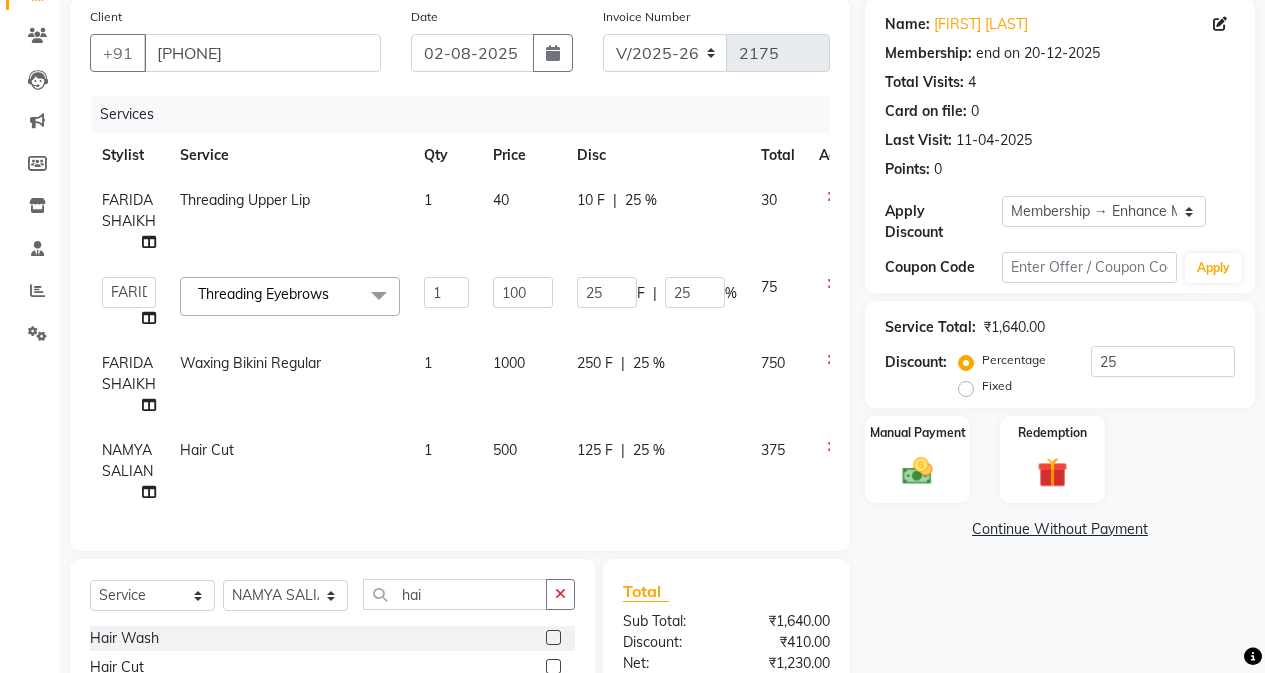 click on "Name: [FIRST] [LAST] Membership: end on 20-12-2025 Total Visits:  4 Card on file:  0 Last Visit:   11-04-2025 Points:   0  Apply Discount Select Membership → Enhance Membership Coupon Code Apply Service Total:  ₹1,640.00  Discount:  Percentage   Fixed  25 Manual Payment Redemption  Continue Without Payment" 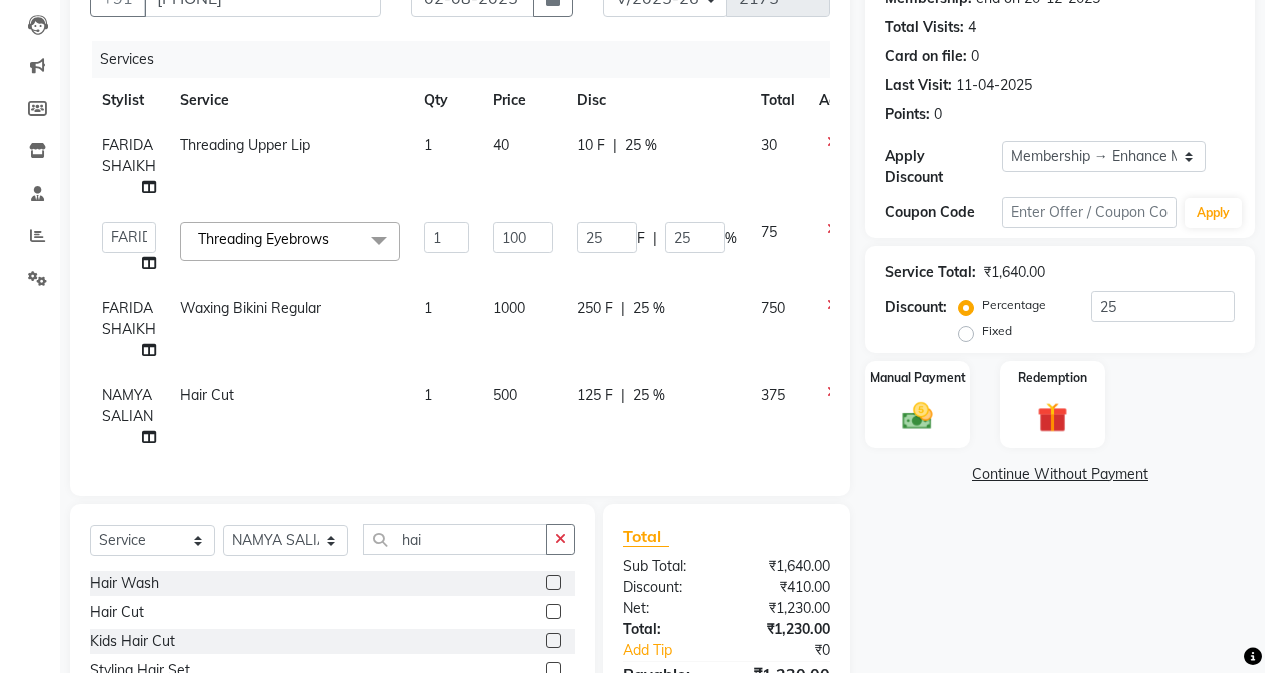 scroll, scrollTop: 352, scrollLeft: 0, axis: vertical 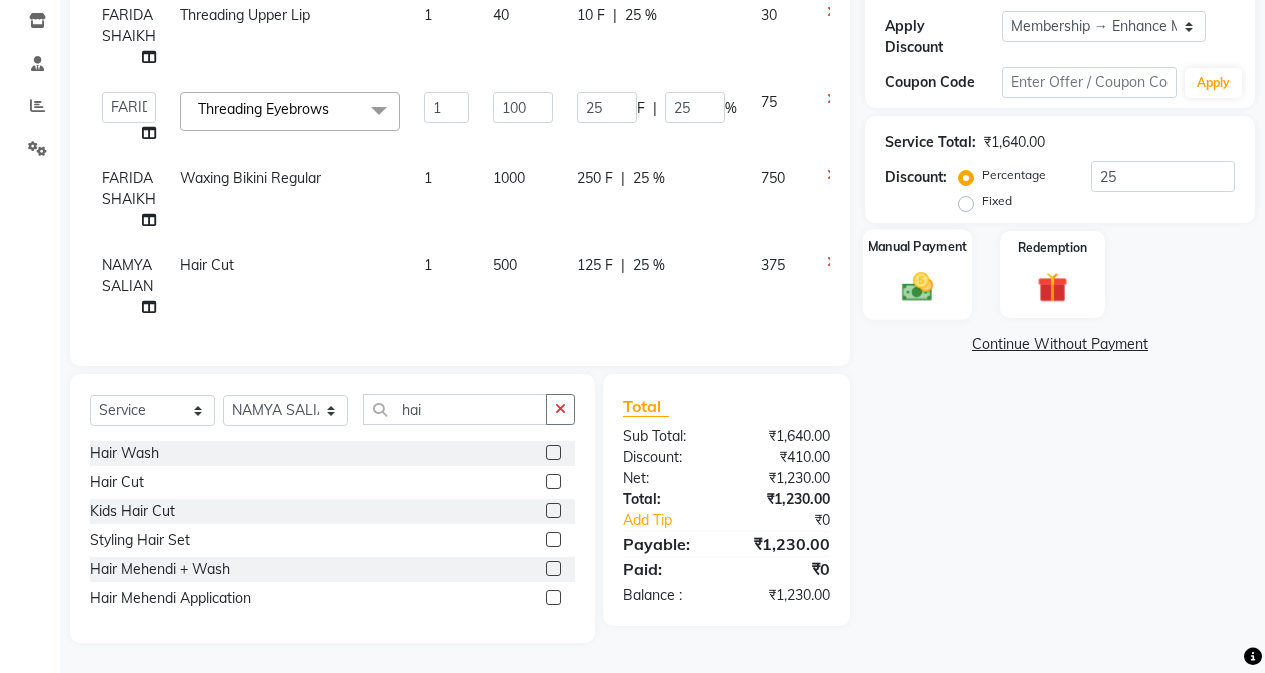 click 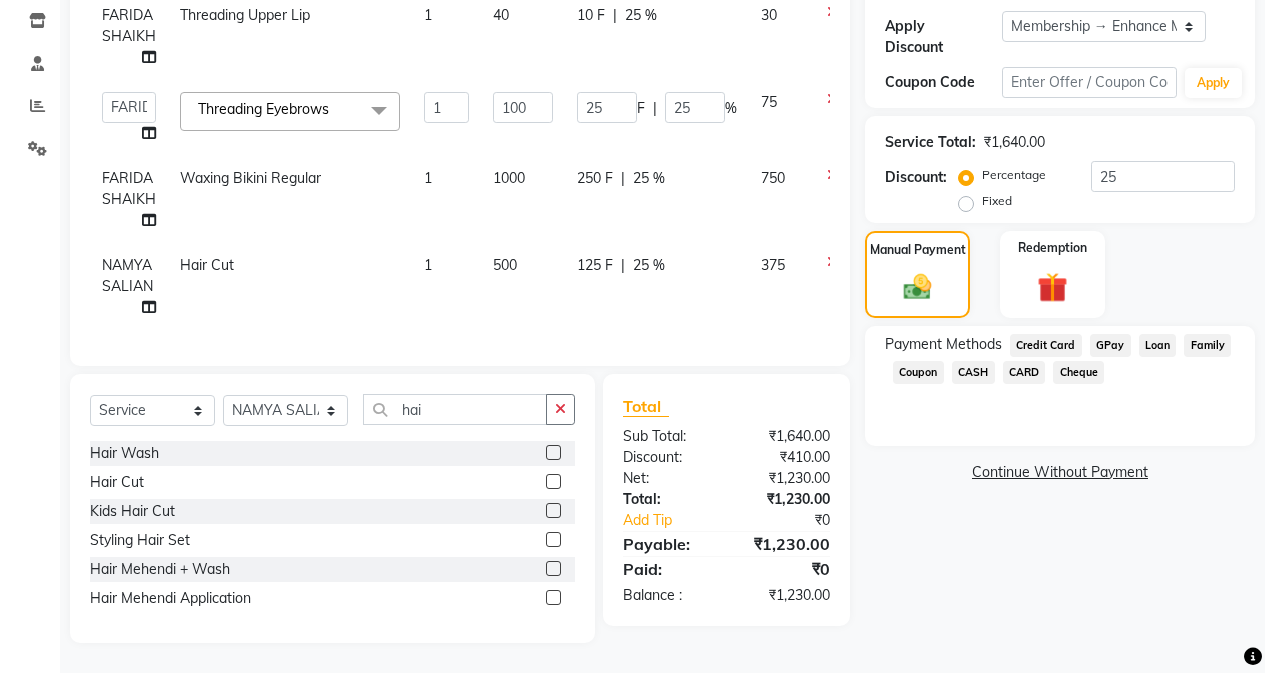 click on "GPay" 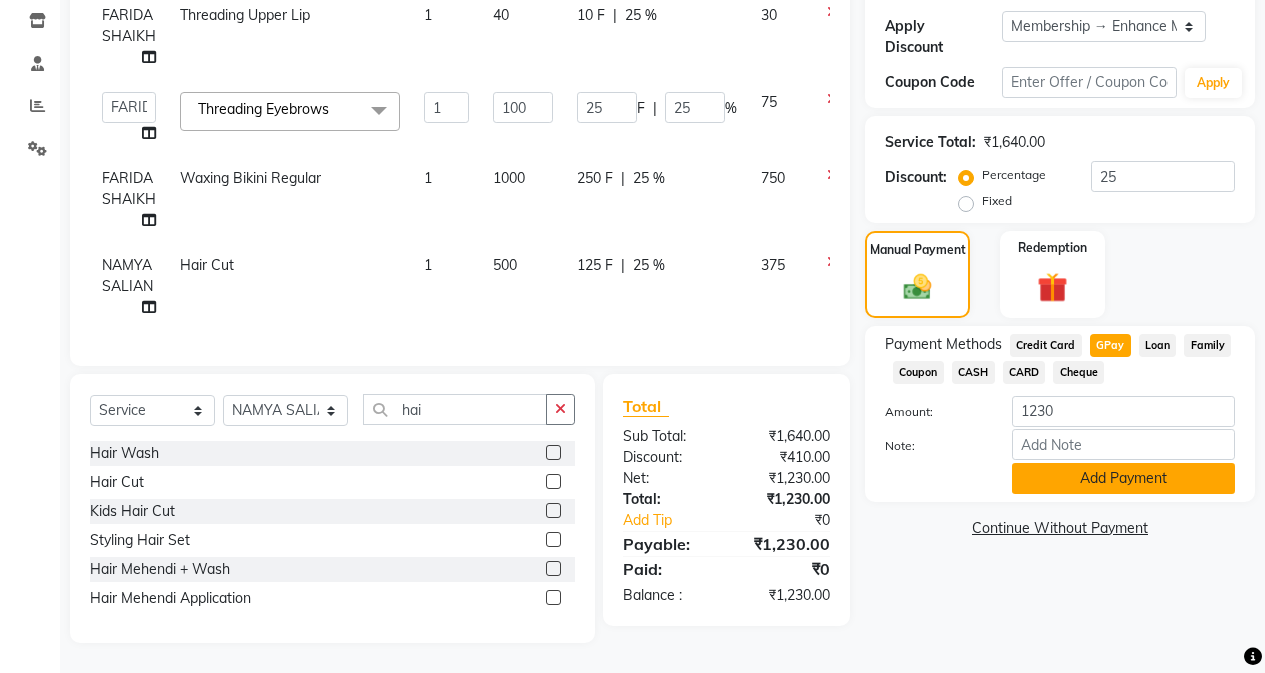 click on "Add Payment" 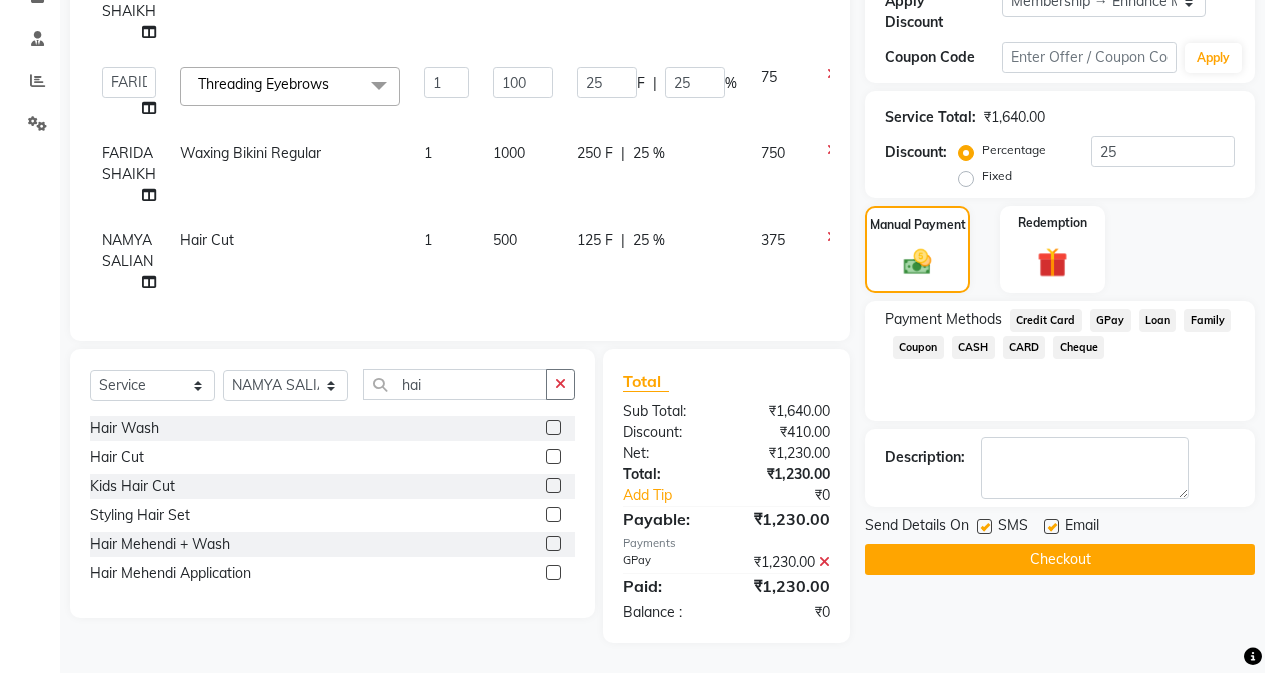 scroll, scrollTop: 377, scrollLeft: 0, axis: vertical 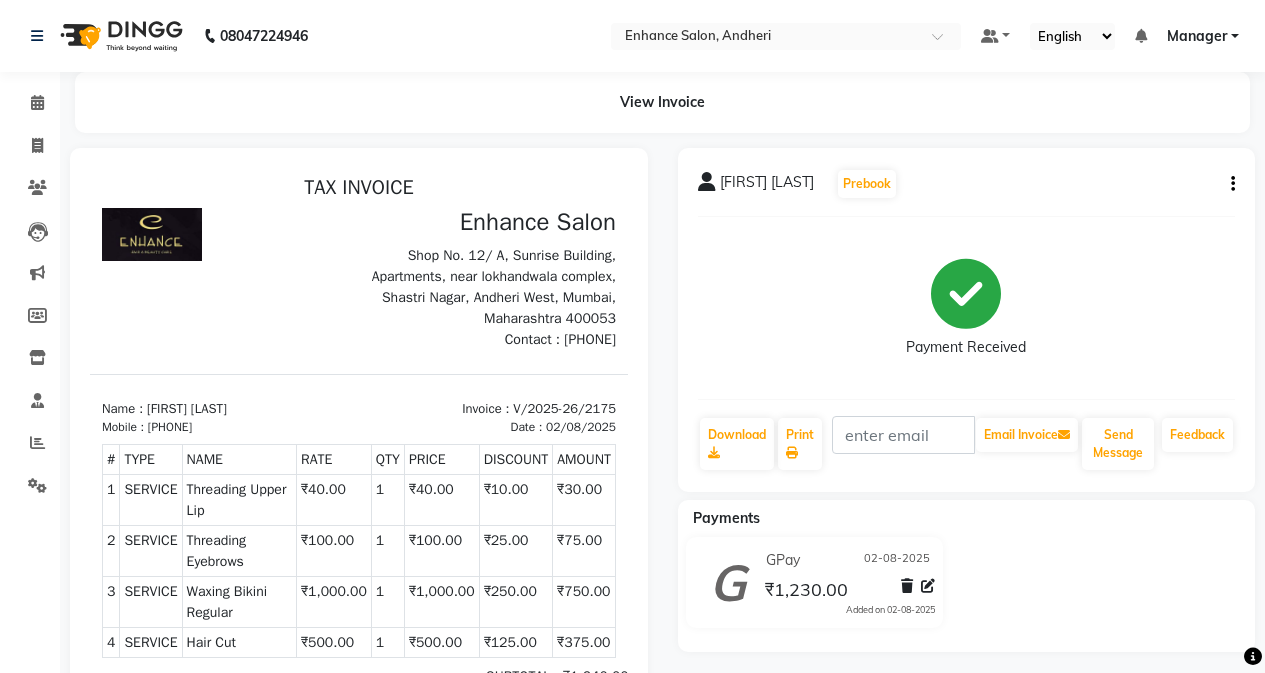 click on "Payments" 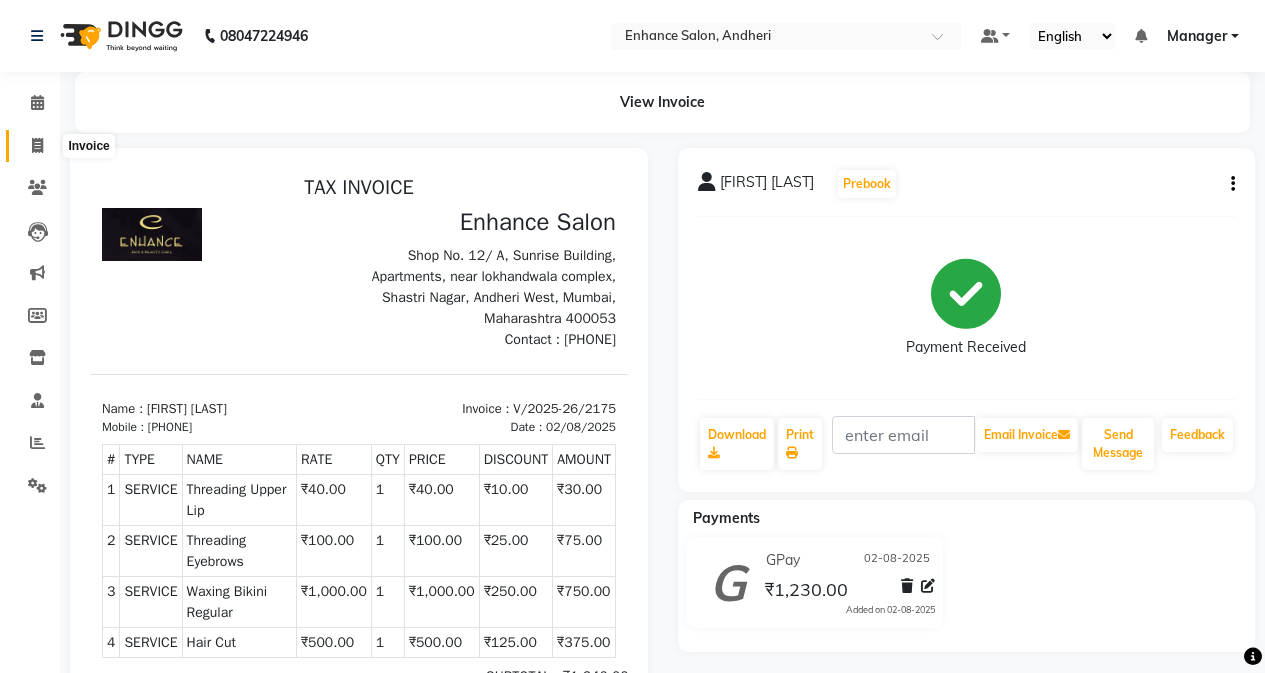 click 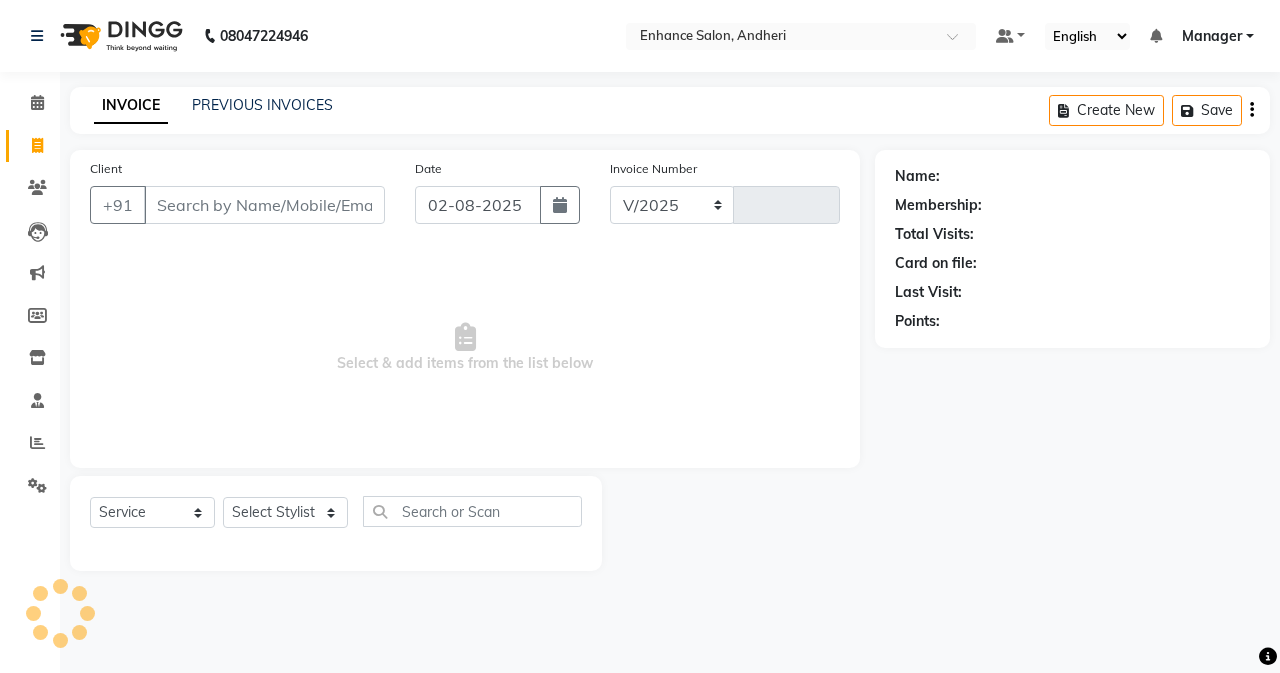 select on "7236" 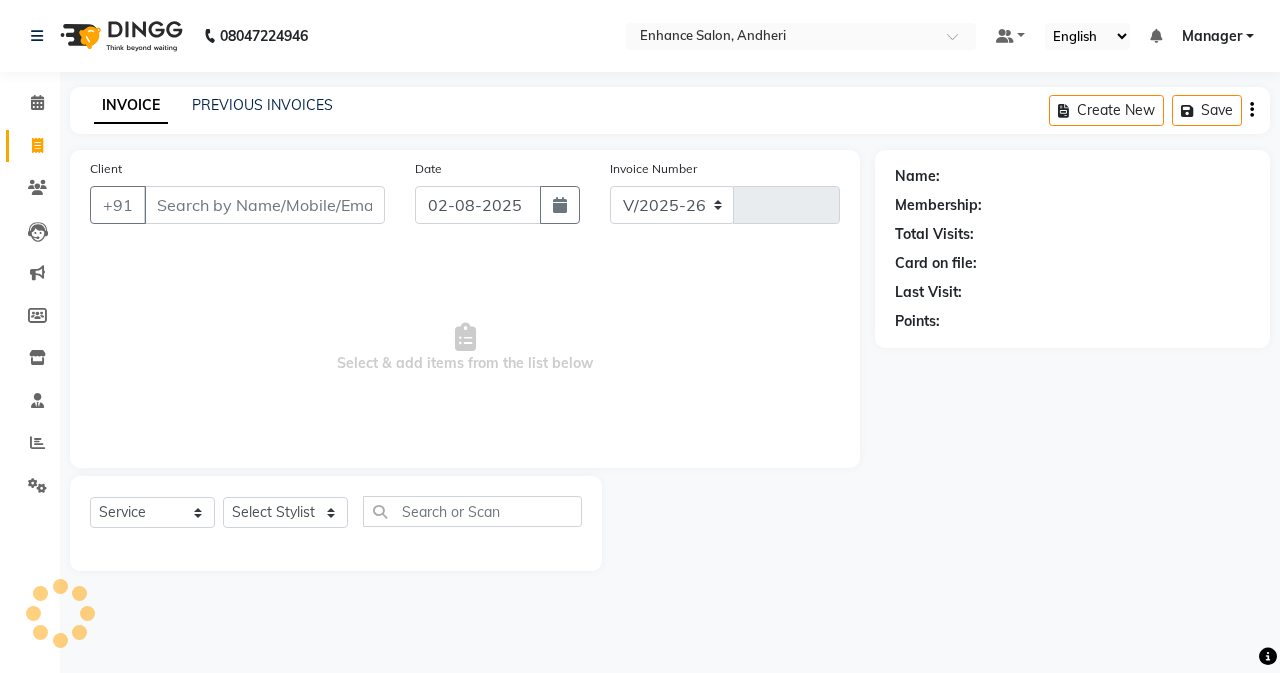 type on "2176" 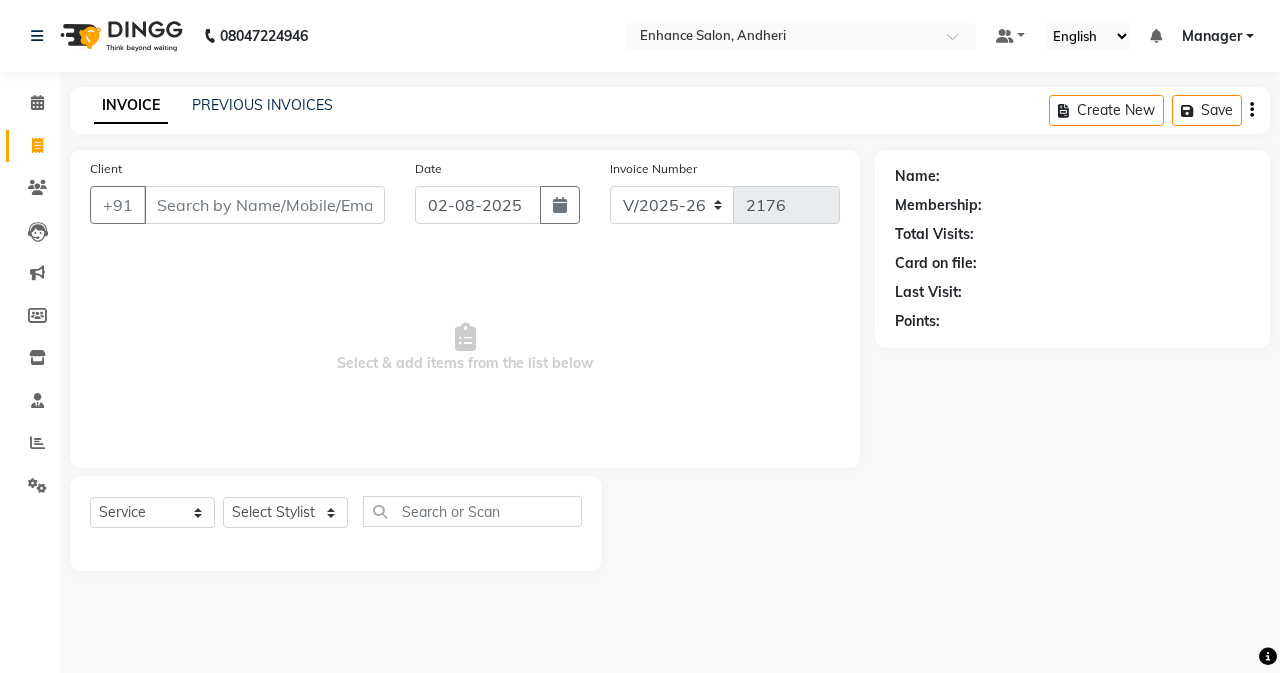 type on "9" 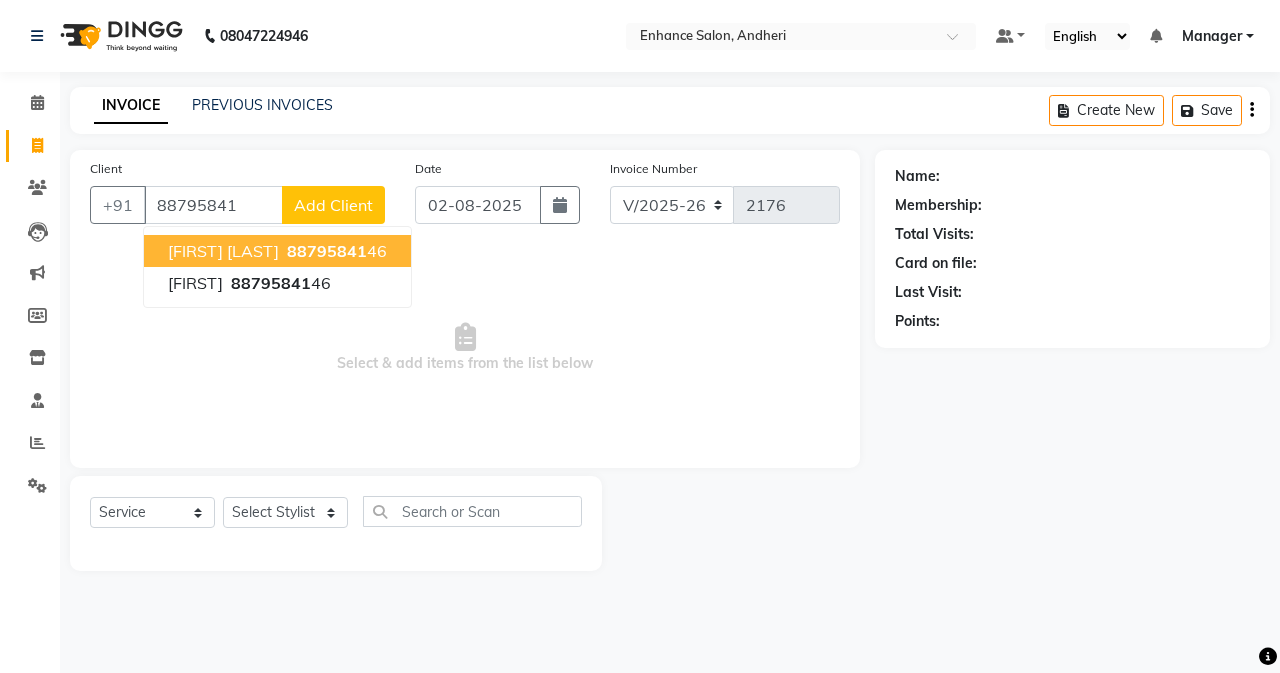 click on "[PHONE]" at bounding box center [335, 251] 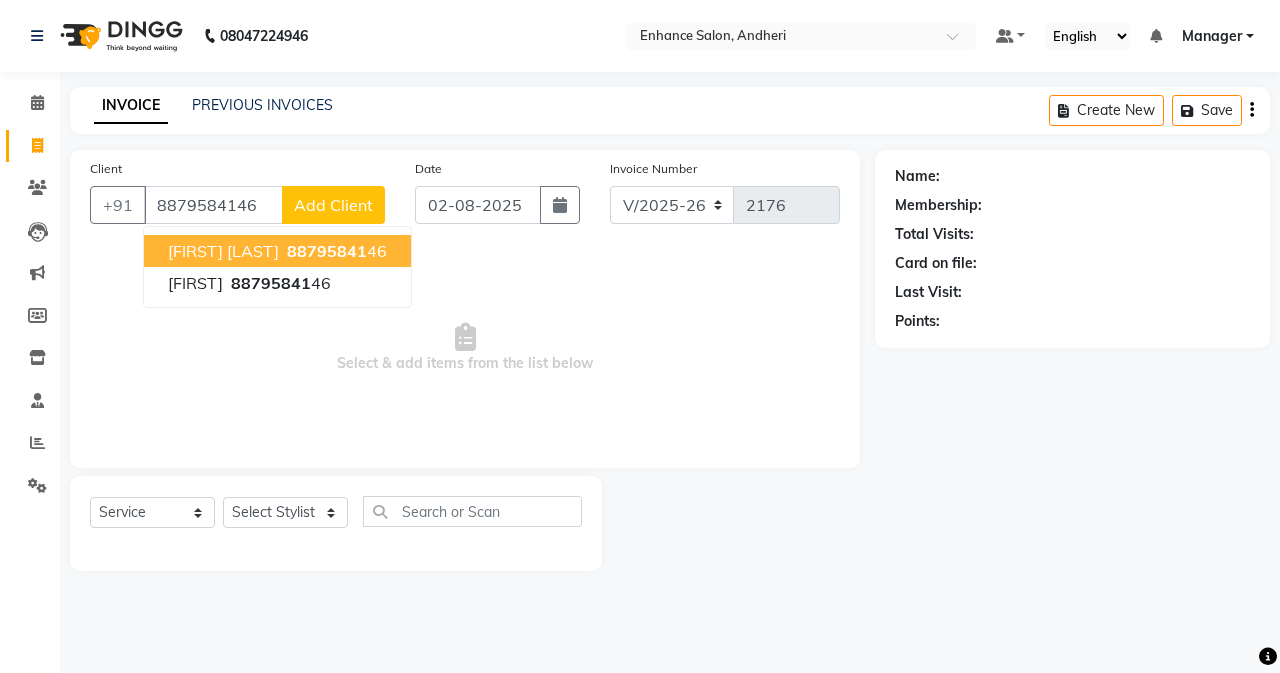 type on "8879584146" 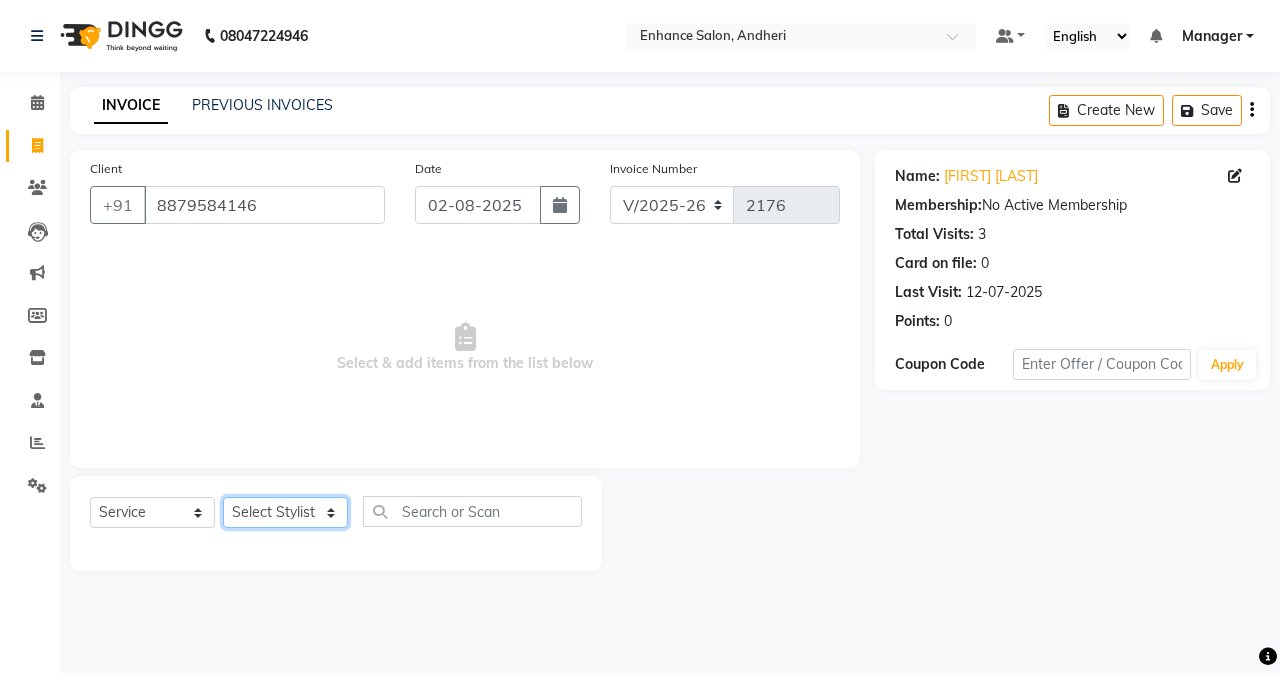 drag, startPoint x: 262, startPoint y: 518, endPoint x: 263, endPoint y: 505, distance: 13.038404 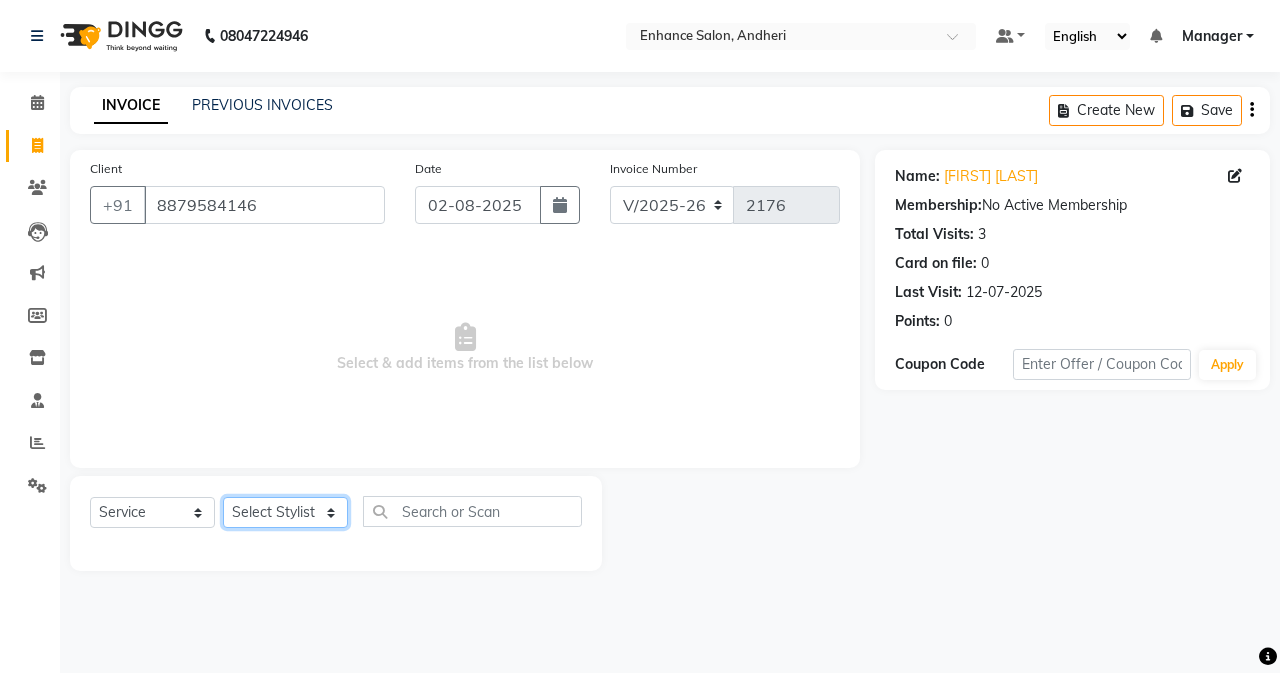 select on "79056" 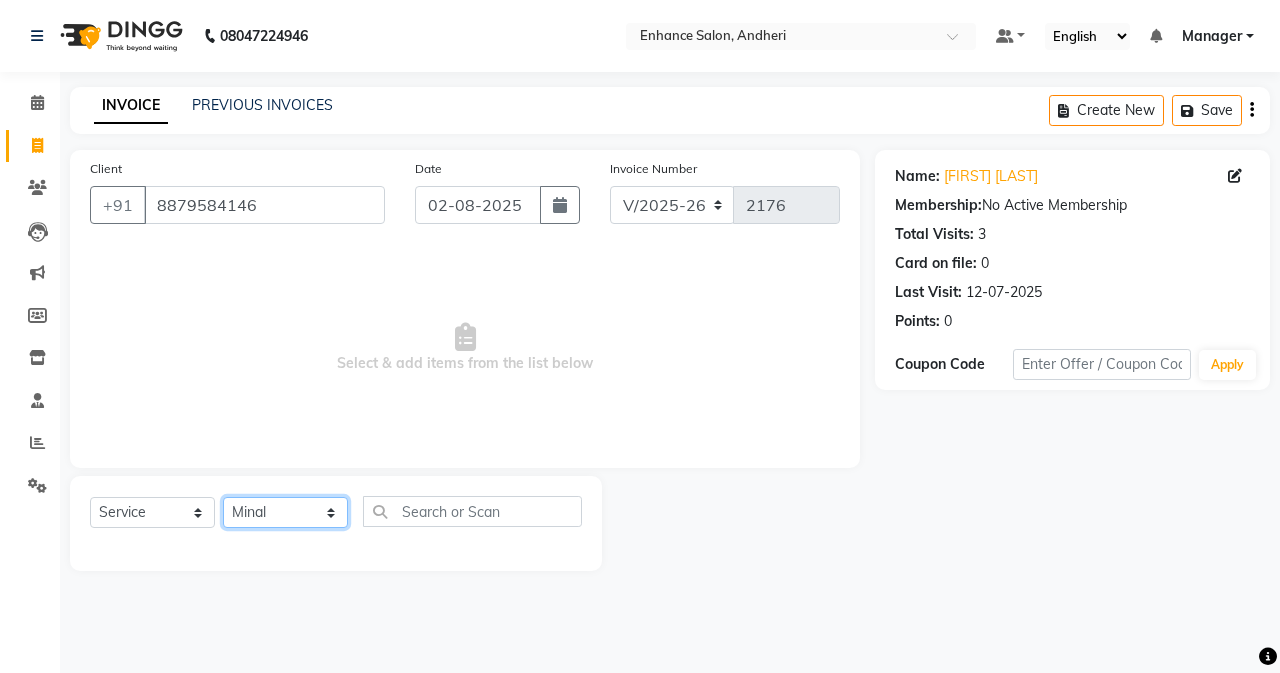 click on "Select Stylist Admin [PERSON]  [FIRST] [LAST] [FIRST] [LAST] Manager [FIRST] [LAST] [FIRST] [LAST] [FIRST] [LAST] [FIRST] [LAST] [FIRST] [LAST] [FIRST] [LAST] [FIRST] [LAST] [FIRST] [LAST] [FIRST] [LAST]" 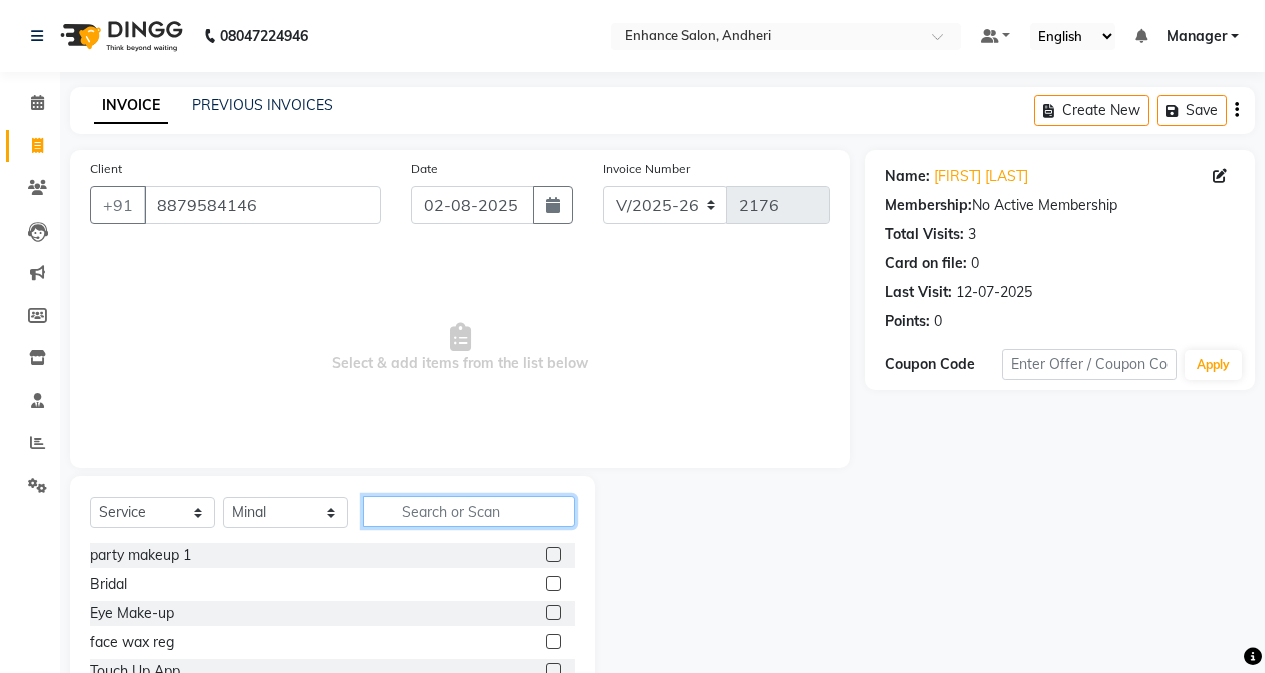 click 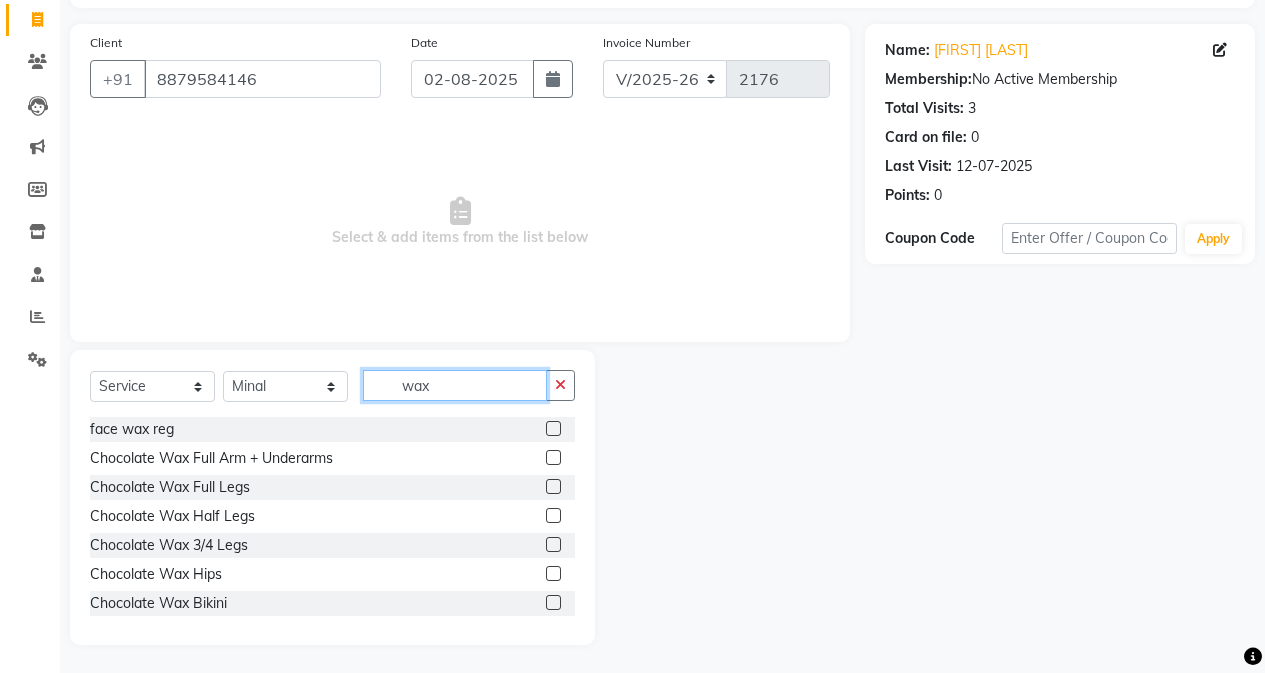 scroll, scrollTop: 128, scrollLeft: 0, axis: vertical 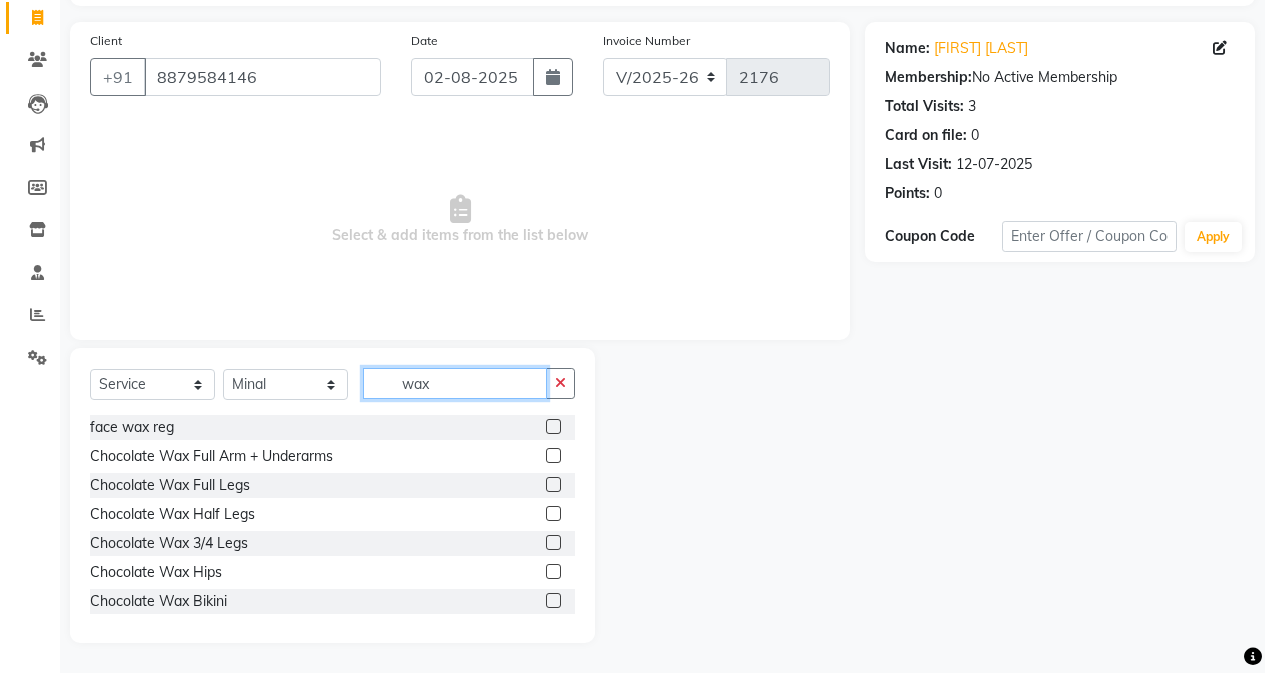 type on "wax" 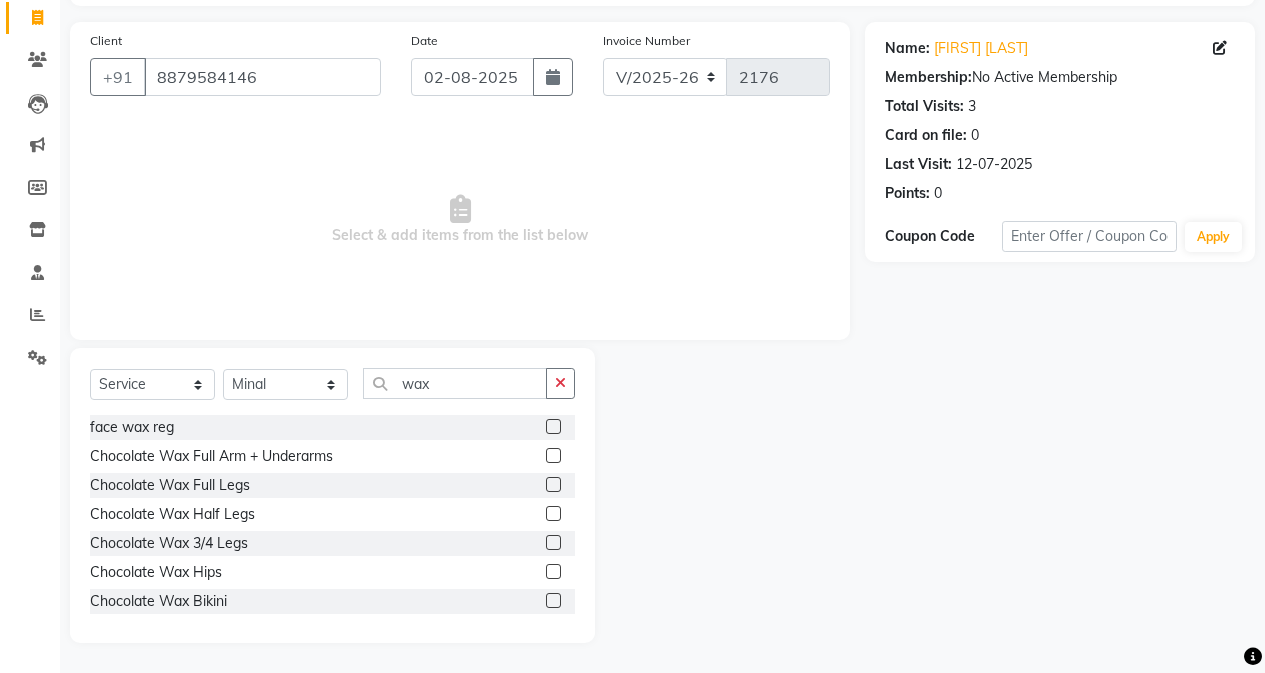 click on "Chocolate Wax Full Arm + Underarms" 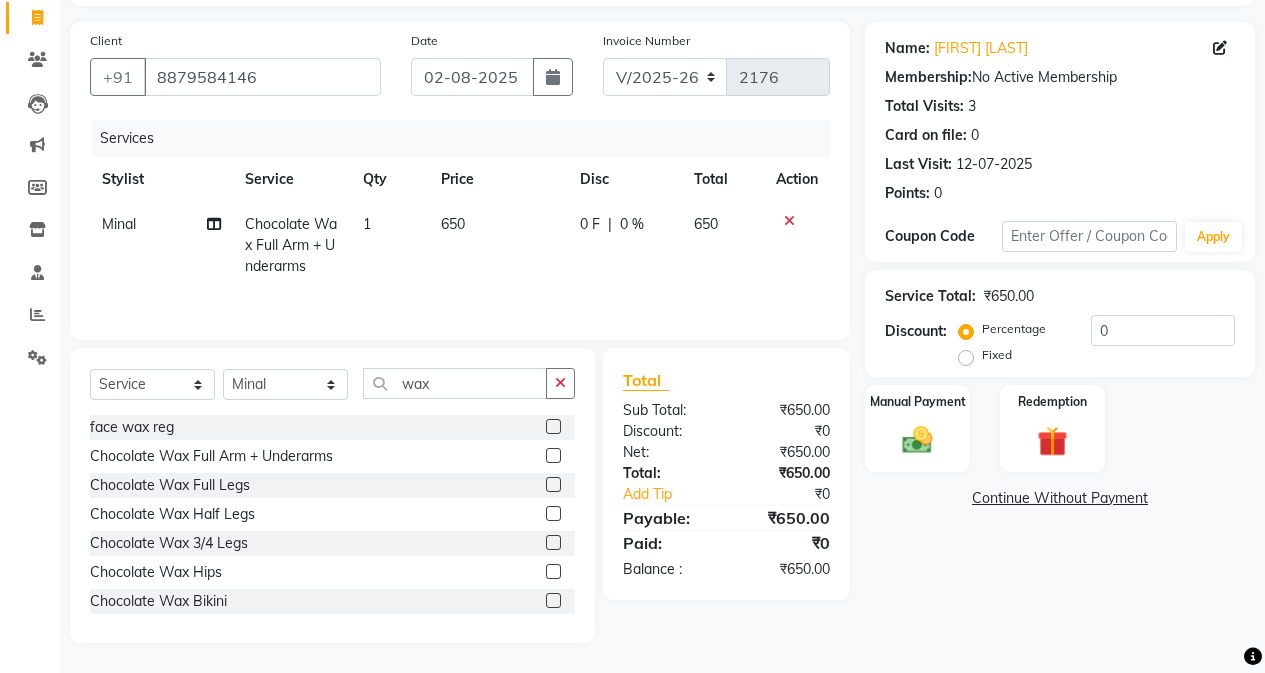checkbox on "false" 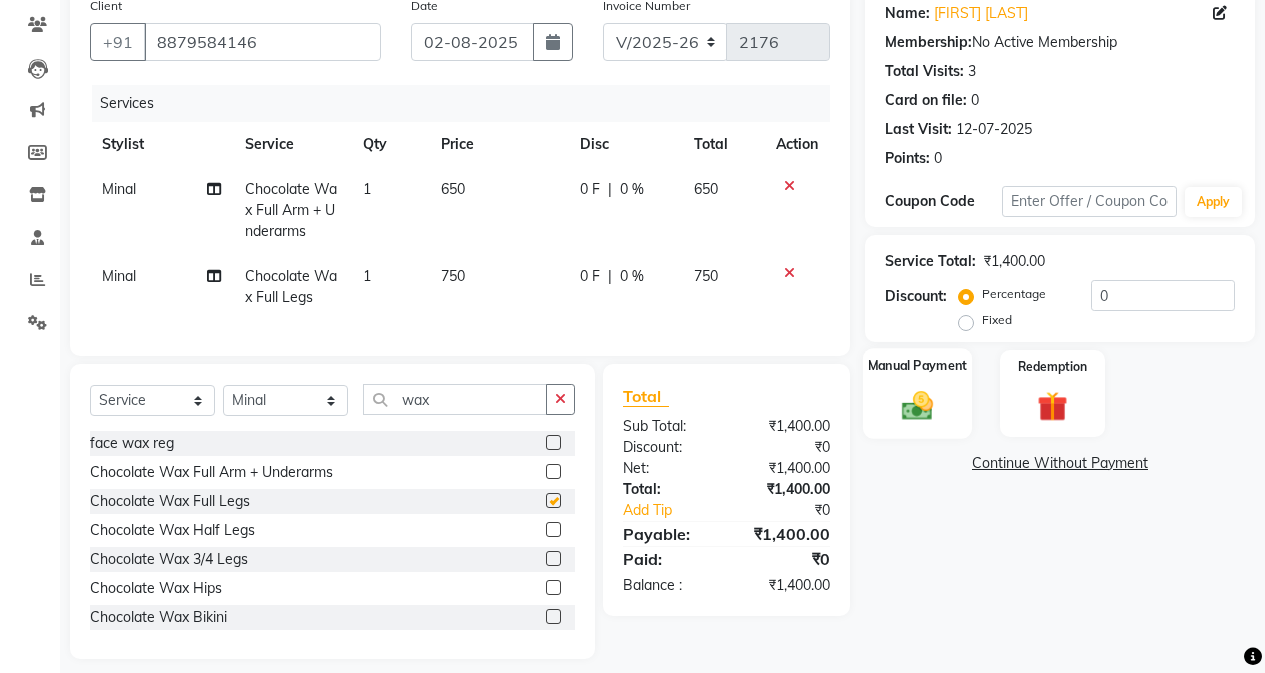 scroll, scrollTop: 194, scrollLeft: 0, axis: vertical 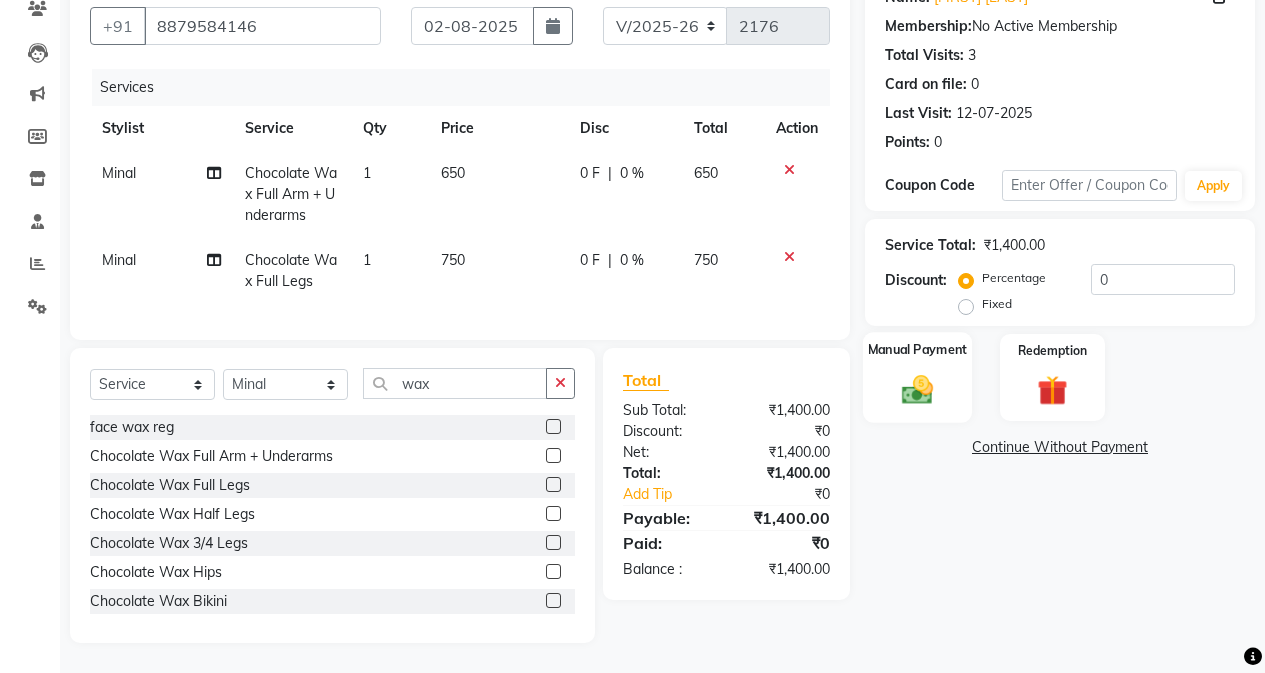 checkbox on "false" 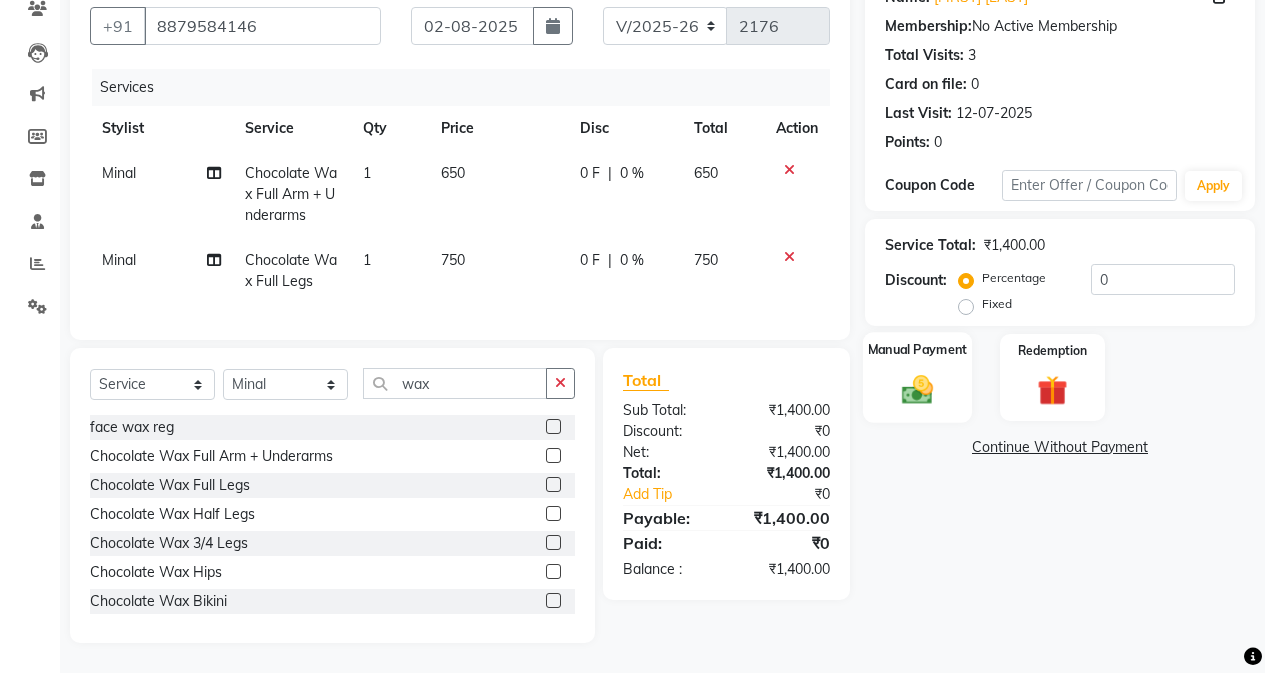 click on "Manual Payment" 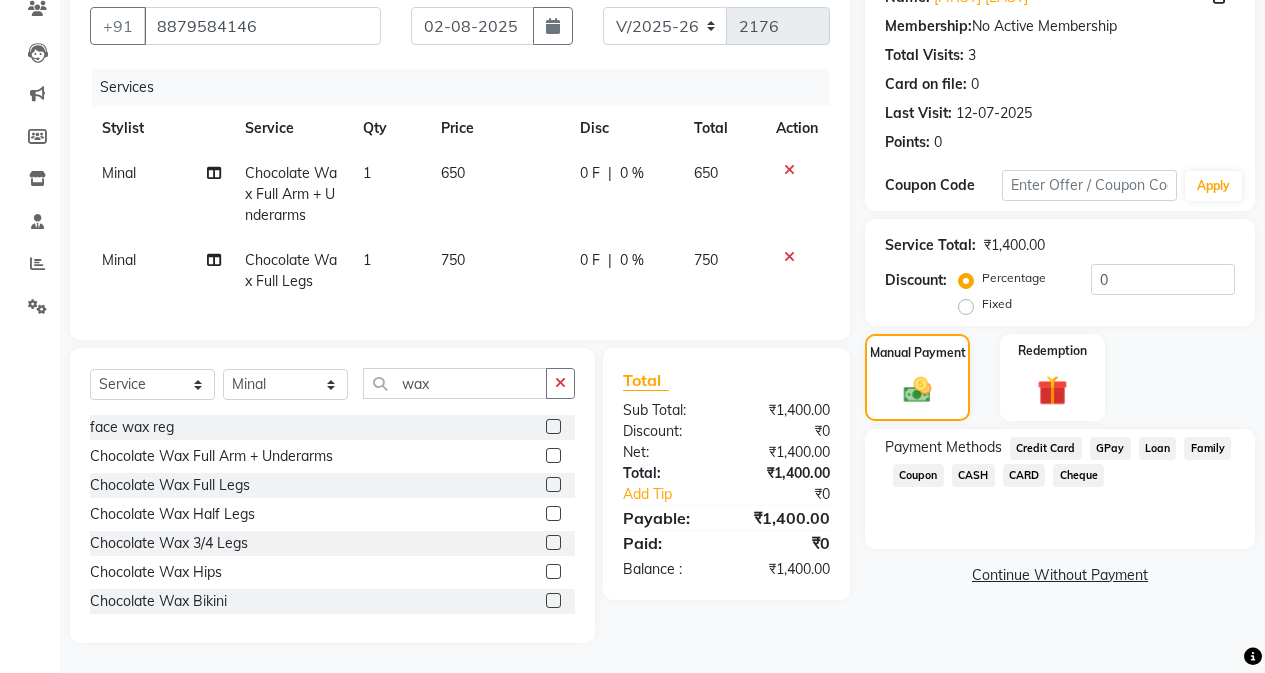 click on "GPay" 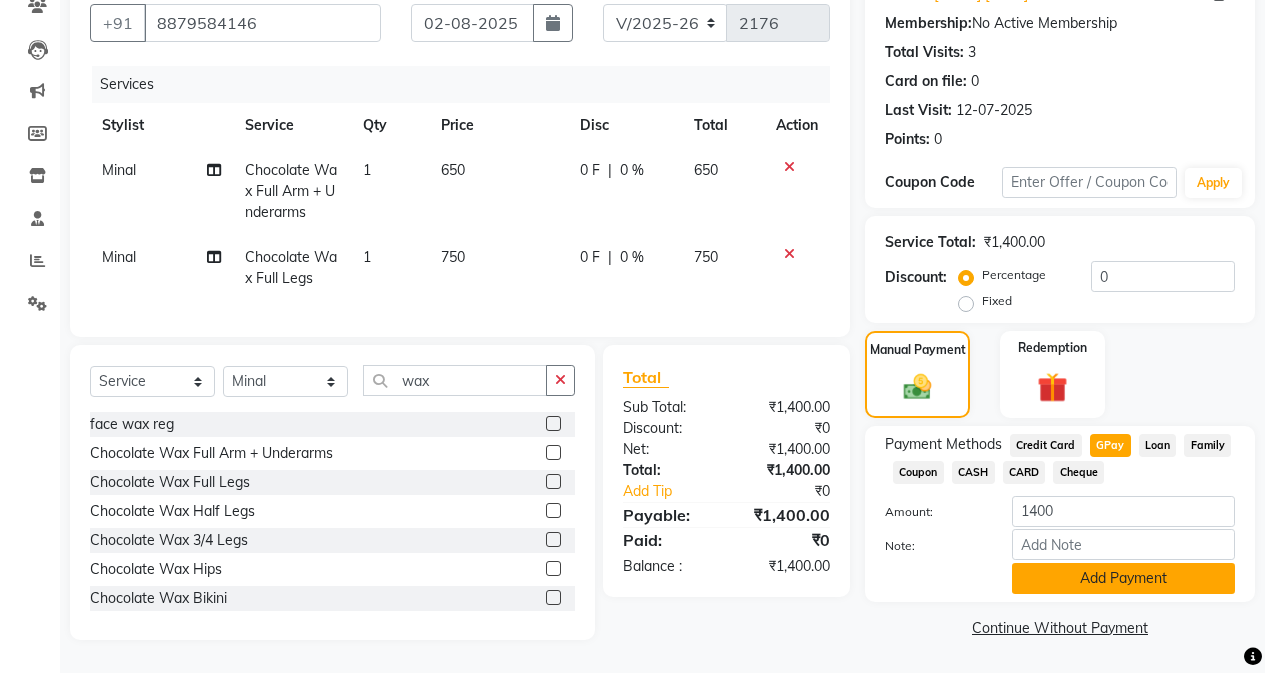 click on "Add Payment" 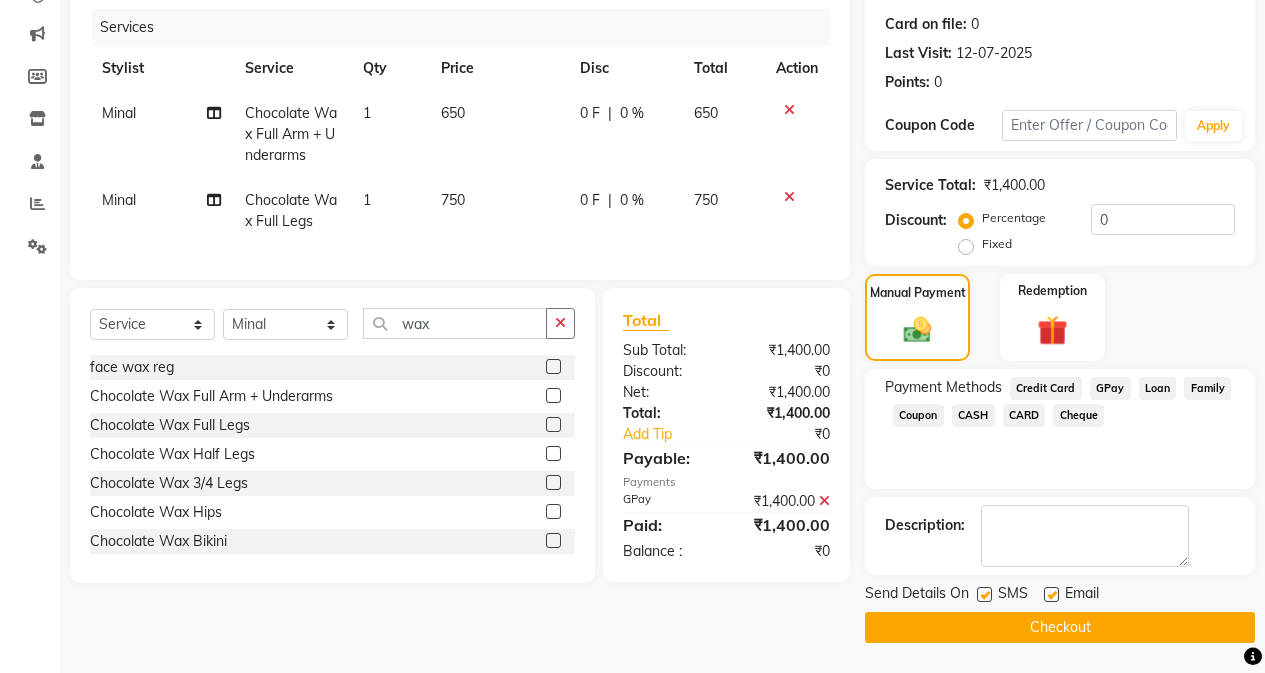 click on "Checkout" 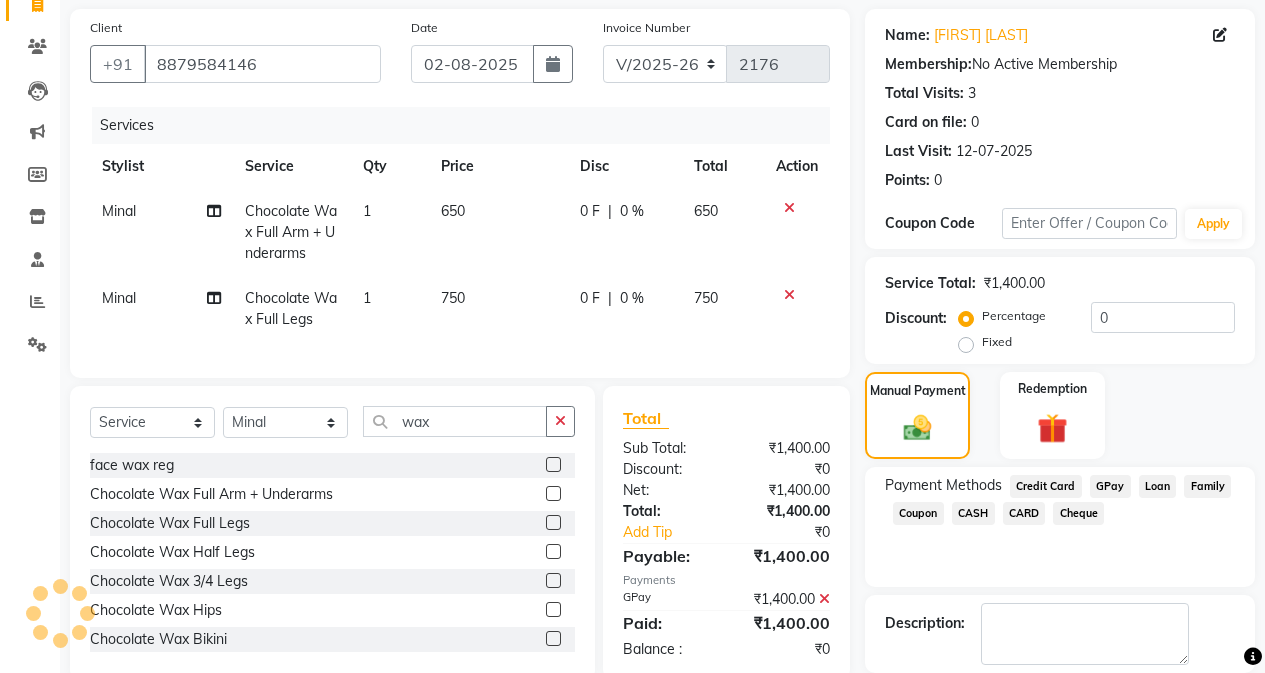 scroll, scrollTop: 0, scrollLeft: 0, axis: both 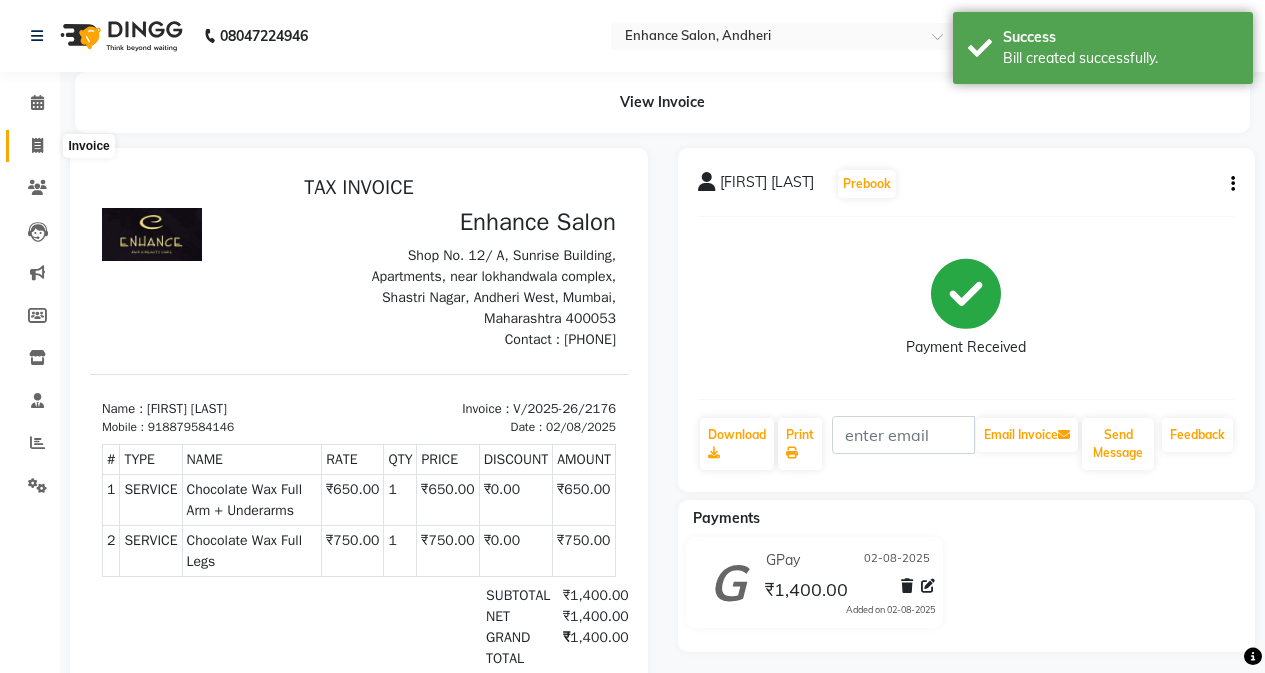 click 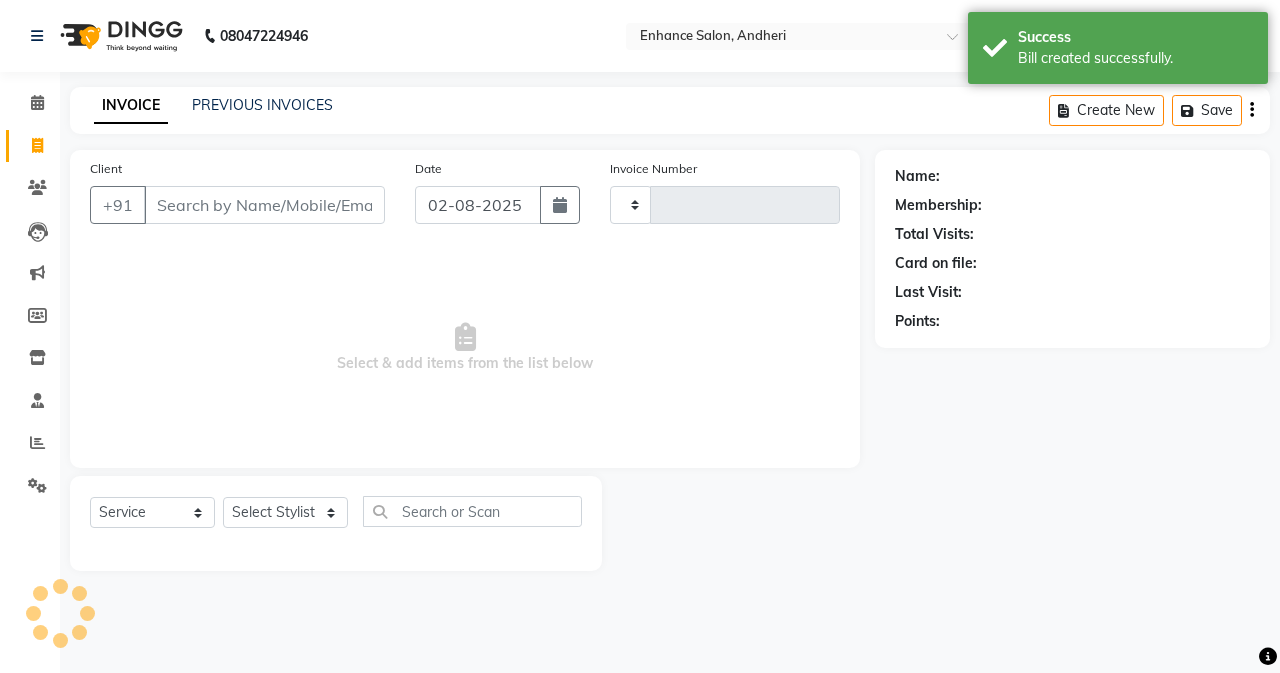 type on "2177" 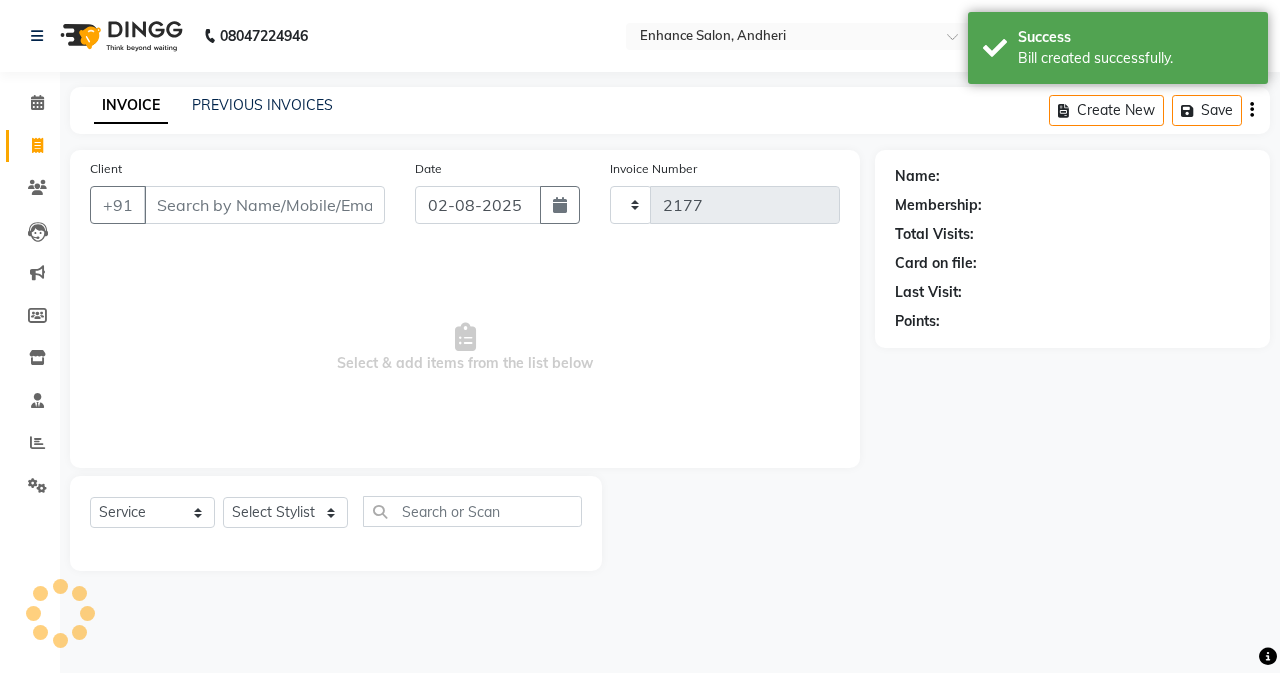 select on "7236" 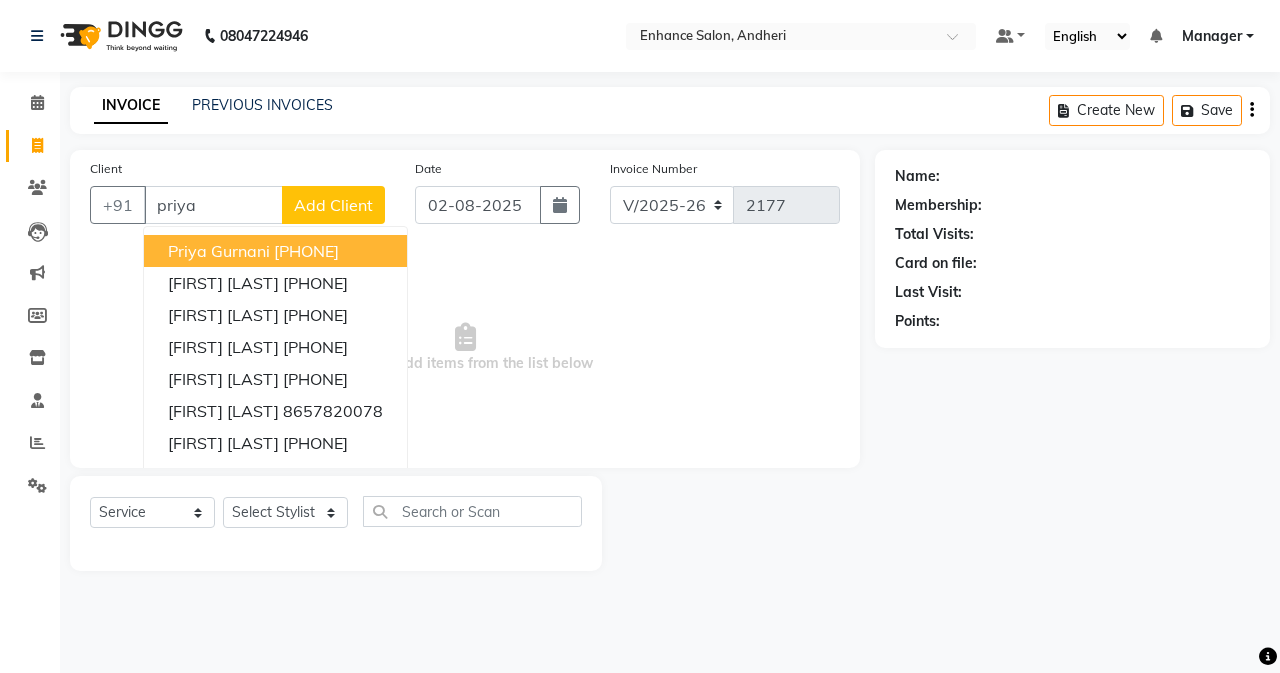 click on "[PHONE]" at bounding box center (306, 251) 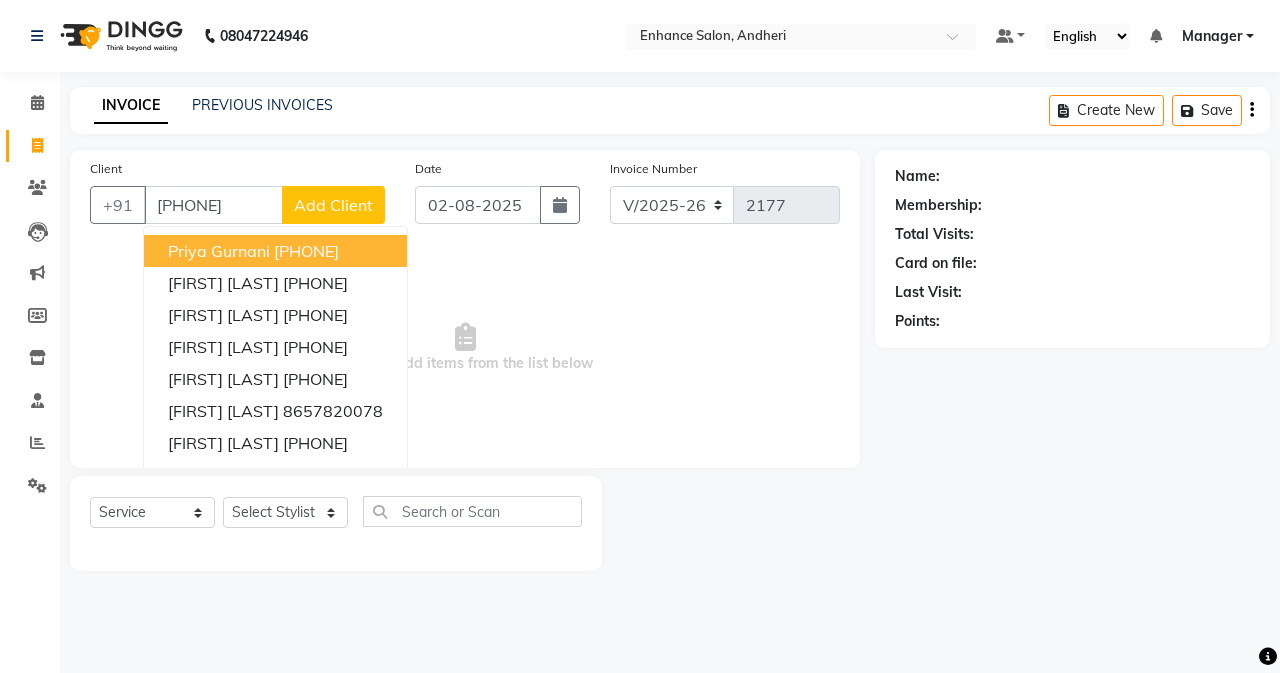 type on "[PHONE]" 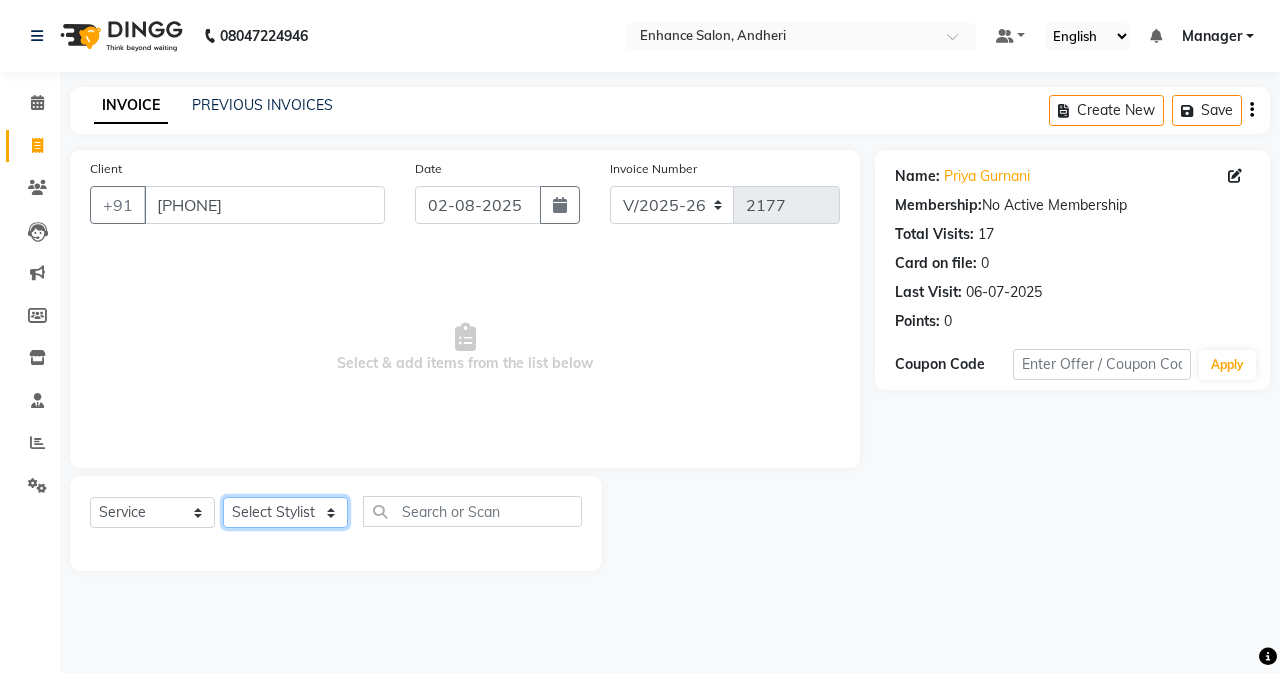 click on "Select Stylist Admin [PERSON]  [FIRST] [LAST] [FIRST] [LAST] Manager [FIRST] [LAST] [FIRST] [LAST] [FIRST] [LAST] [FIRST] [LAST] [FIRST] [LAST] [FIRST] [LAST] [FIRST] [LAST] [FIRST] [LAST] [FIRST] [LAST]" 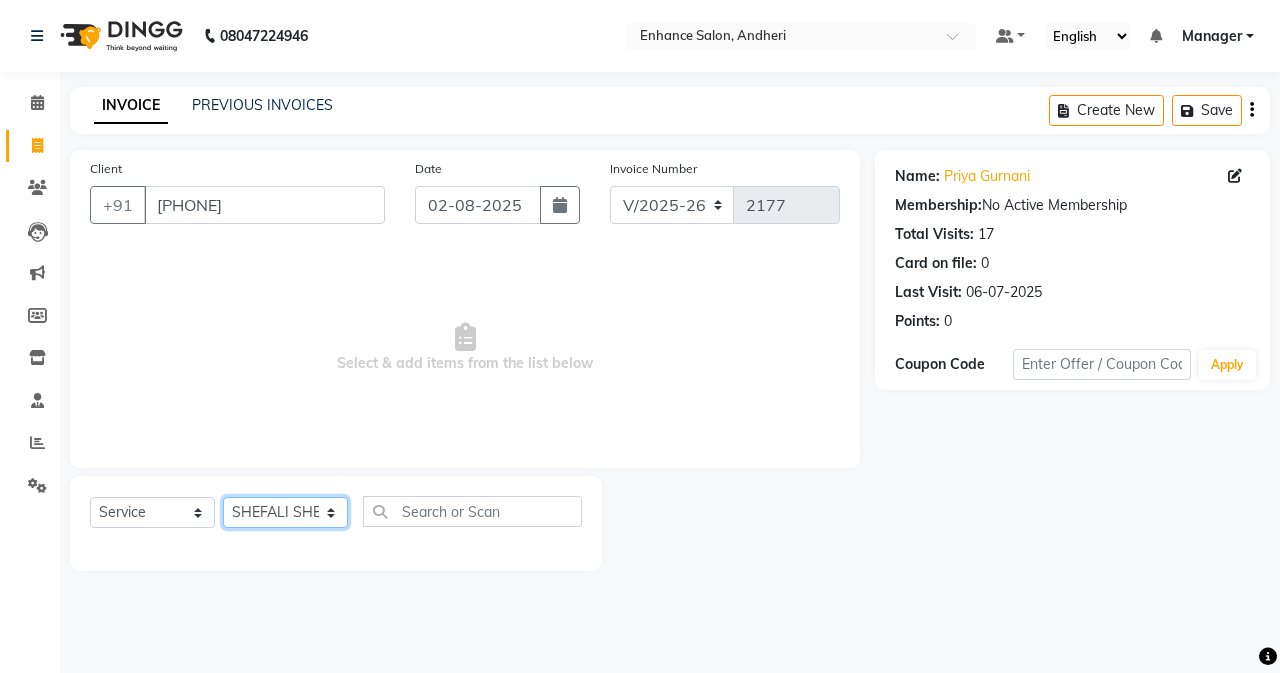 click on "Select Stylist Admin [PERSON]  [FIRST] [LAST] [FIRST] [LAST] Manager [FIRST] [LAST] [FIRST] [LAST] [FIRST] [LAST] [FIRST] [LAST] [FIRST] [LAST] [FIRST] [LAST] [FIRST] [LAST] [FIRST] [LAST] [FIRST] [LAST]" 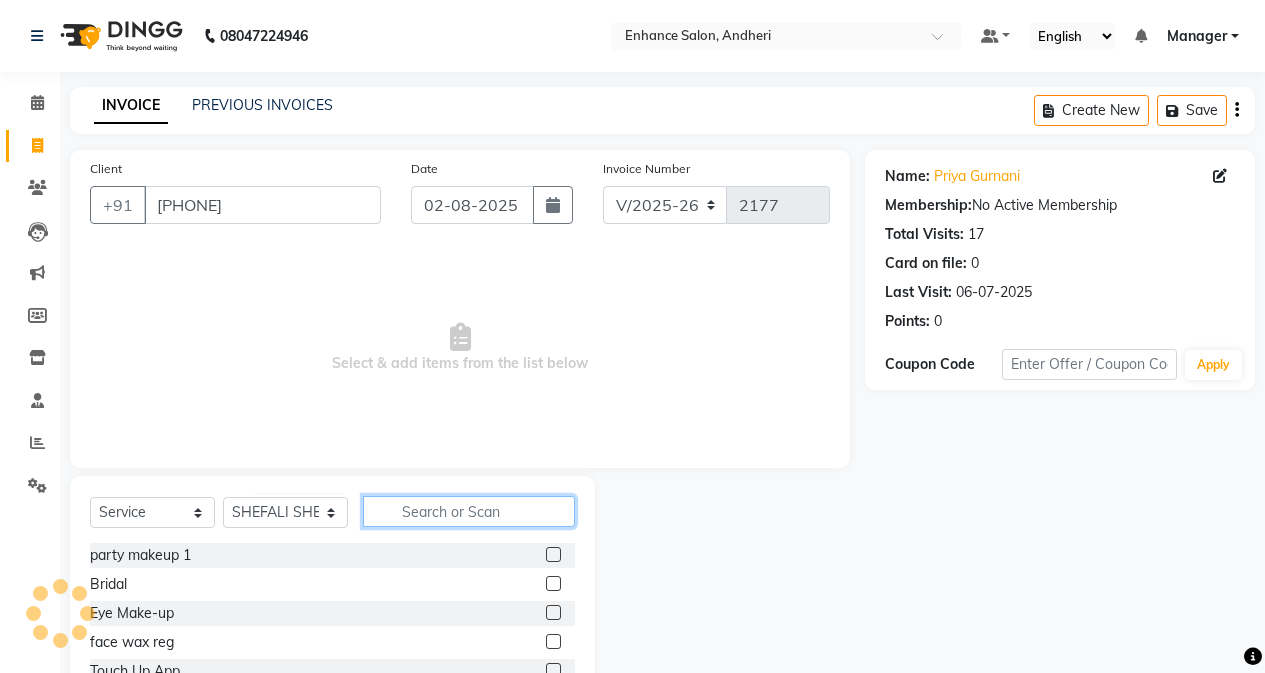 click 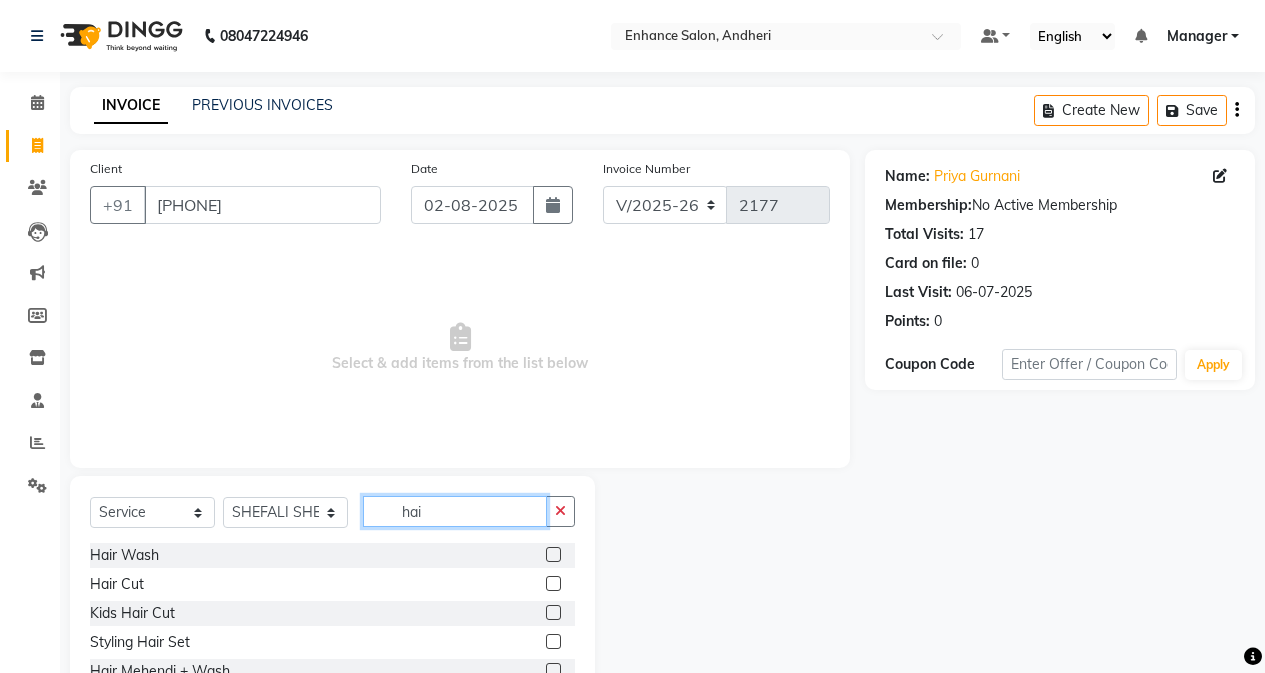 type on "hai" 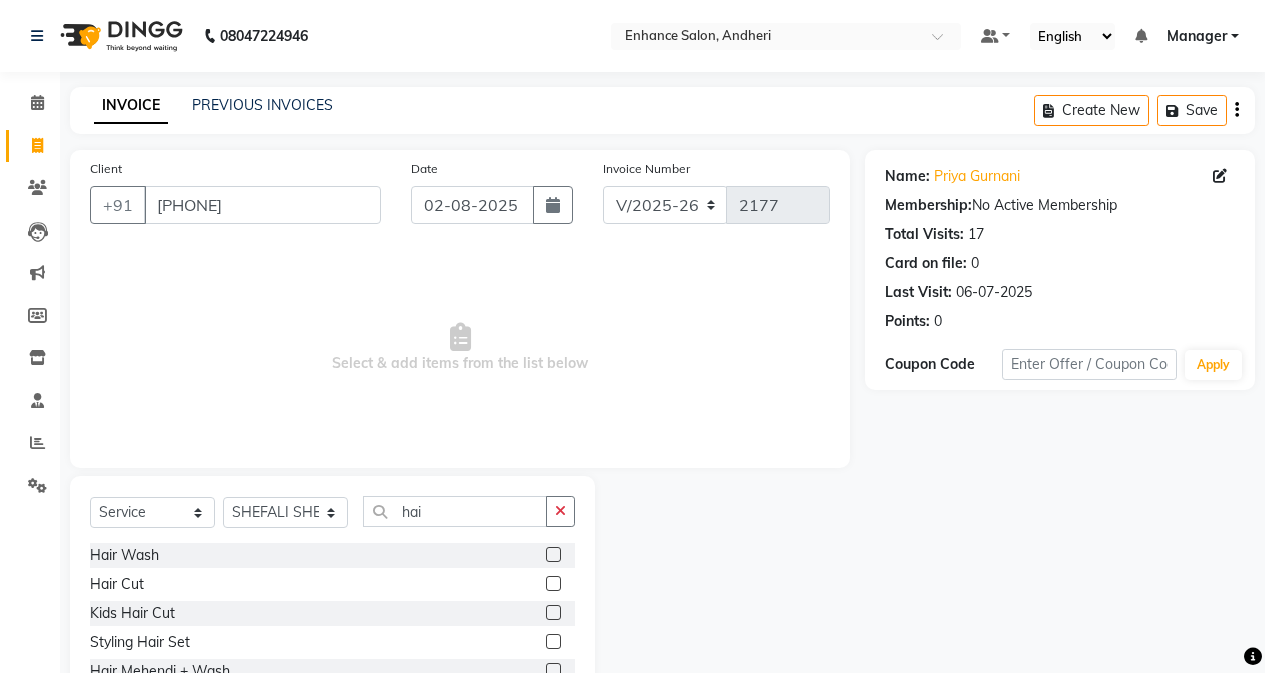 click 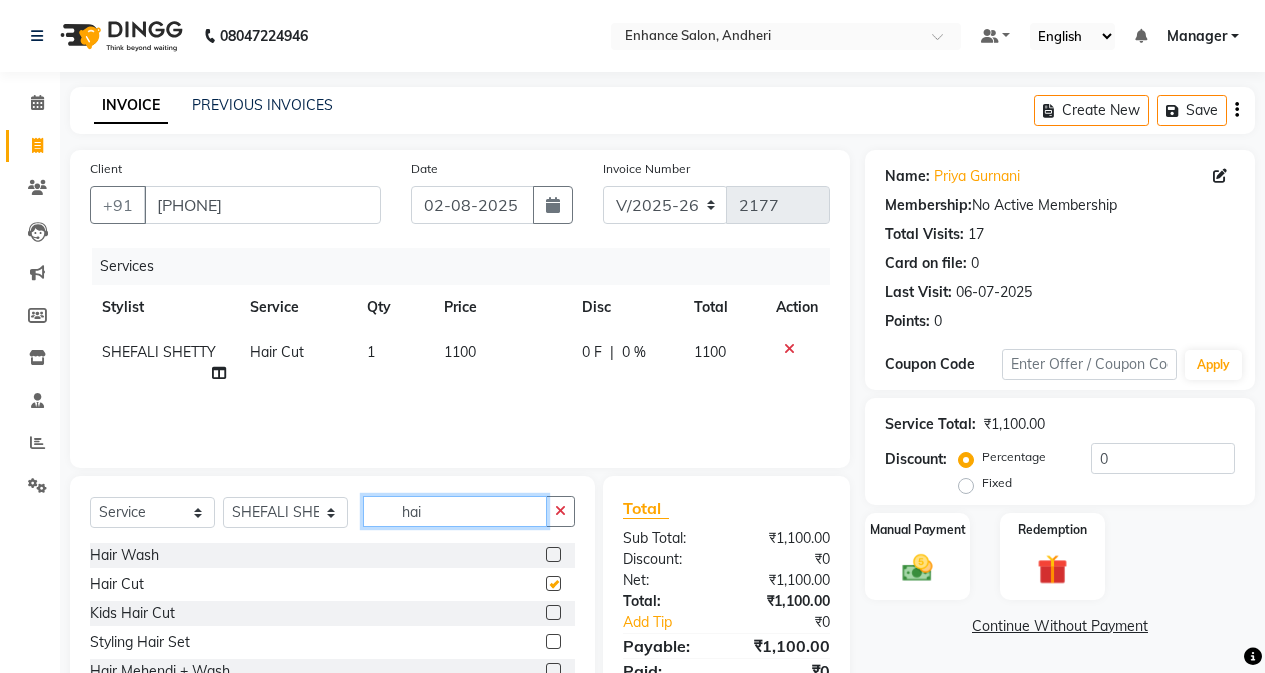 click on "hai" 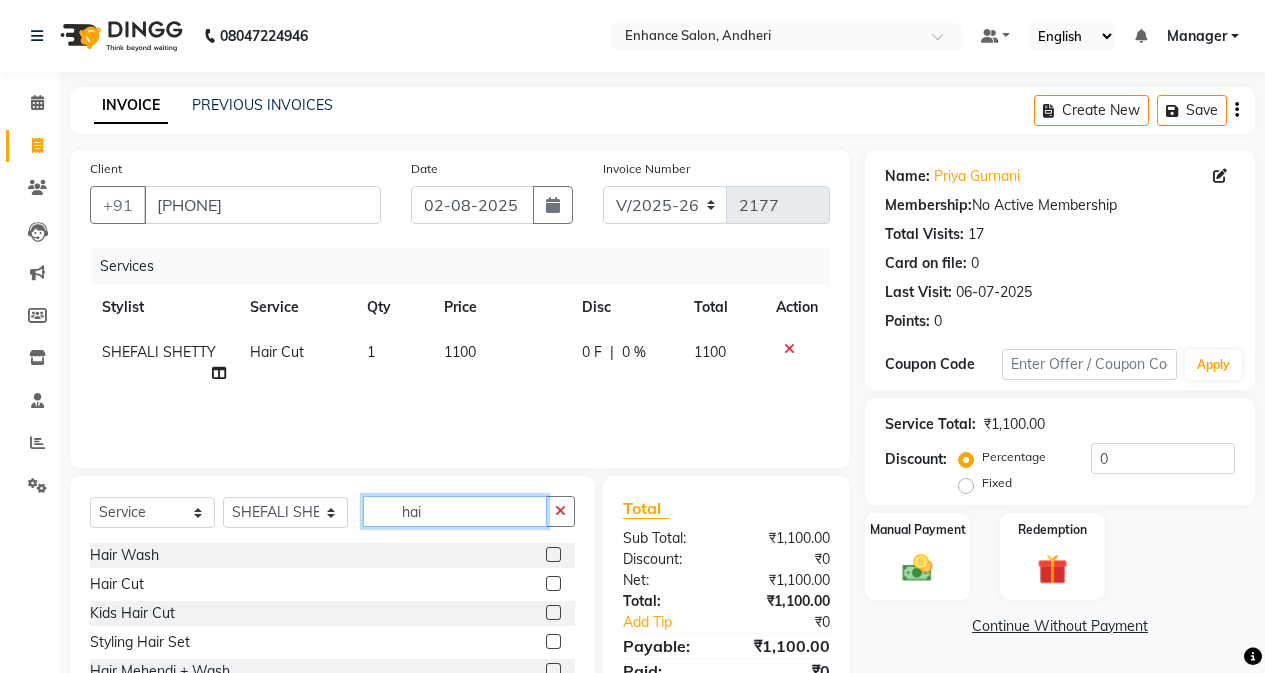 checkbox on "false" 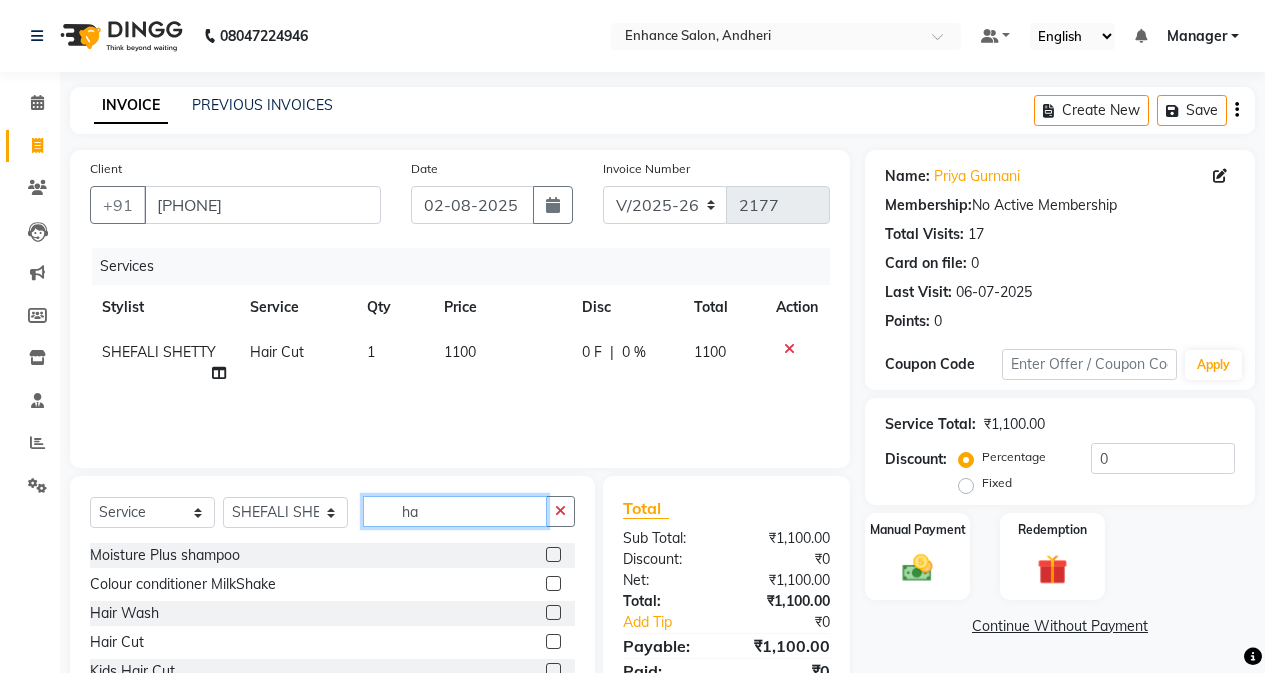 type on "h" 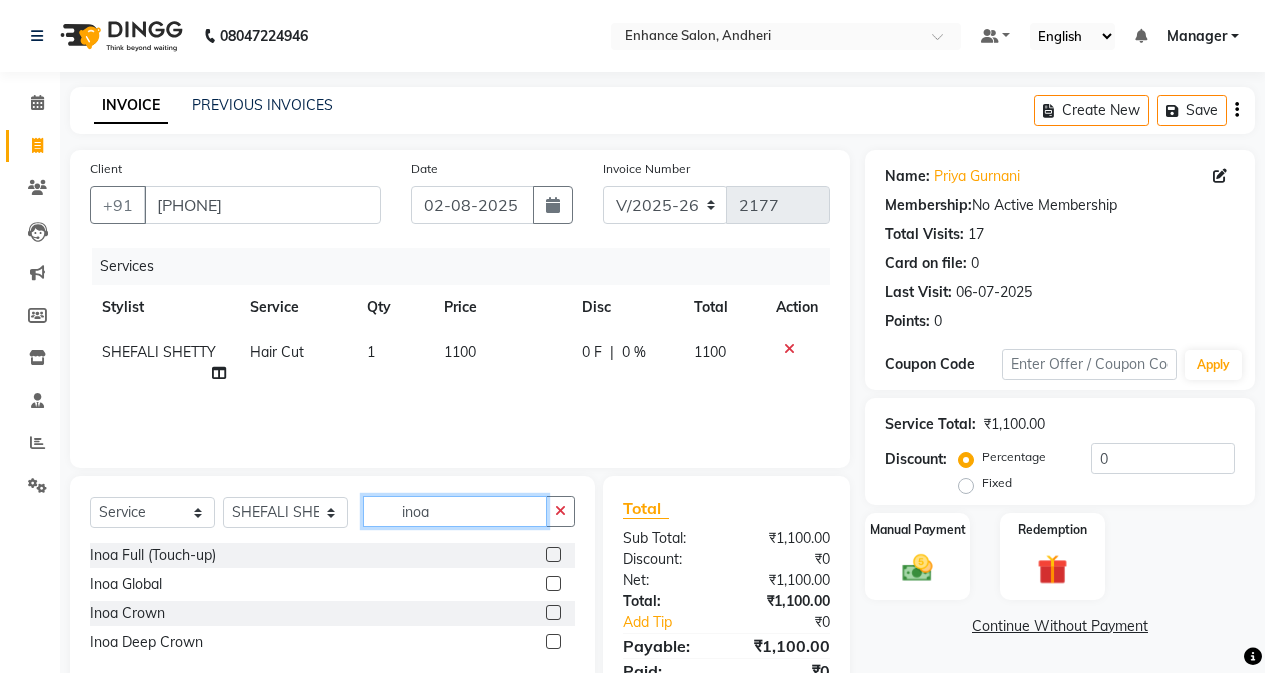 type on "inoa" 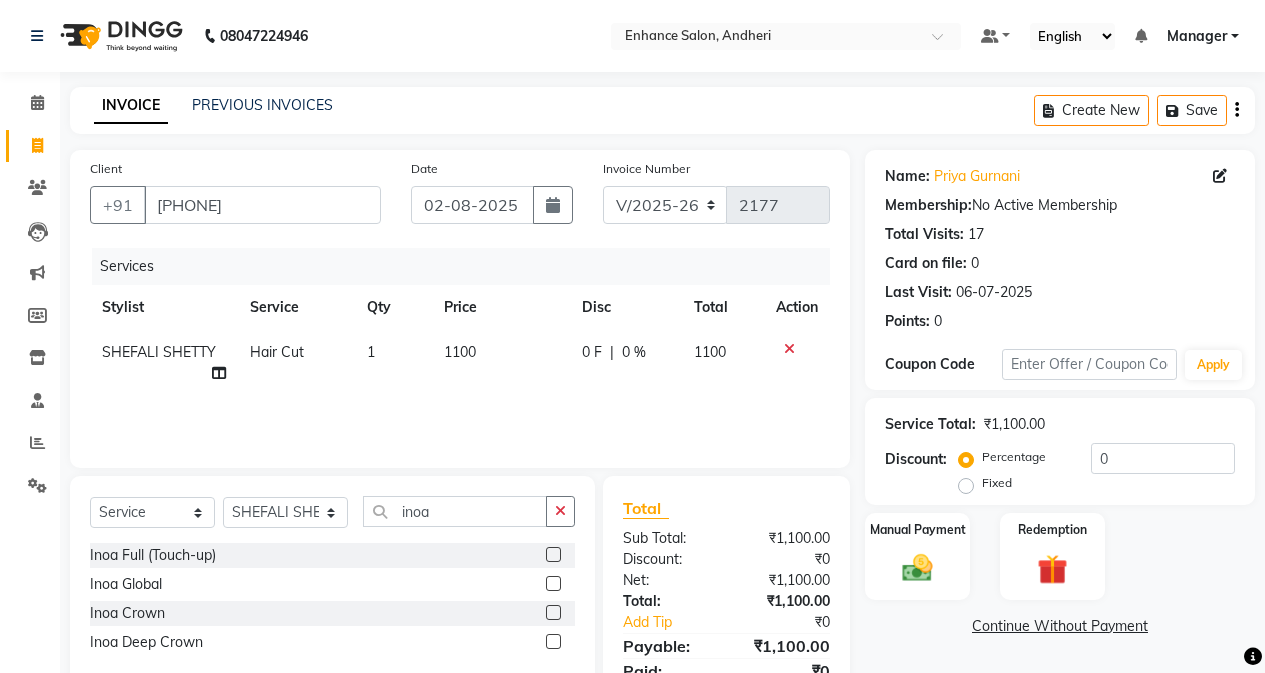 click 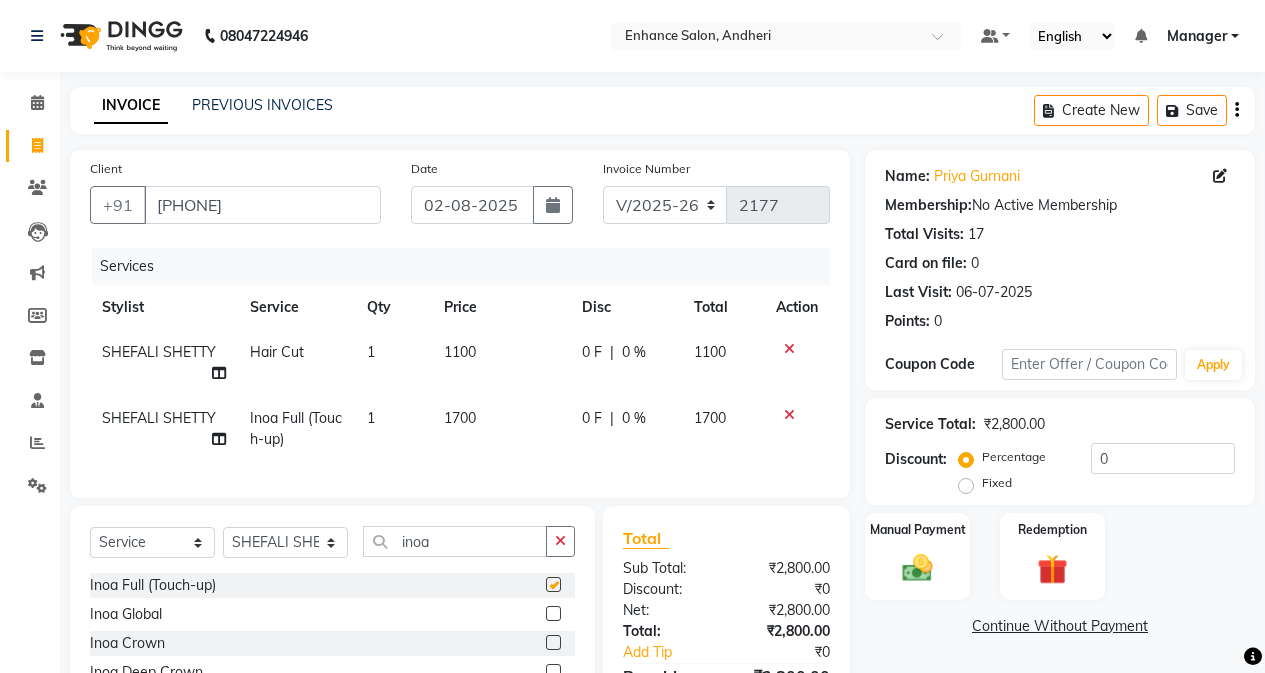 checkbox on "false" 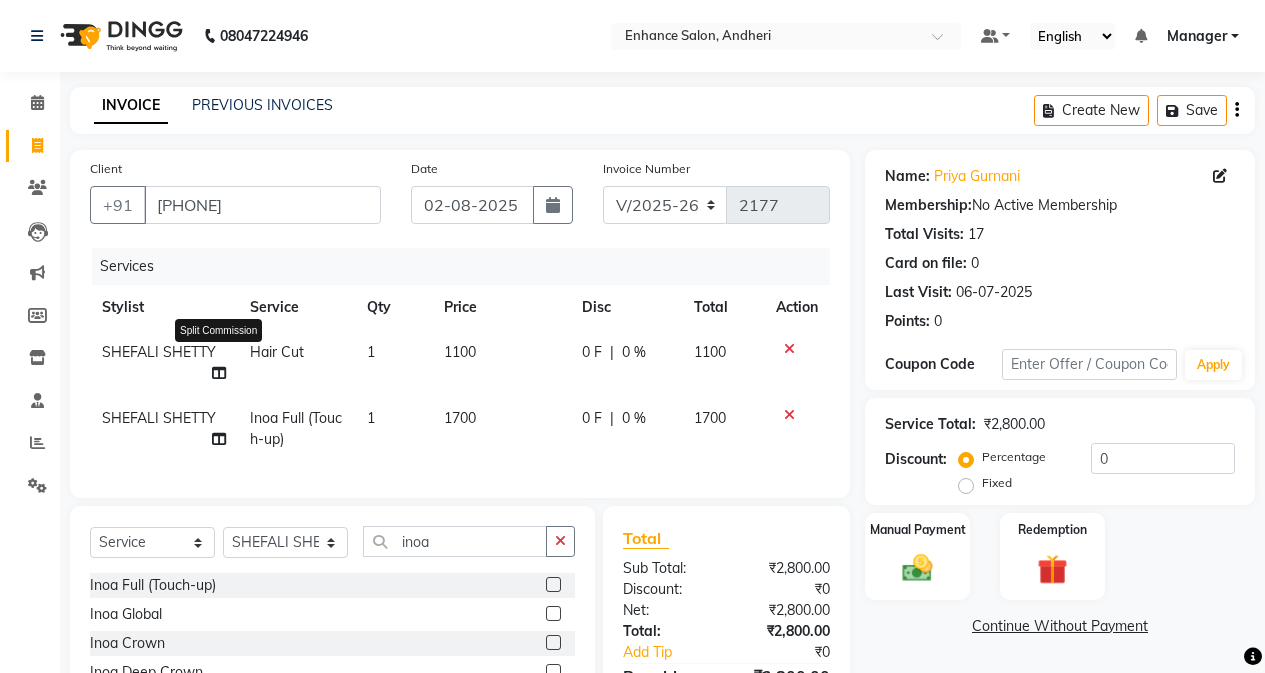click 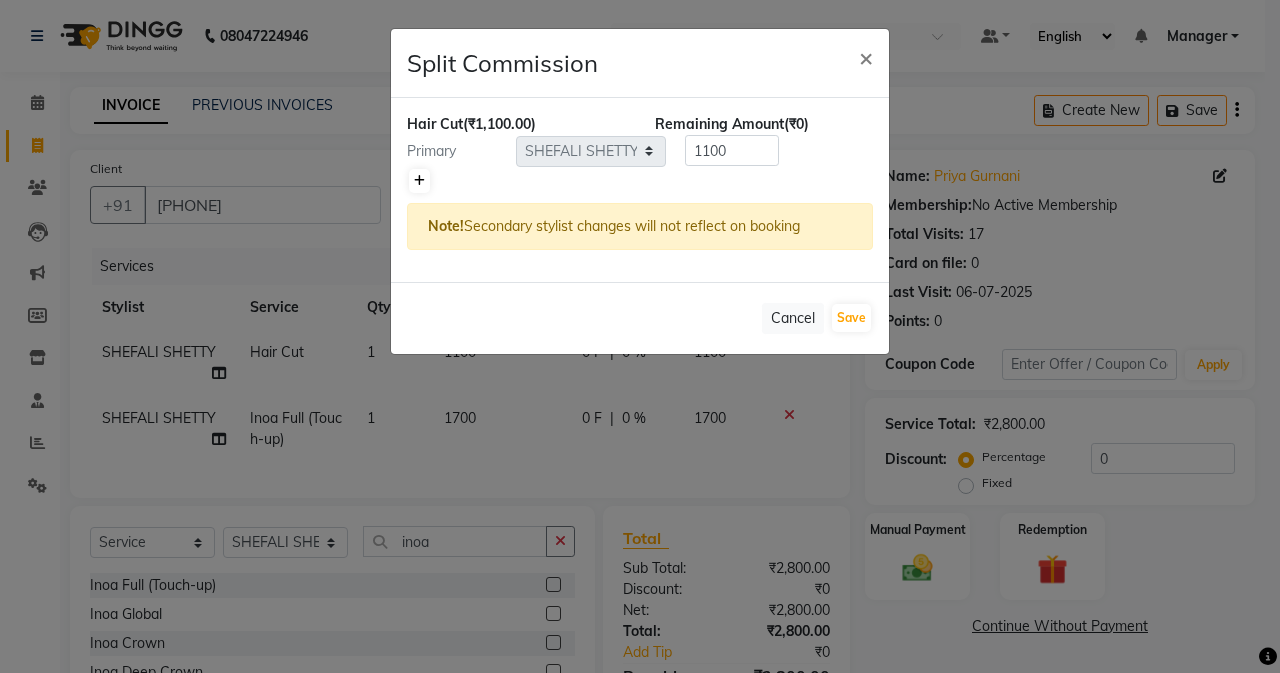 click 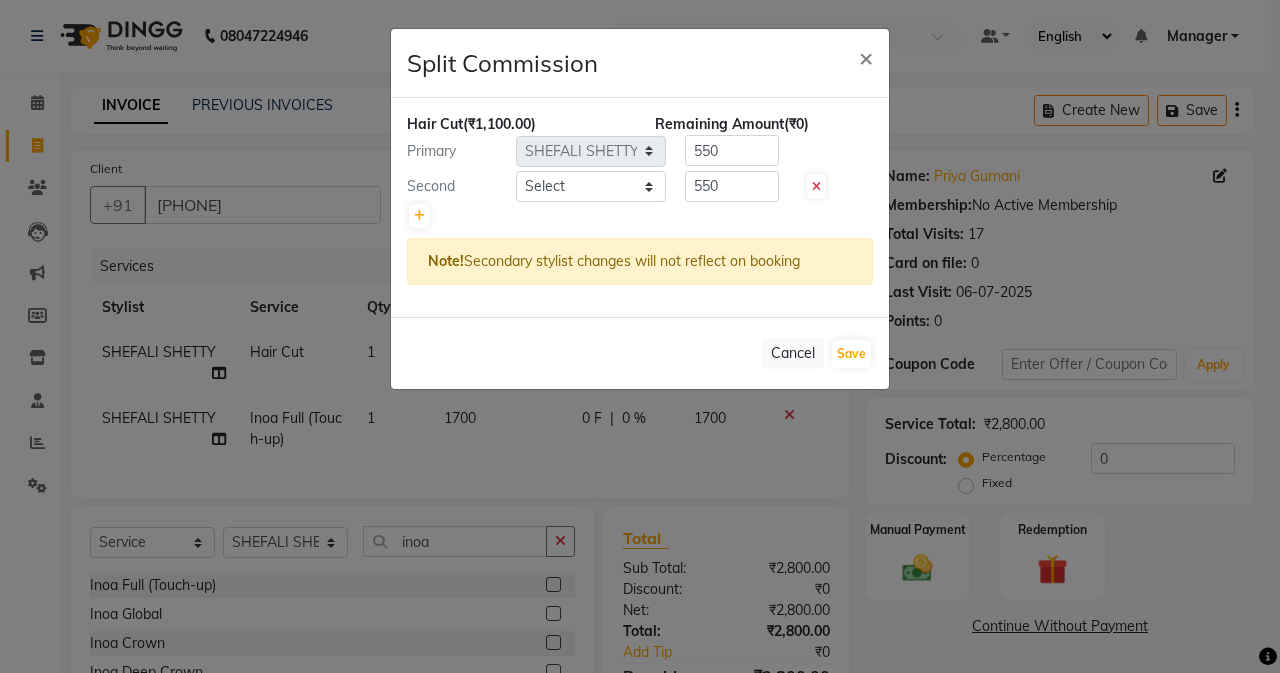 click 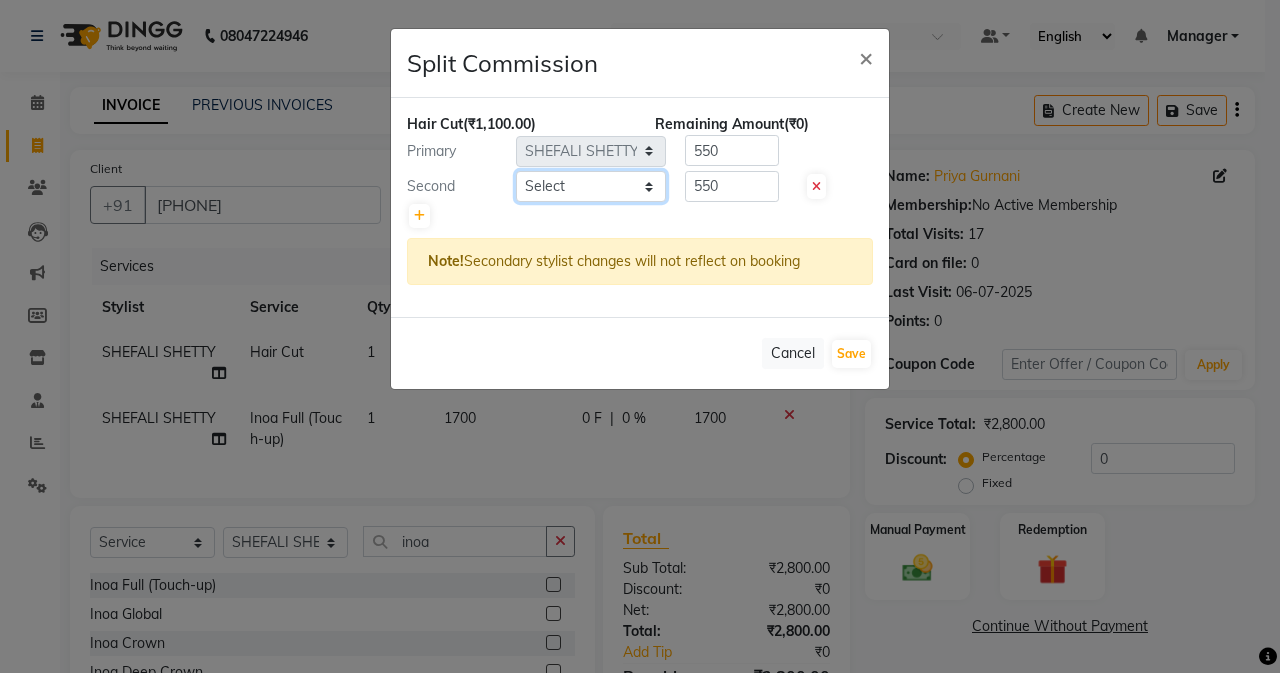 click on "Select  Admin   [PERSON]    [FIRST] [LAST]   [FIRST] [LAST]   Manager   [FIRST] [LAST]   [FIRST]   [FIRST] [LAST]   [FIRST] [LAST]   [FIRST] [LAST]   [FIRST] [LAST]   [FIRST] [LAST]   [FIRST] [LAST]   [FIRST] [LAST]   [FIRST] [LAST]" 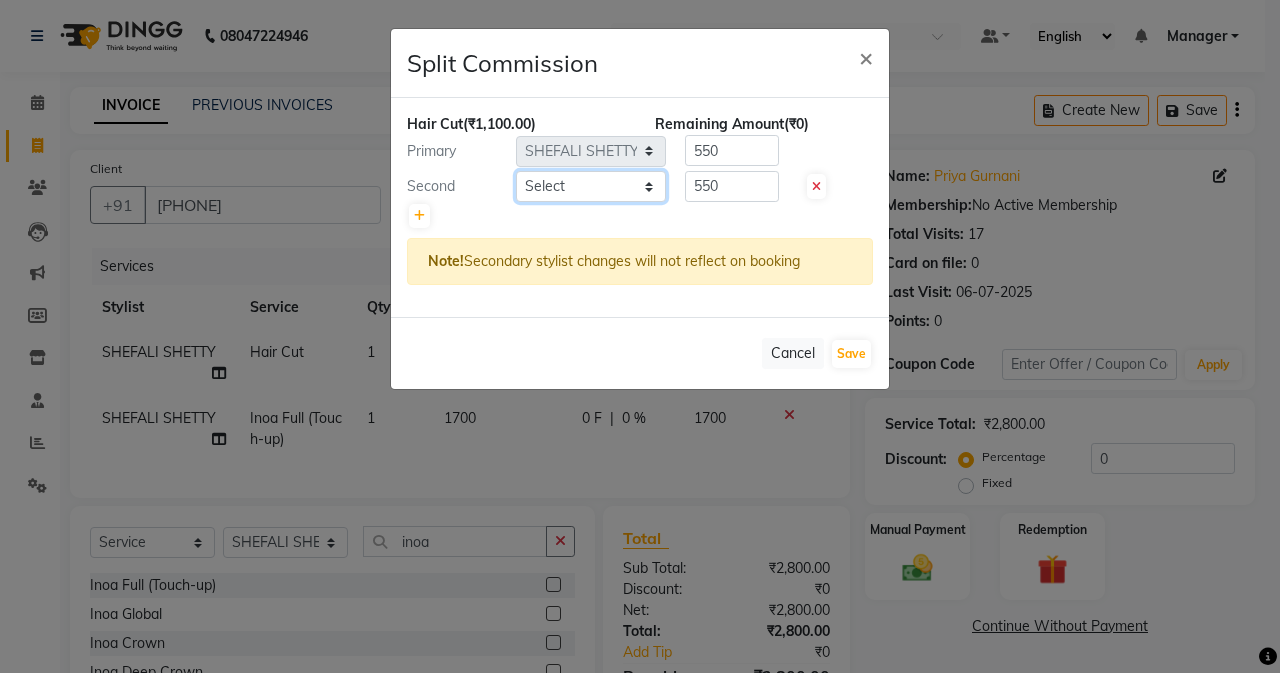 select on "61734" 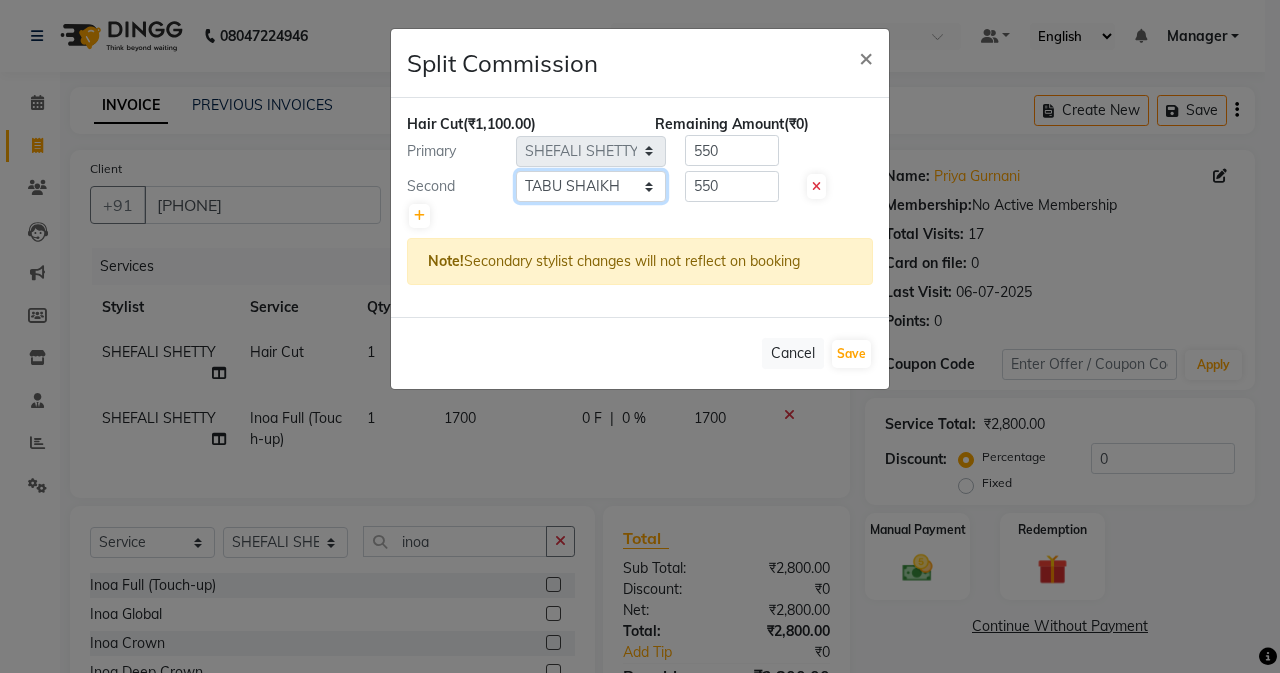 click on "Select  Admin   [PERSON]    [FIRST] [LAST]   [FIRST] [LAST]   Manager   [FIRST] [LAST]   [FIRST]   [FIRST] [LAST]   [FIRST] [LAST]   [FIRST] [LAST]   [FIRST] [LAST]   [FIRST] [LAST]   [FIRST] [LAST]   [FIRST] [LAST]   [FIRST] [LAST]" 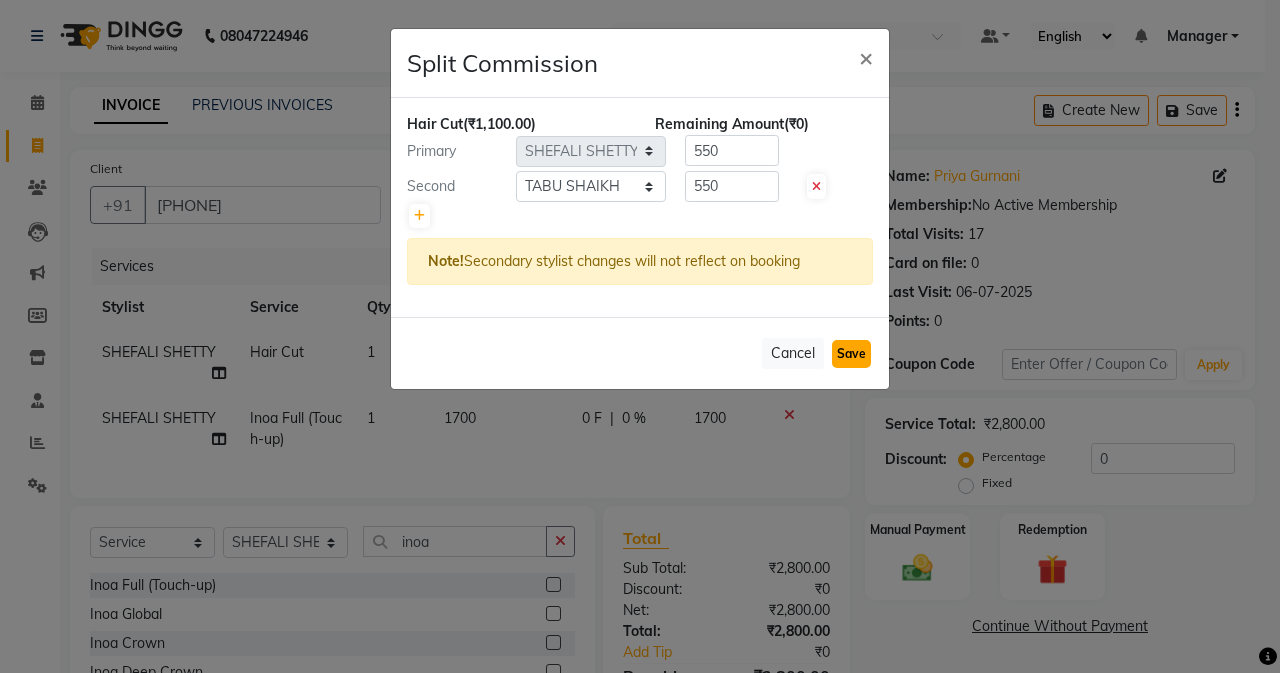 click on "Save" 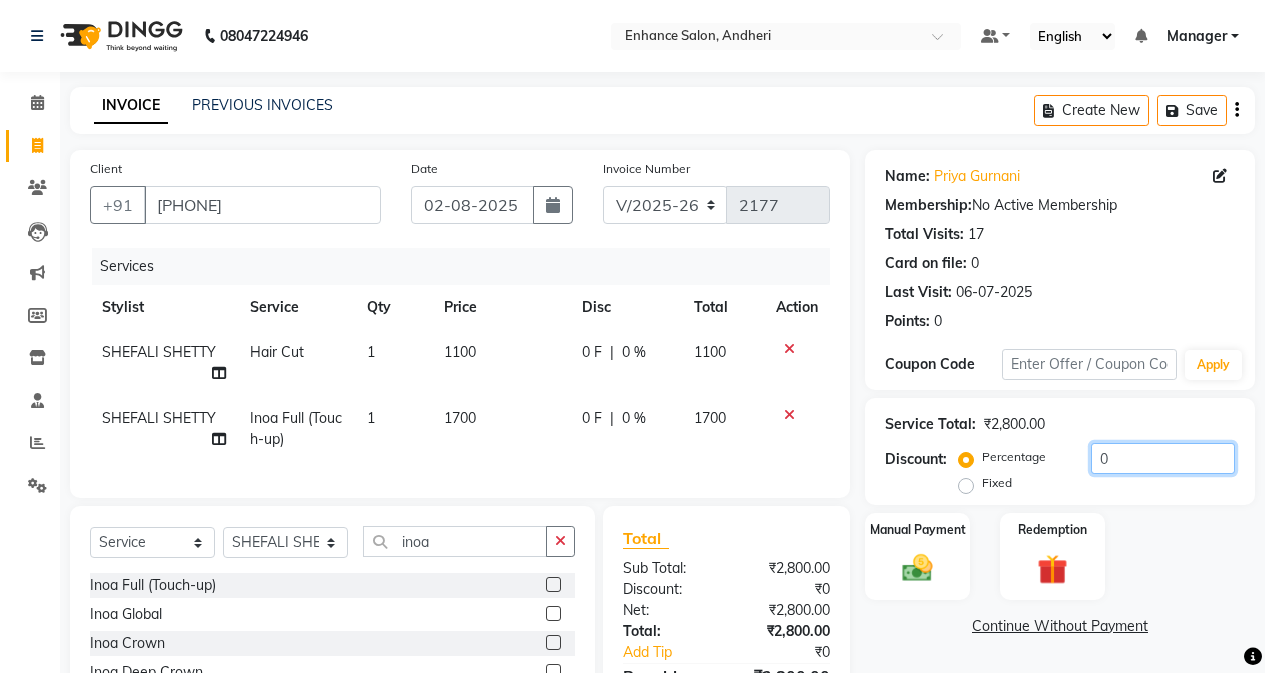 click on "0" 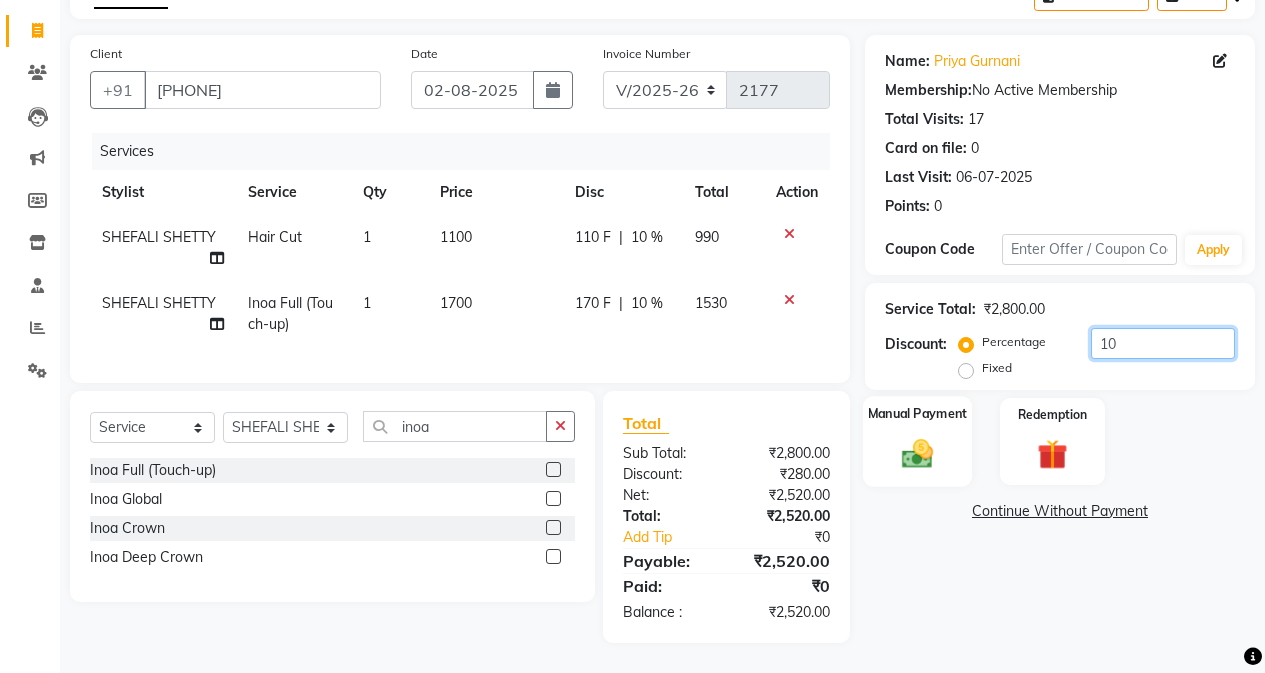 scroll, scrollTop: 130, scrollLeft: 0, axis: vertical 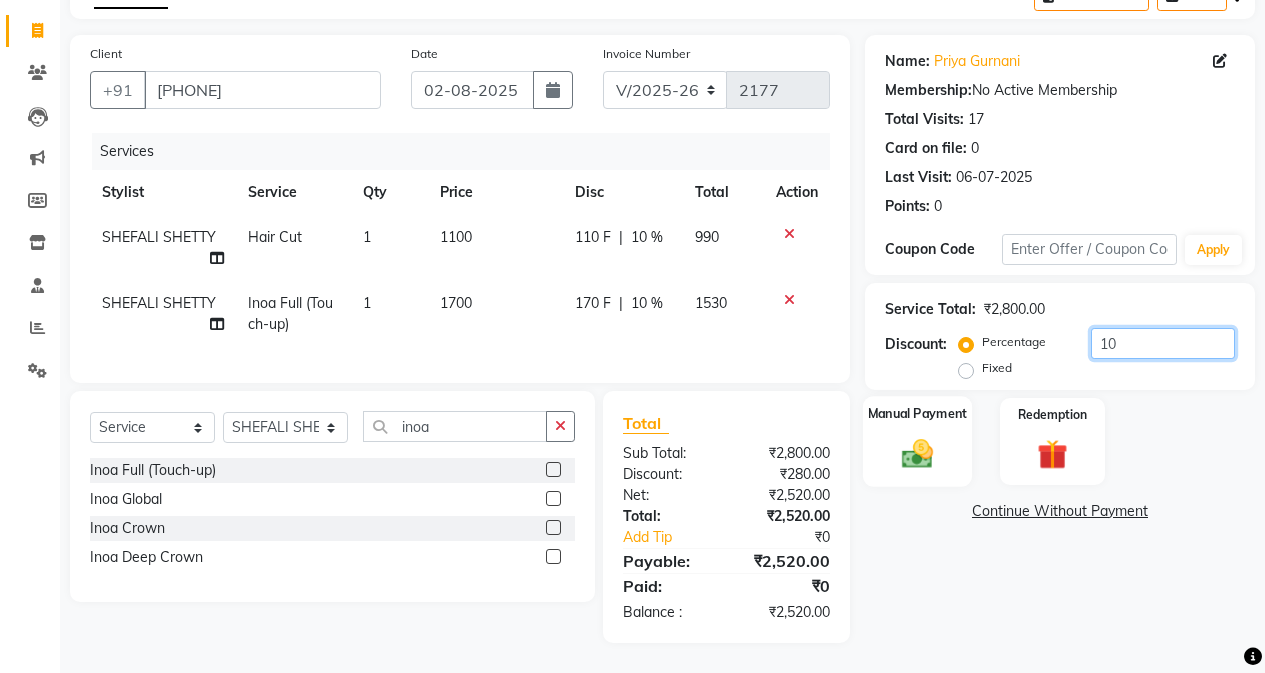 type on "10" 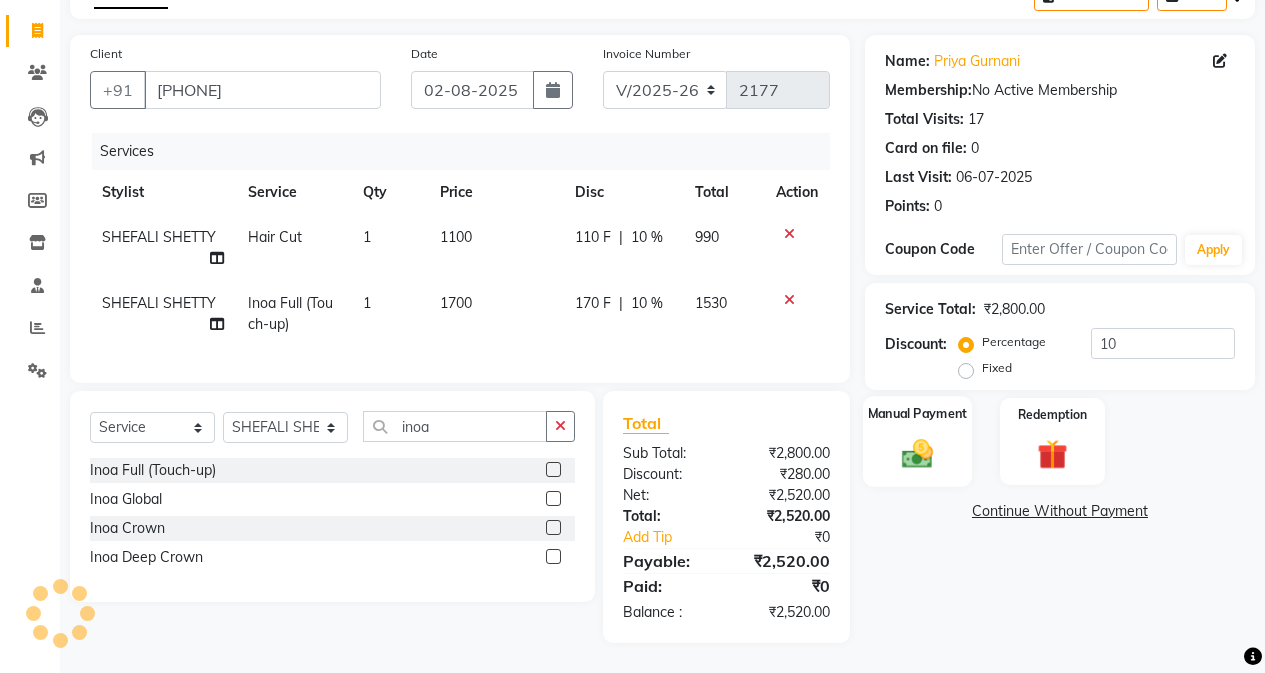 click 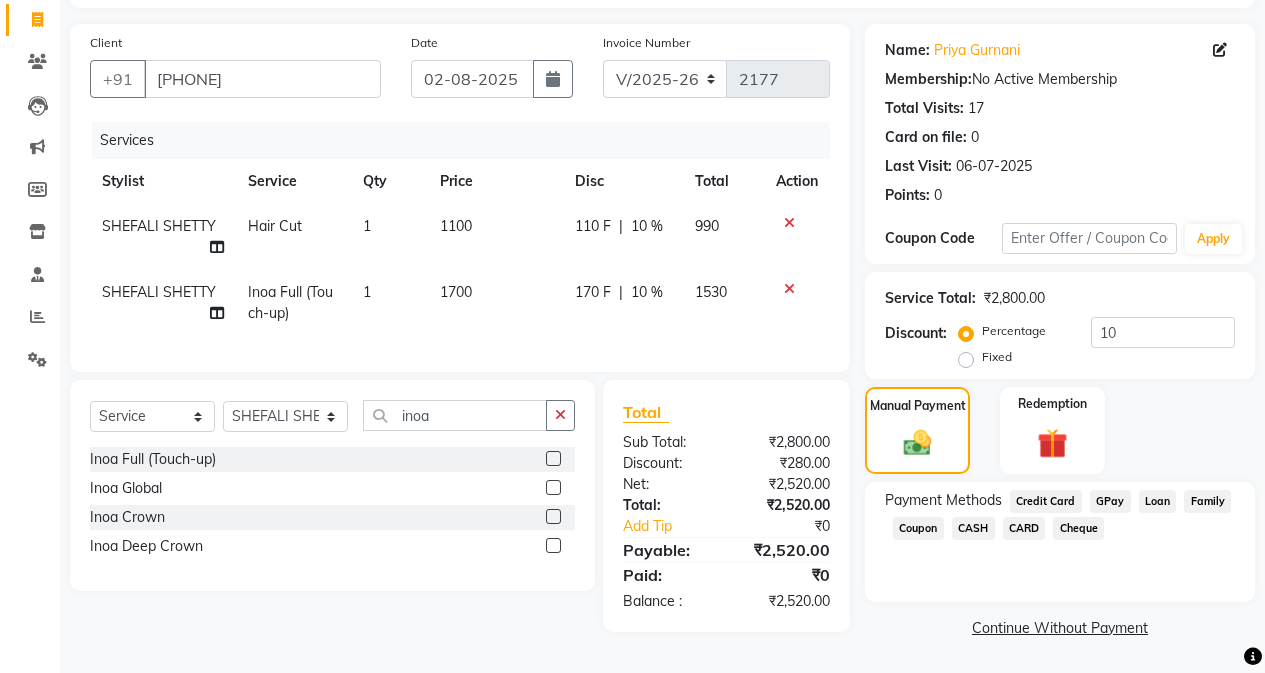 click on "GPay" 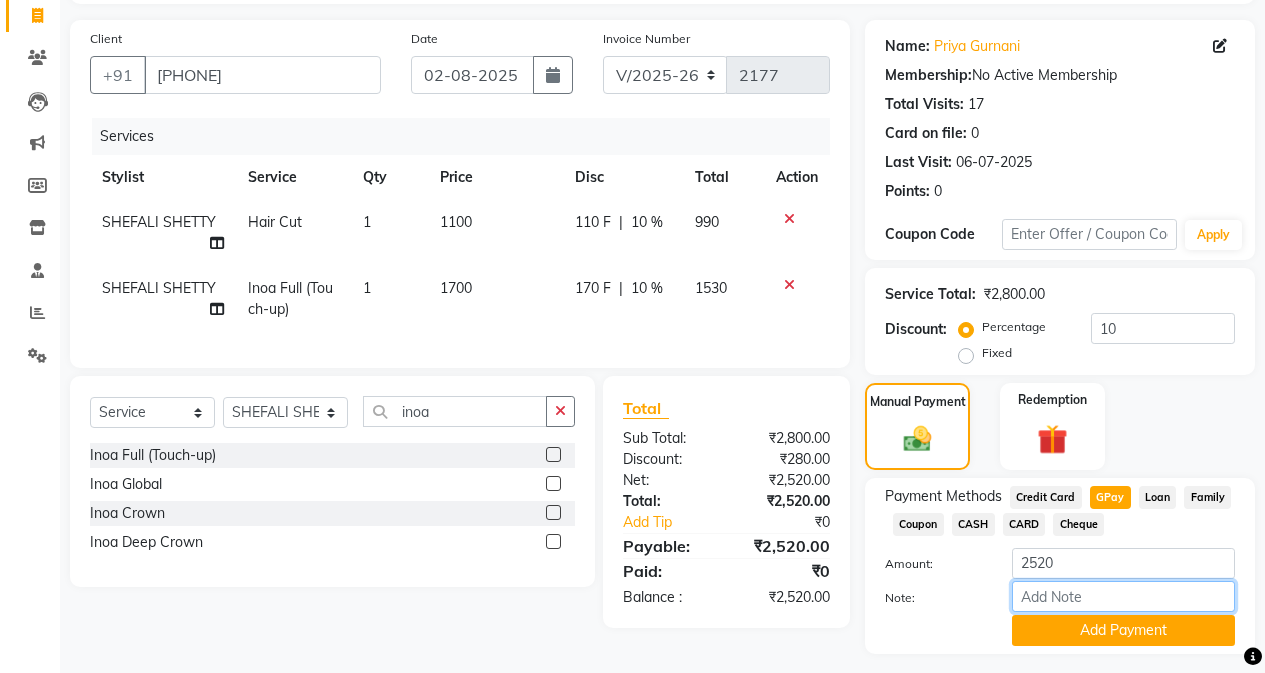 click on "Note:" at bounding box center [1123, 596] 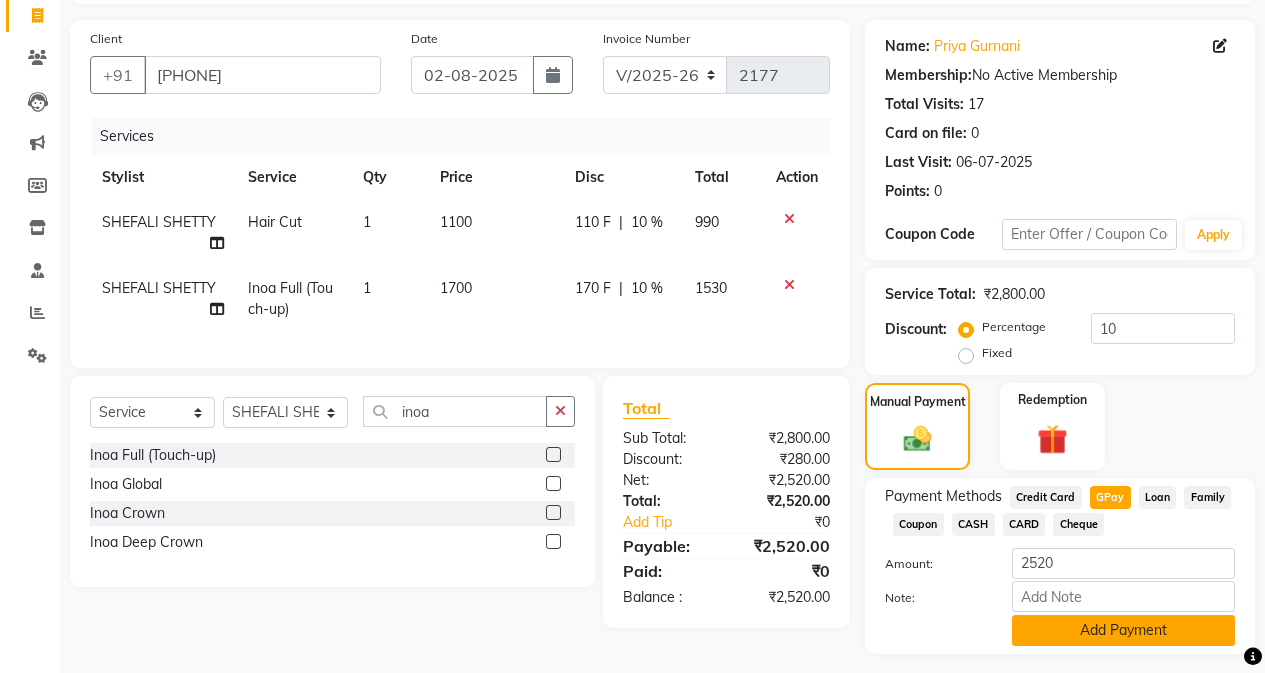 click on "Add Payment" 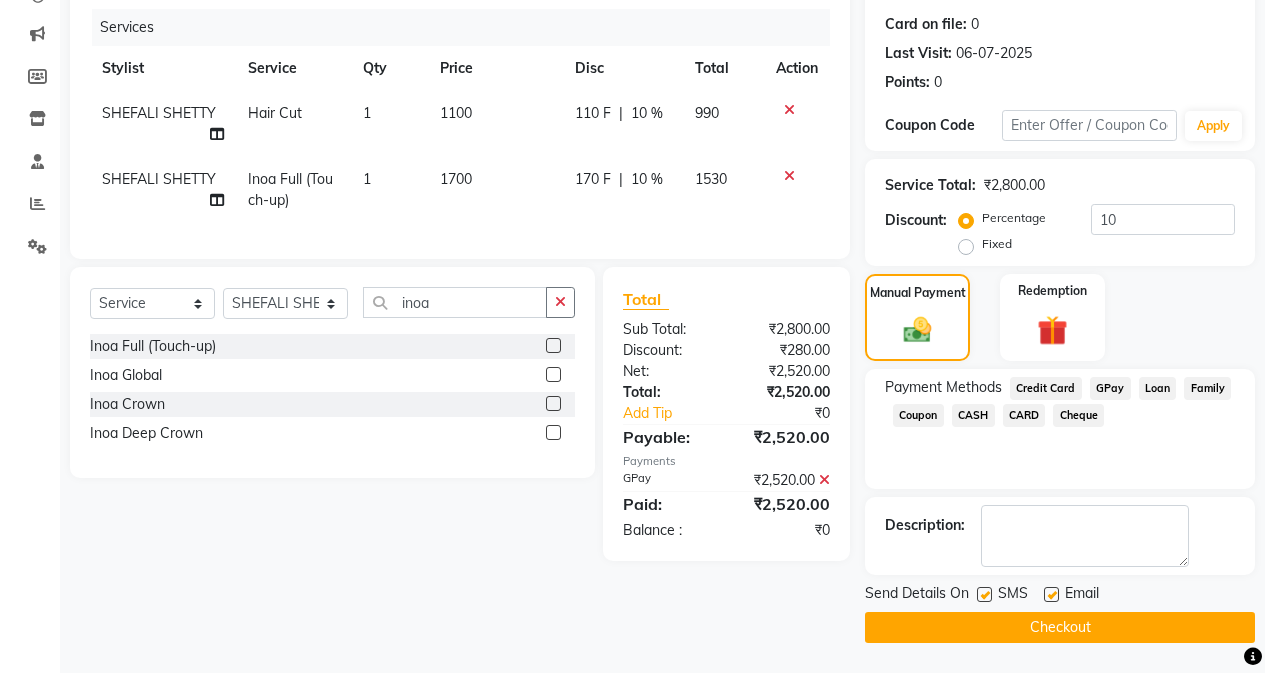 click on "Checkout" 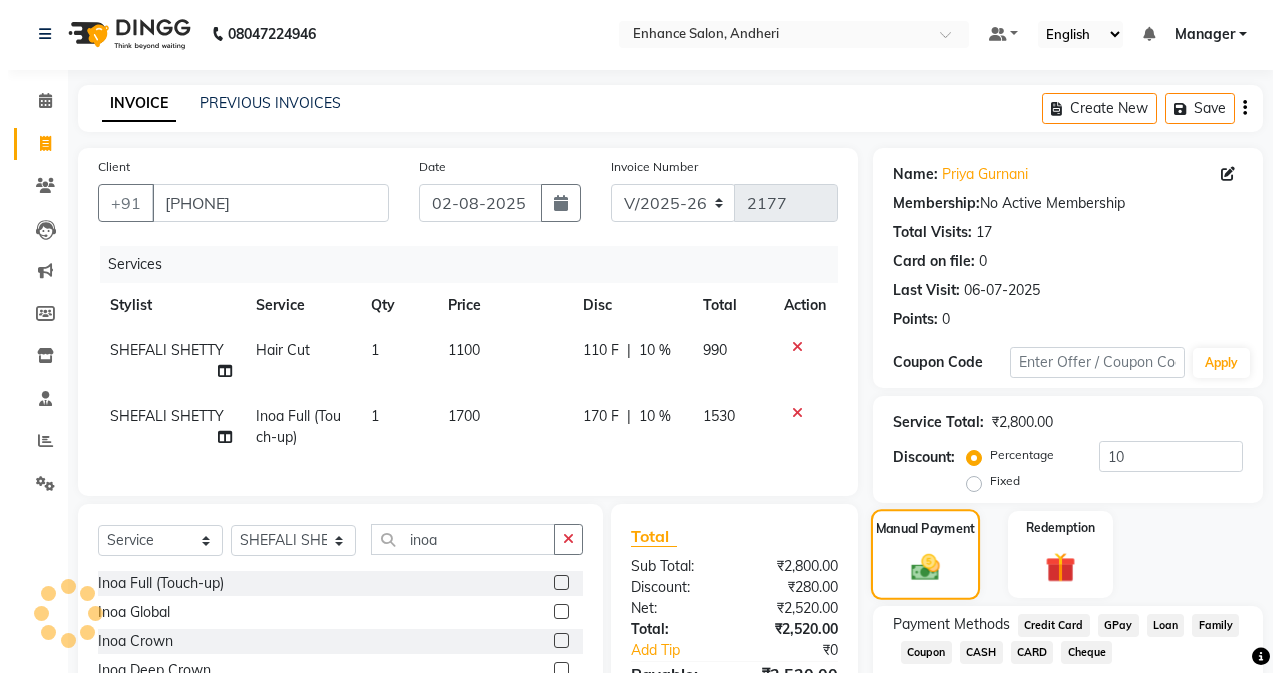 scroll, scrollTop: 0, scrollLeft: 0, axis: both 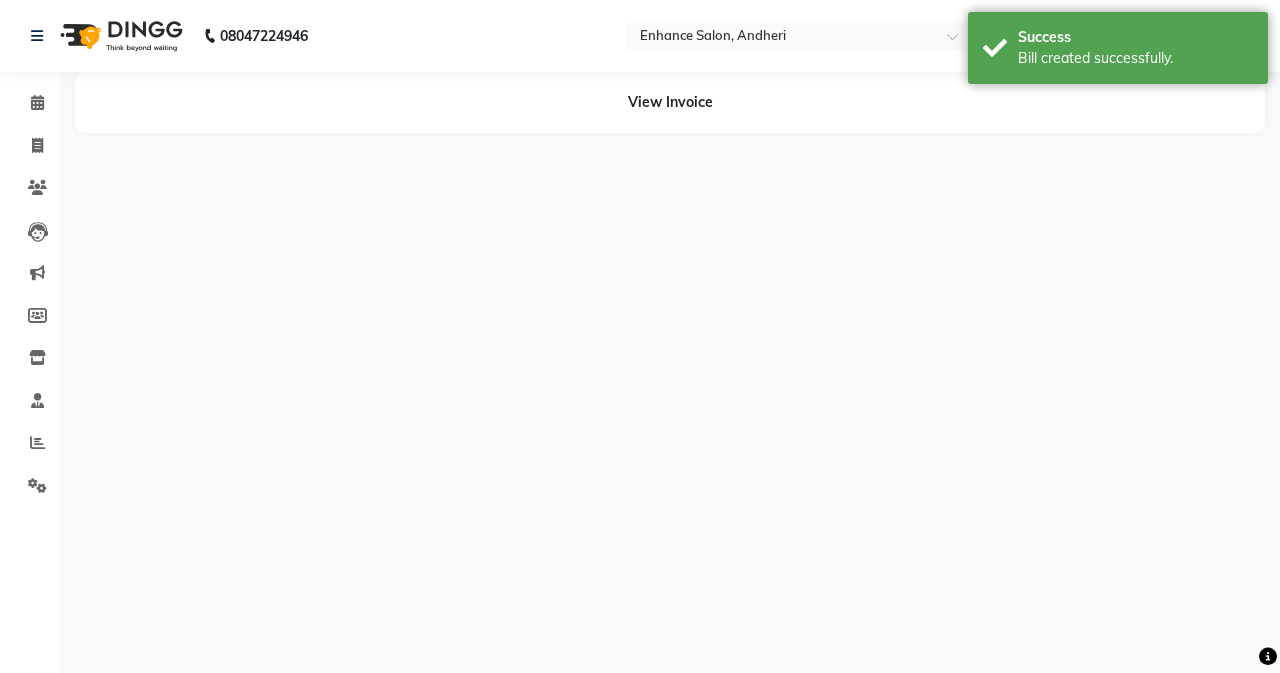 select on "61730" 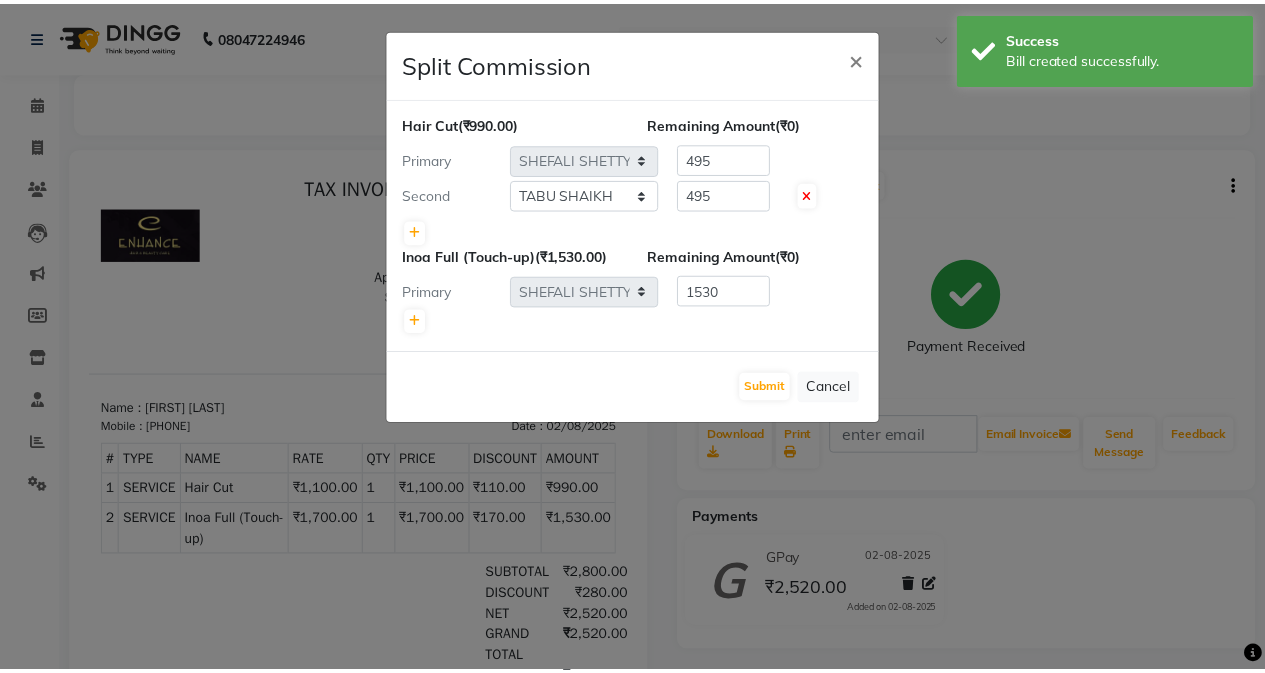 scroll, scrollTop: 0, scrollLeft: 0, axis: both 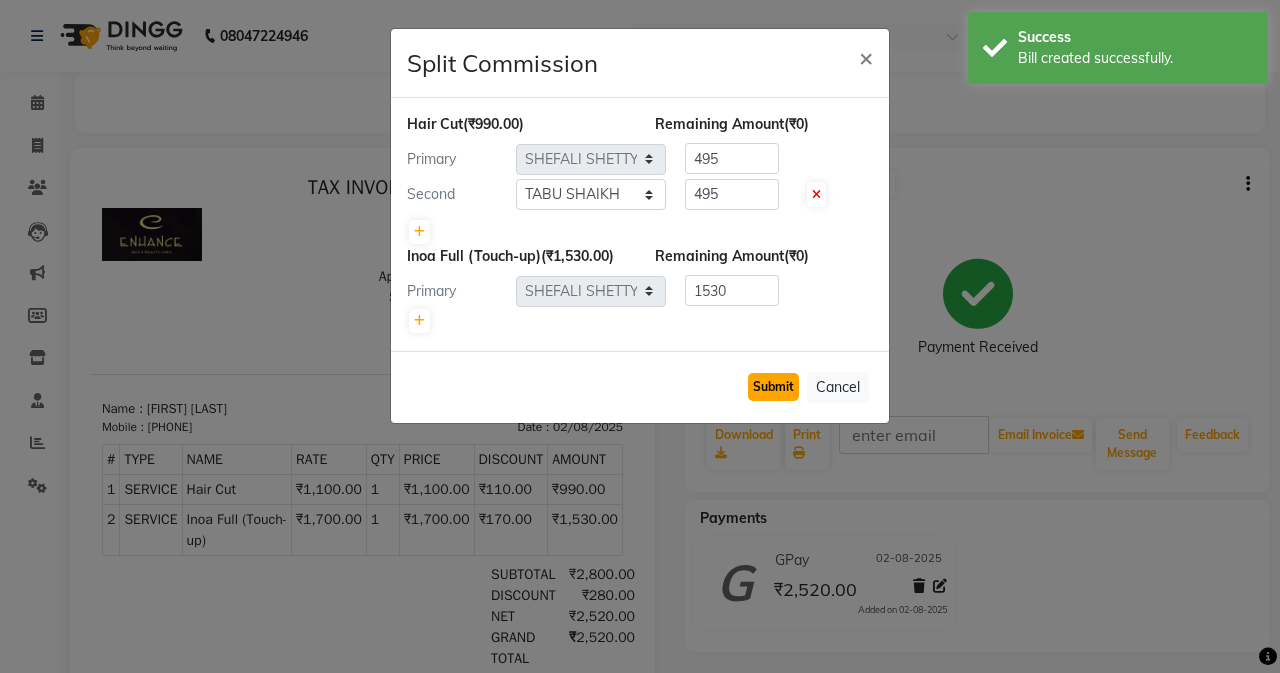 click on "Submit" 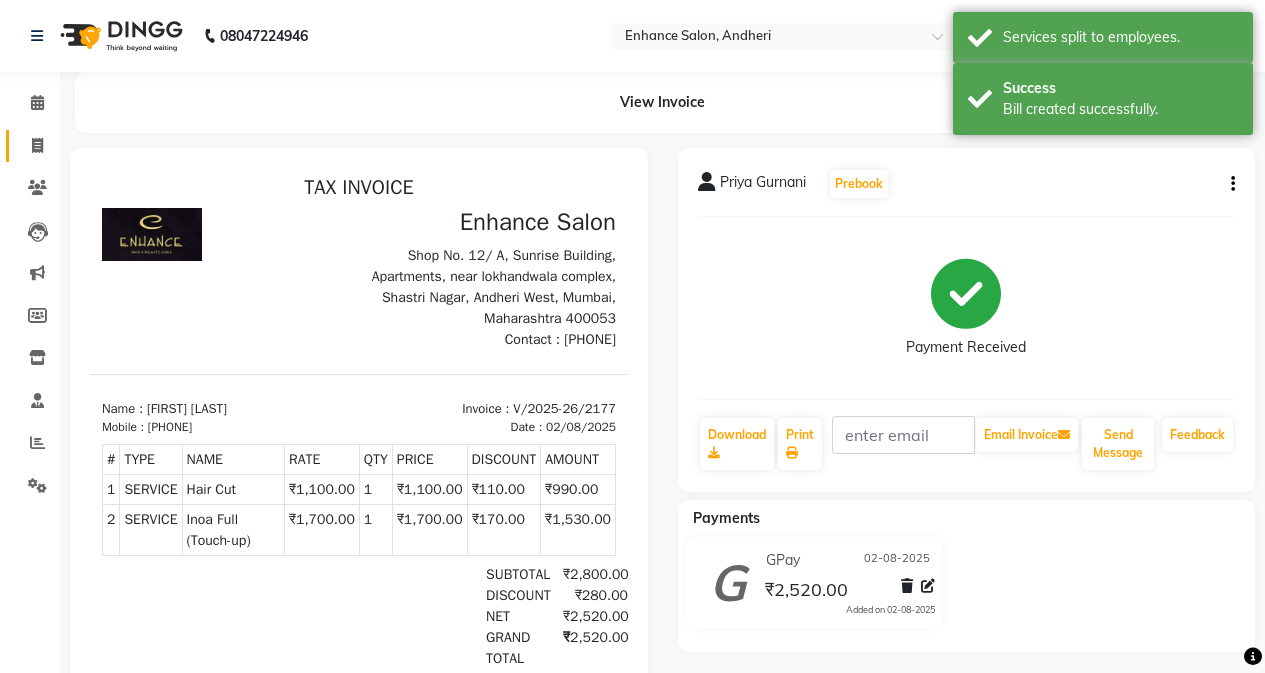 click on "Invoice" 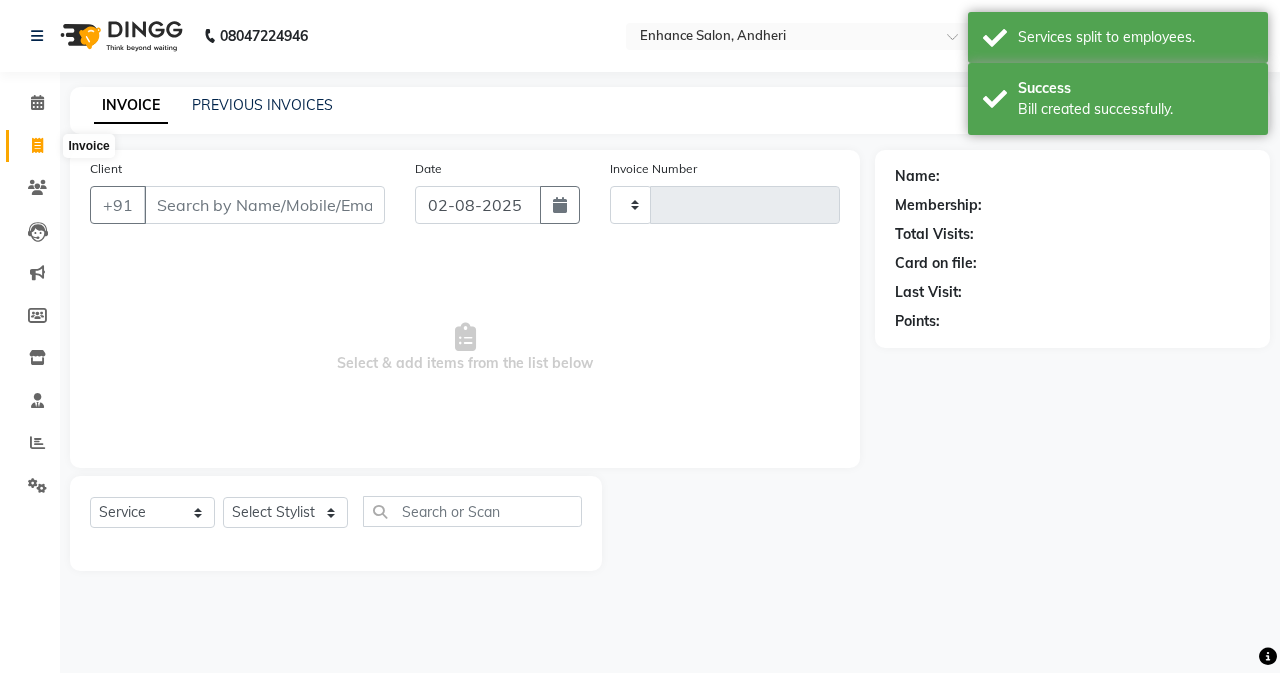 type on "2178" 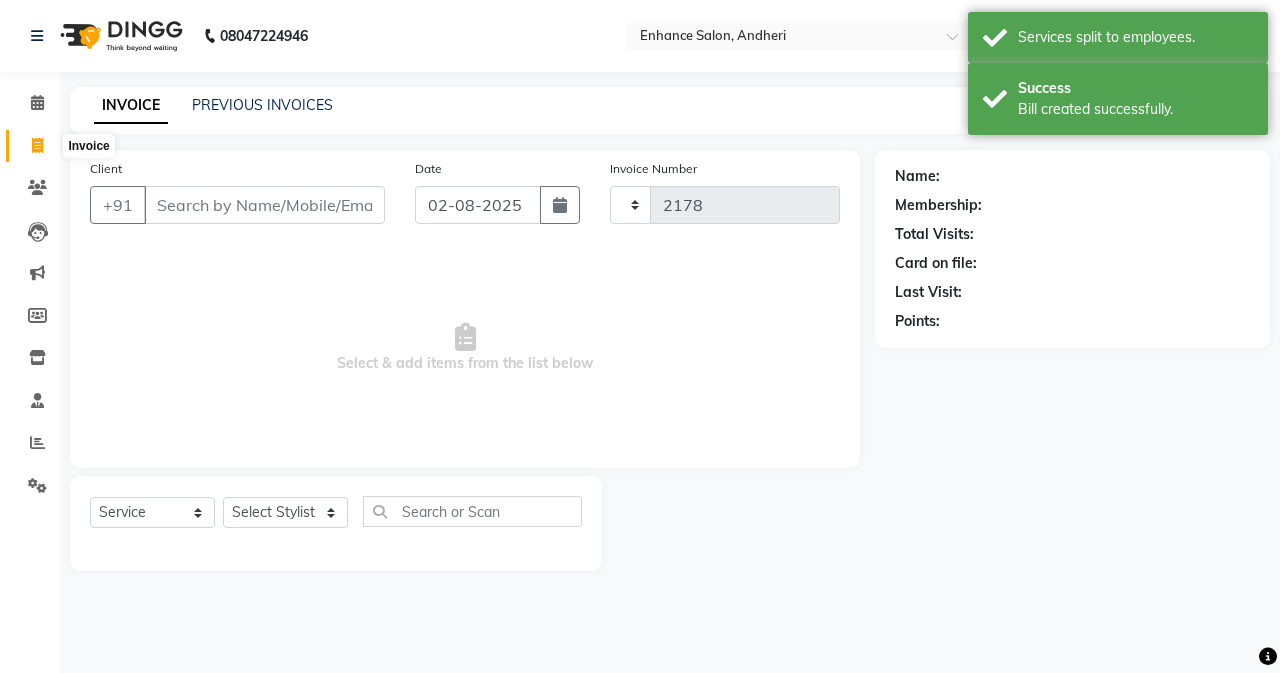 select on "7236" 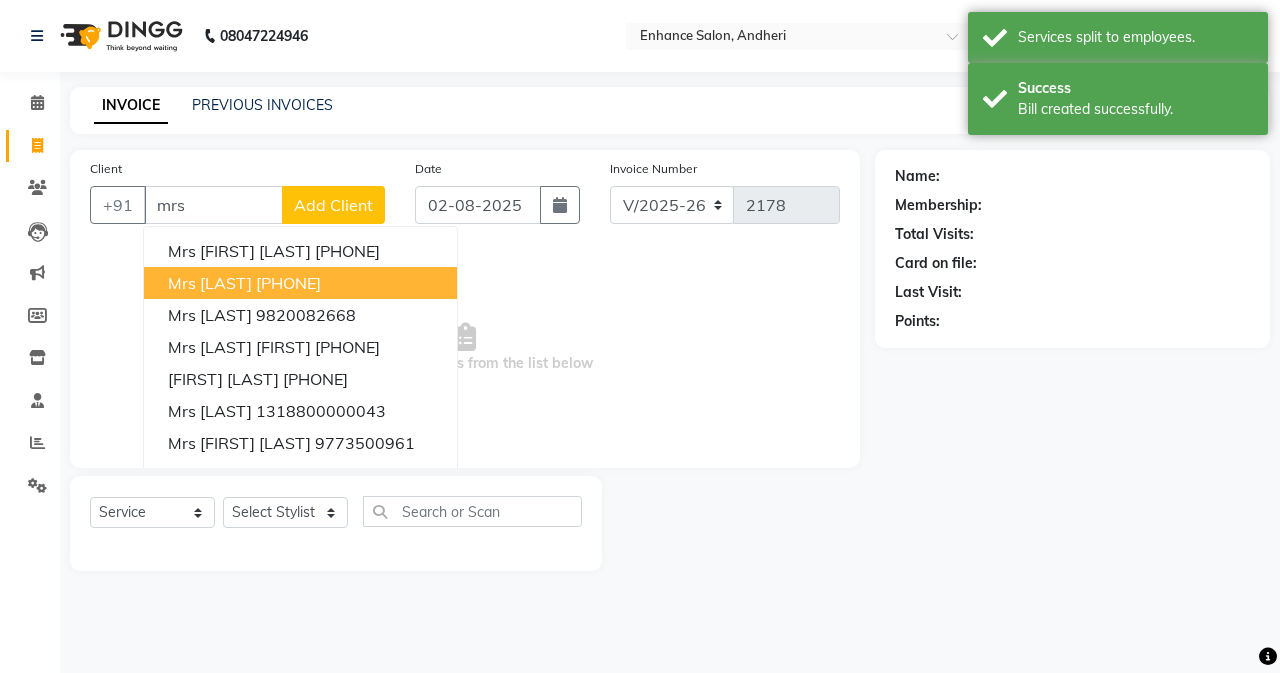 click on "[PHONE]" at bounding box center (288, 283) 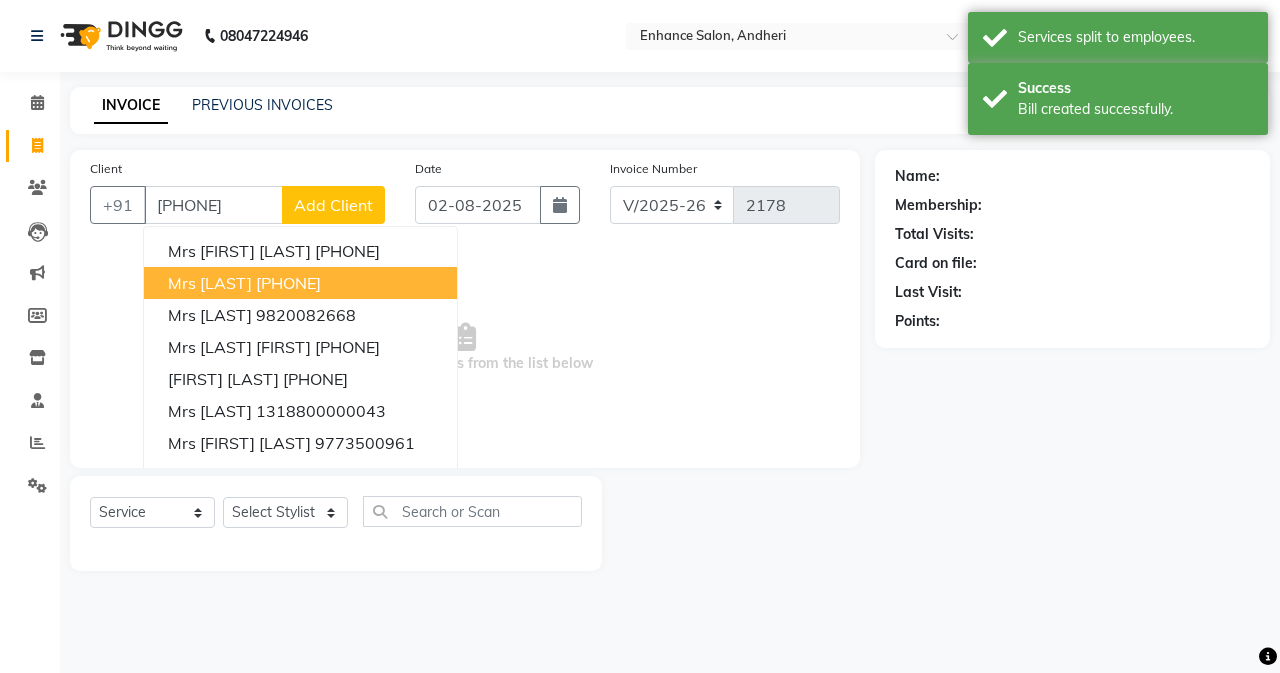 type on "[PHONE]" 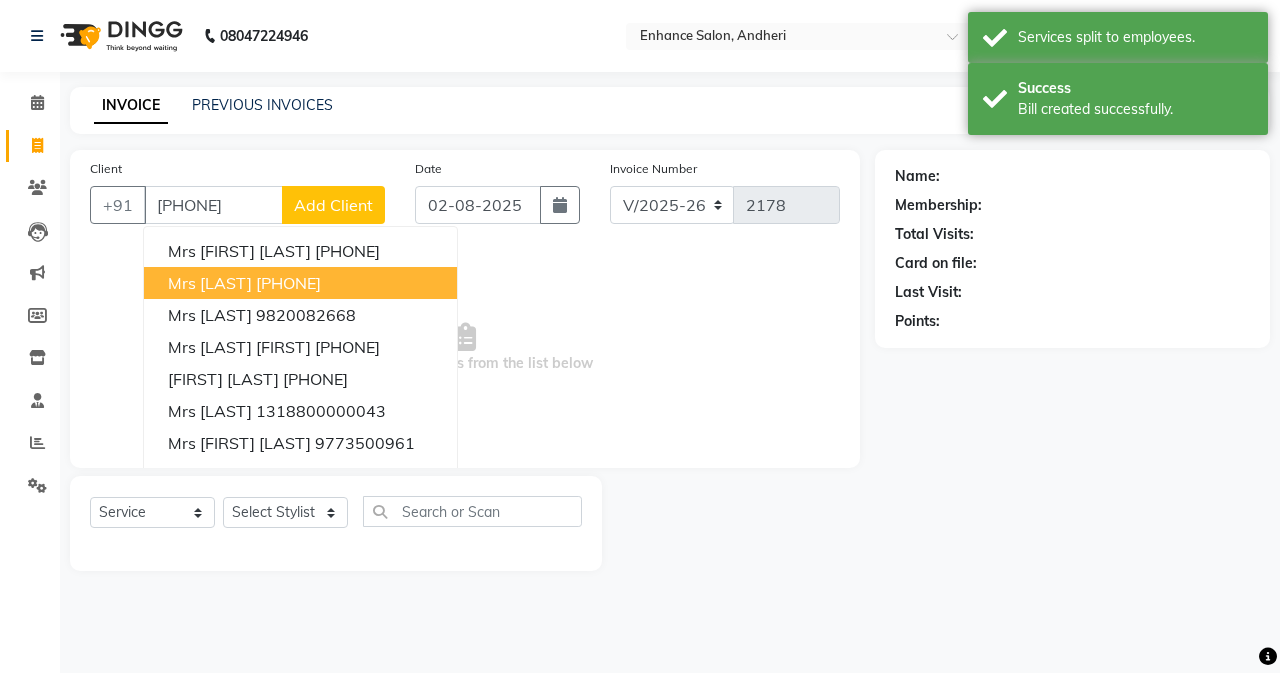 select on "1: Object" 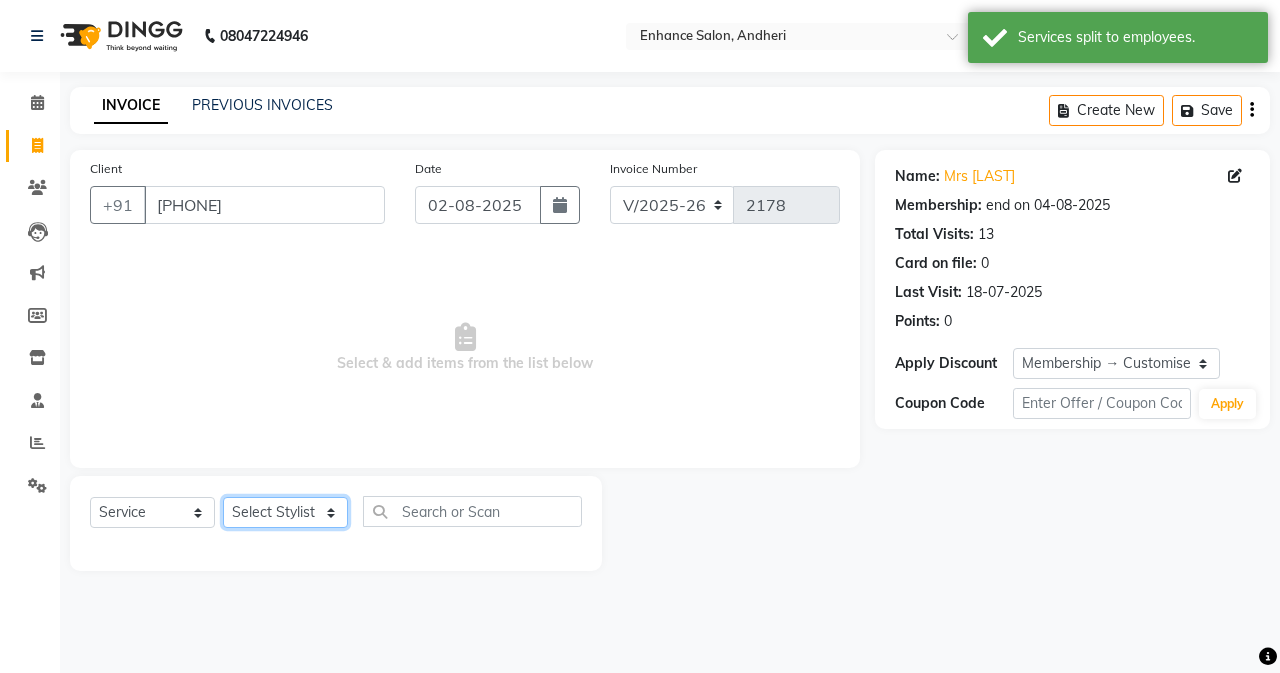 click on "Select Stylist Admin [PERSON]  [FIRST] [LAST] [FIRST] [LAST] Manager [FIRST] [LAST] [FIRST] [LAST] [FIRST] [LAST] [FIRST] [LAST] [FIRST] [LAST] [FIRST] [LAST] [FIRST] [LAST] [FIRST] [LAST] [FIRST] [LAST]" 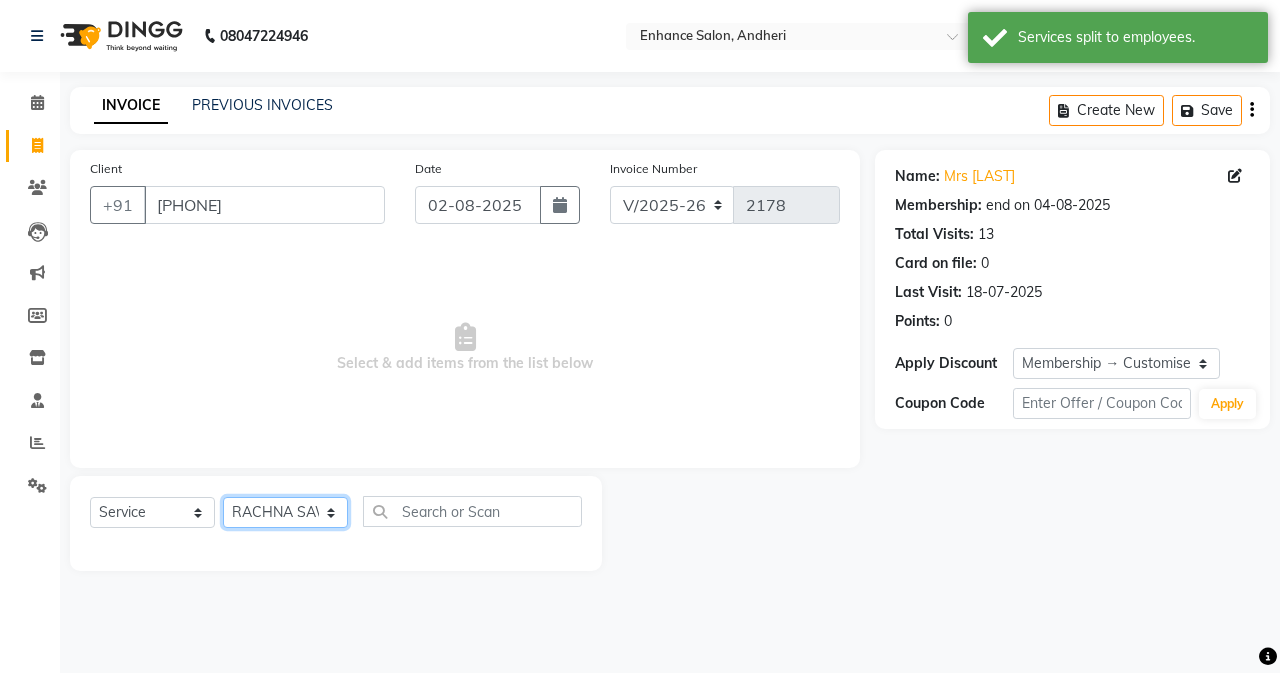 click on "Select Stylist Admin [PERSON]  [FIRST] [LAST] [FIRST] [LAST] Manager [FIRST] [LAST] [FIRST] [LAST] [FIRST] [LAST] [FIRST] [LAST] [FIRST] [LAST] [FIRST] [LAST] [FIRST] [LAST] [FIRST] [LAST] [FIRST] [LAST]" 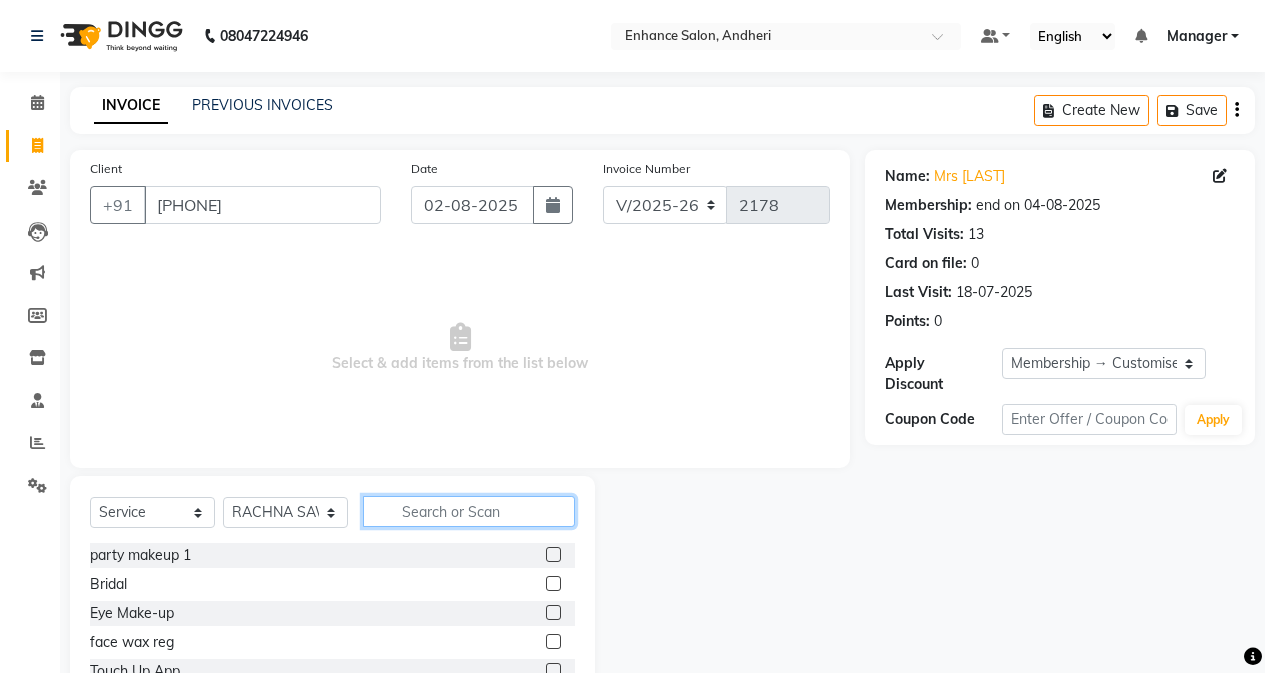 click 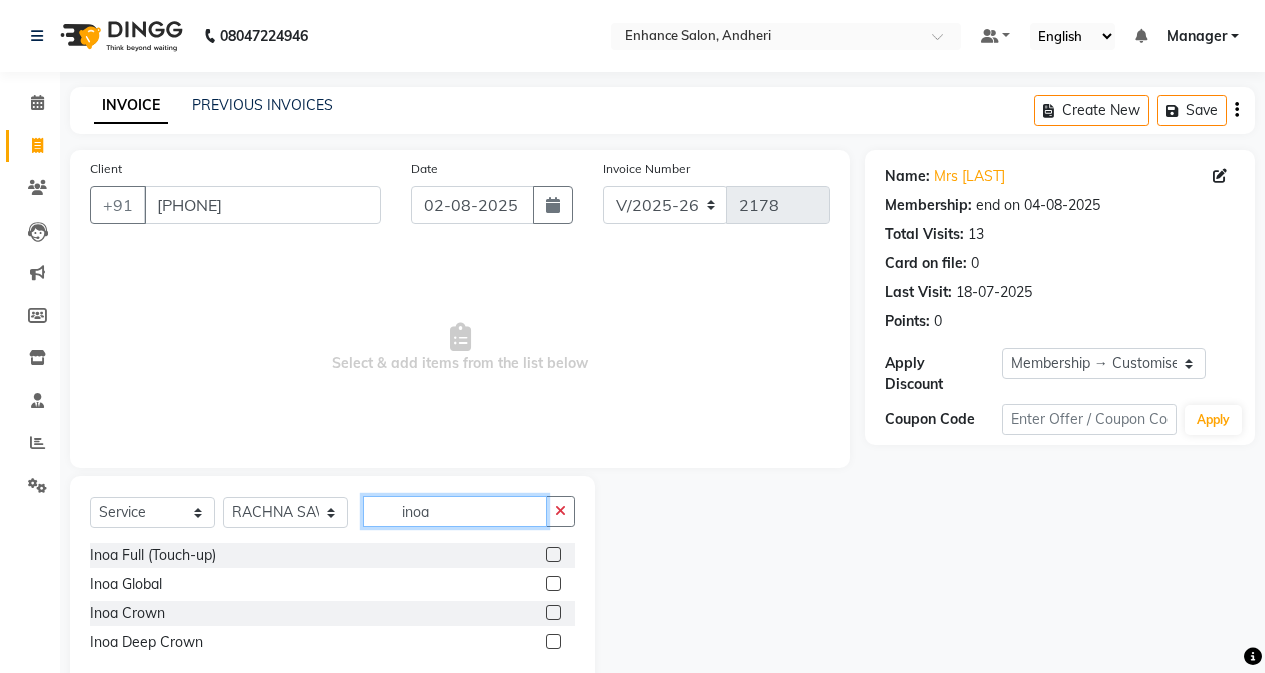 type on "inoa" 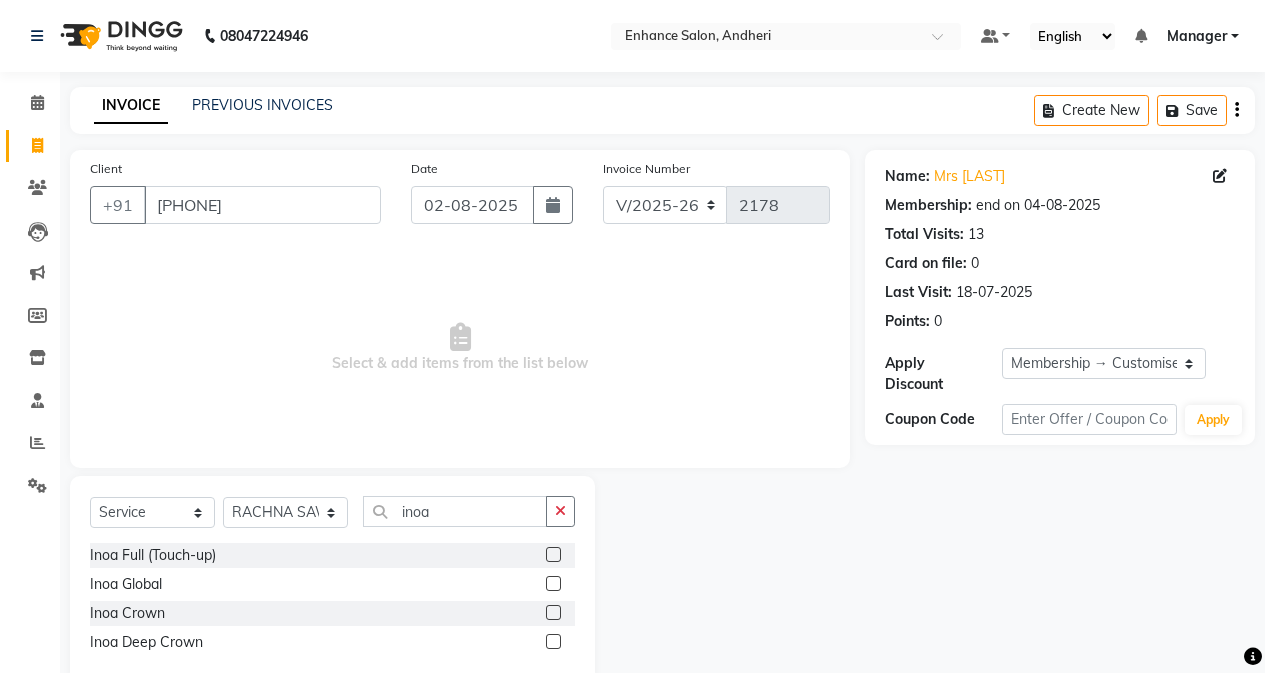click 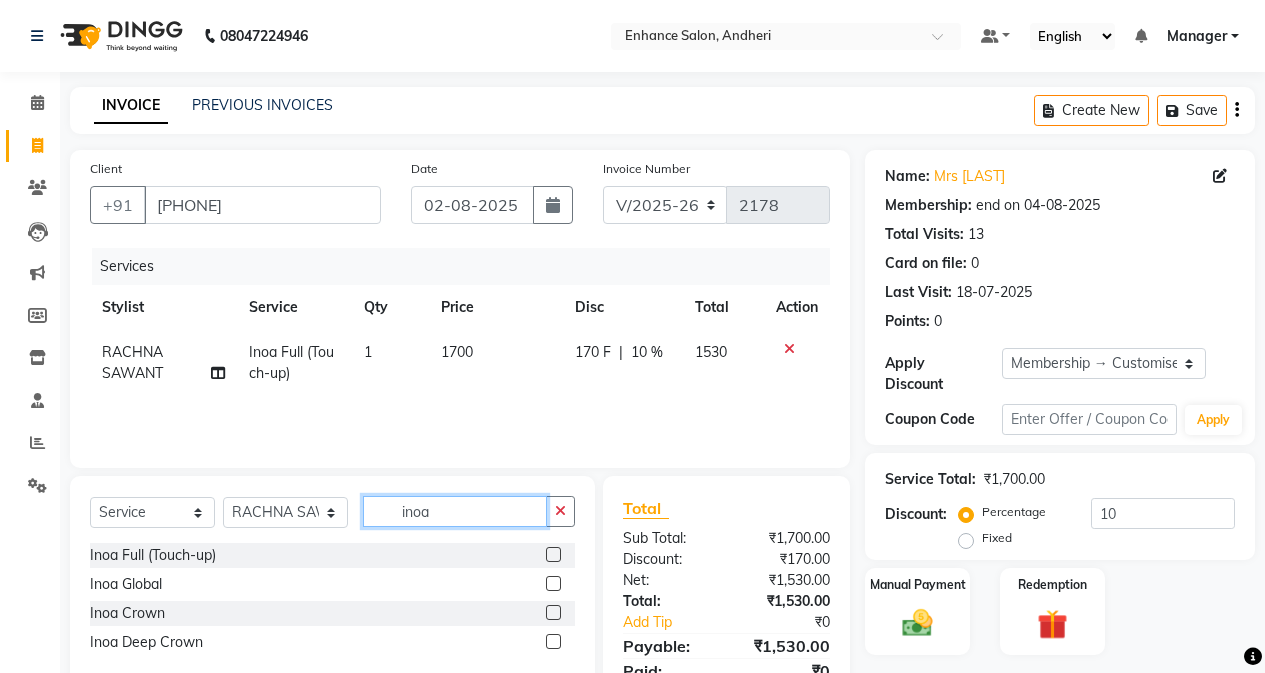 checkbox on "false" 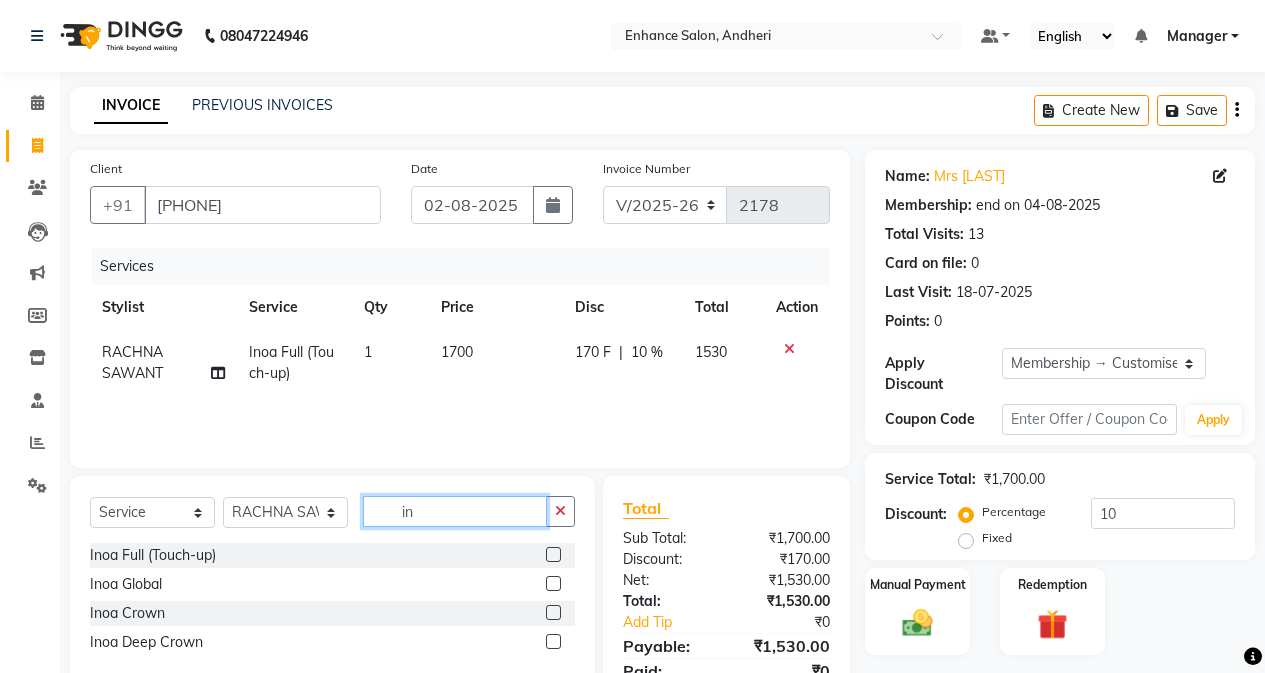 type on "i" 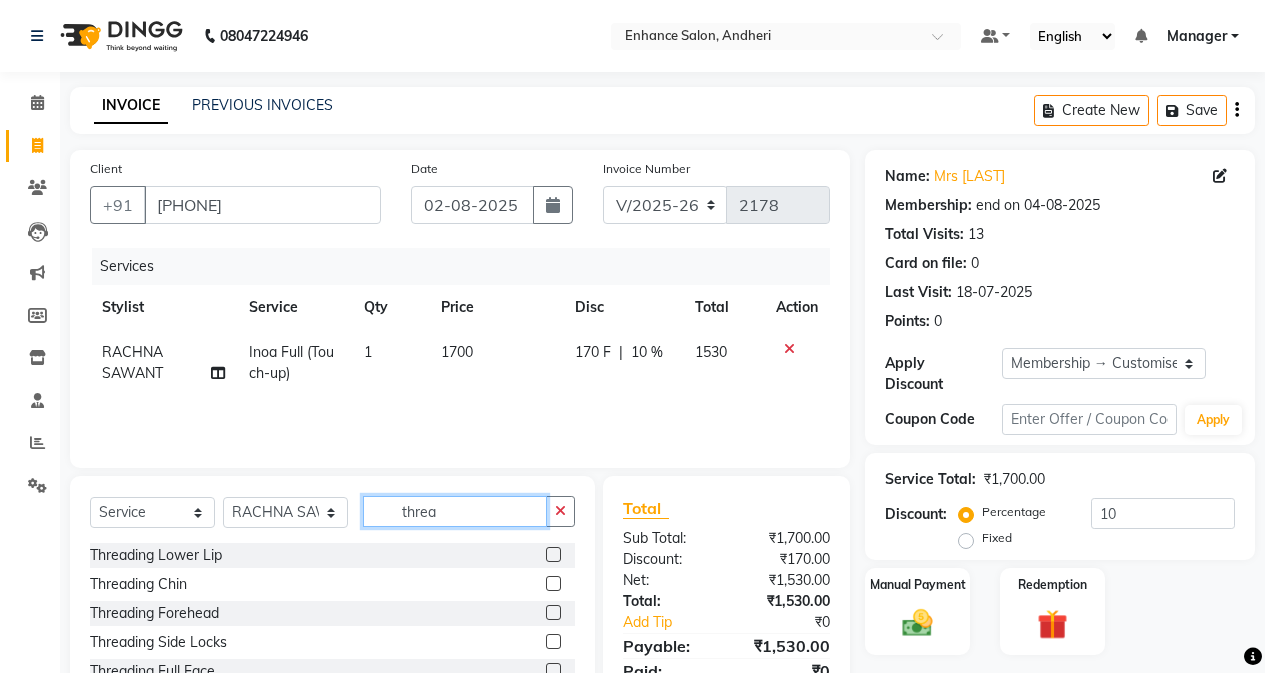 scroll, scrollTop: 128, scrollLeft: 0, axis: vertical 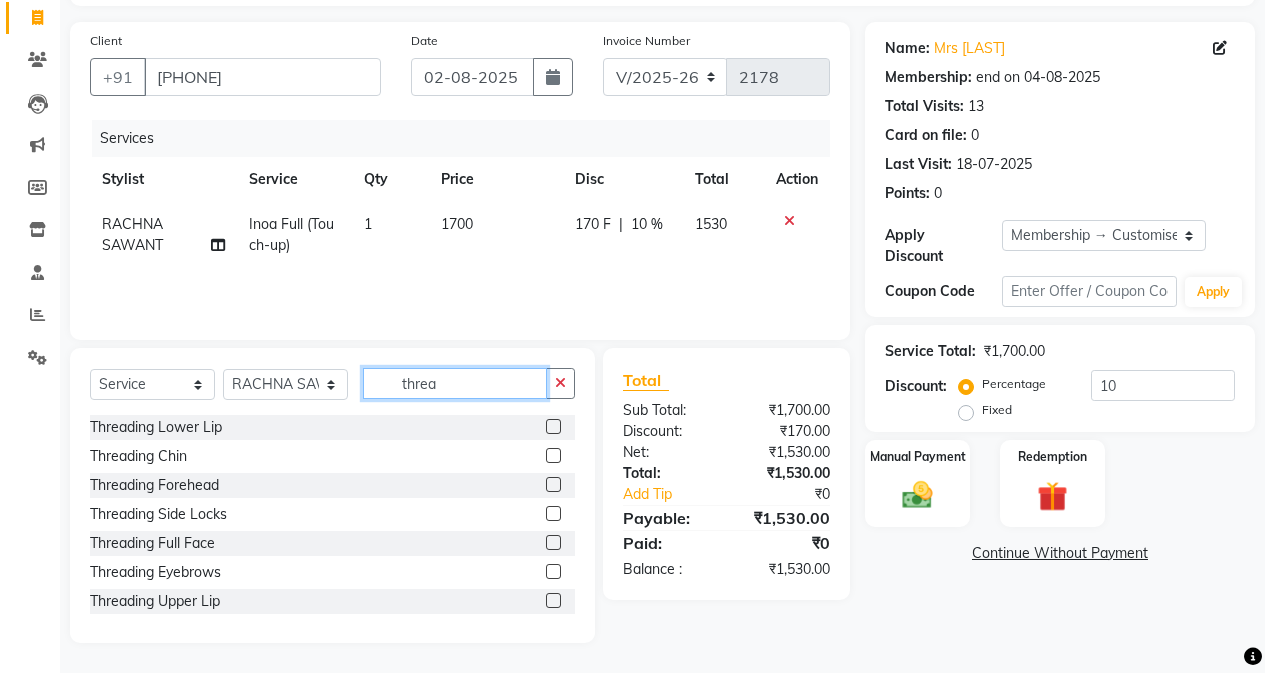 type on "threa" 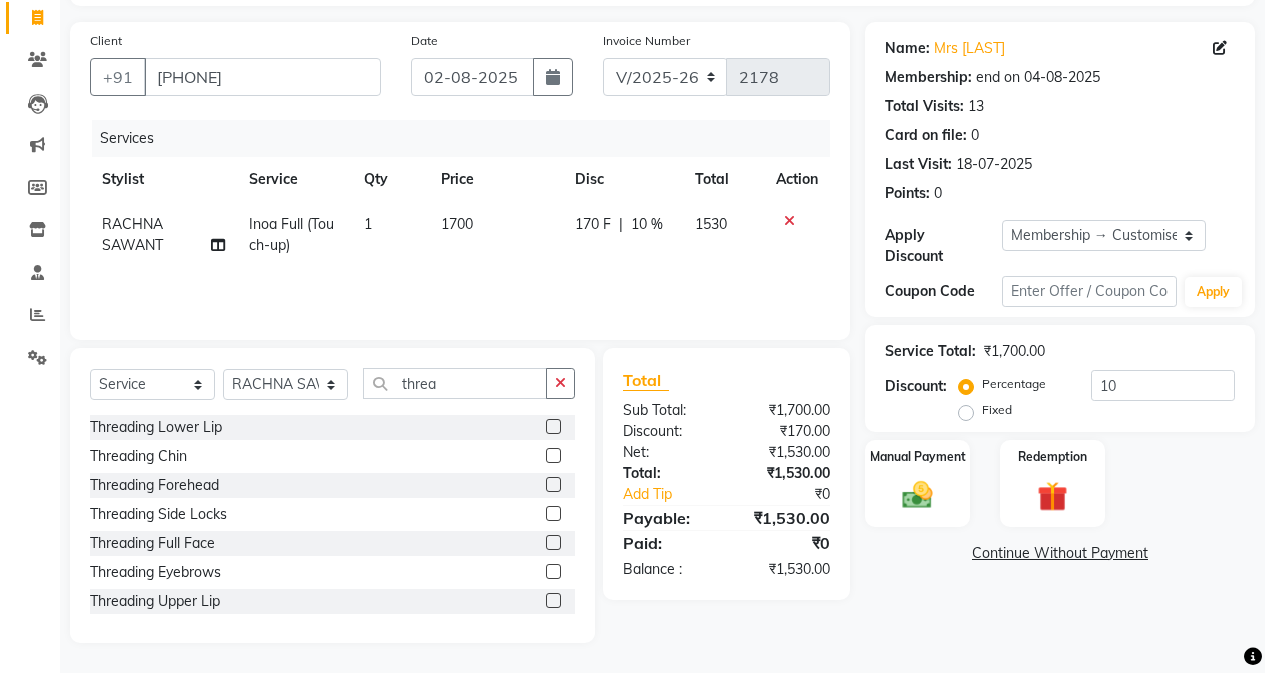 click 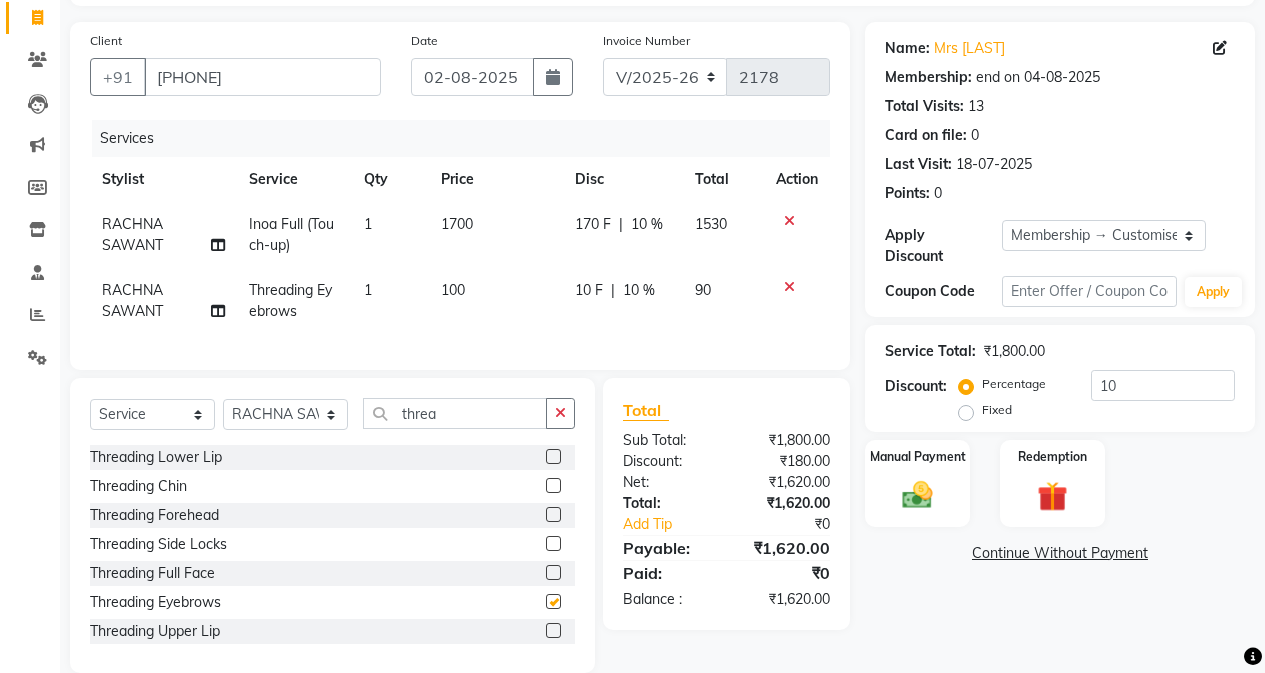 checkbox on "false" 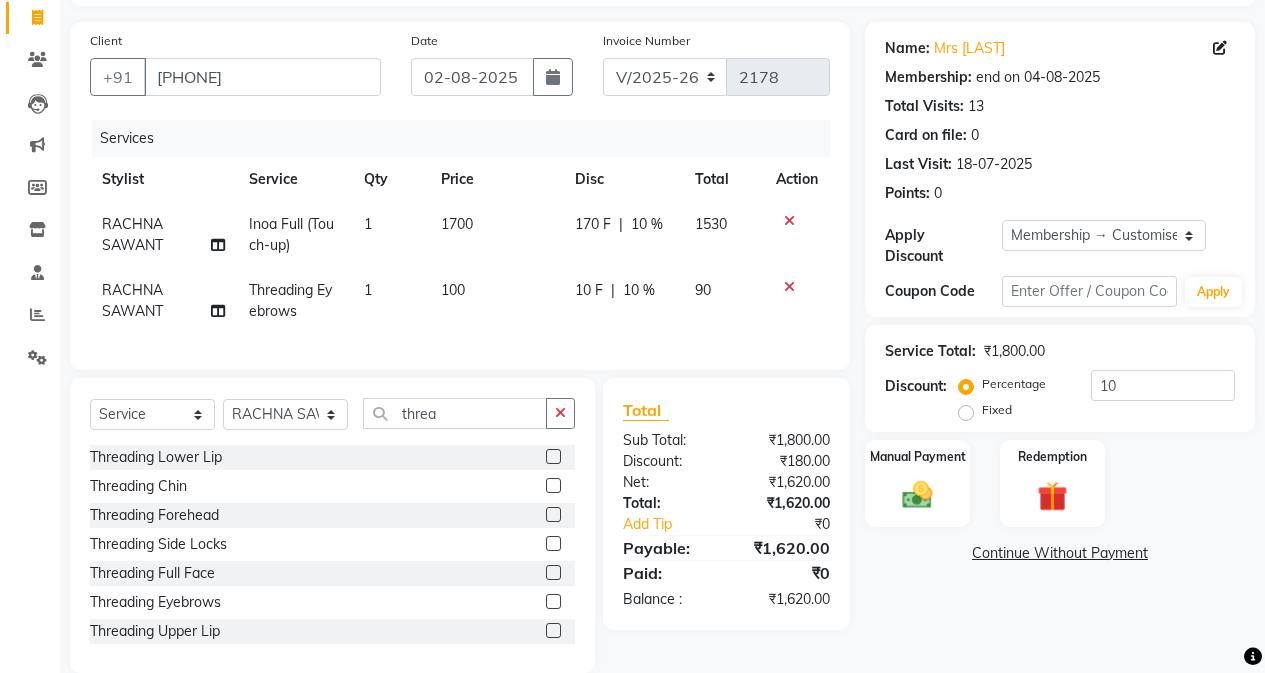 click 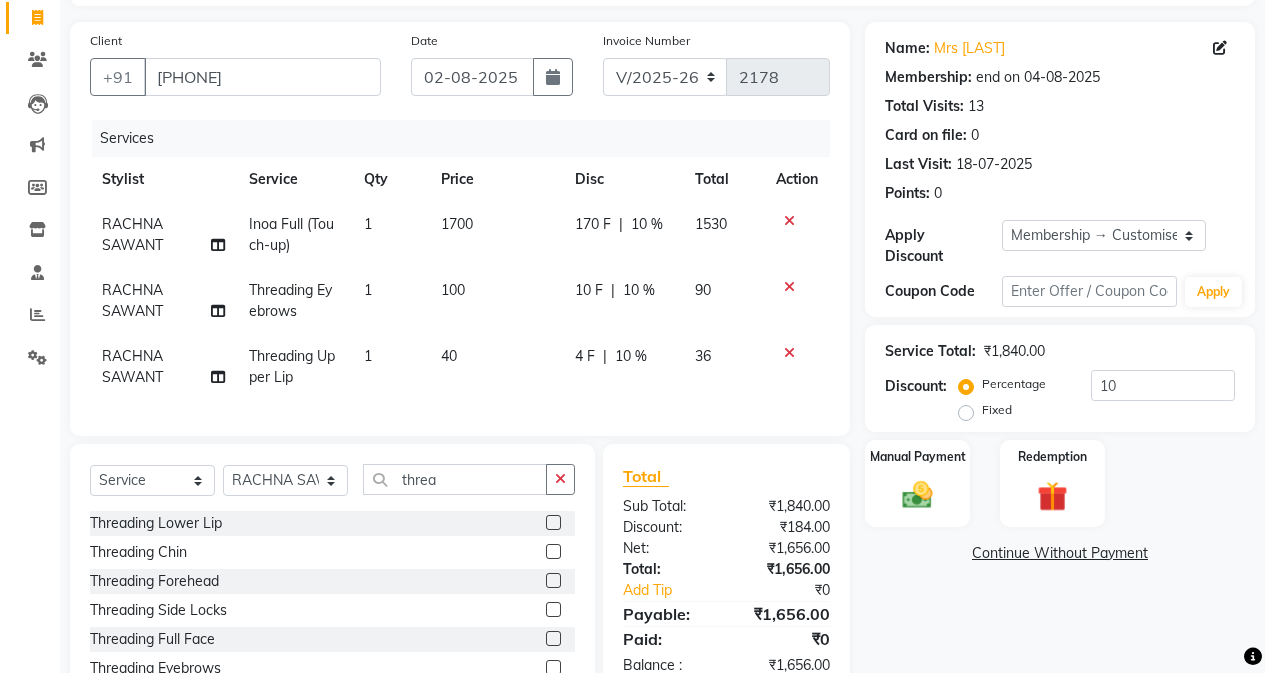 checkbox on "false" 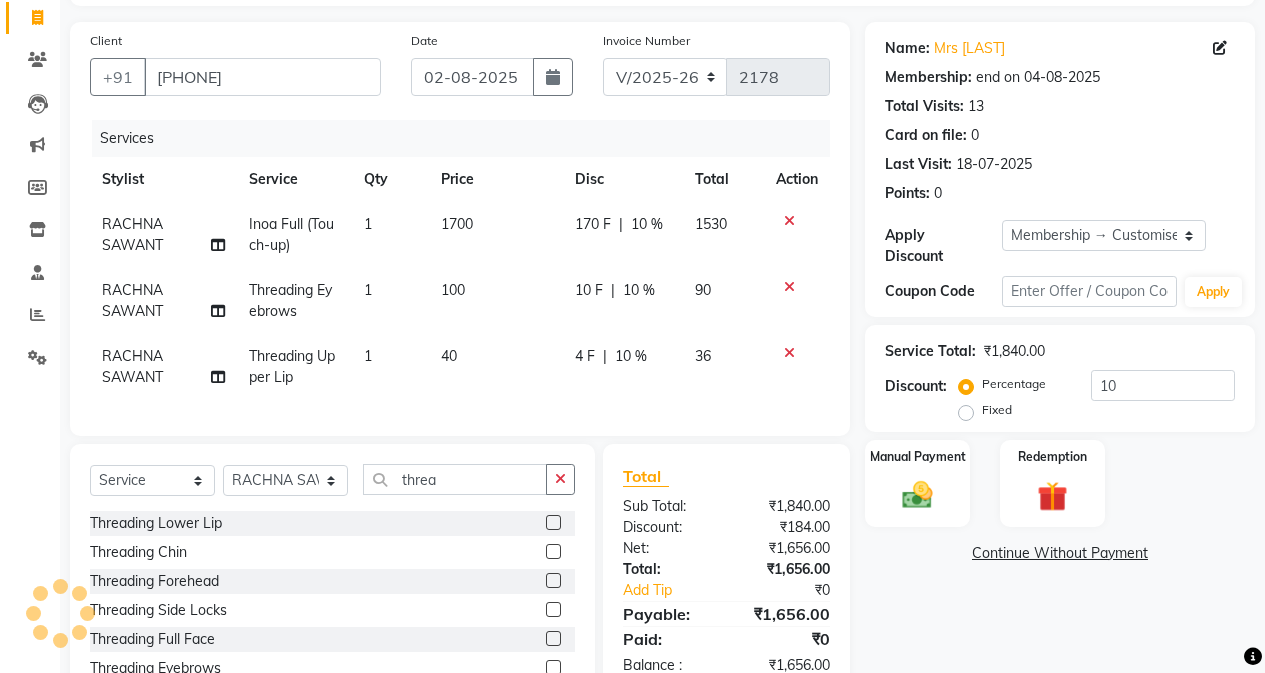 click 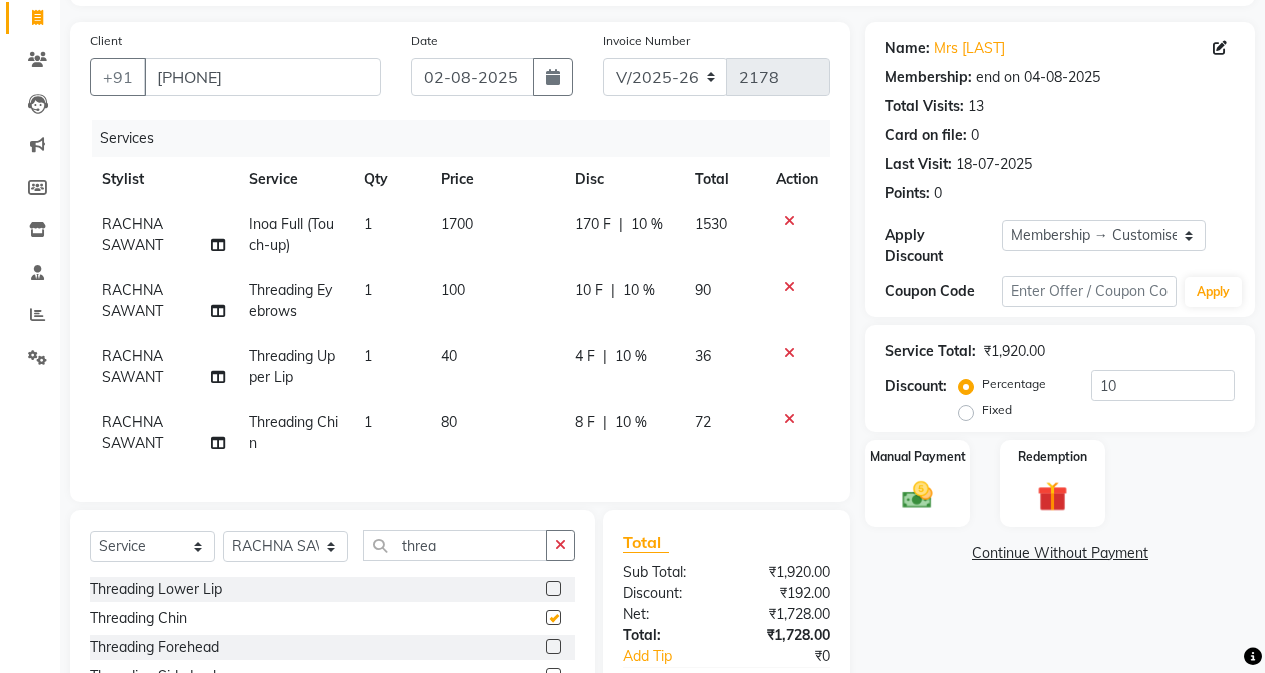 checkbox on "false" 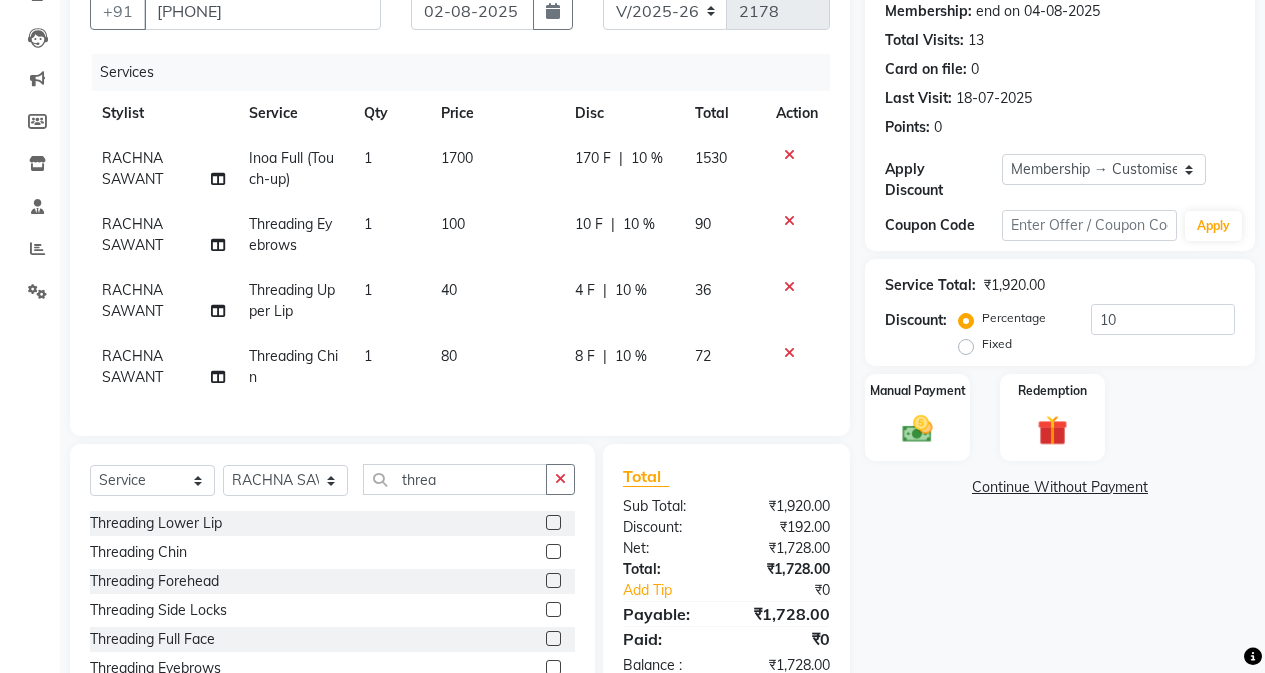 scroll, scrollTop: 305, scrollLeft: 0, axis: vertical 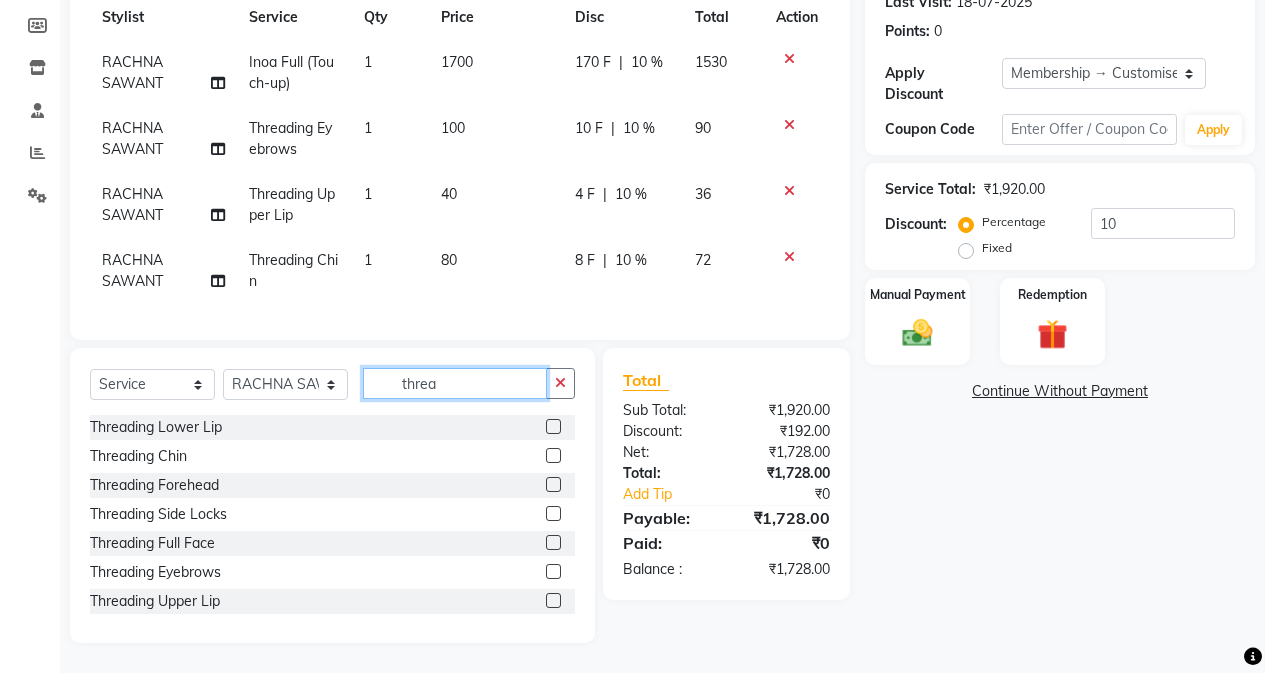 click on "threa" 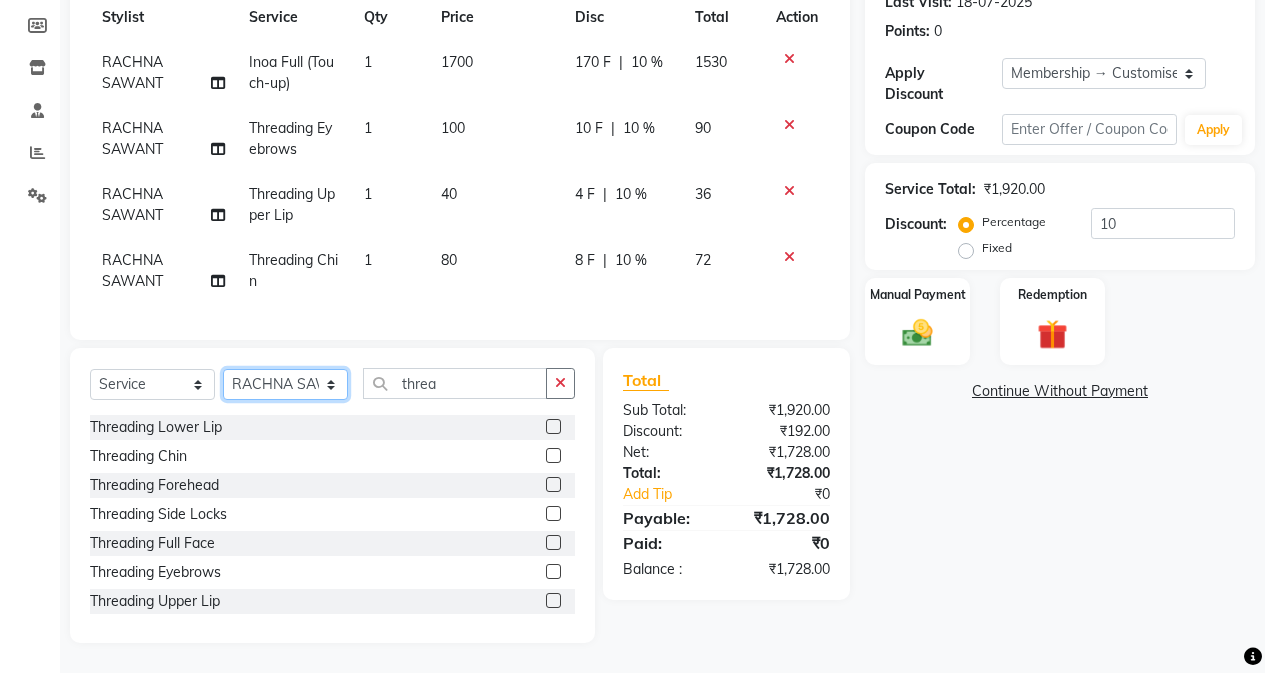 click on "Select Stylist Admin [PERSON]  [FIRST] [LAST] [FIRST] [LAST] Manager [FIRST] [LAST] [FIRST] [LAST] [FIRST] [LAST] [FIRST] [LAST] [FIRST] [LAST] [FIRST] [LAST] [FIRST] [LAST] [FIRST] [LAST] [FIRST] [LAST]" 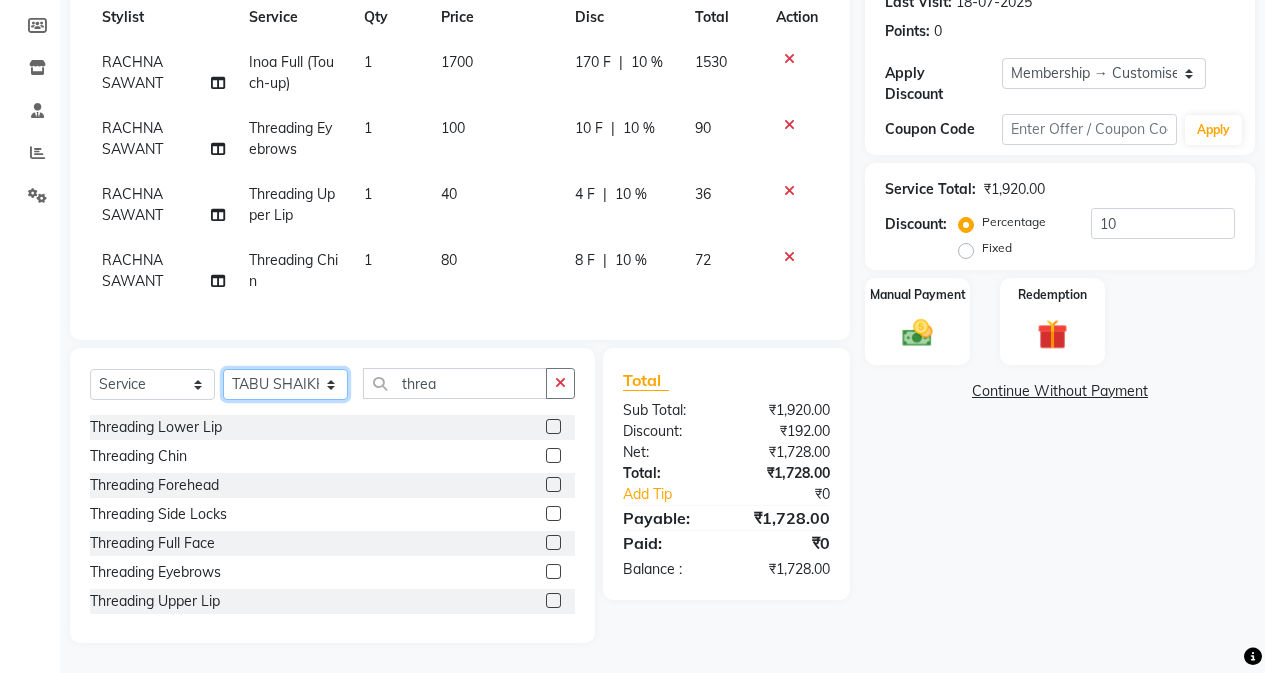 click on "Select Stylist Admin [PERSON]  [FIRST] [LAST] [FIRST] [LAST] Manager [FIRST] [LAST] [FIRST] [LAST] [FIRST] [LAST] [FIRST] [LAST] [FIRST] [LAST] [FIRST] [LAST] [FIRST] [LAST] [FIRST] [LAST] [FIRST] [LAST]" 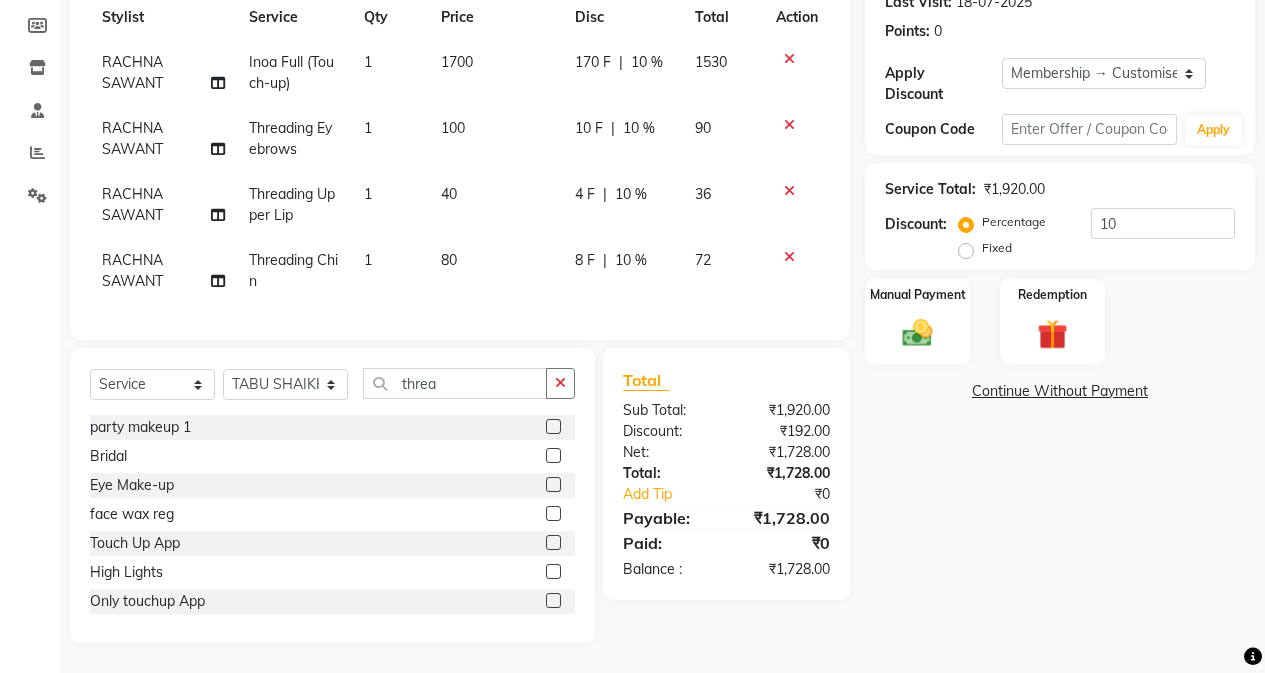 click on "Select  Service  Product  Membership  Package Voucher Prepaid Gift Card  Select Stylist Admin [PERSON]  [FIRST] [LAST] [FIRST] [LAST] Manager [FIRST] [LAST] [FIRST] [LAST] [FIRST] [LAST] [FIRST] [LAST] [FIRST] [LAST] [FIRST] [LAST] [FIRST] [LAST] [FIRST] [LAST] [FIRST] [LAST] face face wax reg  Polishing Face D-Tan  Bleaching Face  Peel Wax Full Face Waxing  Threading Full Face" 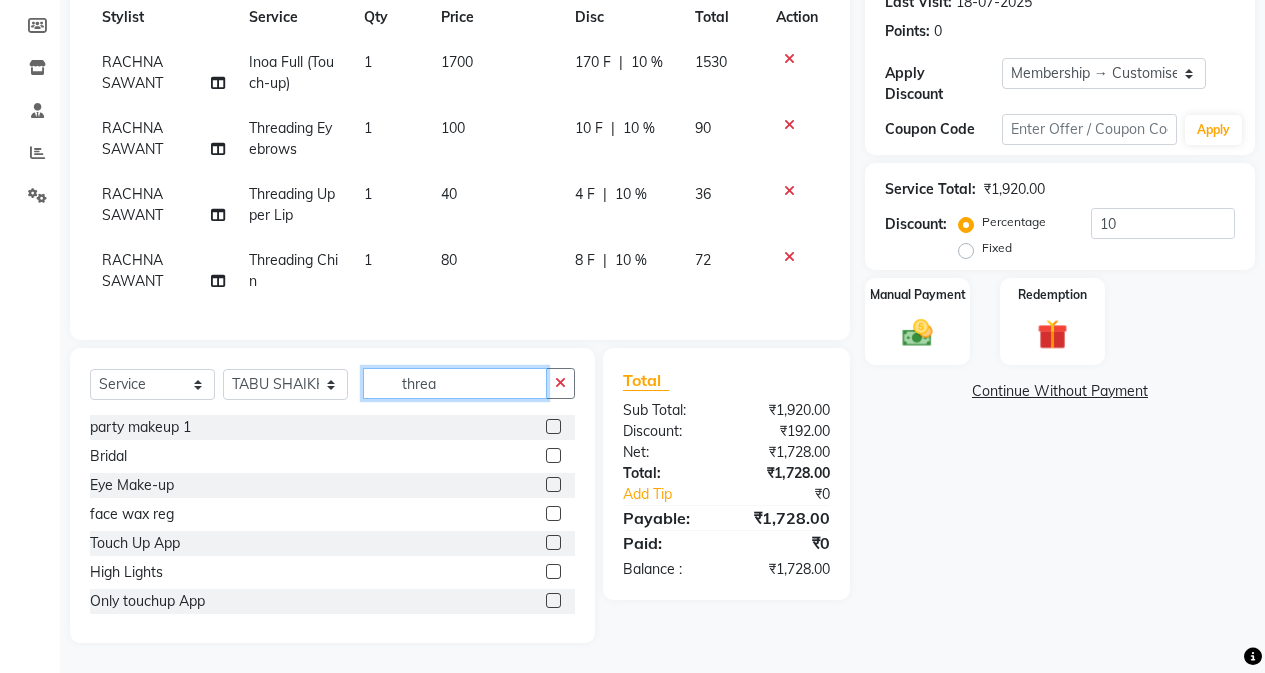 click on "threa" 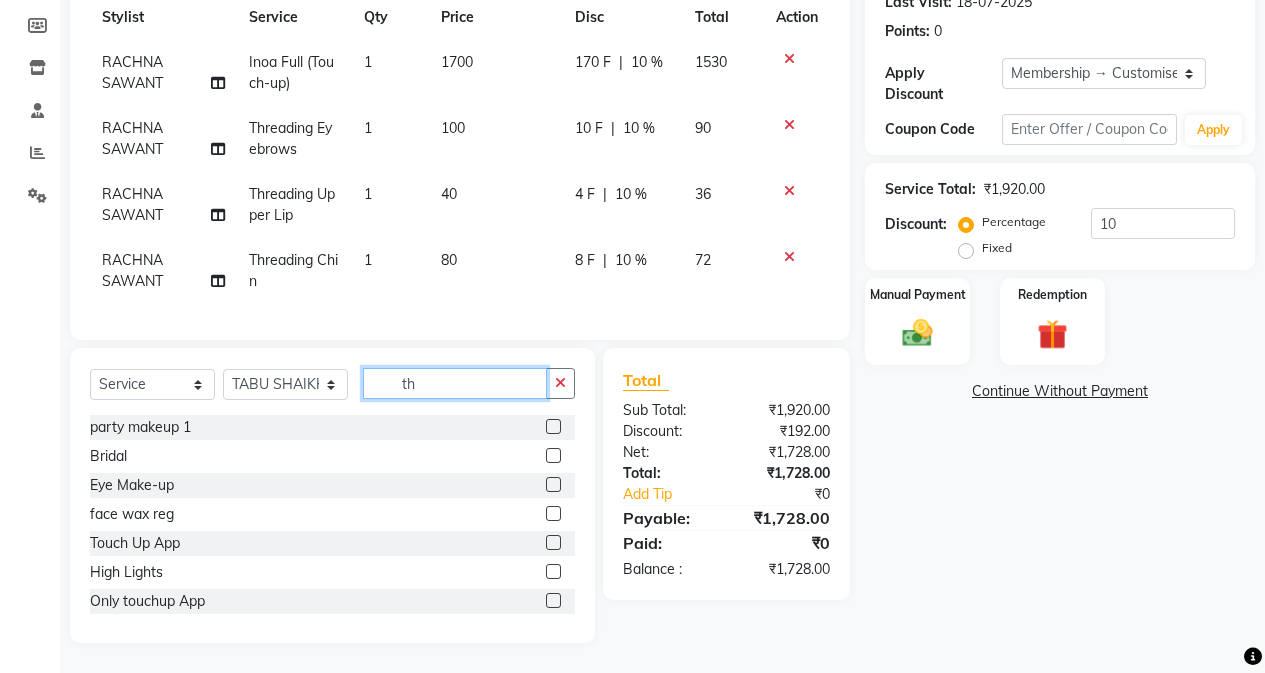 type on "t" 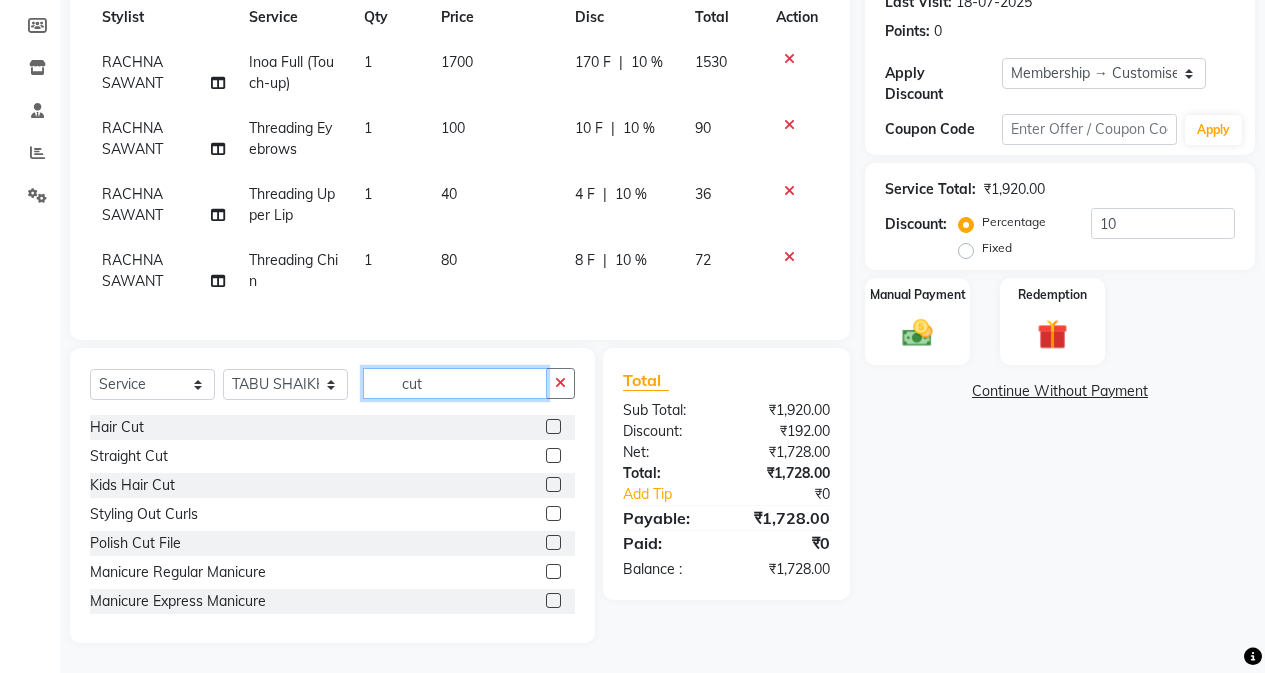 scroll, scrollTop: 262, scrollLeft: 0, axis: vertical 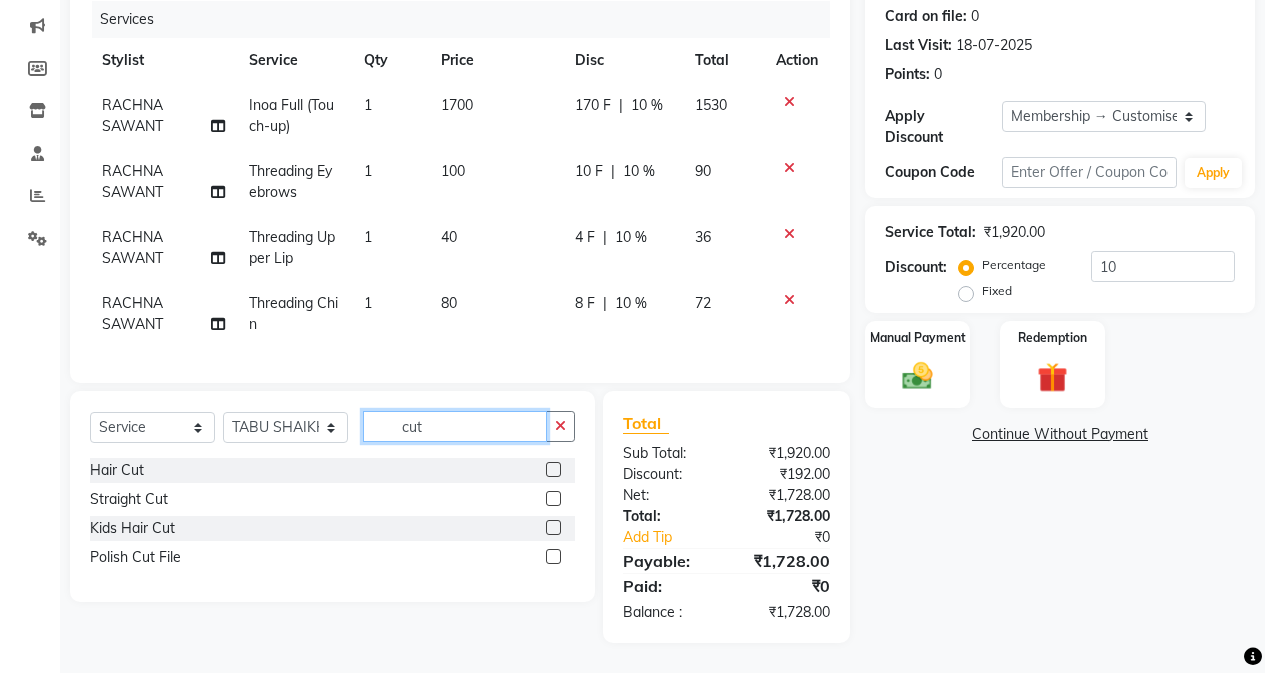 type on "cut" 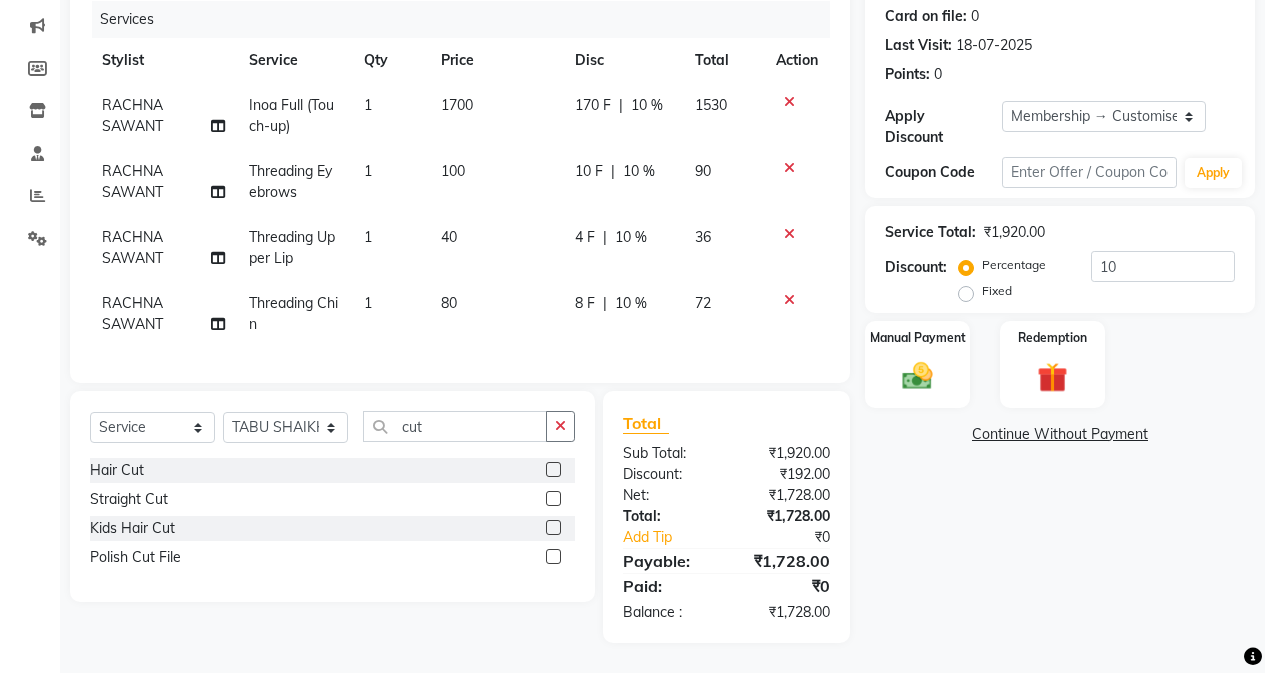 click 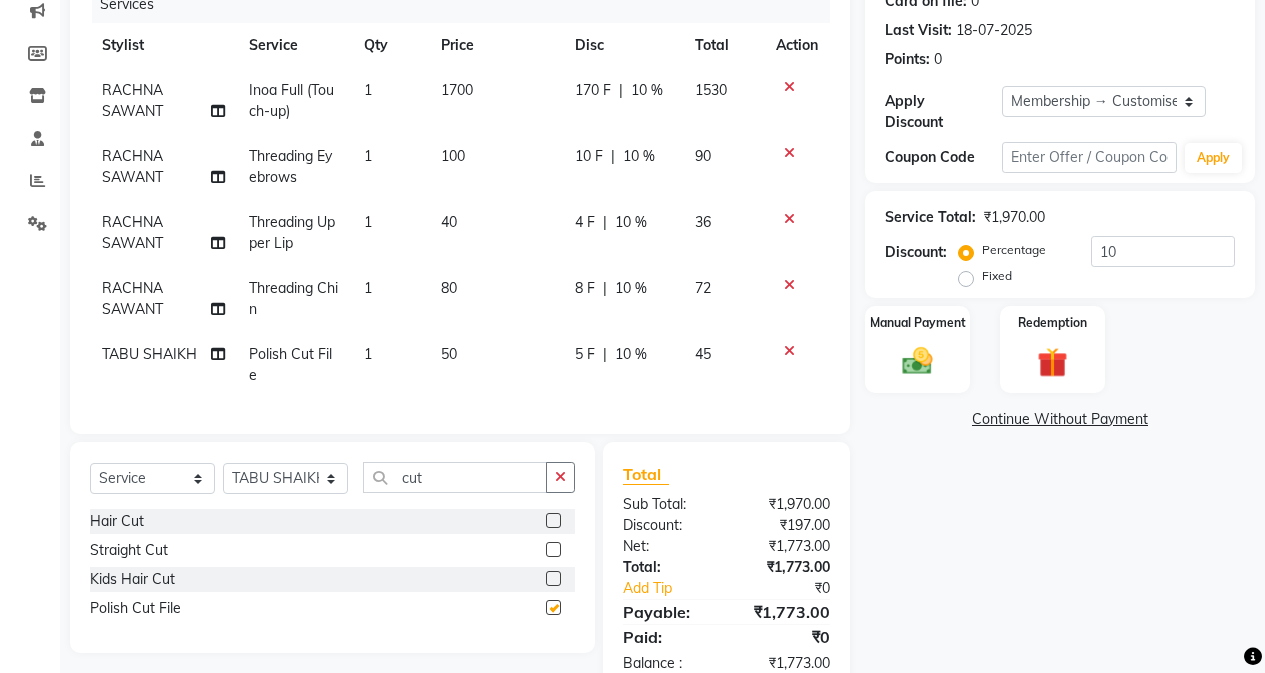 checkbox on "false" 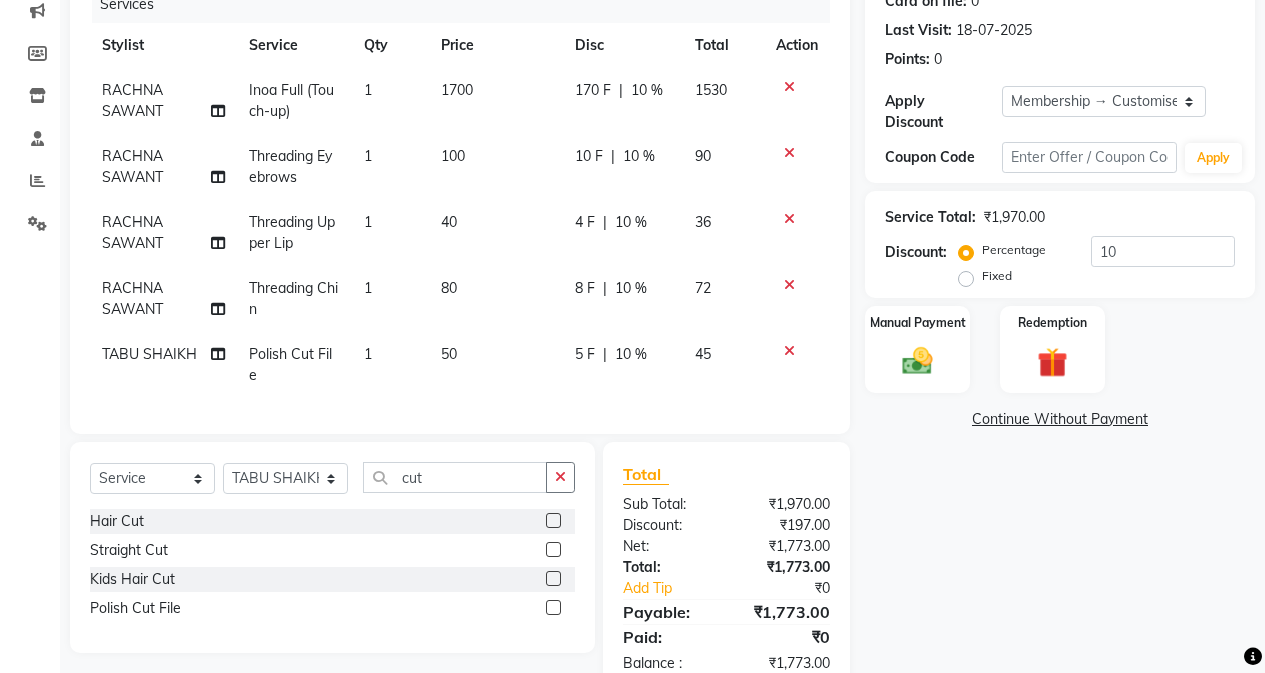 click on "50" 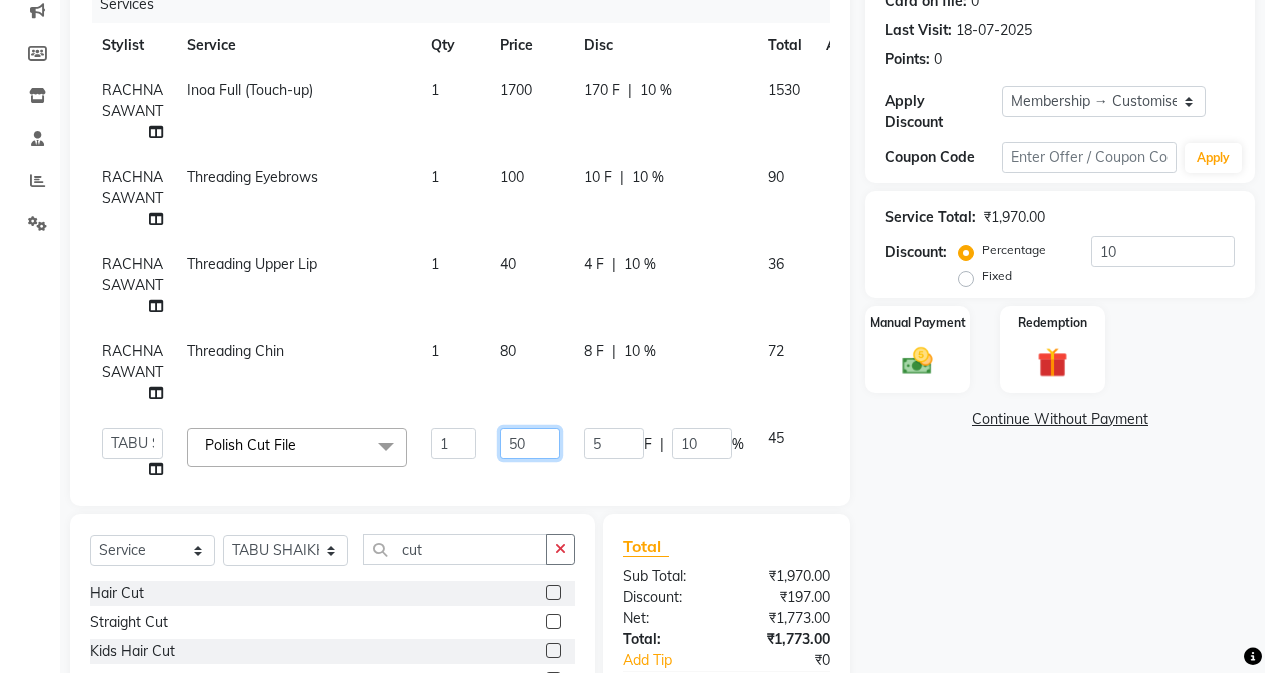 click on "50" 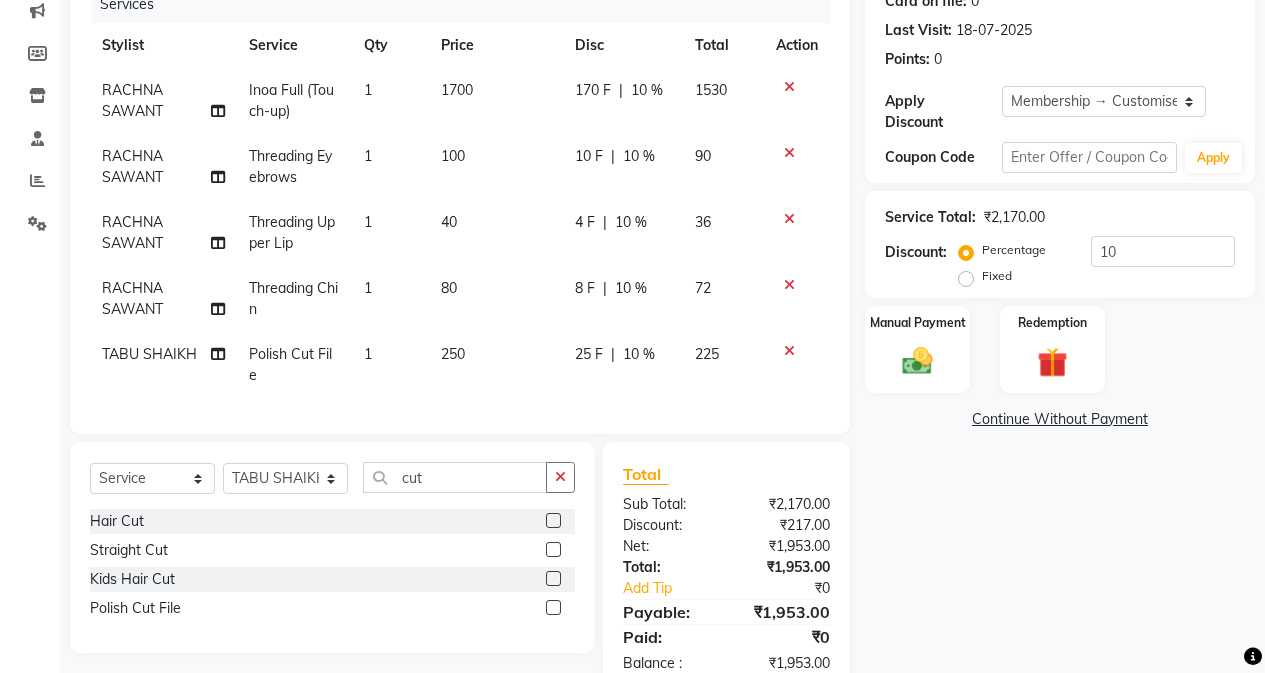 click on "Name: Mrs [LAST] Membership: end on 04-08-2025 Total Visits:  13 Card on file:  0 Last Visit:   18-07-2025 Points:   0  Apply Discount Select Membership → Customised_membership Coupon Code Apply Service Total:  ₰2,170.00  Discount:  Percentage   Fixed  10 Manual Payment Redemption  Continue Without Payment" 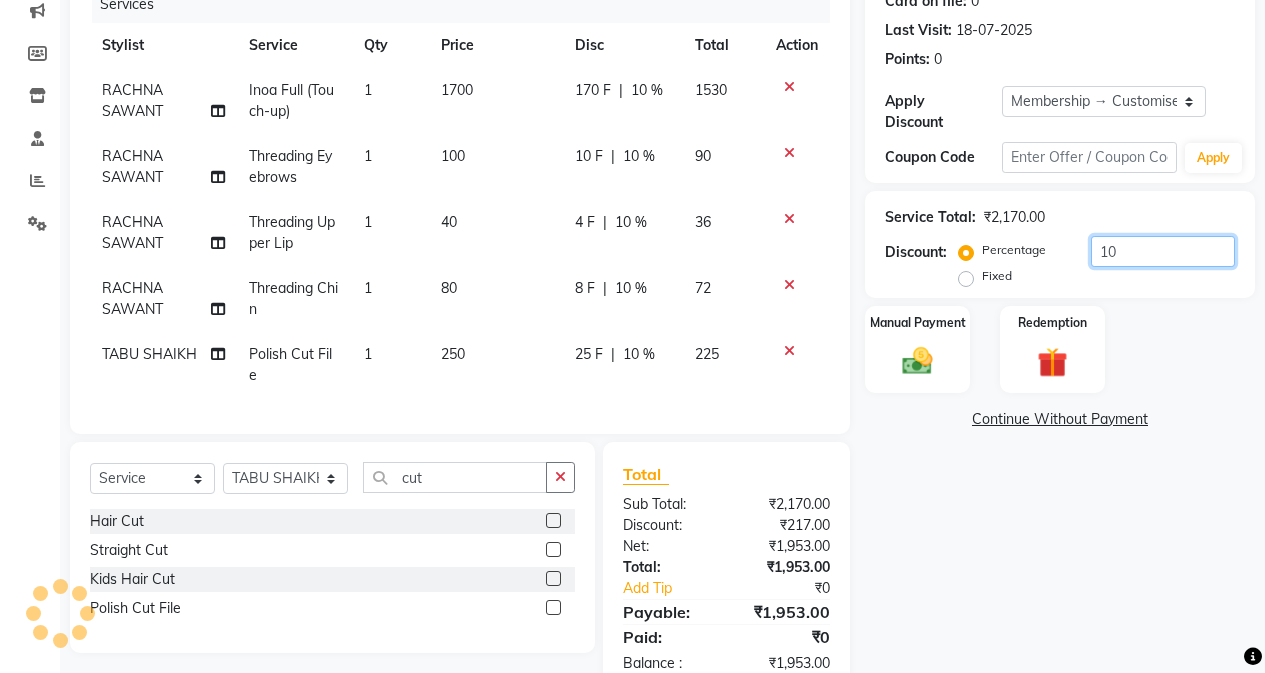 click on "10" 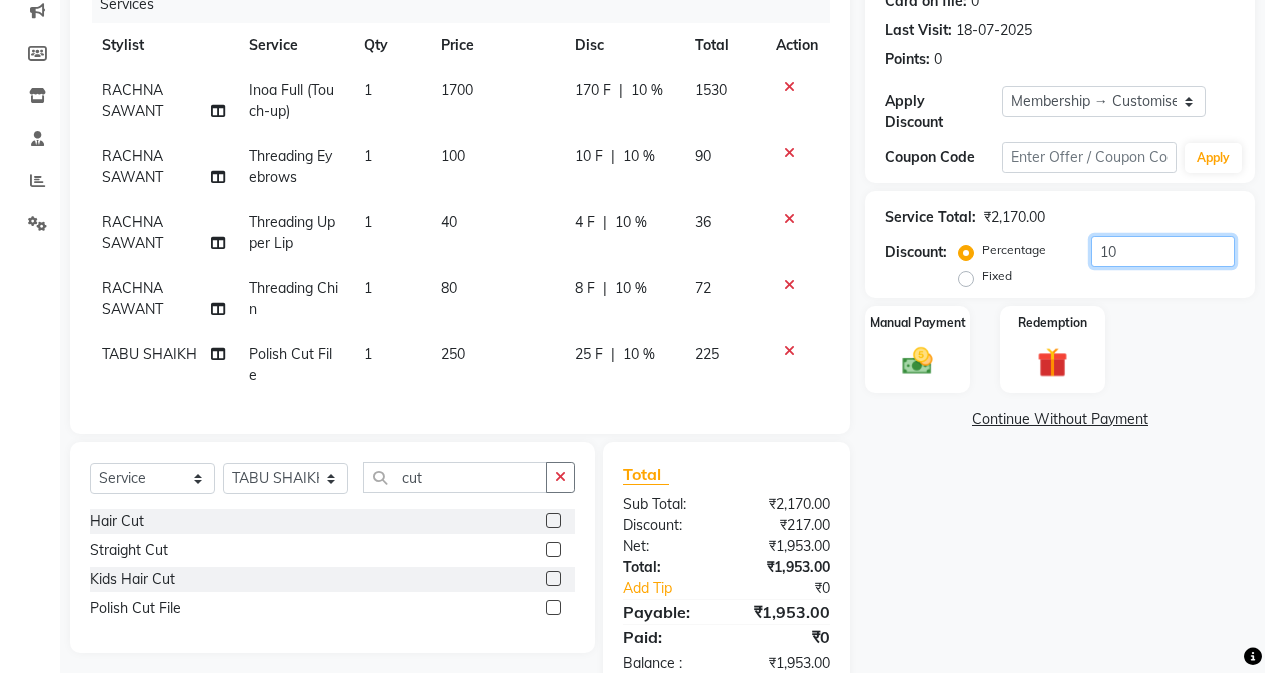 type on "1" 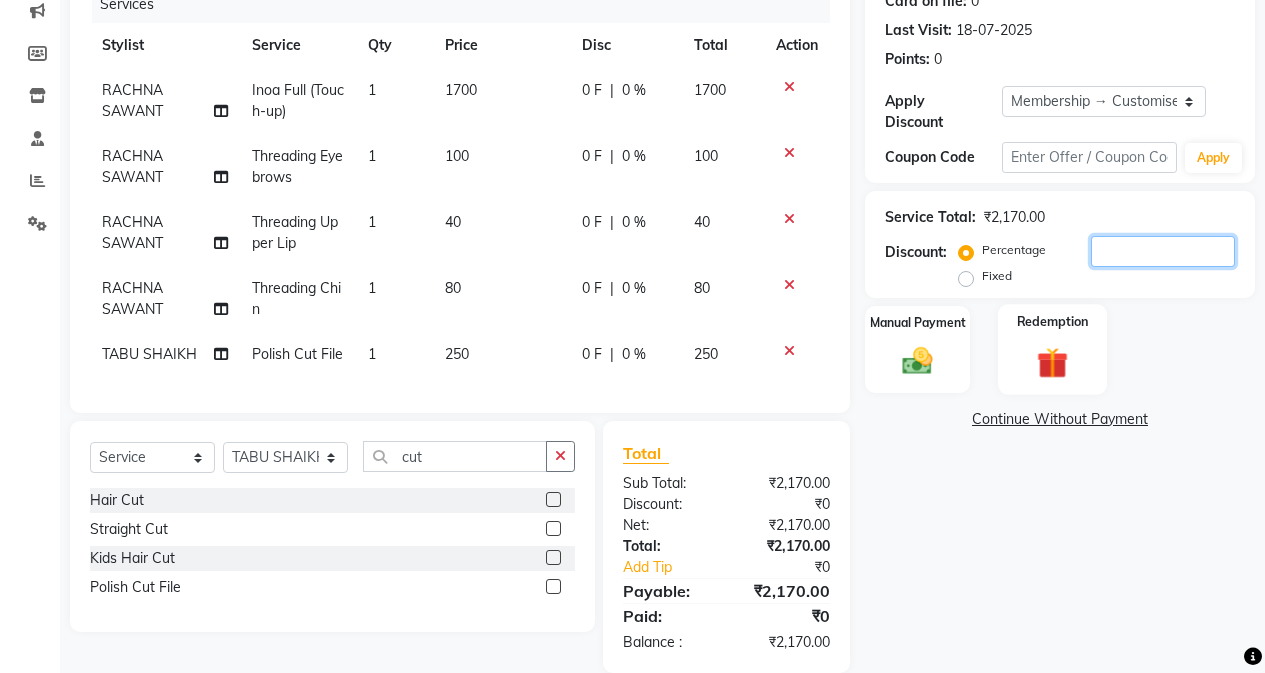 type 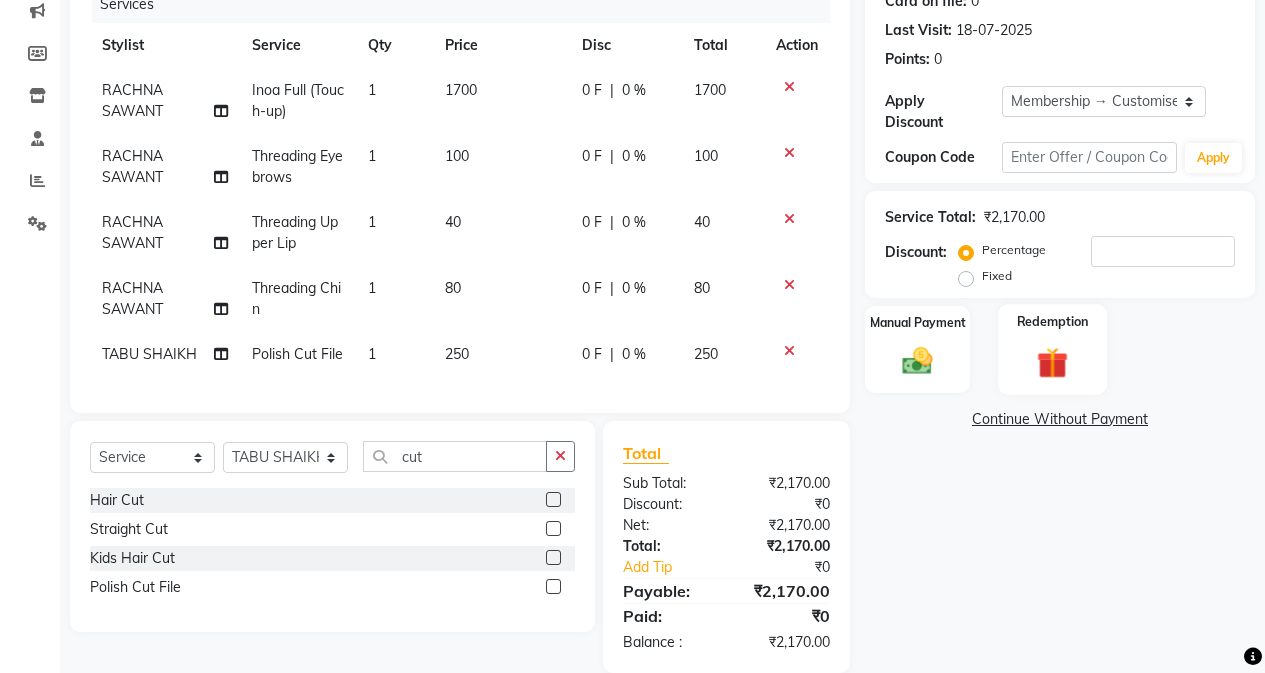 click 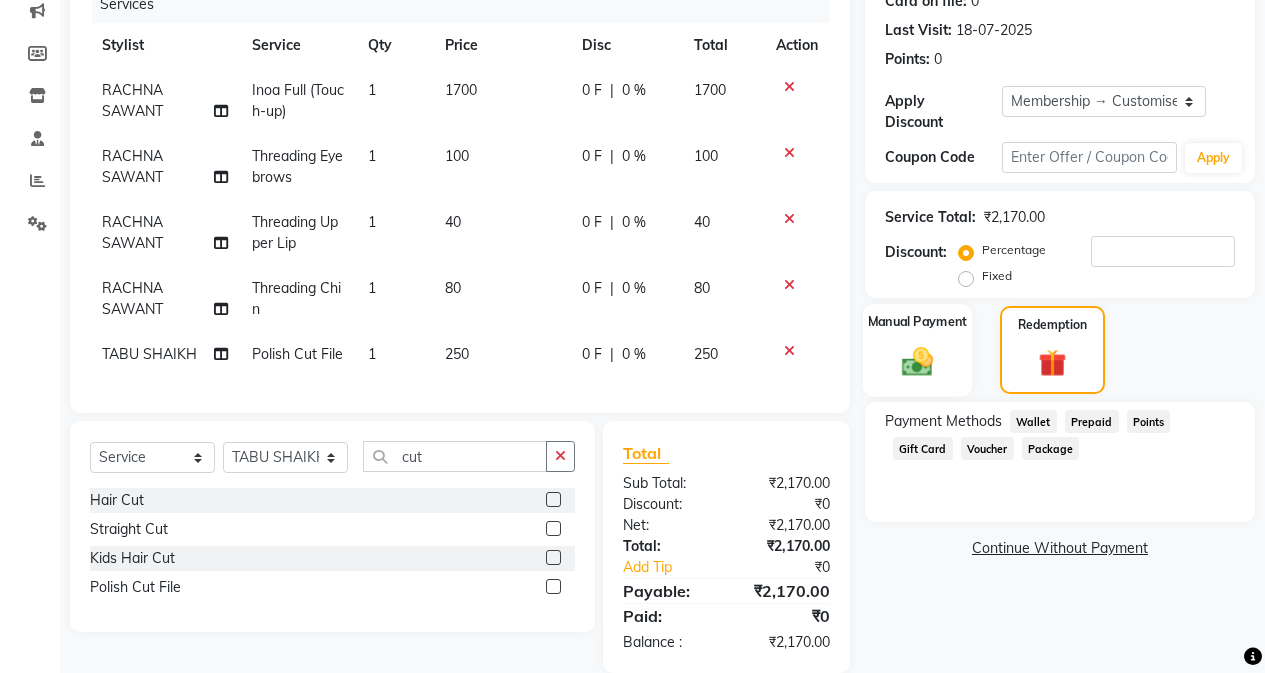 click on "Manual Payment" 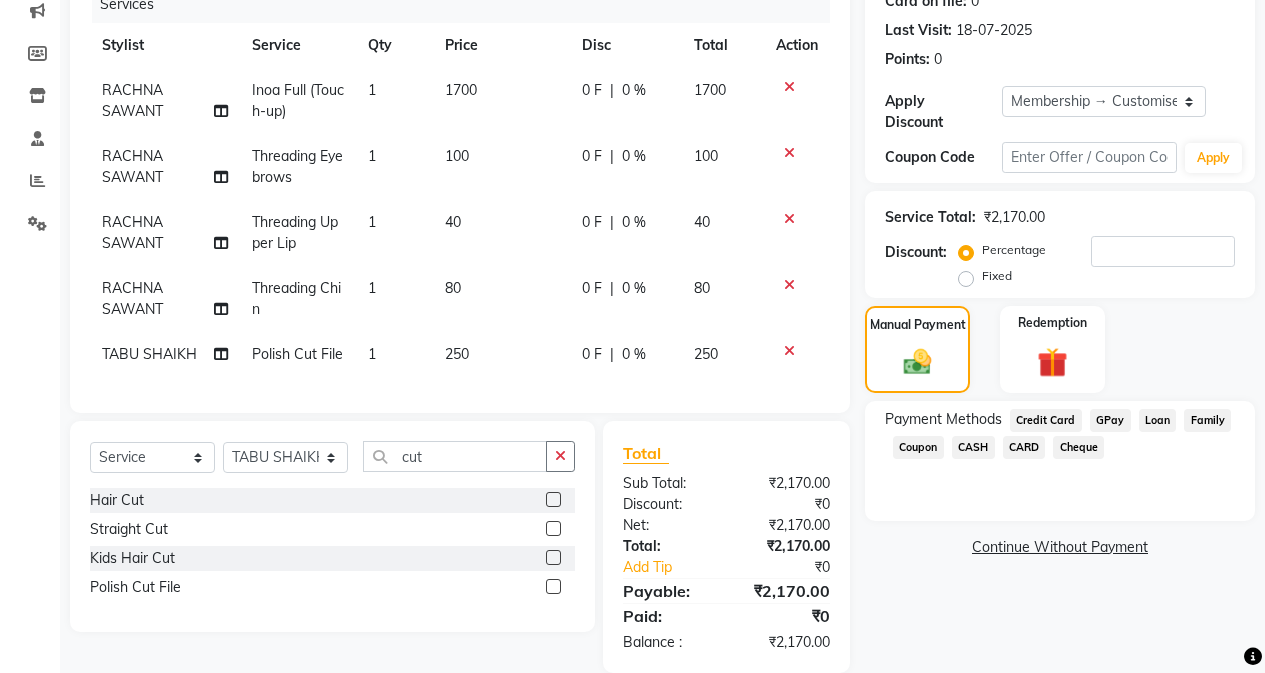 click on "Family" 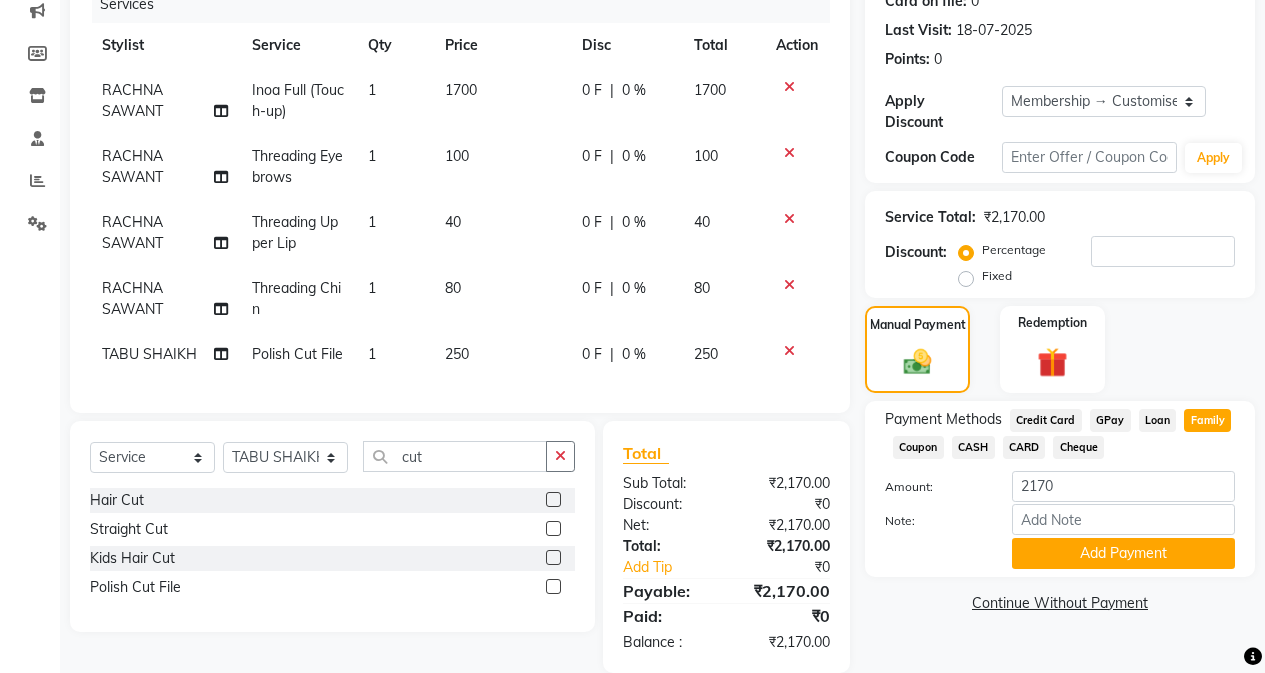 scroll, scrollTop: 307, scrollLeft: 0, axis: vertical 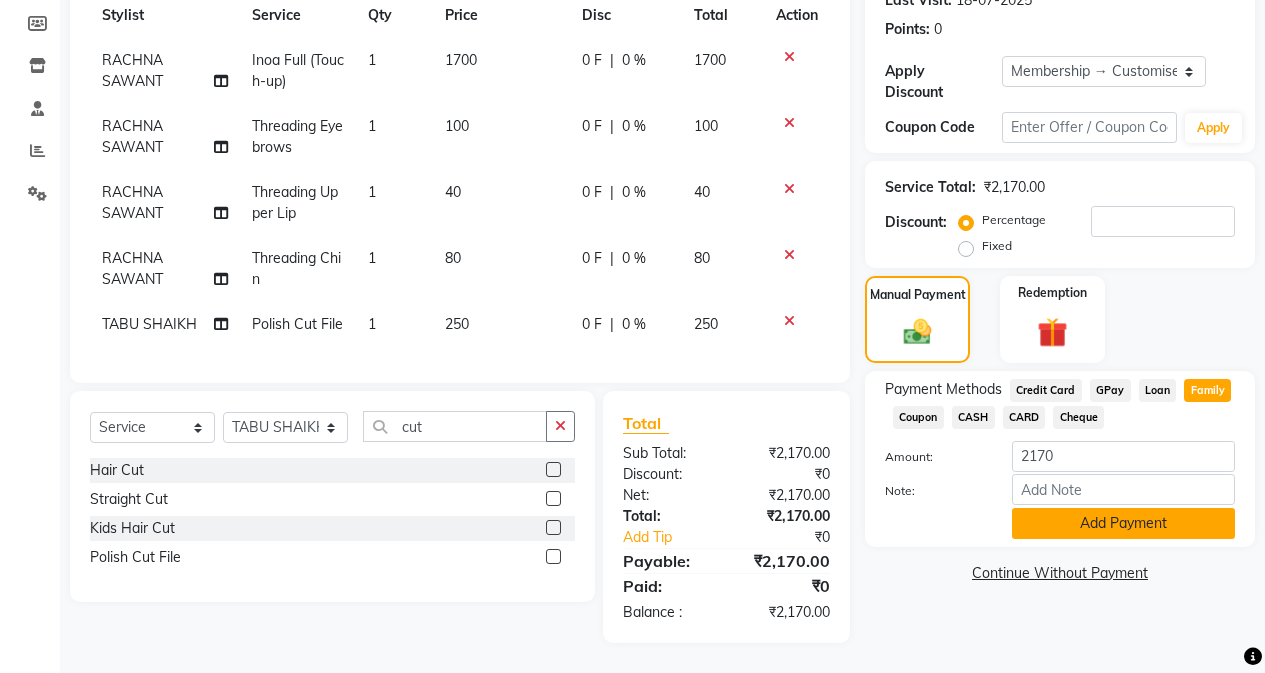 click on "Add Payment" 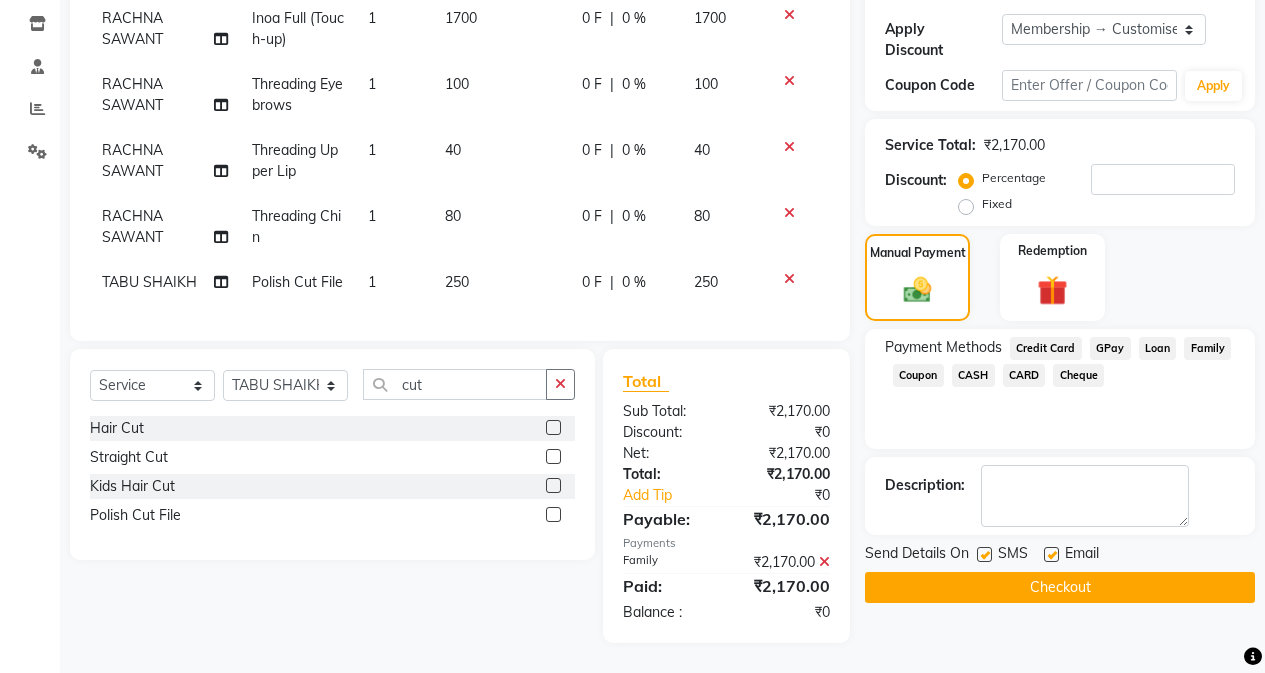 click on "Checkout" 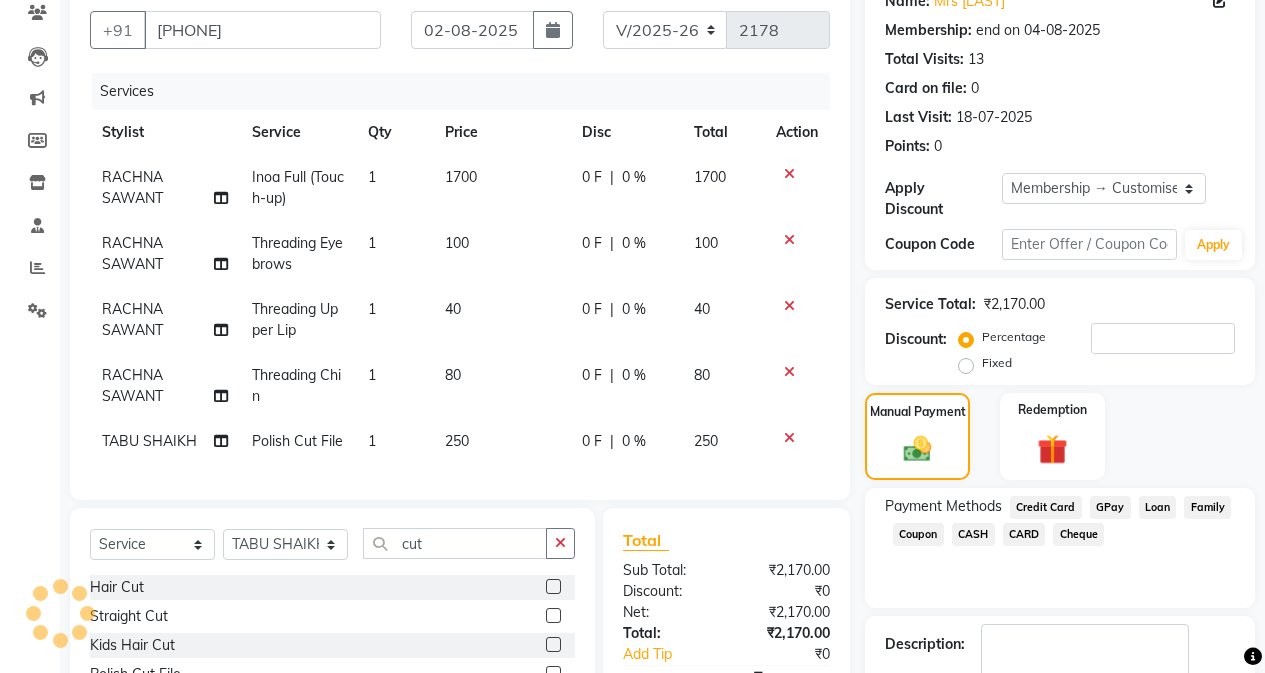 scroll, scrollTop: 0, scrollLeft: 0, axis: both 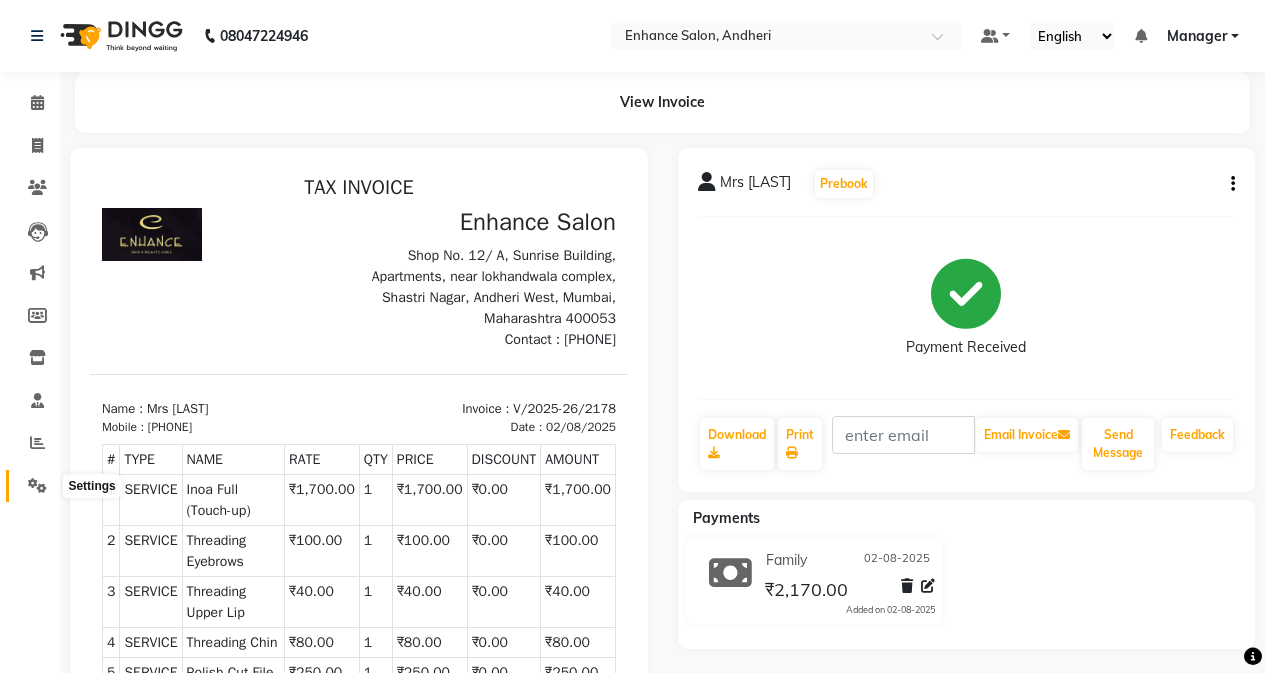 click 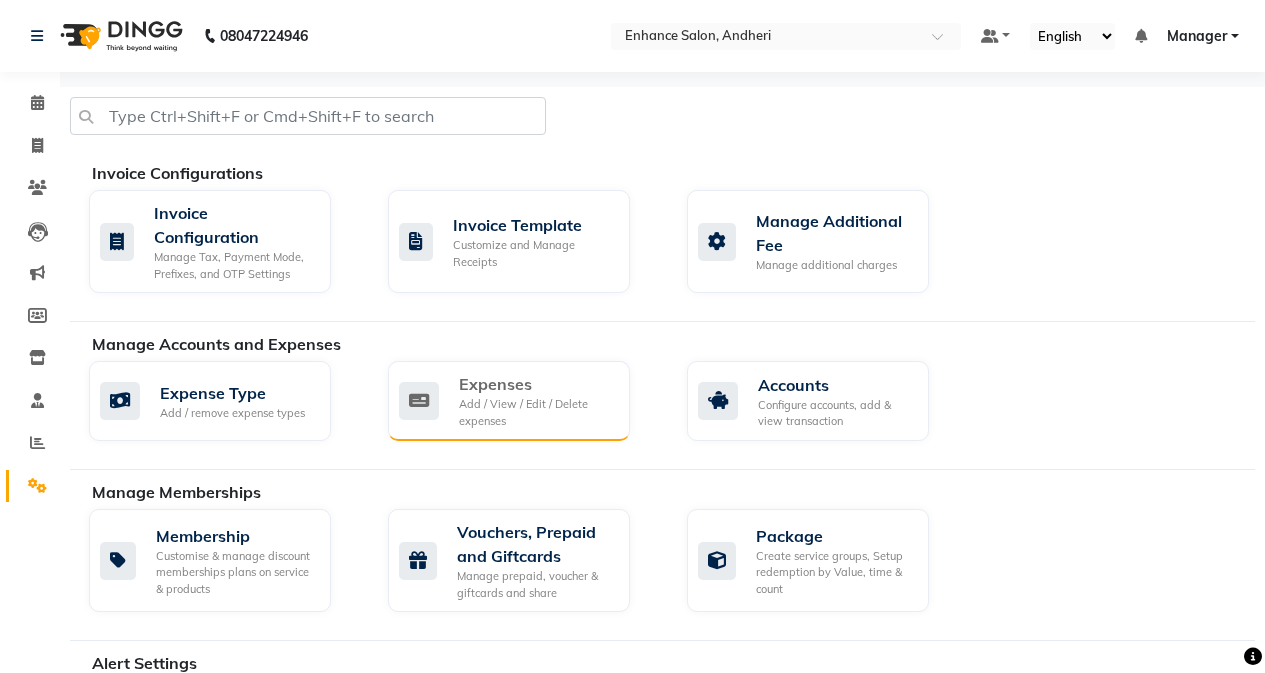 click on "Add / View / Edit / Delete expenses" 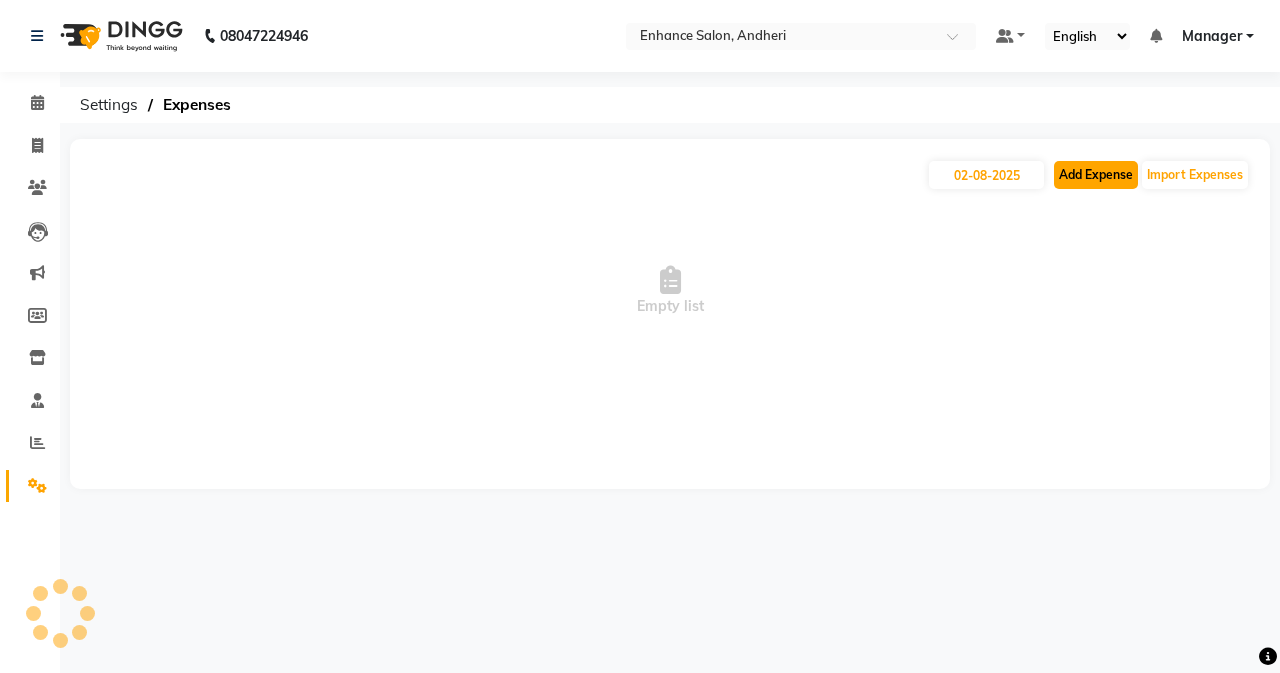 click on "Add Expense" 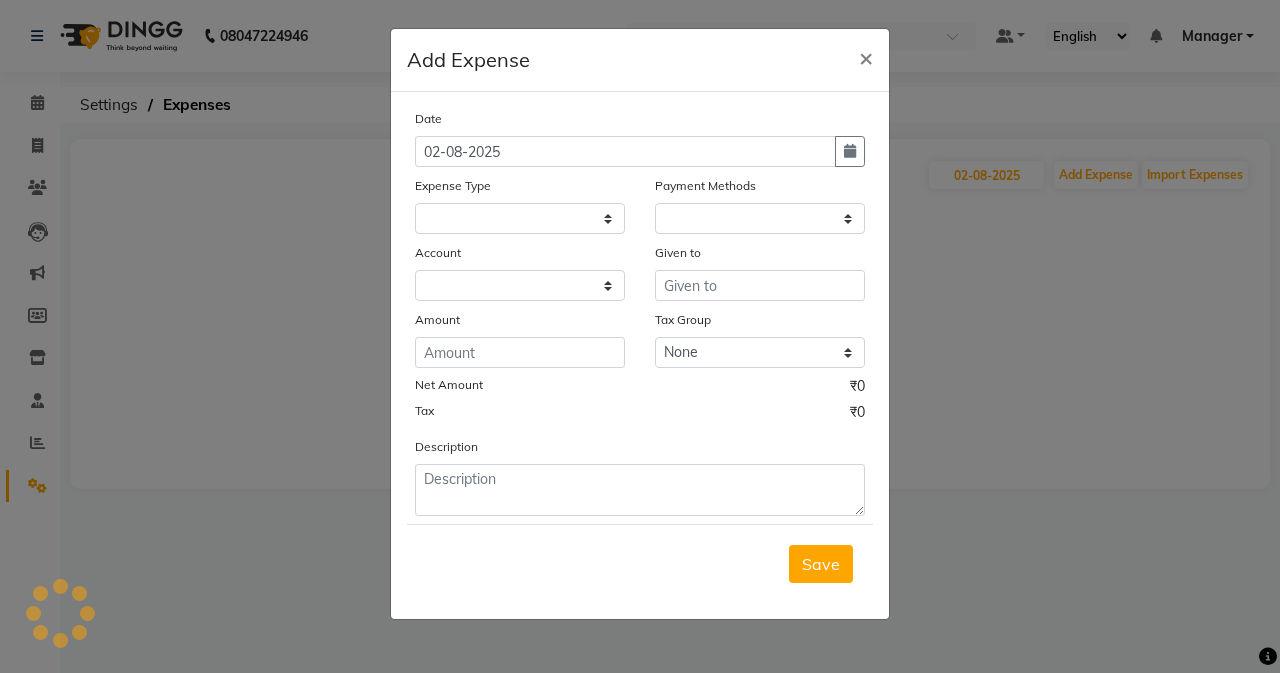 select on "1" 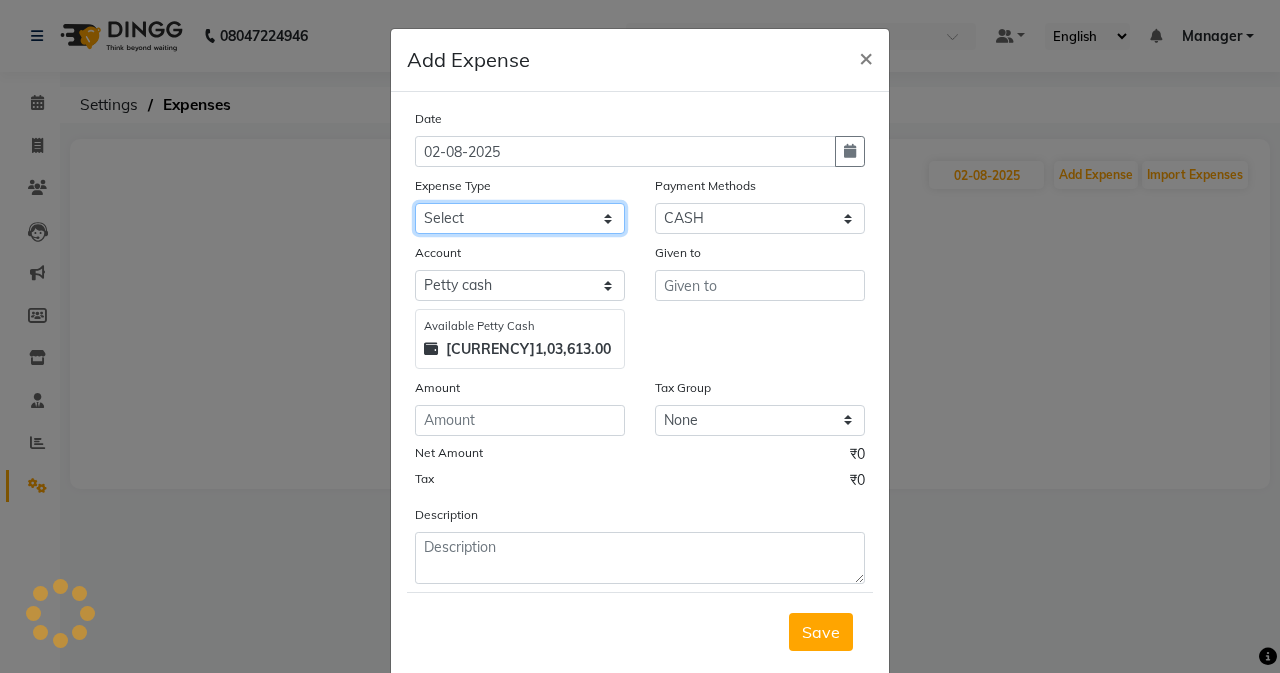 click on "Select Advance Salary Air Condition Rouf Aroma auto money Beauty Bazaar Beauty Palace Beauty Zone Blue sky bombino Botox cell phone Client Snack dejado nails deja returned Dhobi Dione Dmart electrician Electricity Equipment Eyelash Floractive Fragnace general store getwell medical GST Laundry Loreal Maintenance Mali Mayur Milk Shake Miscellaneous Other overtime Pantry Product Ranu Nails Raza computer Rent restaurant Return money Salary Satnique serenite shefali shivshankar Soaked Social Media Staff Snacks stationary sweeper Tata power Tax Tea Manoj Tea & Refreshment Tip toiletry Utilities Water Bill wax we fast" 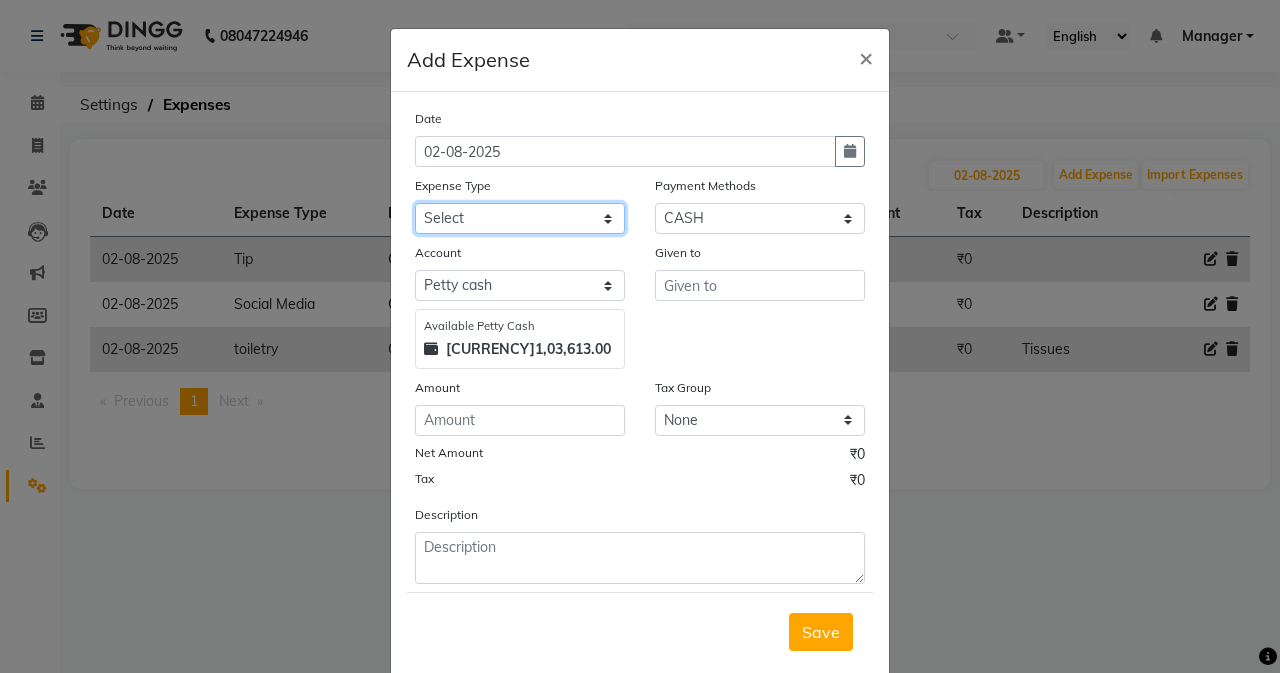 select on "18688" 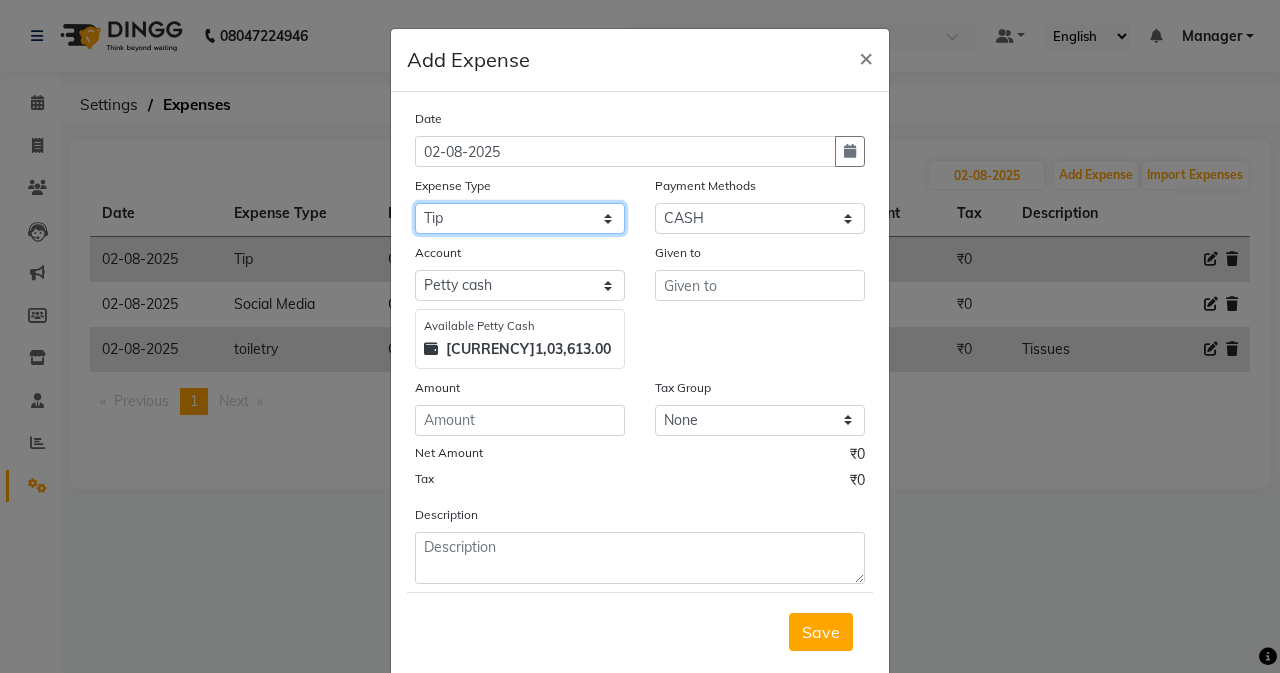click on "Select Advance Salary Air Condition Rouf Aroma auto money Beauty Bazaar Beauty Palace Beauty Zone Blue sky bombino Botox cell phone Client Snack dejado nails deja returned Dhobi Dione Dmart electrician Electricity Equipment Eyelash Floractive Fragnace general store getwell medical GST Laundry Loreal Maintenance Mali Mayur Milk Shake Miscellaneous Other overtime Pantry Product Ranu Nails Raza computer Rent restaurant Return money Salary Satnique serenite shefali shivshankar Soaked Social Media Staff Snacks stationary sweeper Tata power Tax Tea Manoj Tea & Refreshment Tip toiletry Utilities Water Bill wax we fast" 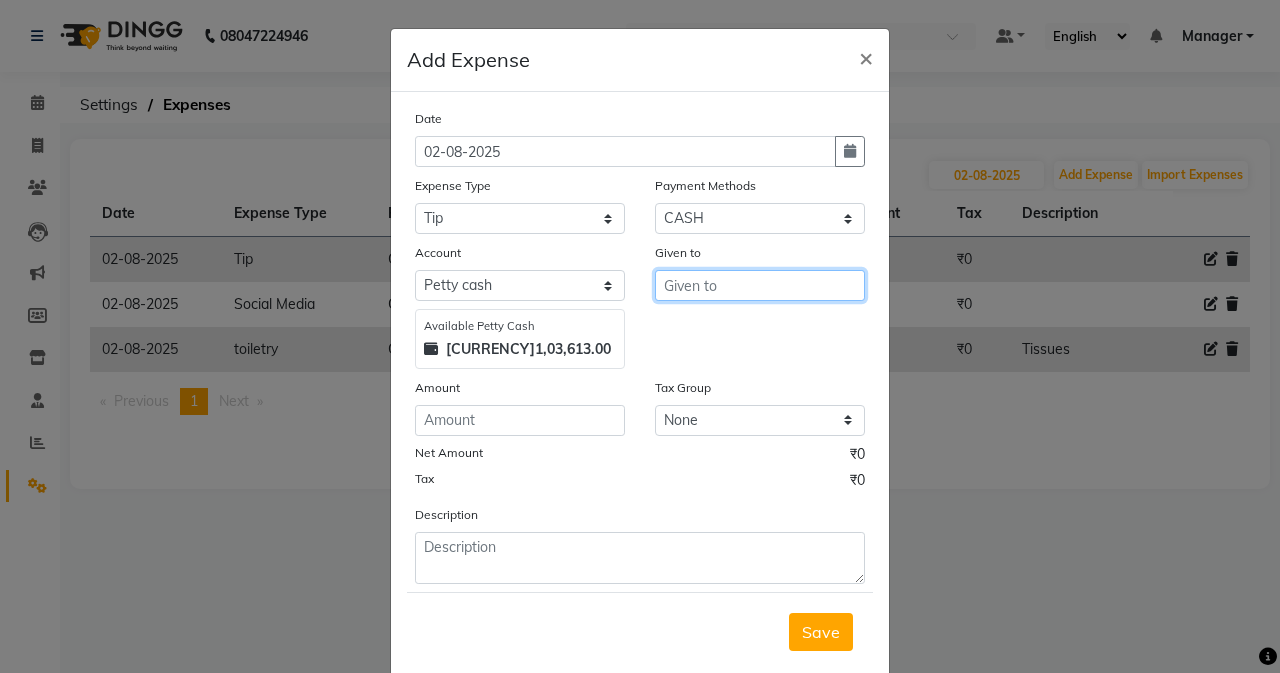 click at bounding box center (760, 285) 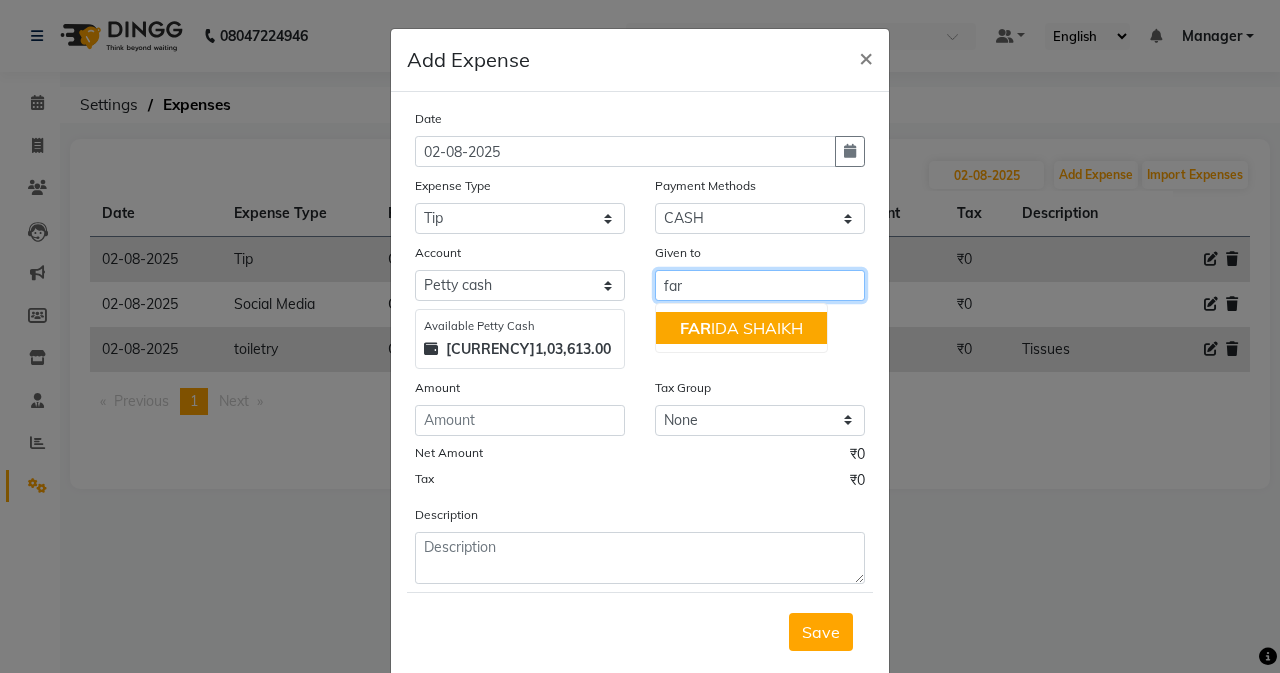 click on "[PERSON]" at bounding box center (741, 328) 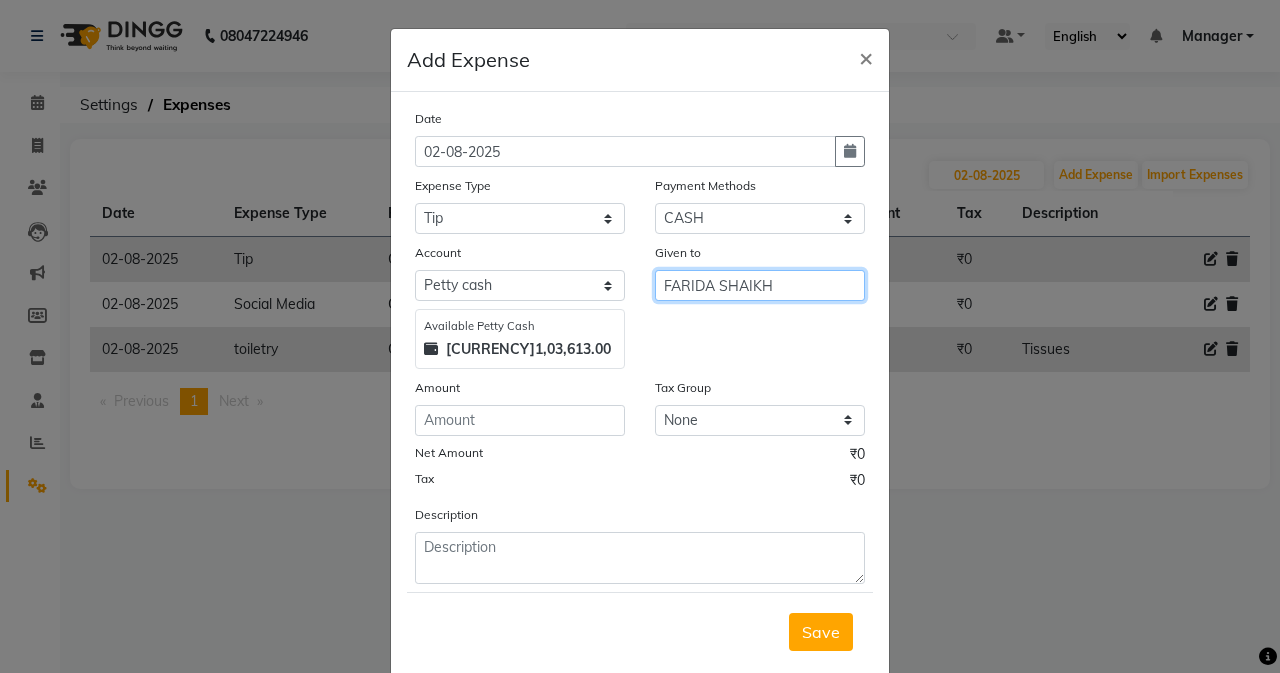 type on "FARIDA SHAIKH" 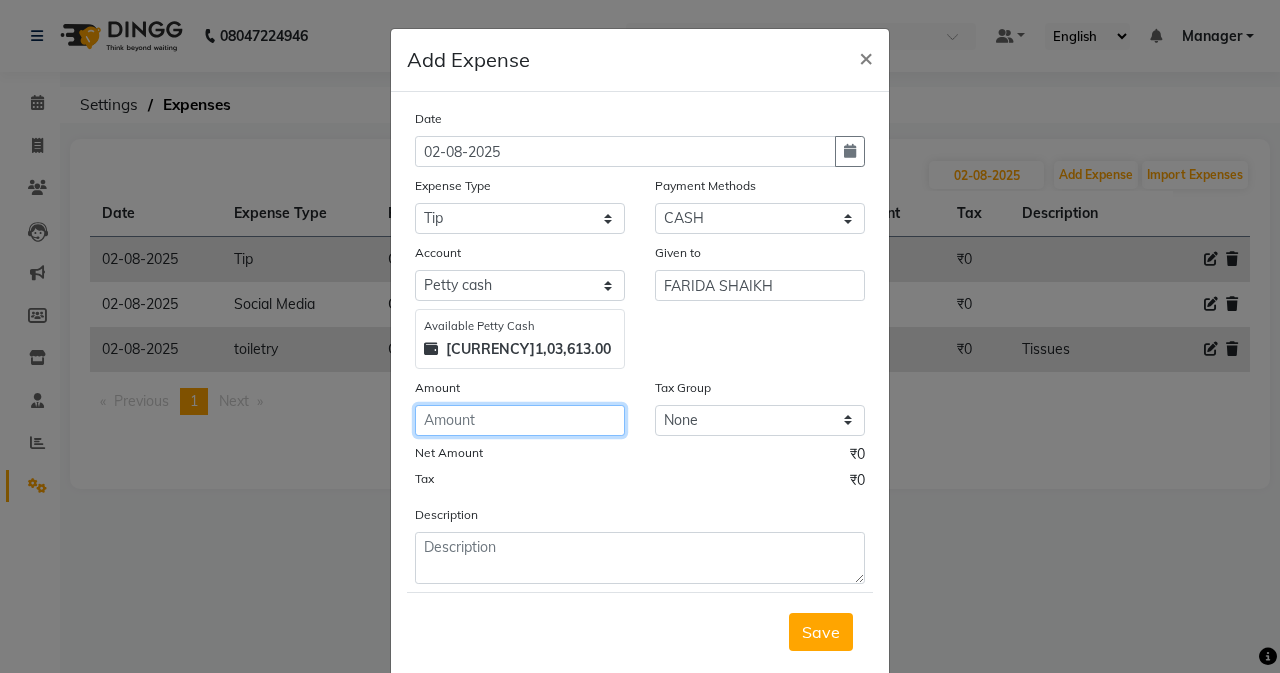 click 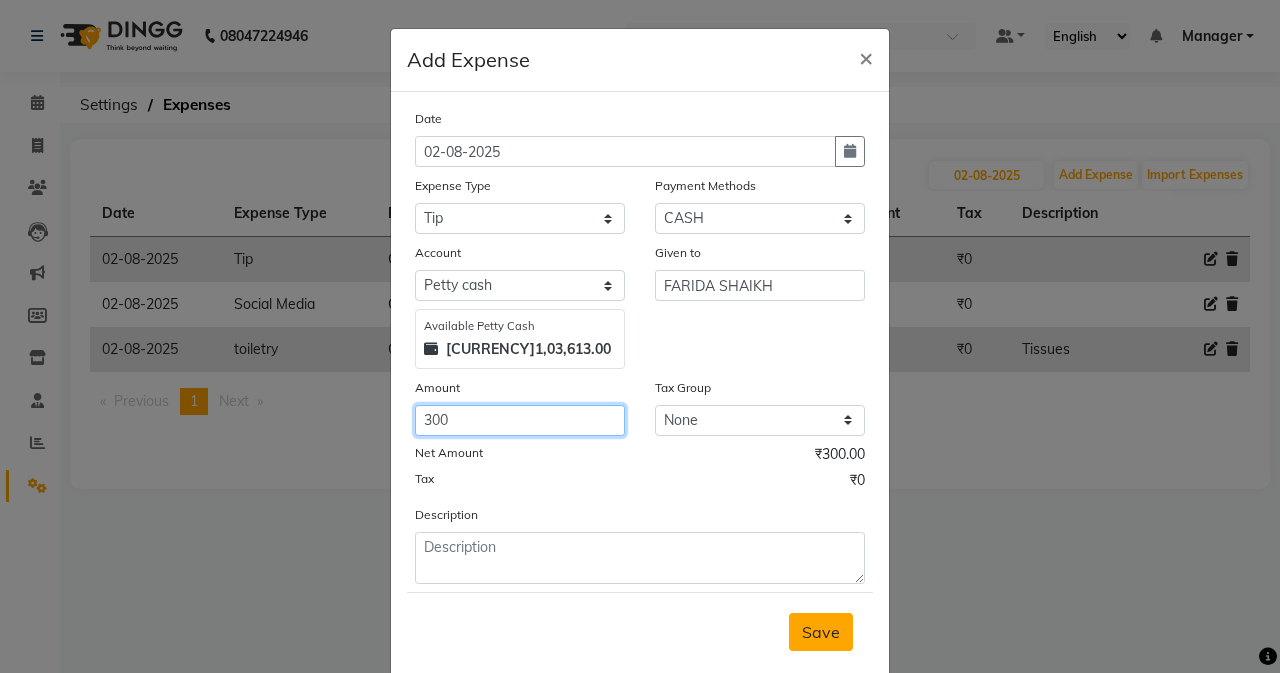 type on "300" 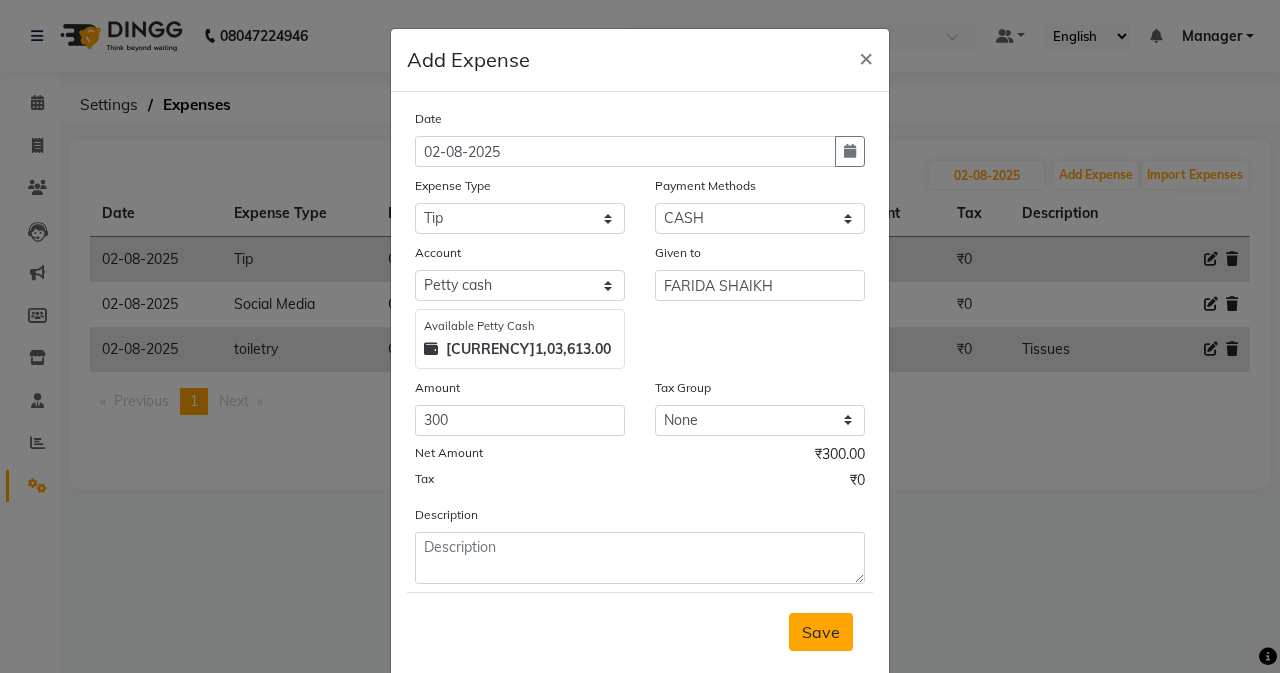 click on "Save" at bounding box center (821, 632) 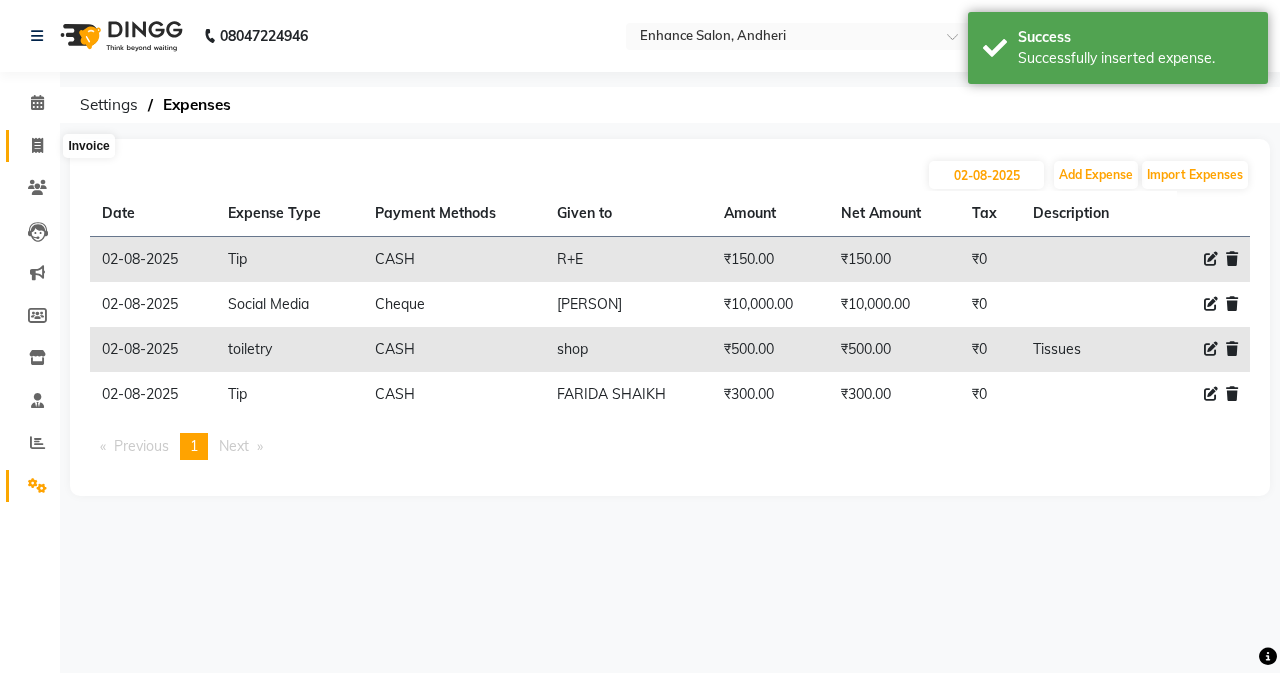 click 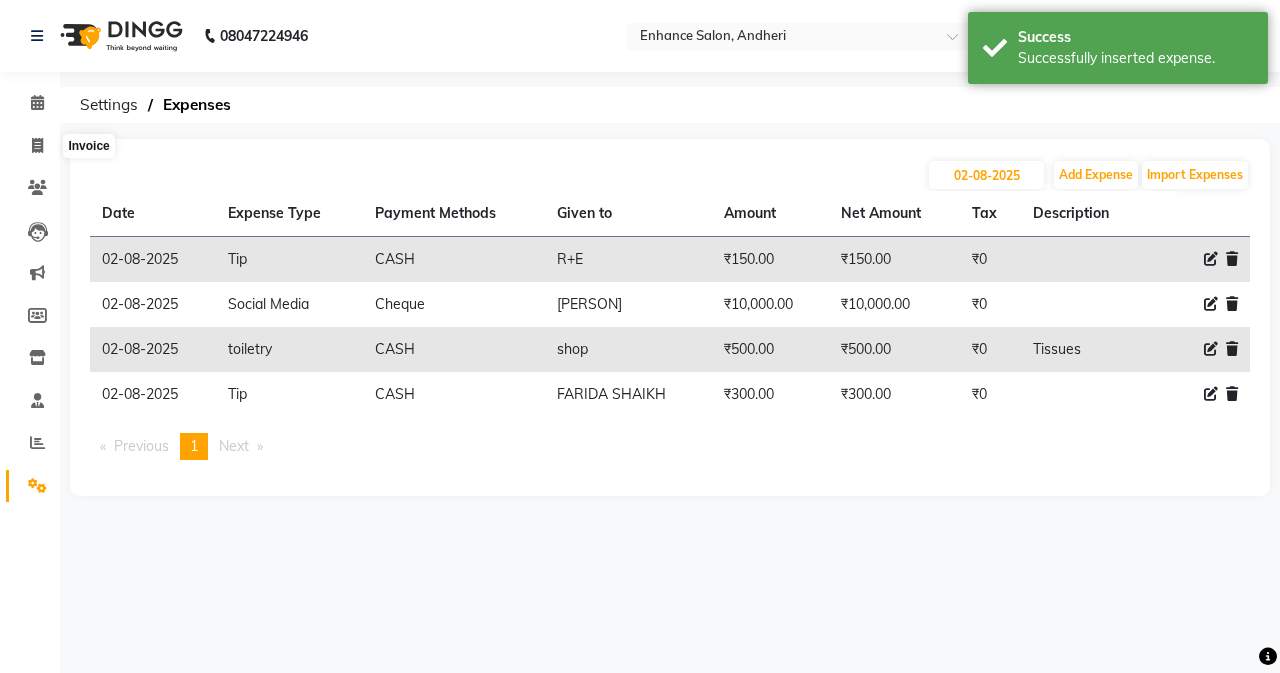 select on "service" 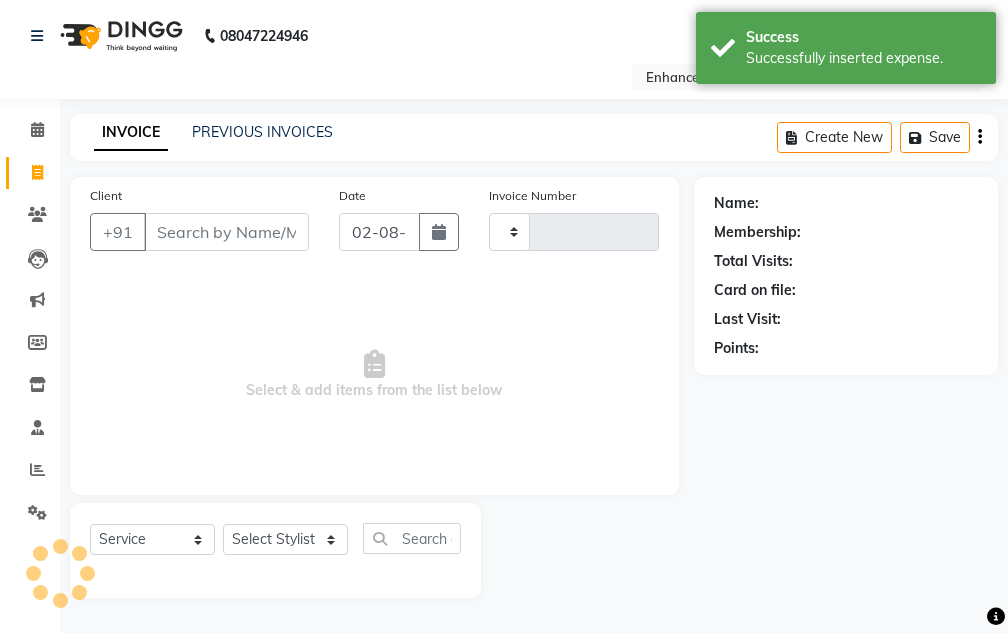 type on "2179" 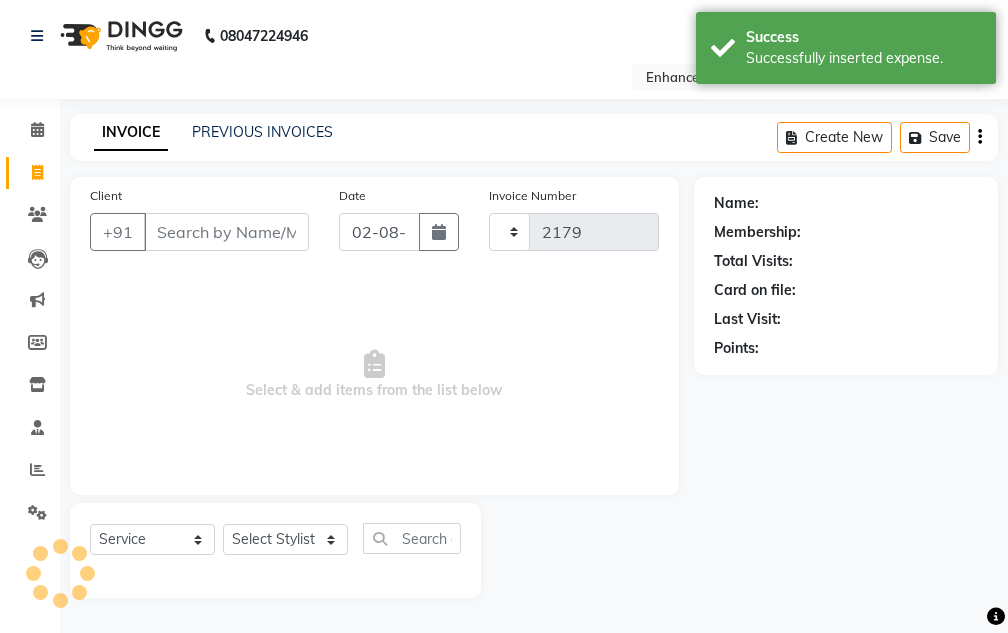 select on "7236" 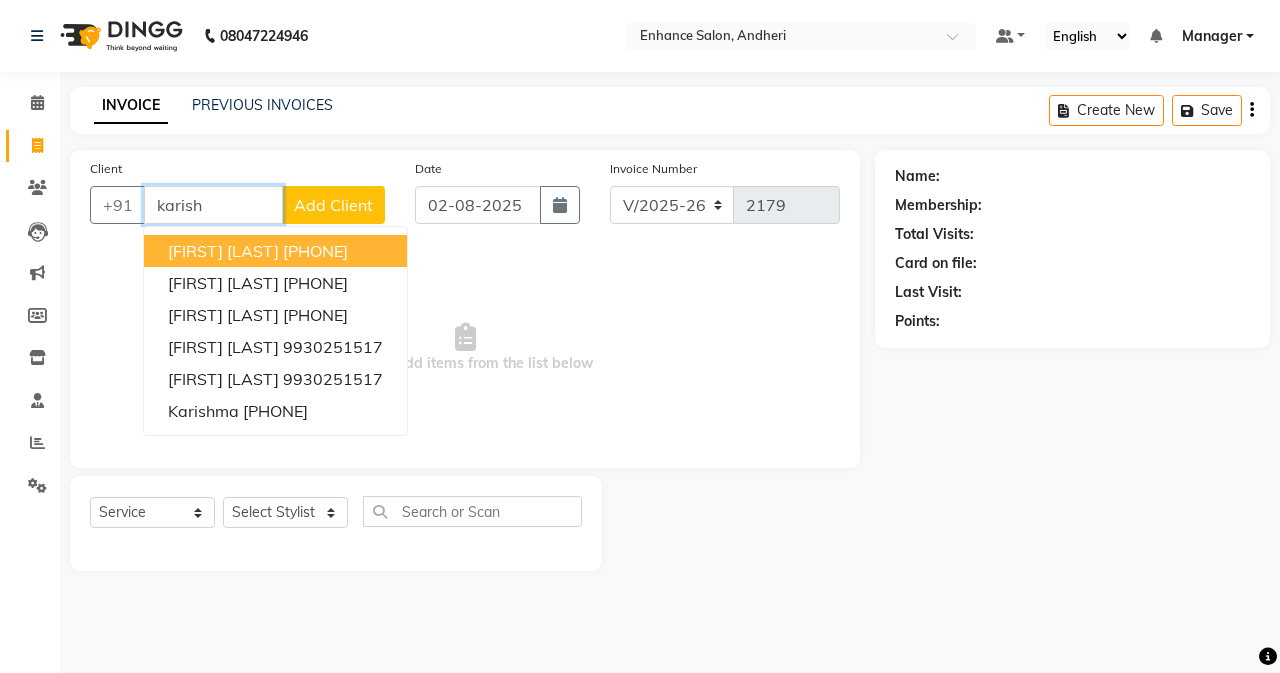 click on "[FIRST] [LAST] [PHONE]" at bounding box center (275, 251) 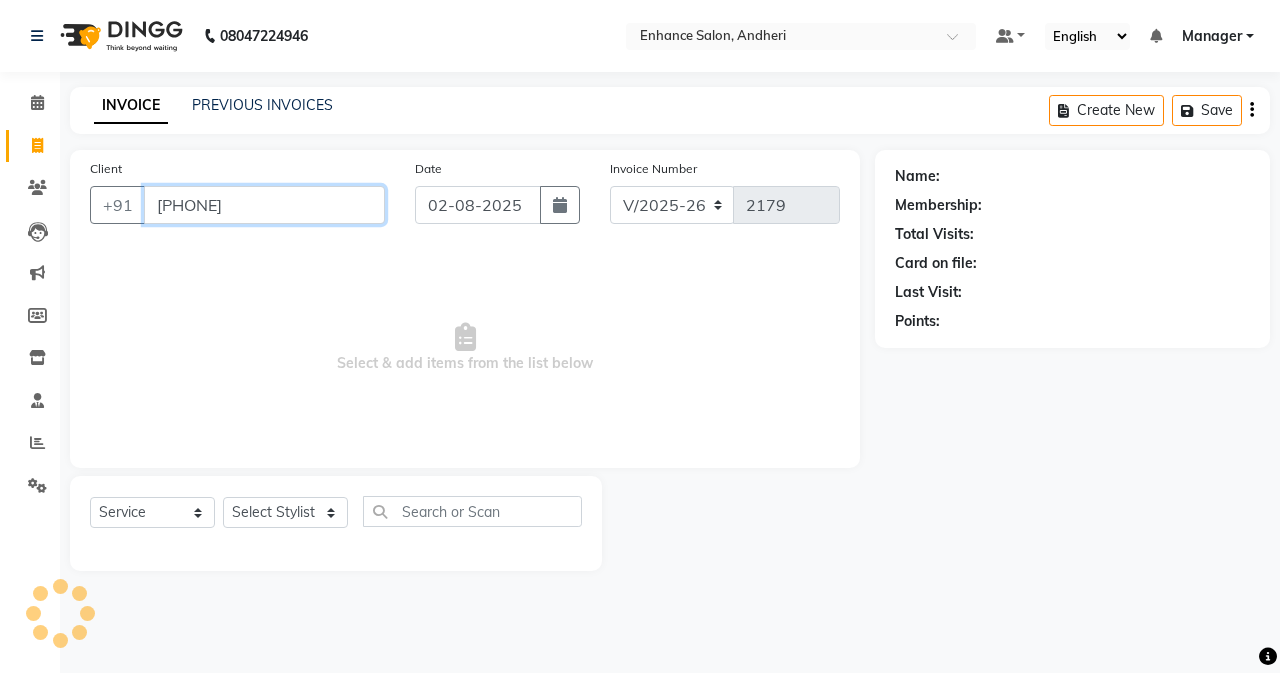 type on "[PHONE]" 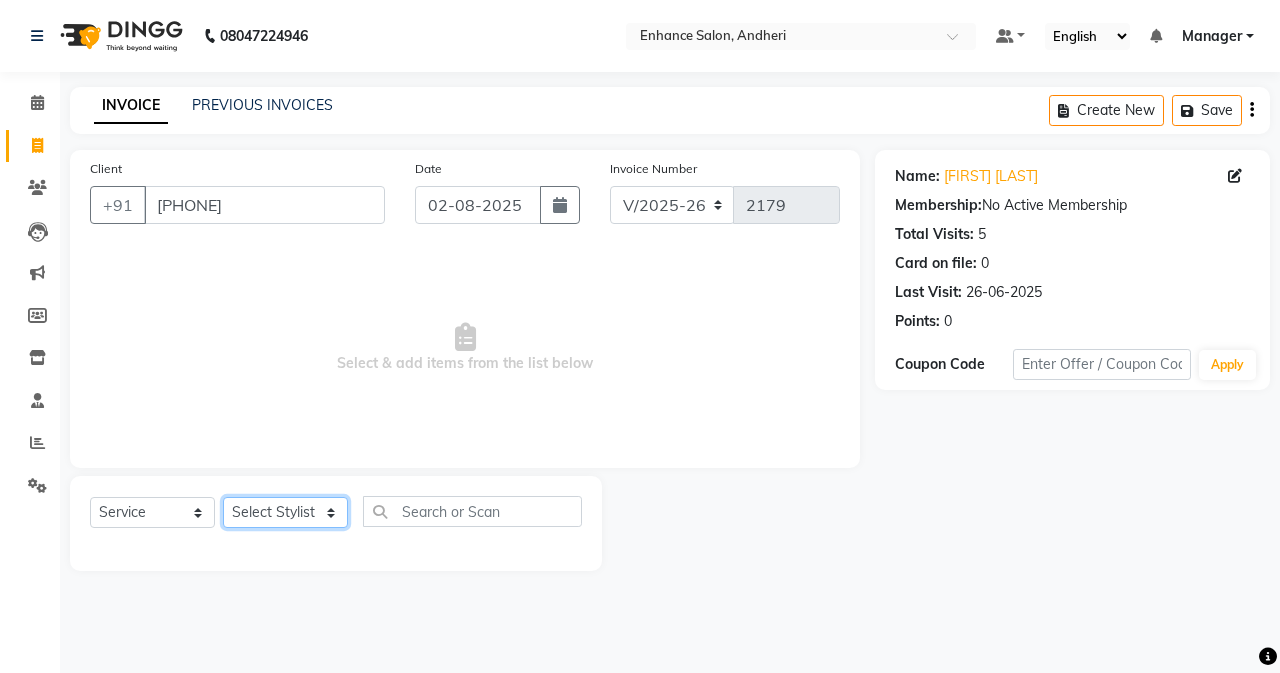 click on "Select Stylist Admin [PERSON]  [FIRST] [LAST] [FIRST] [LAST] Manager [FIRST] [LAST] [FIRST] [LAST] [FIRST] [LAST] [FIRST] [LAST] [FIRST] [LAST] [FIRST] [LAST] [FIRST] [LAST] [FIRST] [LAST] [FIRST] [LAST]" 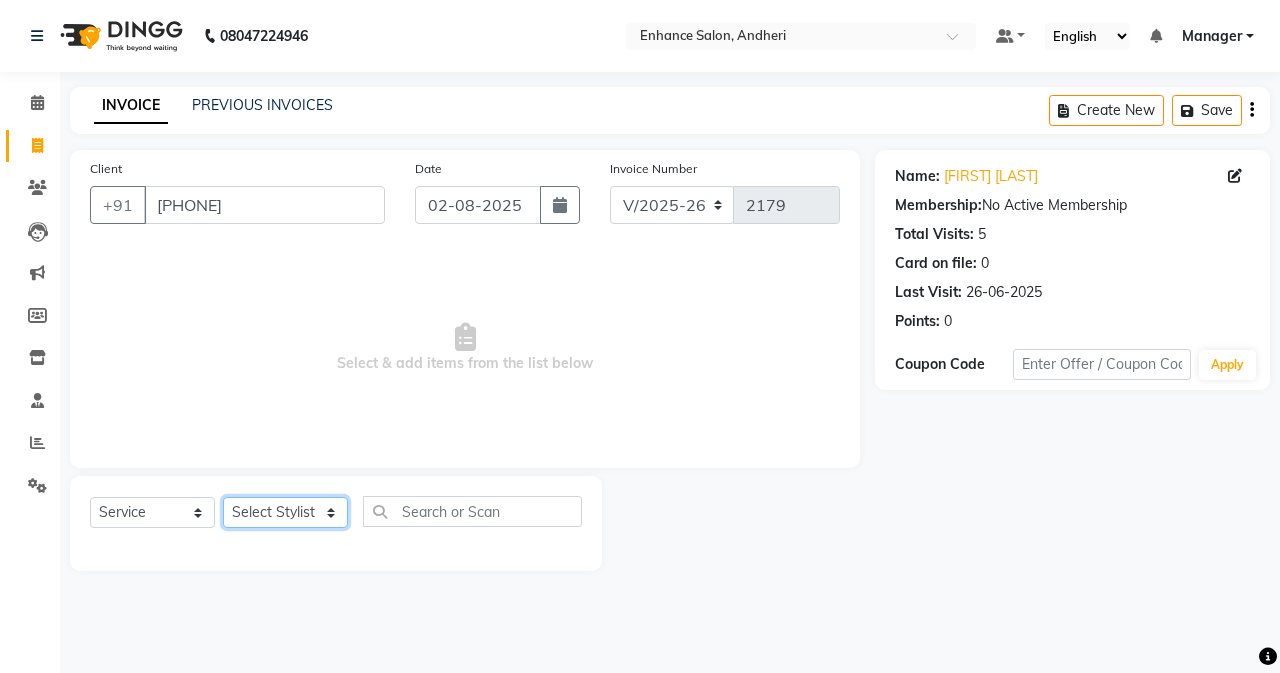 select on "61736" 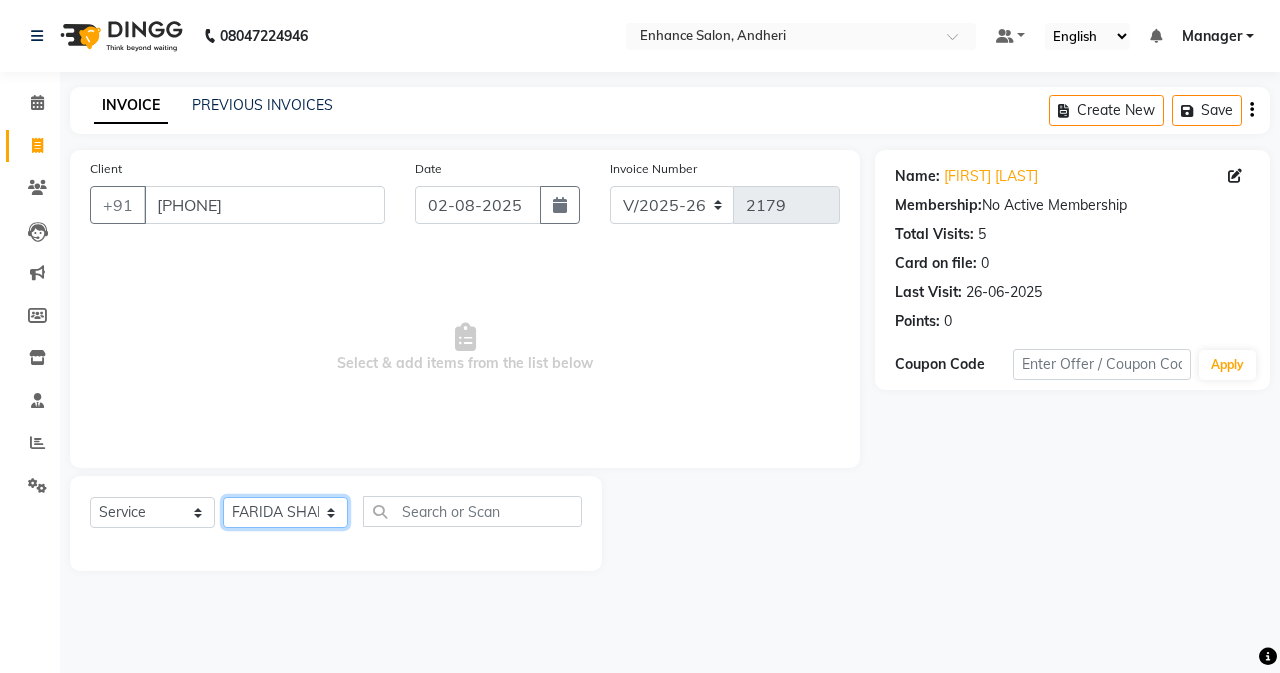 click on "Select Stylist Admin [PERSON]  [FIRST] [LAST] [FIRST] [LAST] Manager [FIRST] [LAST] [FIRST] [LAST] [FIRST] [LAST] [FIRST] [LAST] [FIRST] [LAST] [FIRST] [LAST] [FIRST] [LAST] [FIRST] [LAST] [FIRST] [LAST]" 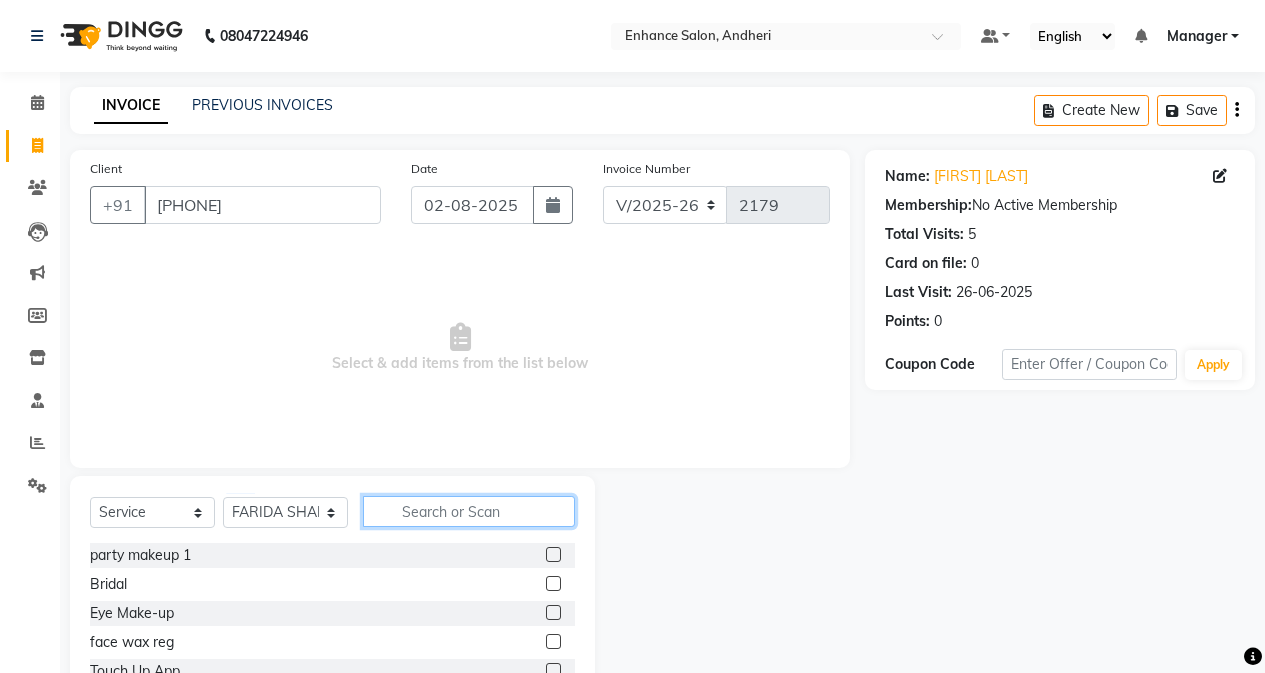click 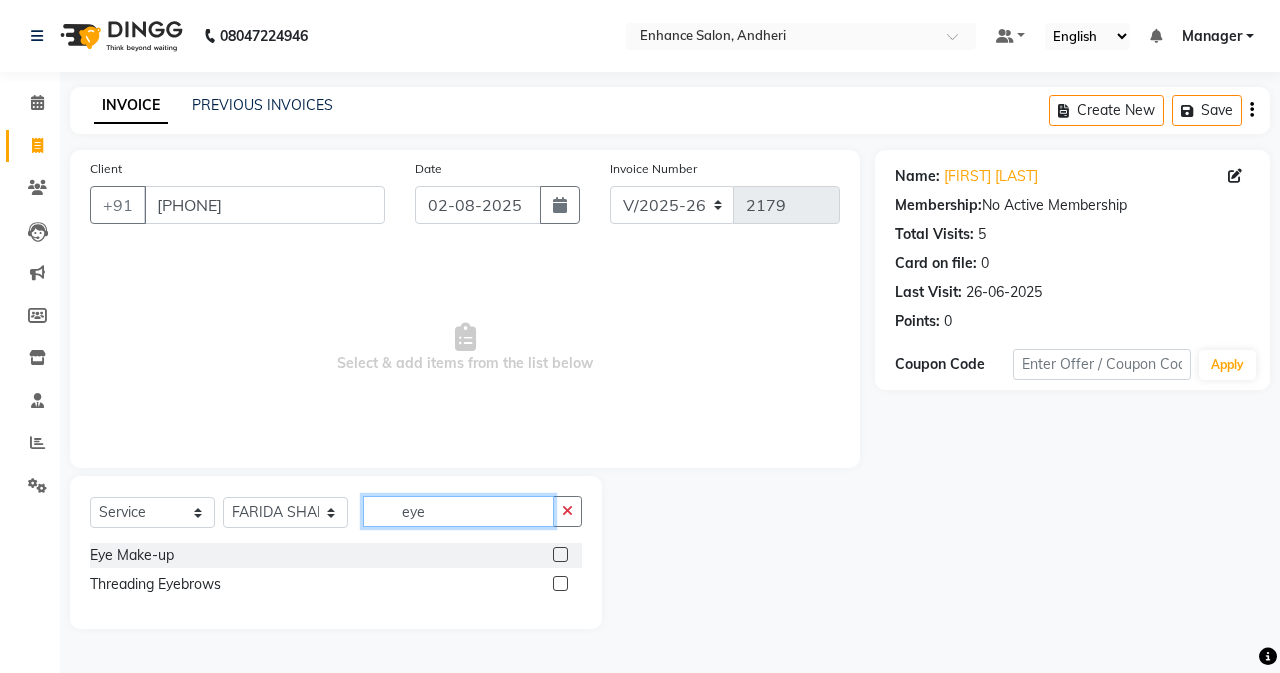 type on "eye" 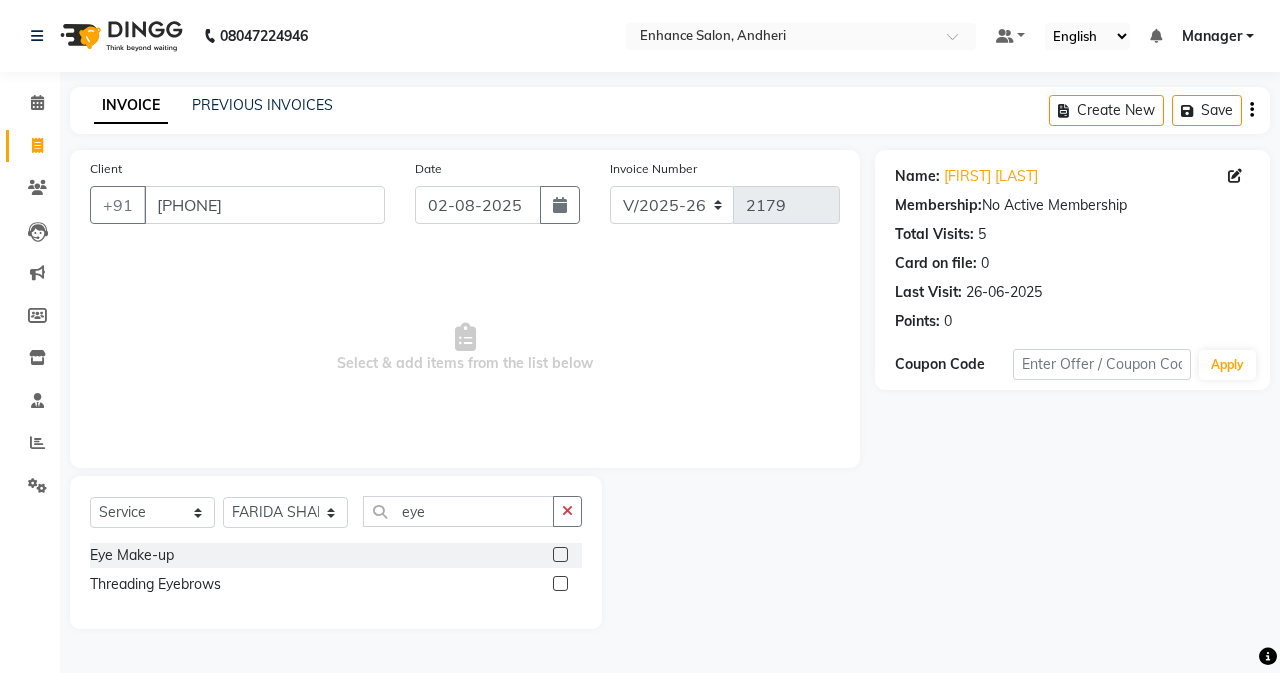 click 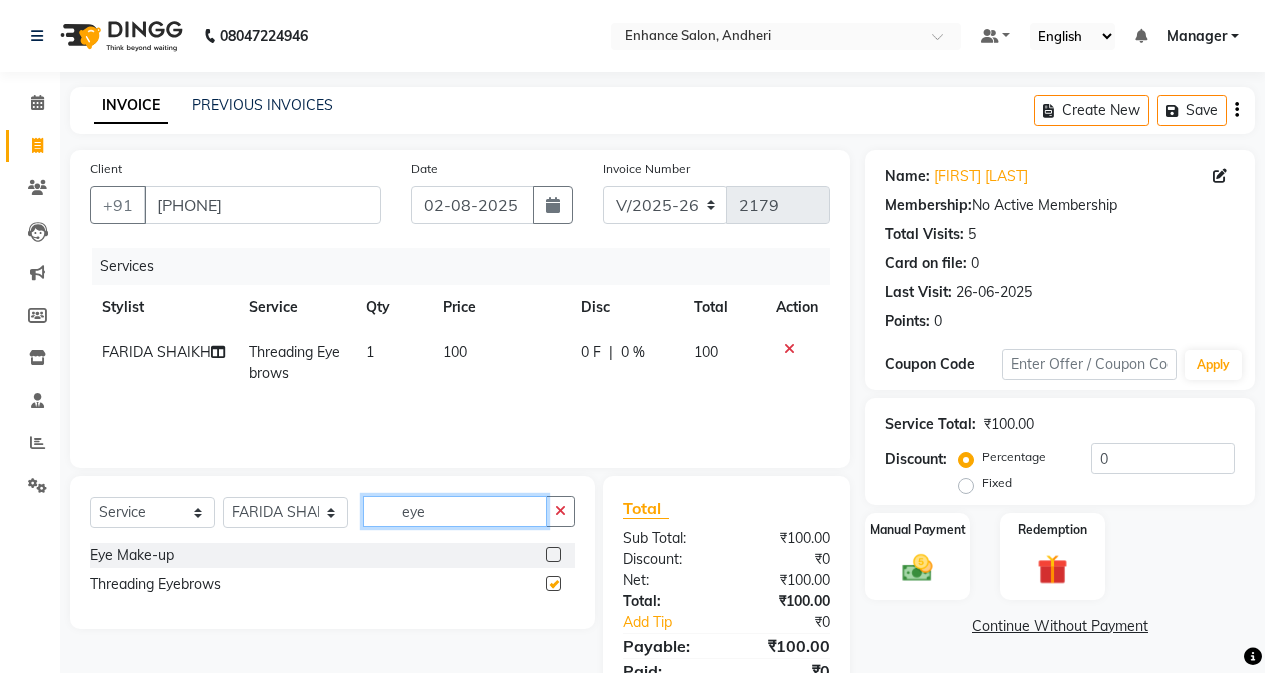checkbox on "false" 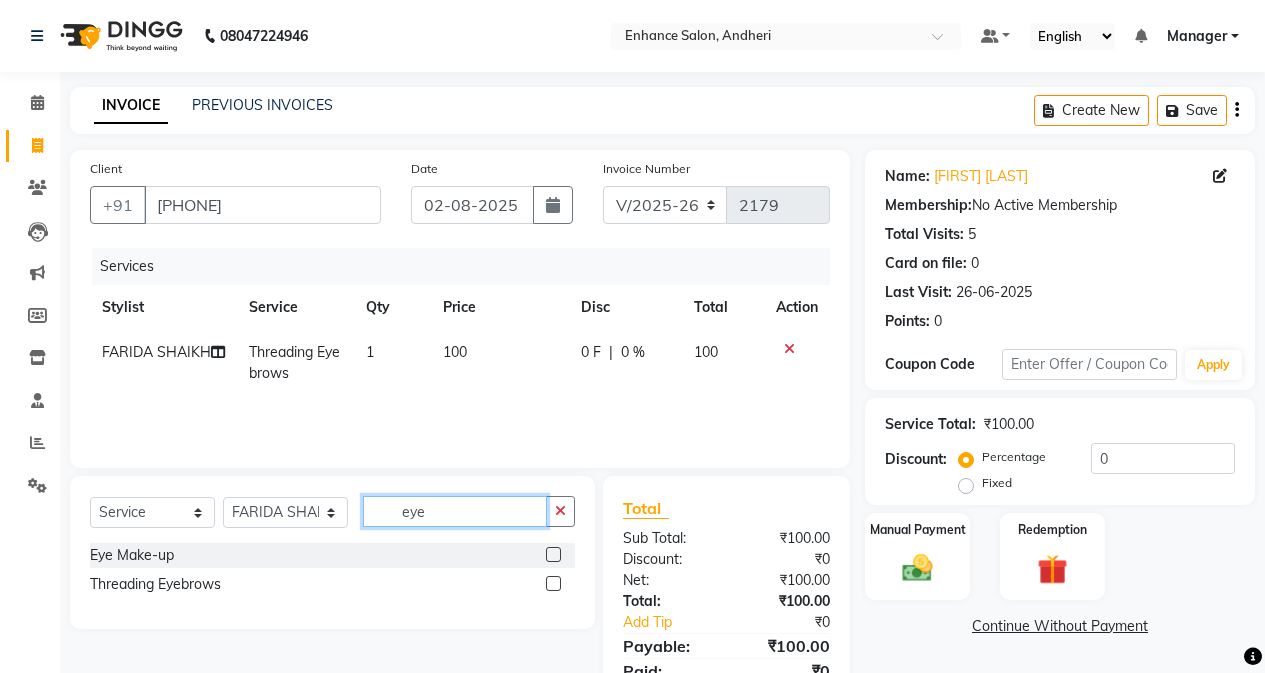 click on "eye" 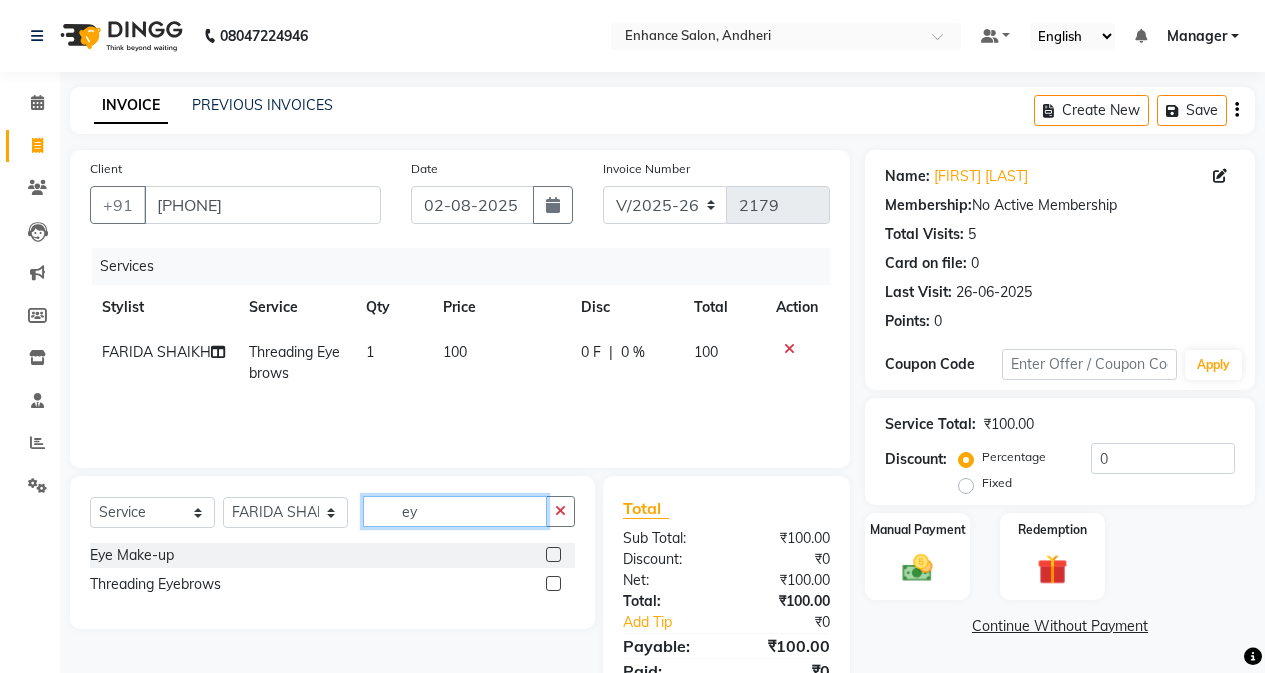 type on "e" 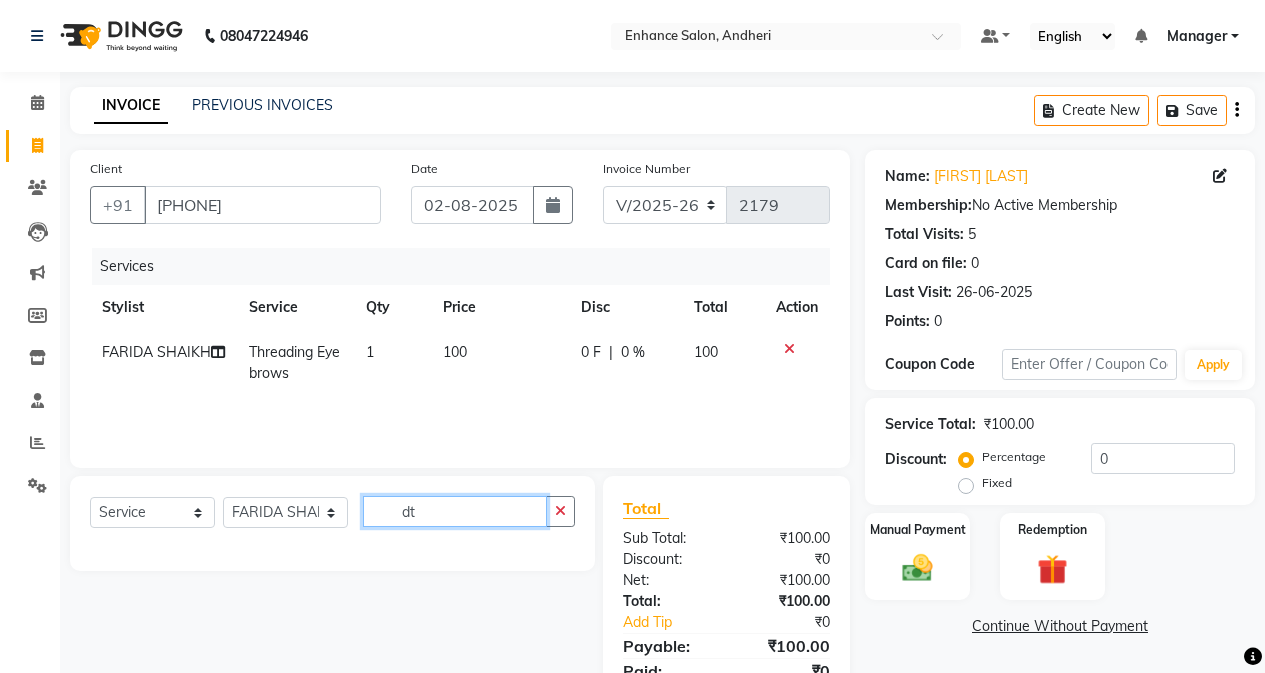 type on "d" 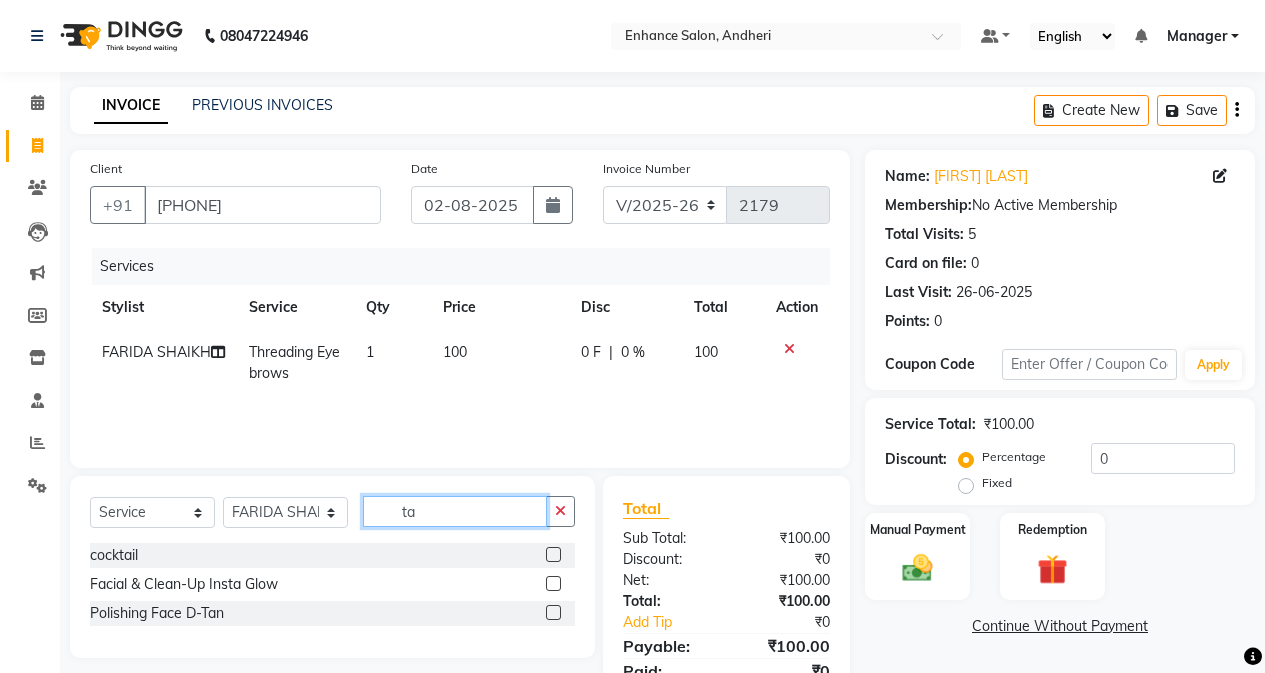 type on "t" 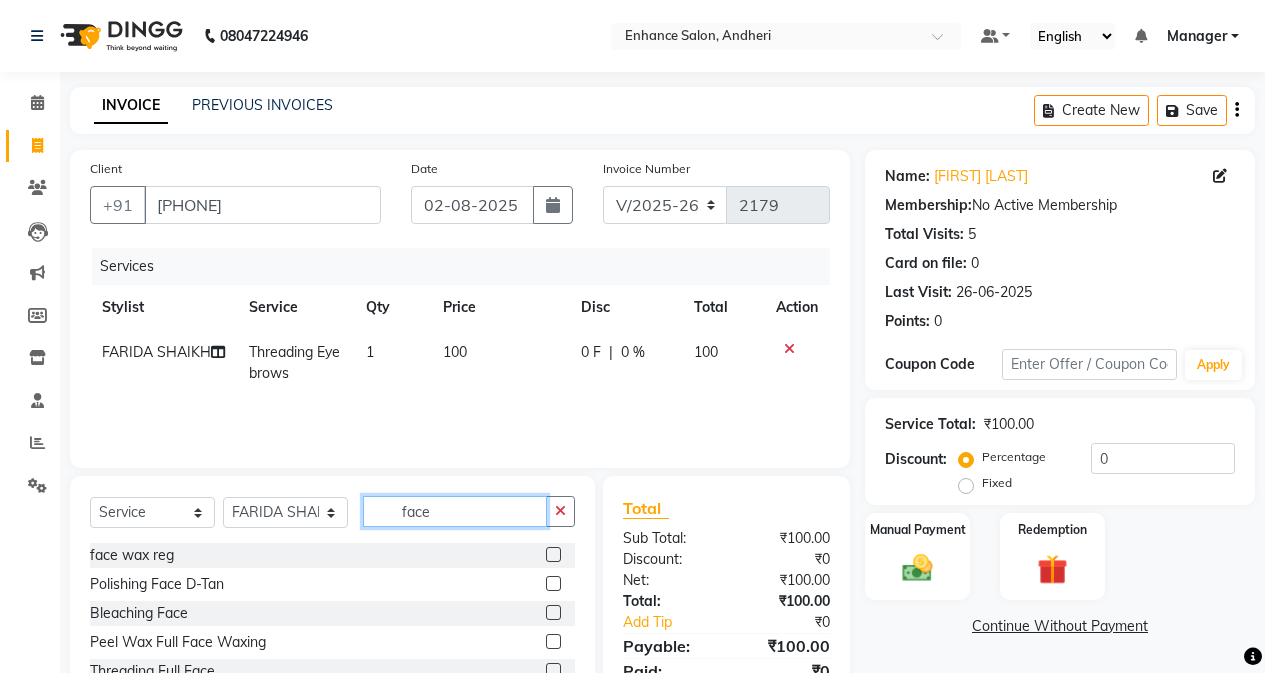 type on "face" 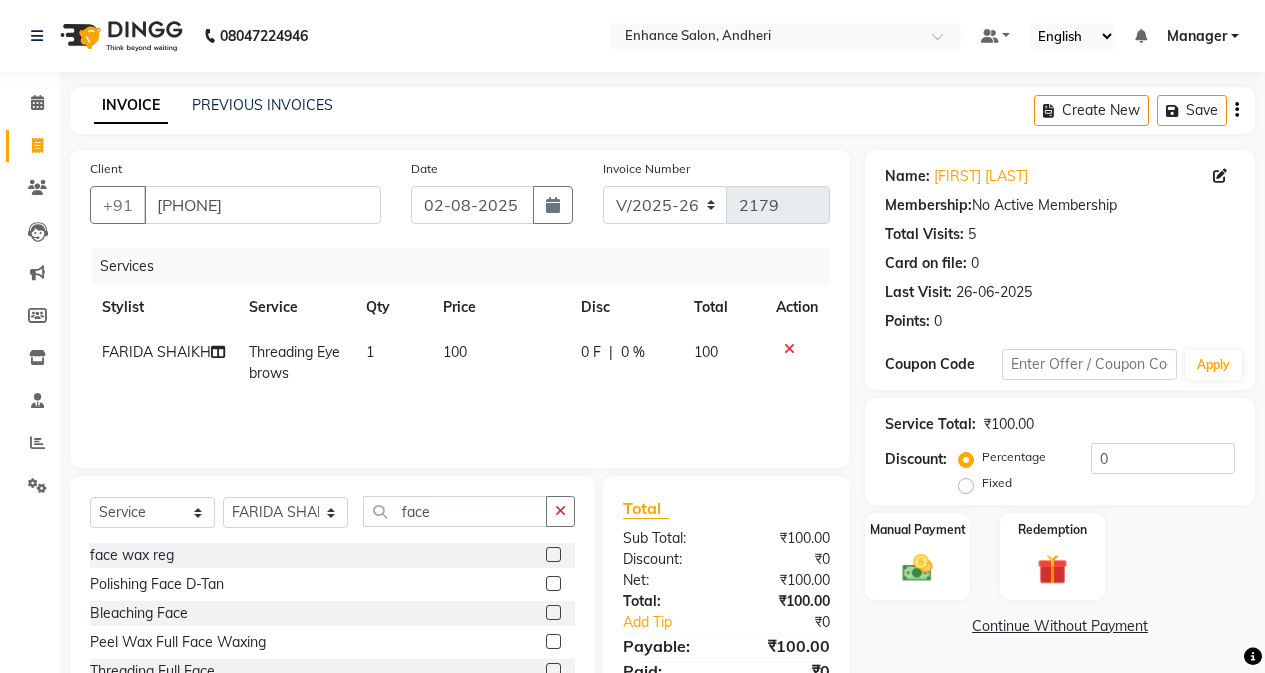 click 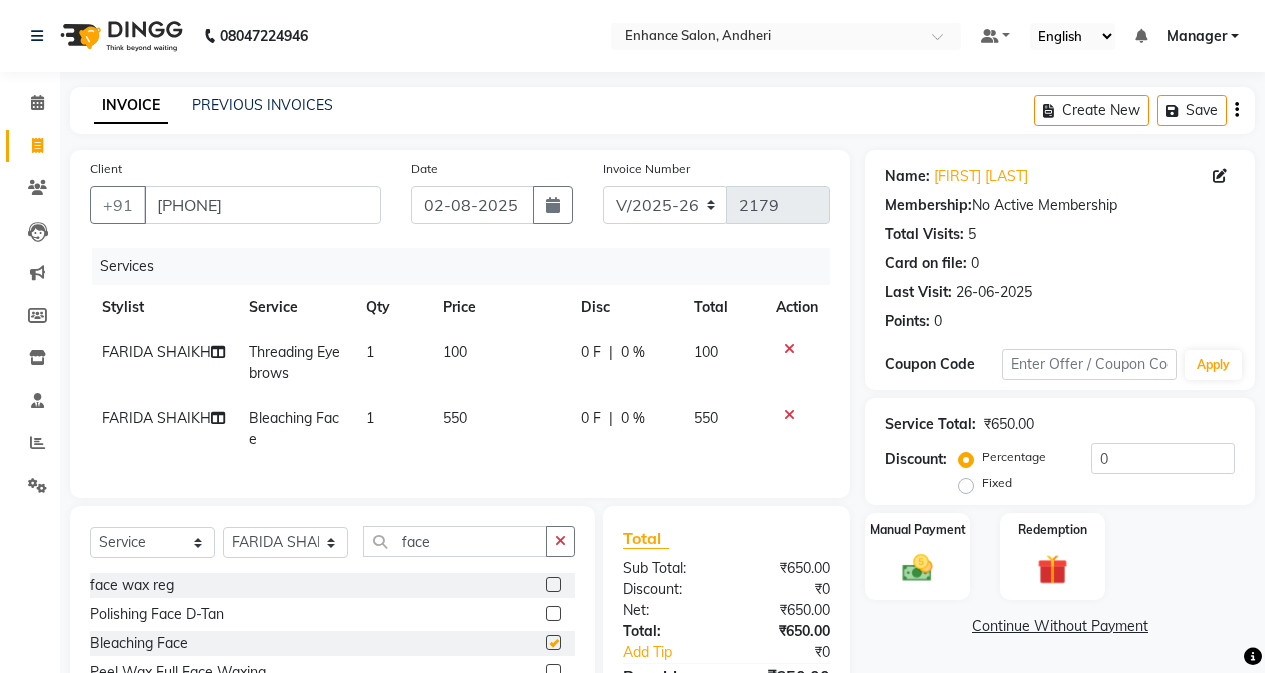 checkbox on "false" 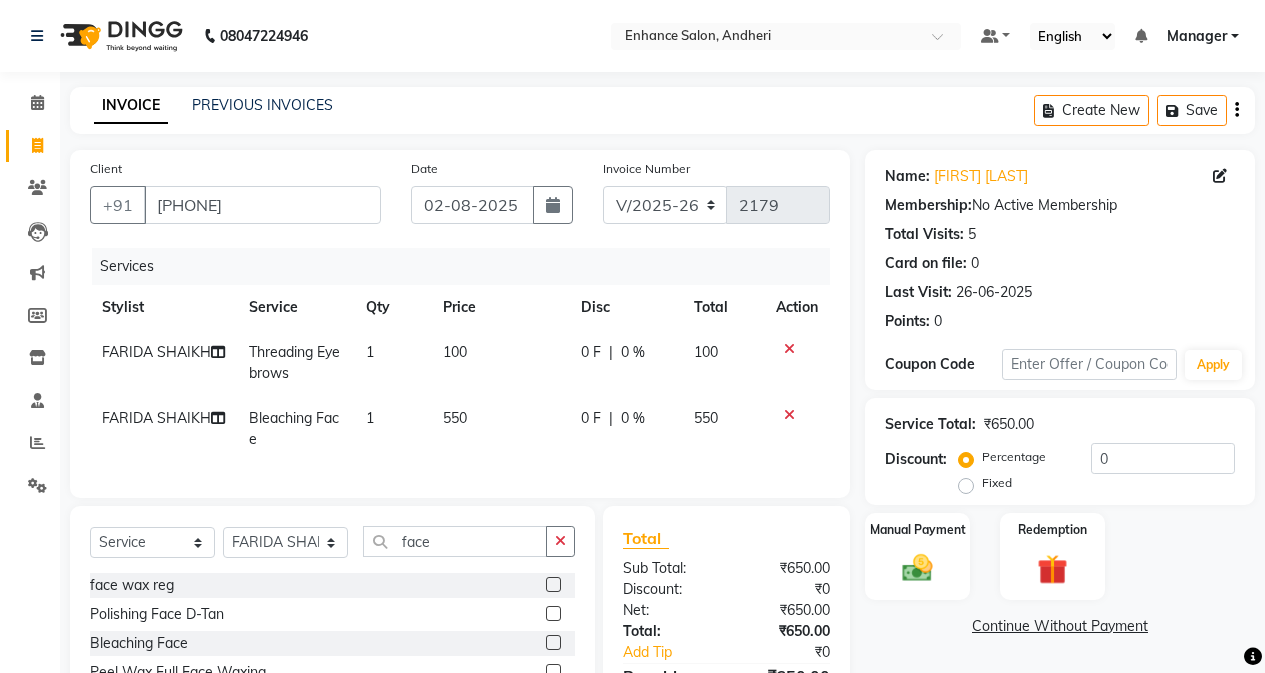 click on "550" 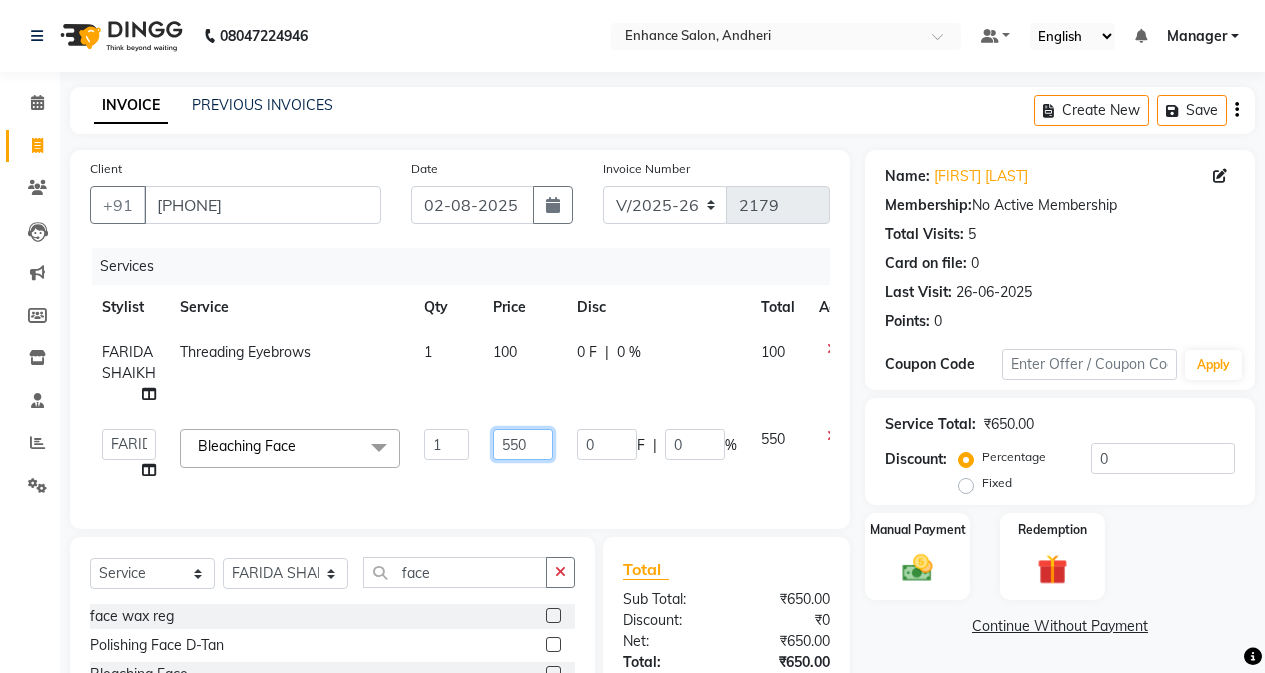 click on "550" 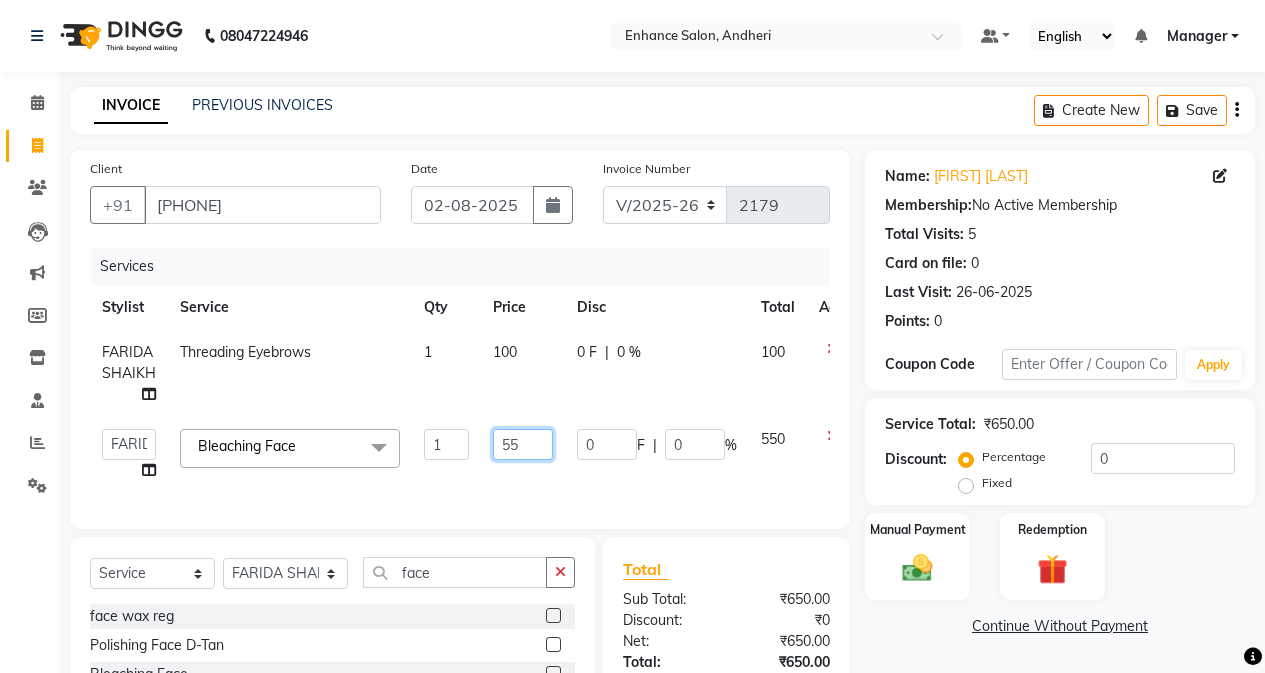 type on "5" 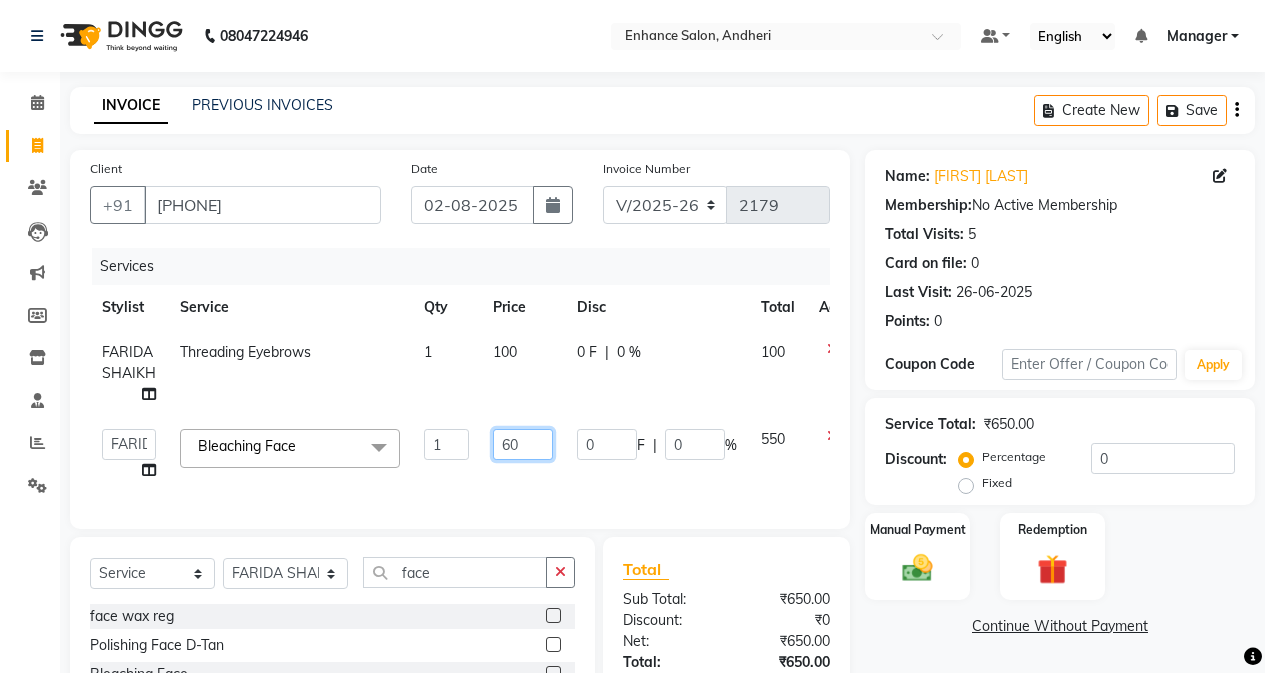 type on "6" 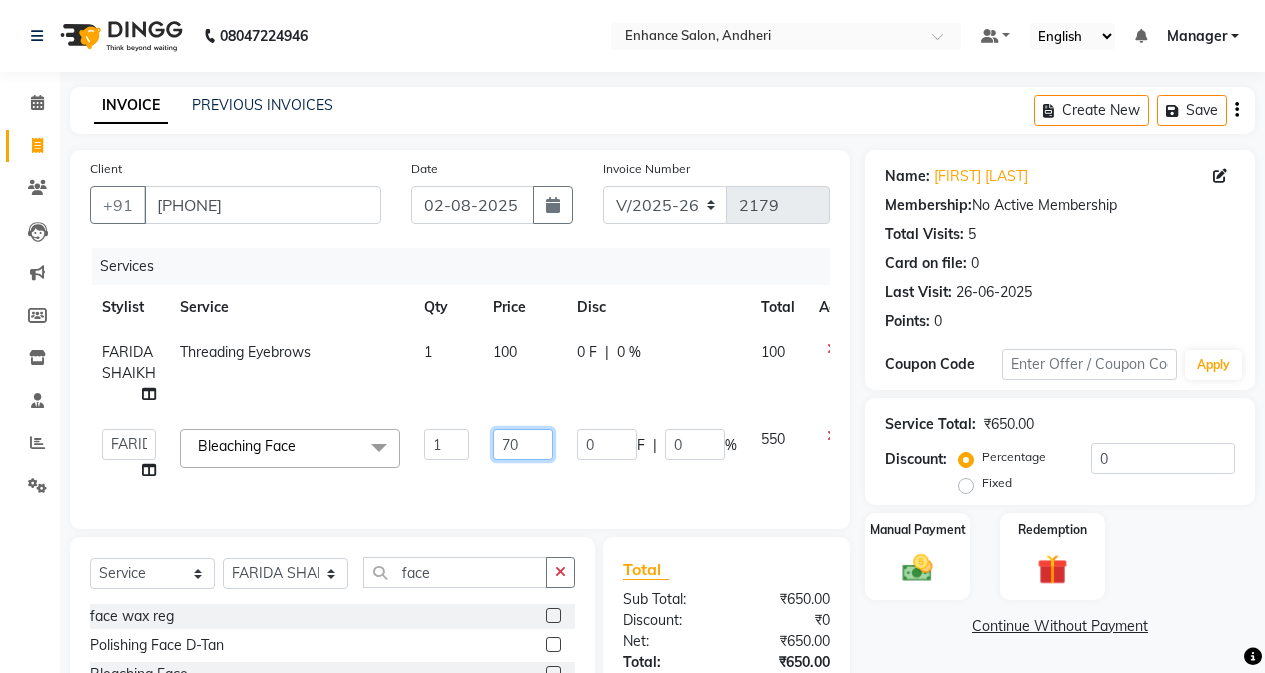 type on "700" 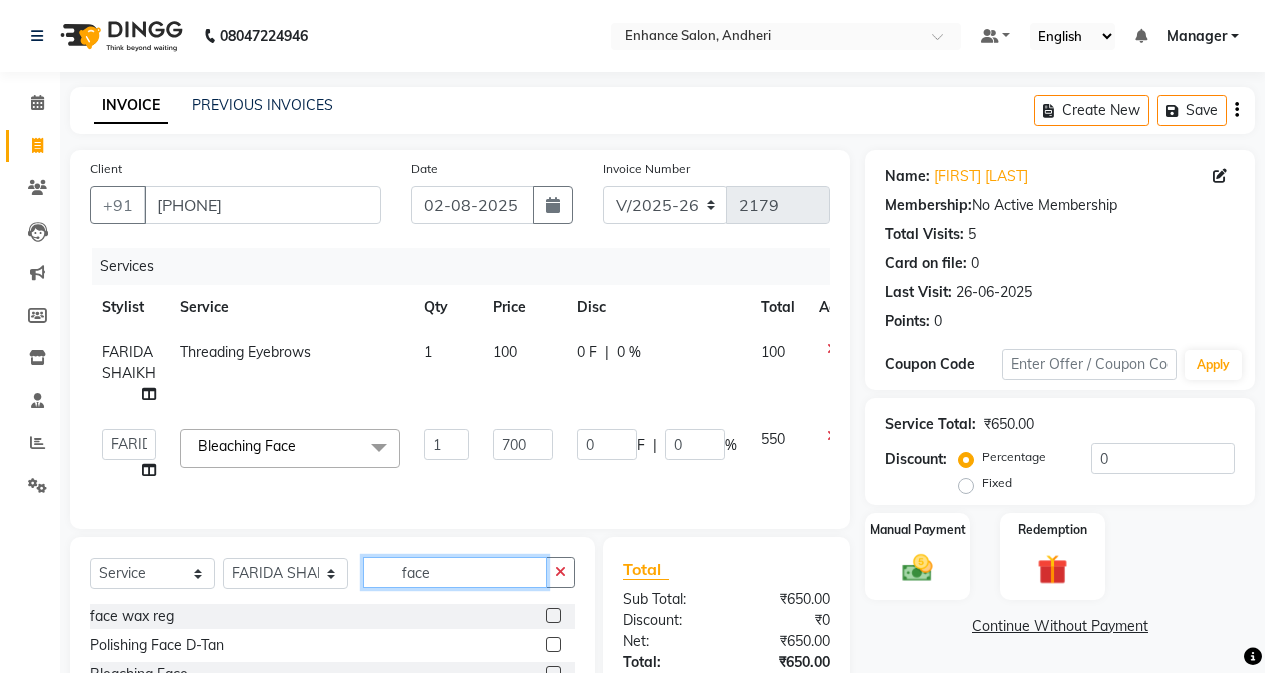 click on "Select  Service  Product  Membership  Package Voucher Prepaid Gift Card  Select Stylist Admin [PERSON]  ESHA CHAUHAN FARIDA SHAIKH Manager MEENA MISALKAR Minal NAMYA SALIAN POONAM KATEL RACHNA SAWANT Ranu nails REEMA MANGELA SHAMINA SHAIKH SHEFALI SHETTY TABU SHAIKH face face wax reg  Polishing Face D-Tan  Bleaching Face  Peel Wax Full Face Waxing  Threading Full Face" 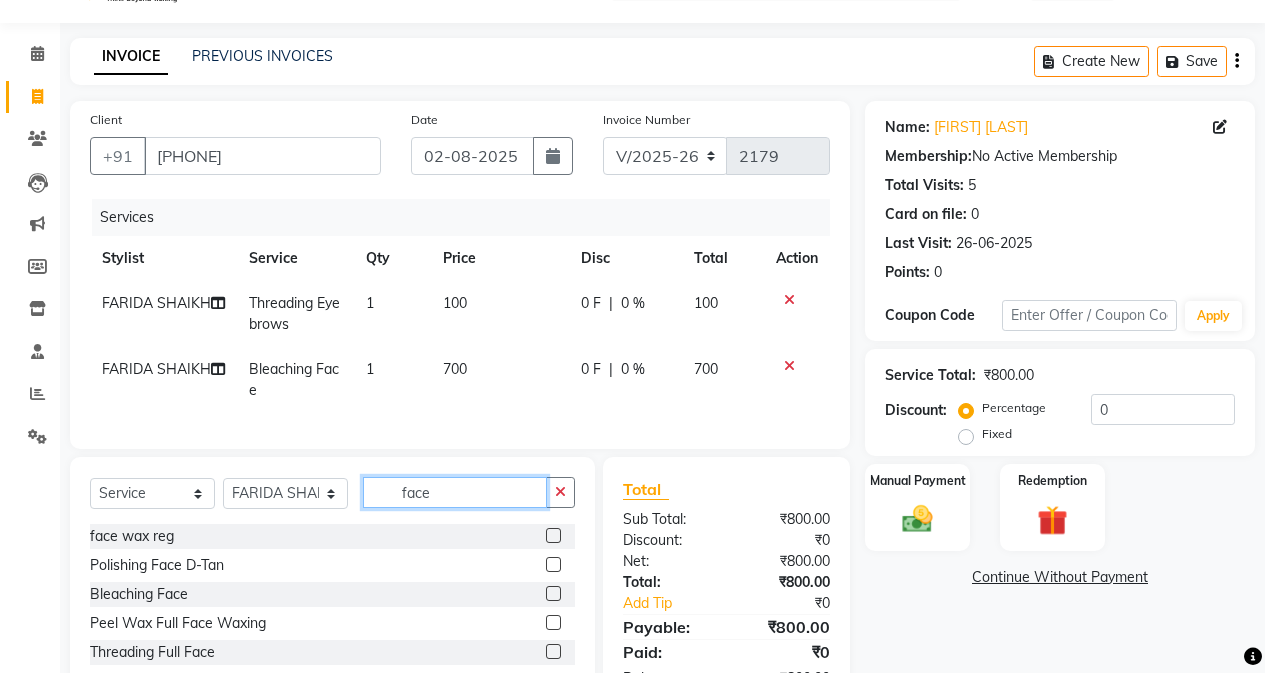 scroll, scrollTop: 130, scrollLeft: 0, axis: vertical 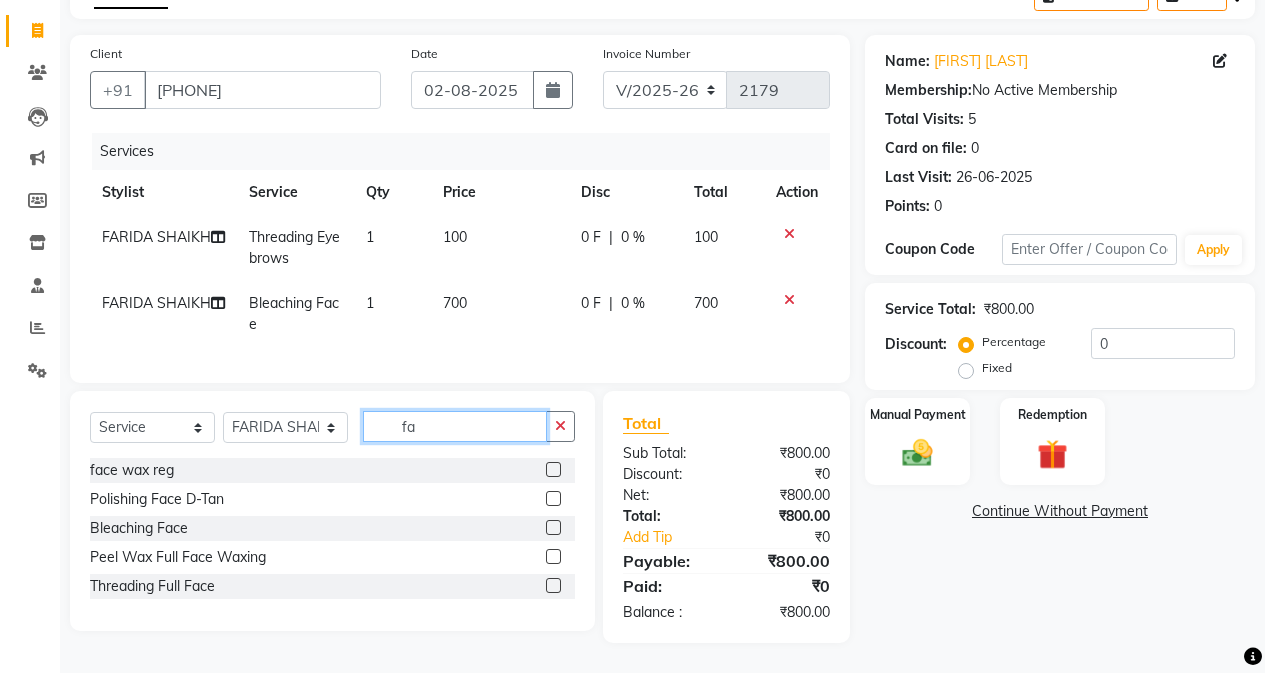 type on "f" 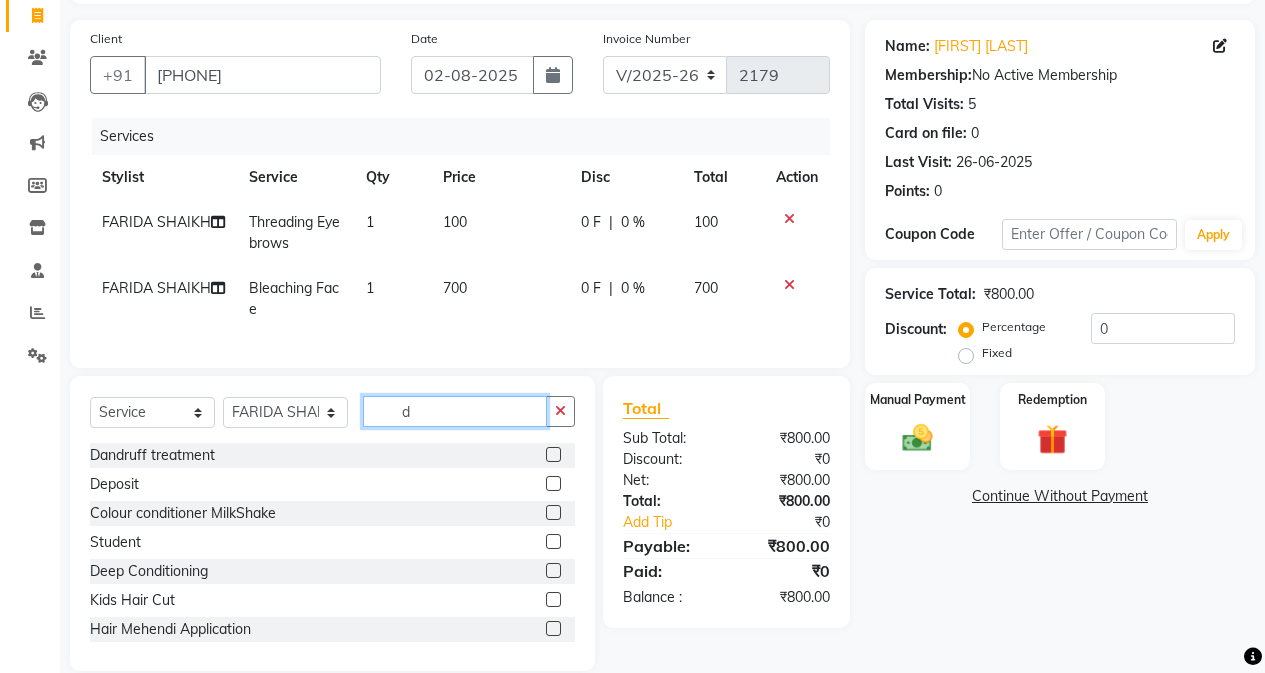 type on "d" 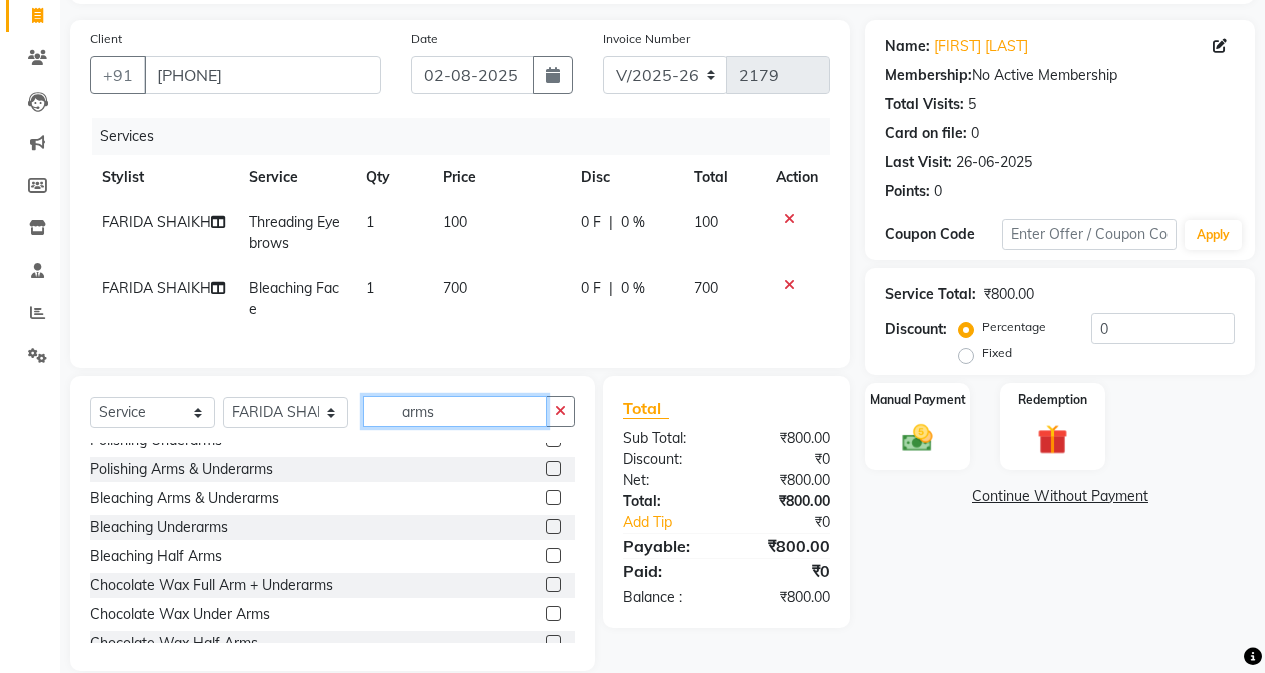 scroll, scrollTop: 0, scrollLeft: 0, axis: both 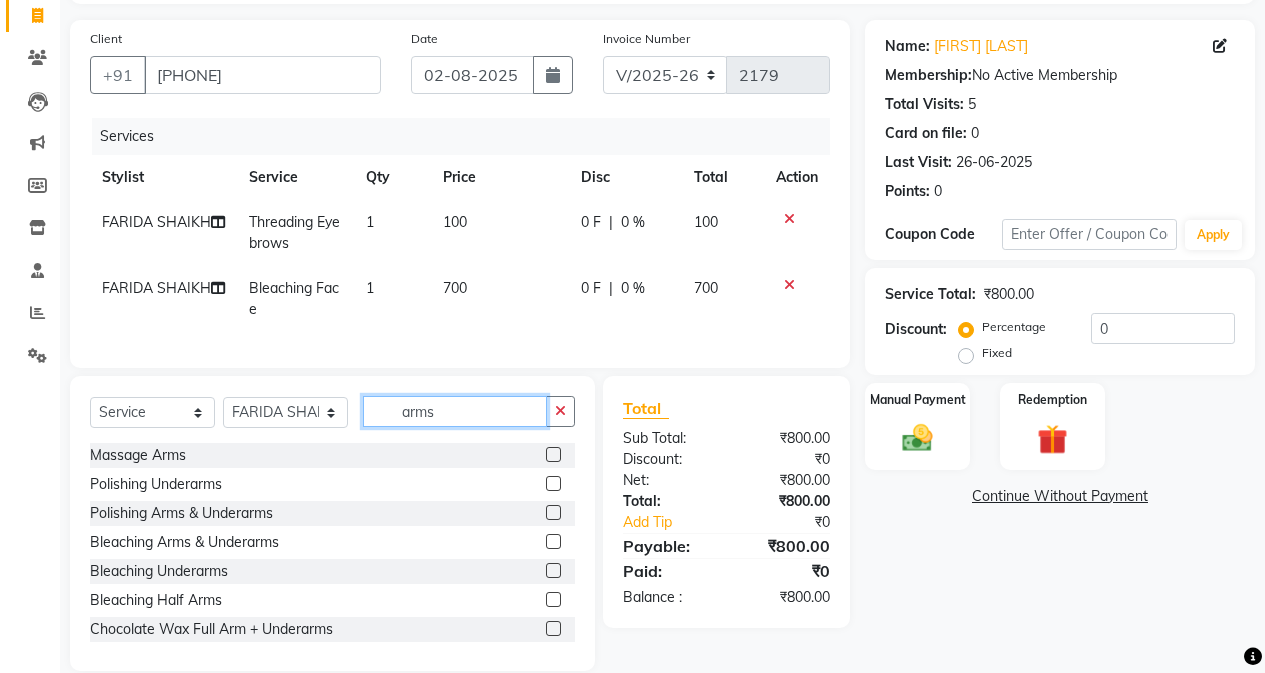 type on "arms" 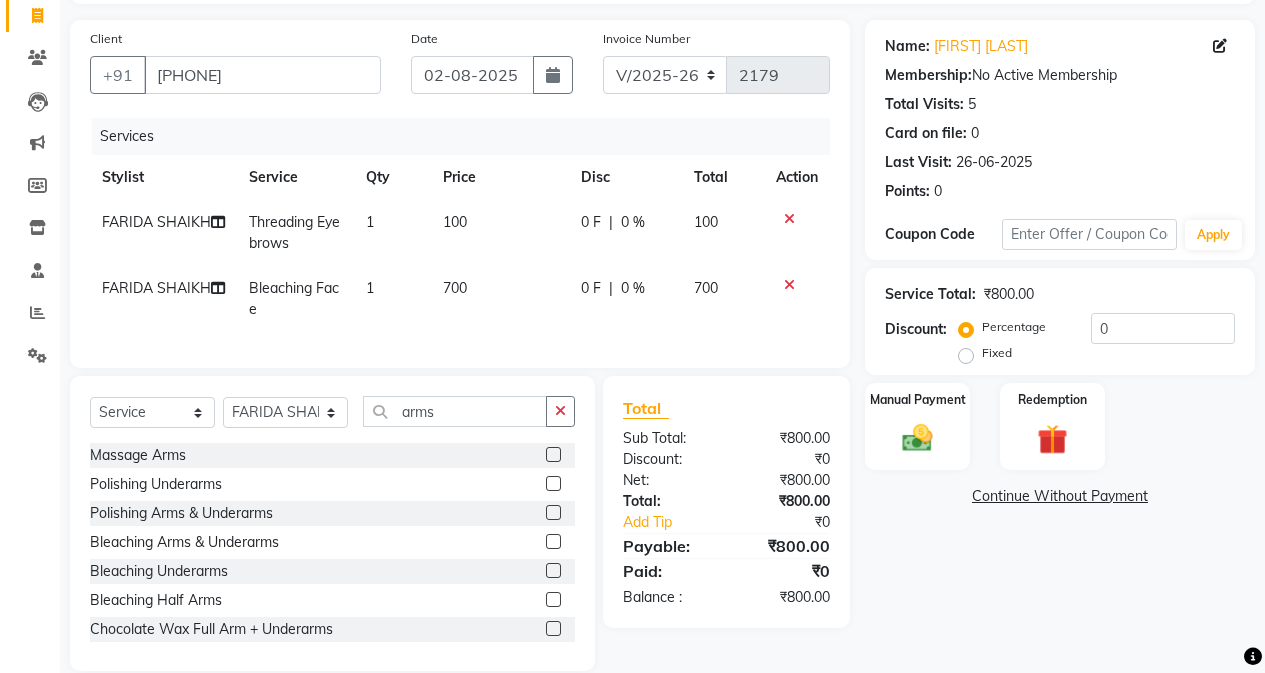 click 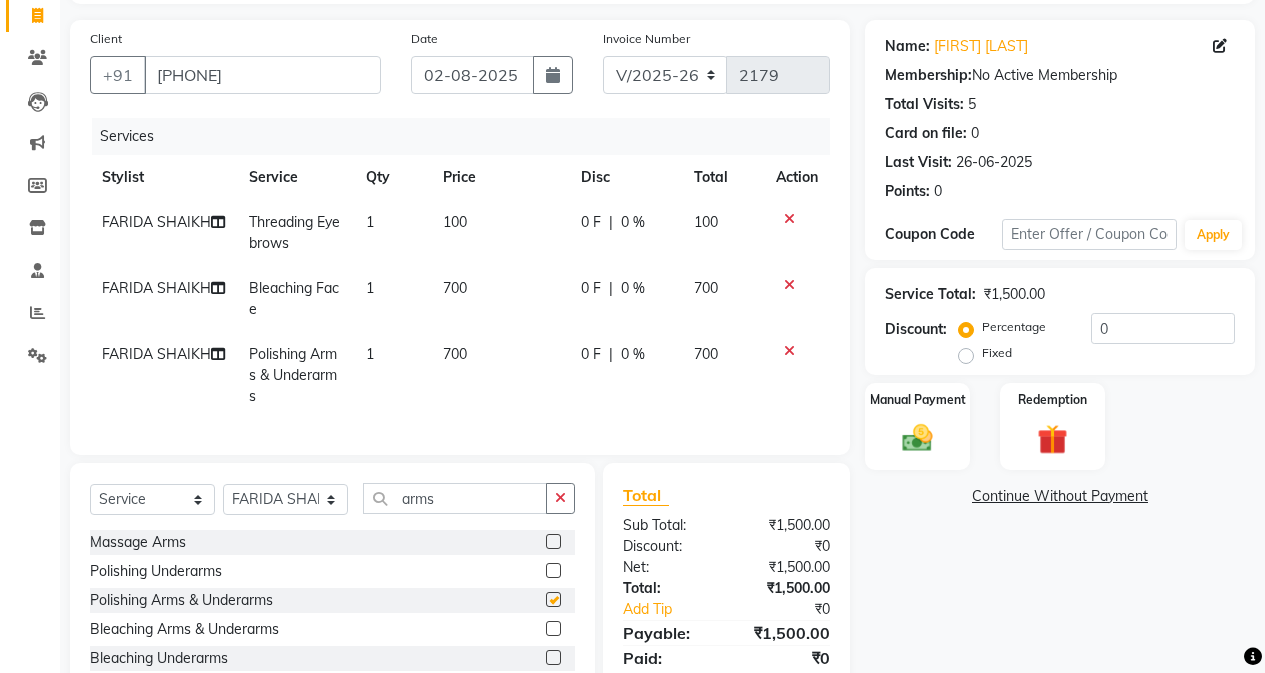 checkbox on "false" 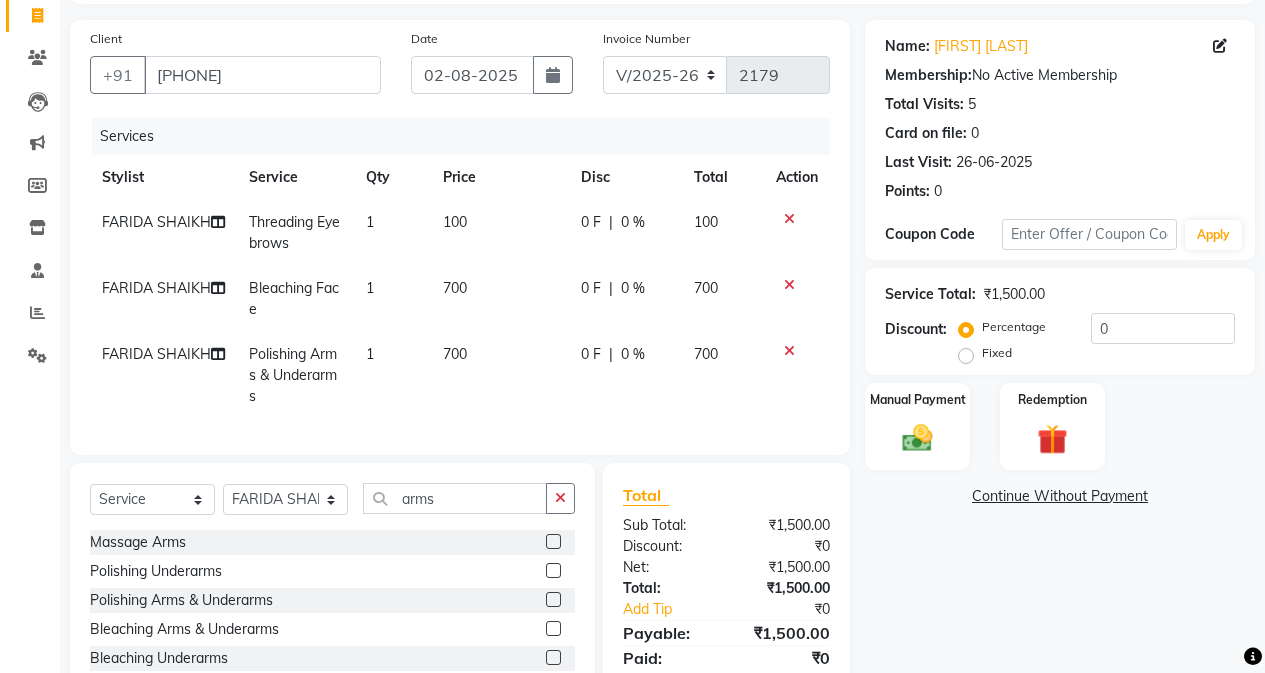 click on "700" 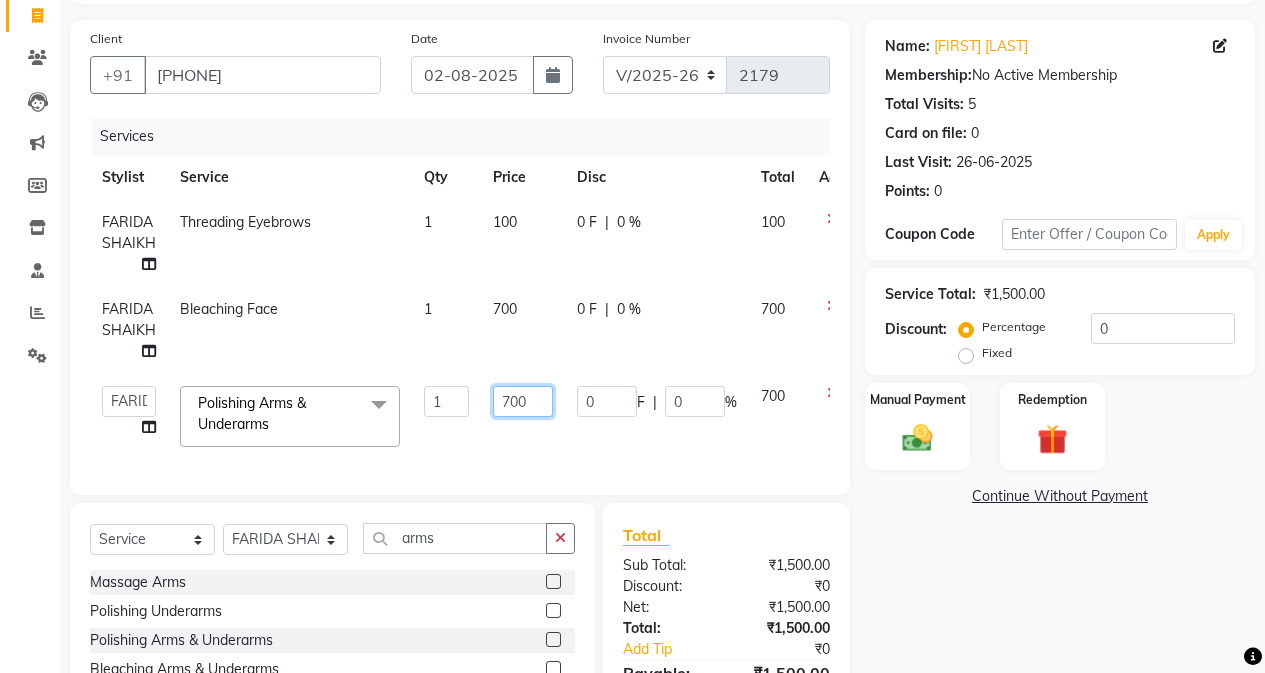 drag, startPoint x: 512, startPoint y: 394, endPoint x: 525, endPoint y: 431, distance: 39.217342 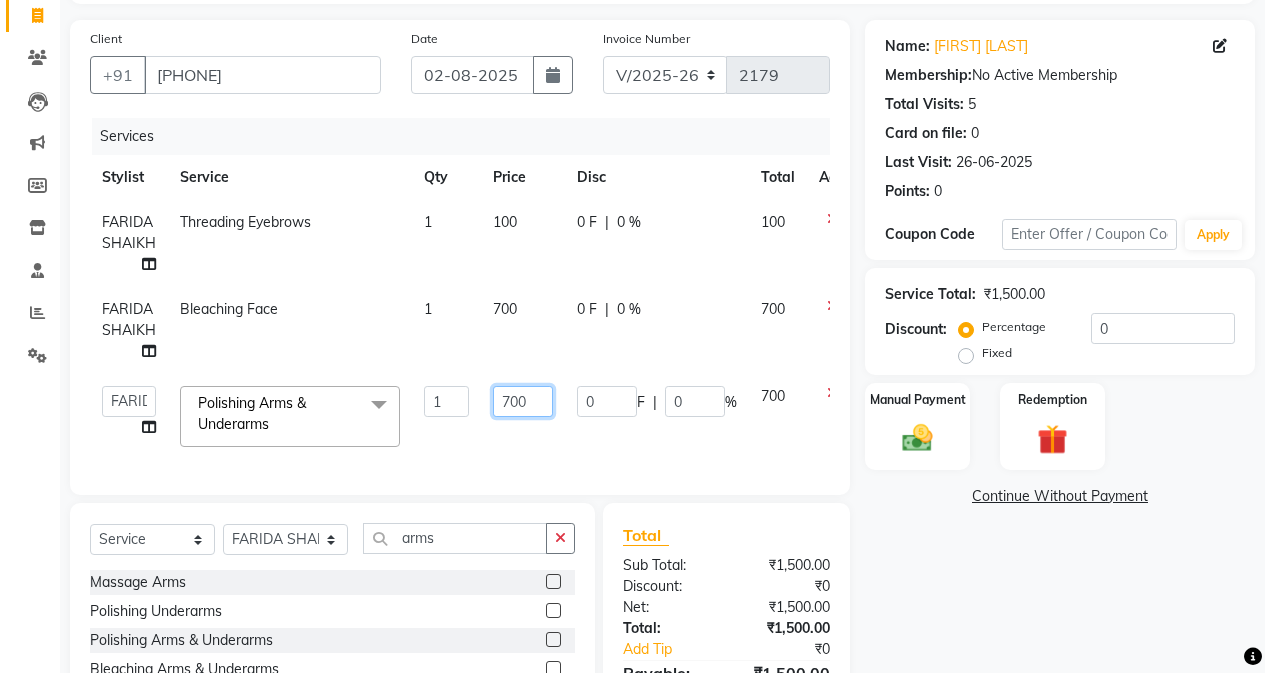 click on "700" 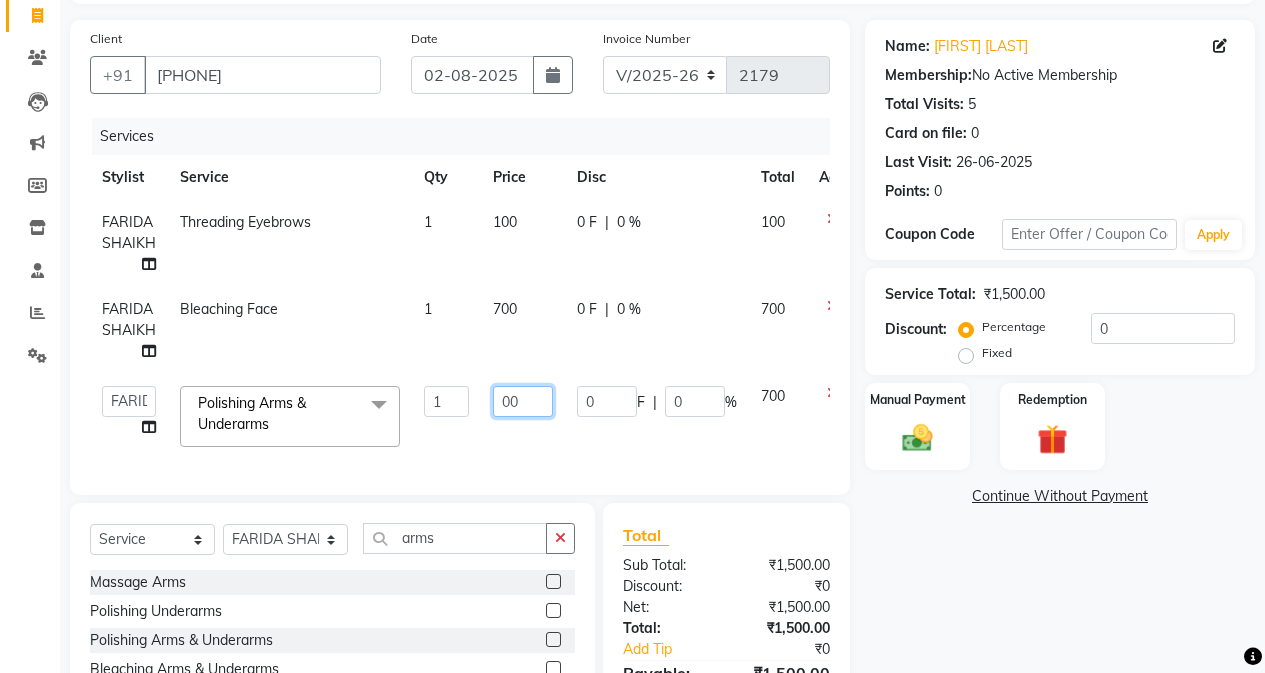 type on "500" 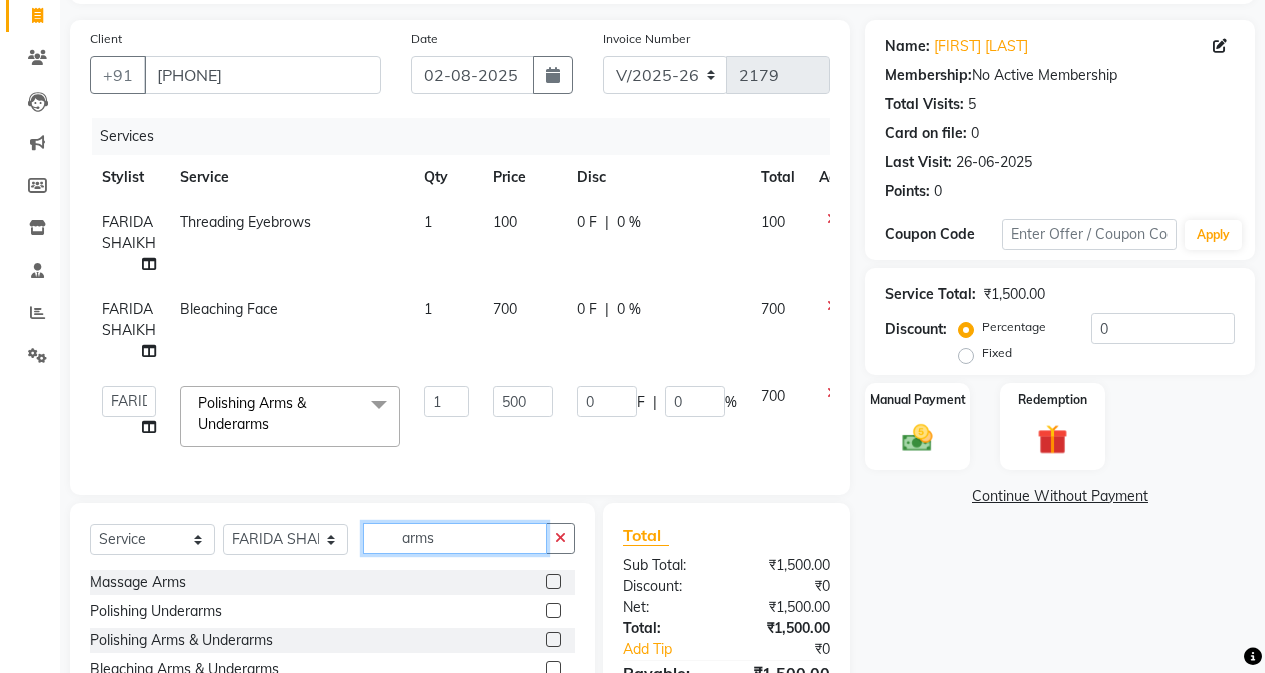 click on "Select  Service  Product  Membership  Package Voucher Prepaid Gift Card  Select Stylist Admin [FIRST]  [FIRST] [LAST] Manager [FIRST] [LAST] [FIRST] [LAST] [FIRST] [LAST] [FIRST] [LAST] [FIRST] [LAST] [FIRST] [LAST] [FIRST] [LAST] [FIRST] [LAST] [FIRST] [LAST] [FIRST] [LAST] arms Massage Arms  Polishing Underarms  Polishing Arms & Underarms  Bleaching Arms & Underarms  Bleaching Underarms  Bleaching Half Arms  Chocolate Wax Full Arm + Underarms  Chocolate Wax Under Arms  Chocolate Wax Half Arms  Chocolate Wax 3/4 Arms  Waxing Full Arms  Waxing Under Arms  Waxing Half Arms  Waxing 3/4 Arms  Waxing Full Arm + Underarms Regular  Peel Wax Under Arms" 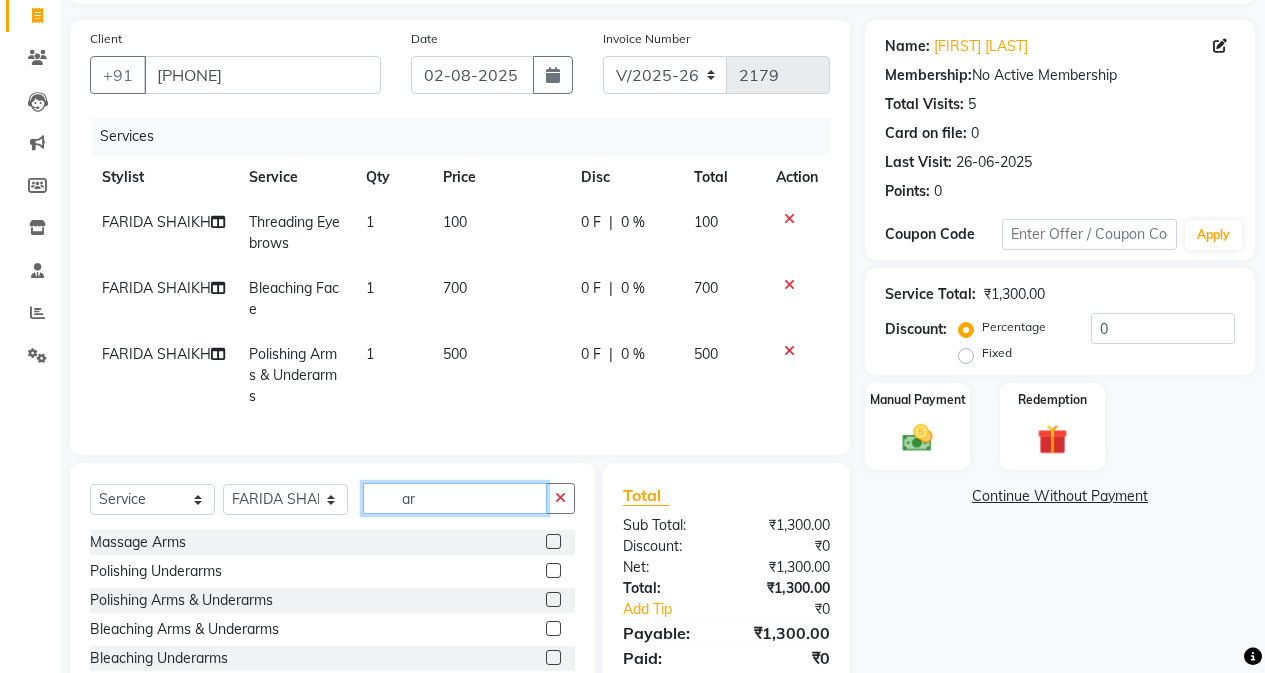 type on "a" 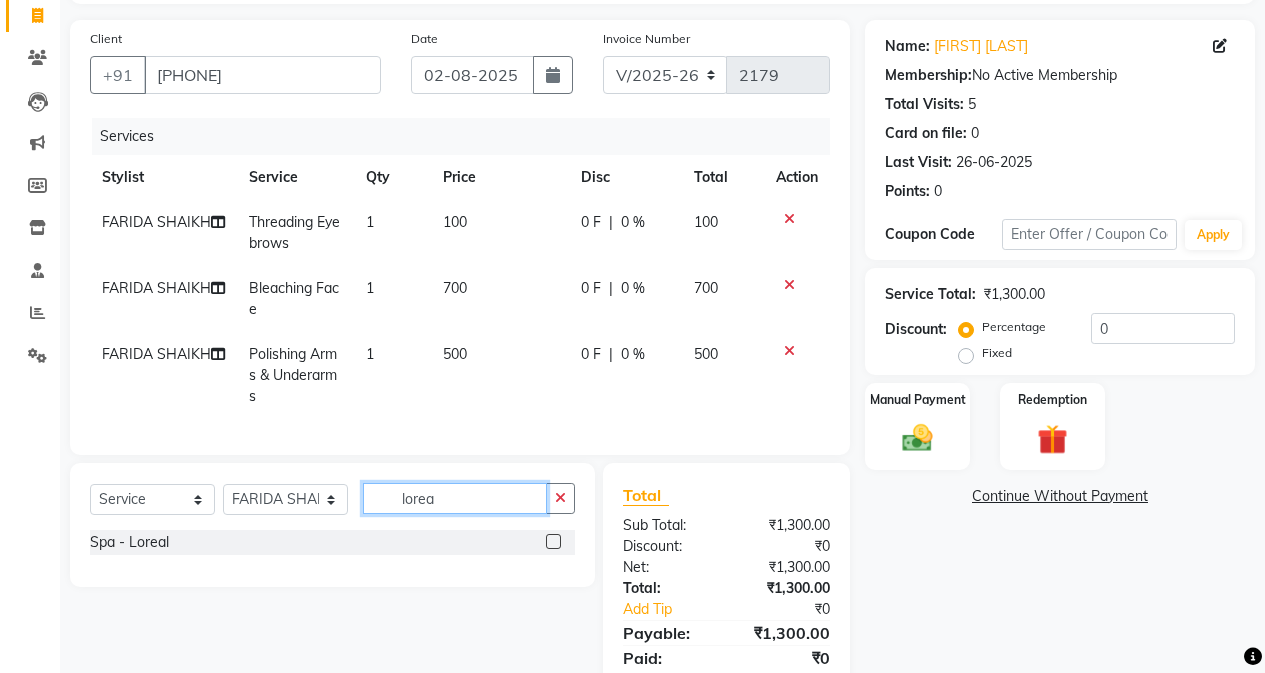 type on "lorea" 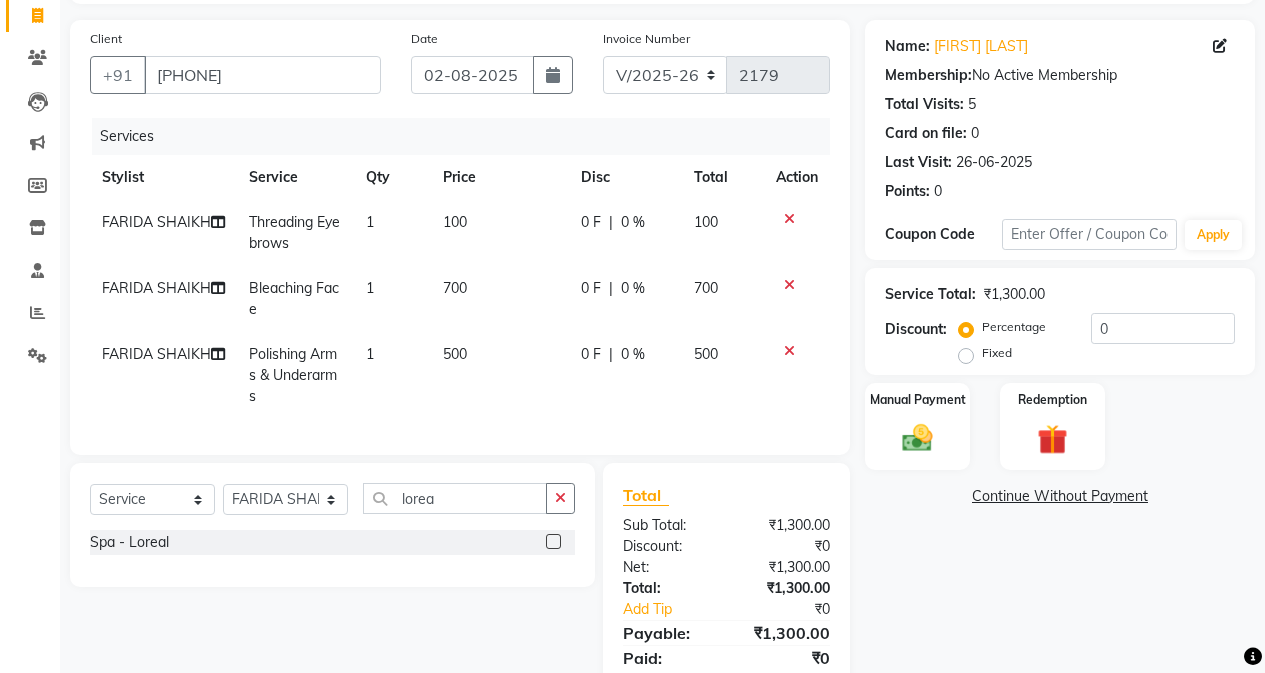 click 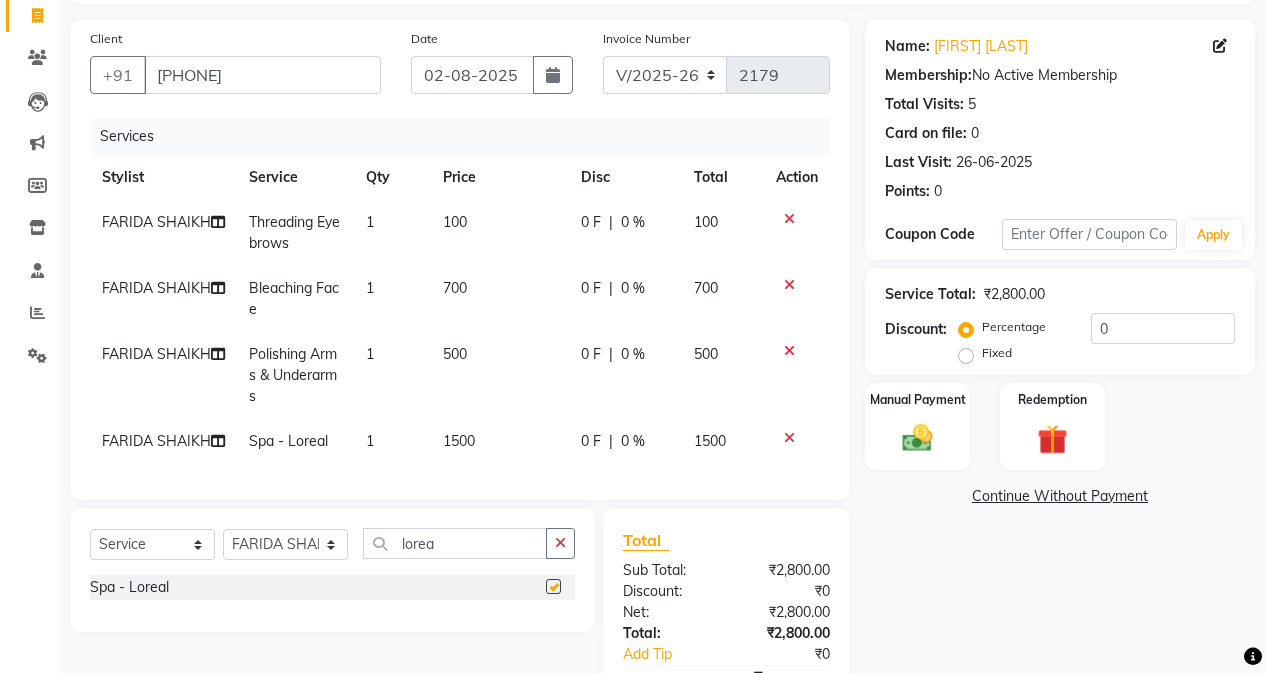 checkbox on "false" 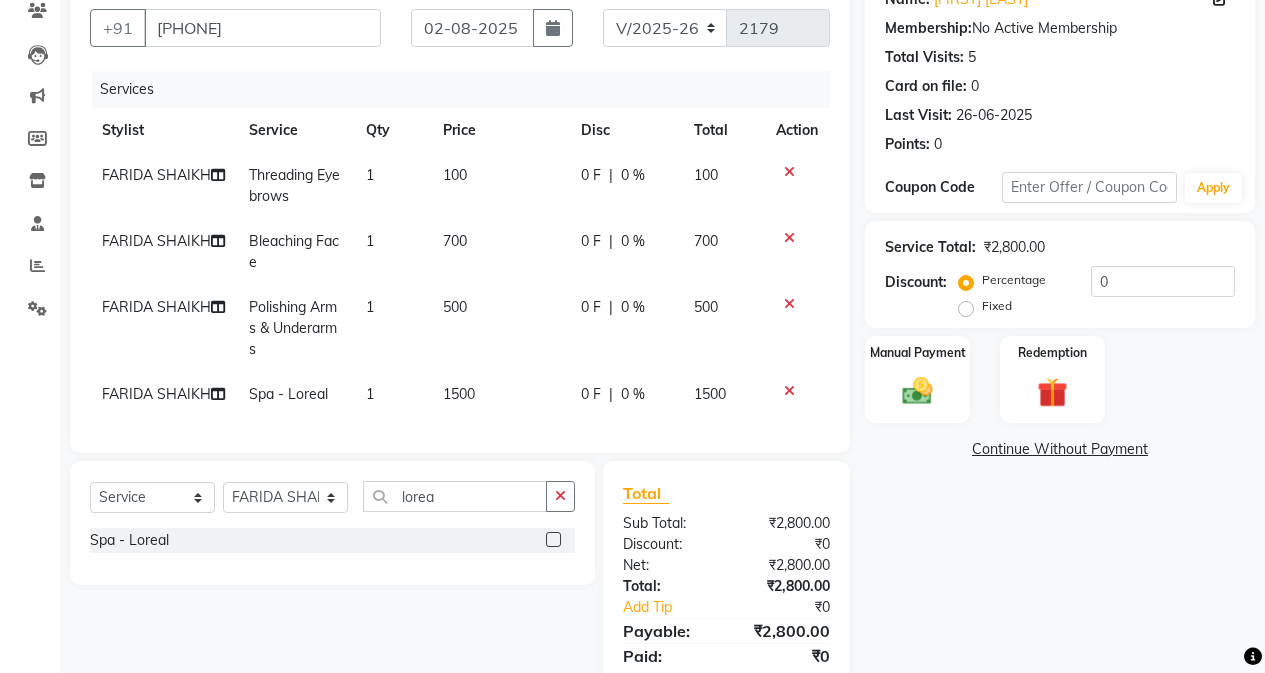 scroll, scrollTop: 262, scrollLeft: 0, axis: vertical 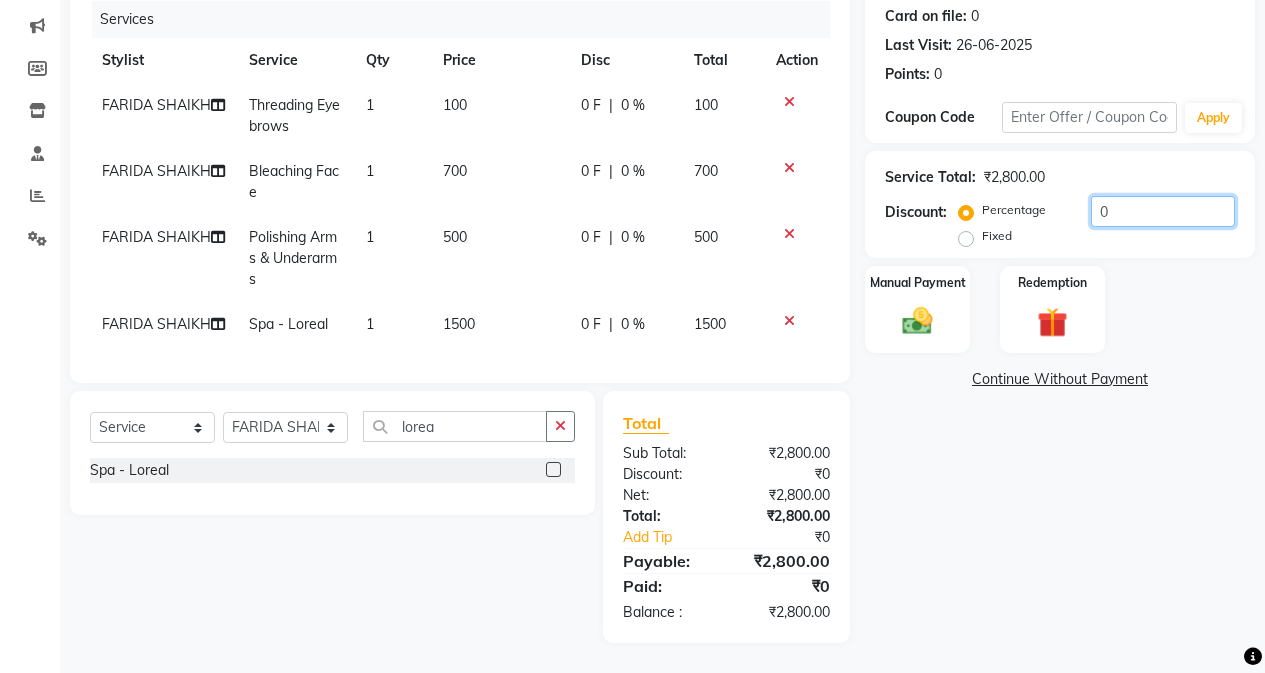 click on "0" 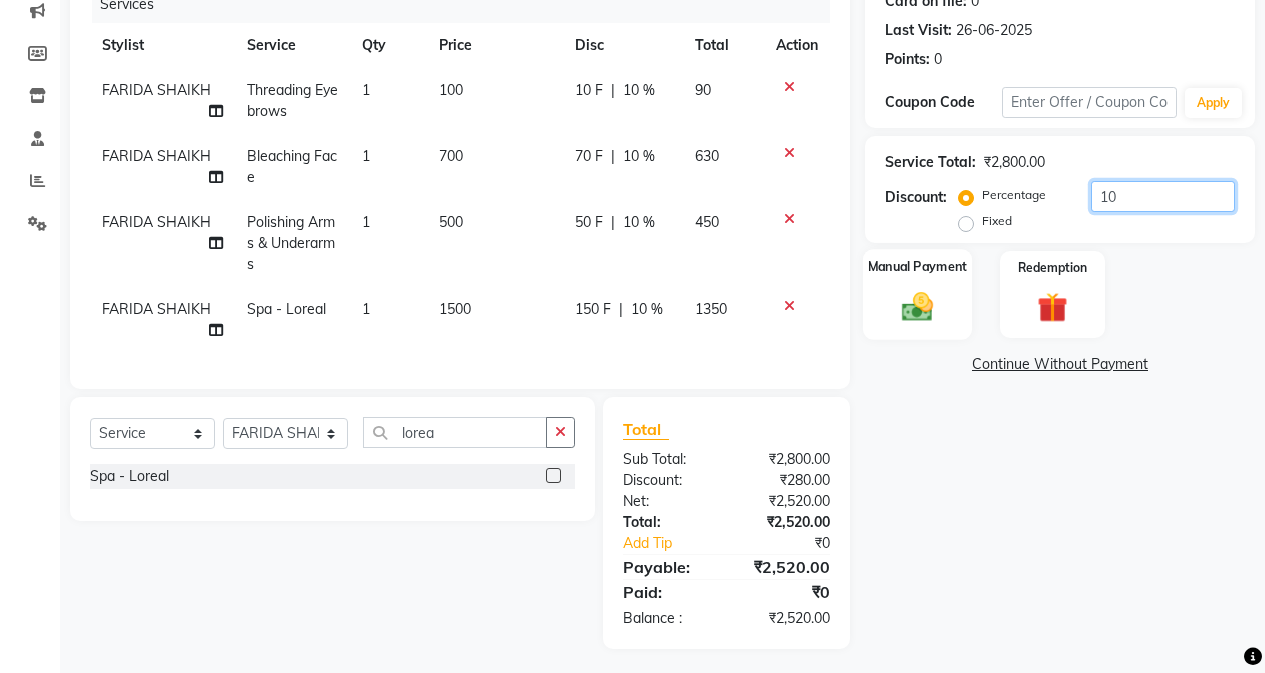 type on "10" 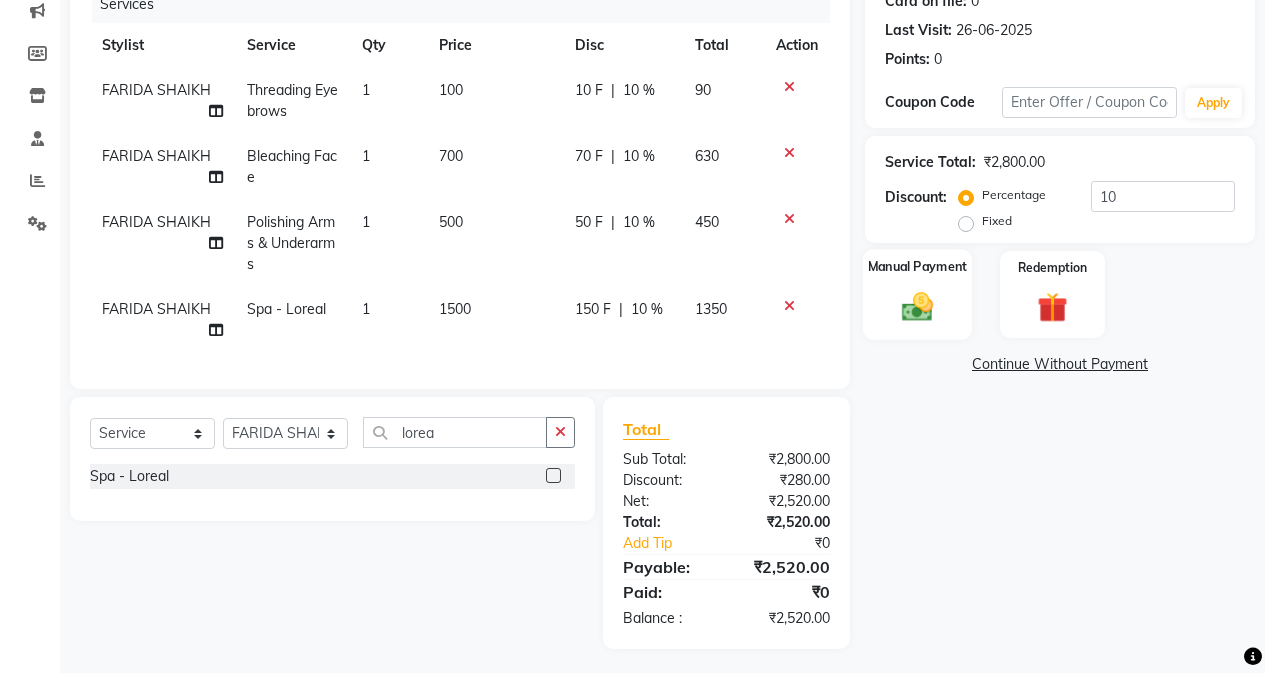 click 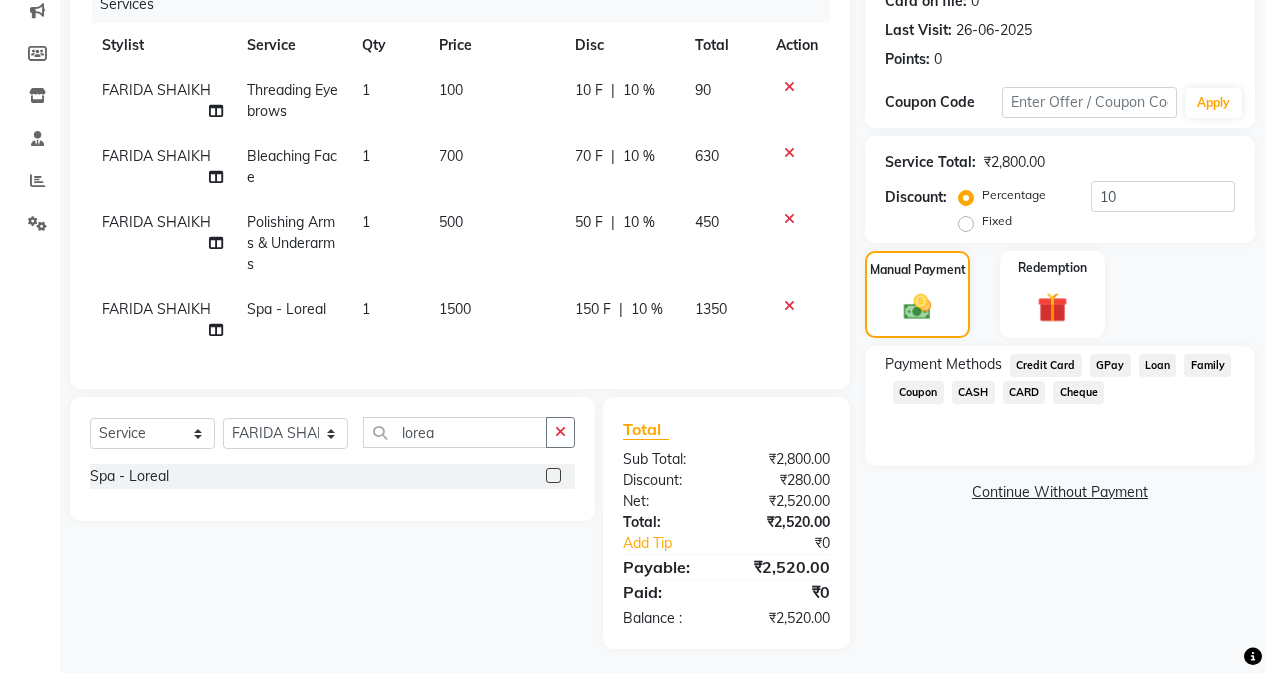 click on "GPay" 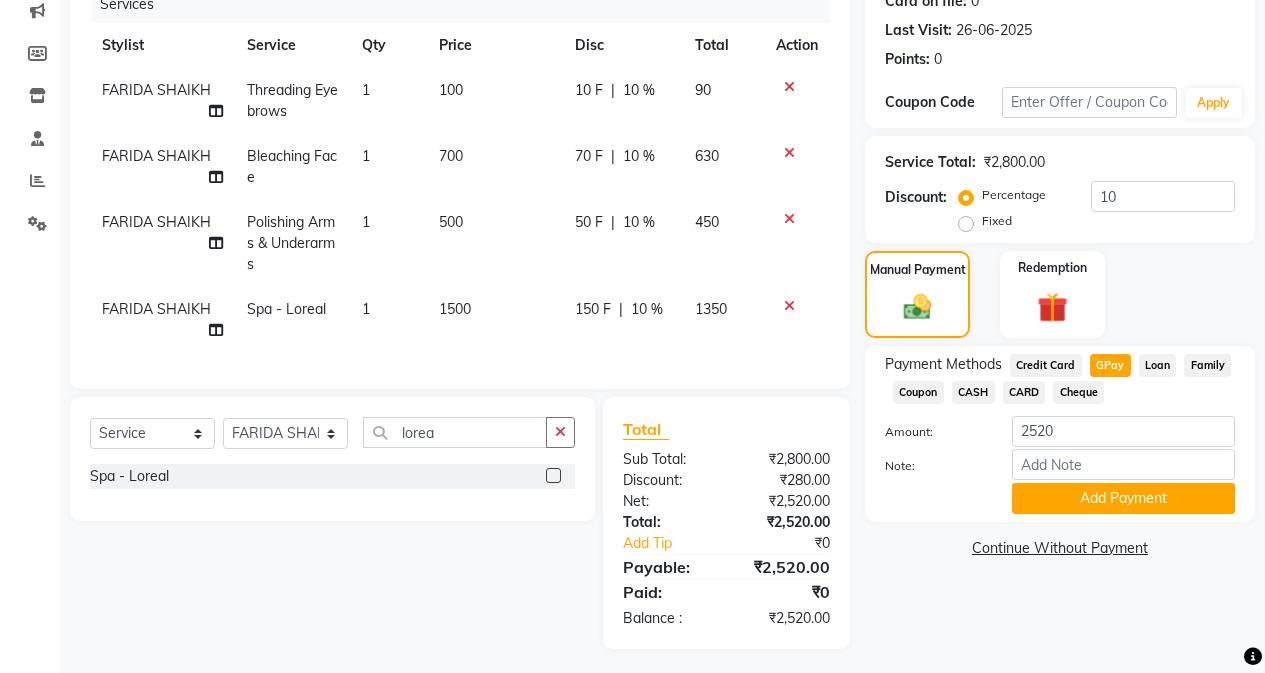 click on "Payment Methods  Credit Card   GPay   Loan   Family   Coupon   CASH   CARD   Cheque  Amount: 2520 Note: Add Payment" 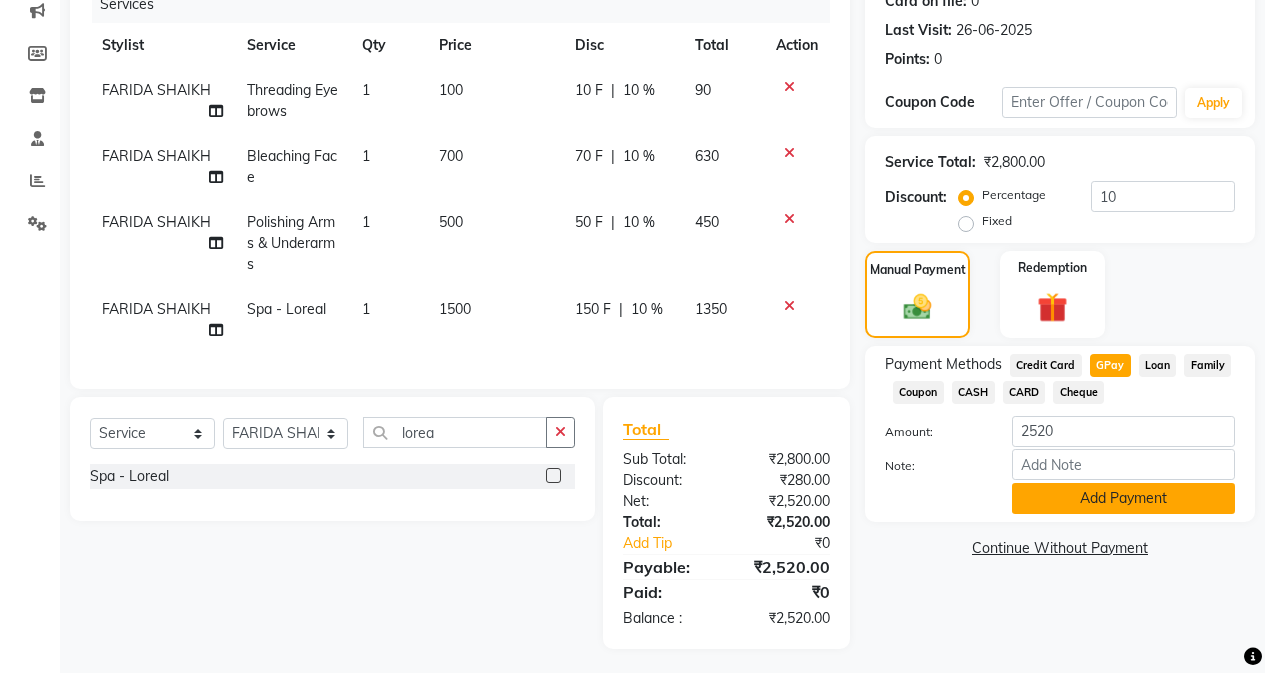 click on "Add Payment" 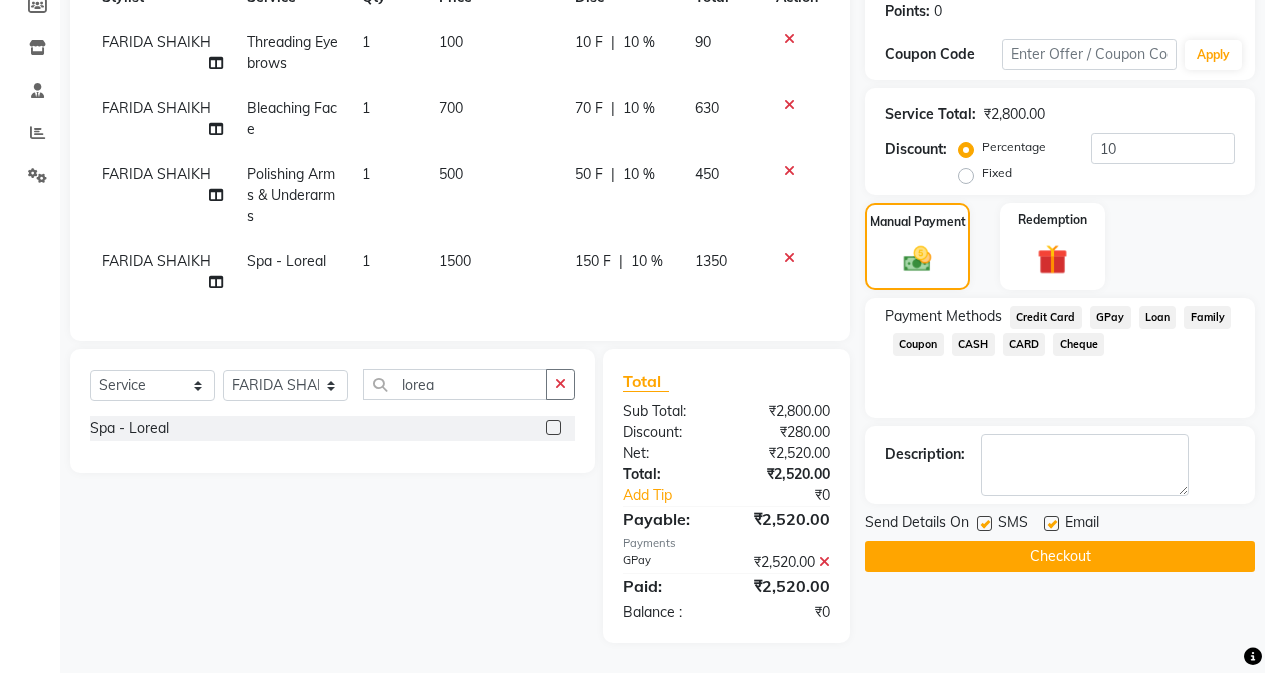 scroll, scrollTop: 325, scrollLeft: 0, axis: vertical 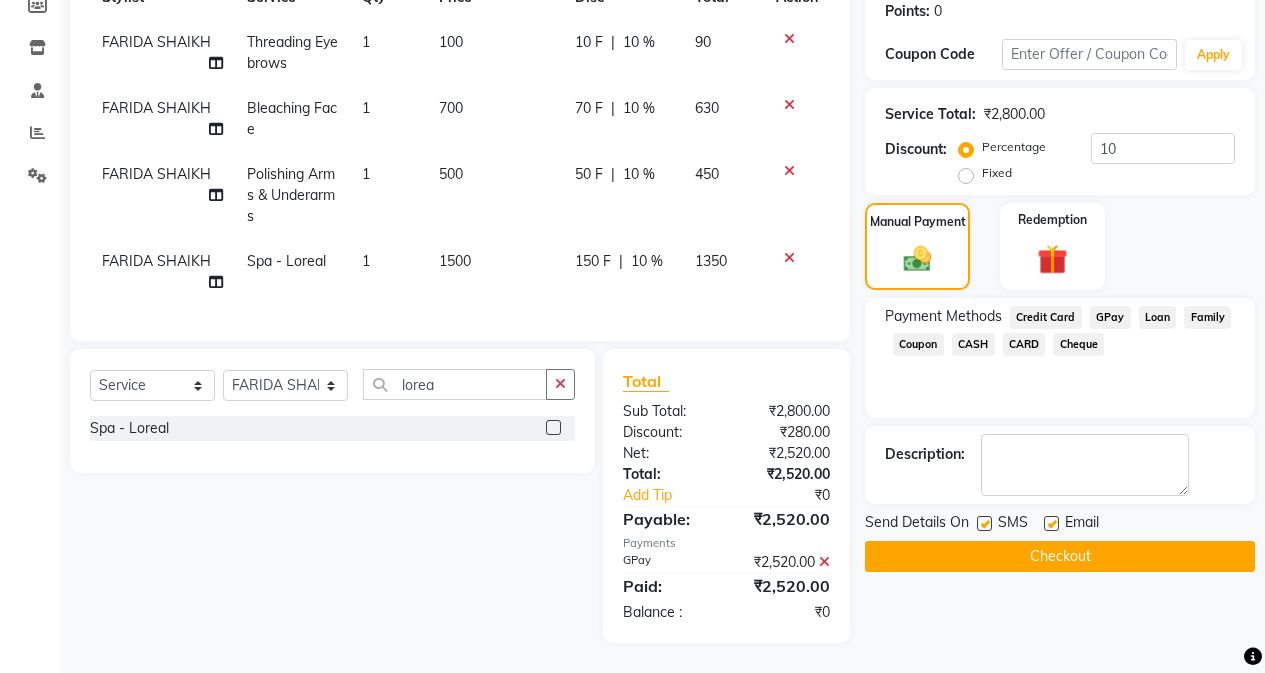 click on "Checkout" 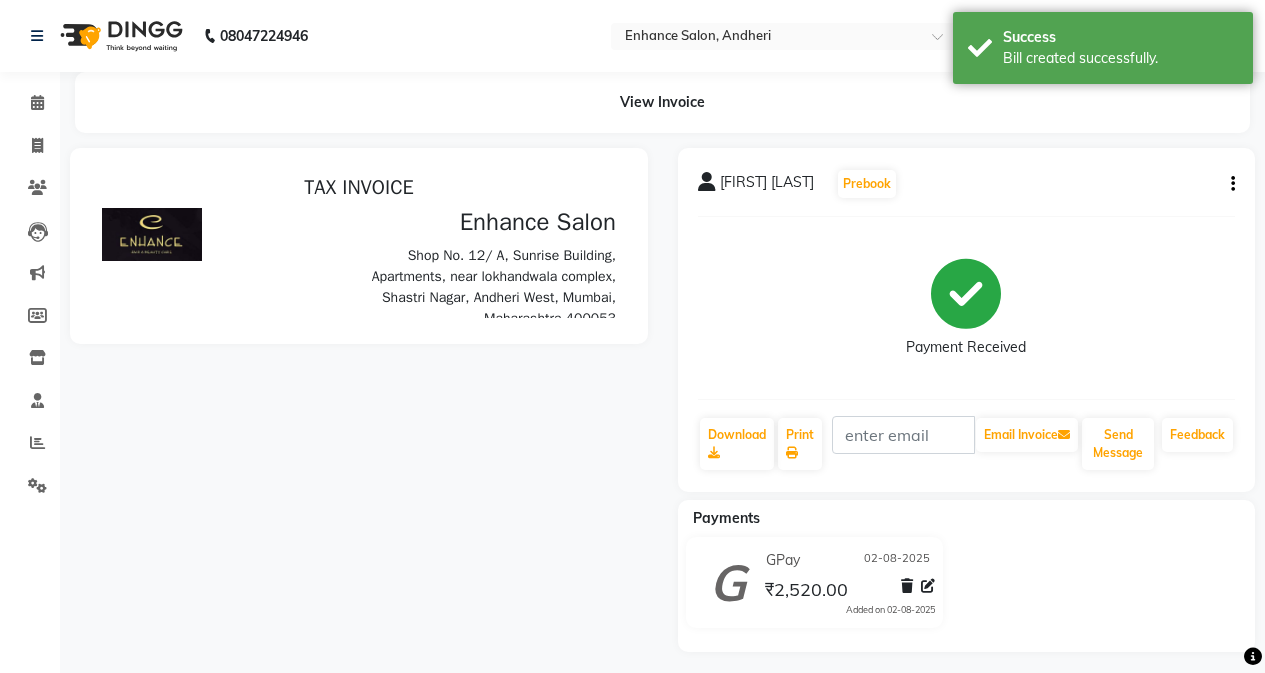 scroll, scrollTop: 0, scrollLeft: 0, axis: both 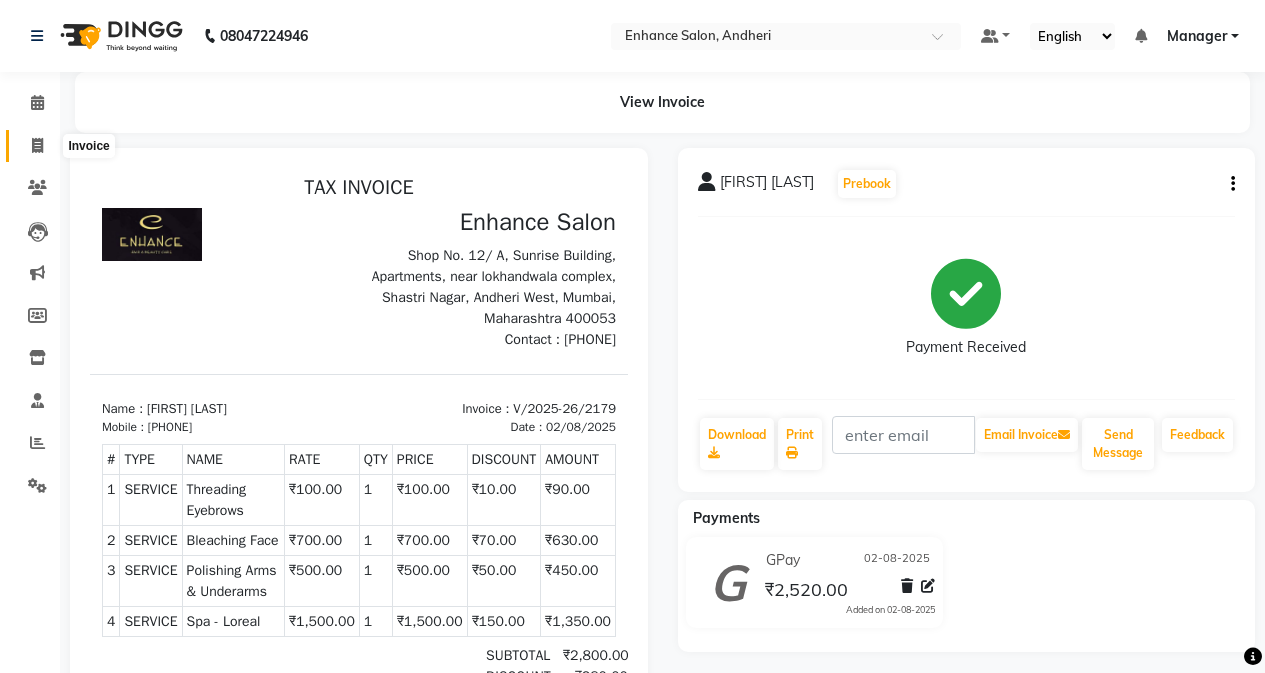 click 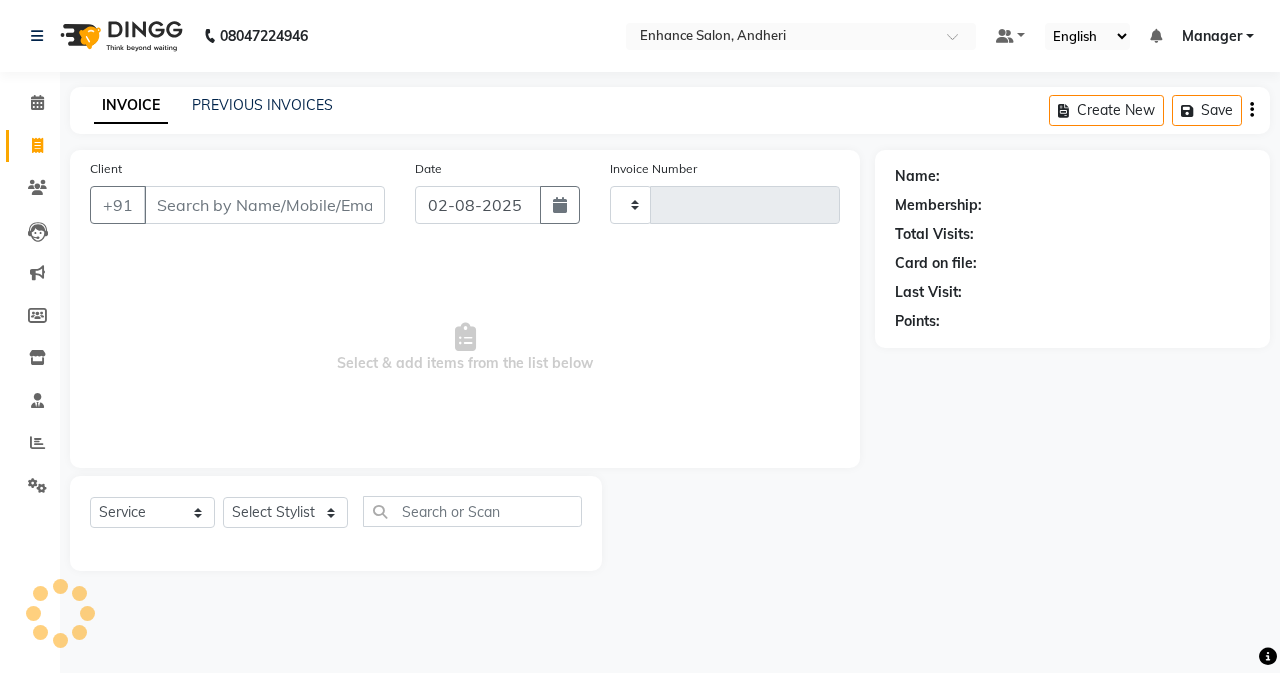 type on "2180" 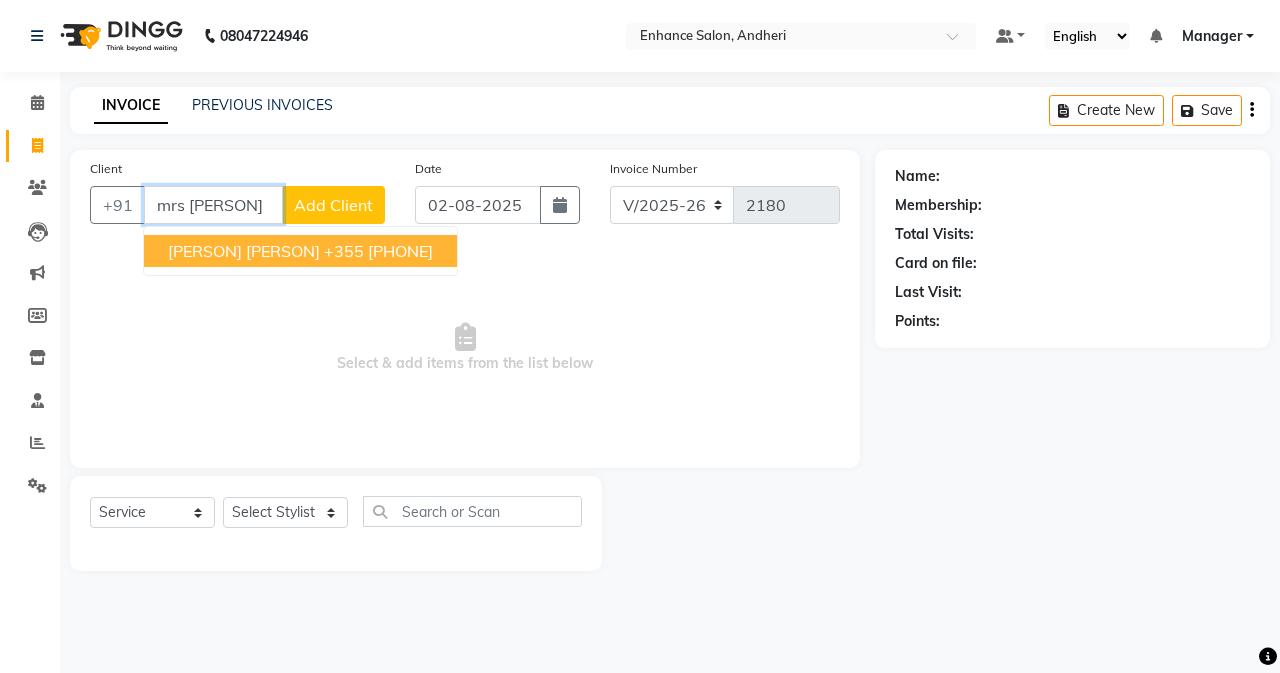 click on "[FIRST] Mrs [LAST] +355 [PHONE]" at bounding box center [300, 251] 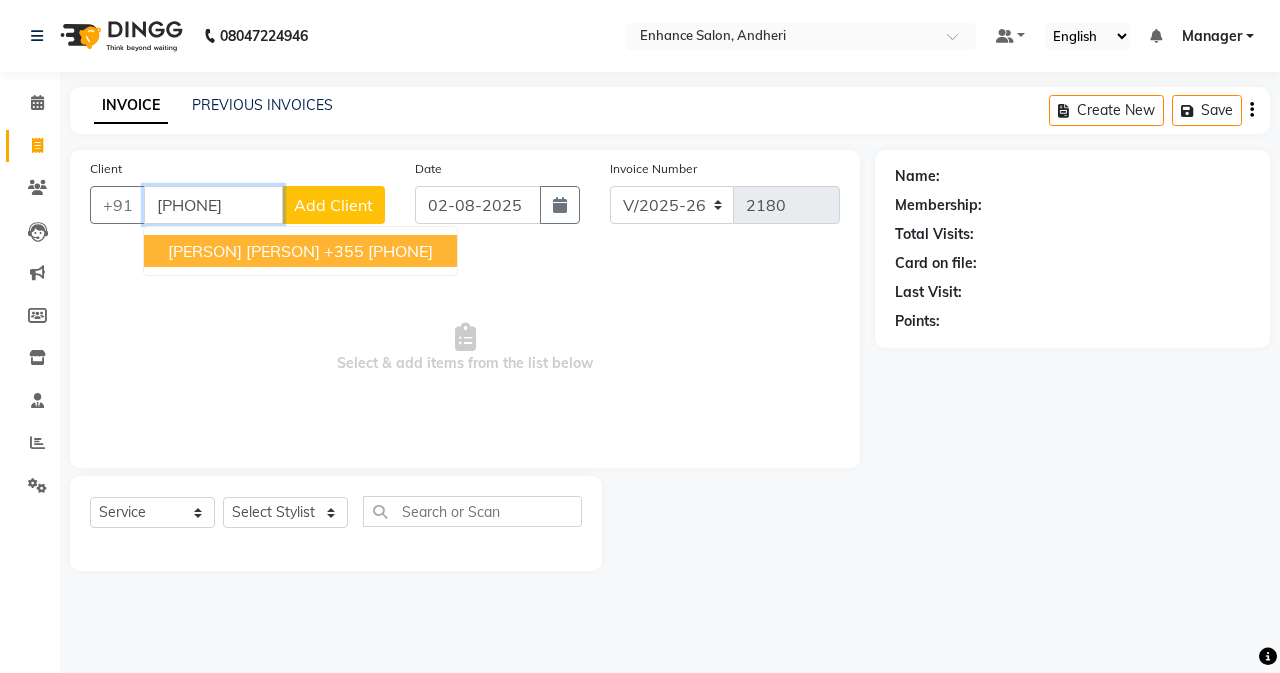 type on "[PHONE]" 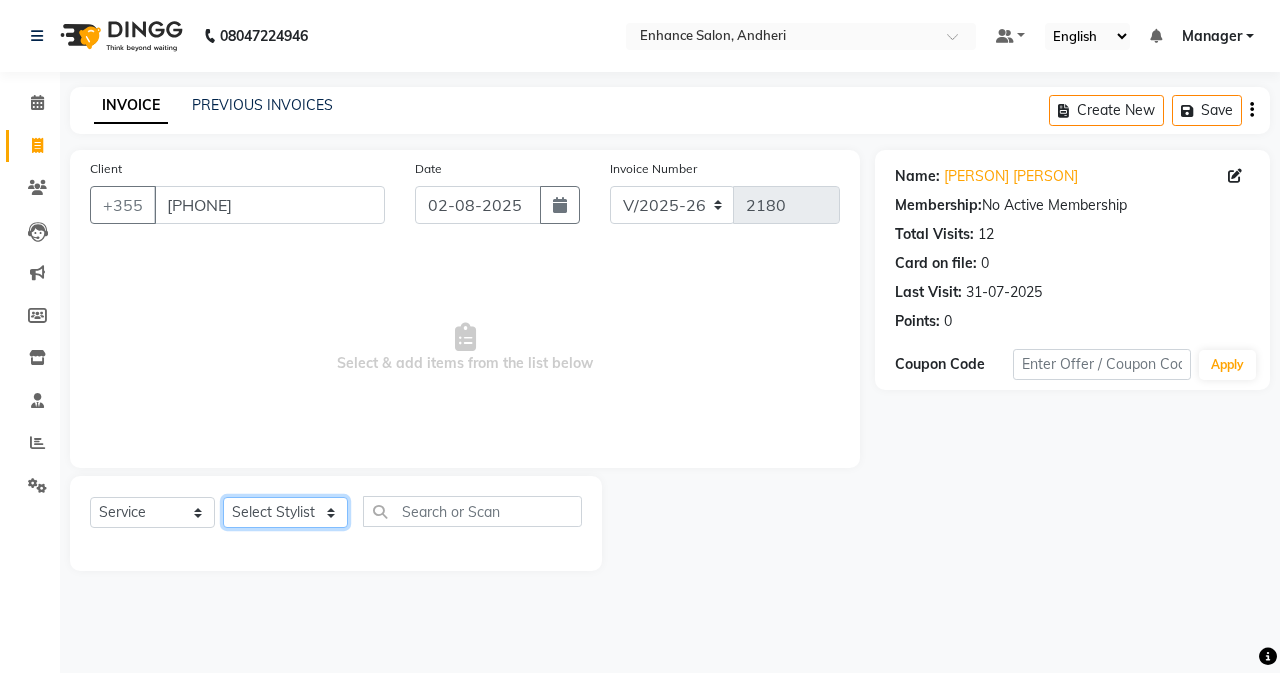 click on "Select Stylist Admin [PERSON]  [FIRST] [LAST] [FIRST] [LAST] Manager [FIRST] [LAST] [FIRST] [LAST] [FIRST] [LAST] [FIRST] [LAST] [FIRST] [LAST] [FIRST] [LAST] [FIRST] [LAST] [FIRST] [LAST] [FIRST] [LAST]" 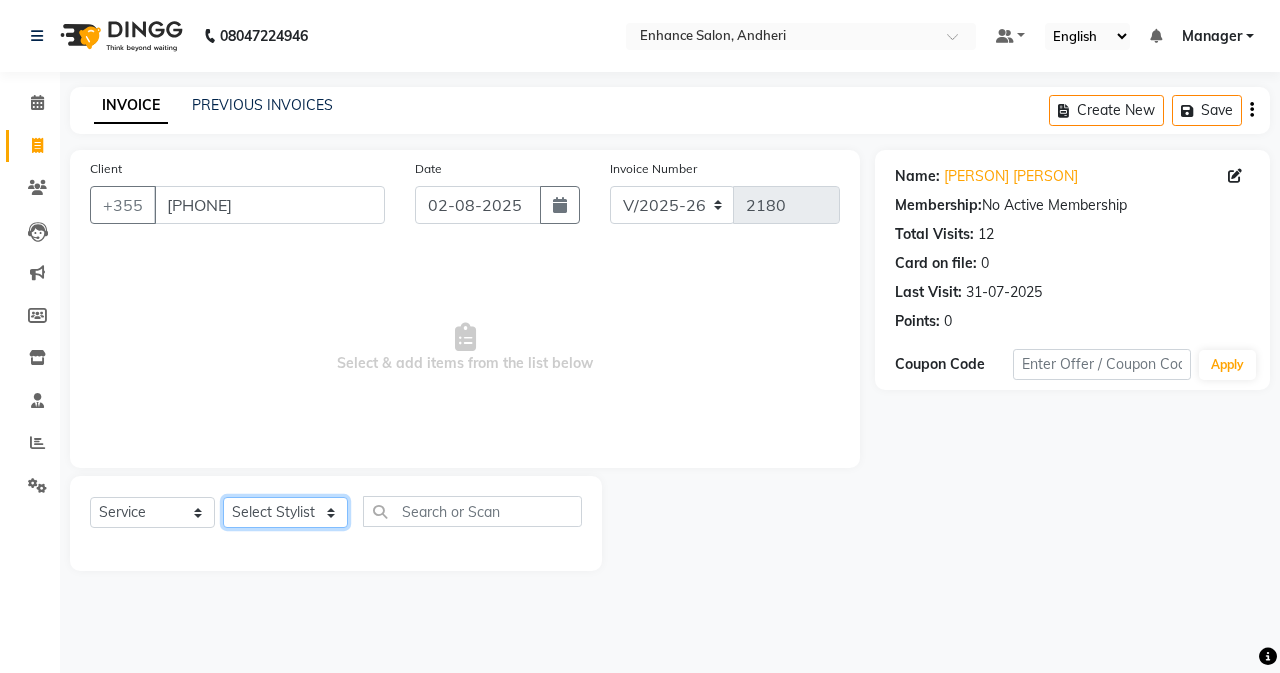 select on "61732" 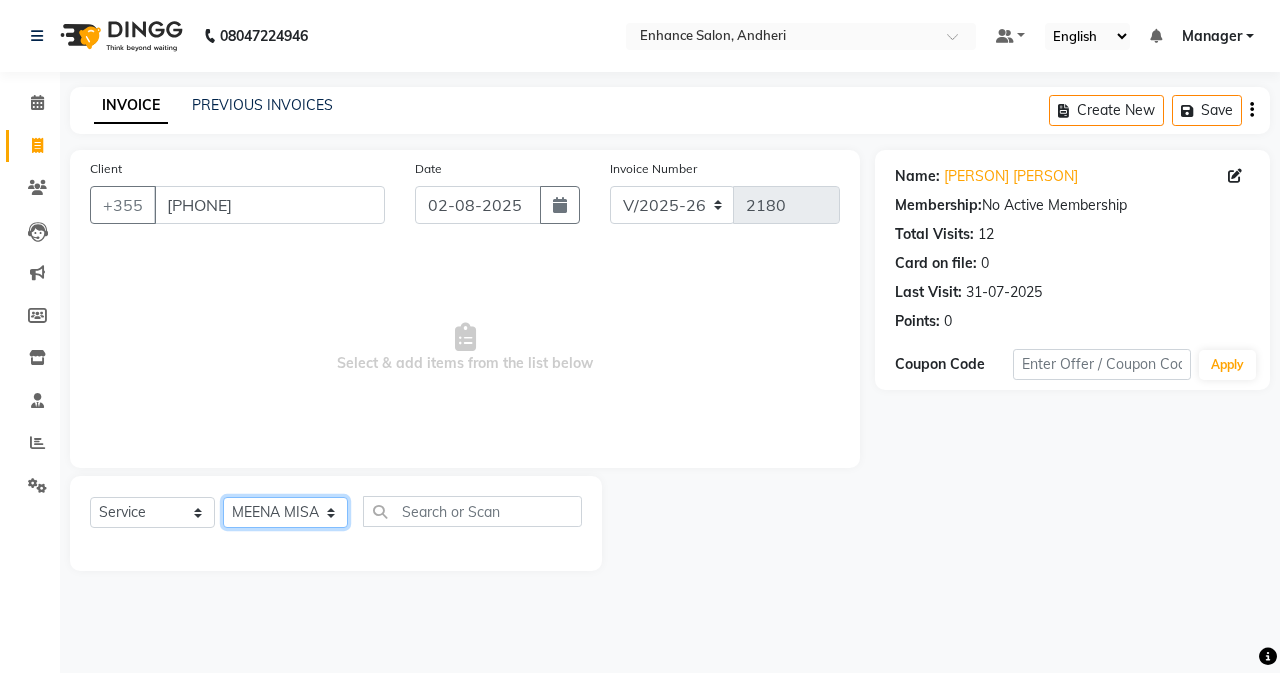 click on "Select Stylist Admin [PERSON]  [FIRST] [LAST] [FIRST] [LAST] Manager [FIRST] [LAST] [FIRST] [LAST] [FIRST] [LAST] [FIRST] [LAST] [FIRST] [LAST] [FIRST] [LAST] [FIRST] [LAST] [FIRST] [LAST] [FIRST] [LAST]" 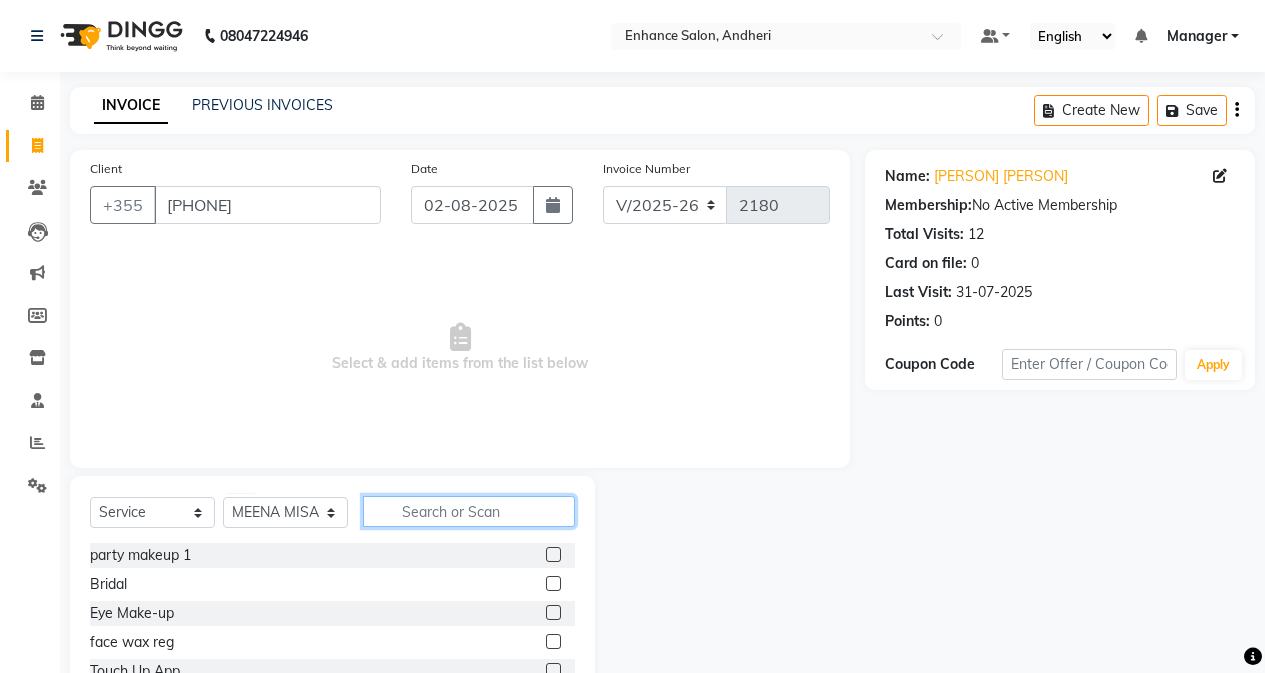 click 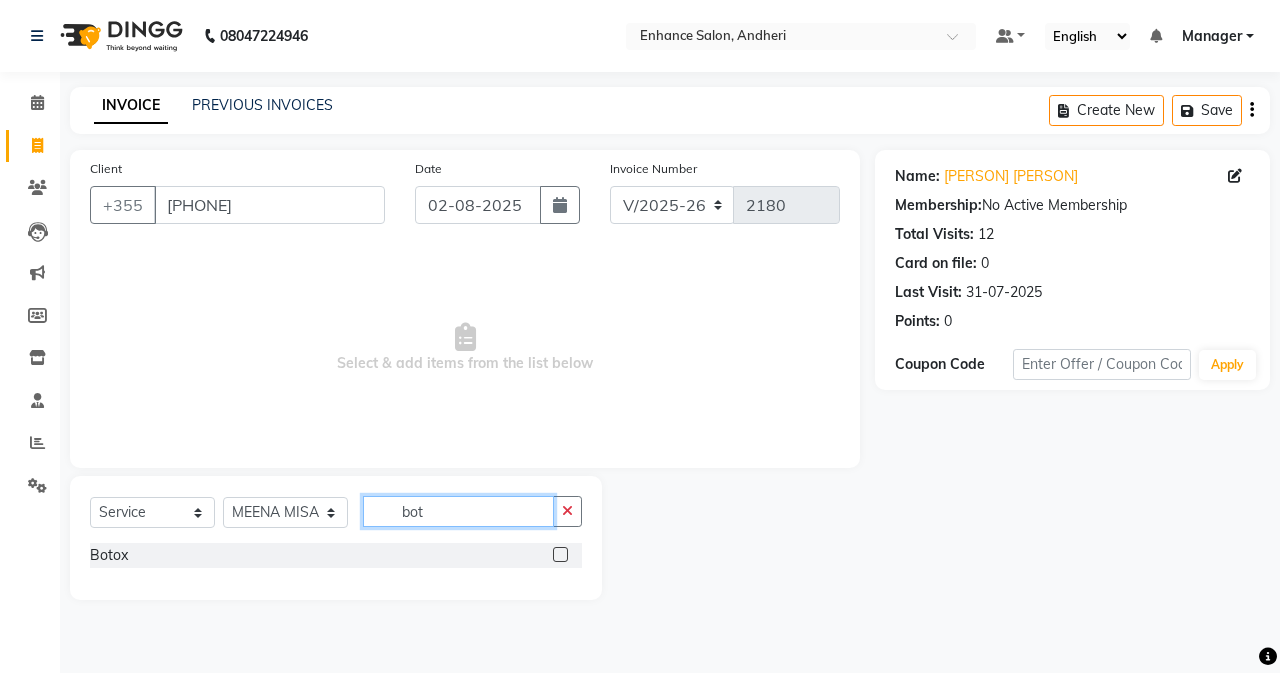 type 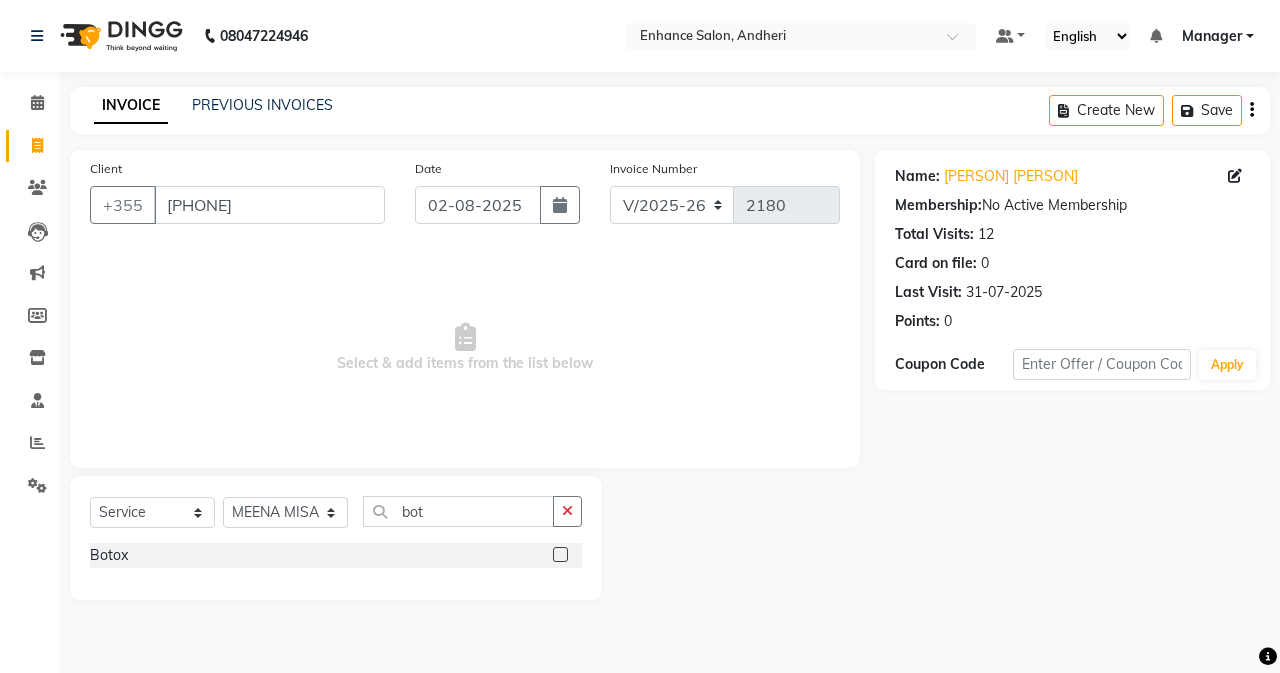 click on "Select  Service  Product  Membership  Package Voucher Prepaid Gift Card  Select Stylist Admin [PERSON]  [FIRST] [LAST] [FIRST] [LAST] Manager [FIRST] [LAST] [FIRST] [LAST] [FIRST] [LAST] [FIRST] [LAST] [FIRST] [LAST] [FIRST] [LAST] [FIRST] [LAST] [FIRST] [LAST] [FIRST] [LAST] bot" 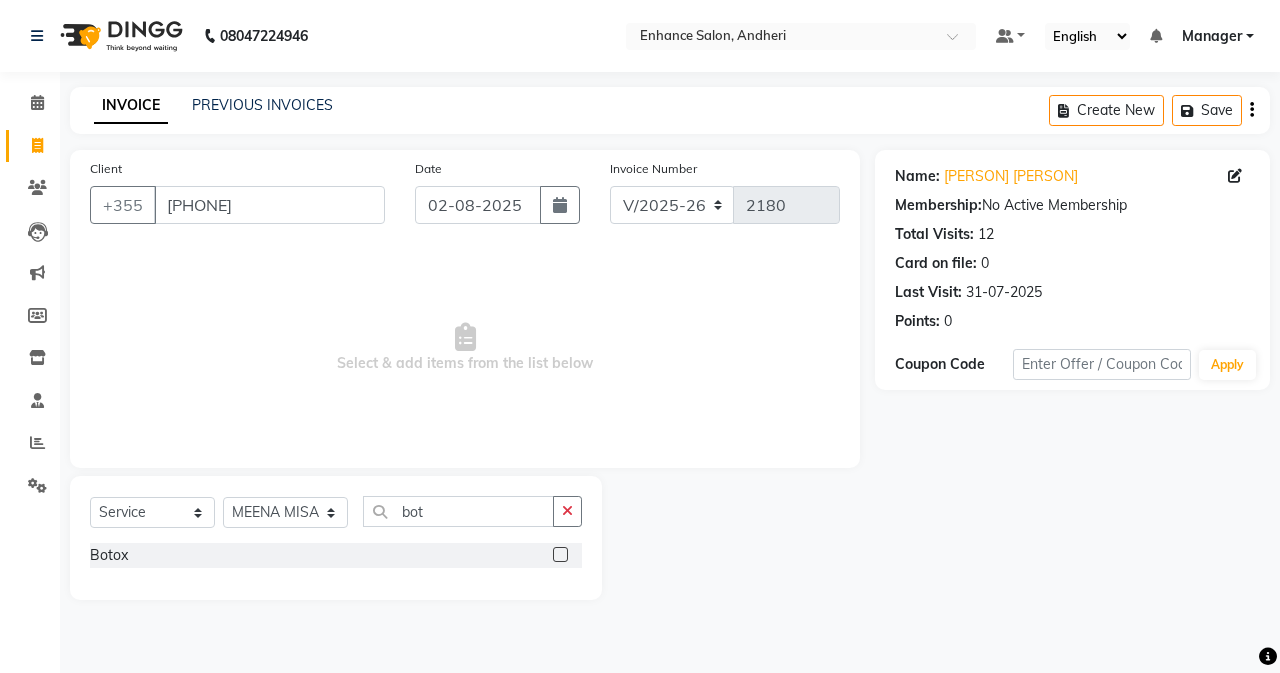 click 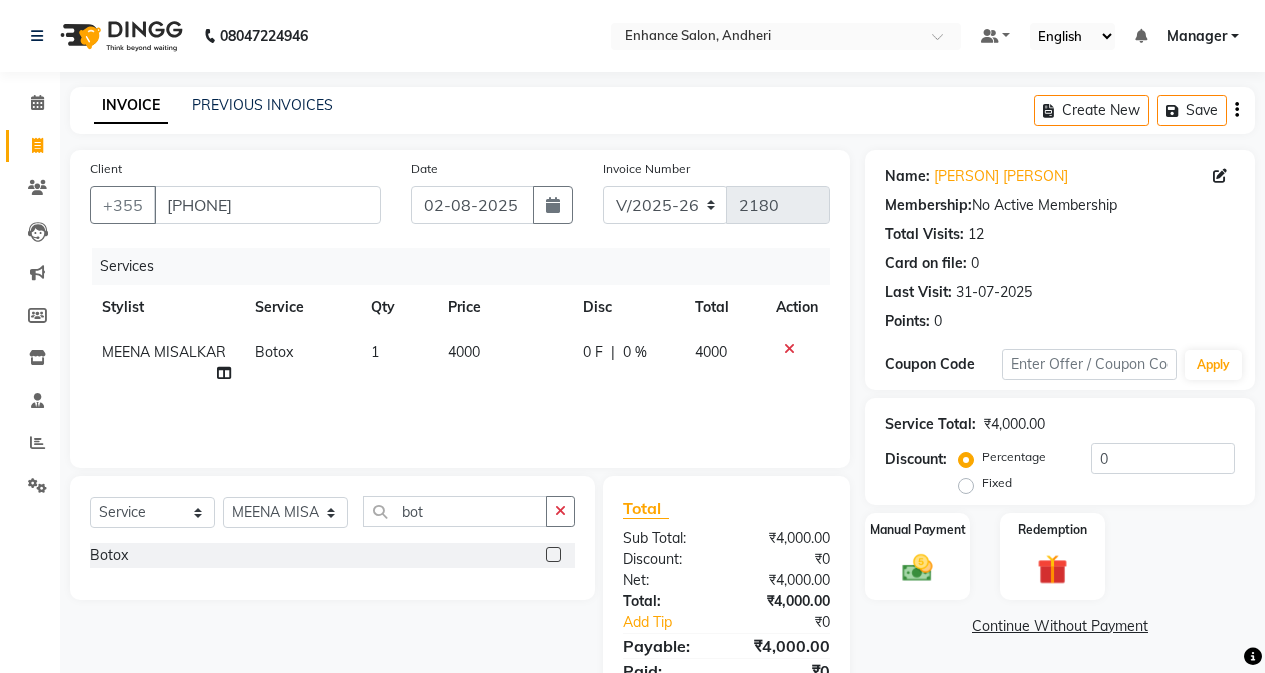 click on "4000" 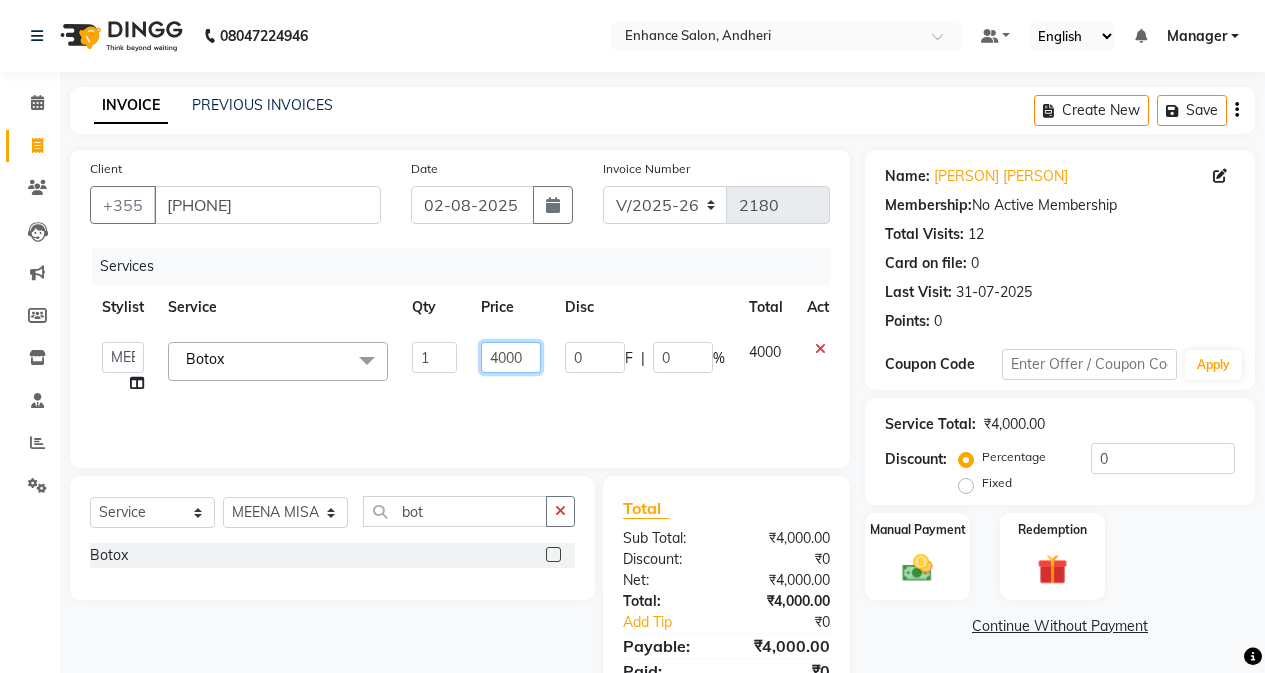 click on "4000" 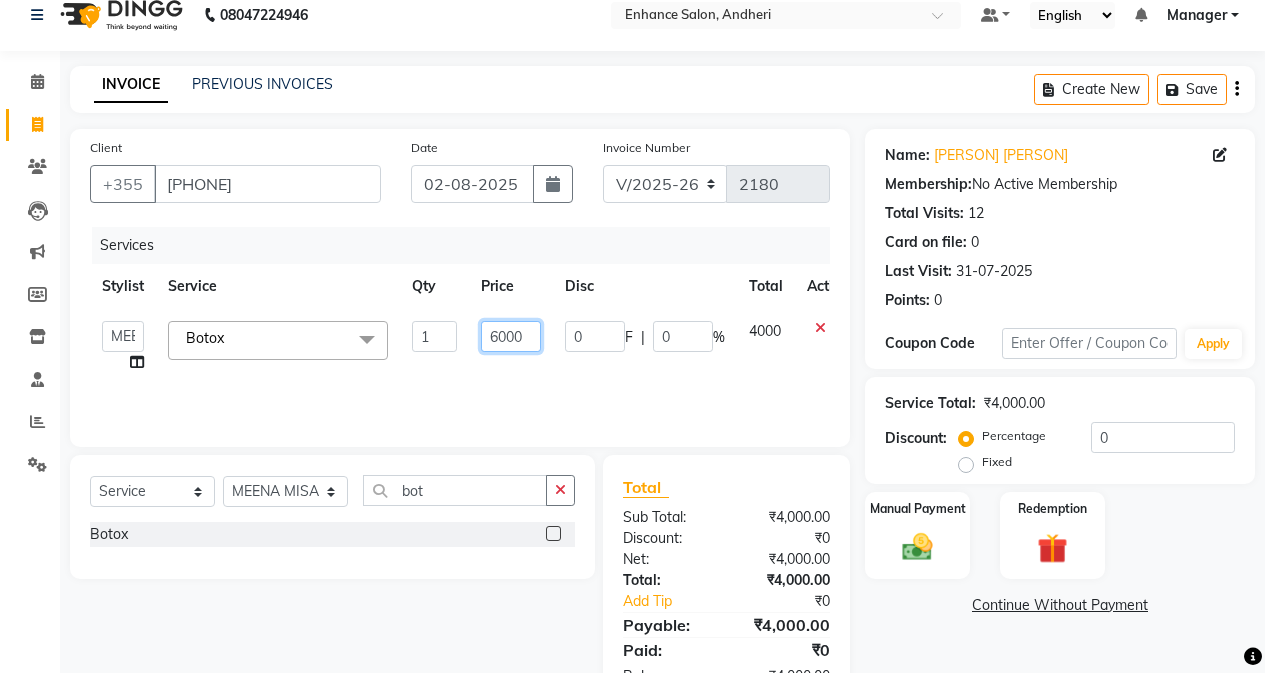 scroll, scrollTop: 85, scrollLeft: 0, axis: vertical 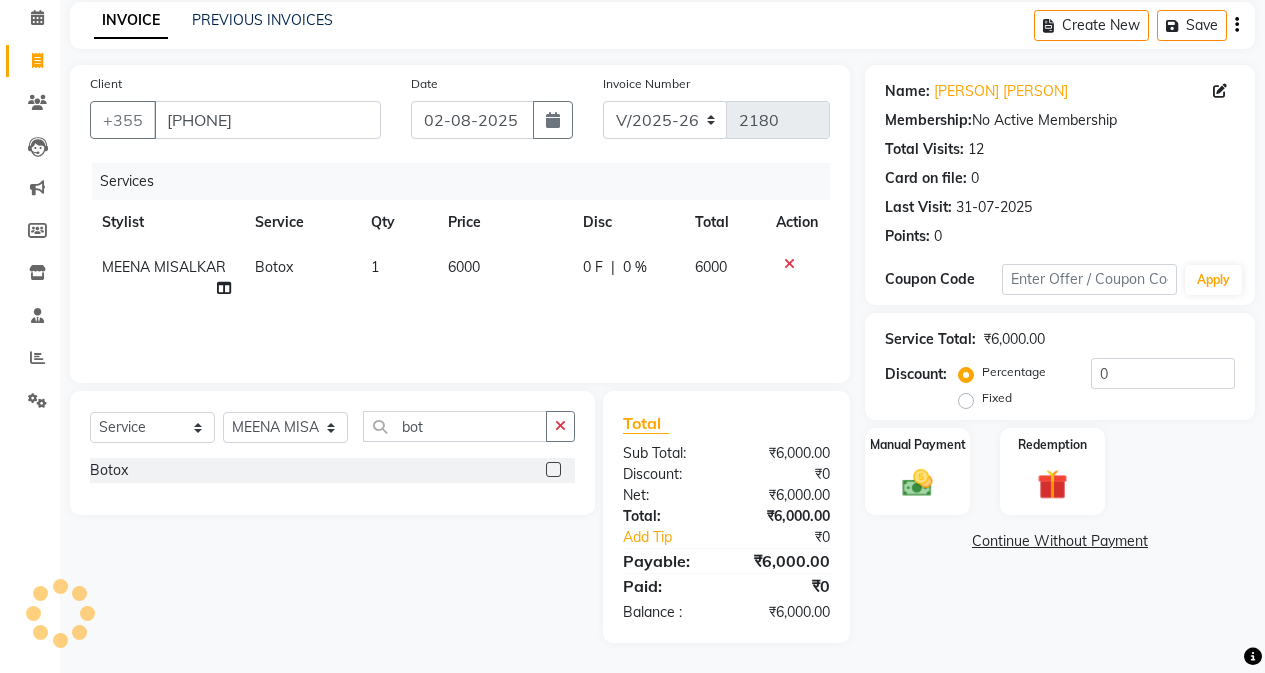 click on "Continue Without Payment" 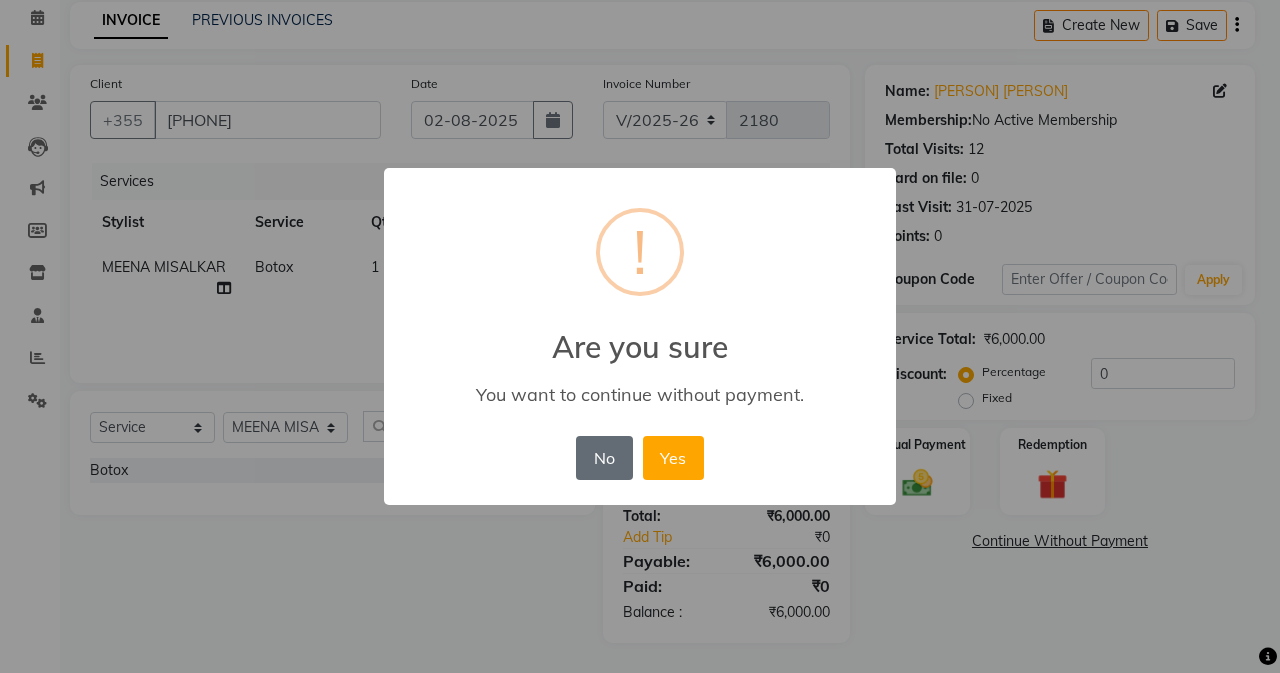 click on "No" at bounding box center [604, 458] 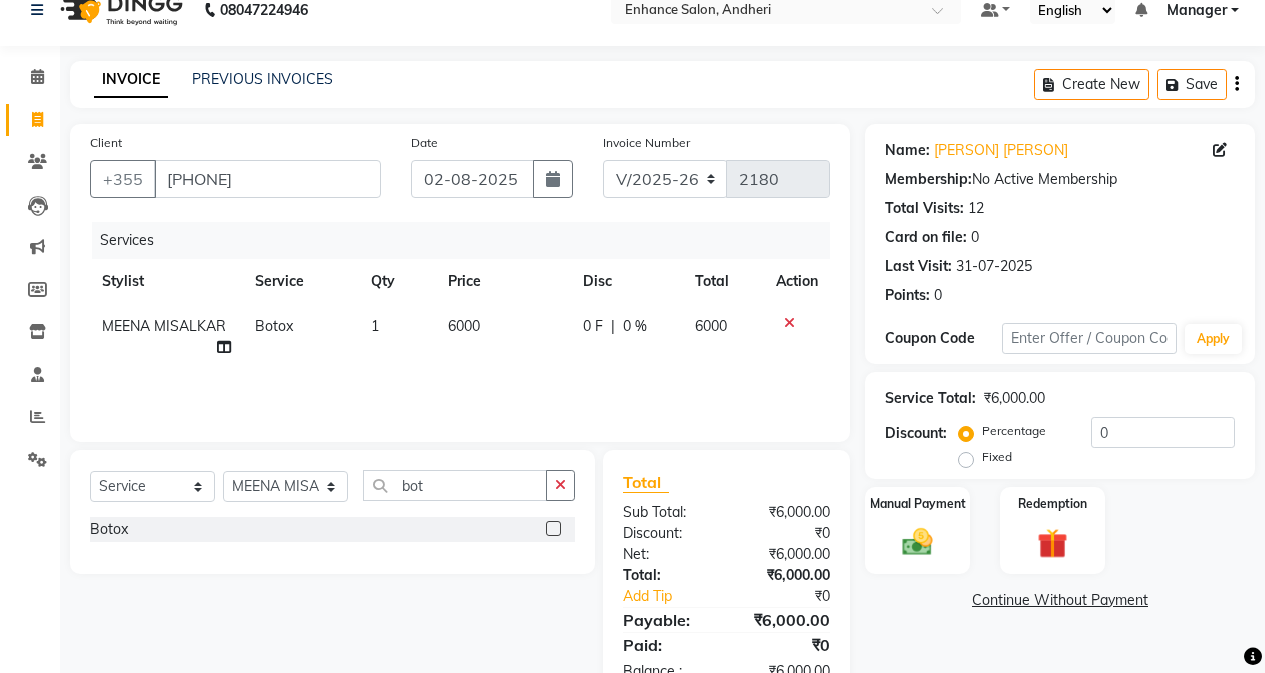 scroll, scrollTop: 0, scrollLeft: 0, axis: both 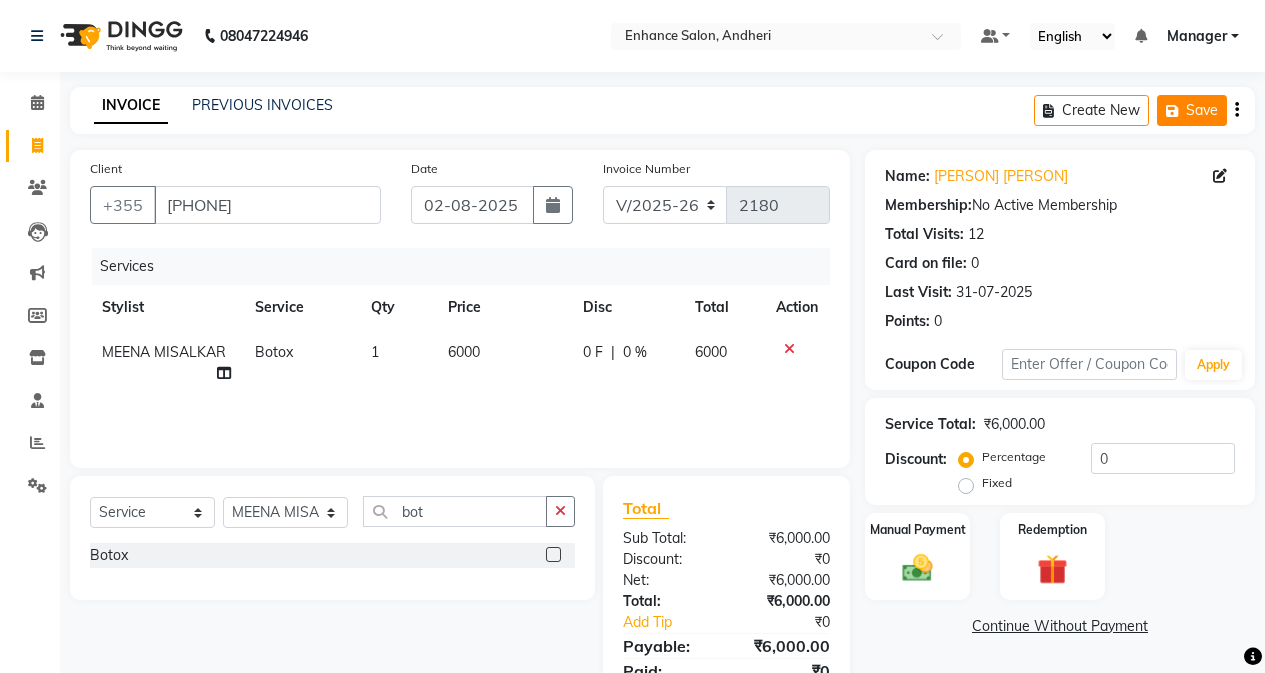 click 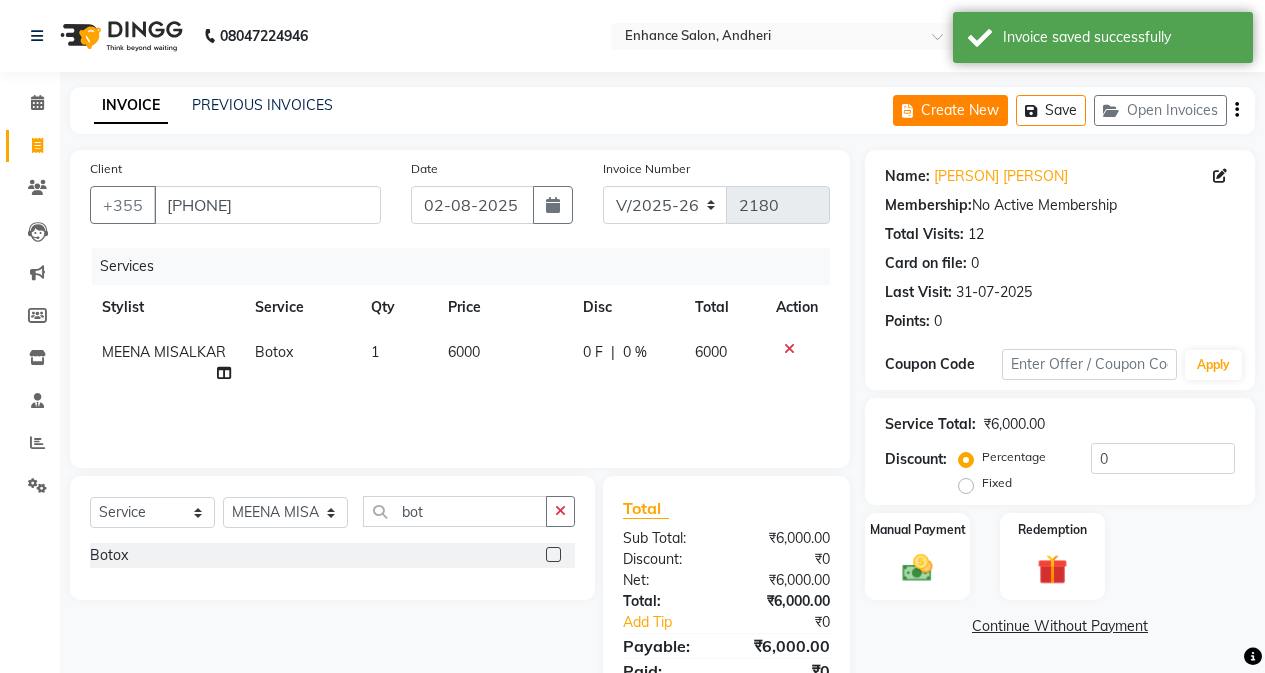 click on "Create New" 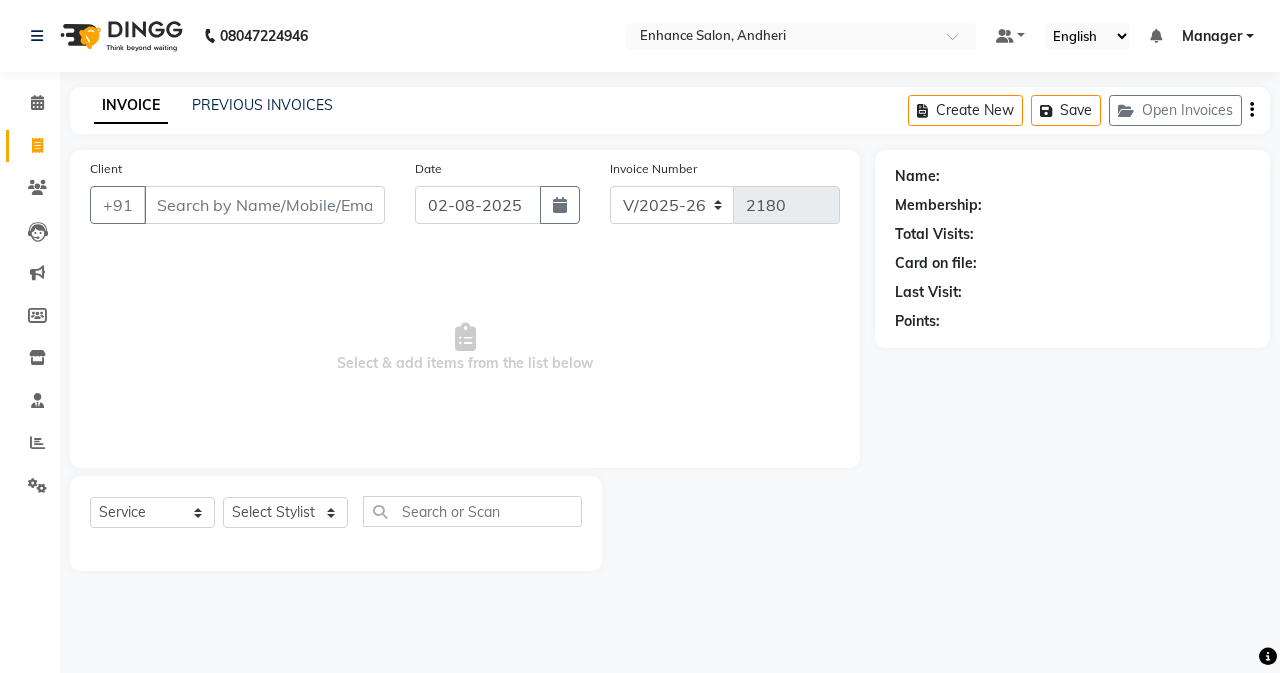 drag, startPoint x: 964, startPoint y: 119, endPoint x: 1017, endPoint y: 183, distance: 83.09633 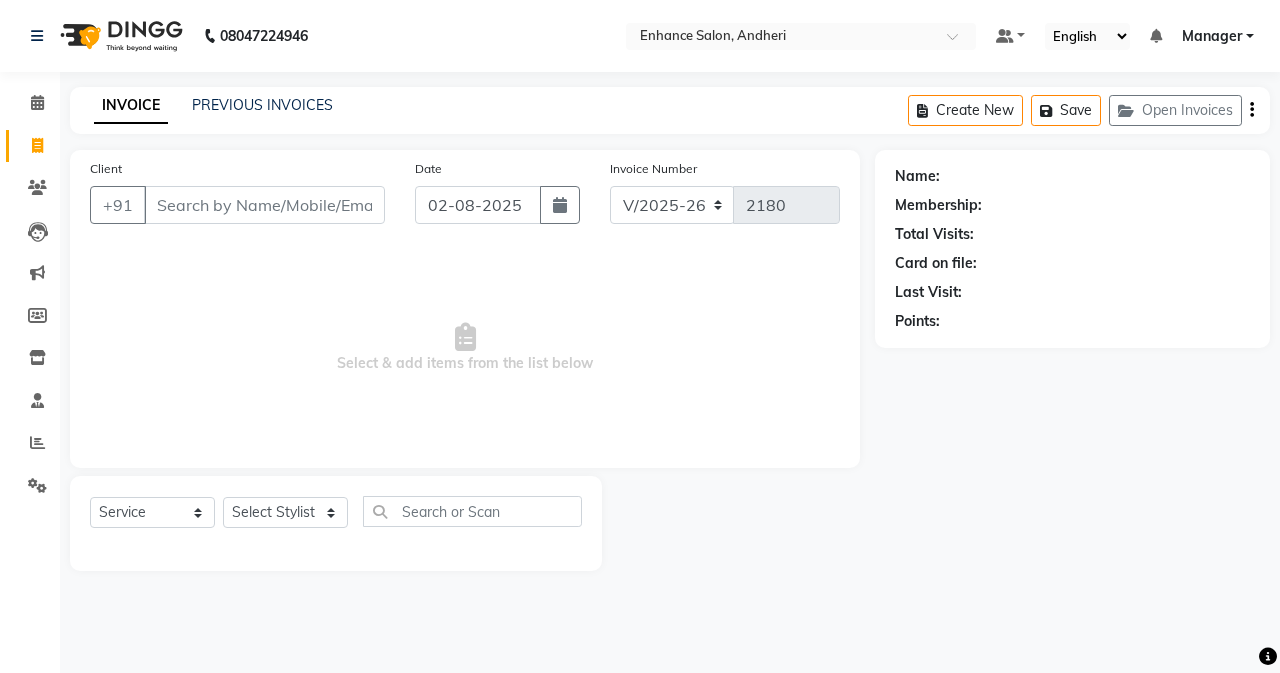 click on "Create New   Save   Open Invoices" 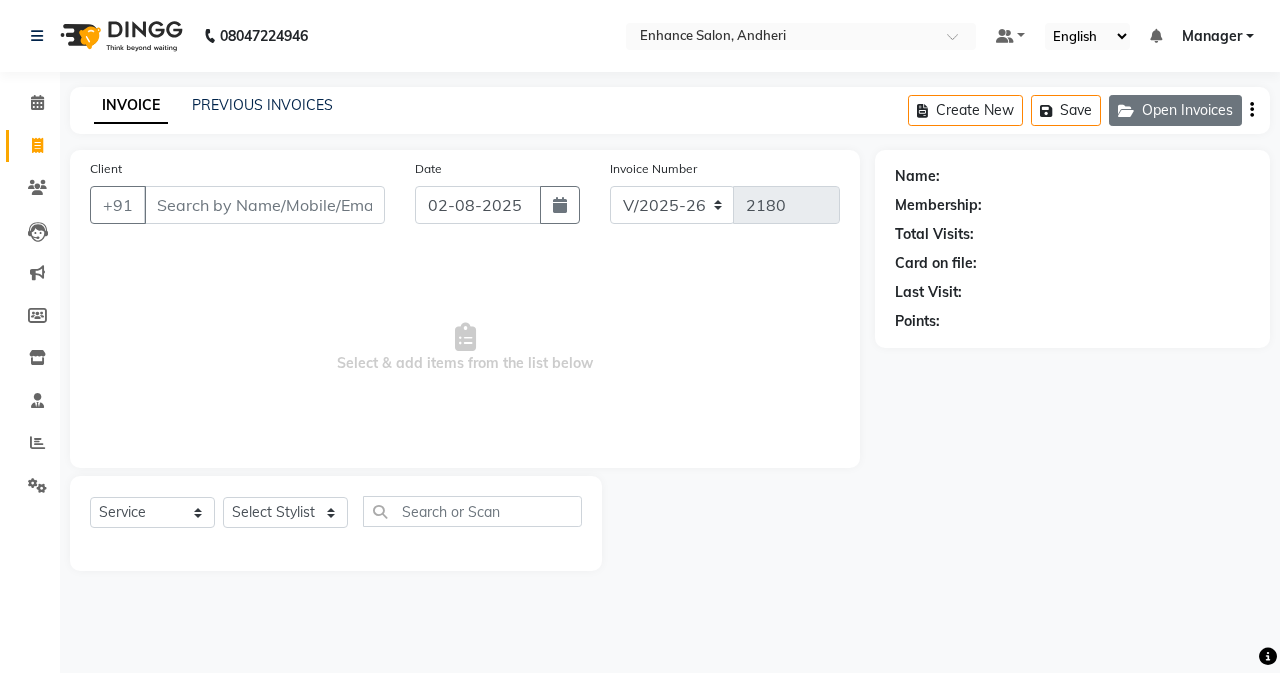 click on "Open Invoices" 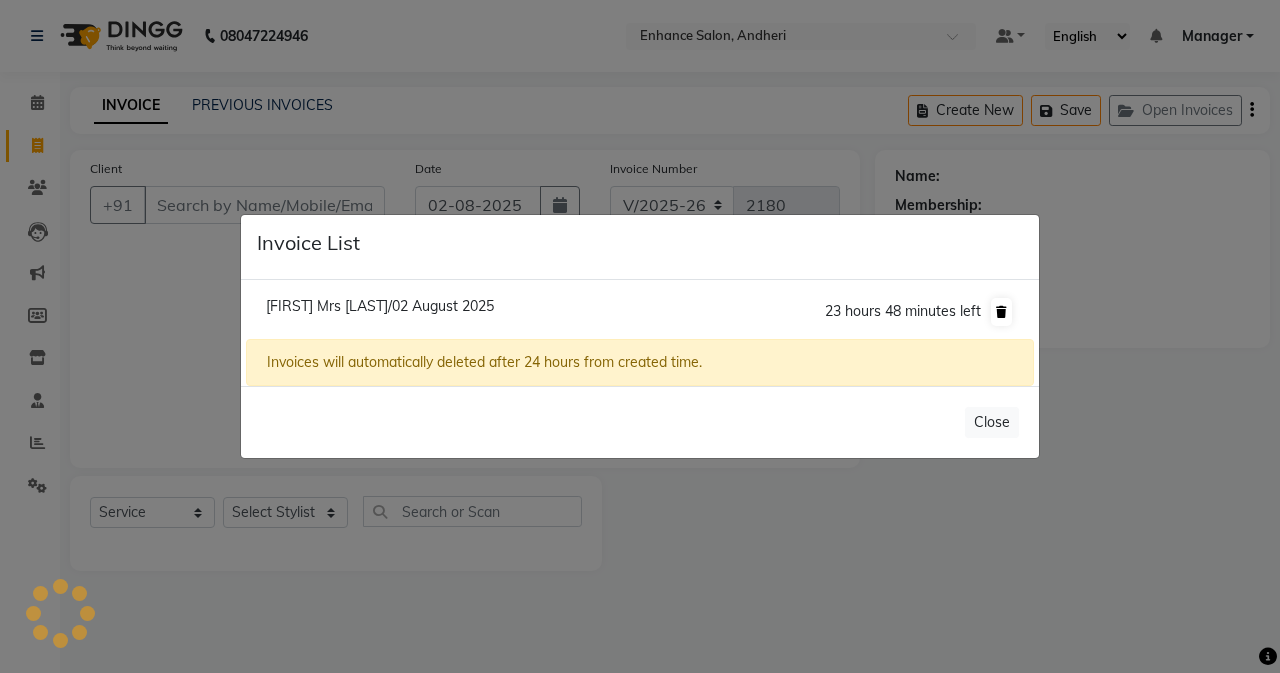 click 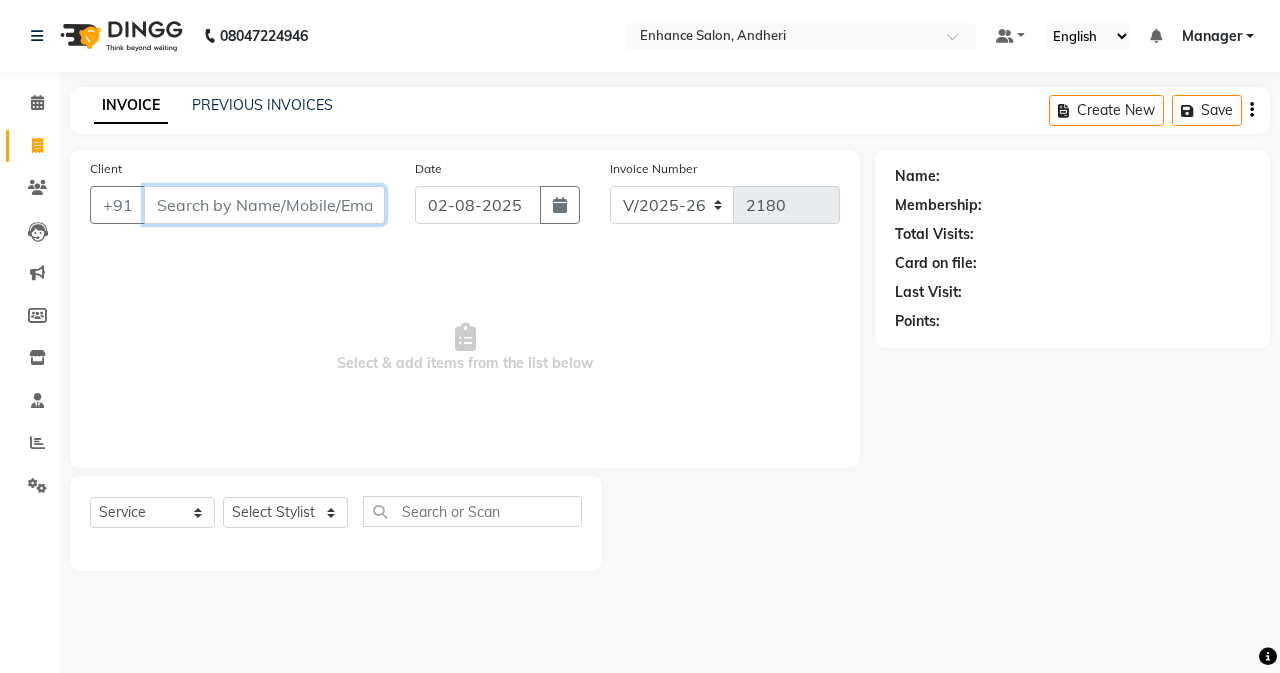 click on "Client" at bounding box center [264, 205] 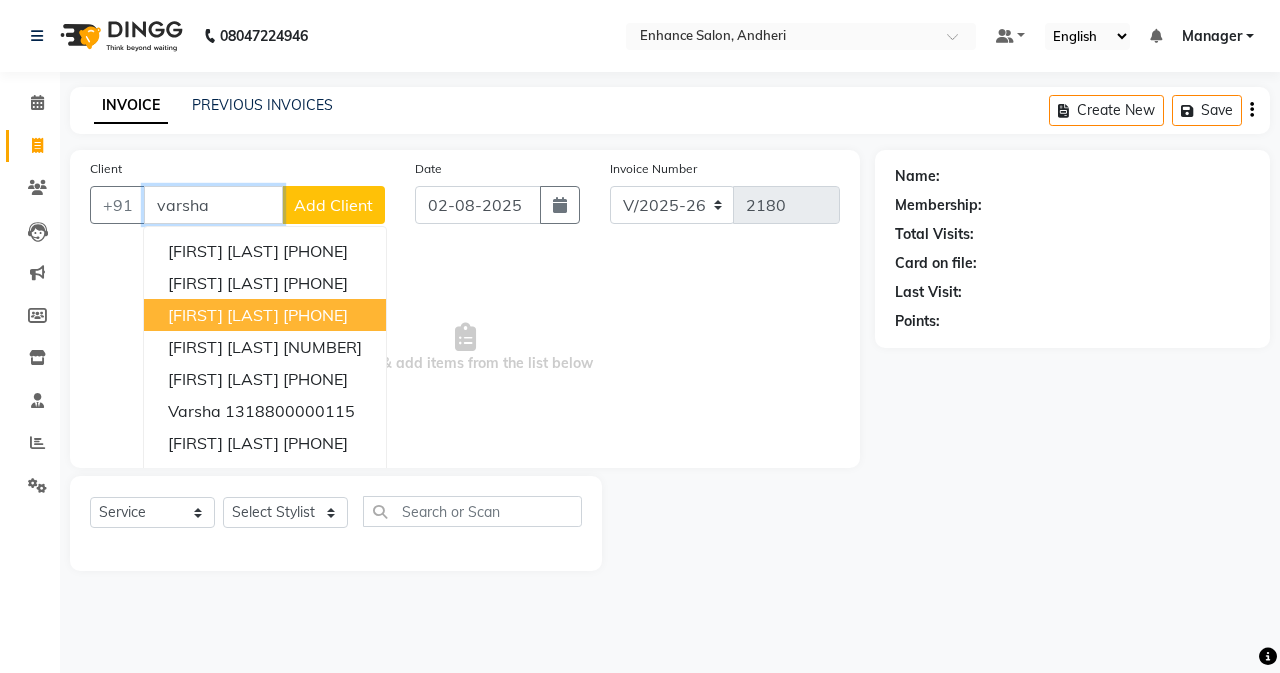 click on "[FIRST] [LAST] [PHONE]" at bounding box center [265, 315] 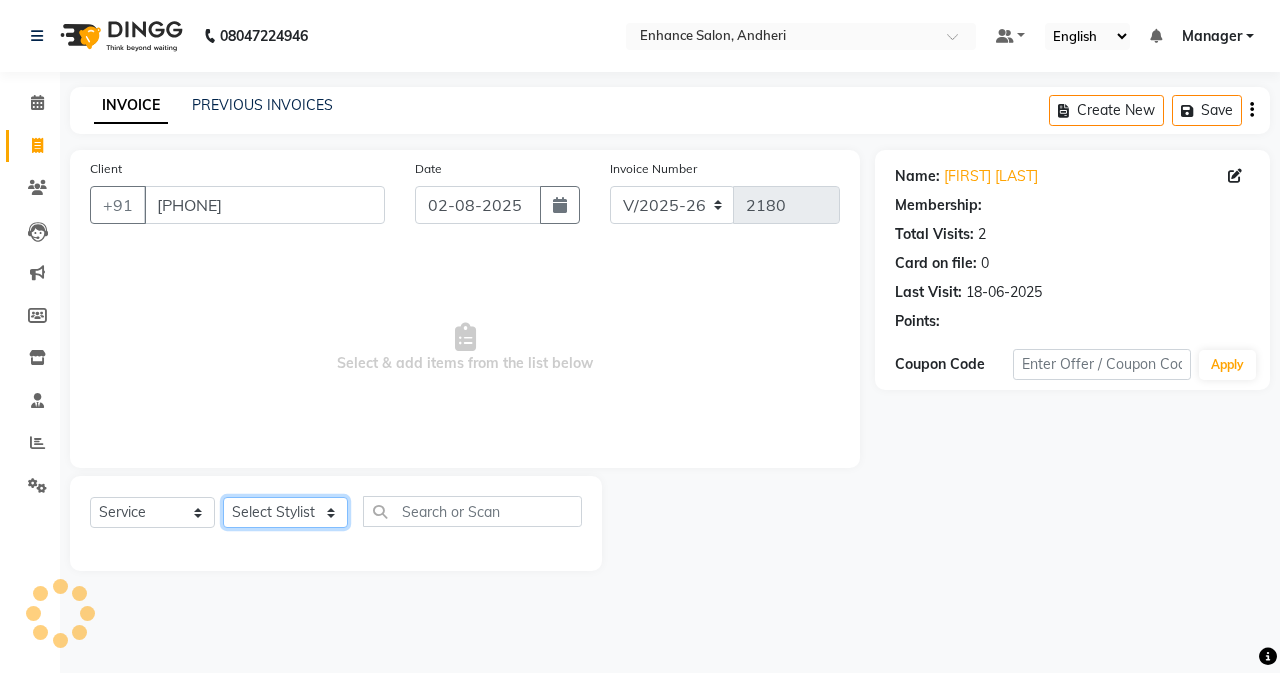click on "Select Stylist Admin [PERSON]  [FIRST] [LAST] [FIRST] [LAST] Manager [FIRST] [LAST] [FIRST] [LAST] [FIRST] [LAST] [FIRST] [LAST] [FIRST] [LAST] [FIRST] [LAST] [FIRST] [LAST] [FIRST] [LAST] [FIRST] [LAST]" 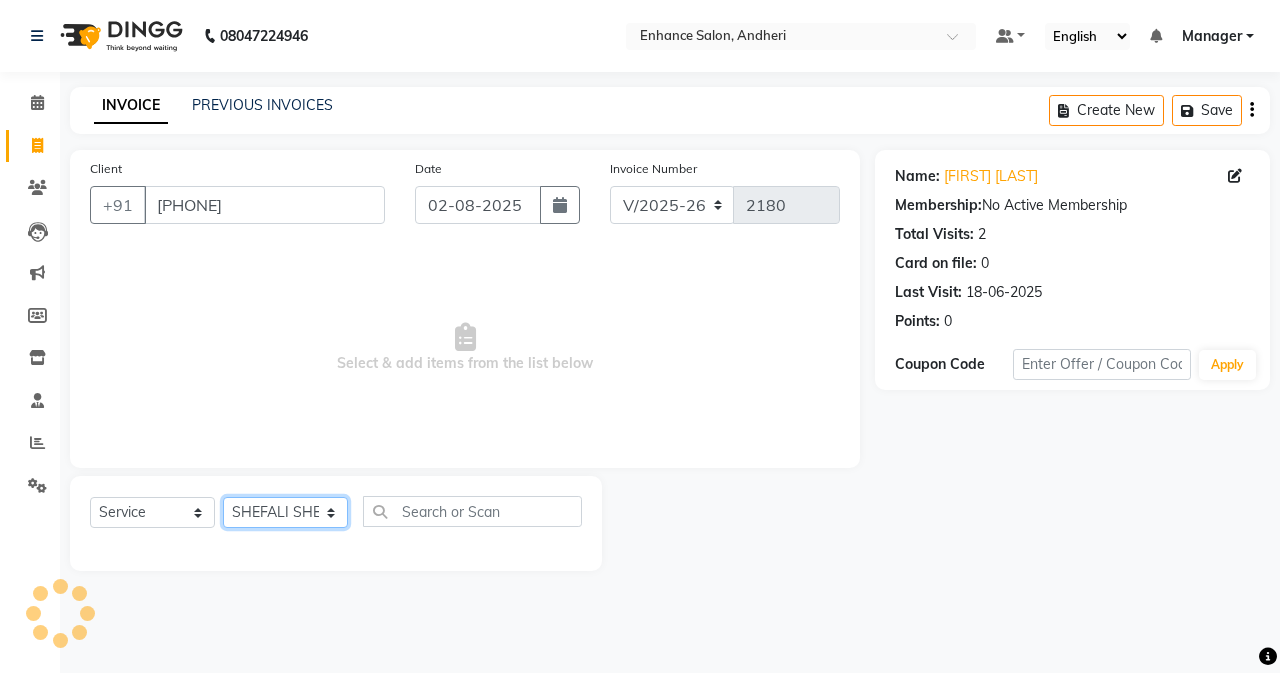 click on "Select Stylist Admin [PERSON]  [FIRST] [LAST] [FIRST] [LAST] Manager [FIRST] [LAST] [FIRST] [LAST] [FIRST] [LAST] [FIRST] [LAST] [FIRST] [LAST] [FIRST] [LAST] [FIRST] [LAST] [FIRST] [LAST] [FIRST] [LAST]" 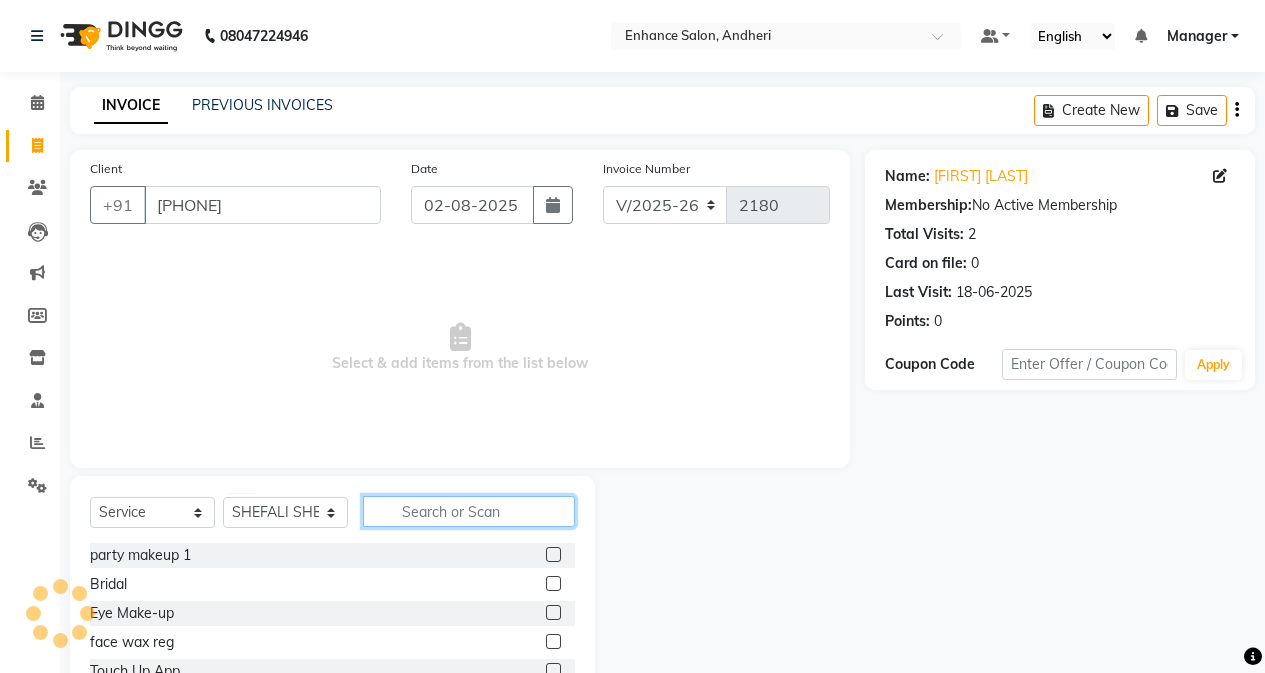 click 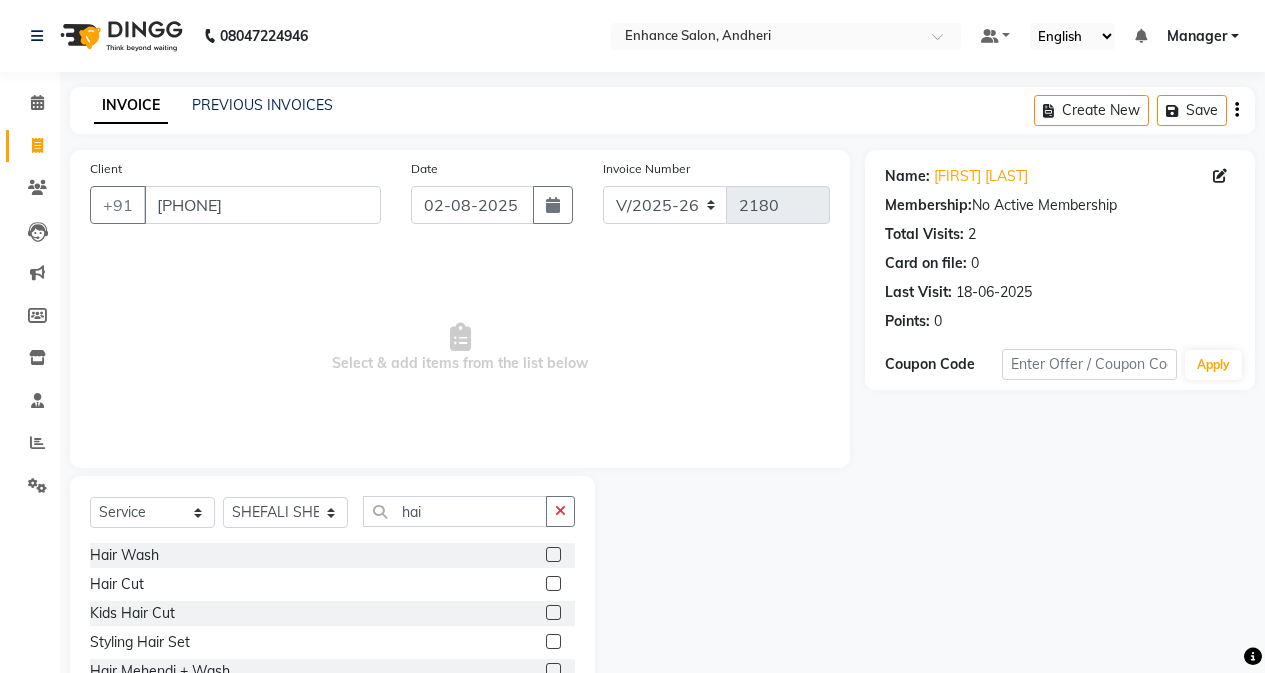 click 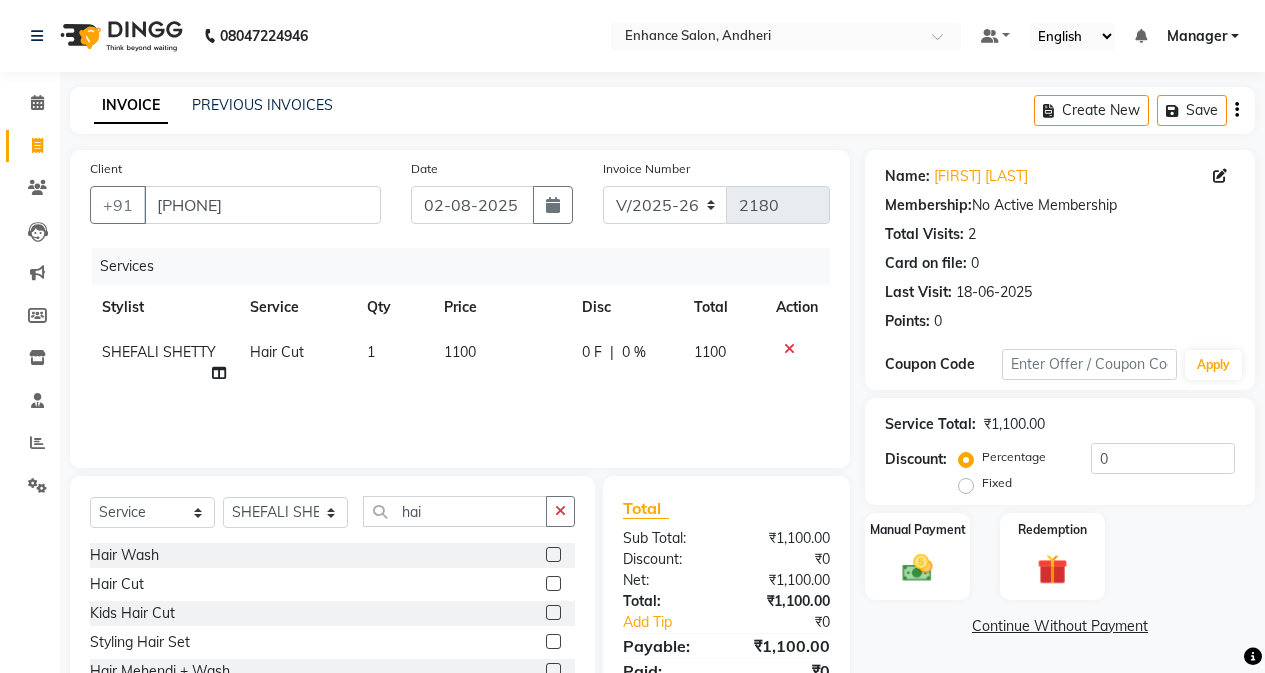 click on "Membership:  No Active Membership" 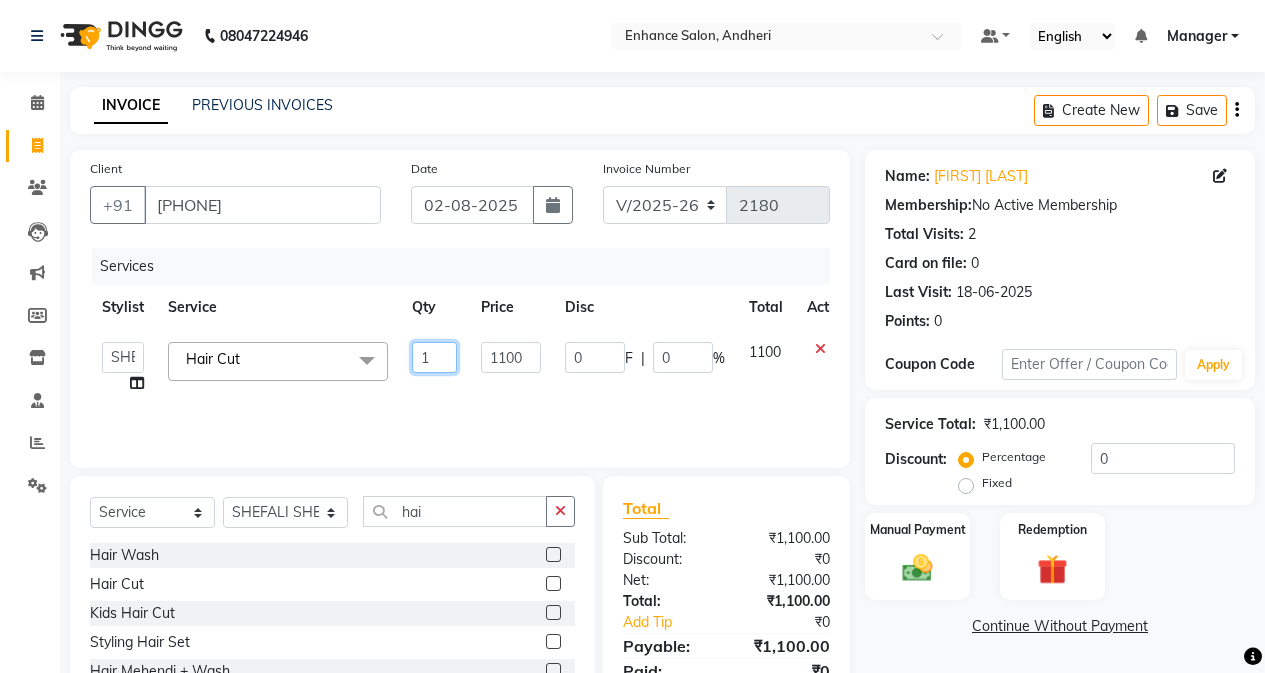 click on "1" 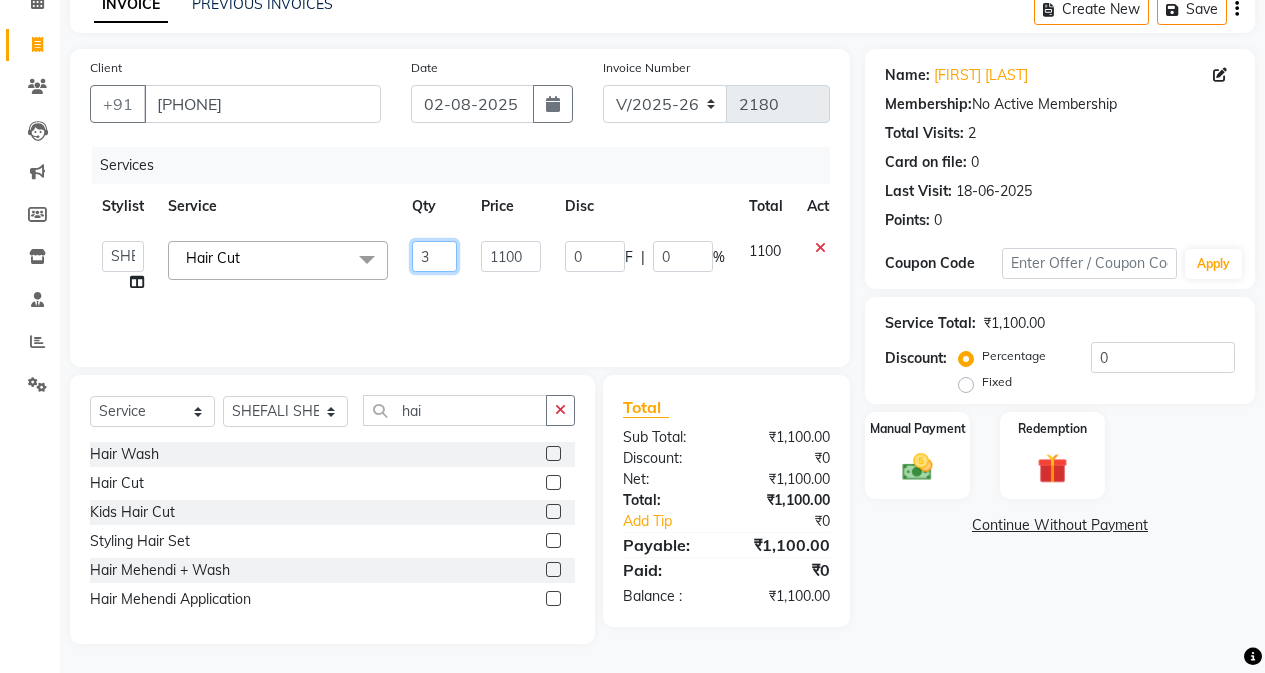 scroll, scrollTop: 102, scrollLeft: 0, axis: vertical 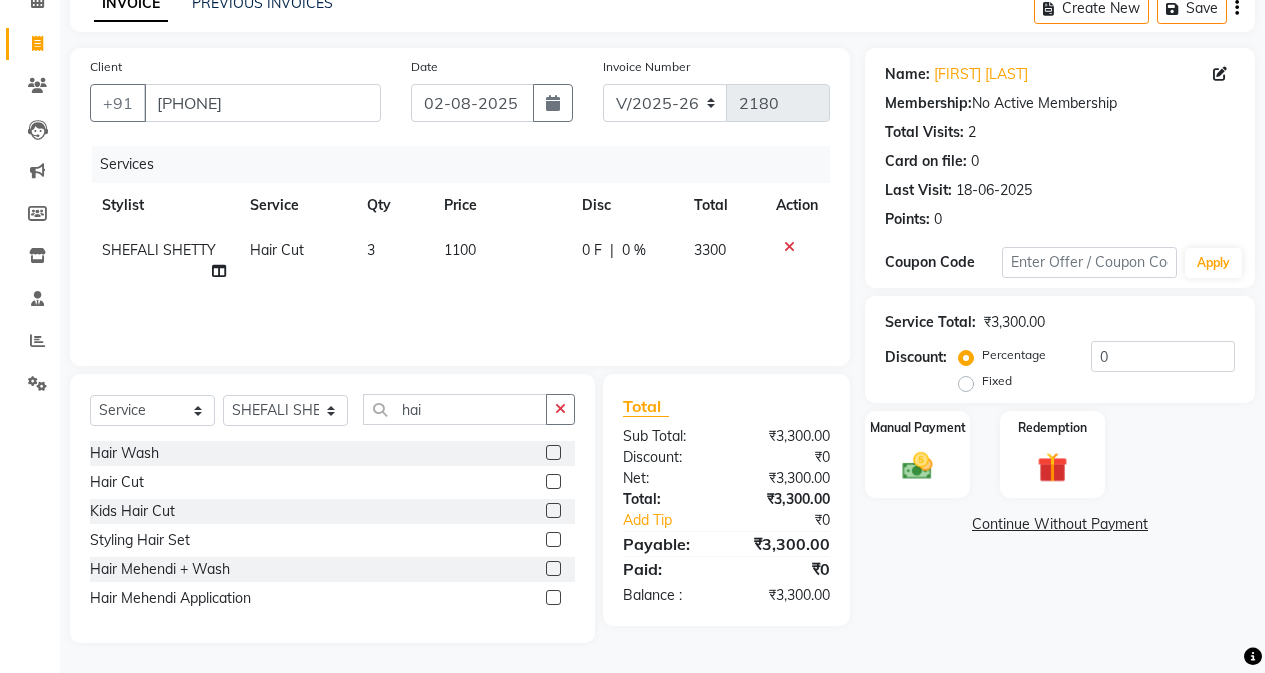 click on "Name: [FIRST] [LAST] Membership:  No Active Membership  Total Visits:  2 Card on file:  0 Last Visit:   18-06-2025 Points:   0  Coupon Code Apply Service Total:  ₰3,300.00  Discount:  Percentage   Fixed  0 Manual Payment Redemption  Continue Without Payment" 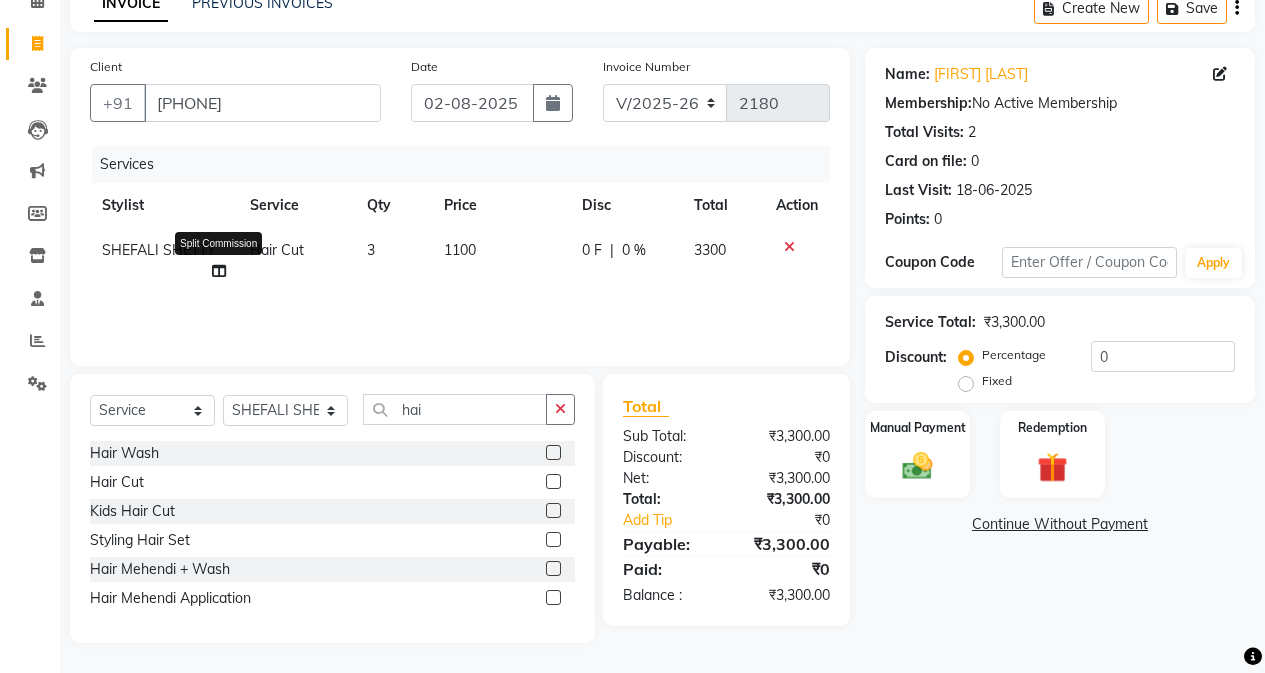 click 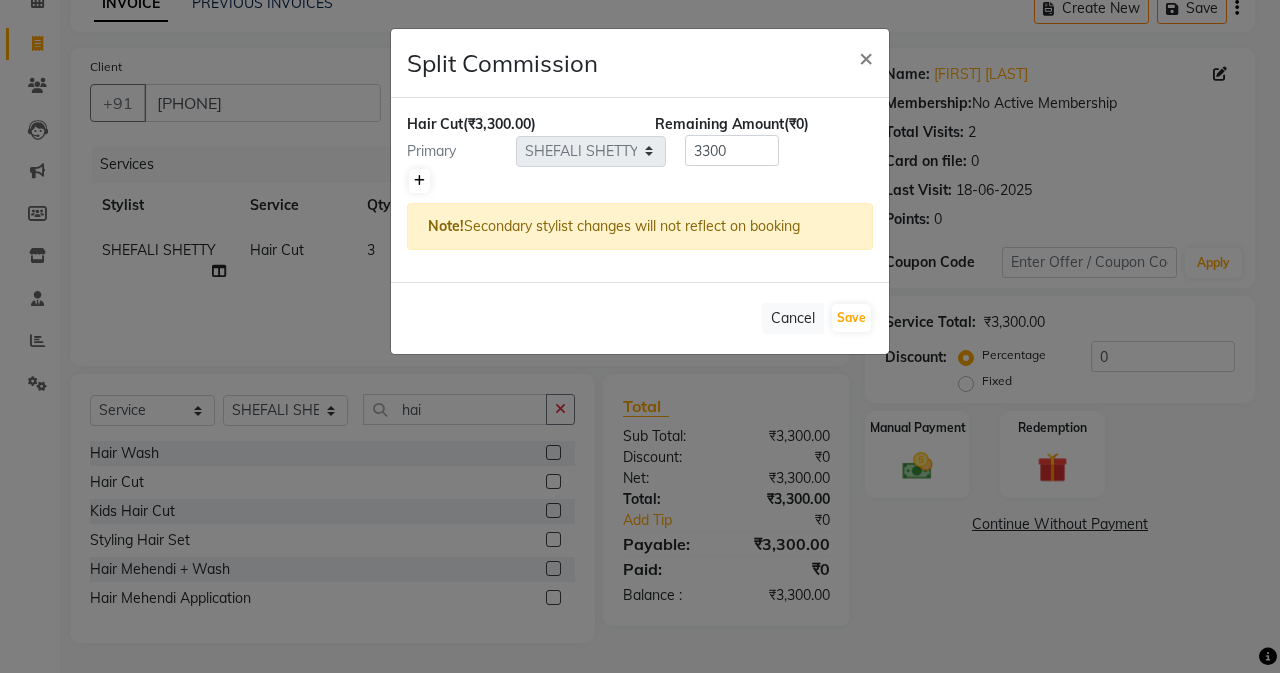 click 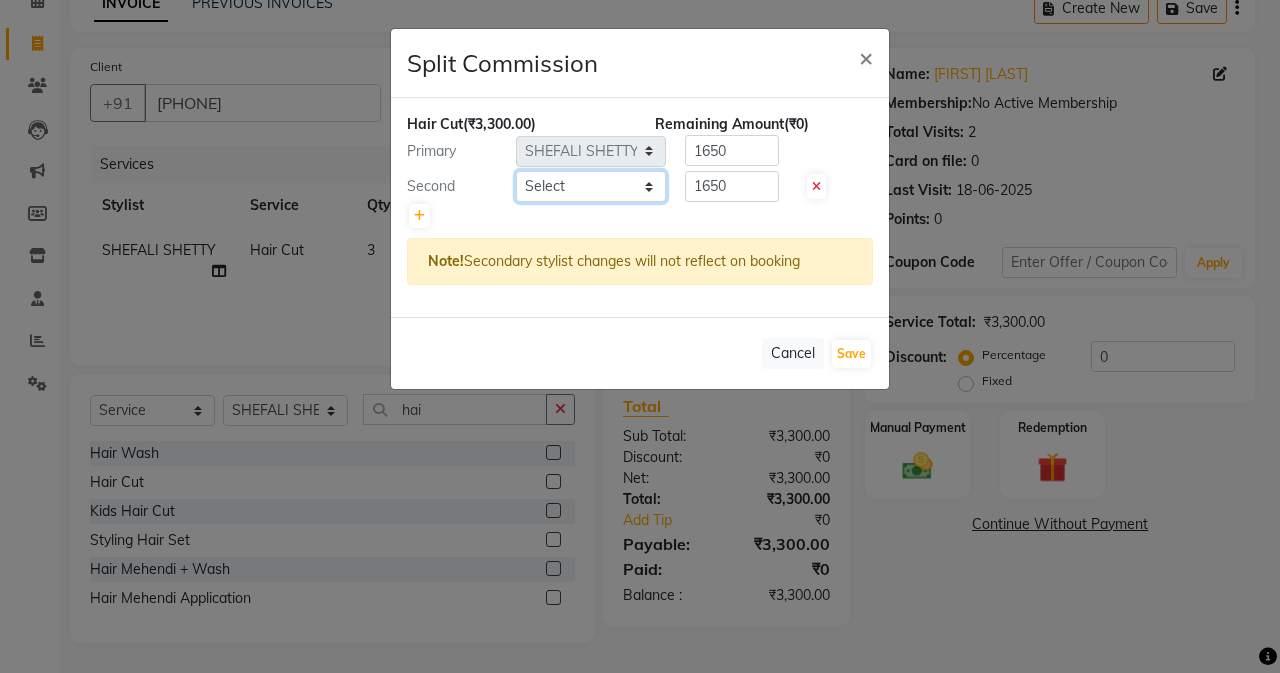 click on "Select  Admin   [PERSON]    [FIRST] [LAST]   [FIRST] [LAST]   Manager   [FIRST] [LAST]   [FIRST]   [FIRST] [LAST]   [FIRST] [LAST]   [FIRST] [LAST]   [FIRST] [LAST]   [FIRST] [LAST]   [FIRST] [LAST]   [FIRST] [LAST]   [FIRST] [LAST]" 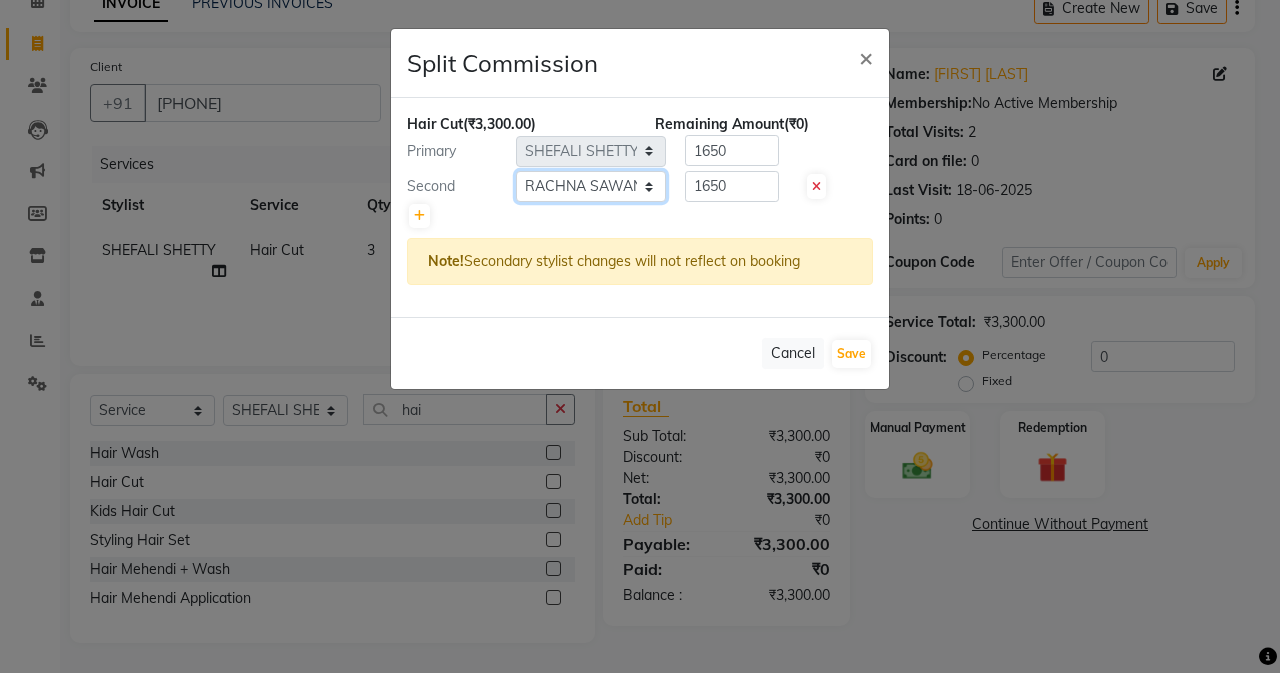 click on "Select  Admin   [PERSON]    [FIRST] [LAST]   [FIRST] [LAST]   Manager   [FIRST] [LAST]   [FIRST]   [FIRST] [LAST]   [FIRST] [LAST]   [FIRST] [LAST]   [FIRST] [LAST]   [FIRST] [LAST]   [FIRST] [LAST]   [FIRST] [LAST]   [FIRST] [LAST]" 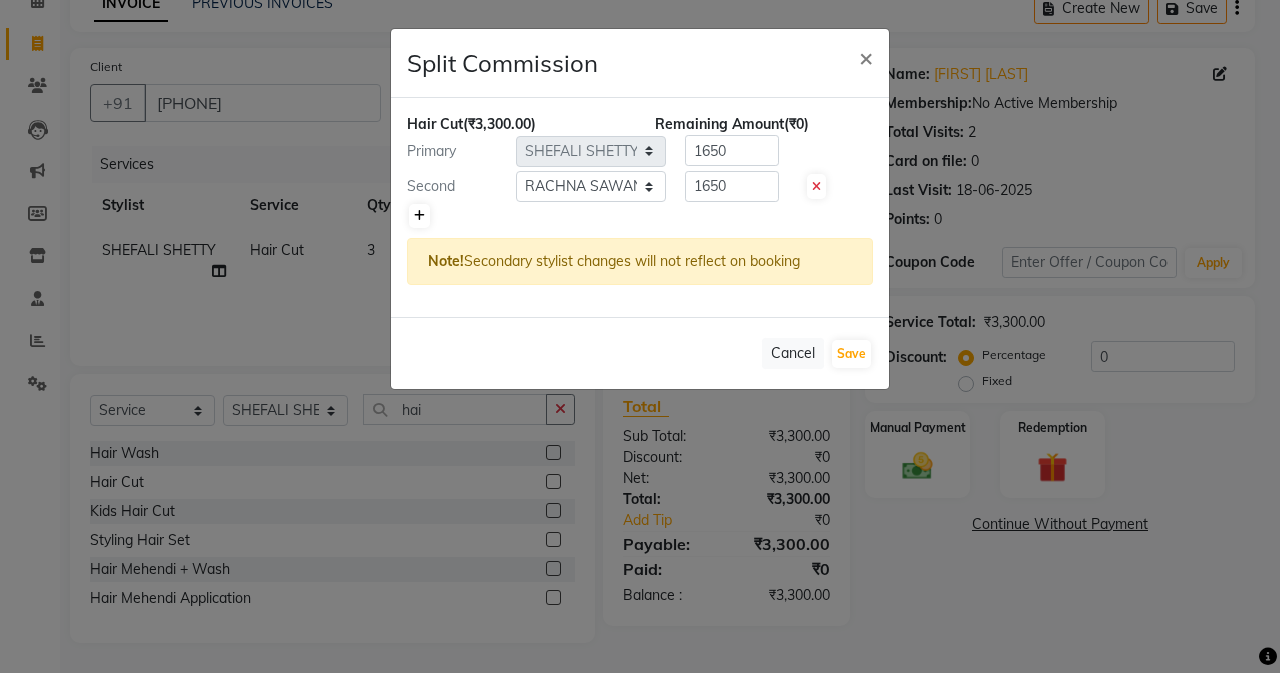 click 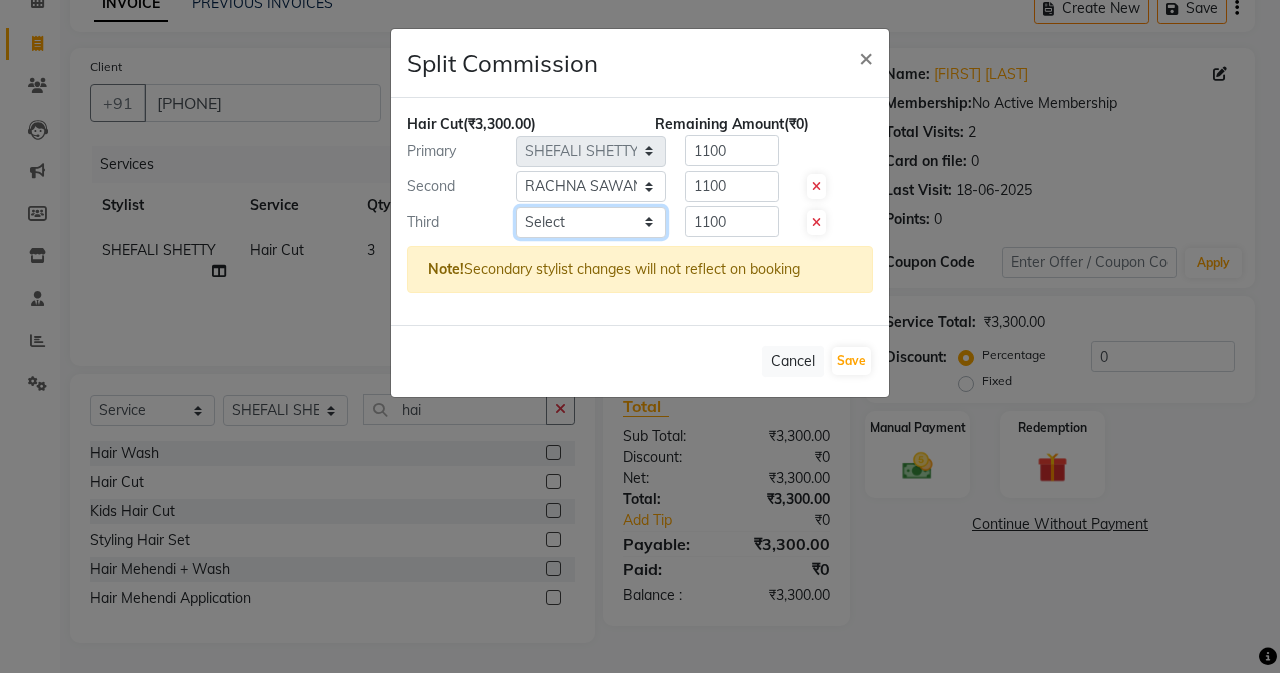 click on "Select  Admin   [PERSON]    [FIRST] [LAST]   [FIRST] [LAST]   Manager   [FIRST] [LAST]   [FIRST]   [FIRST] [LAST]   [FIRST] [LAST]   [FIRST] [LAST]   [FIRST] [LAST]   [FIRST] [LAST]   [FIRST] [LAST]   [FIRST] [LAST]   [FIRST] [LAST]" 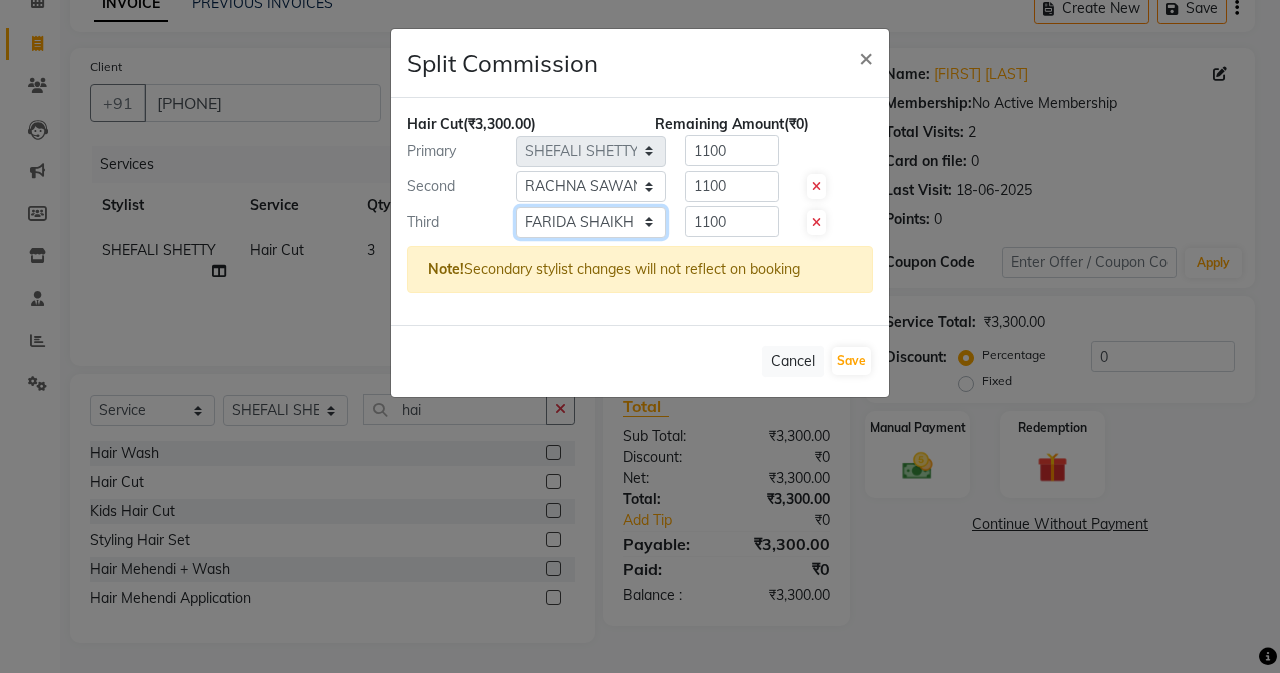 click on "Select  Admin   [PERSON]    [FIRST] [LAST]   [FIRST] [LAST]   Manager   [FIRST] [LAST]   [FIRST]   [FIRST] [LAST]   [FIRST] [LAST]   [FIRST] [LAST]   [FIRST] [LAST]   [FIRST] [LAST]   [FIRST] [LAST]   [FIRST] [LAST]   [FIRST] [LAST]" 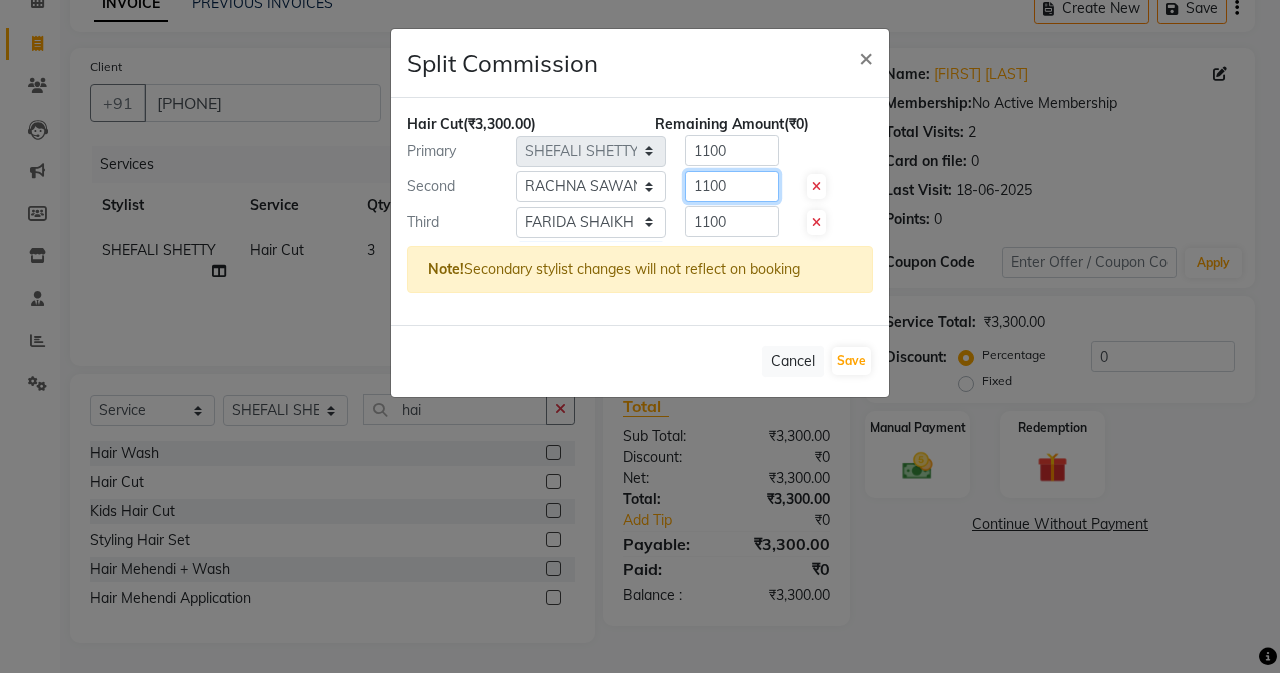 click on "1100" 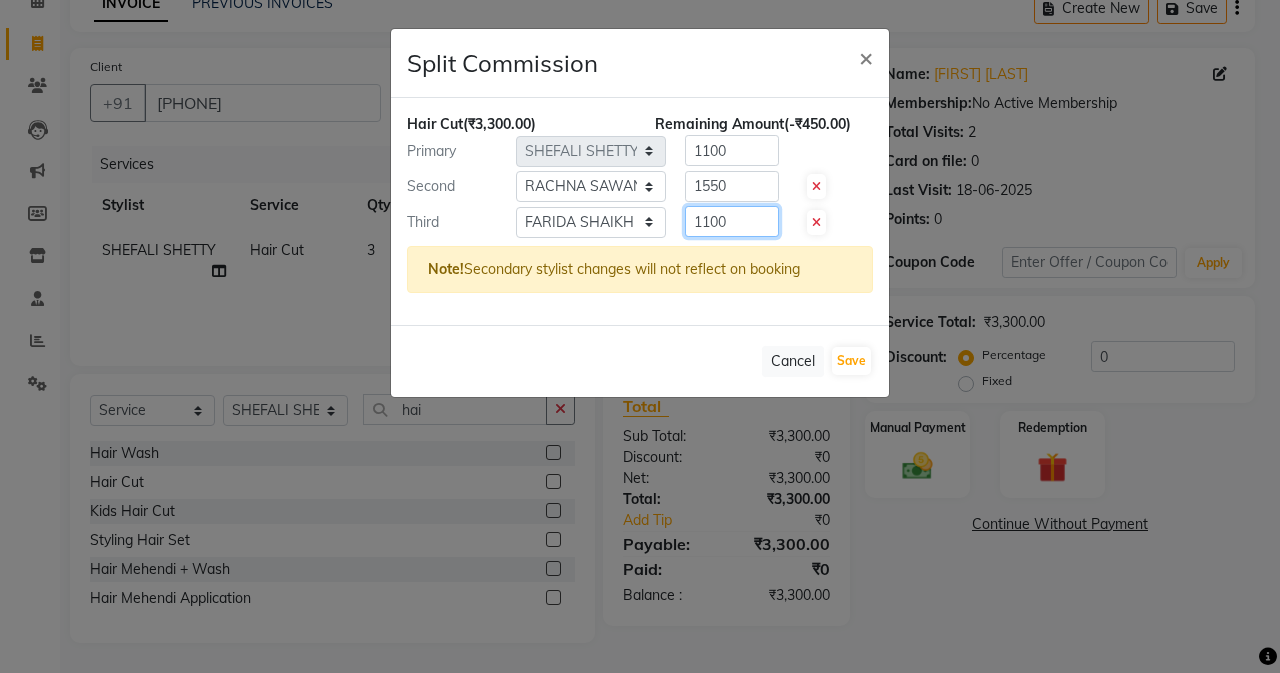 click on "1100" 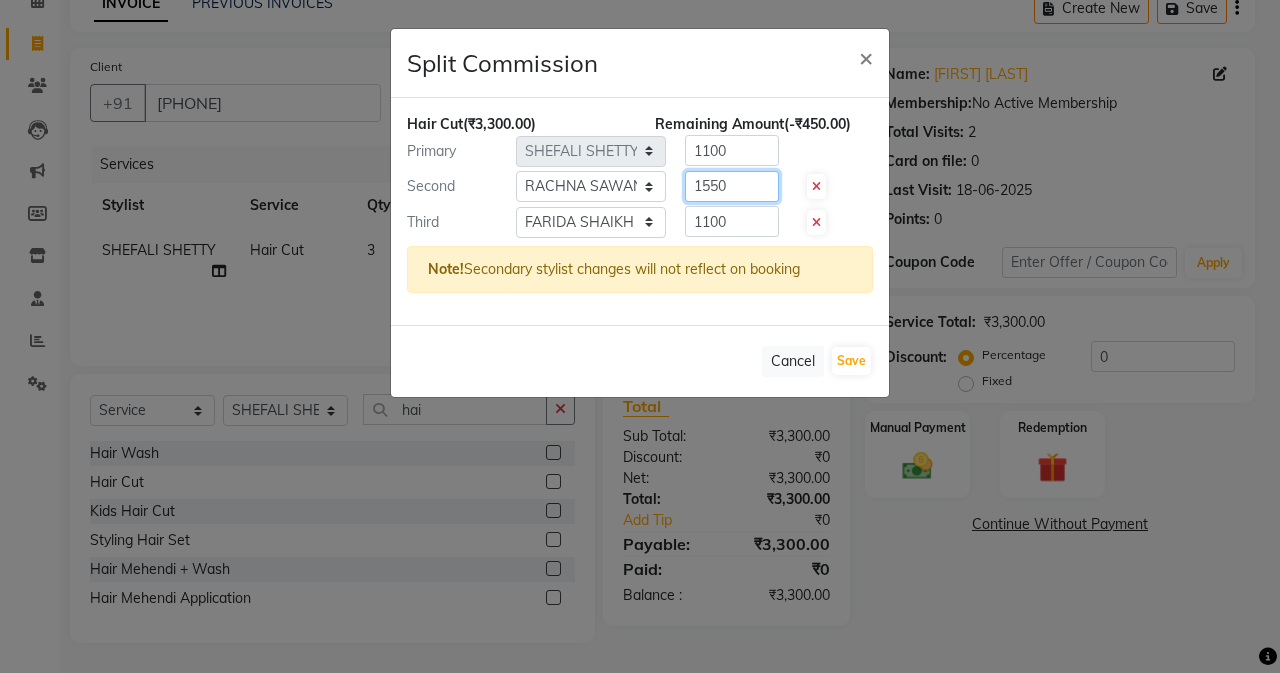 click on "1550" 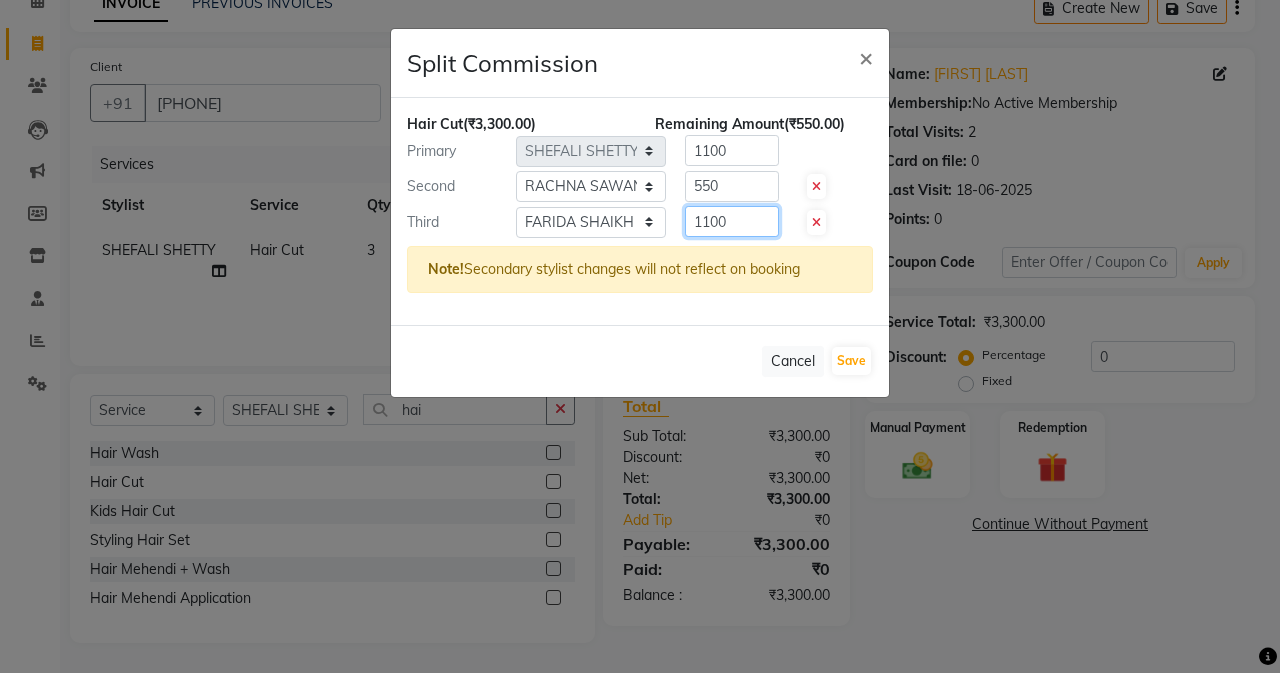 click on "1100" 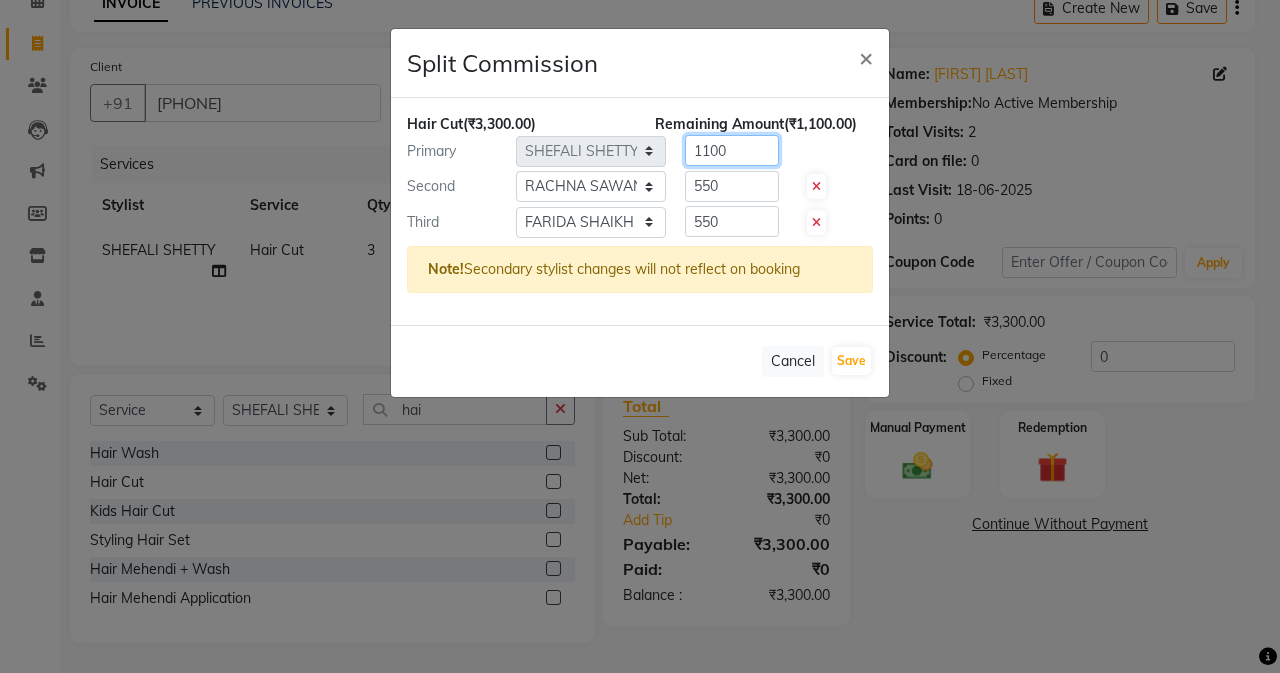 click on "1100" 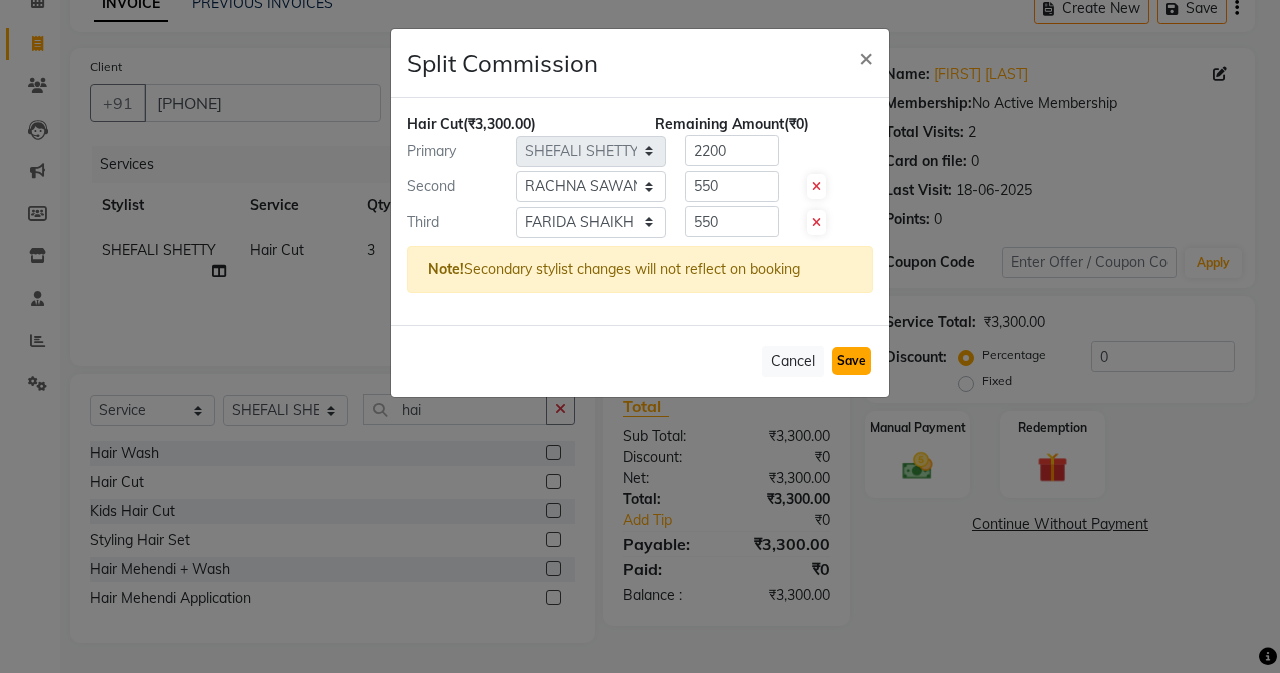 click on "Save" 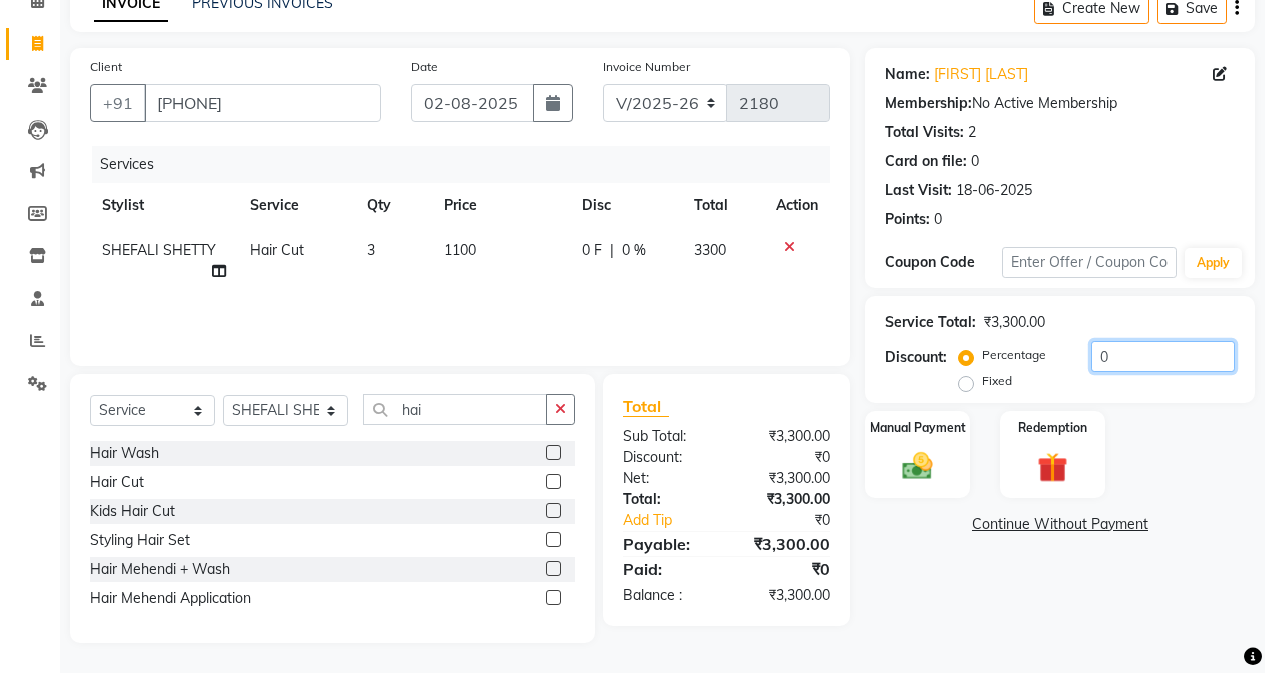 click on "0" 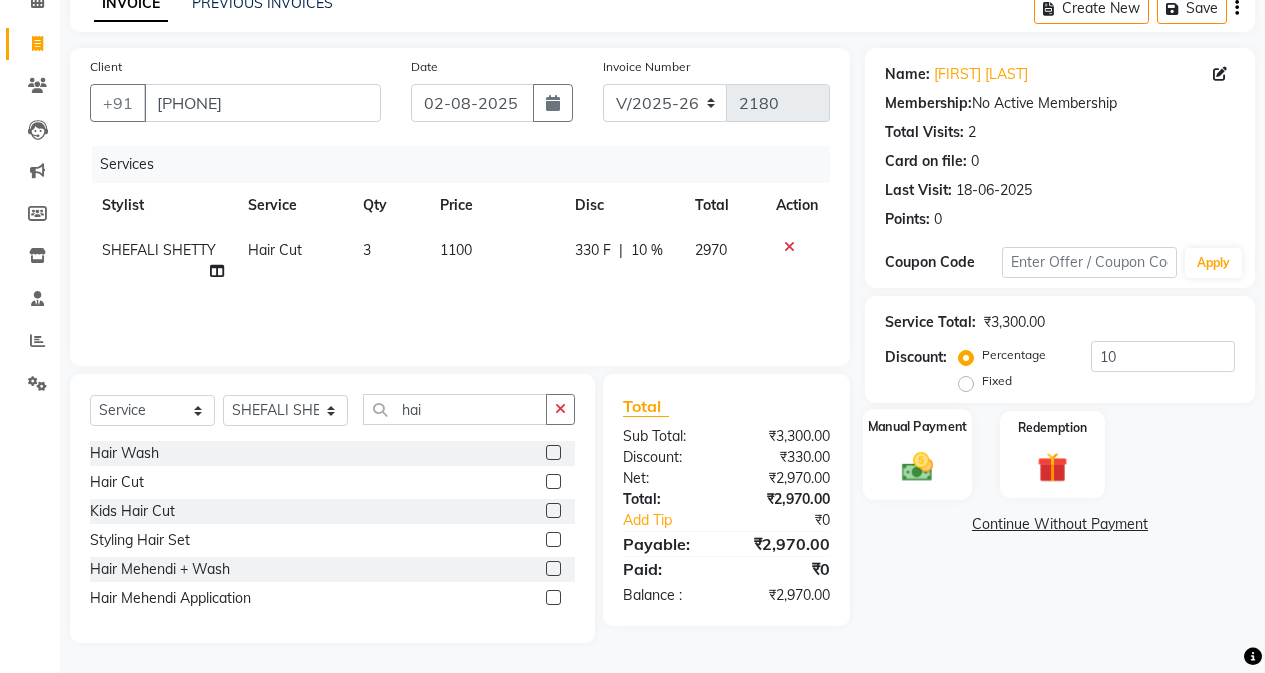 click 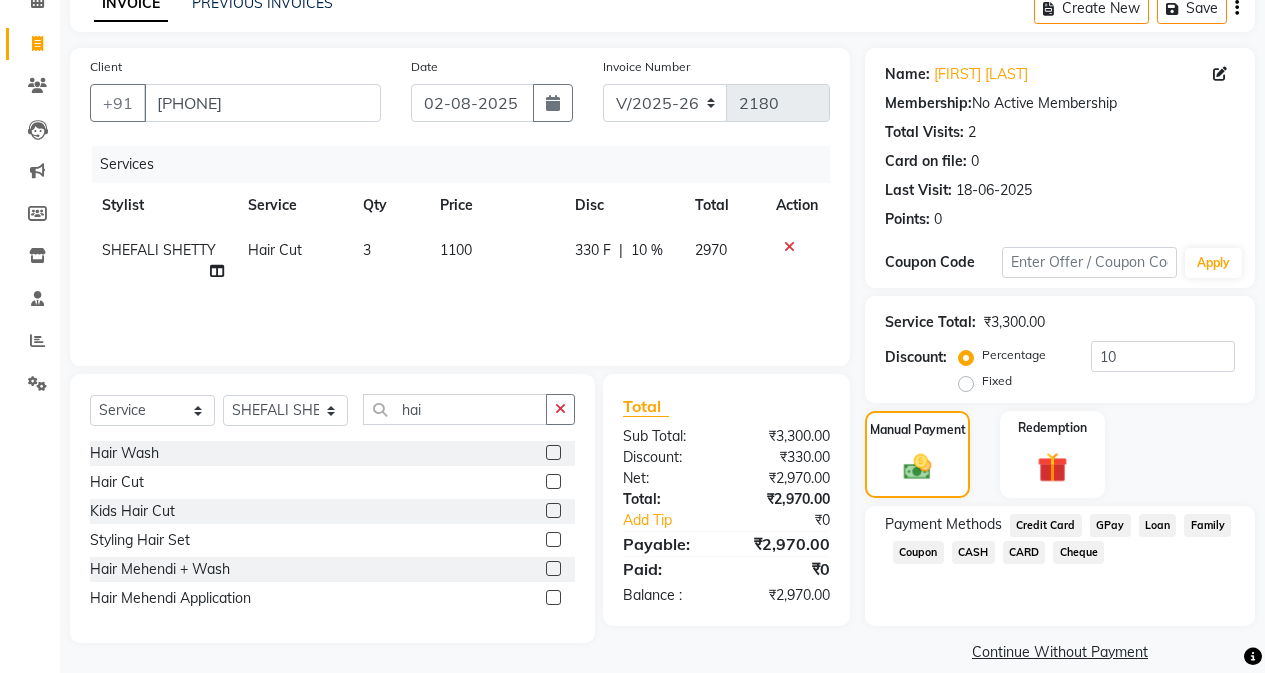 drag, startPoint x: 1029, startPoint y: 553, endPoint x: 1019, endPoint y: 568, distance: 18.027756 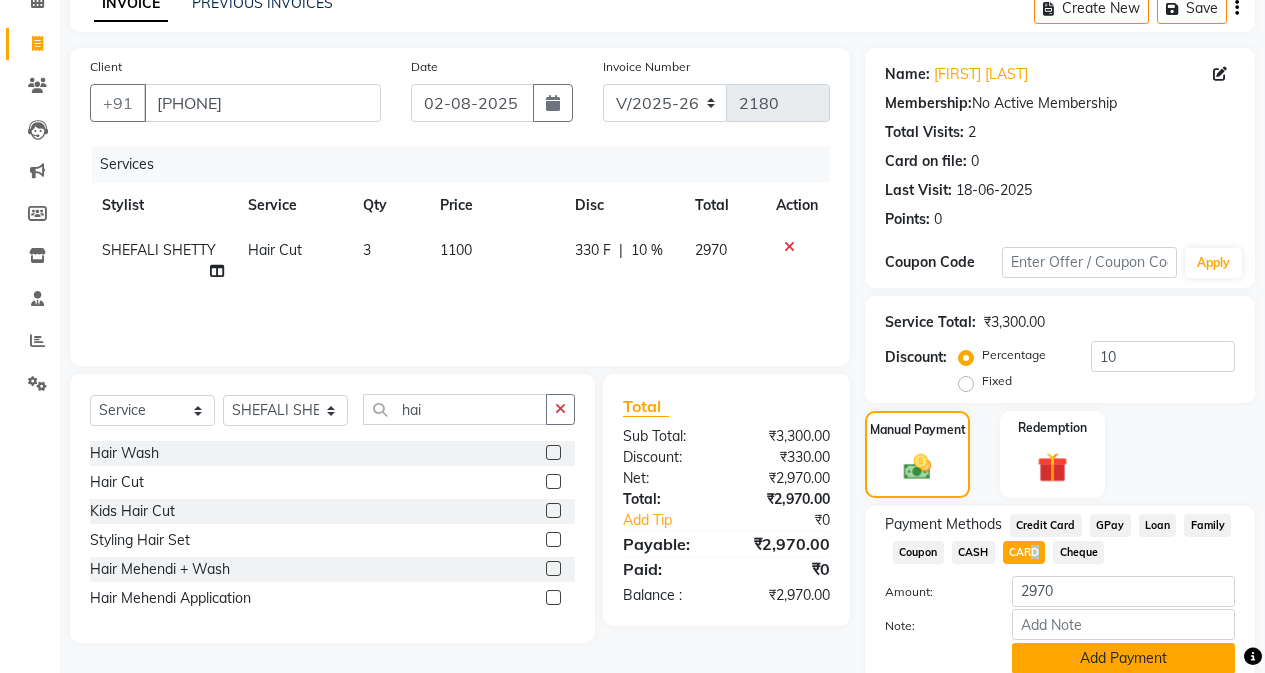 click on "Add Payment" 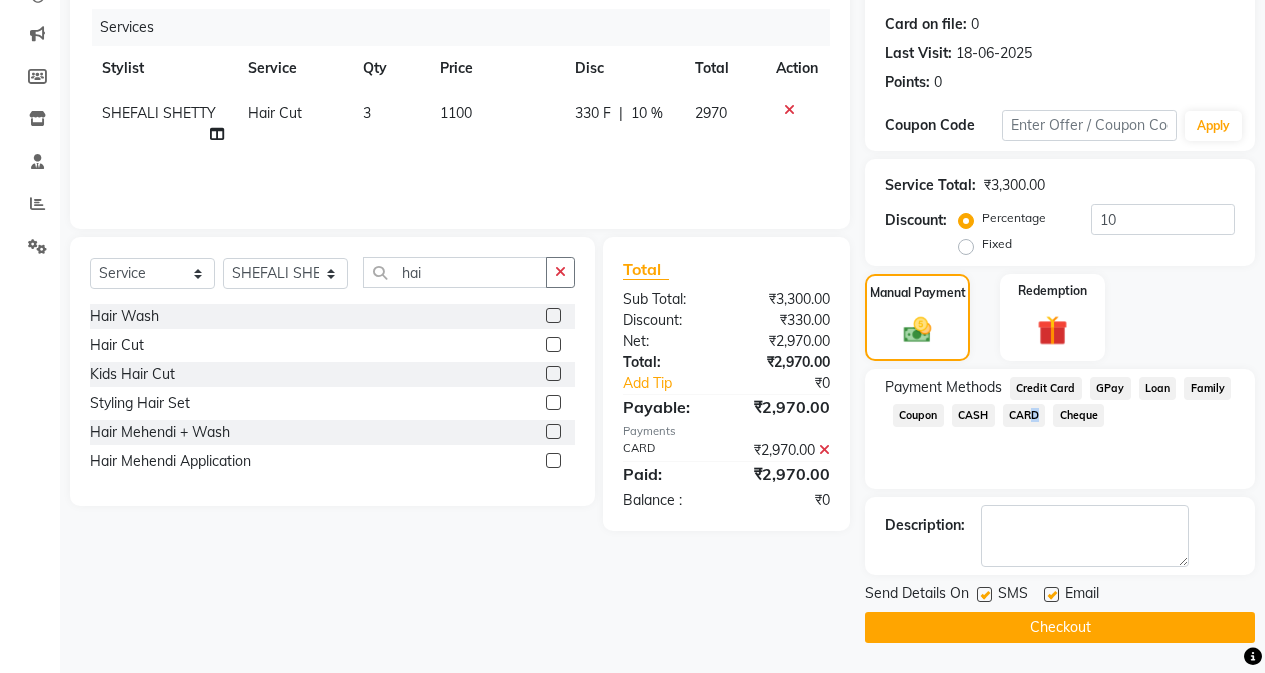 click on "Checkout" 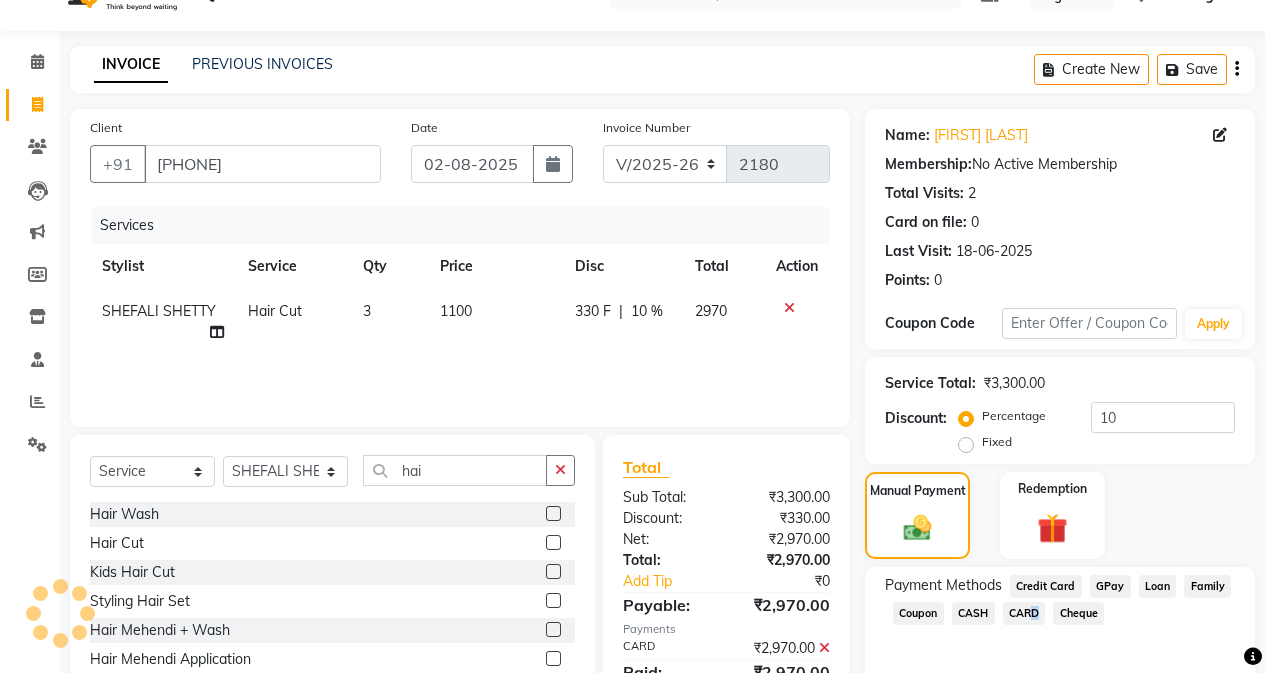 scroll, scrollTop: 39, scrollLeft: 0, axis: vertical 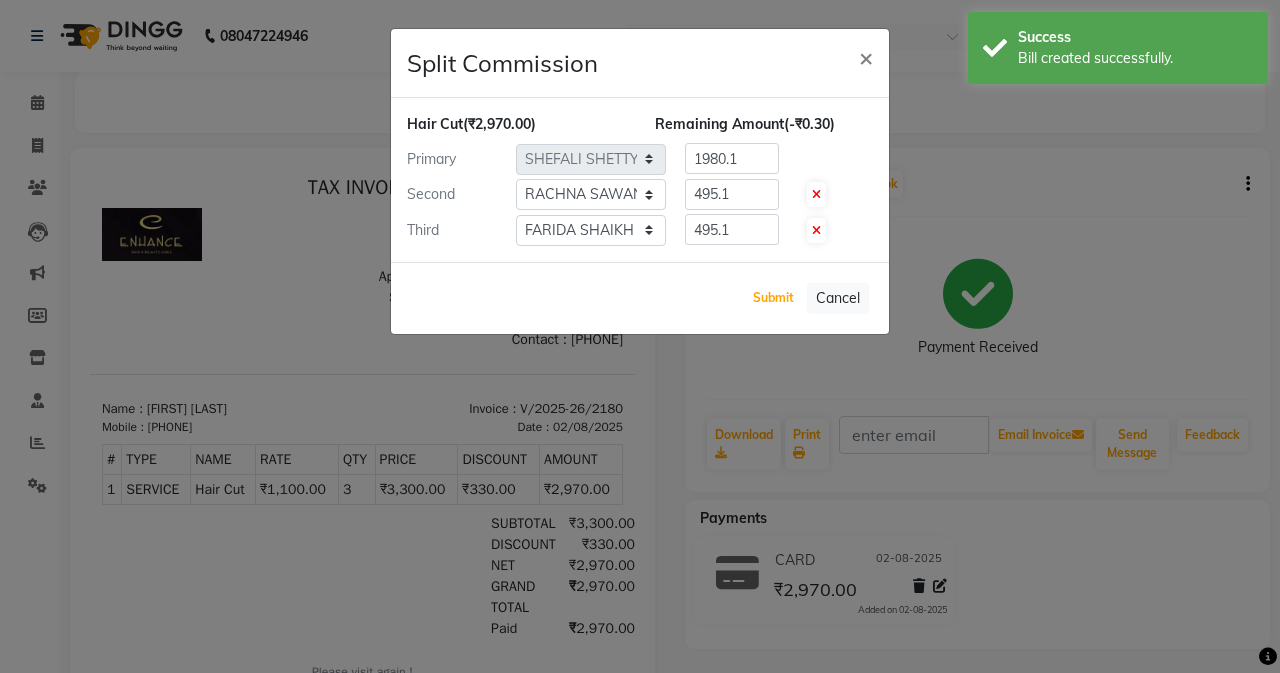 drag, startPoint x: 768, startPoint y: 296, endPoint x: 695, endPoint y: 269, distance: 77.83315 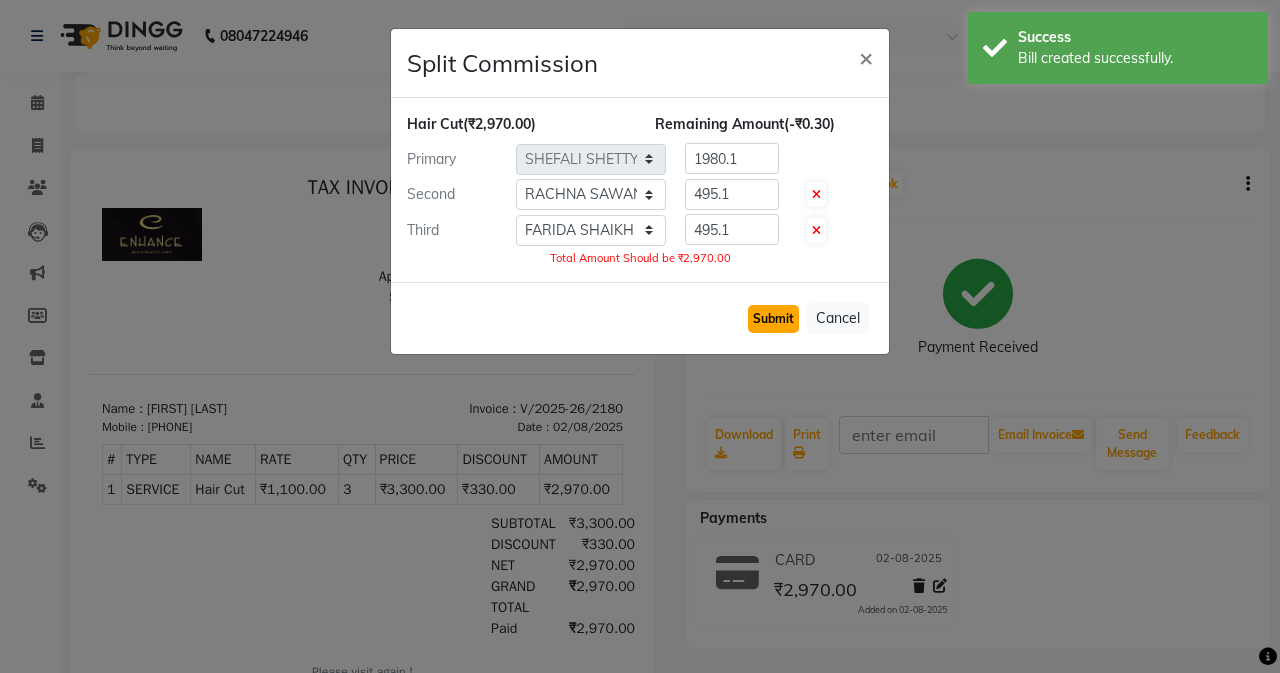 click on "Submit" 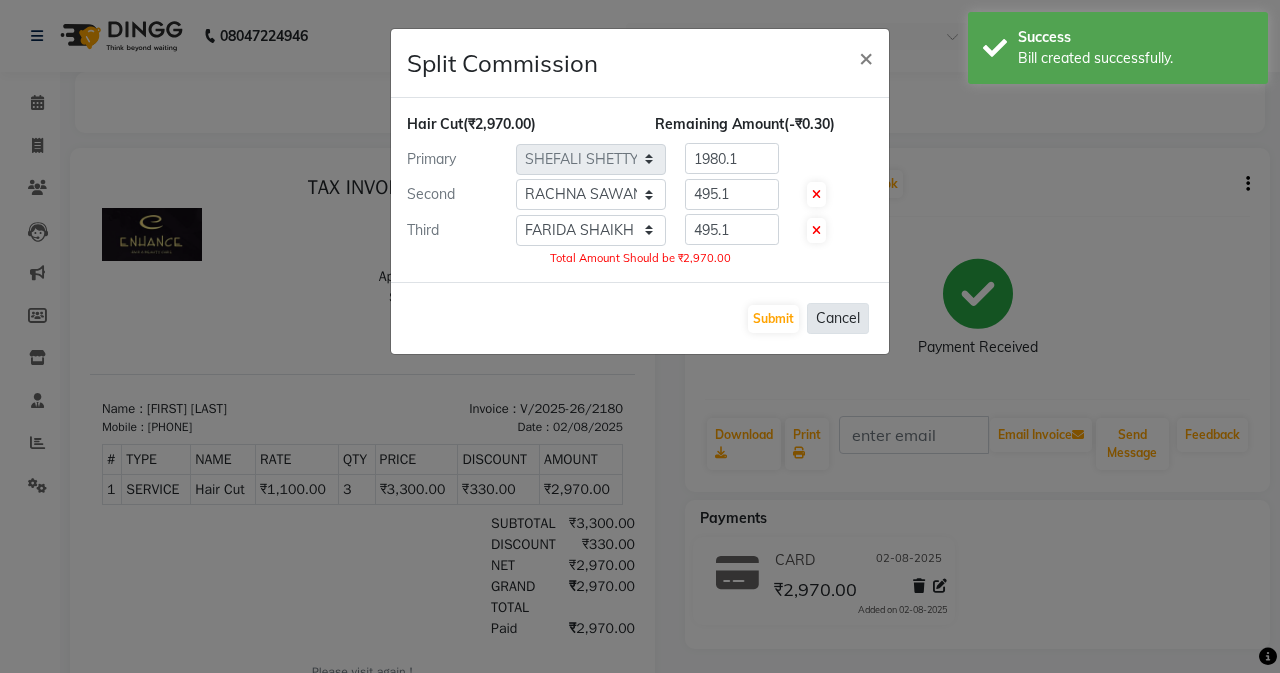 drag, startPoint x: 844, startPoint y: 319, endPoint x: 315, endPoint y: 198, distance: 542.662 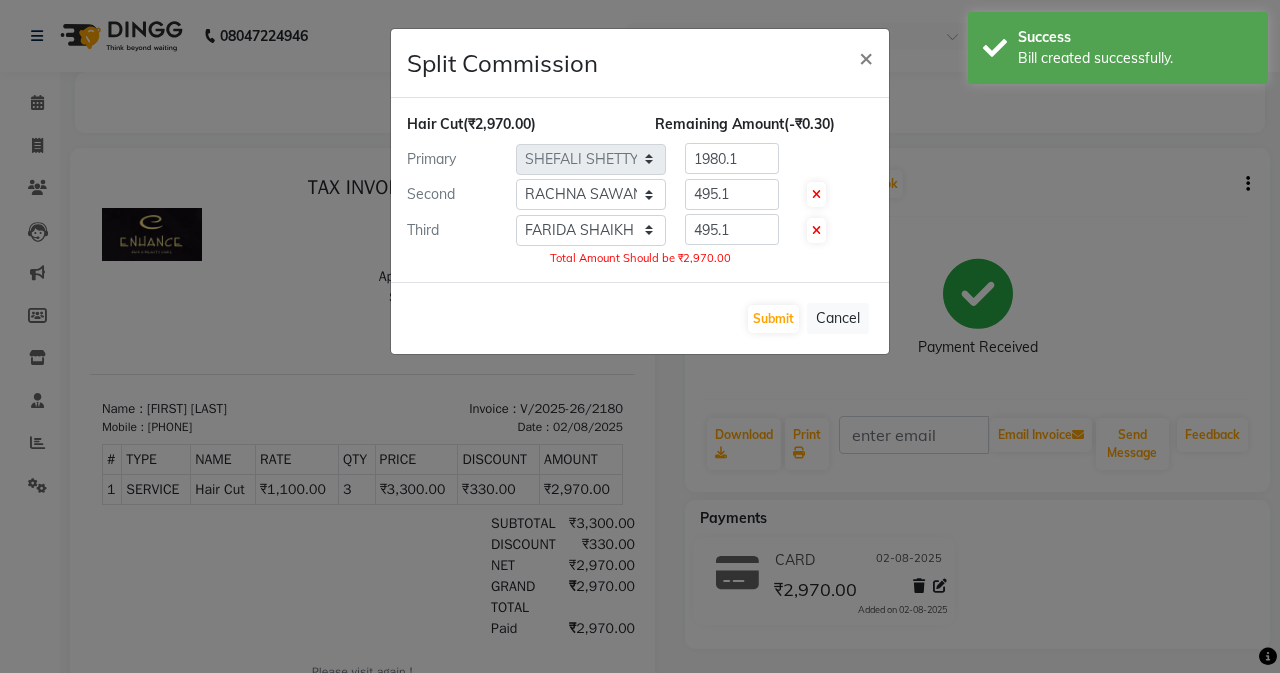 click on "Cancel" 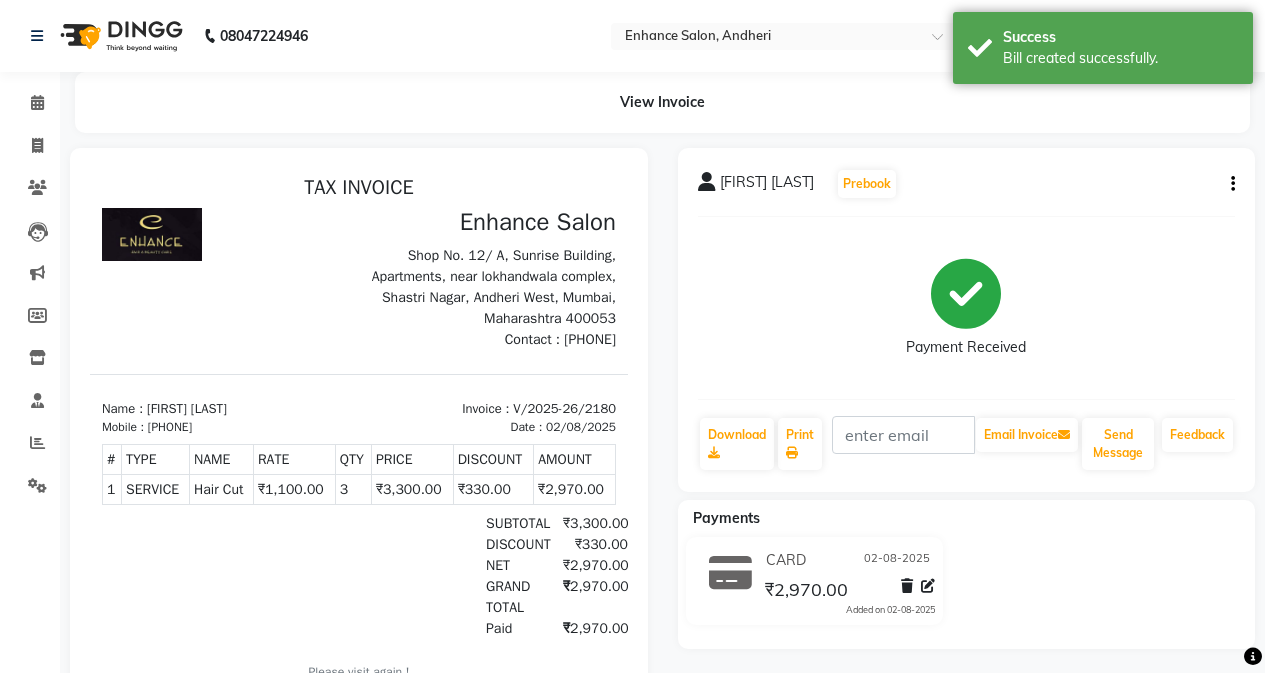 click on "Invoice" 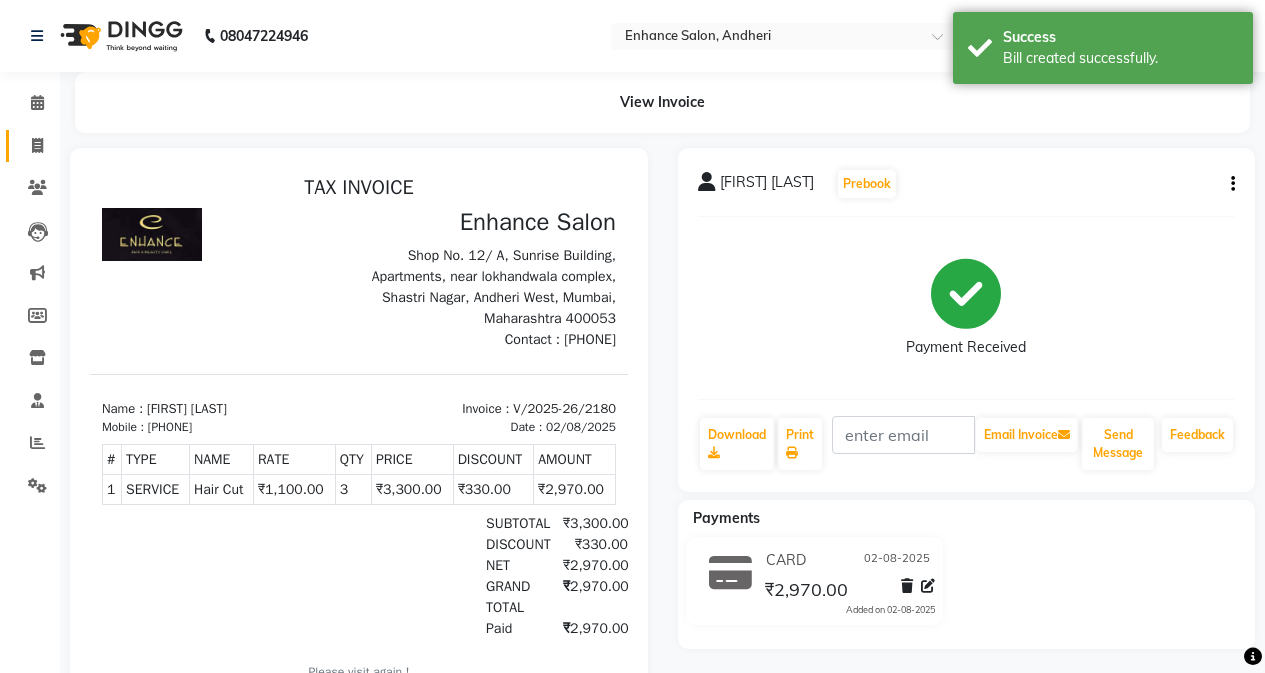 click on "Invoice" 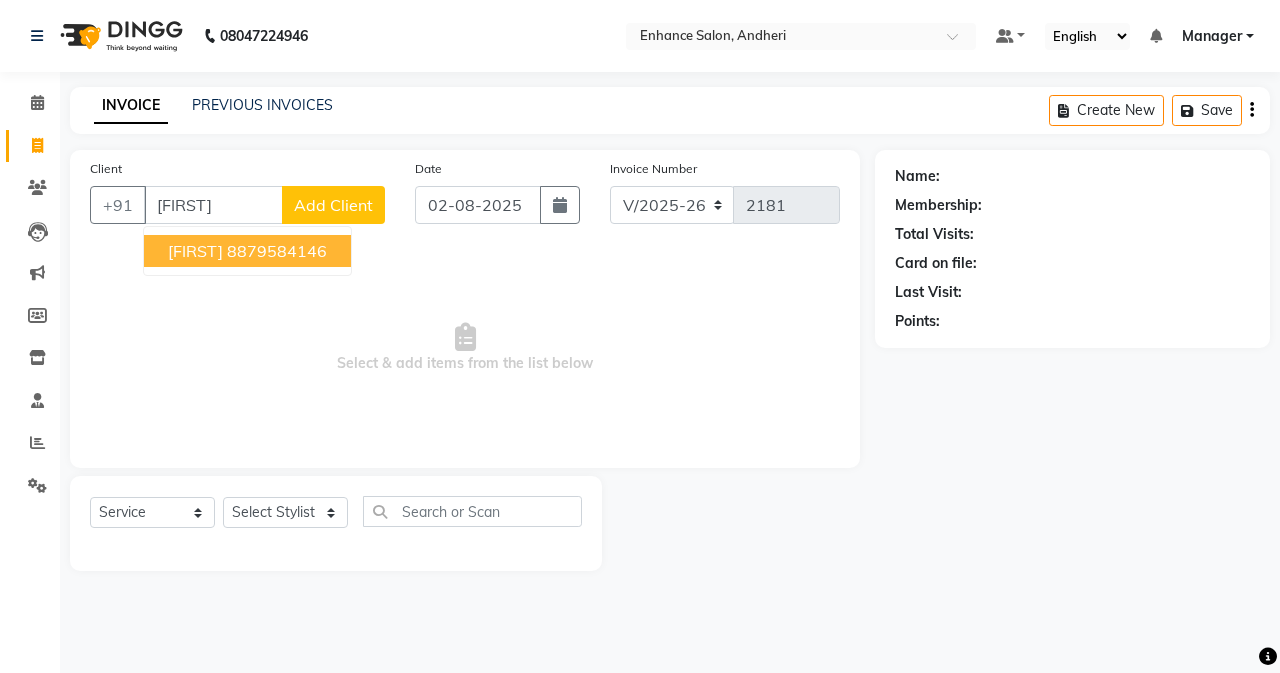 drag, startPoint x: 185, startPoint y: 245, endPoint x: 190, endPoint y: 261, distance: 16.763054 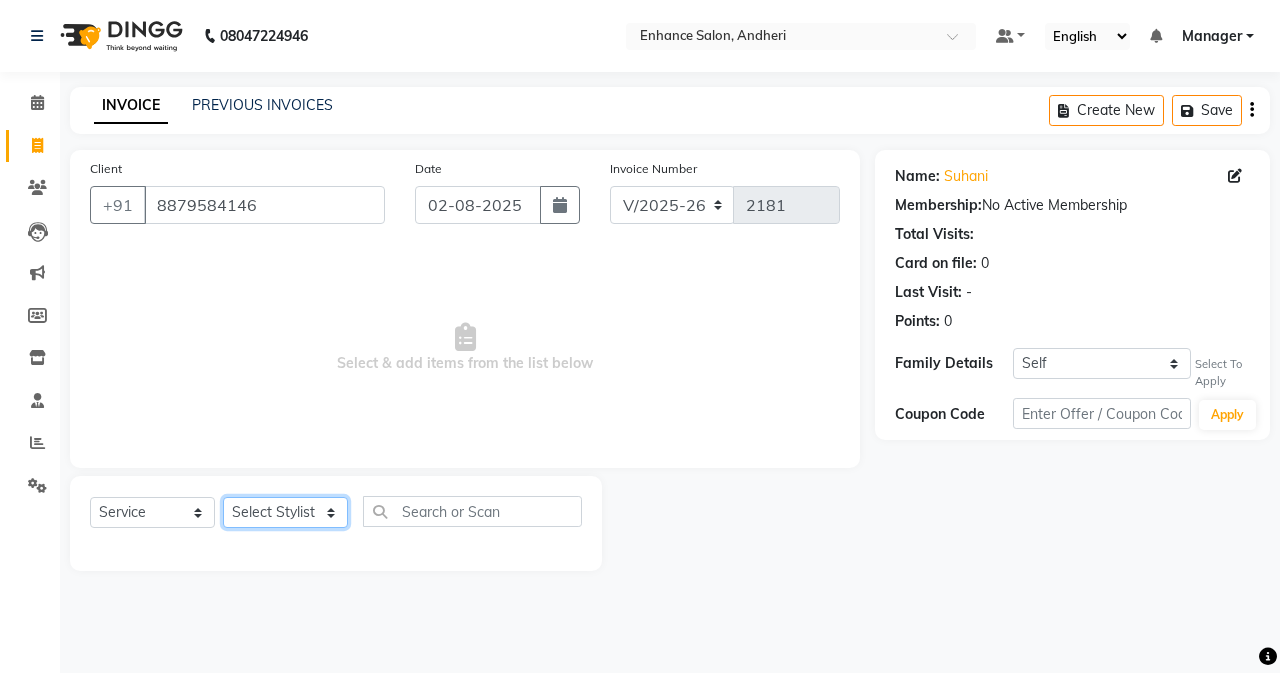 click on "Select Stylist Admin [PERSON]  [FIRST] [LAST] [FIRST] [LAST] Manager [FIRST] [LAST] [FIRST] [LAST] [FIRST] [LAST] [FIRST] [LAST] [FIRST] [LAST] [FIRST] [LAST] [FIRST] [LAST] [FIRST] [LAST] [FIRST] [LAST]" 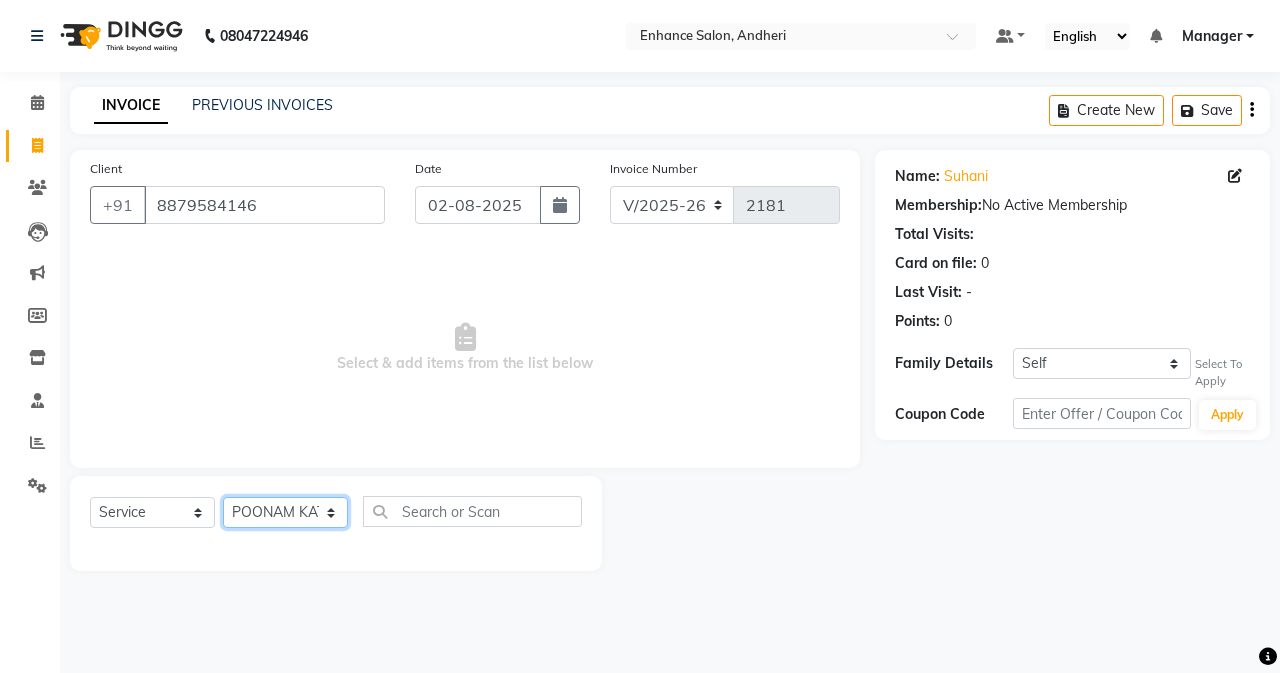 click on "Select Stylist Admin [PERSON]  [FIRST] [LAST] [FIRST] [LAST] Manager [FIRST] [LAST] [FIRST] [LAST] [FIRST] [LAST] [FIRST] [LAST] [FIRST] [LAST] [FIRST] [LAST] [FIRST] [LAST] [FIRST] [LAST] [FIRST] [LAST]" 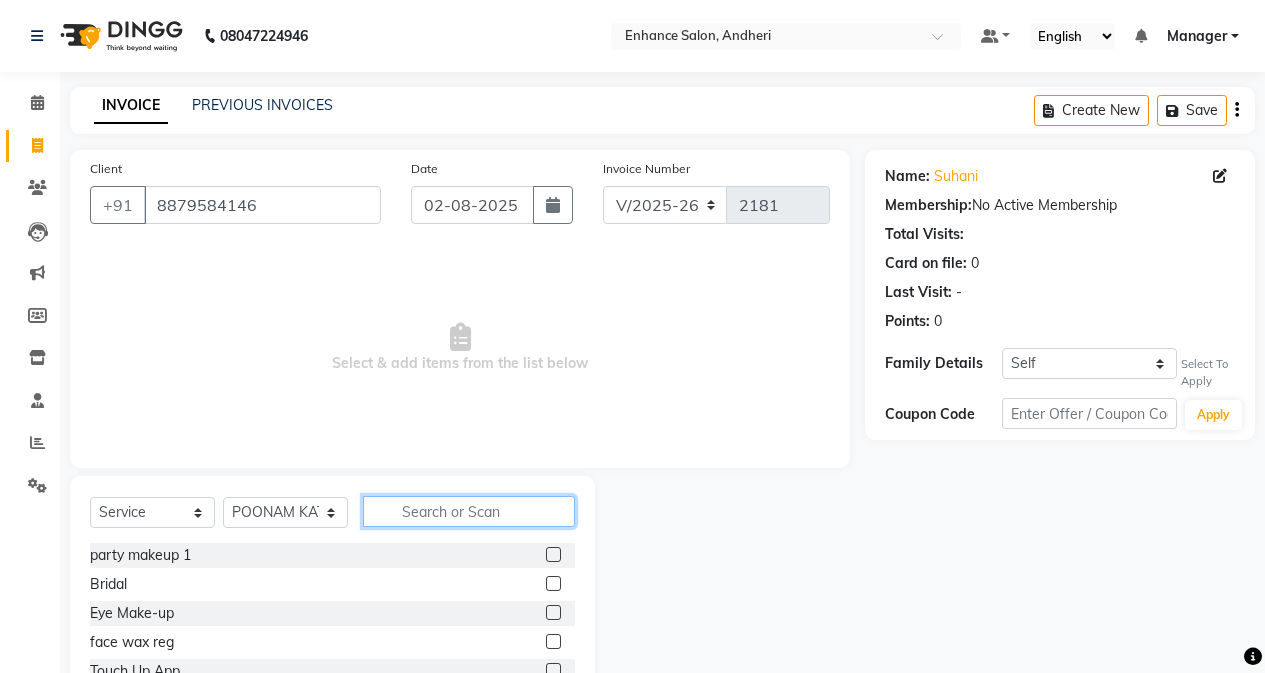 click 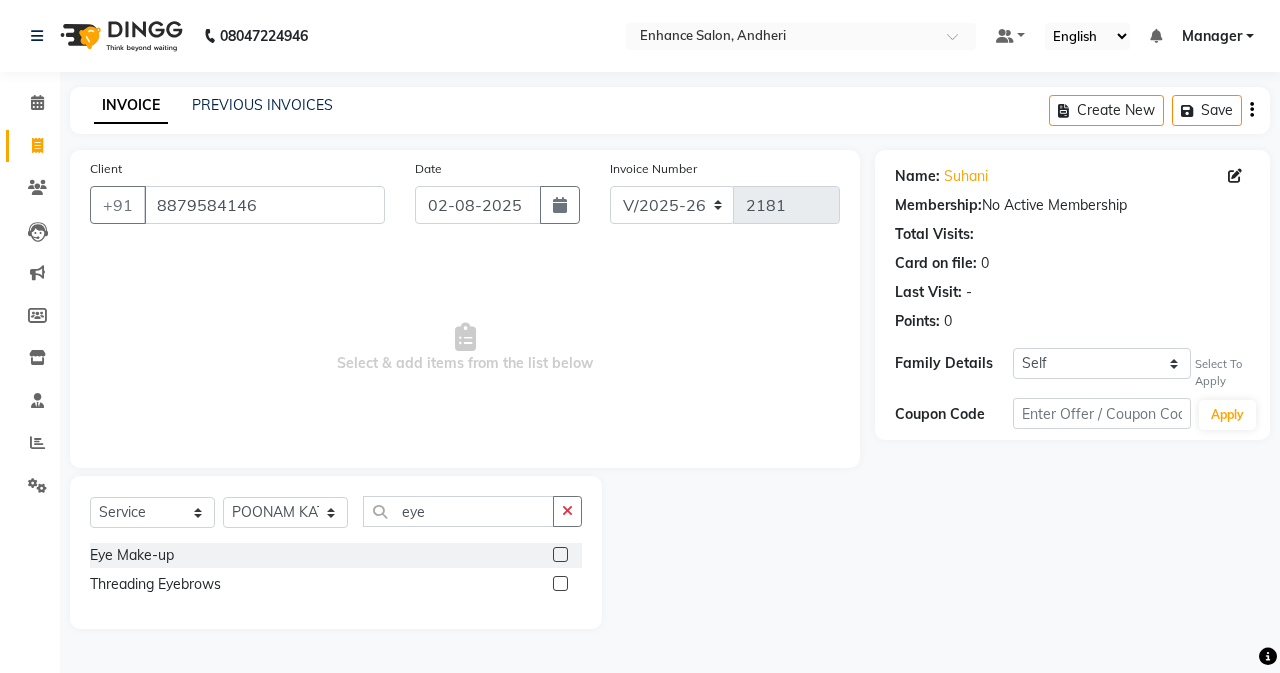 click 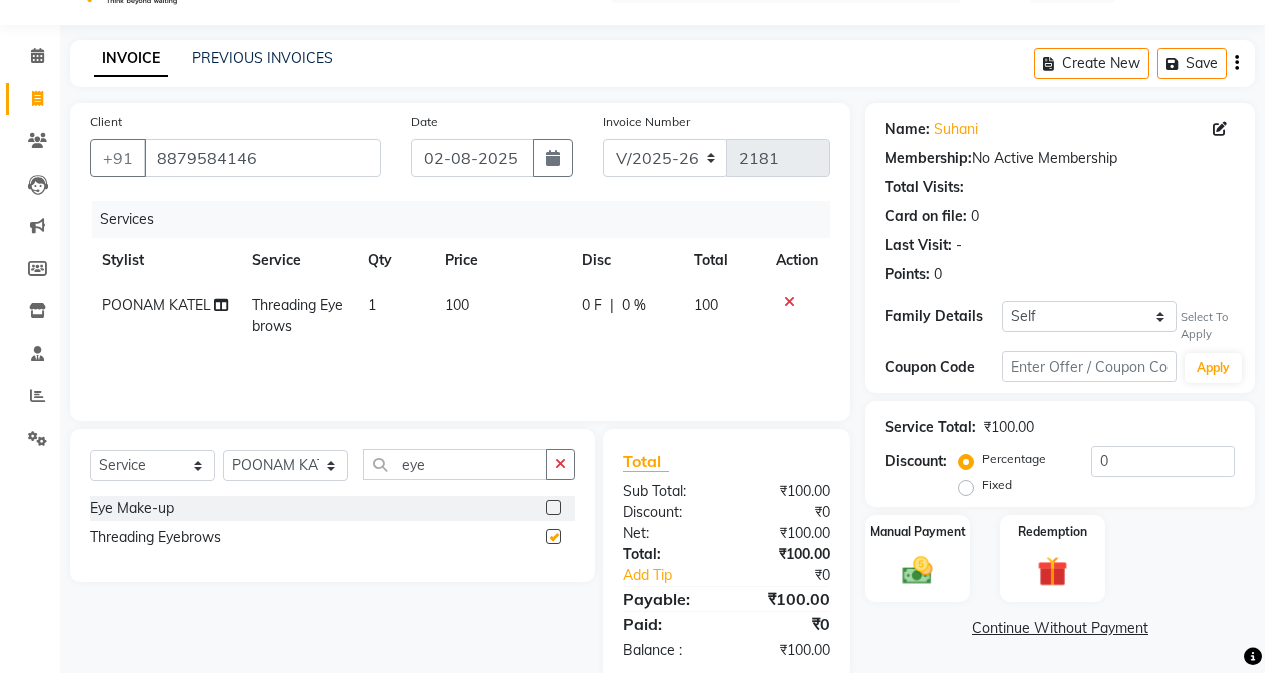 scroll, scrollTop: 85, scrollLeft: 0, axis: vertical 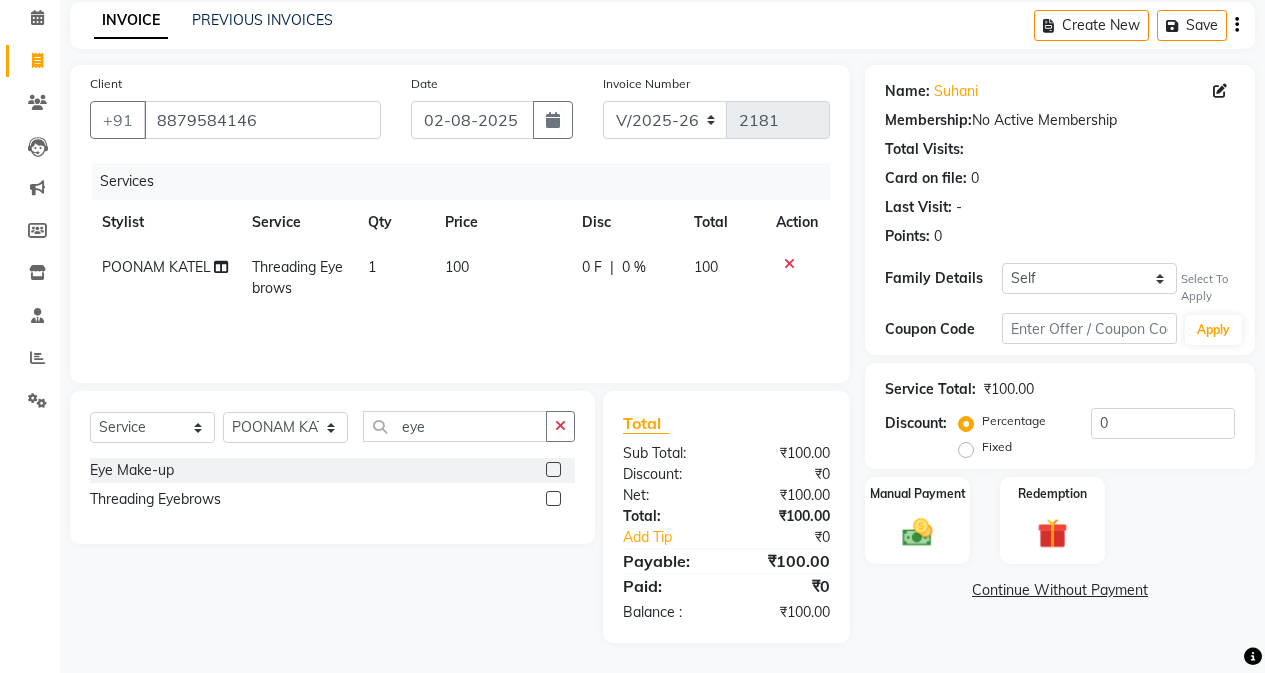 click on "Manual Payment" 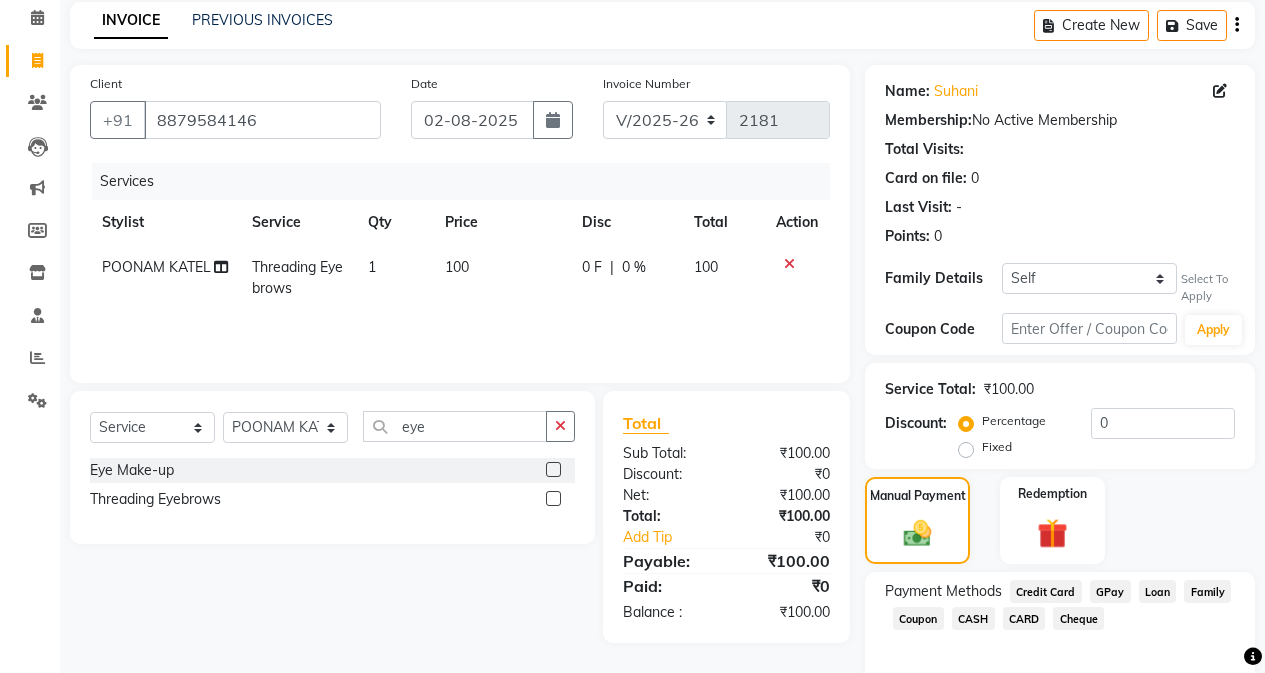 click on "CASH" 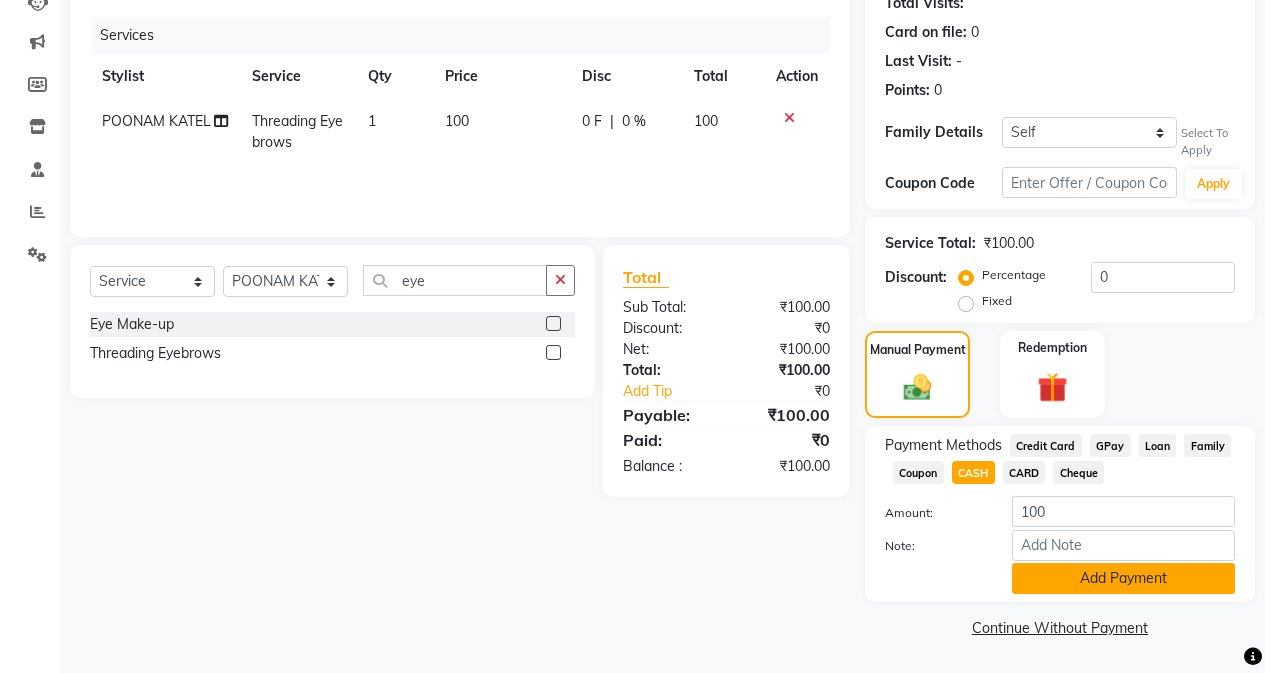 click on "Add Payment" 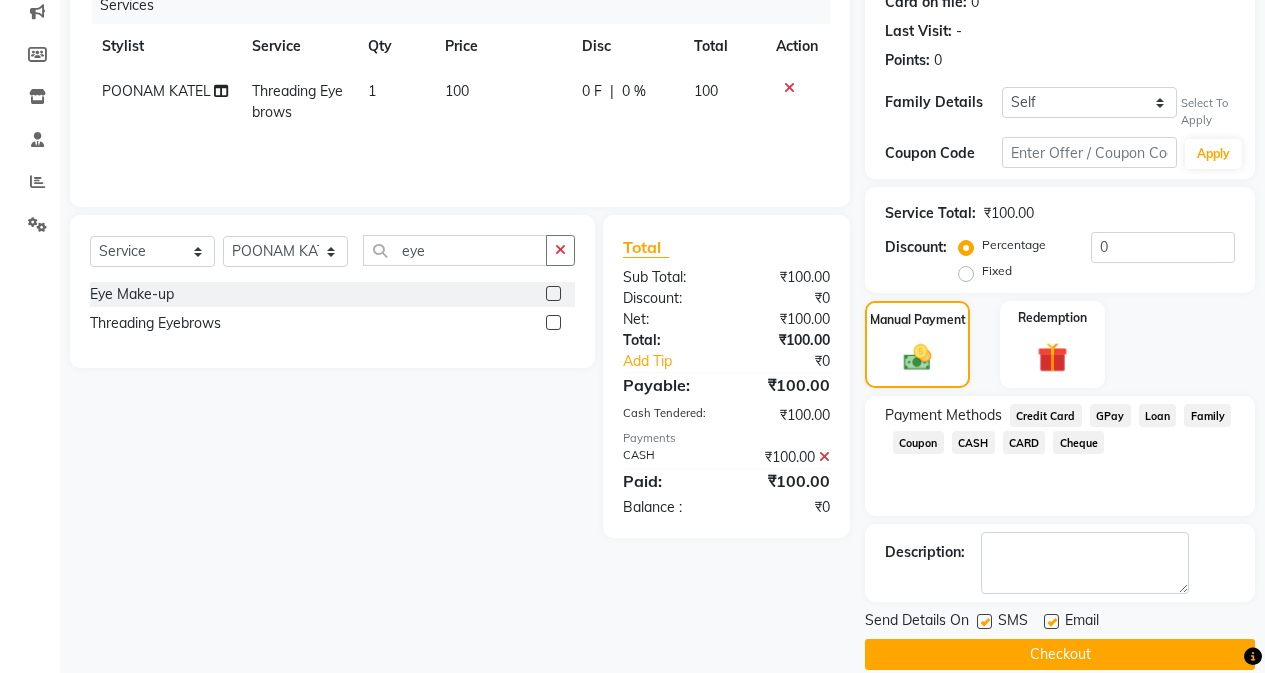 scroll, scrollTop: 288, scrollLeft: 0, axis: vertical 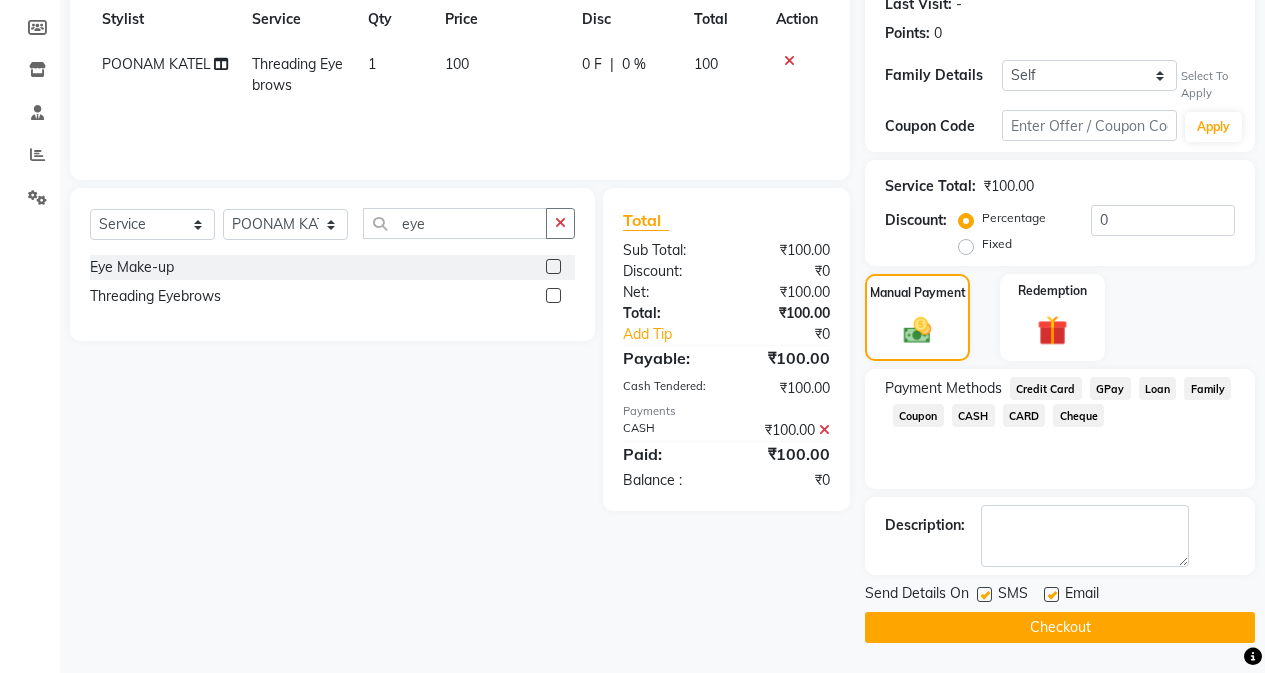 click on "Checkout" 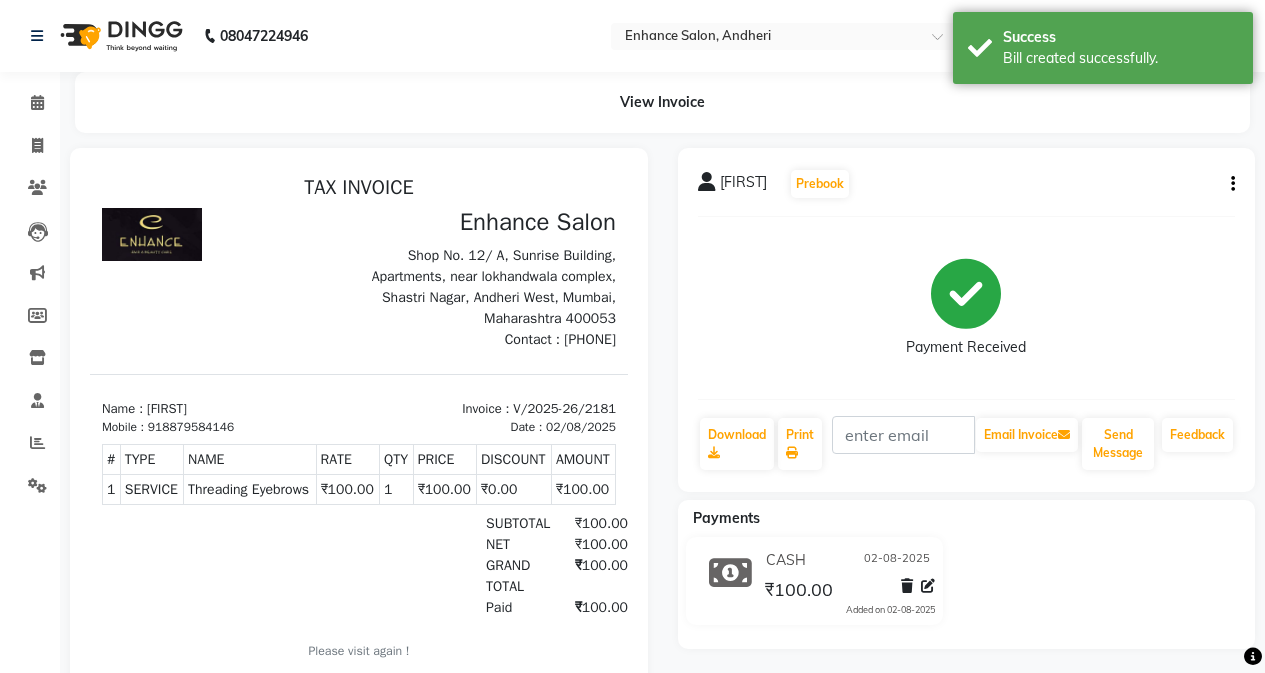 scroll, scrollTop: 0, scrollLeft: 0, axis: both 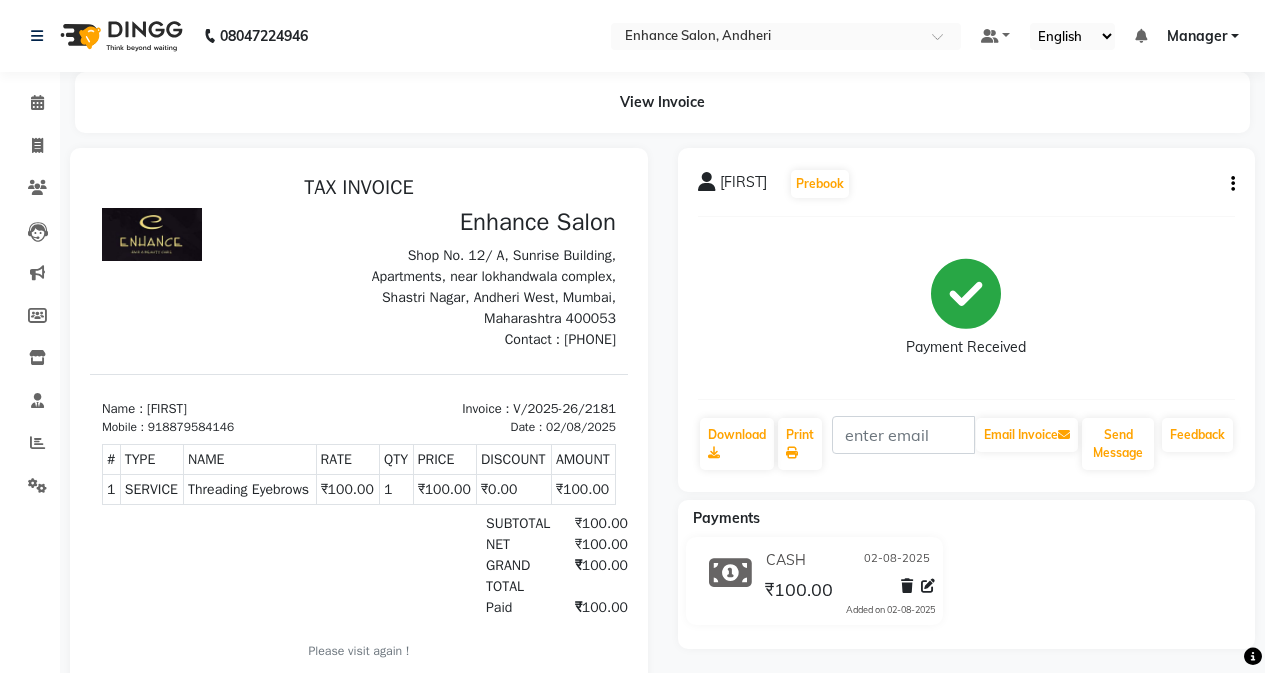 click on "Payment Received" 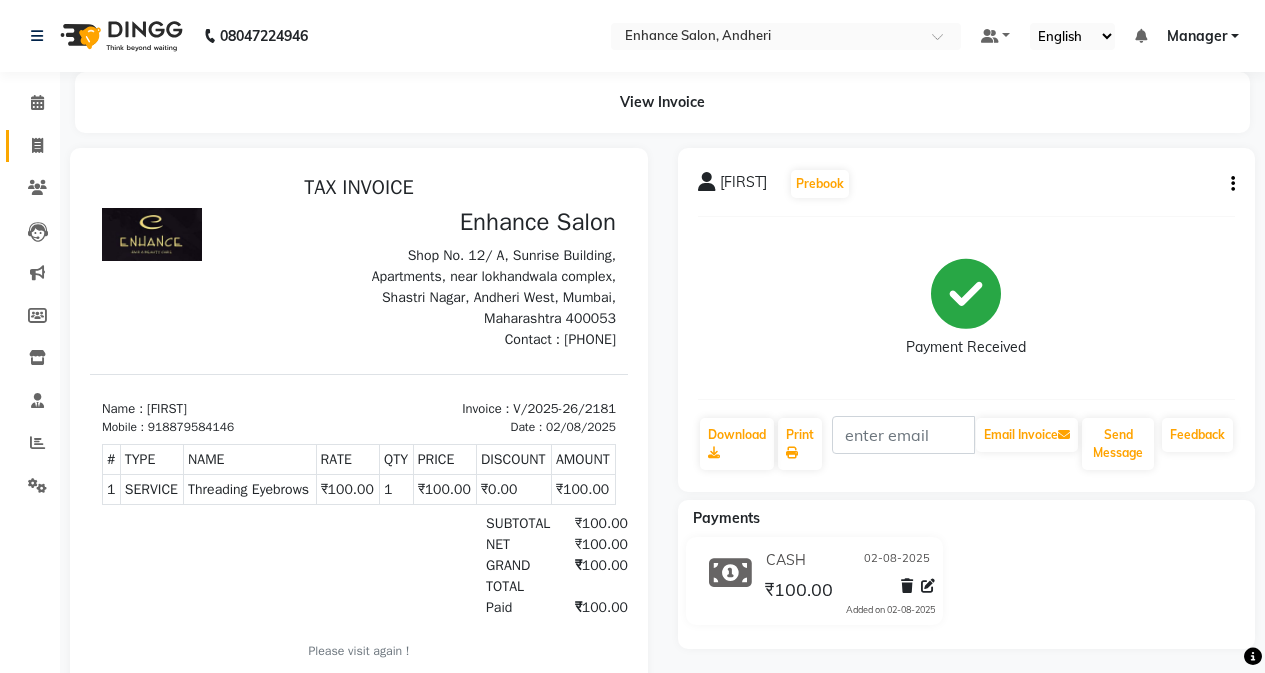 click on "Invoice" 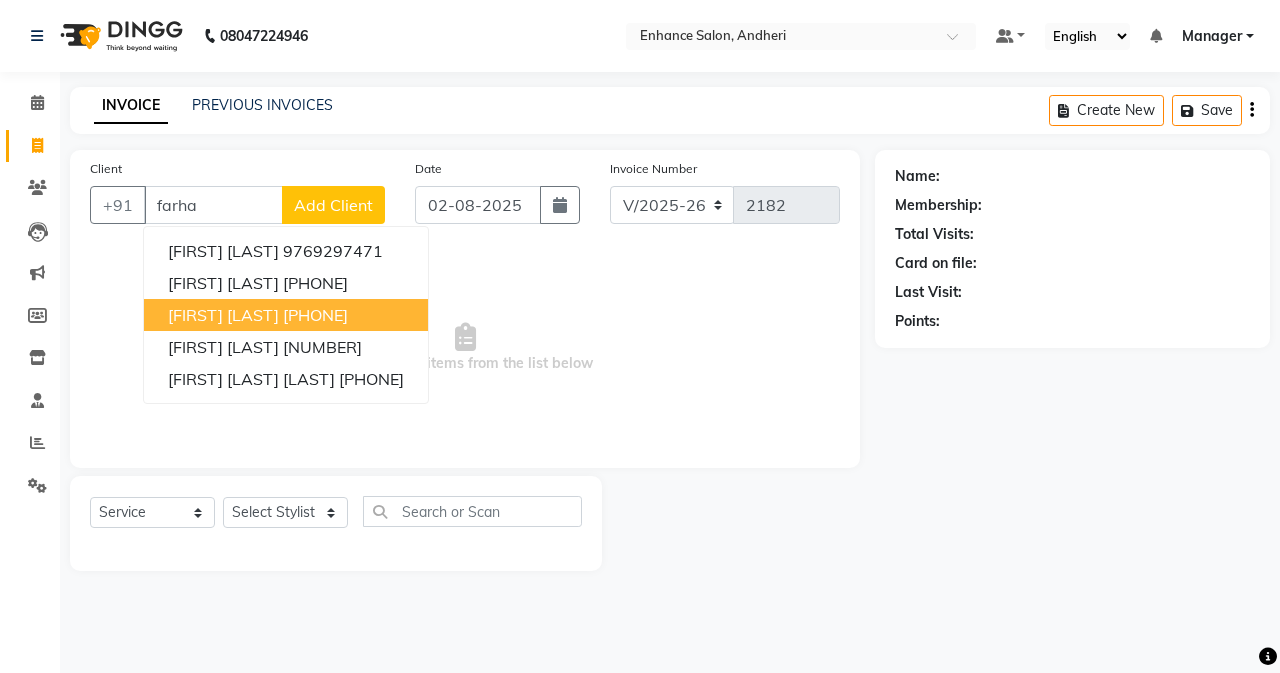 click on "[FIRST] [LAST] [PHONE]" at bounding box center [286, 315] 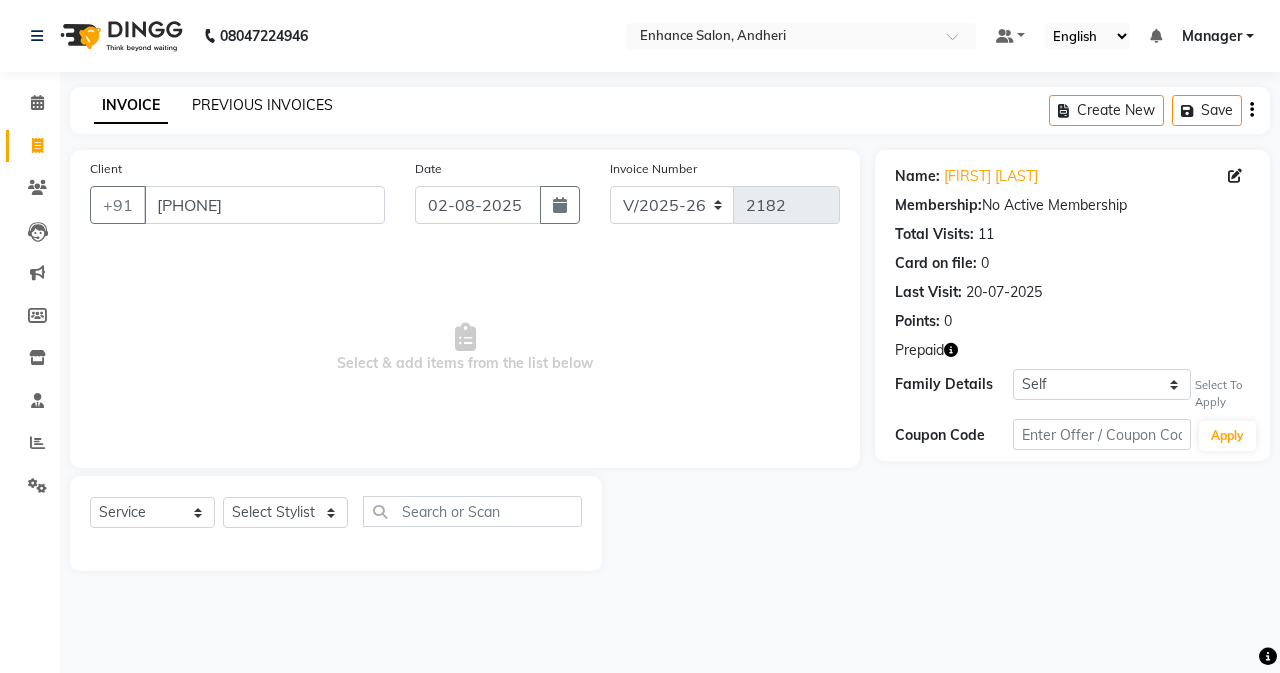 click on "PREVIOUS INVOICES" 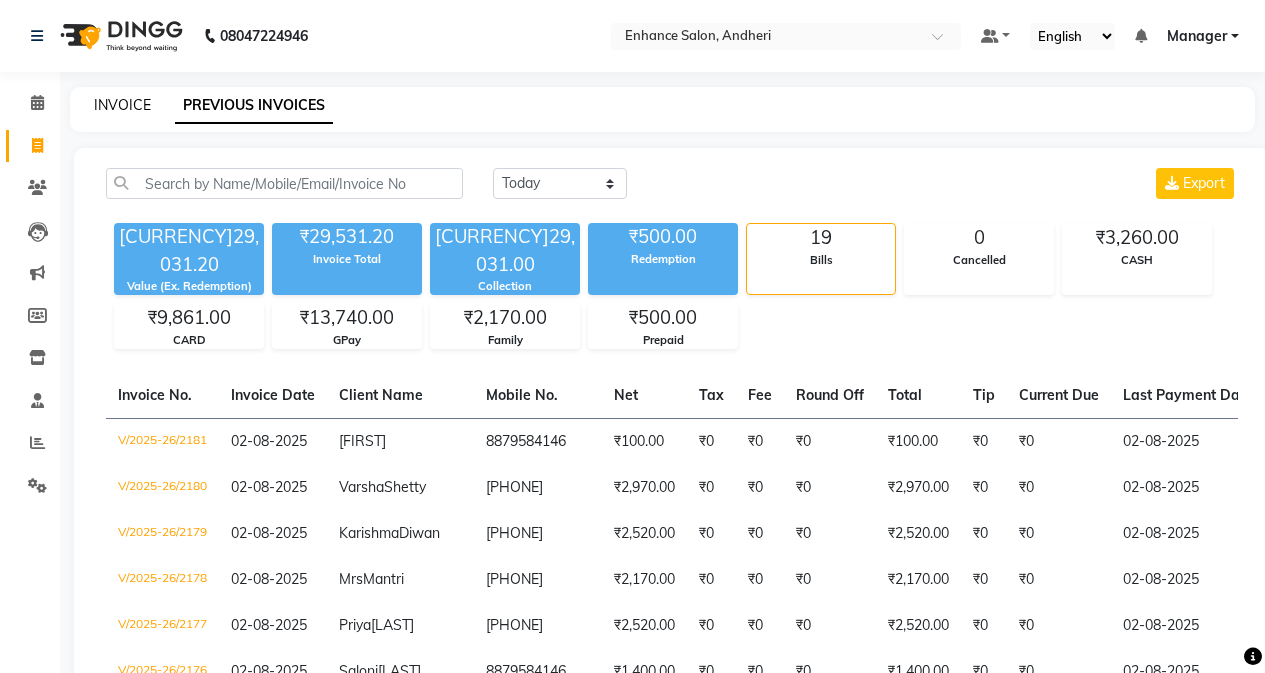 click on "INVOICE" 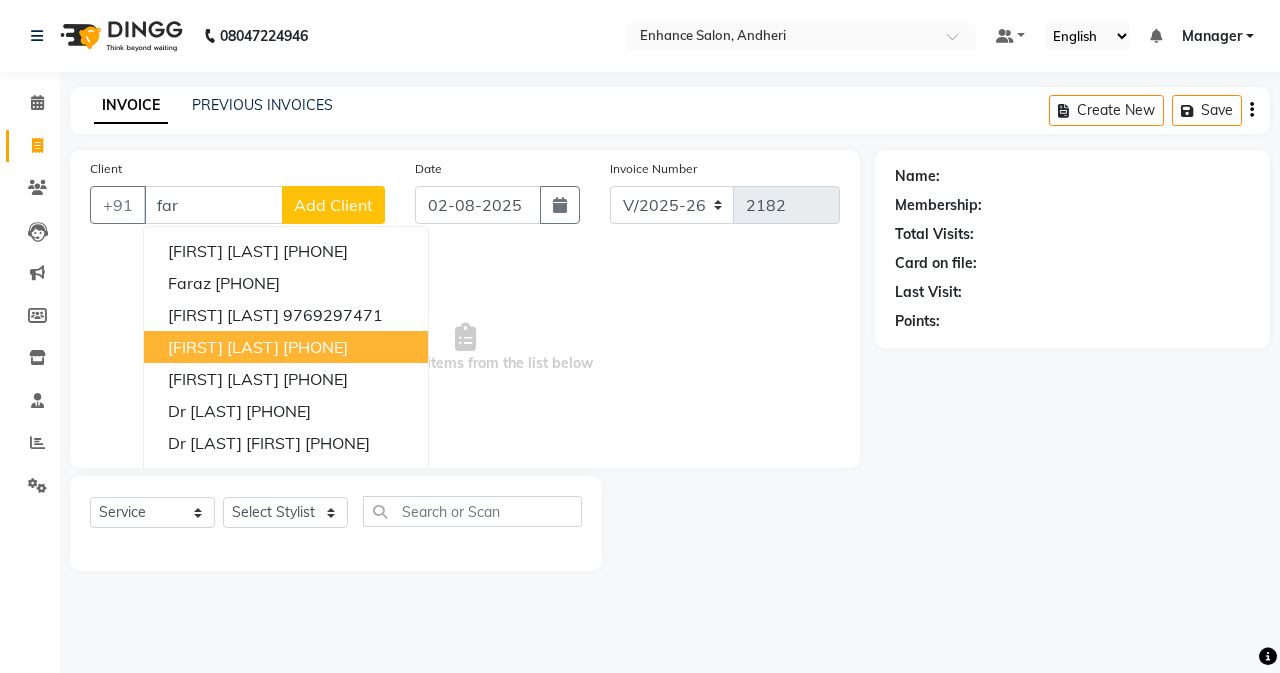 click on "[FIRST] [LAST]" at bounding box center [223, 347] 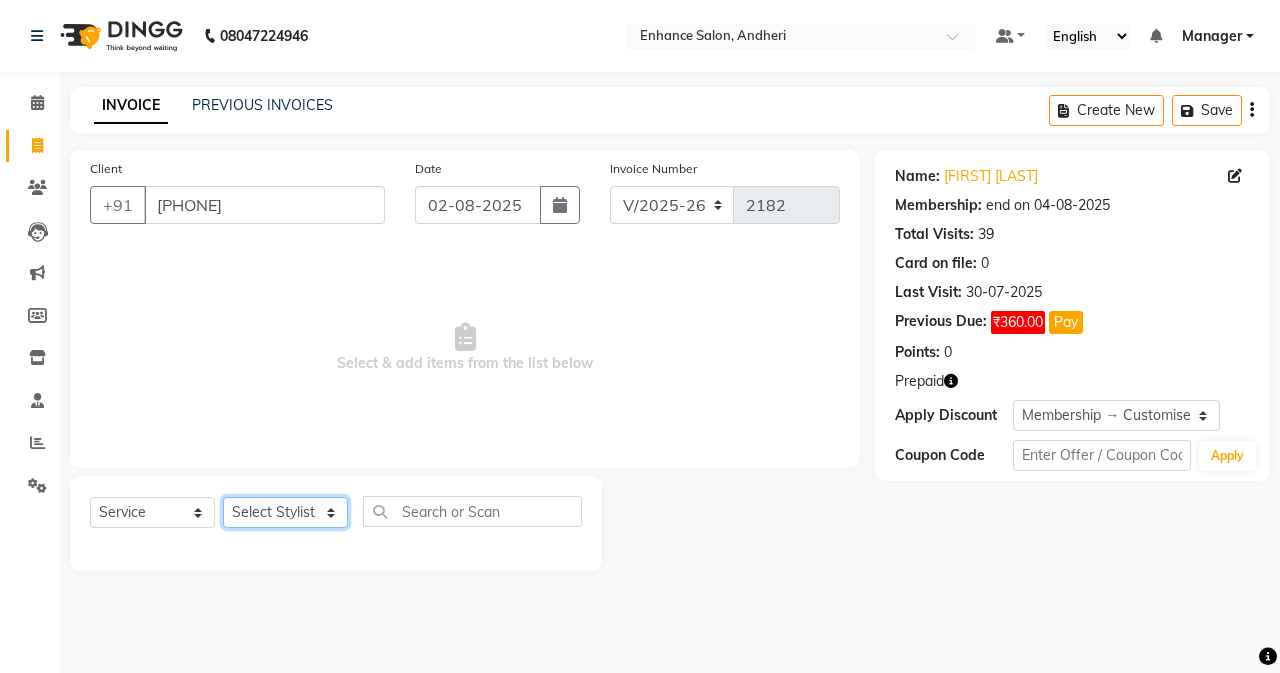 click on "Select Stylist Admin [PERSON]  [FIRST] [LAST] [FIRST] [LAST] Manager [FIRST] [LAST] [FIRST] [LAST] [FIRST] [LAST] [FIRST] [LAST] [FIRST] [LAST] [FIRST] [LAST] [FIRST] [LAST] [FIRST] [LAST] [FIRST] [LAST]" 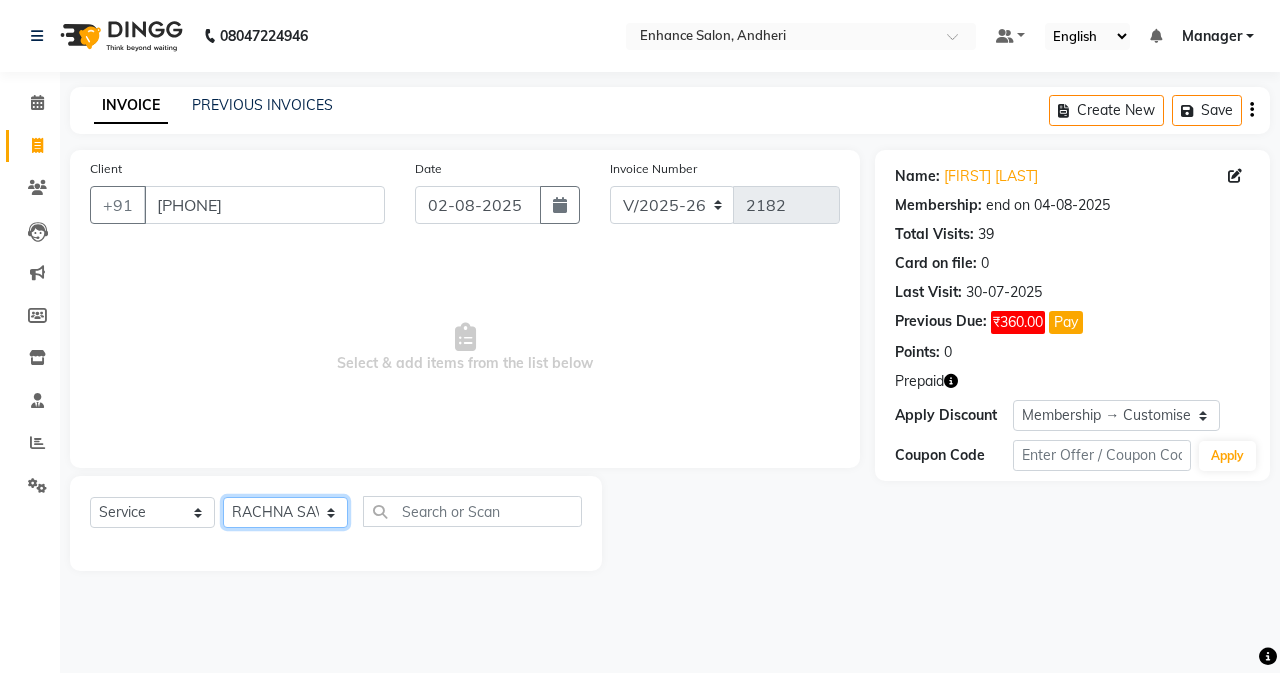 click on "Select Stylist Admin [PERSON]  [FIRST] [LAST] [FIRST] [LAST] Manager [FIRST] [LAST] [FIRST] [LAST] [FIRST] [LAST] [FIRST] [LAST] [FIRST] [LAST] [FIRST] [LAST] [FIRST] [LAST] [FIRST] [LAST] [FIRST] [LAST]" 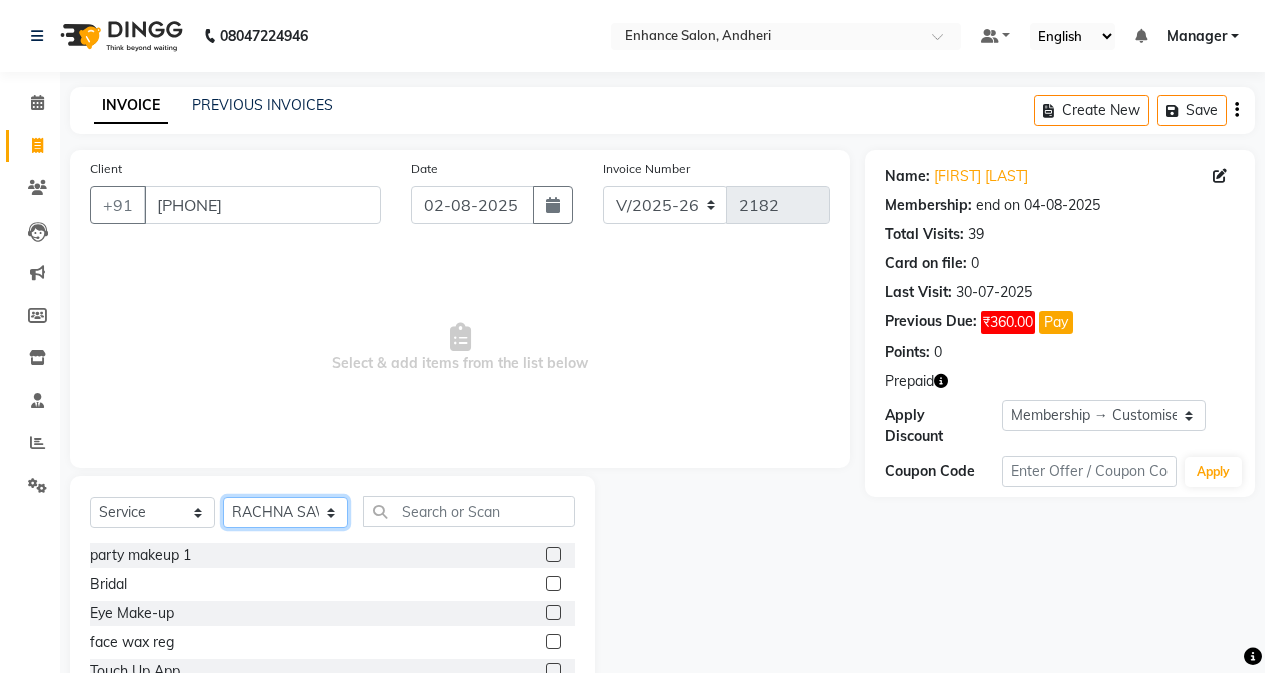 drag, startPoint x: 271, startPoint y: 504, endPoint x: 270, endPoint y: 492, distance: 12.0415945 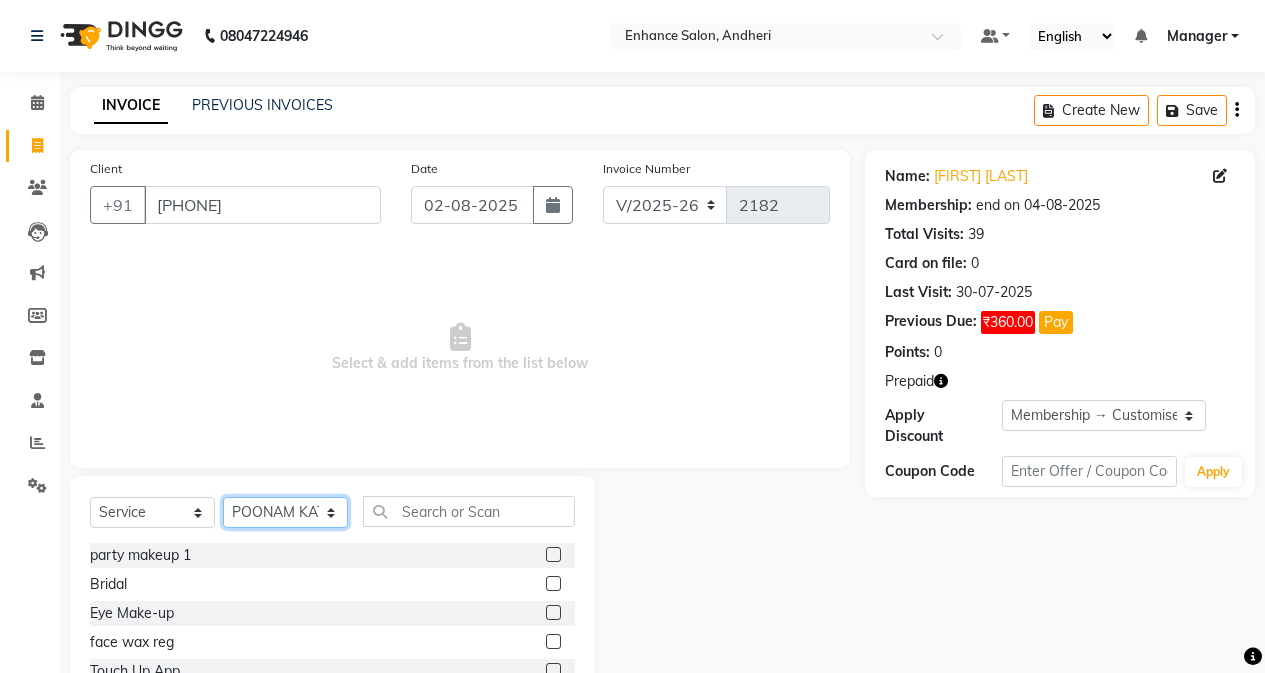 click on "Select Stylist Admin [PERSON]  [FIRST] [LAST] [FIRST] [LAST] Manager [FIRST] [LAST] [FIRST] [LAST] [FIRST] [LAST] [FIRST] [LAST] [FIRST] [LAST] [FIRST] [LAST] [FIRST] [LAST] [FIRST] [LAST] [FIRST] [LAST]" 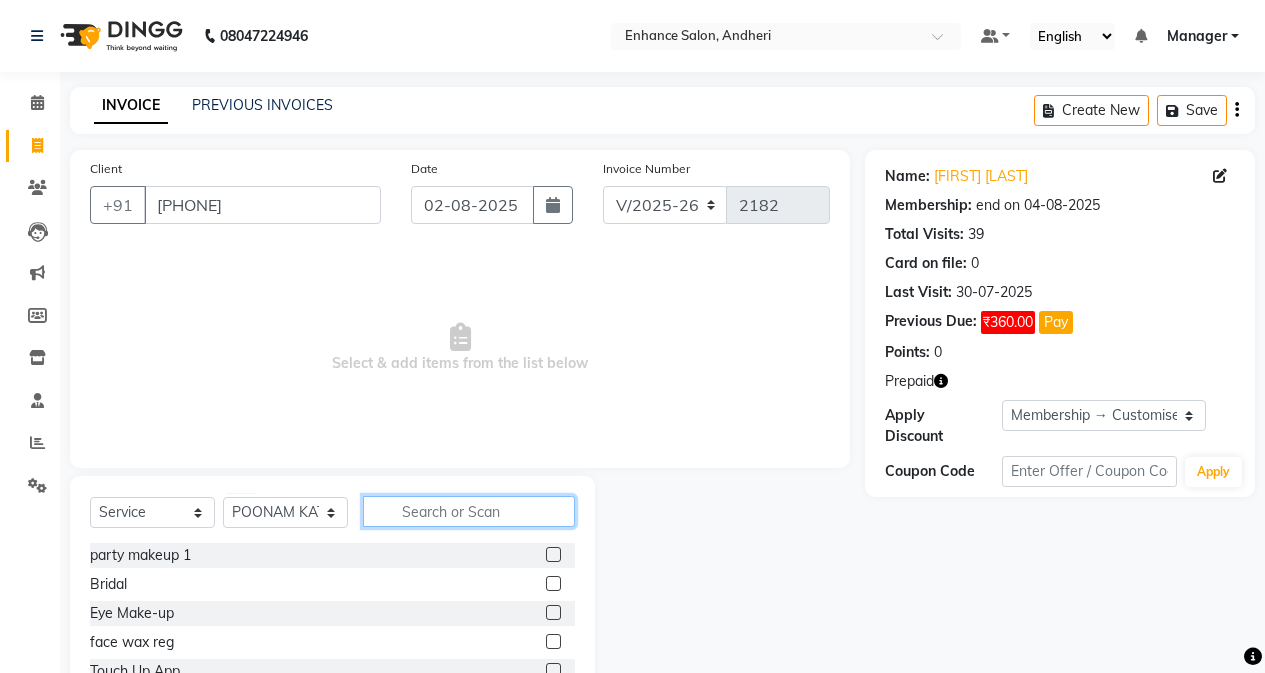 drag, startPoint x: 407, startPoint y: 508, endPoint x: 401, endPoint y: 495, distance: 14.3178215 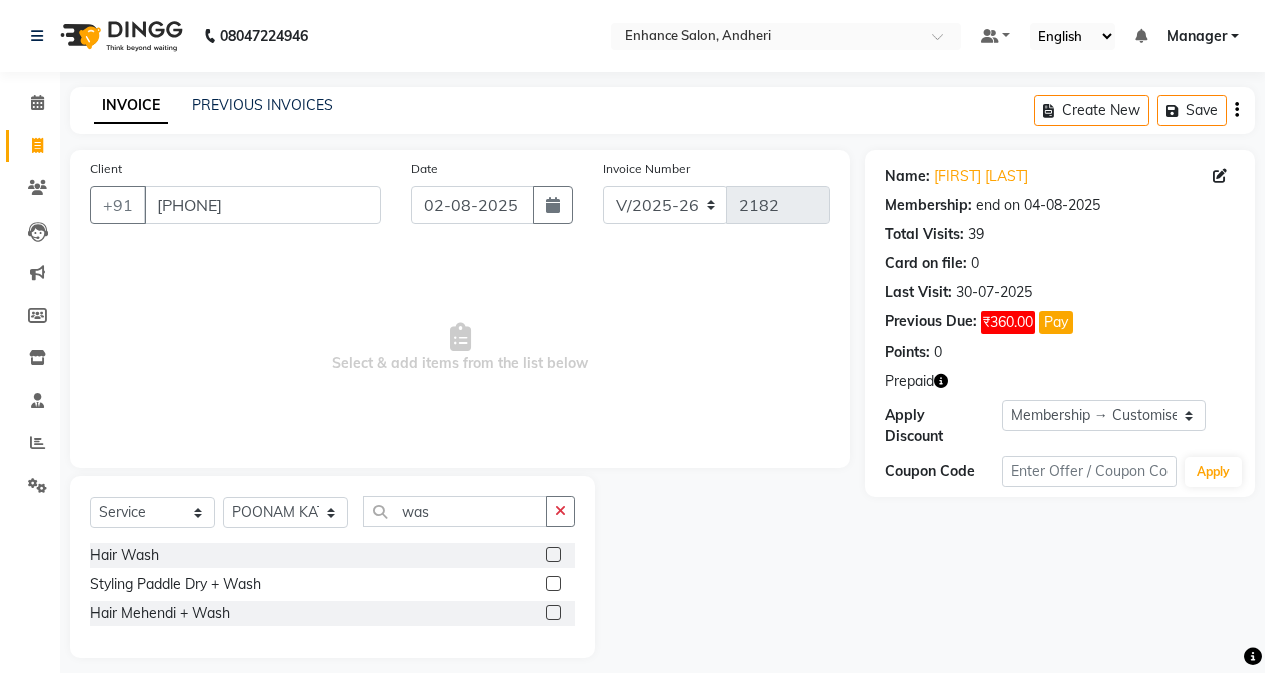 click 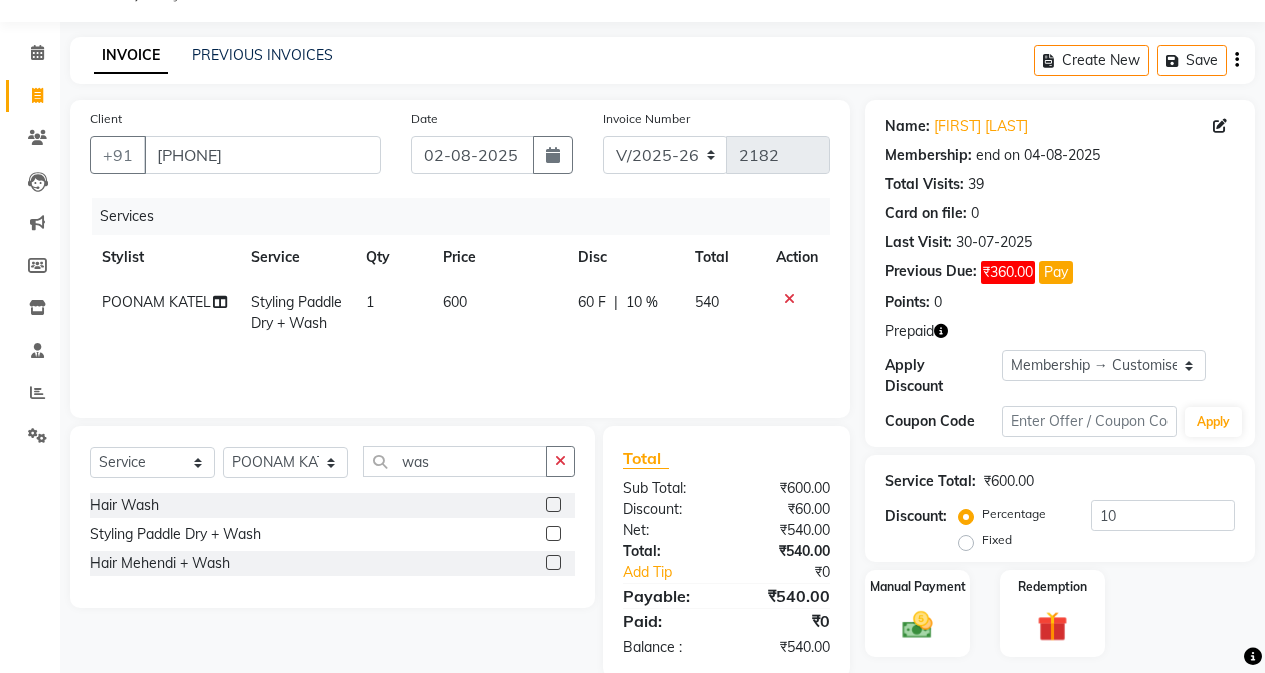 scroll, scrollTop: 89, scrollLeft: 0, axis: vertical 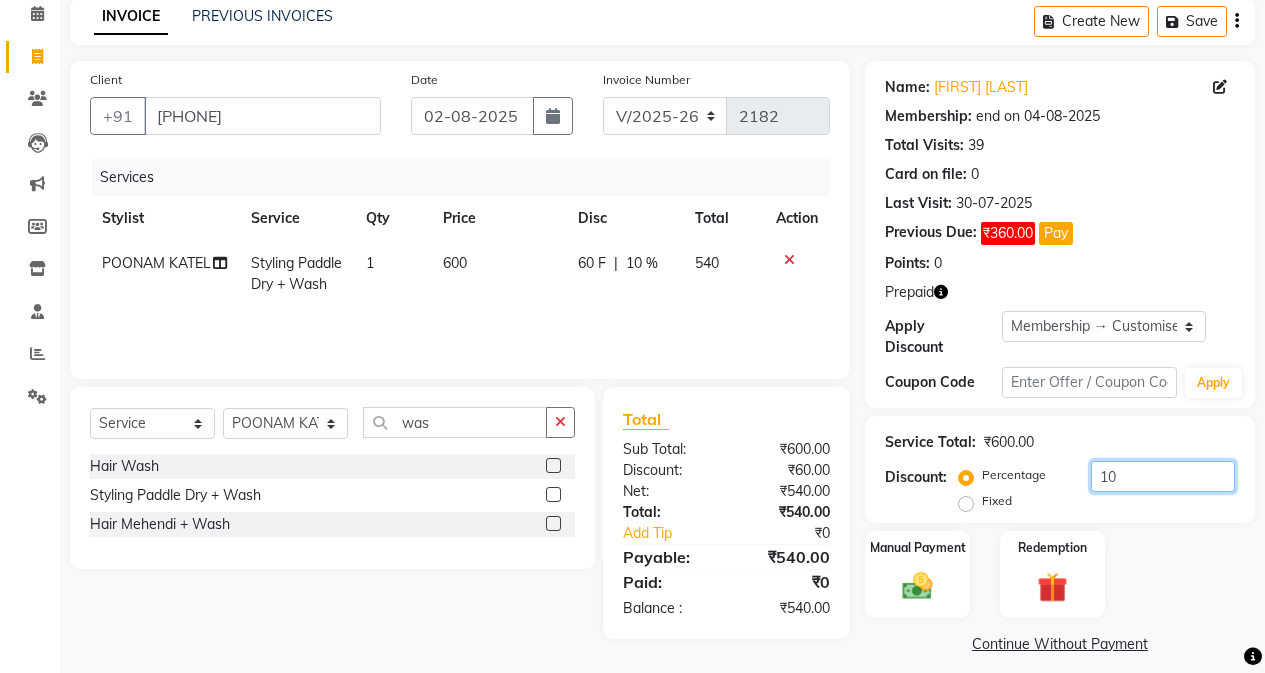 click on "10" 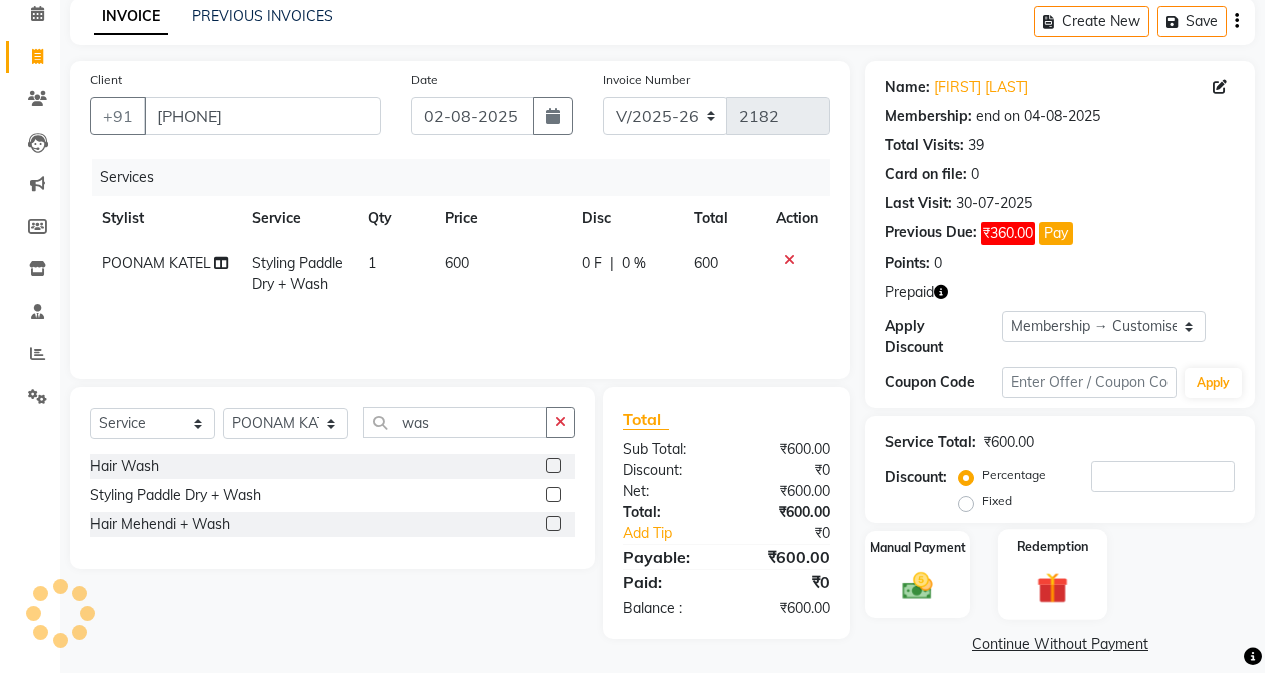 click on "Redemption" 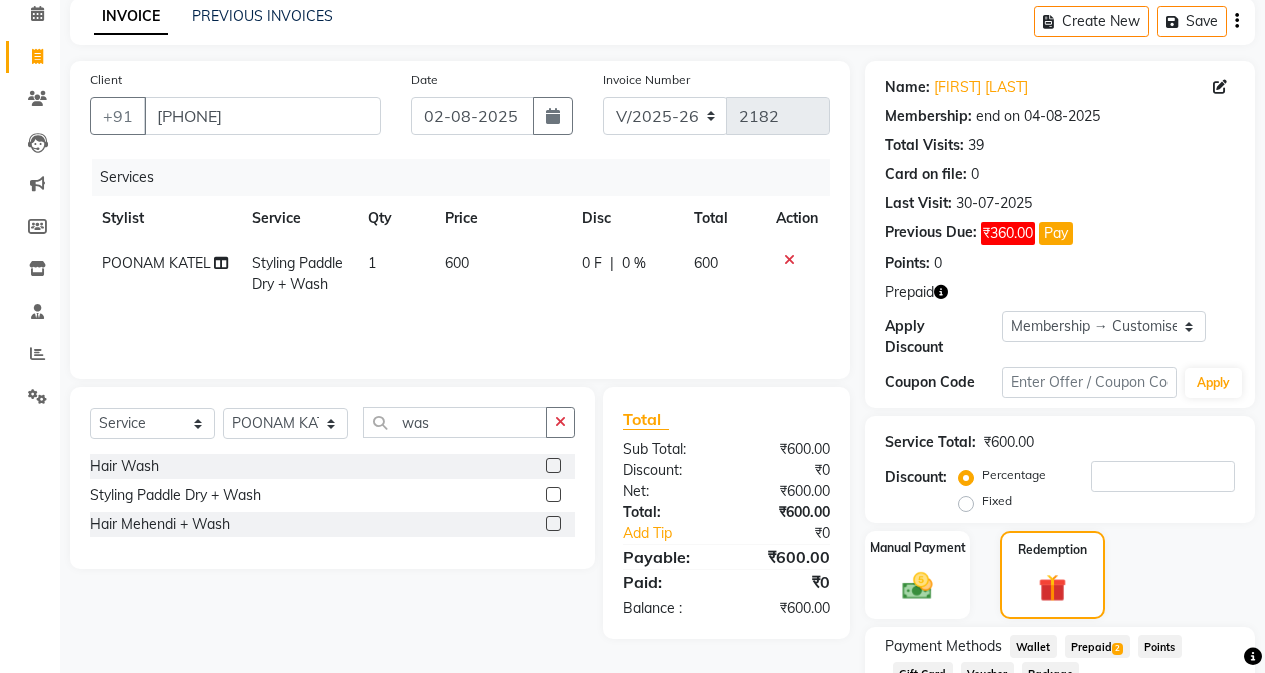 click on "Prepaid  2" 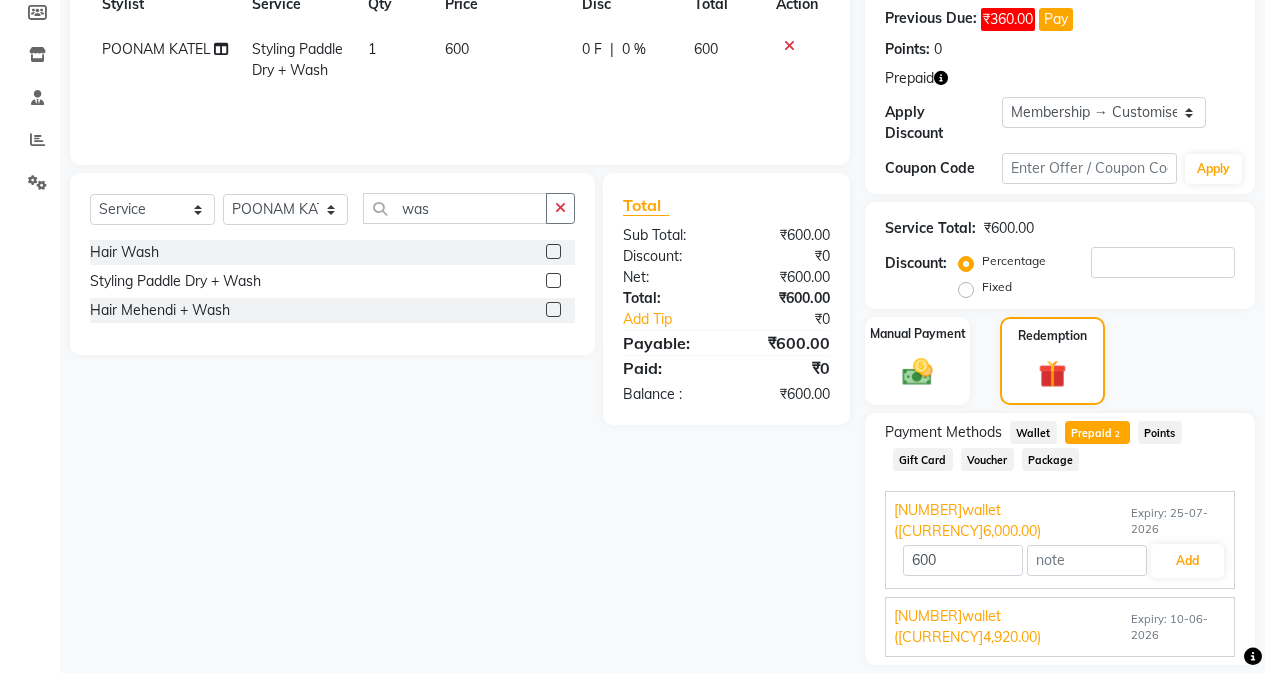scroll, scrollTop: 308, scrollLeft: 0, axis: vertical 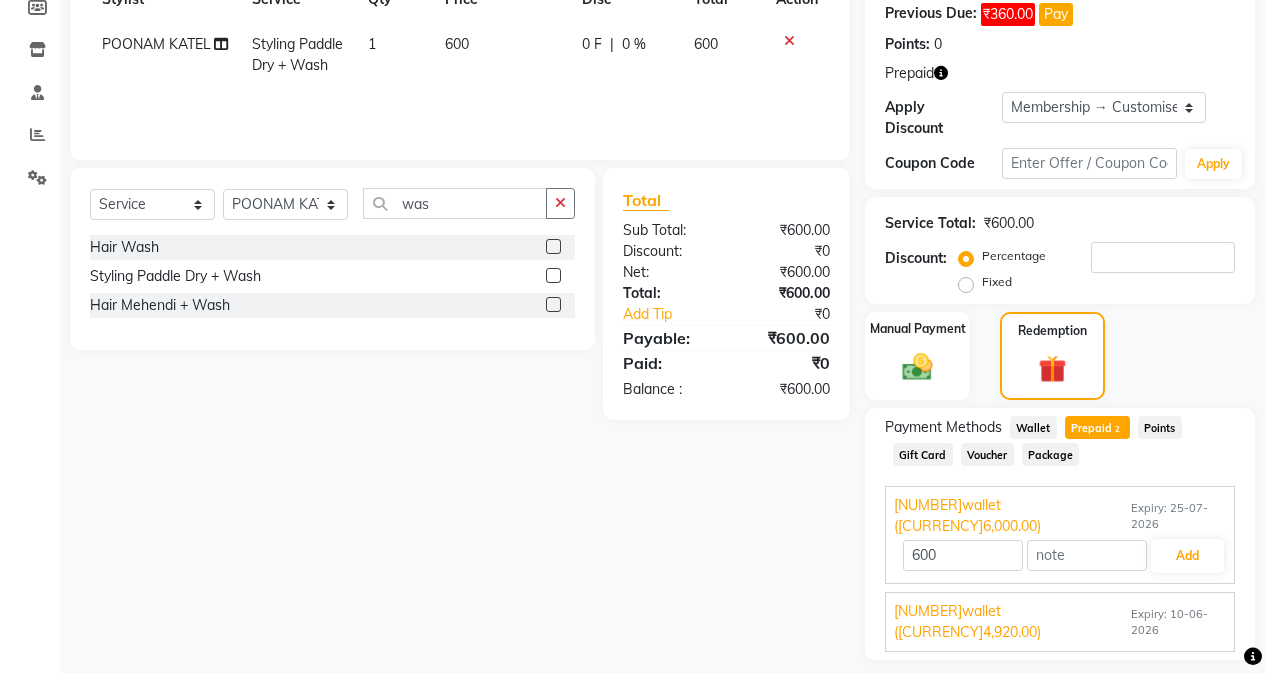 click on "[NUMBER]wallet ([CURRENCY]4,920.00)" at bounding box center (1010, 622) 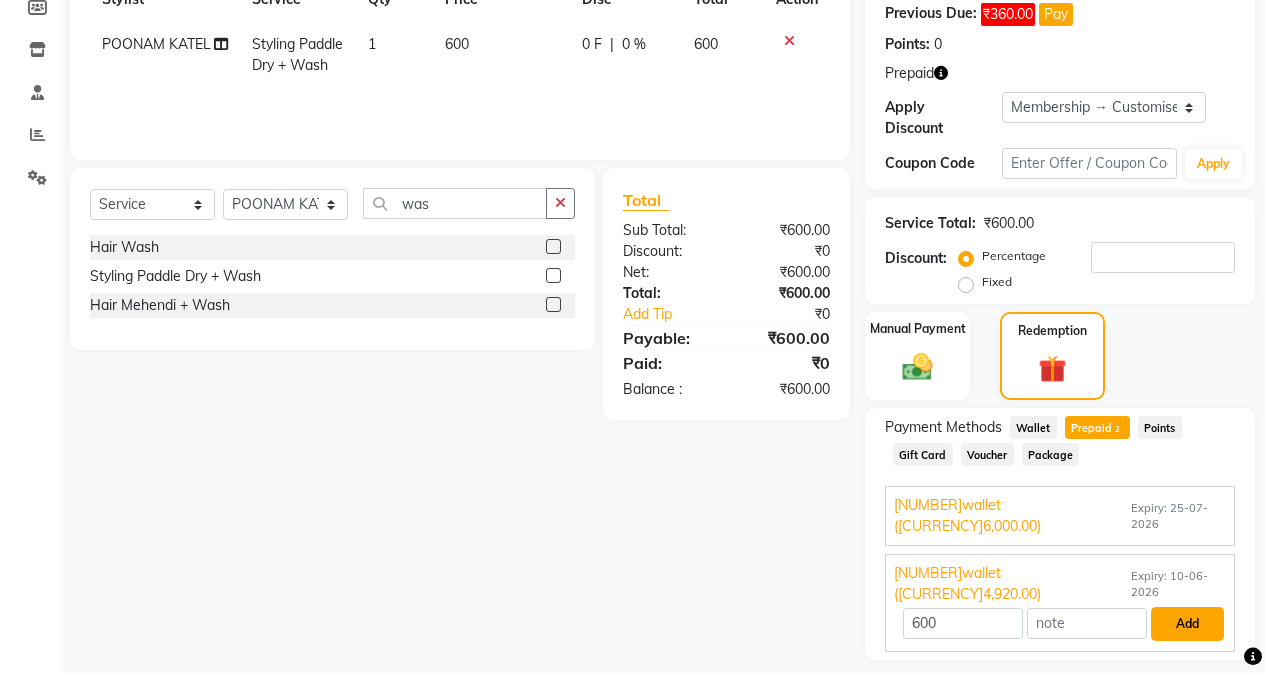 click on "Add" at bounding box center (1187, 624) 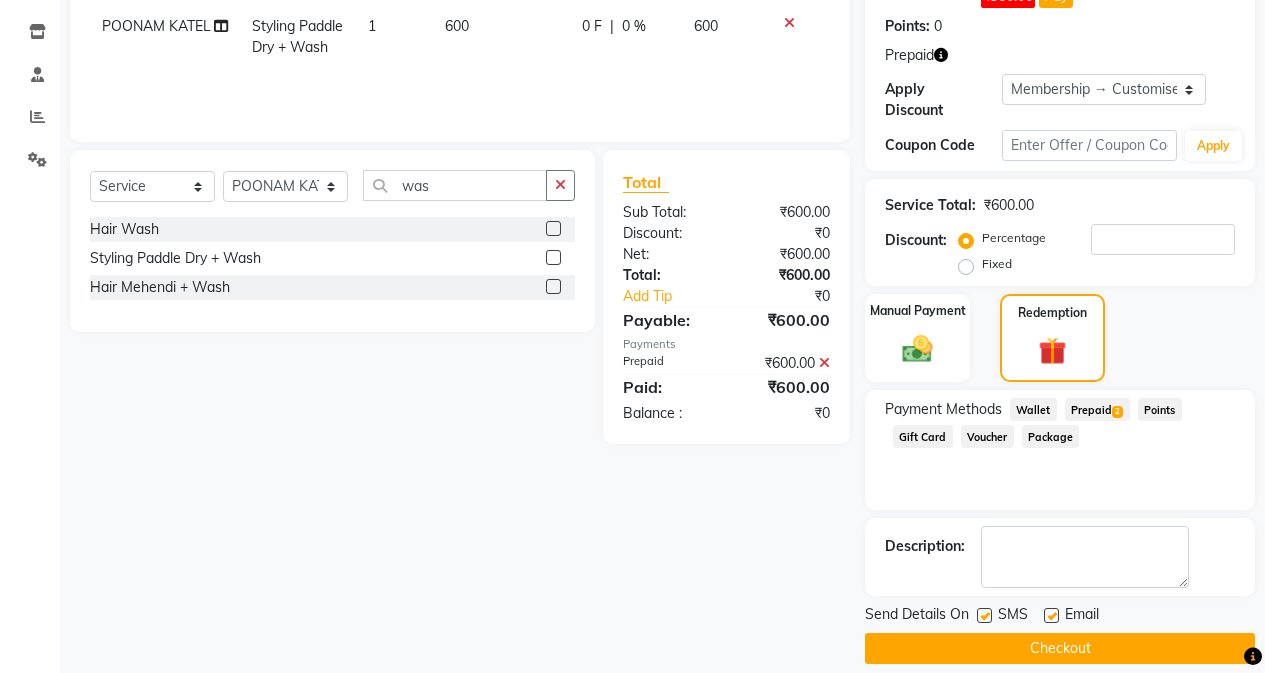 scroll, scrollTop: 331, scrollLeft: 0, axis: vertical 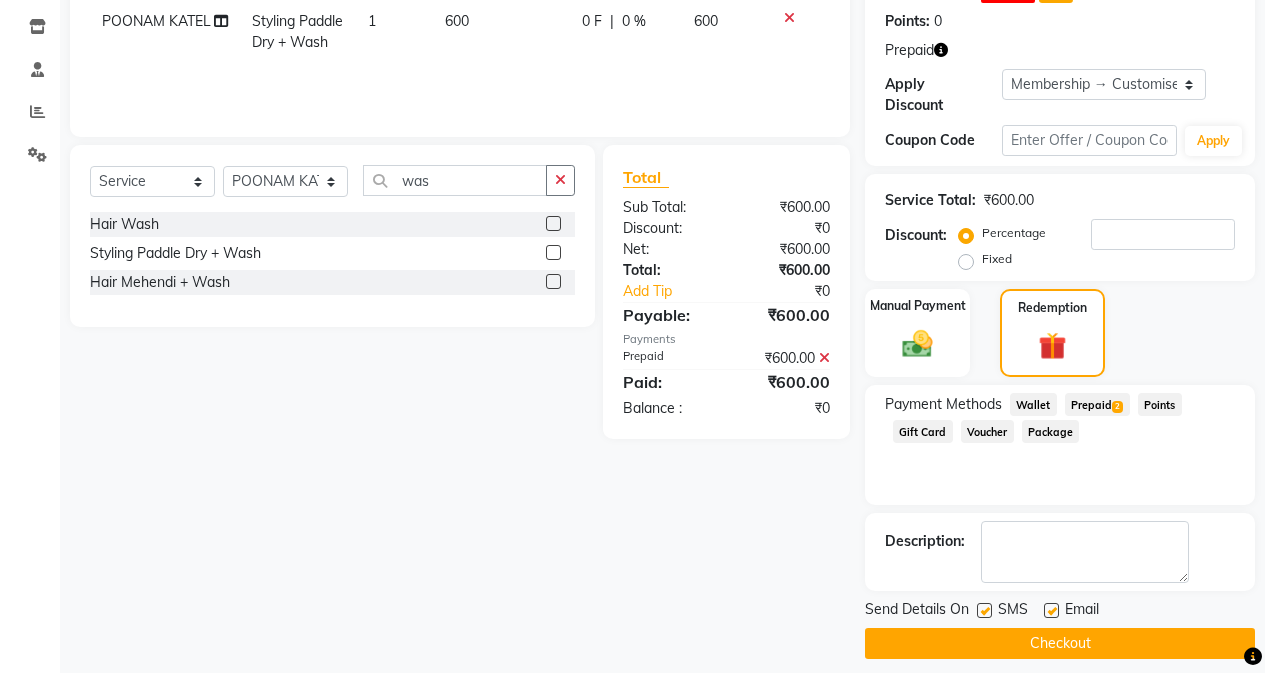 click on "Checkout" 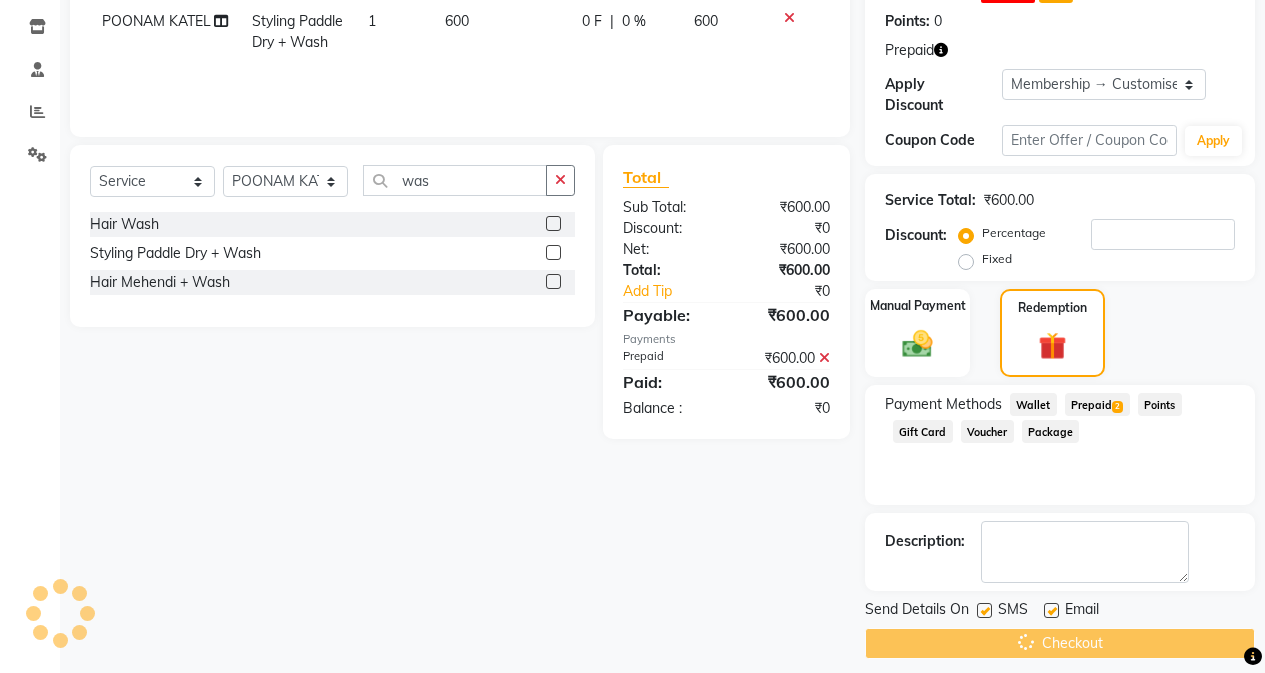 scroll, scrollTop: 0, scrollLeft: 0, axis: both 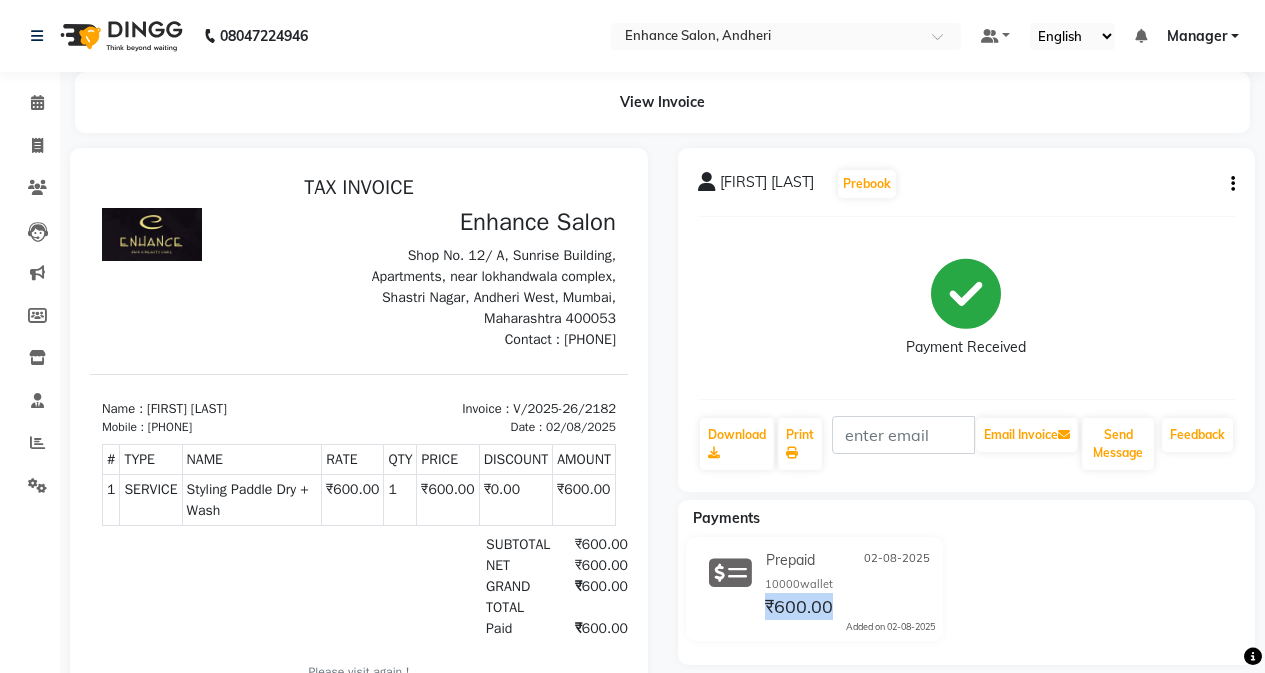 click on "Prepaid 02-08-2025 10000wallet ₰600.00  Added on 02-08-2025" 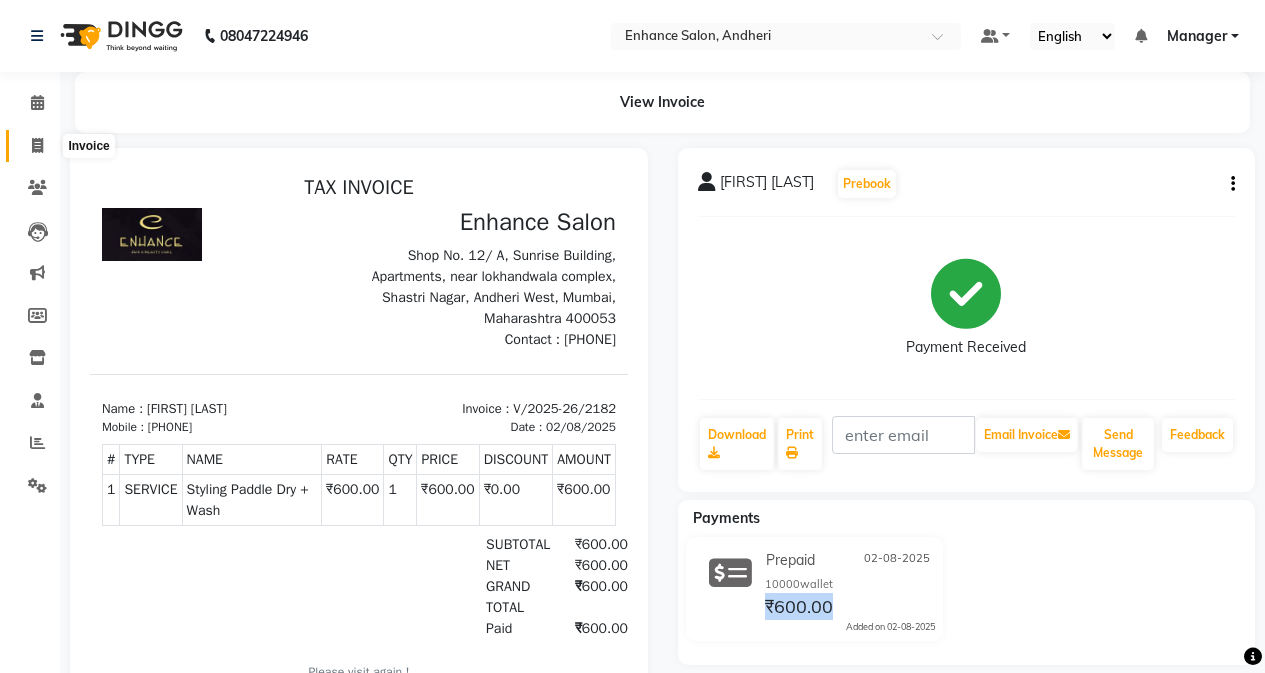 click 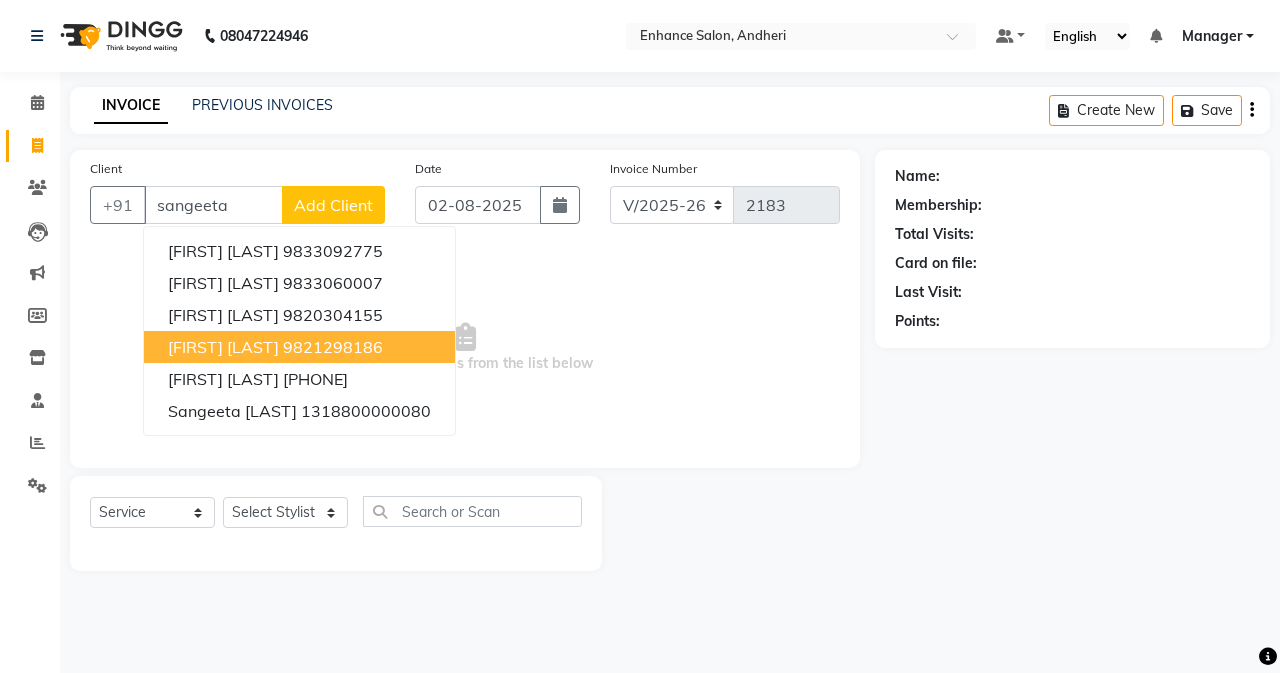 click on "[FIRST] [LAST] [PHONE]" at bounding box center (299, 347) 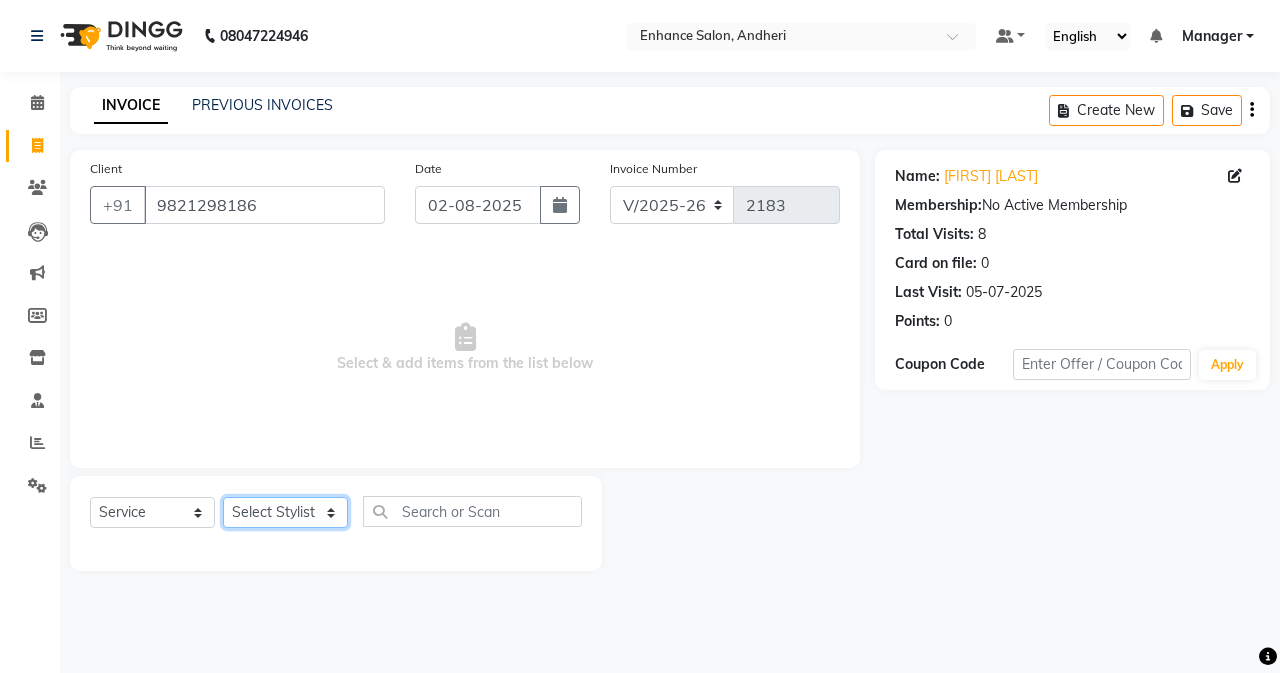click on "Select Stylist Admin [PERSON]  [FIRST] [LAST] [FIRST] [LAST] Manager [FIRST] [LAST] [FIRST] [LAST] [FIRST] [LAST] [FIRST] [LAST] [FIRST] [LAST] [FIRST] [LAST] [FIRST] [LAST] [FIRST] [LAST] [FIRST] [LAST]" 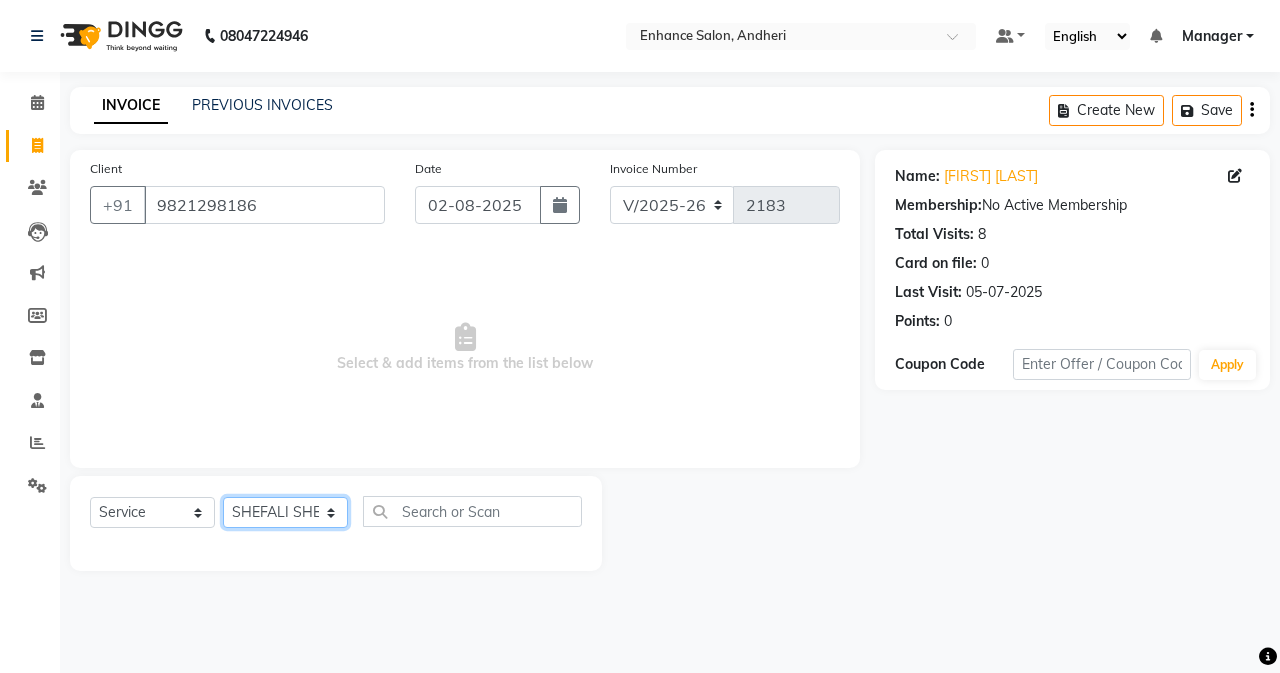 click on "Select Stylist Admin [PERSON]  [FIRST] [LAST] [FIRST] [LAST] Manager [FIRST] [LAST] [FIRST] [LAST] [FIRST] [LAST] [FIRST] [LAST] [FIRST] [LAST] [FIRST] [LAST] [FIRST] [LAST] [FIRST] [LAST] [FIRST] [LAST]" 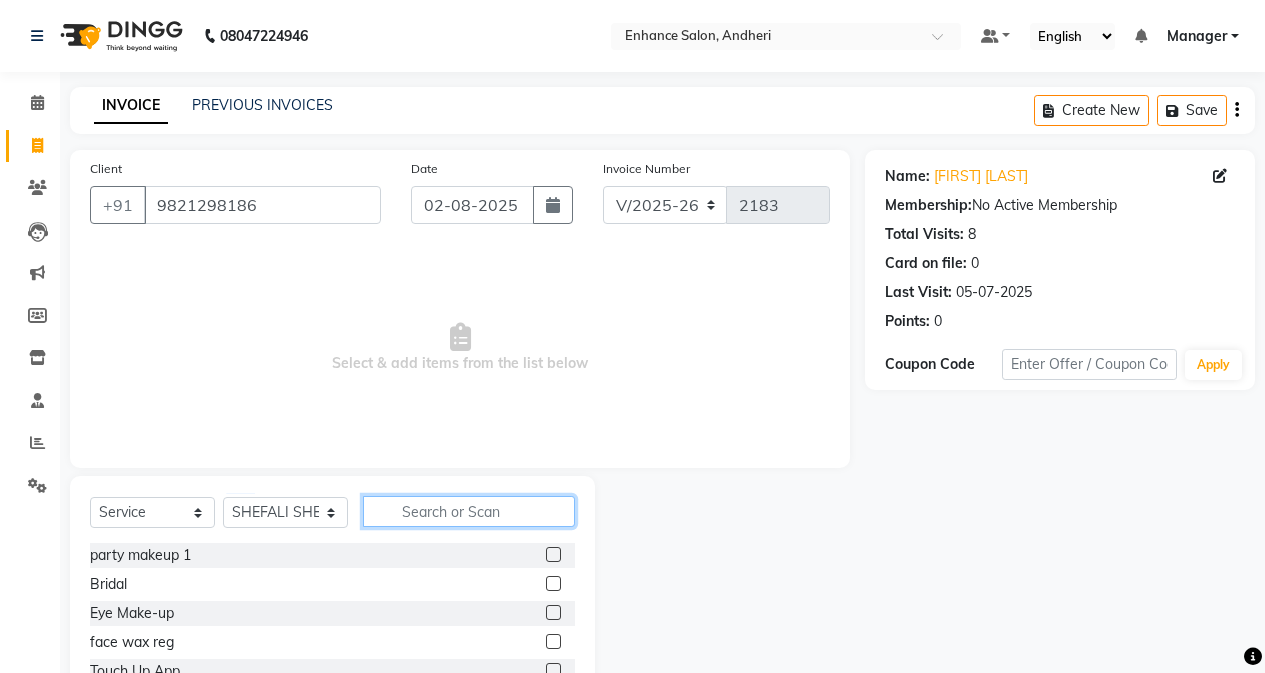 click 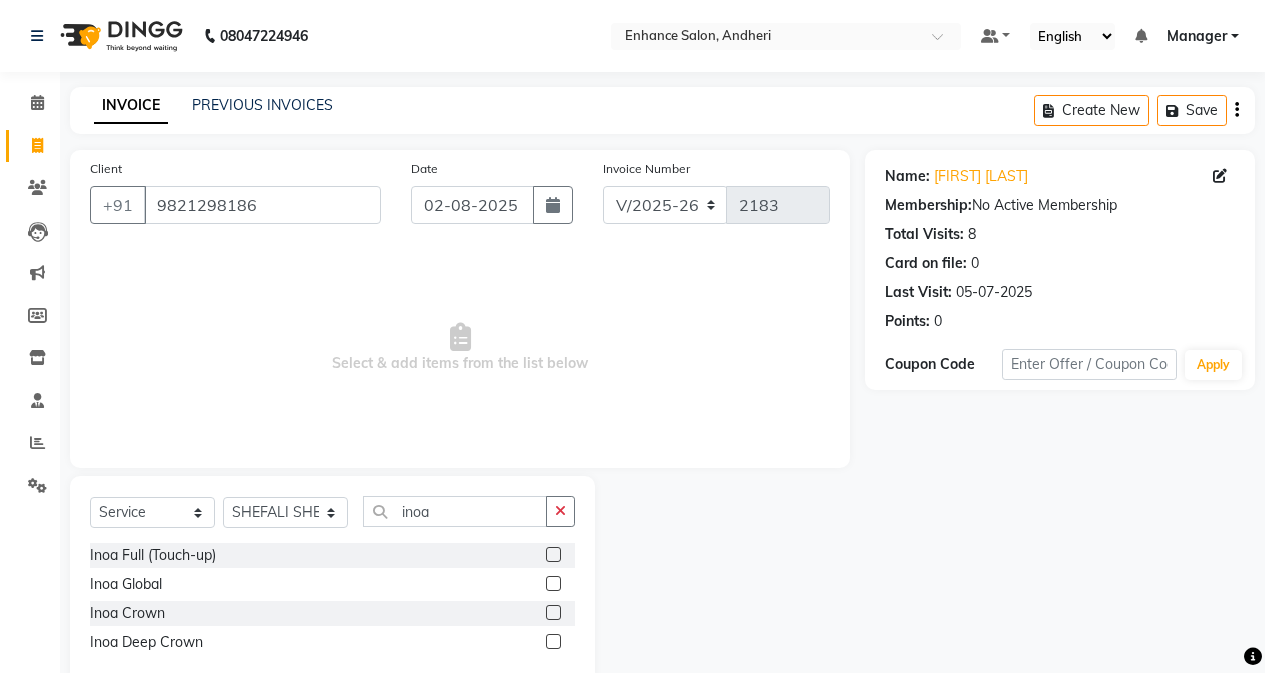 click 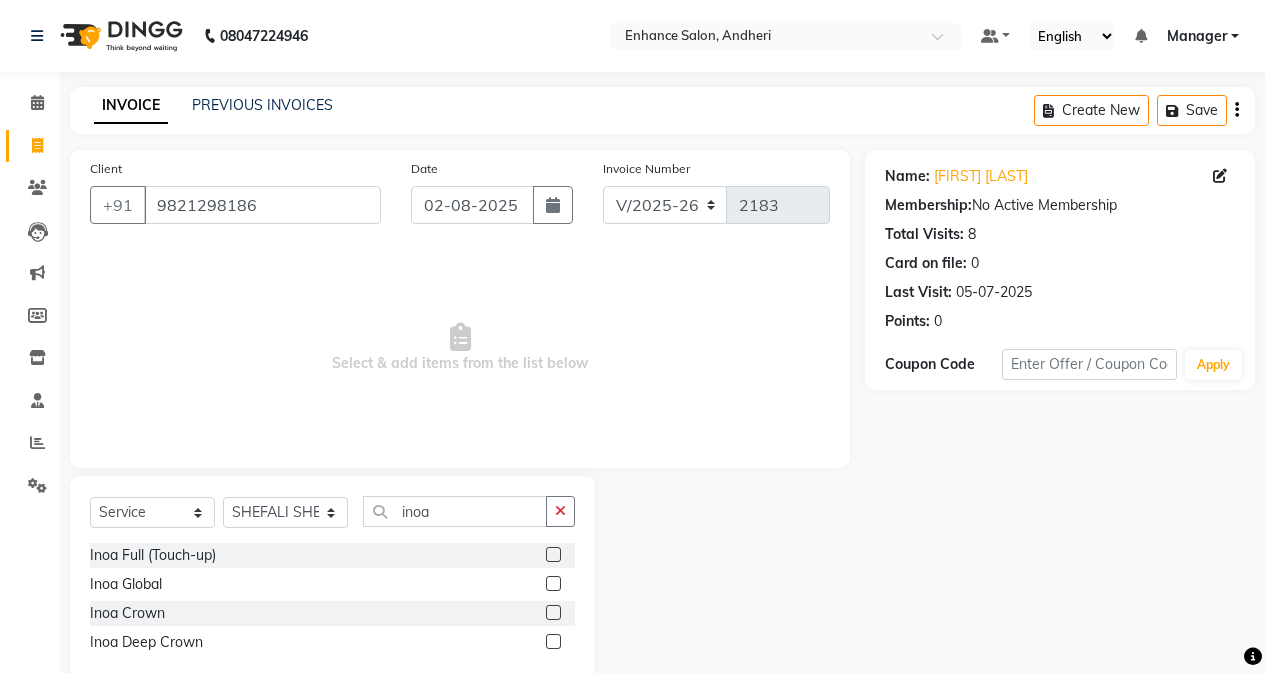 drag, startPoint x: 555, startPoint y: 556, endPoint x: 548, endPoint y: 547, distance: 11.401754 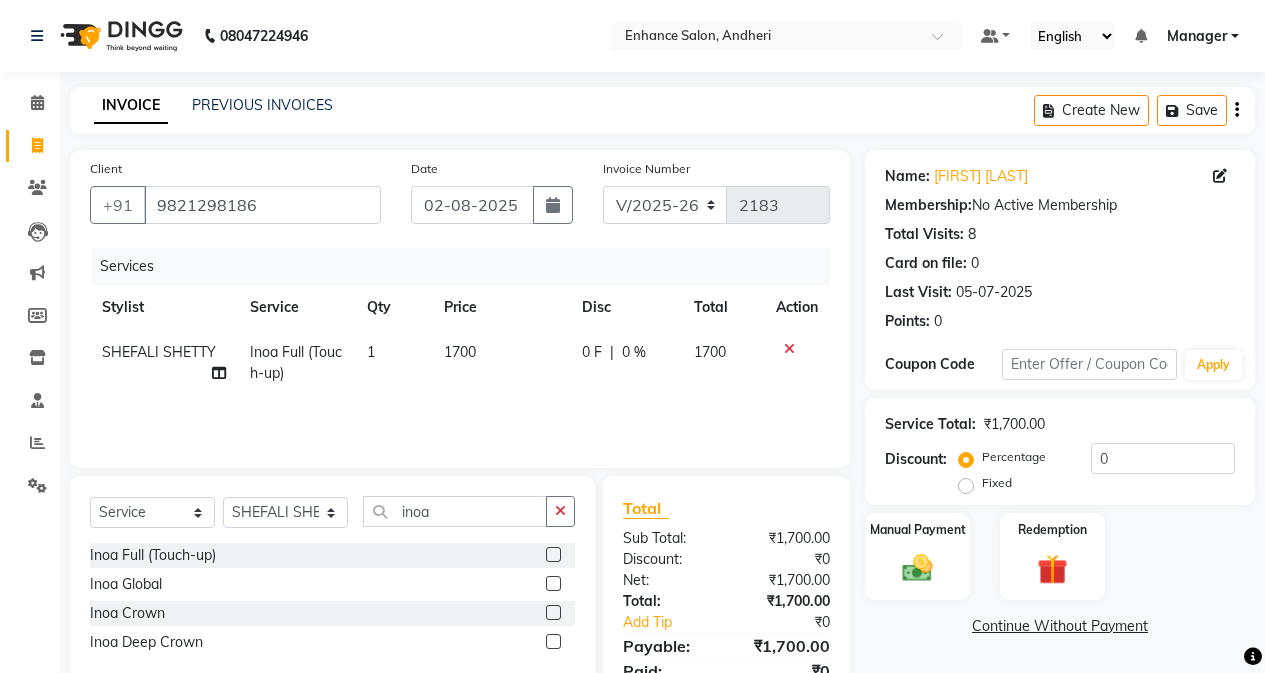 click on "1700" 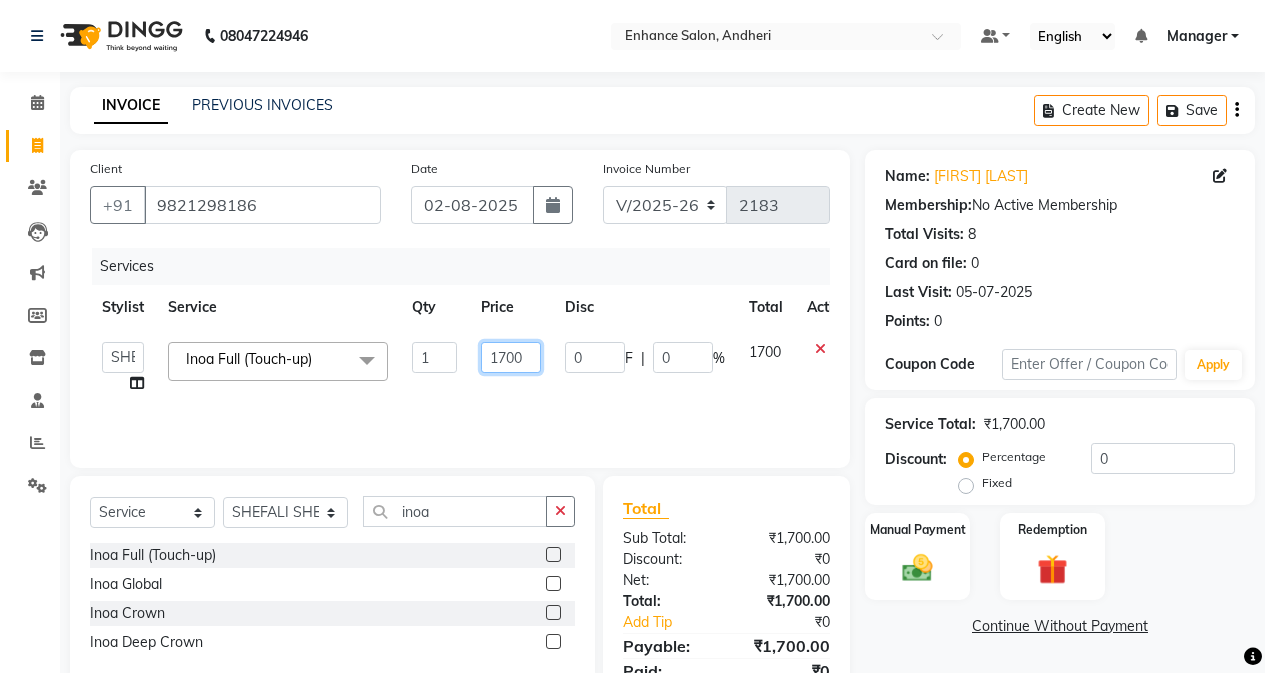 click on "1700" 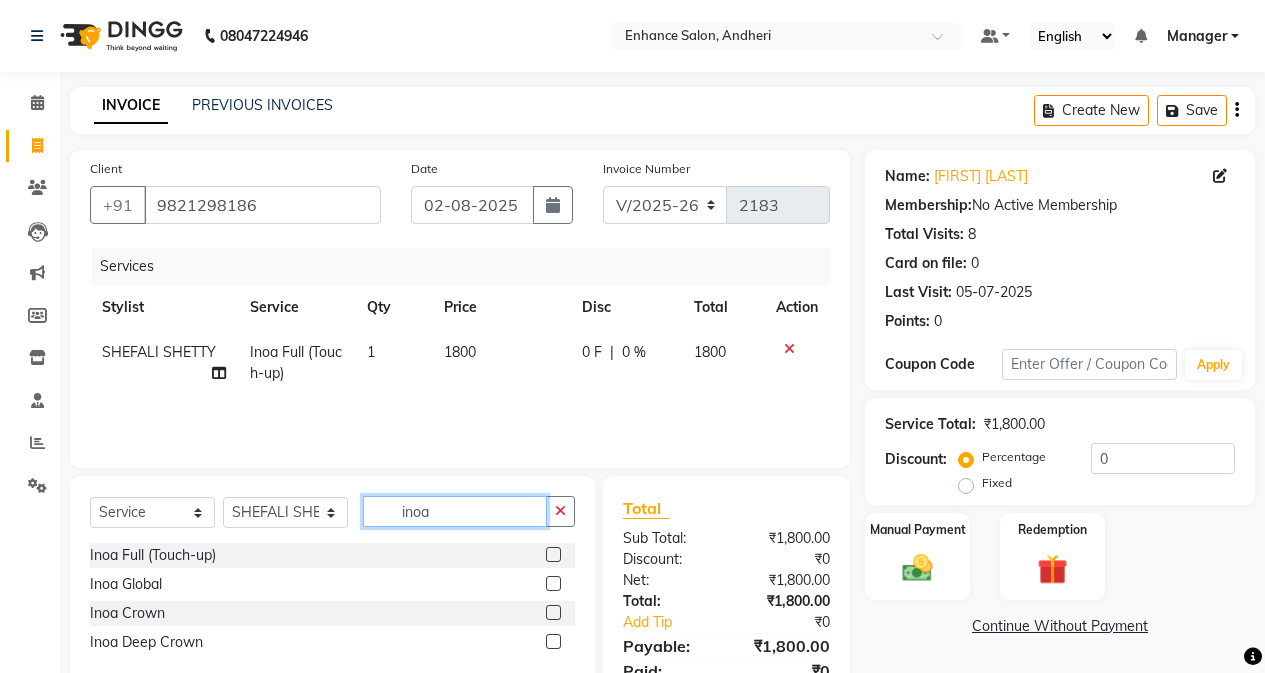 click on "inoa" 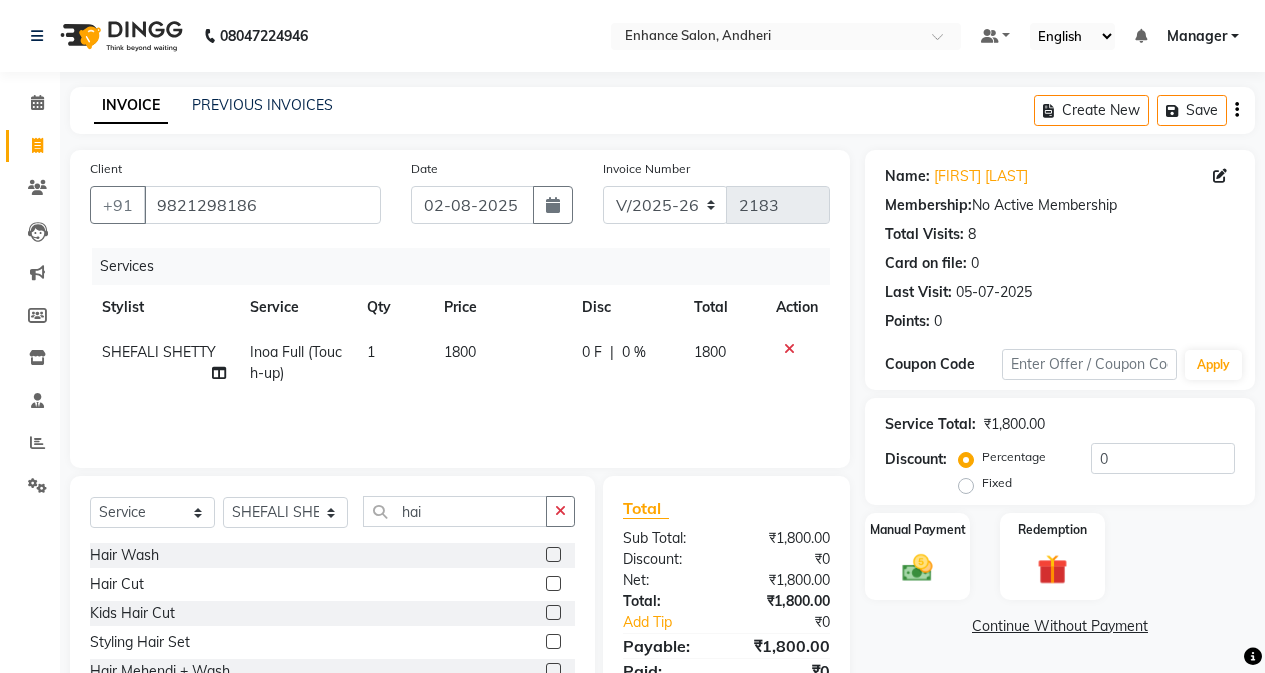 click 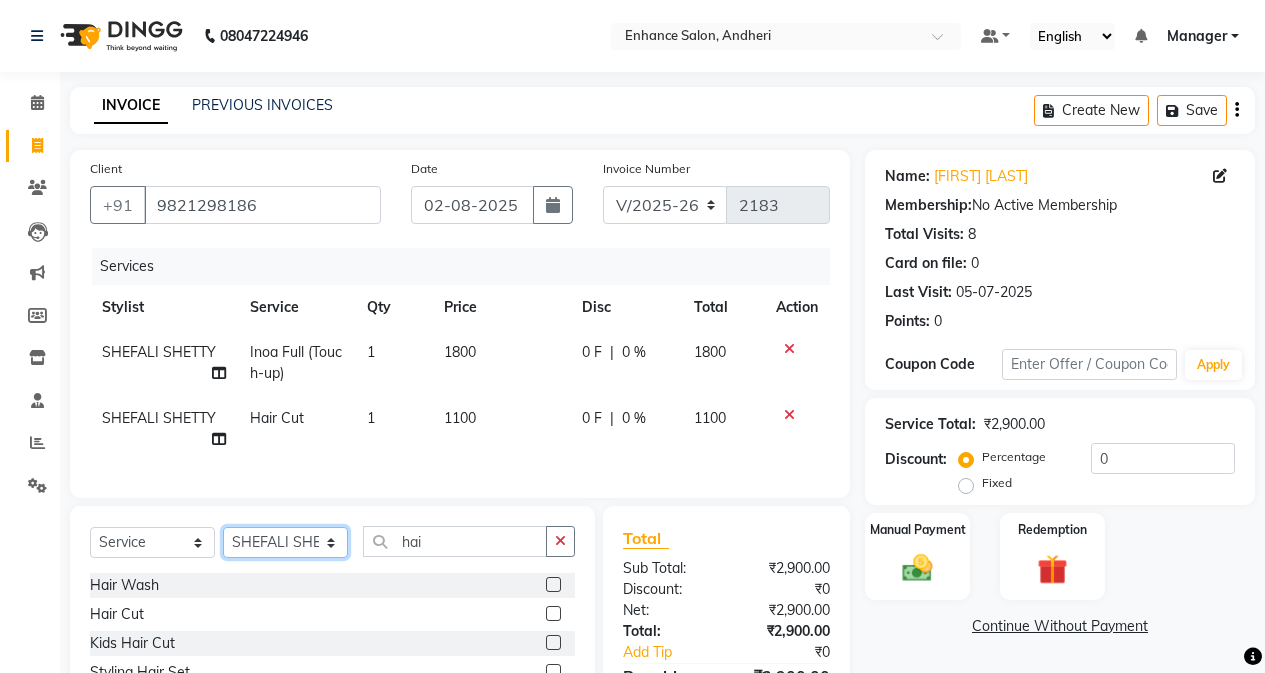 click on "Select Stylist Admin [PERSON]  [FIRST] [LAST] [FIRST] [LAST] Manager [FIRST] [LAST] [FIRST] [LAST] [FIRST] [LAST] [FIRST] [LAST] [FIRST] [LAST] [FIRST] [LAST] [FIRST] [LAST] [FIRST] [LAST] [FIRST] [LAST]" 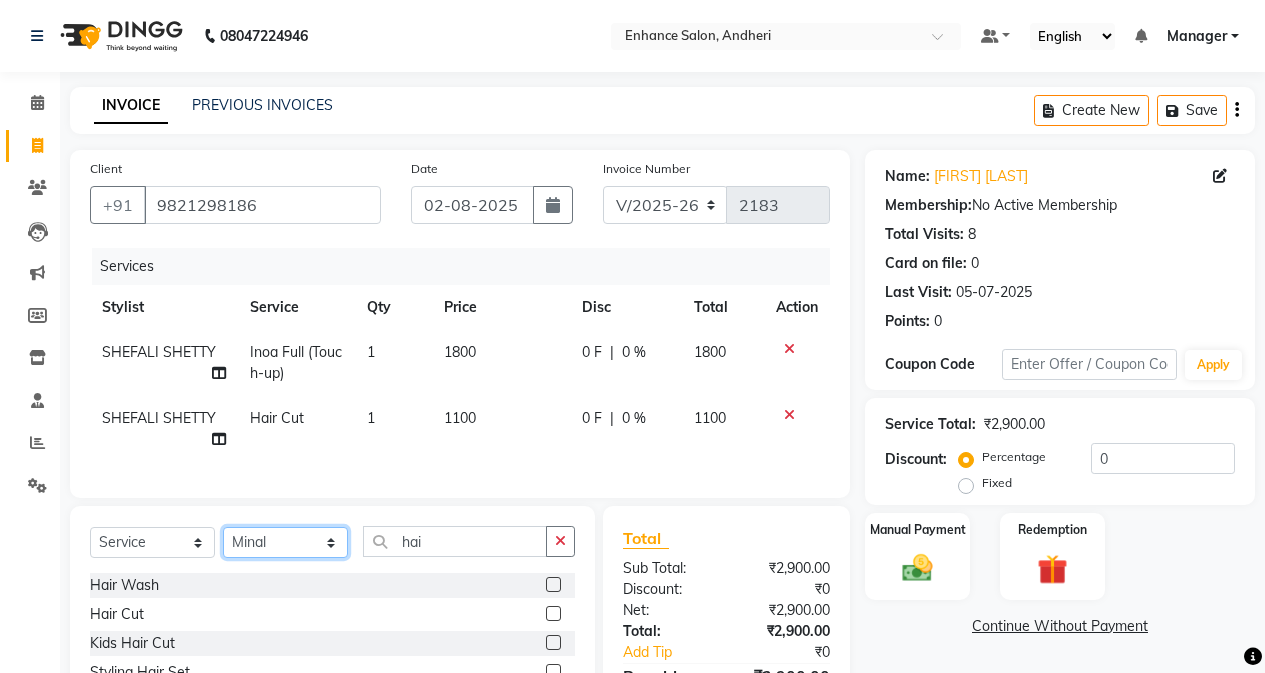 click on "Select Stylist Admin [PERSON]  [FIRST] [LAST] [FIRST] [LAST] Manager [FIRST] [LAST] [FIRST] [LAST] [FIRST] [LAST] [FIRST] [LAST] [FIRST] [LAST] [FIRST] [LAST] [FIRST] [LAST] [FIRST] [LAST] [FIRST] [LAST]" 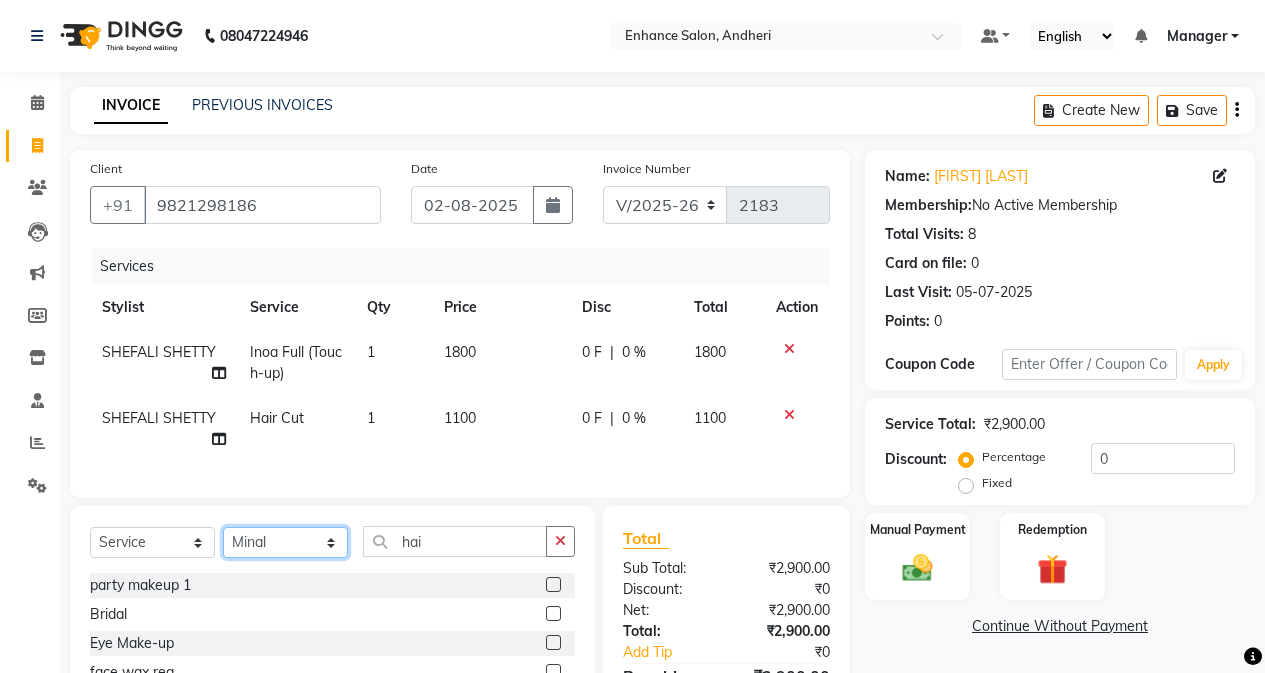 drag, startPoint x: 280, startPoint y: 562, endPoint x: 285, endPoint y: 542, distance: 20.615528 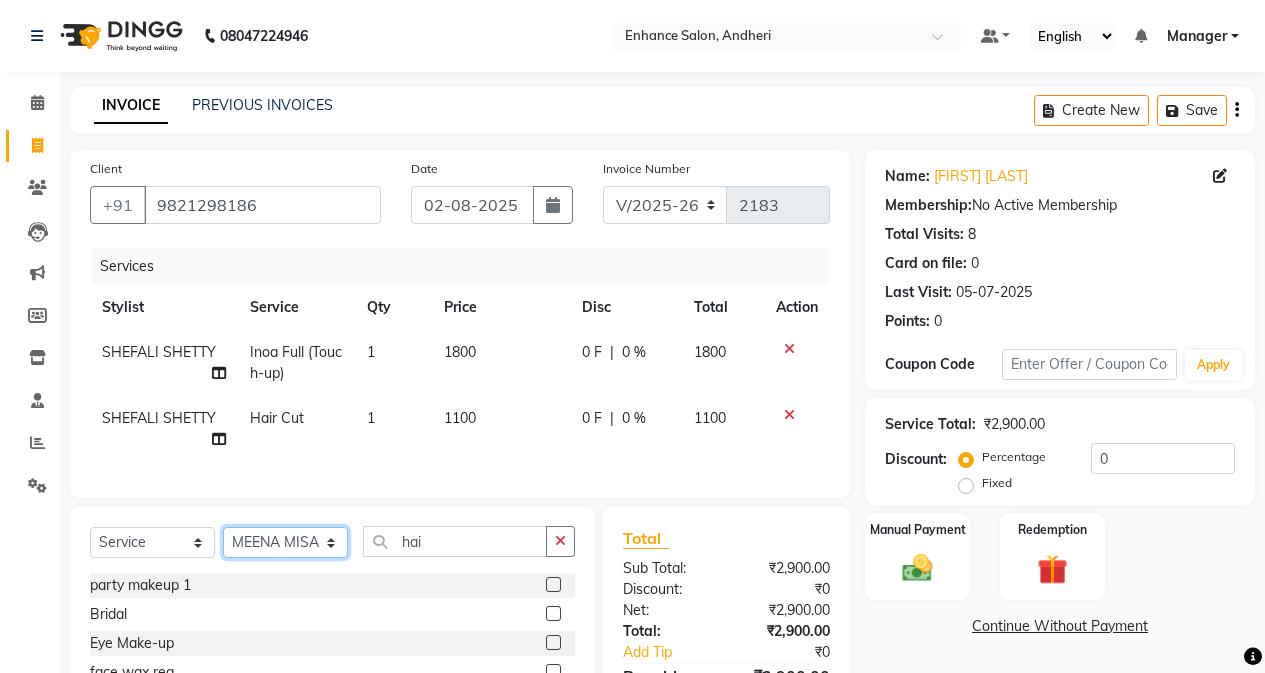 click on "Select Stylist Admin [PERSON]  [FIRST] [LAST] [FIRST] [LAST] Manager [FIRST] [LAST] [FIRST] [LAST] [FIRST] [LAST] [FIRST] [LAST] [FIRST] [LAST] [FIRST] [LAST] [FIRST] [LAST] [FIRST] [LAST] [FIRST] [LAST]" 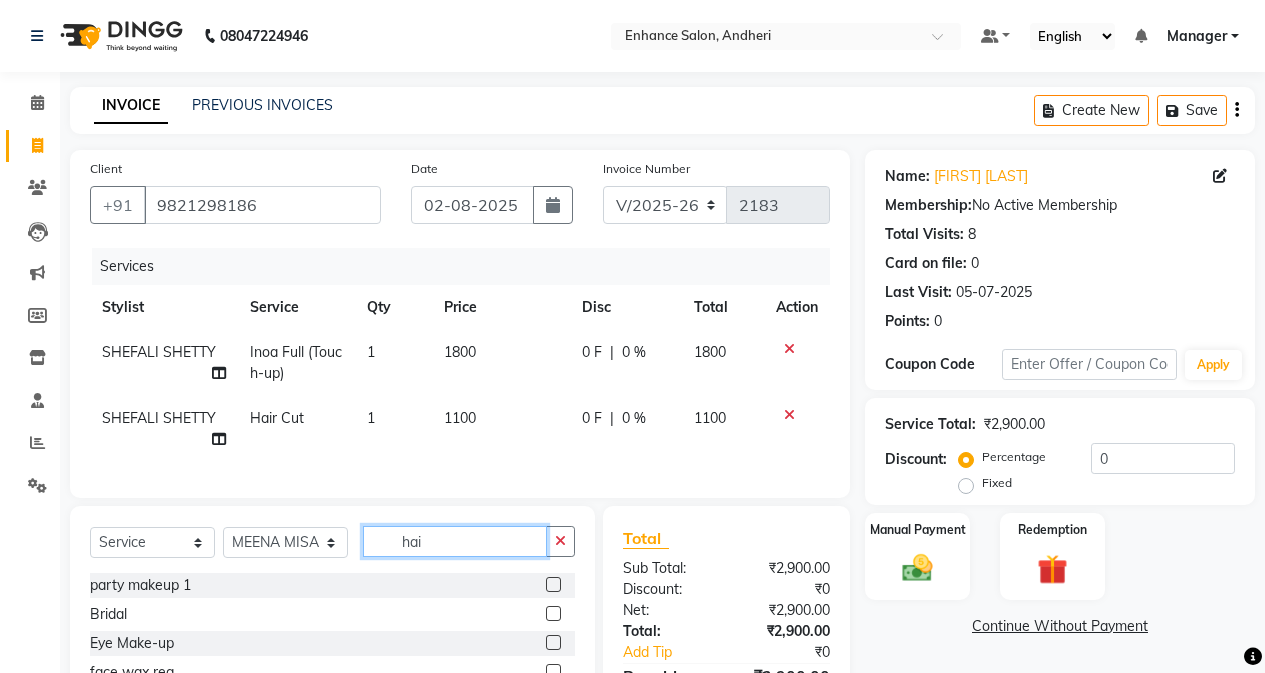 click on "hai" 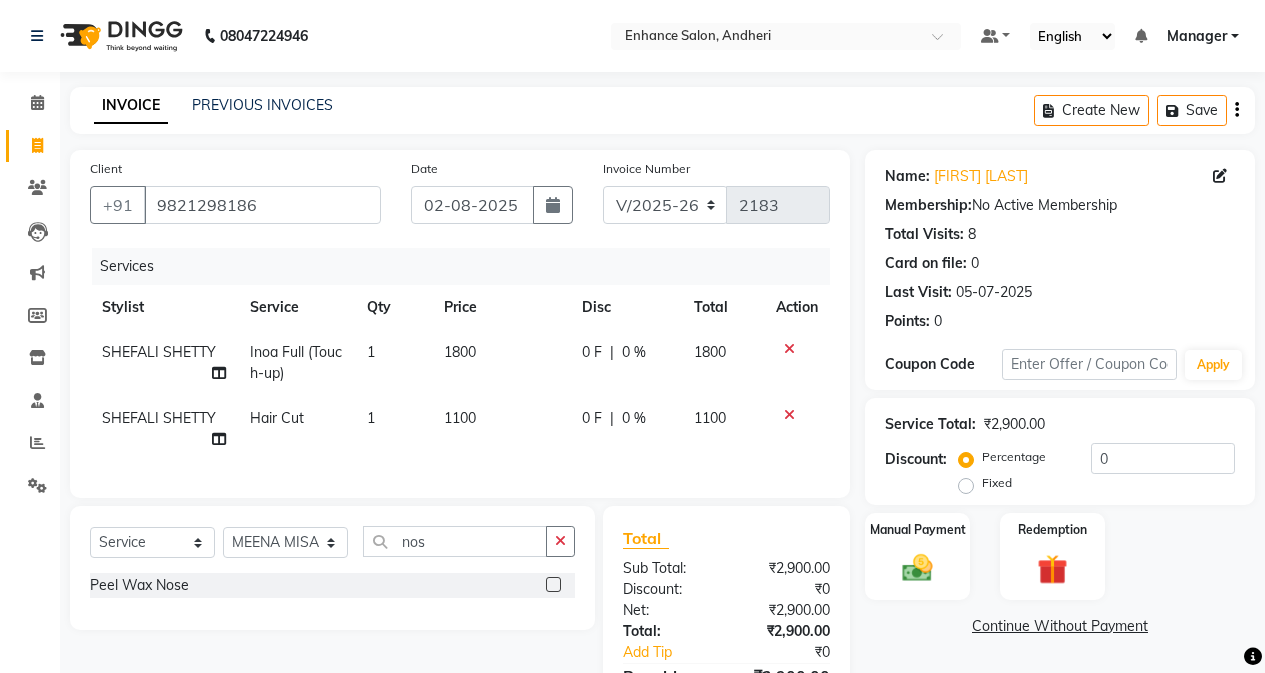 click 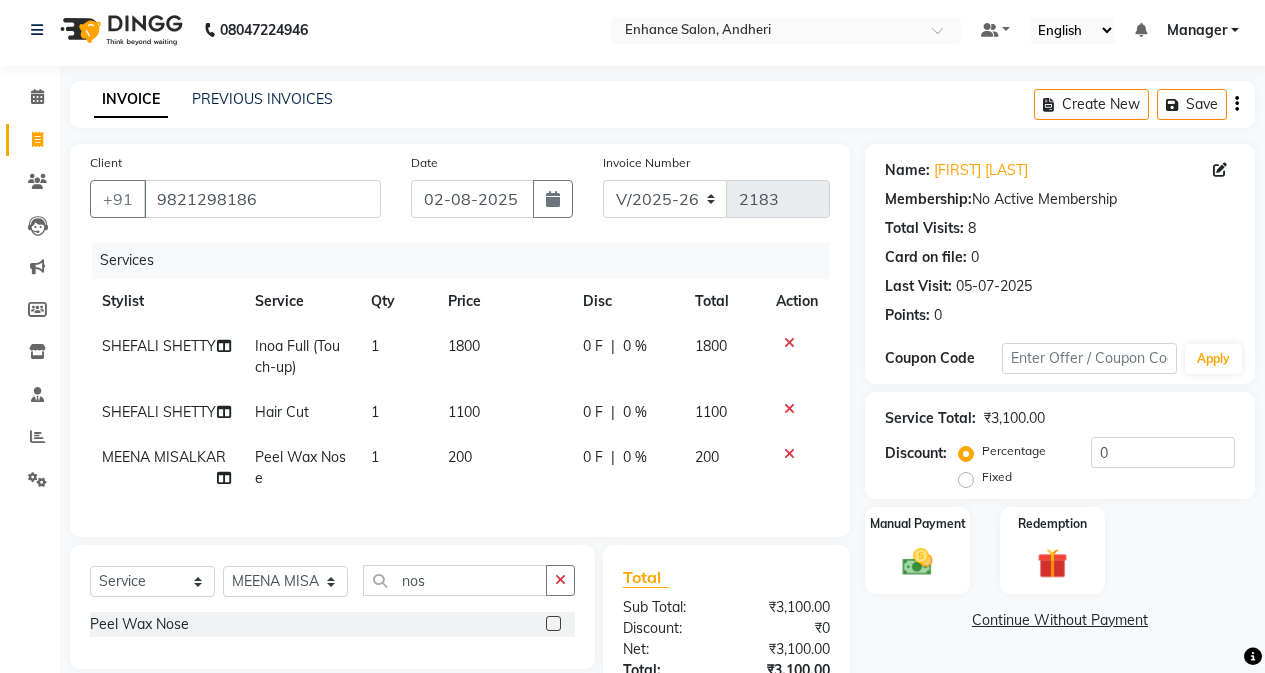 scroll, scrollTop: 175, scrollLeft: 0, axis: vertical 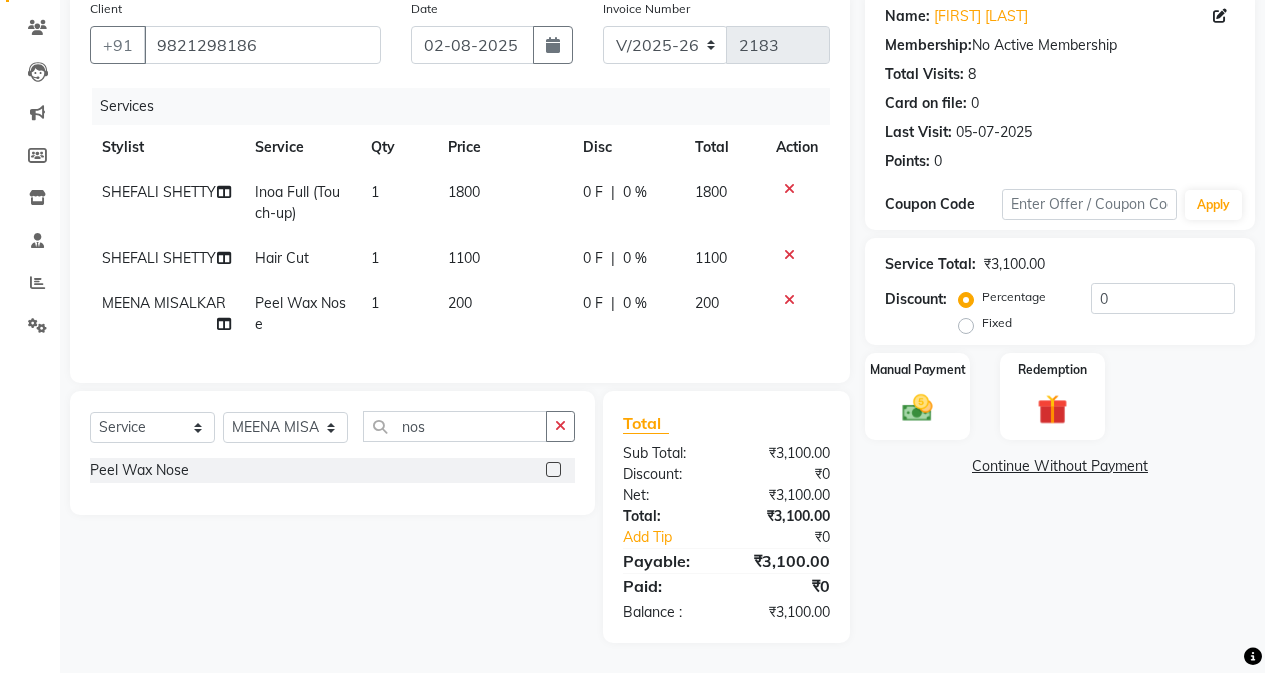 click on "Percentage   Fixed" 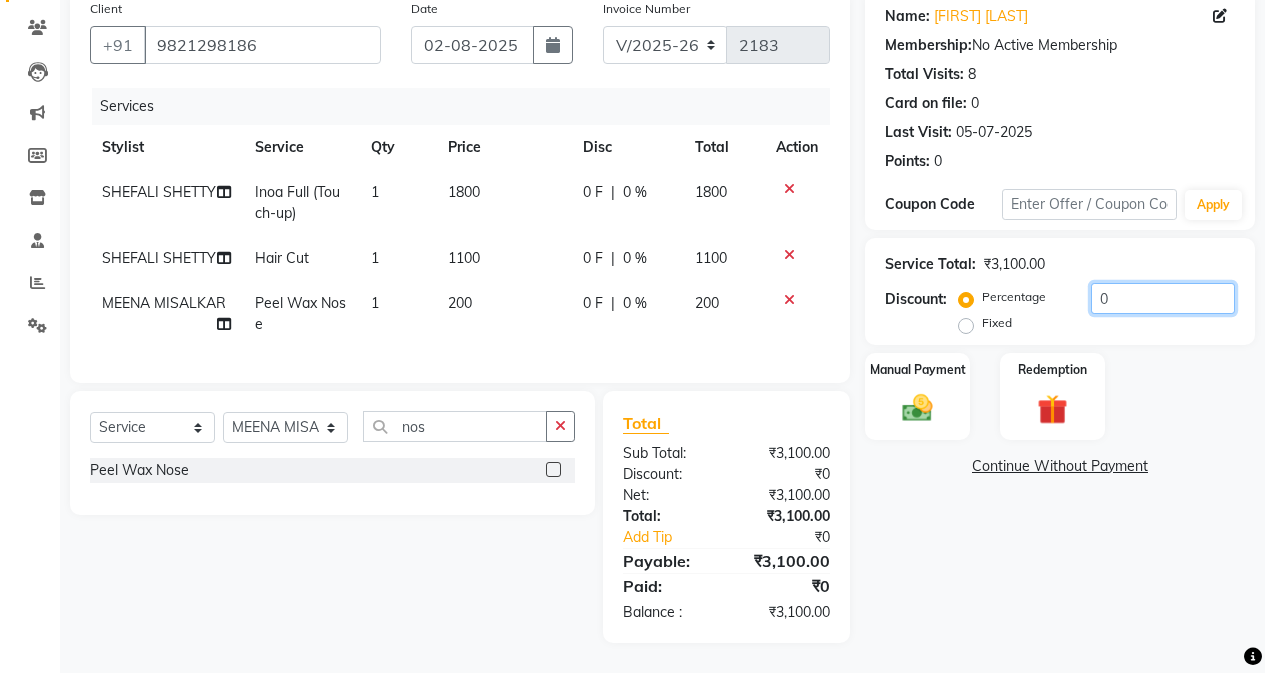 click on "0" 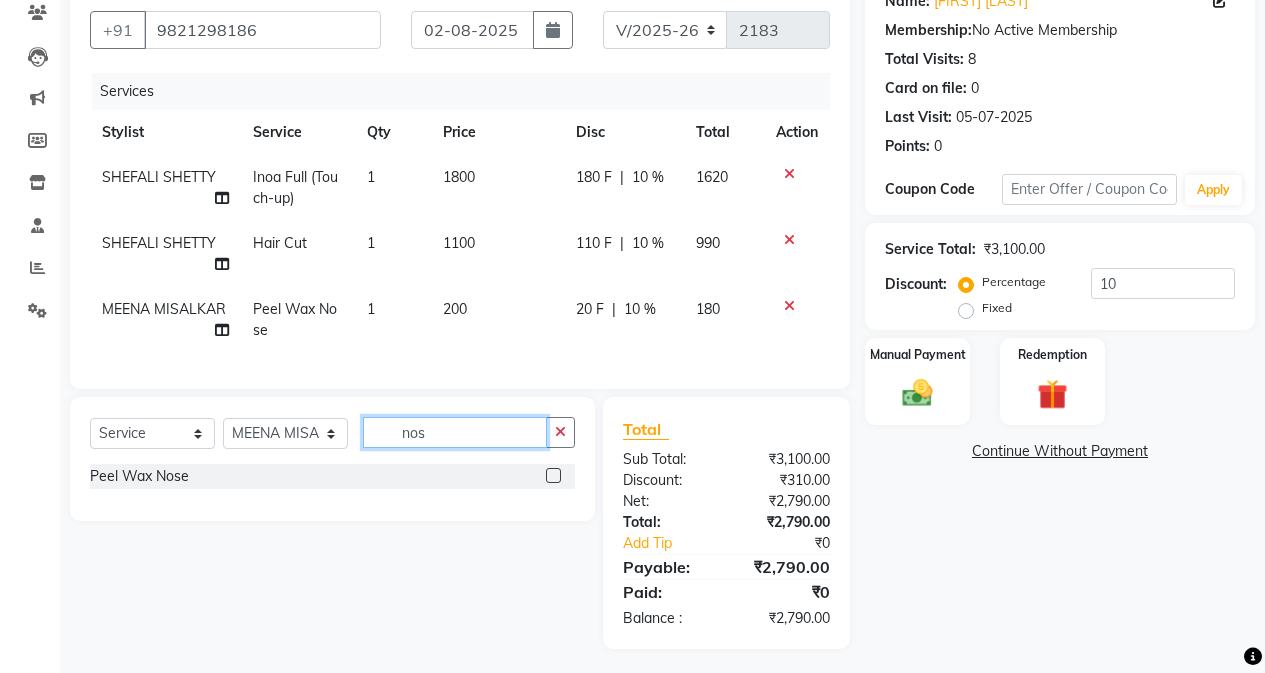 click on "nos" 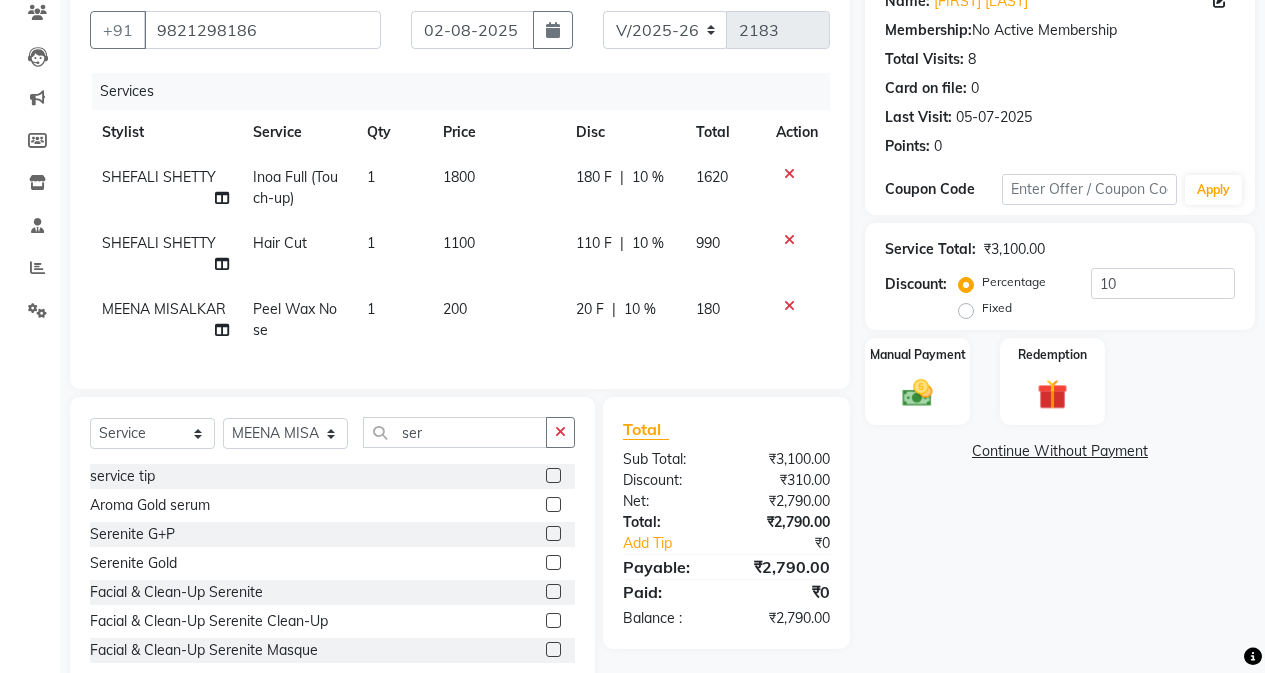 click 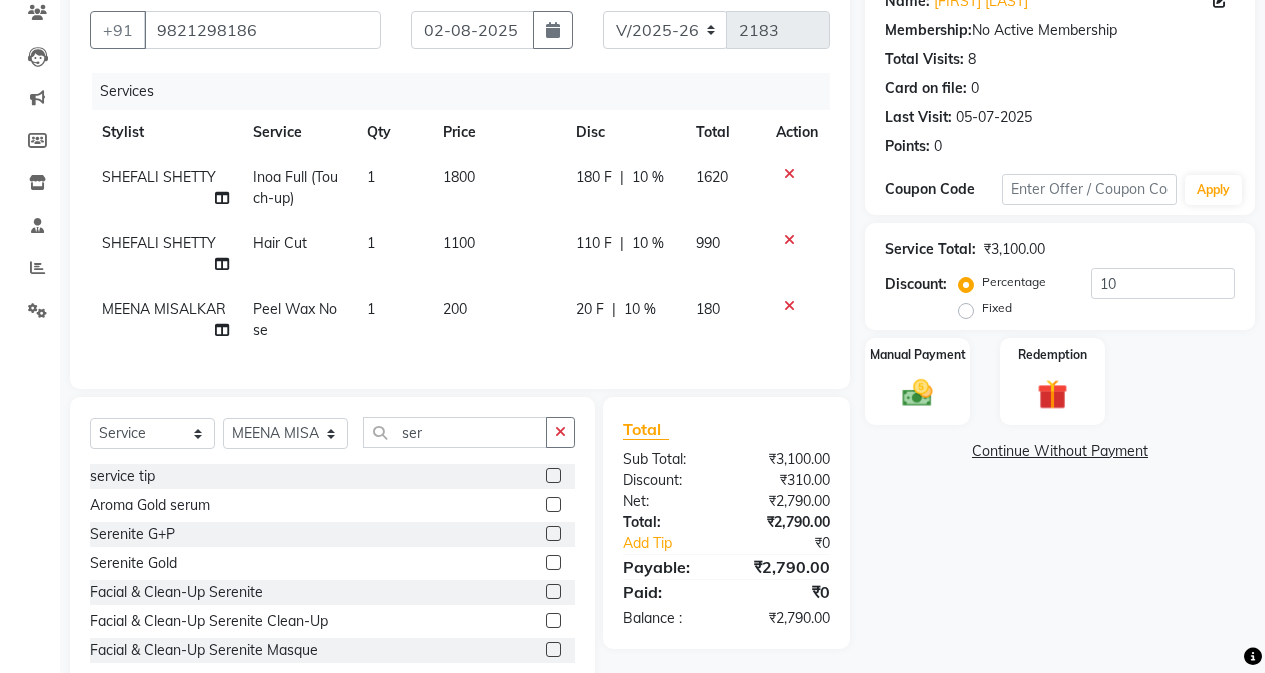 click at bounding box center [552, 476] 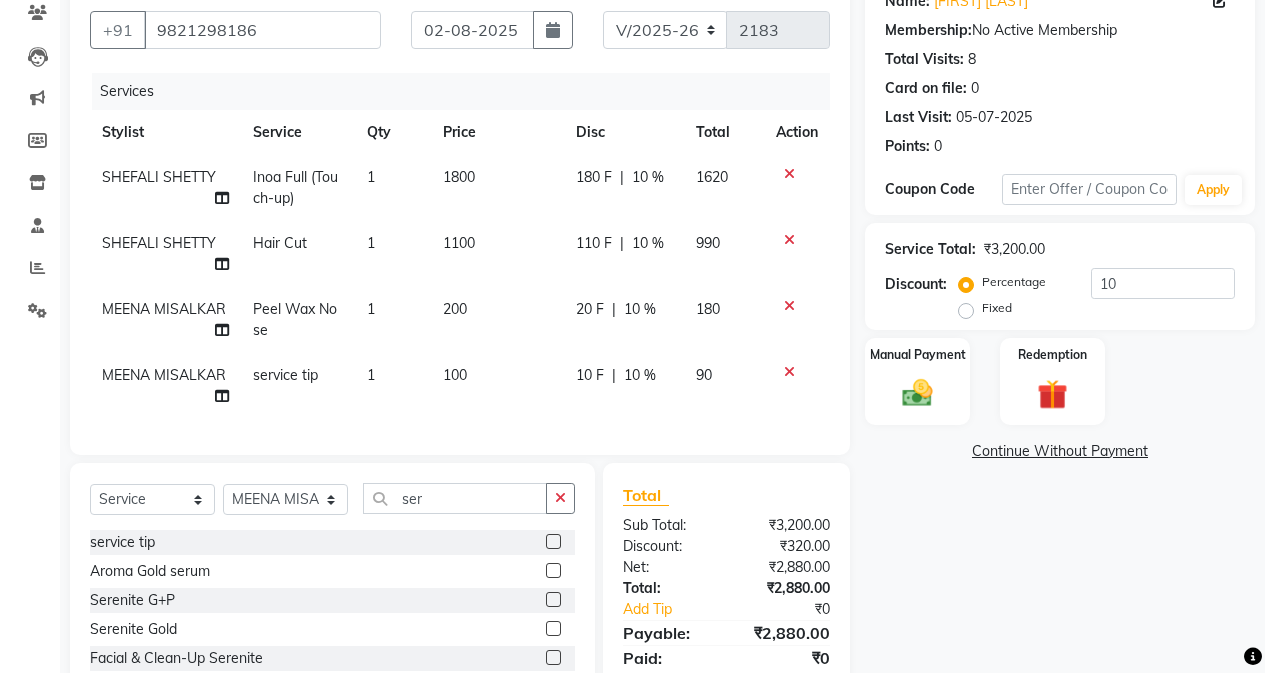 click on "10 F | 10 %" 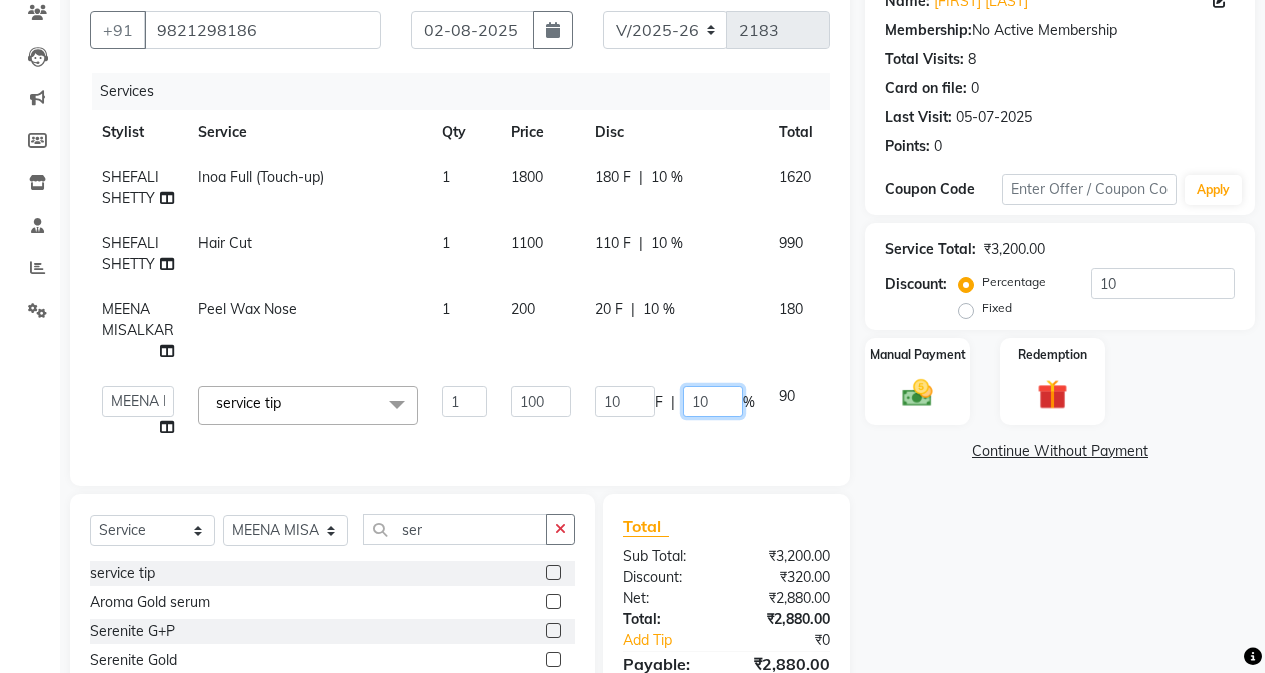click on "10" 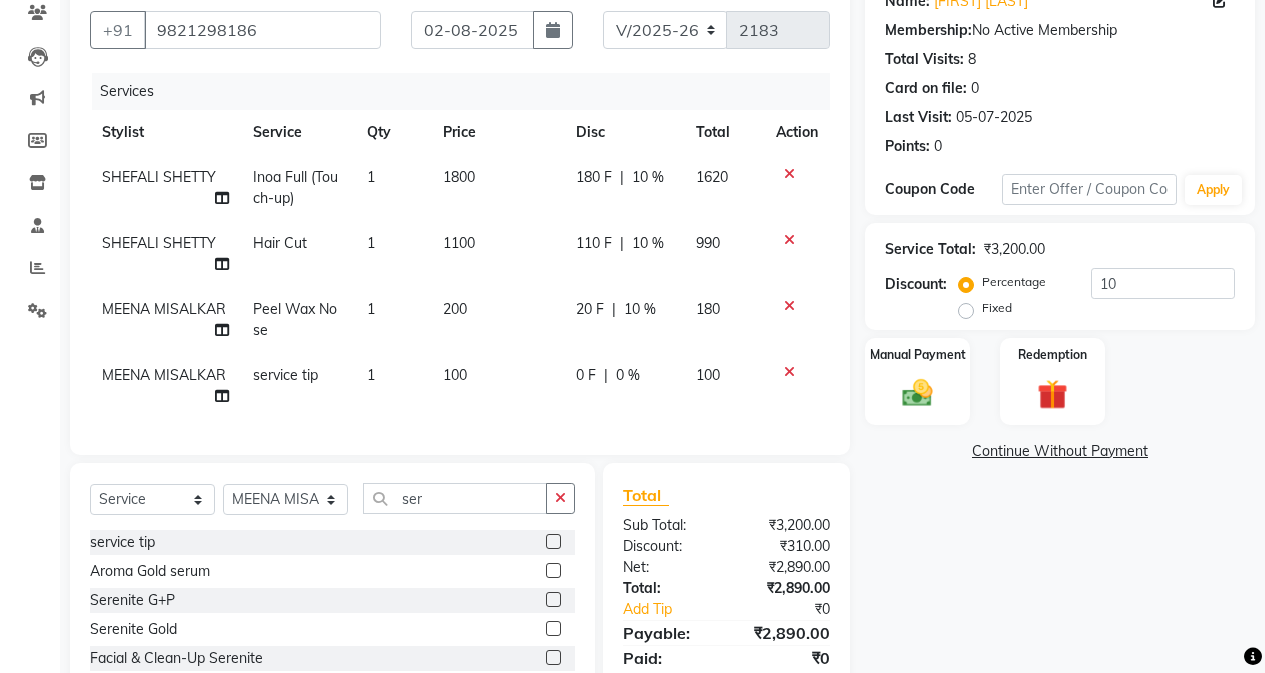 click on "Services Stylist Service Qty Price Disc Total Action [FIRST] [LAST] Inoa Full (Touch-up) 1 1800 180 F | 10 % 1620 [FIRST] [LAST] Hair Cut 1 1100 110 F | 10 % 990 [FIRST] [LAST] Peel Wax Nose 1 200 20 F | 10 % 180 [FIRST] [LAST] Split Commission service tip 1 100 0 F | 0 % 100" 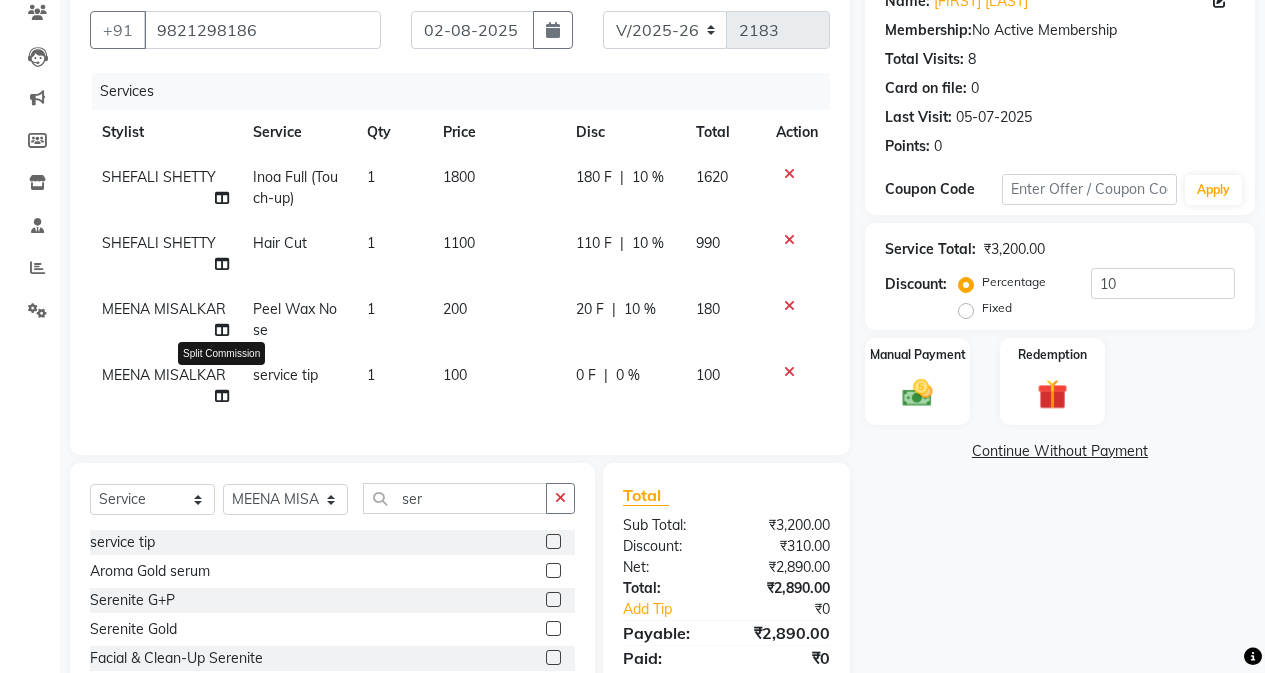 click 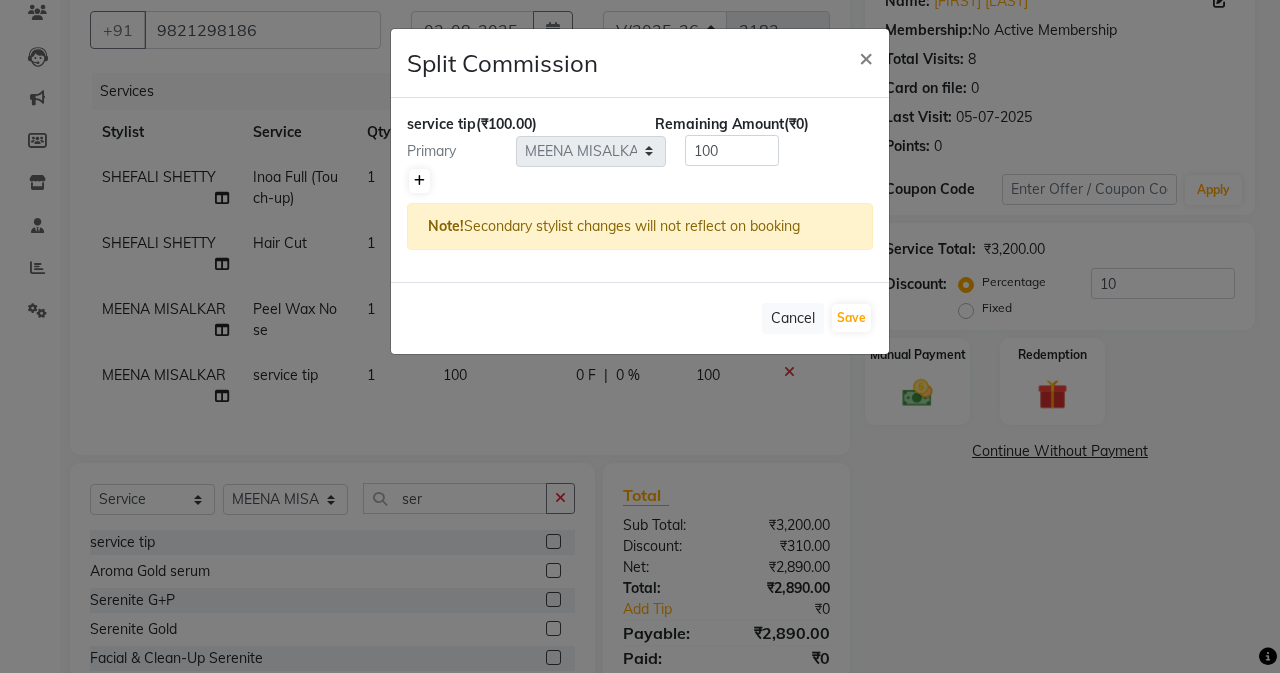 click 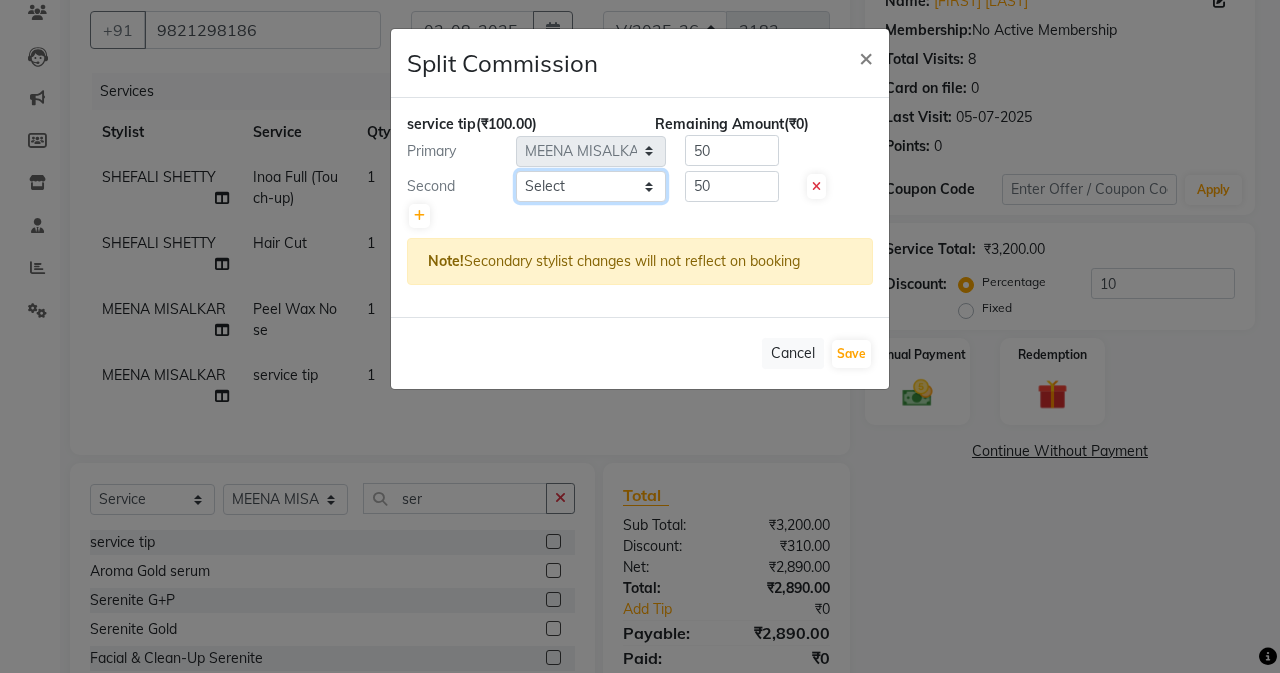 click on "Select  Admin   [PERSON]    [FIRST] [LAST]   [FIRST] [LAST]   Manager   [FIRST] [LAST]   [FIRST]   [FIRST] [LAST]   [FIRST] [LAST]   [FIRST] [LAST]   [FIRST] [LAST]   [FIRST] [LAST]   [FIRST] [LAST]   [FIRST] [LAST]   [FIRST] [LAST]" 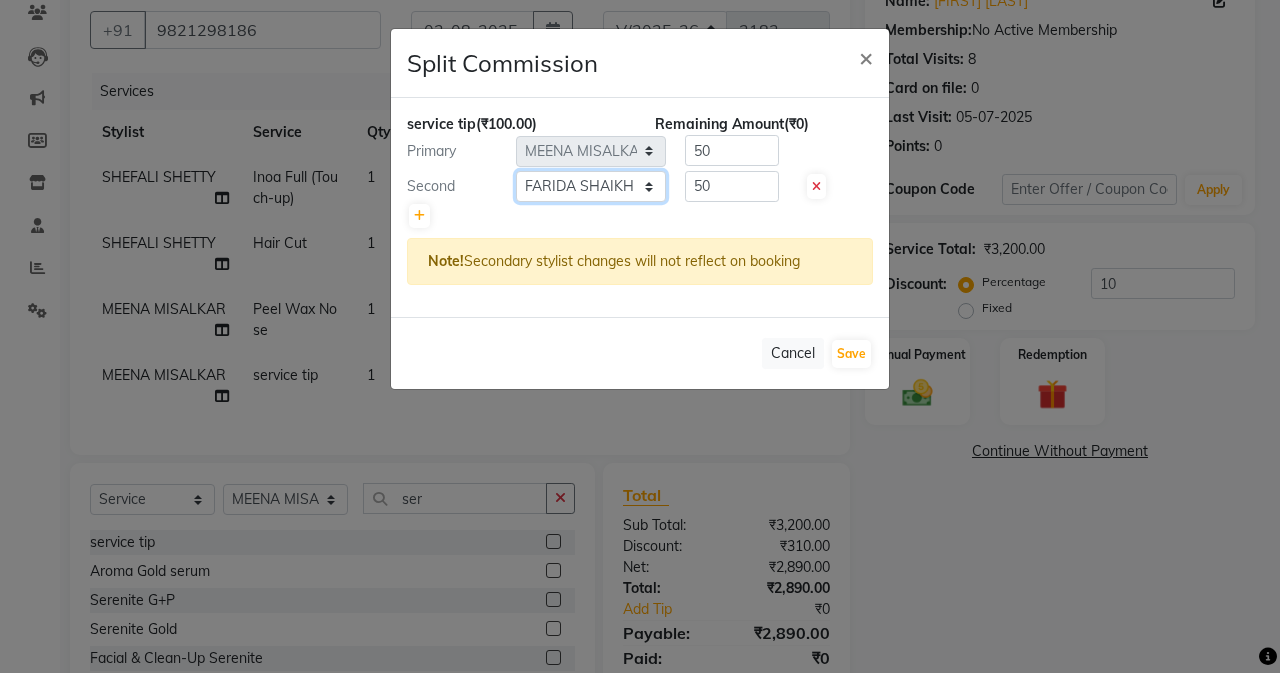 click on "Select  Admin   [PERSON]    [FIRST] [LAST]   [FIRST] [LAST]   Manager   [FIRST] [LAST]   [FIRST]   [FIRST] [LAST]   [FIRST] [LAST]   [FIRST] [LAST]   [FIRST] [LAST]   [FIRST] [LAST]   [FIRST] [LAST]   [FIRST] [LAST]   [FIRST] [LAST]" 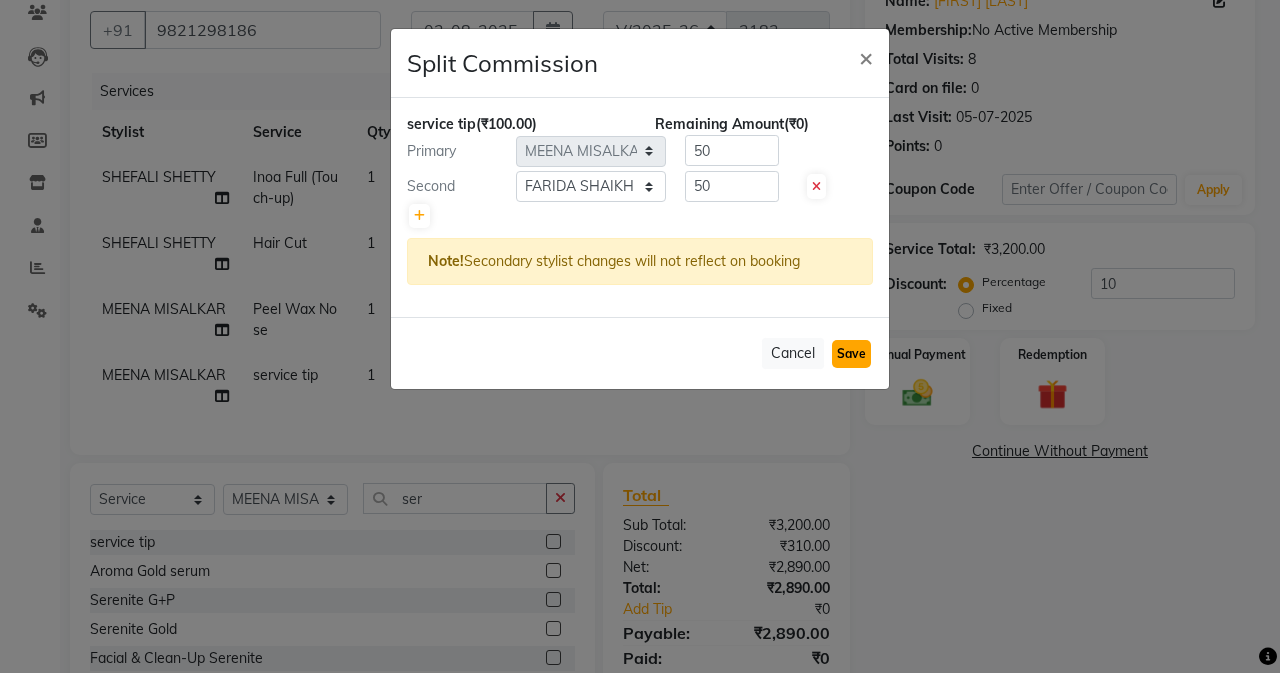 click on "Save" 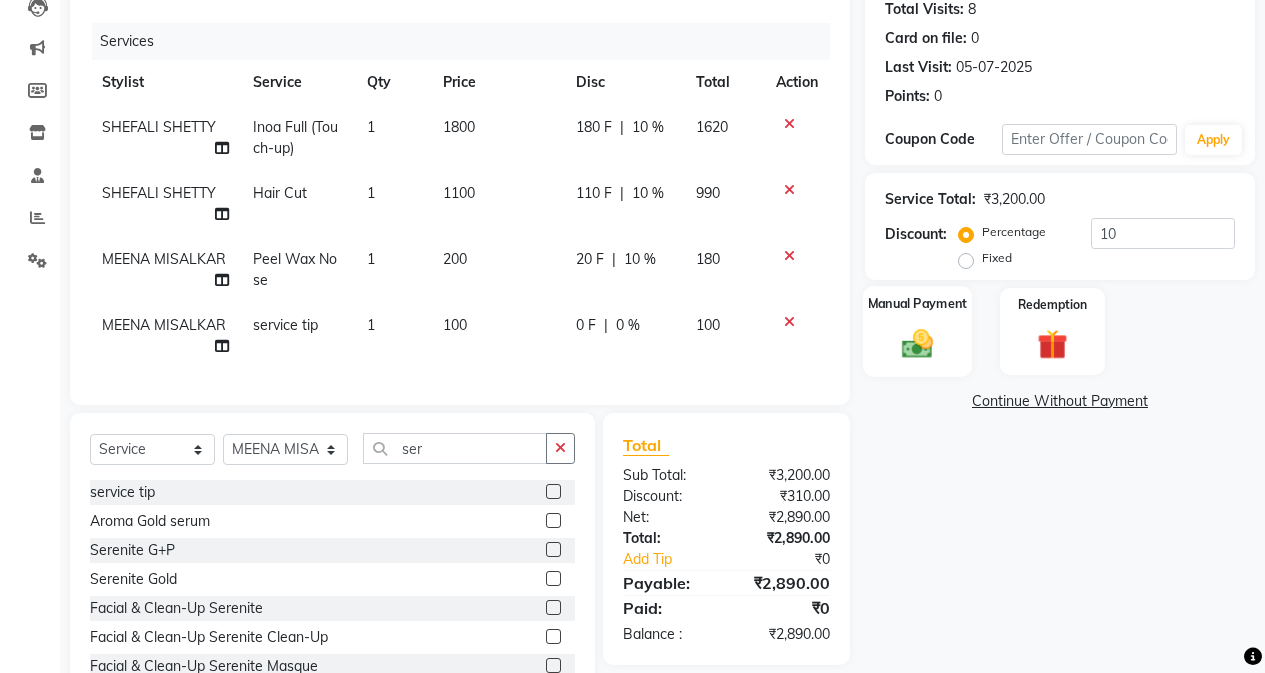 scroll, scrollTop: 305, scrollLeft: 0, axis: vertical 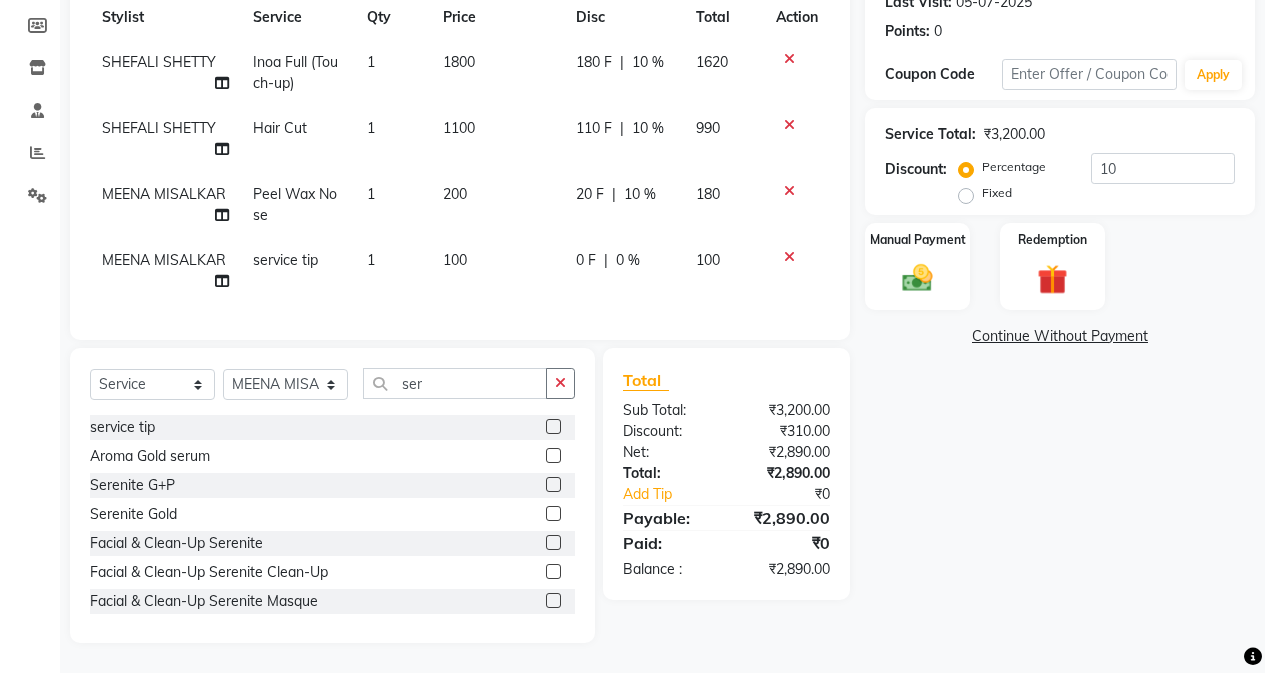 click on "Name: [FIRST] [LAST] Membership:  No Active Membership  Total Visits:  8 Card on file:  0 Last Visit:   05-07-2025 Points:   0  Coupon Code Apply Service Total:  ₹3,200.00  Discount:  Percentage   Fixed  10 Manual Payment Redemption  Continue Without Payment" 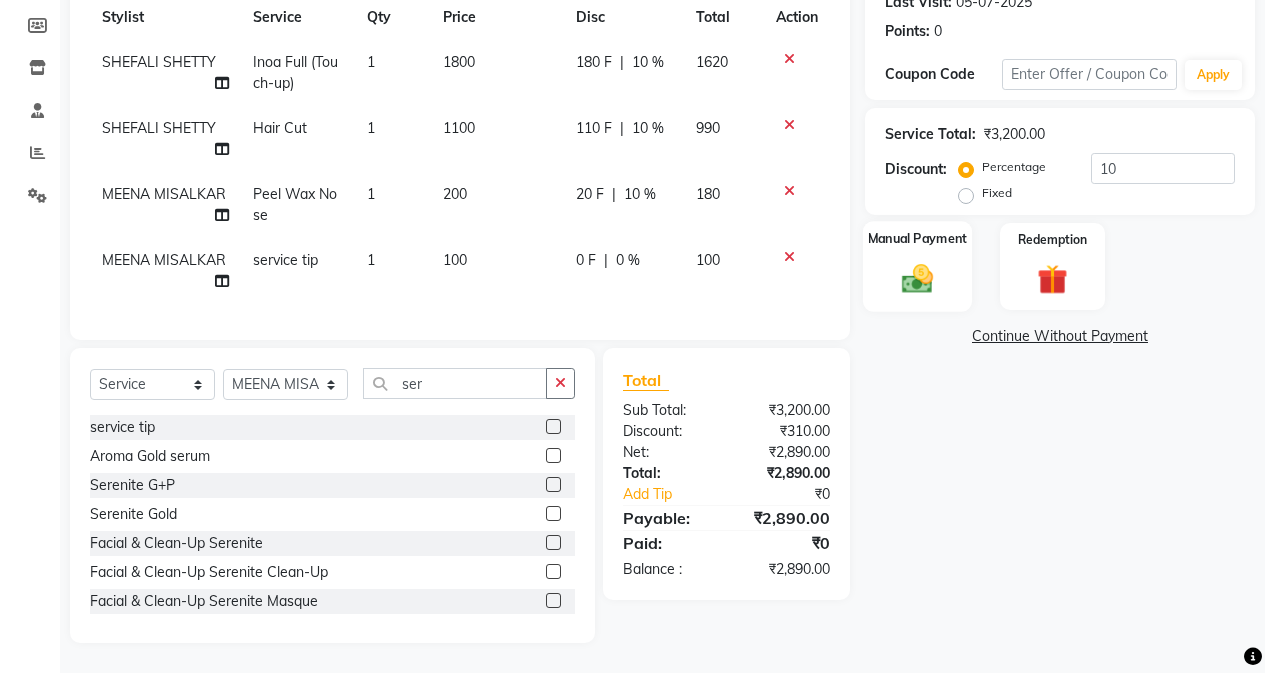 click 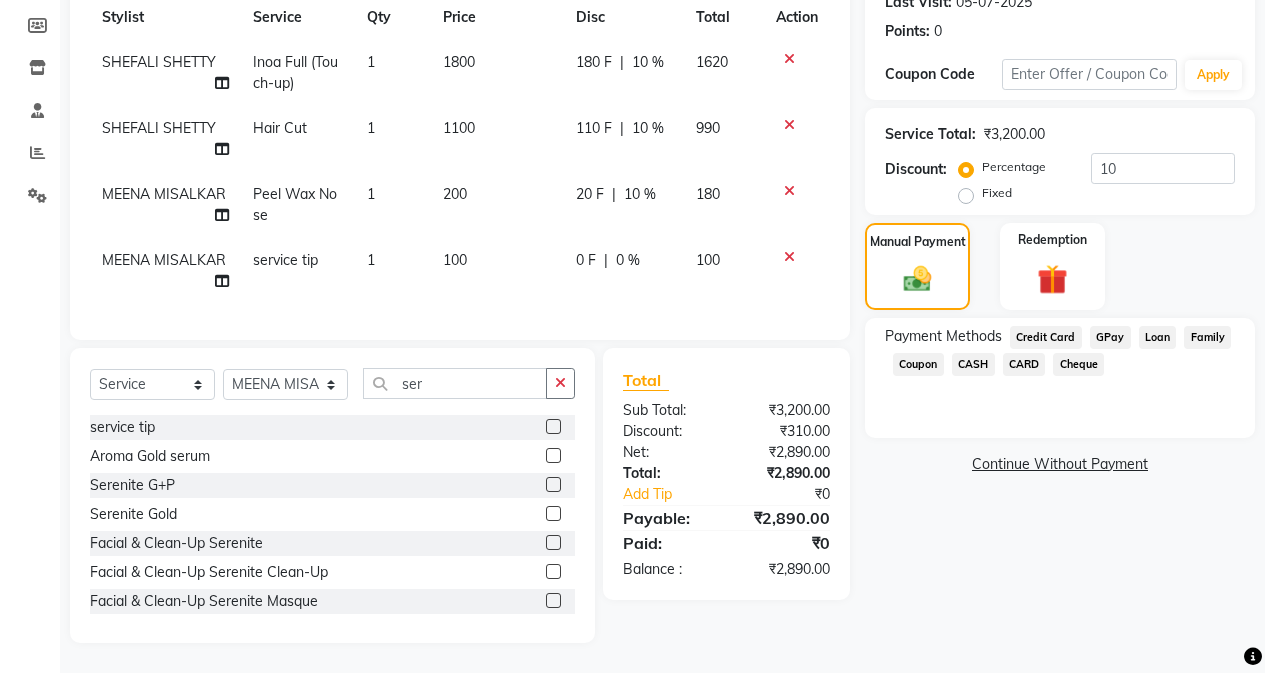 click on "CARD" 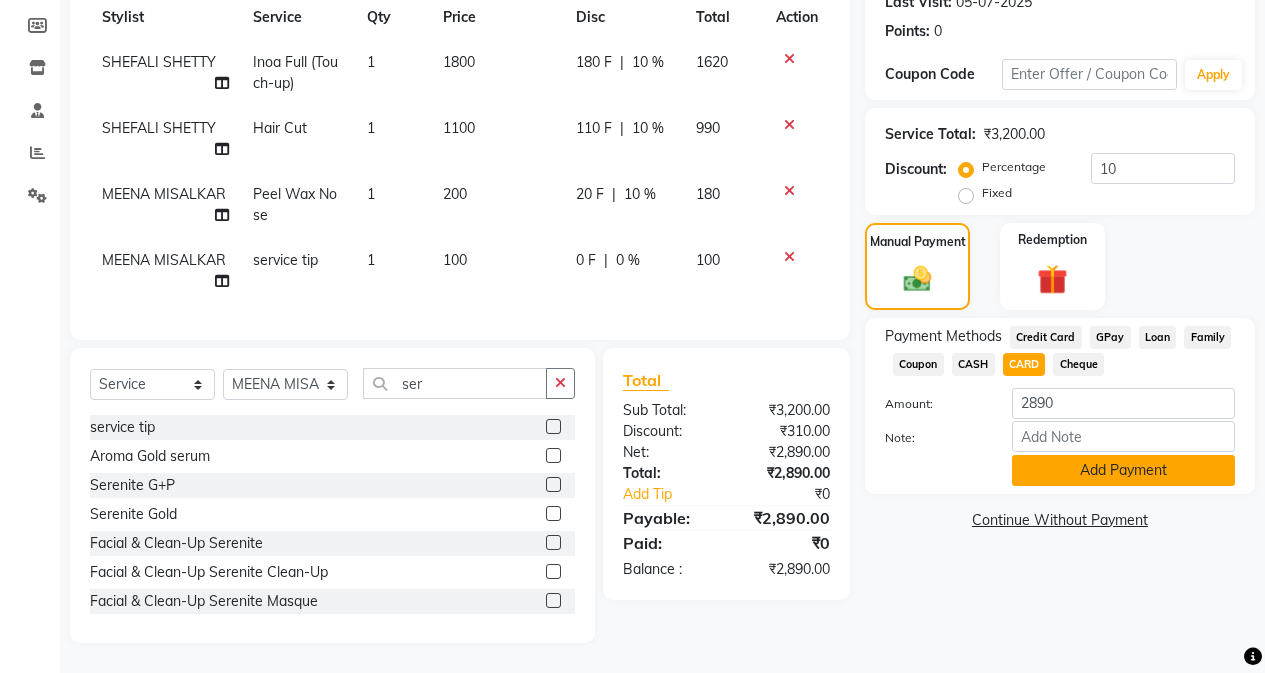 click on "Add Payment" 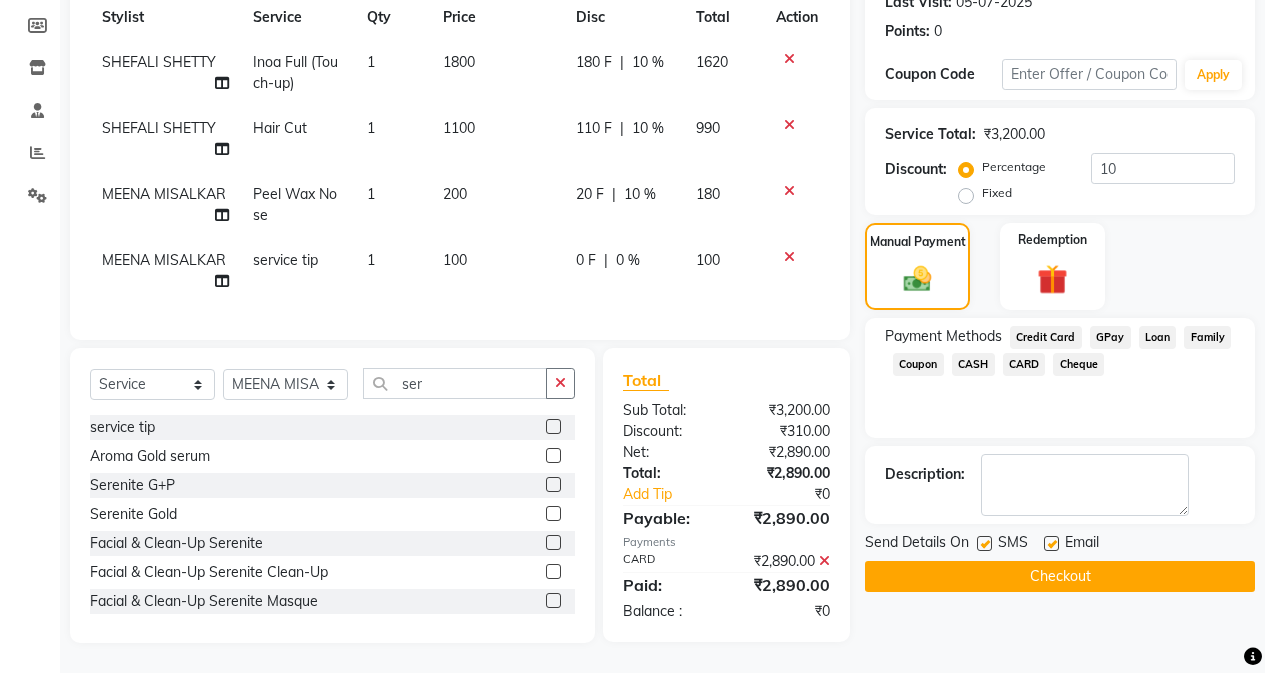 click on "Checkout" 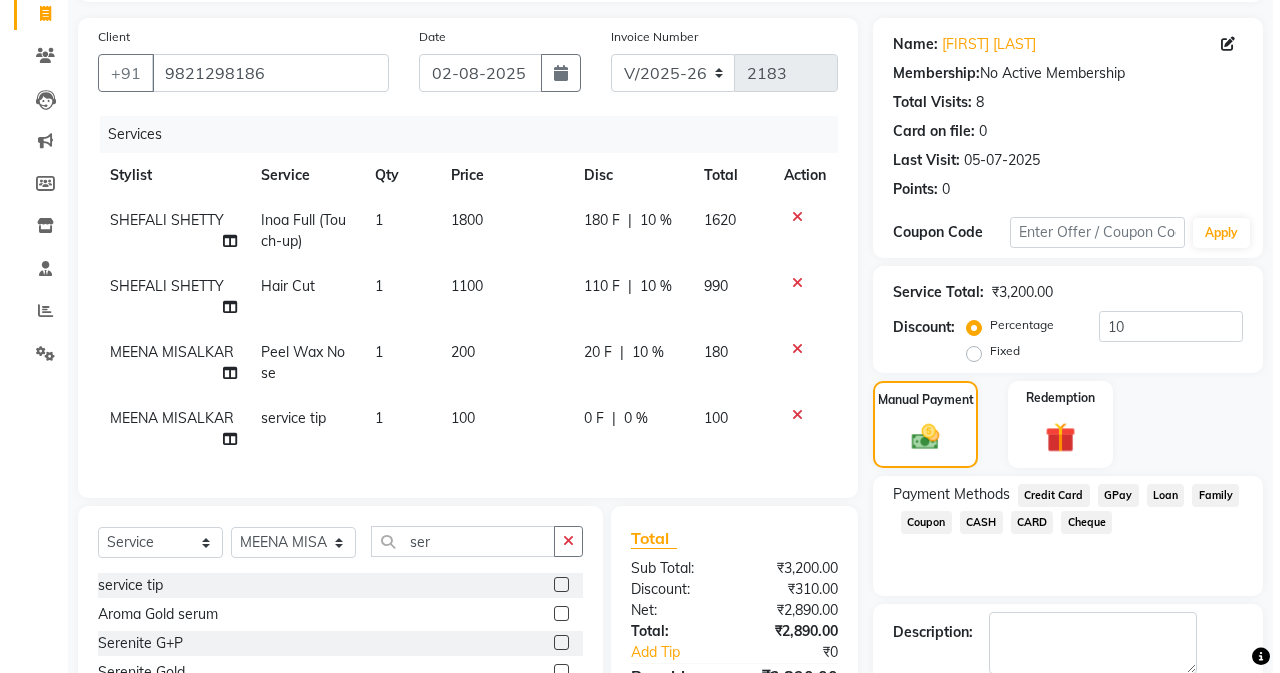 scroll, scrollTop: 0, scrollLeft: 0, axis: both 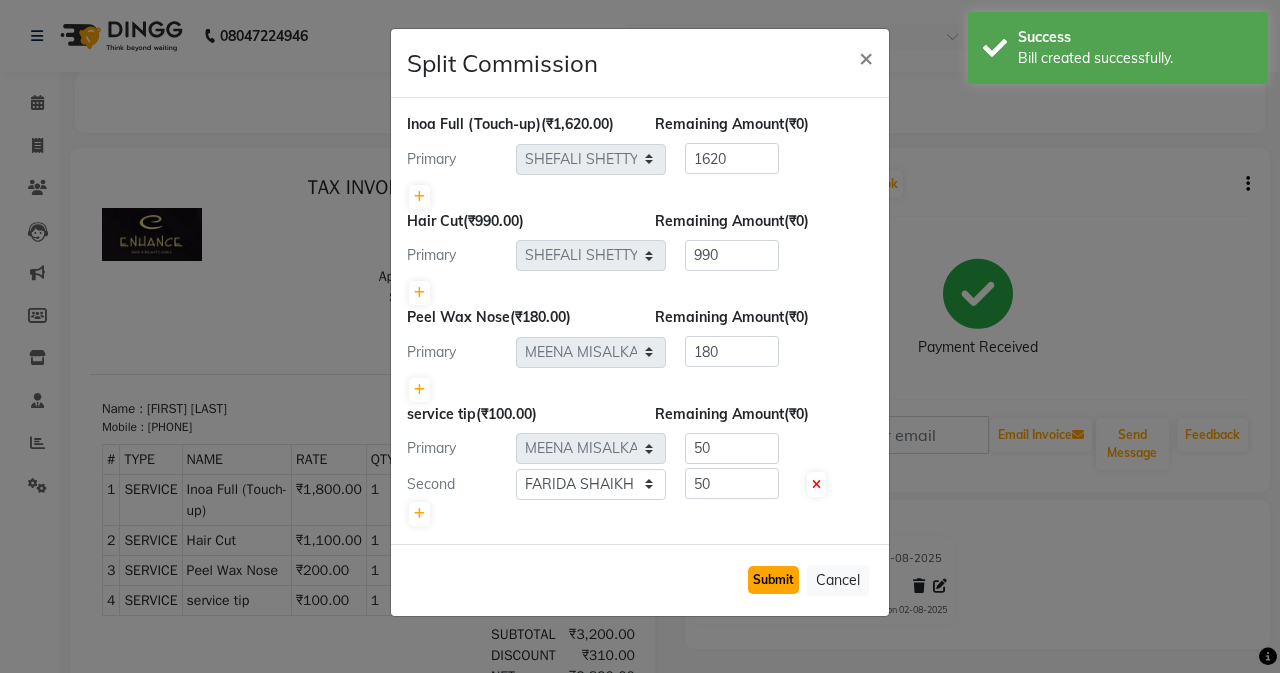 click on "Submit" 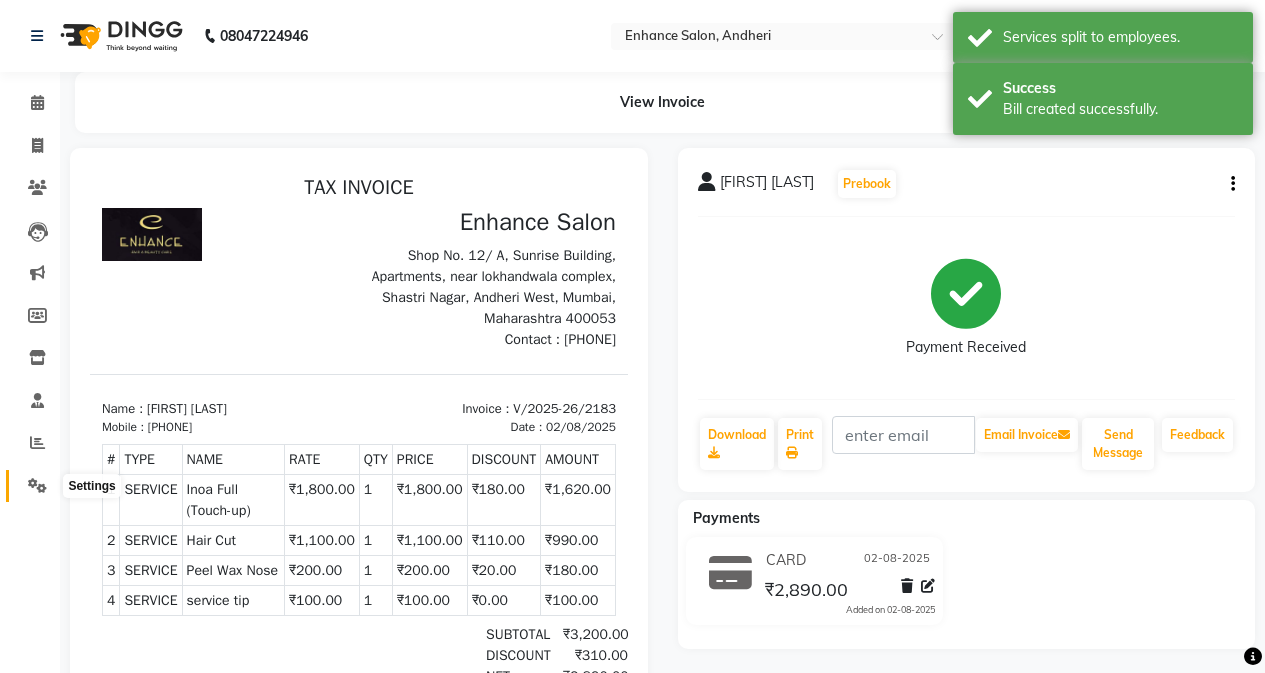 click 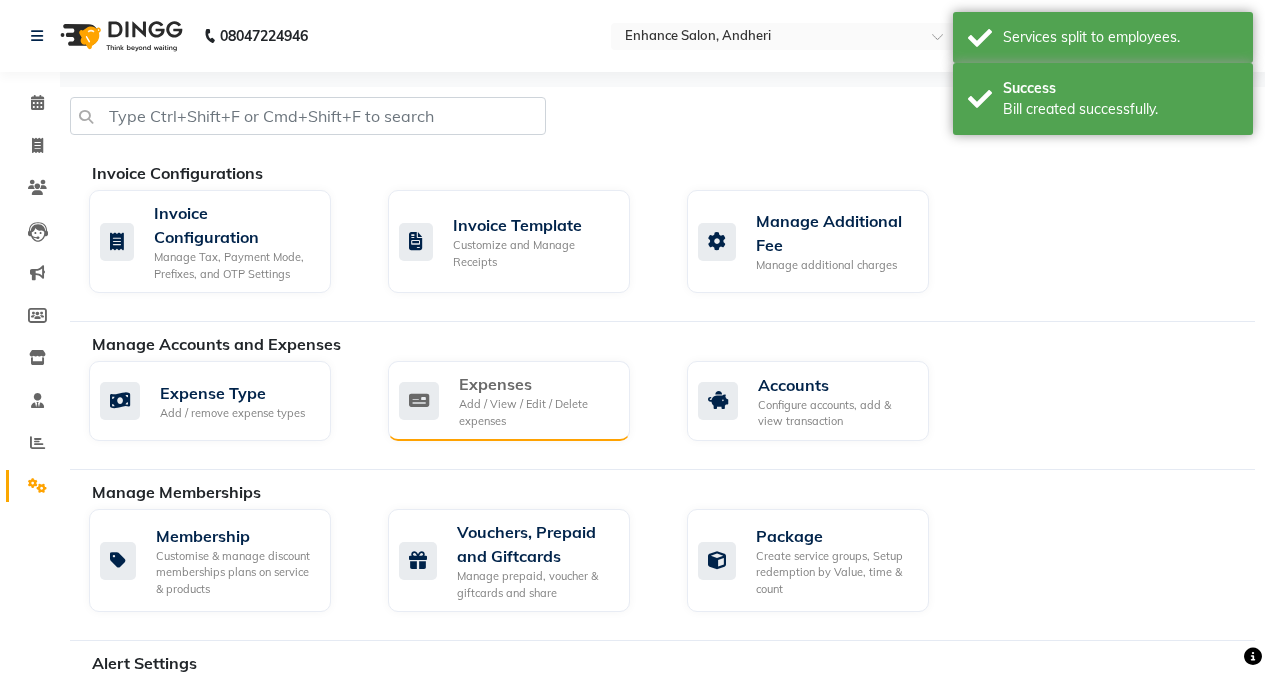 click on "Add / View / Edit / Delete expenses" 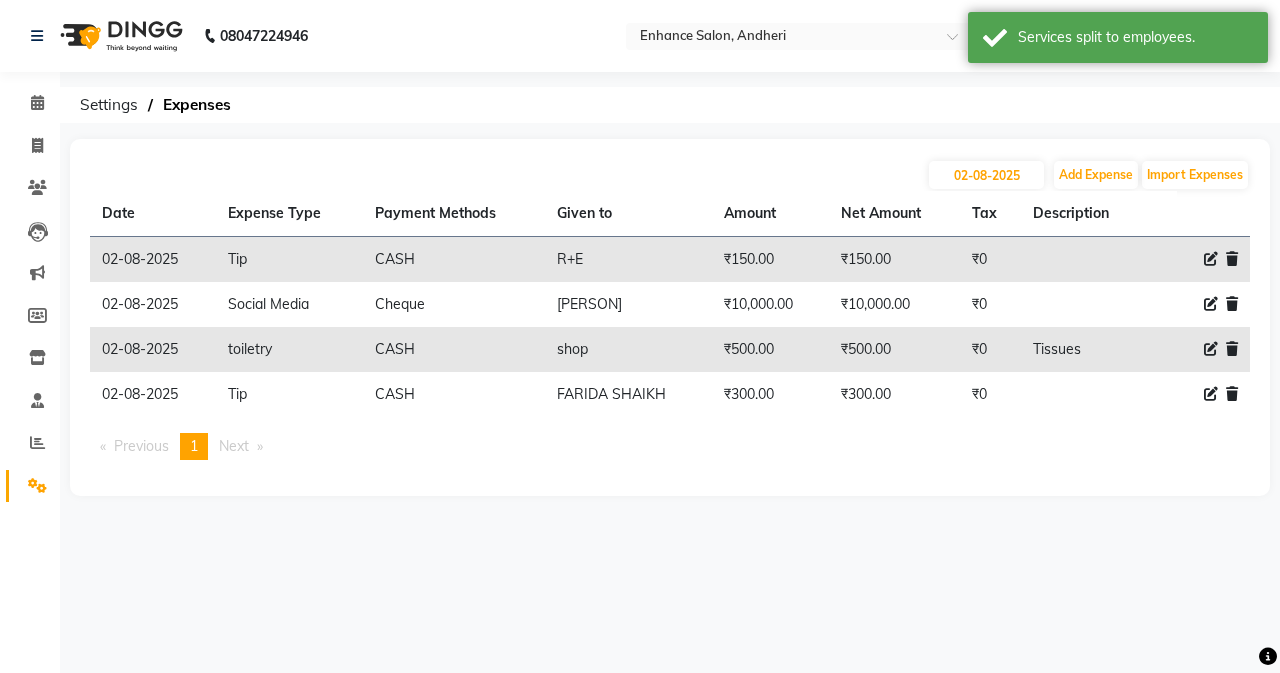 click 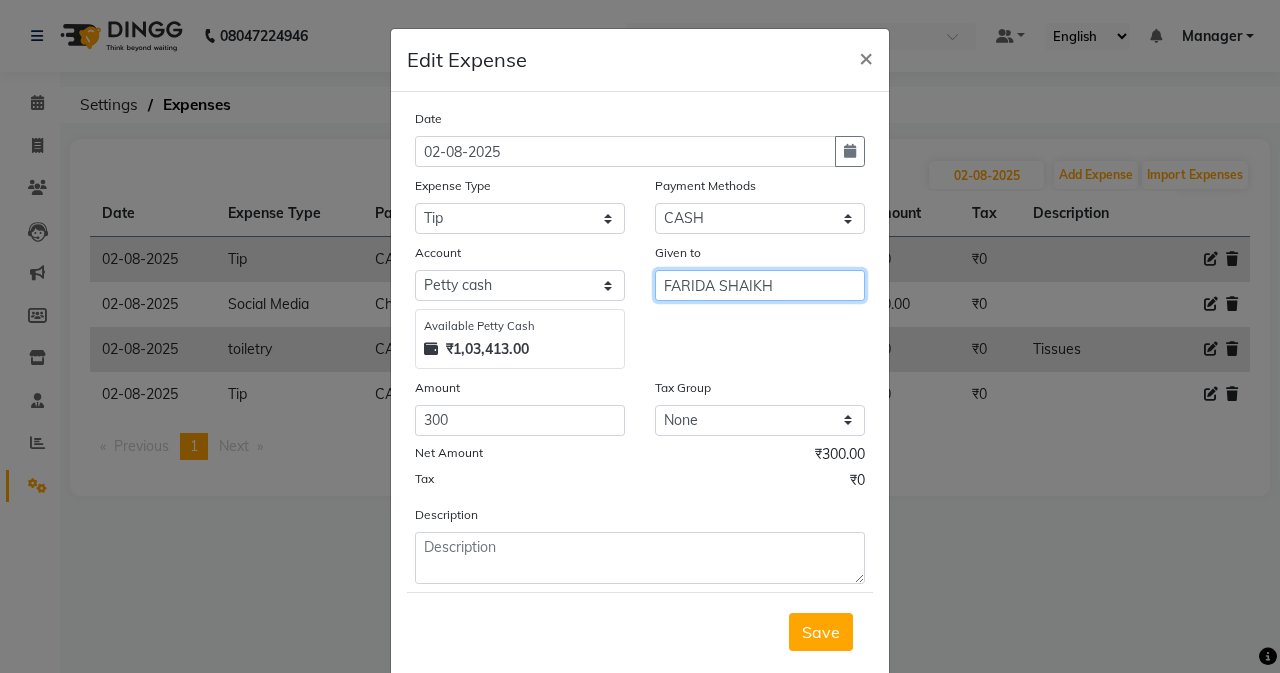 click on "FARIDA SHAIKH" at bounding box center [760, 285] 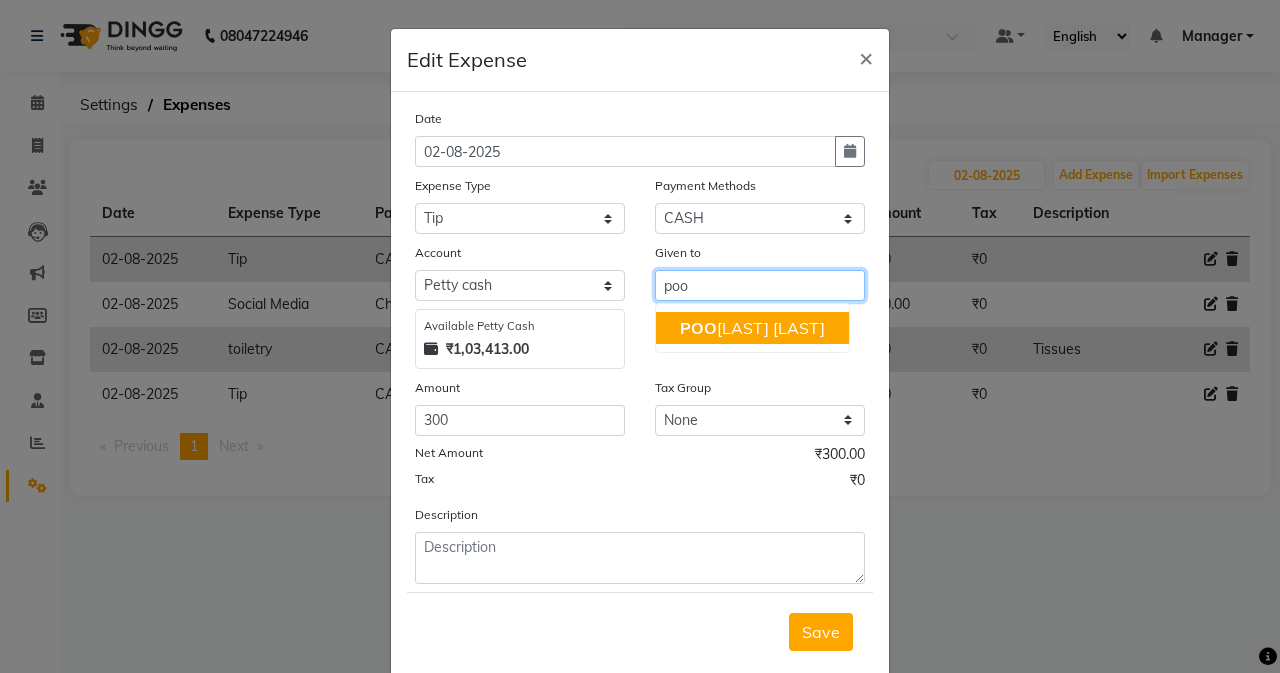 click on "[LAST] [LAST]" at bounding box center [752, 328] 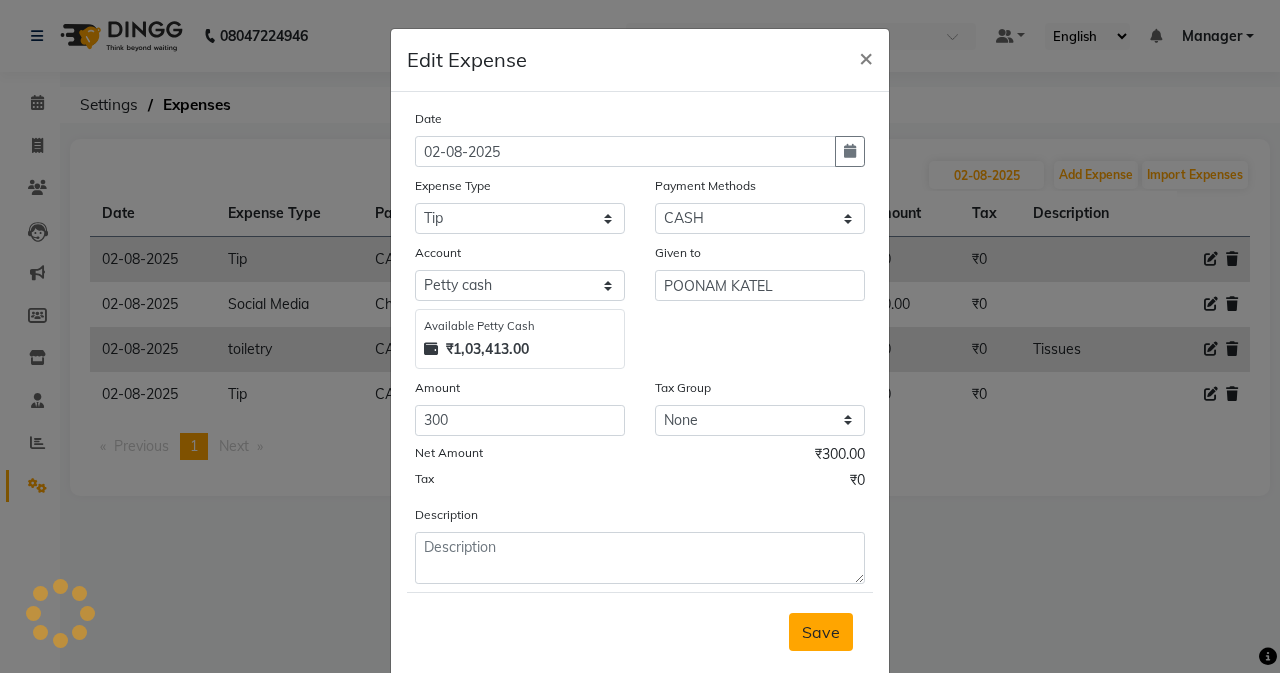 click on "Save" at bounding box center (821, 632) 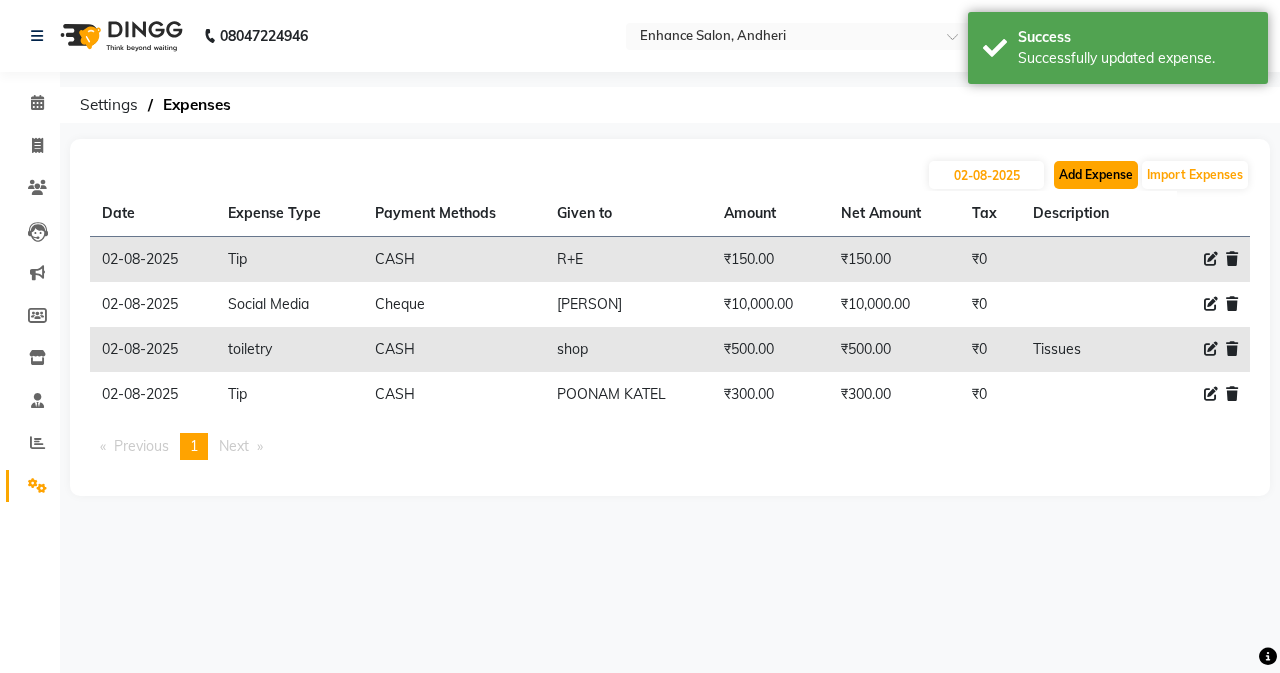 click on "Add Expense" 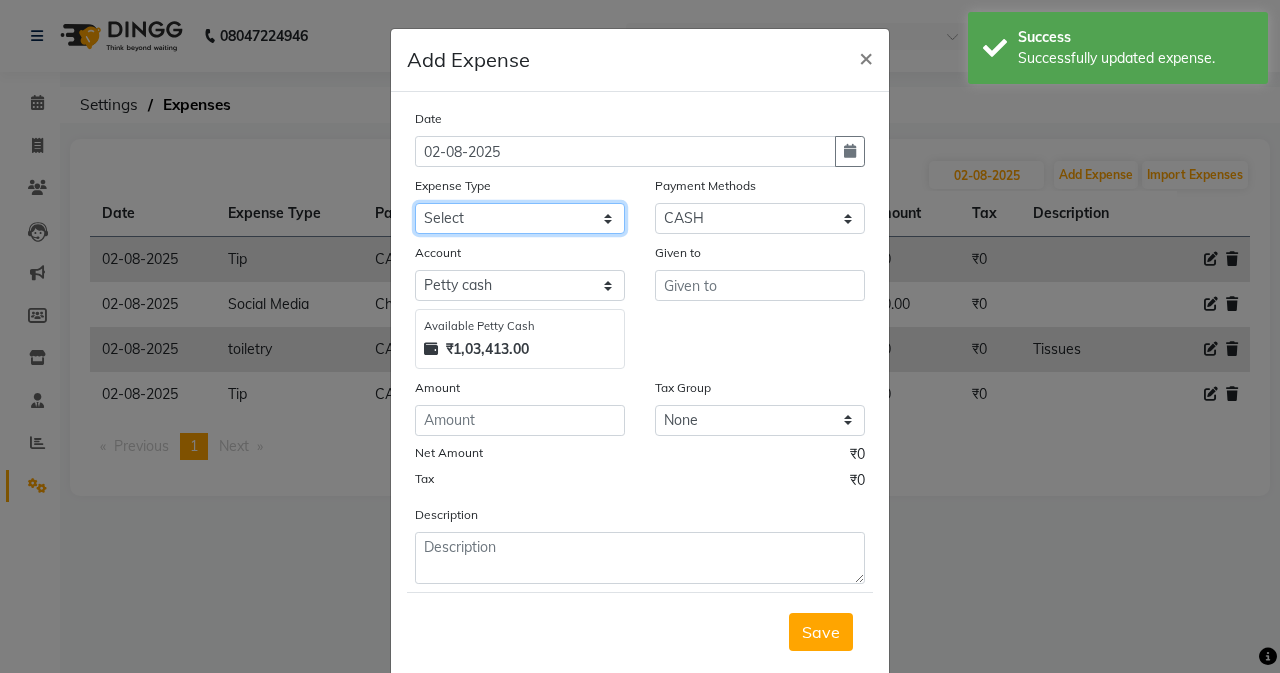 click on "Select Advance Salary Air Condition Rouf Aroma auto money Beauty Bazaar Beauty Palace Beauty Zone Blue sky bombino Botox cell phone Client Snack dejado nails deja returned Dhobi Dione Dmart electrician Electricity Equipment Eyelash Floractive Fragnace general store getwell medical GST Laundry Loreal Maintenance Mali Mayur Milk Shake Miscellaneous Other overtime Pantry Product Ranu Nails Raza computer Rent restaurant Return money Salary Satnique serenite shefali shivshankar Soaked Social Media Staff Snacks stationary sweeper Tata power Tax Tea Manoj Tea & Refreshment Tip toiletry Utilities Water Bill wax we fast" 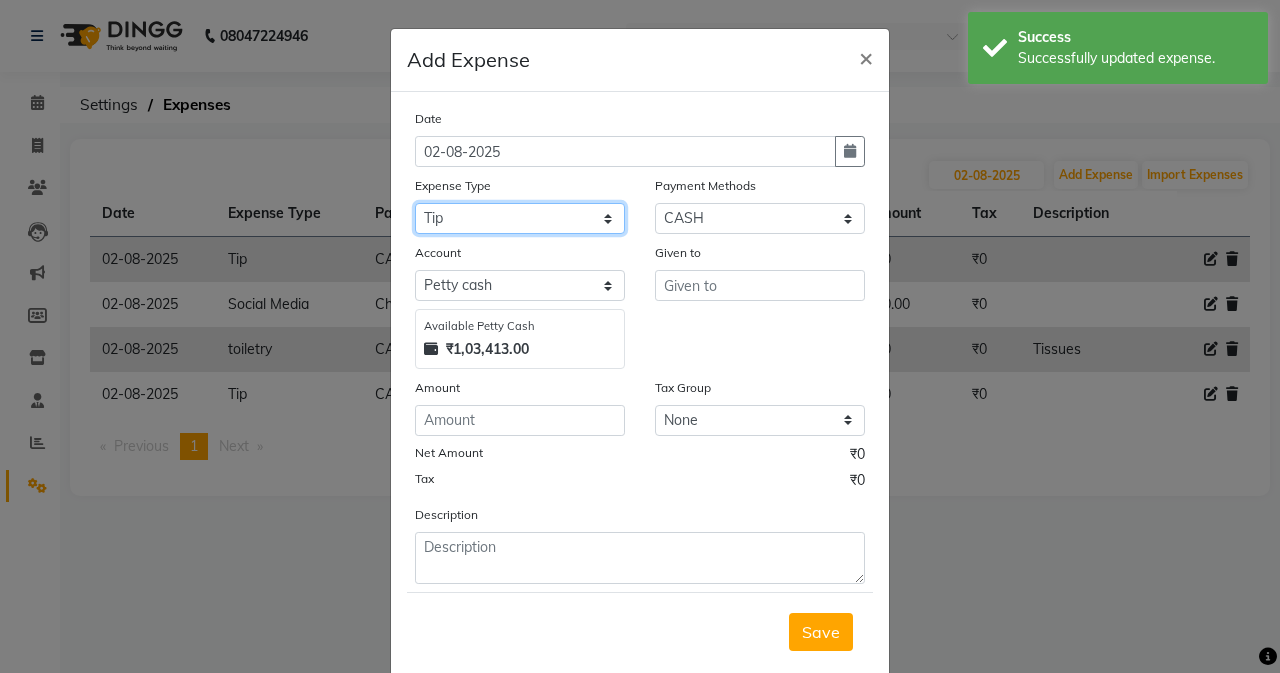 click on "Select Advance Salary Air Condition Rouf Aroma auto money Beauty Bazaar Beauty Palace Beauty Zone Blue sky bombino Botox cell phone Client Snack dejado nails deja returned Dhobi Dione Dmart electrician Electricity Equipment Eyelash Floractive Fragnace general store getwell medical GST Laundry Loreal Maintenance Mali Mayur Milk Shake Miscellaneous Other overtime Pantry Product Ranu Nails Raza computer Rent restaurant Return money Salary Satnique serenite shefali shivshankar Soaked Social Media Staff Snacks stationary sweeper Tata power Tax Tea Manoj Tea & Refreshment Tip toiletry Utilities Water Bill wax we fast" 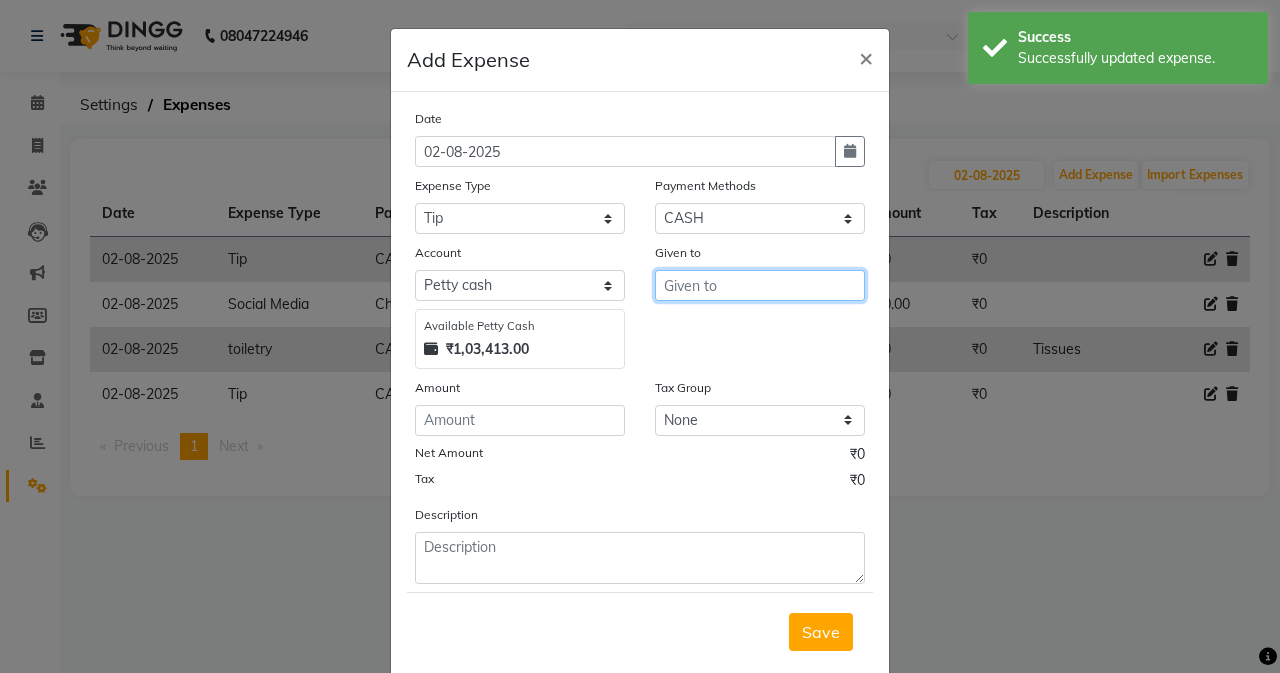 click at bounding box center (760, 285) 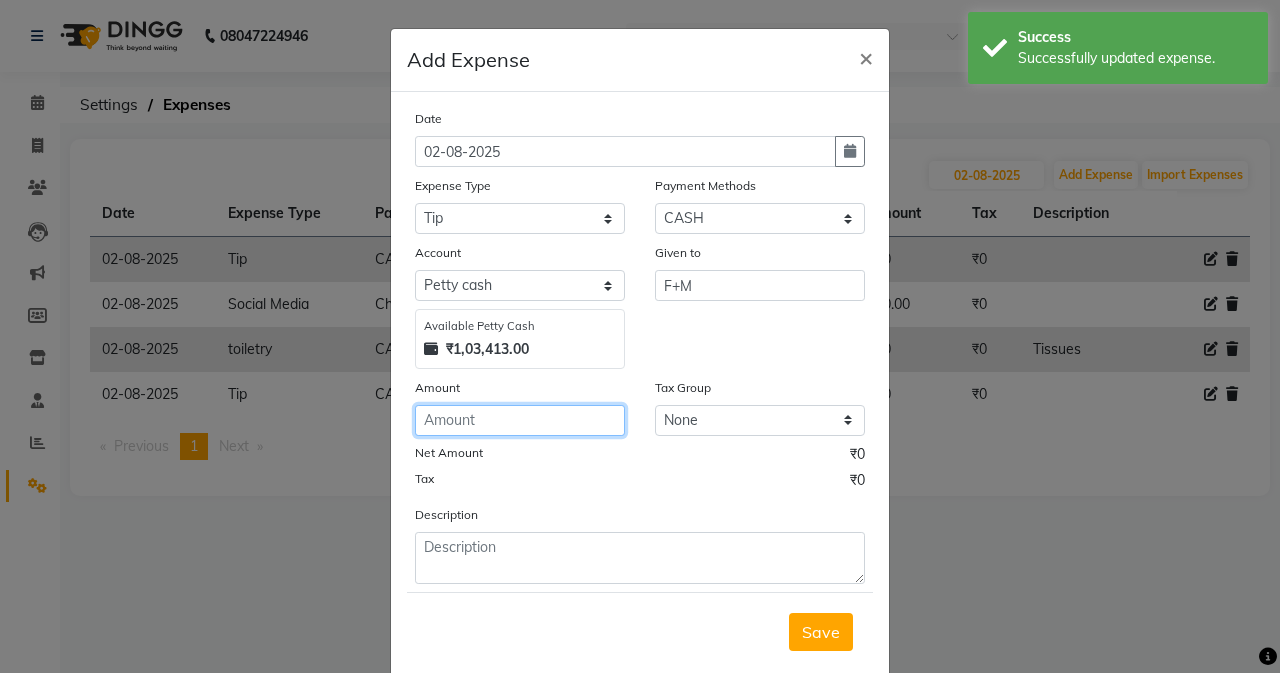 click 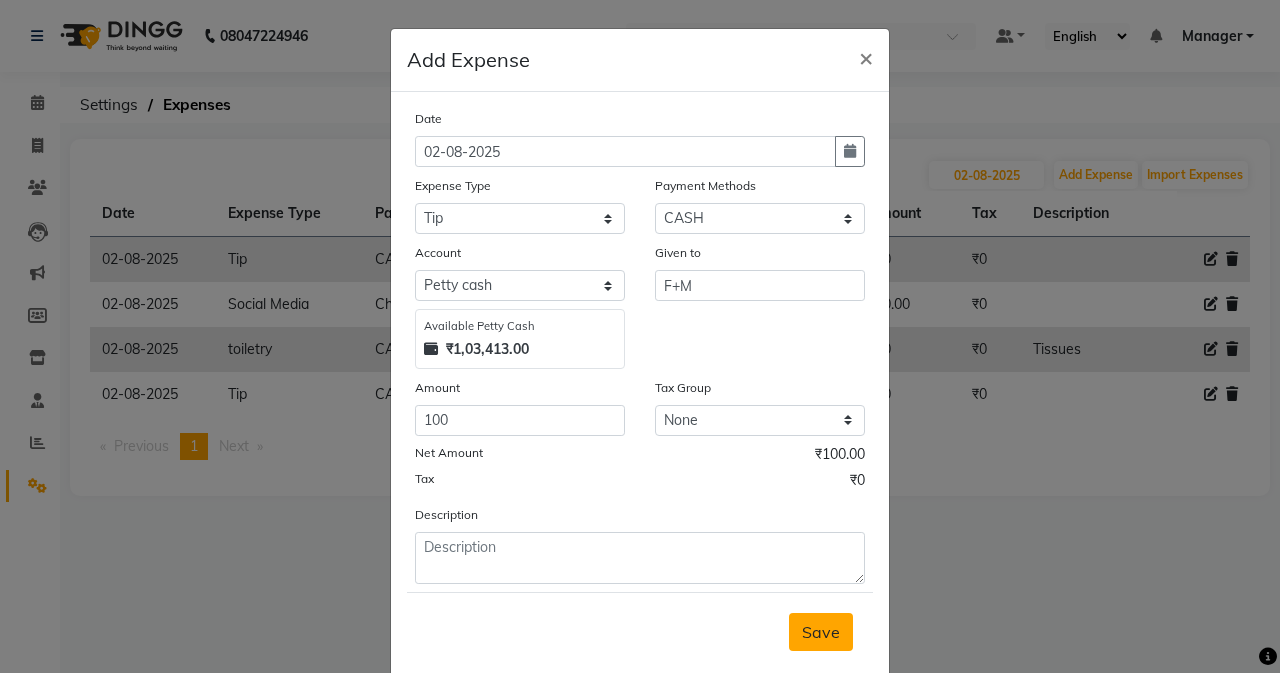 click on "Save" at bounding box center [821, 632] 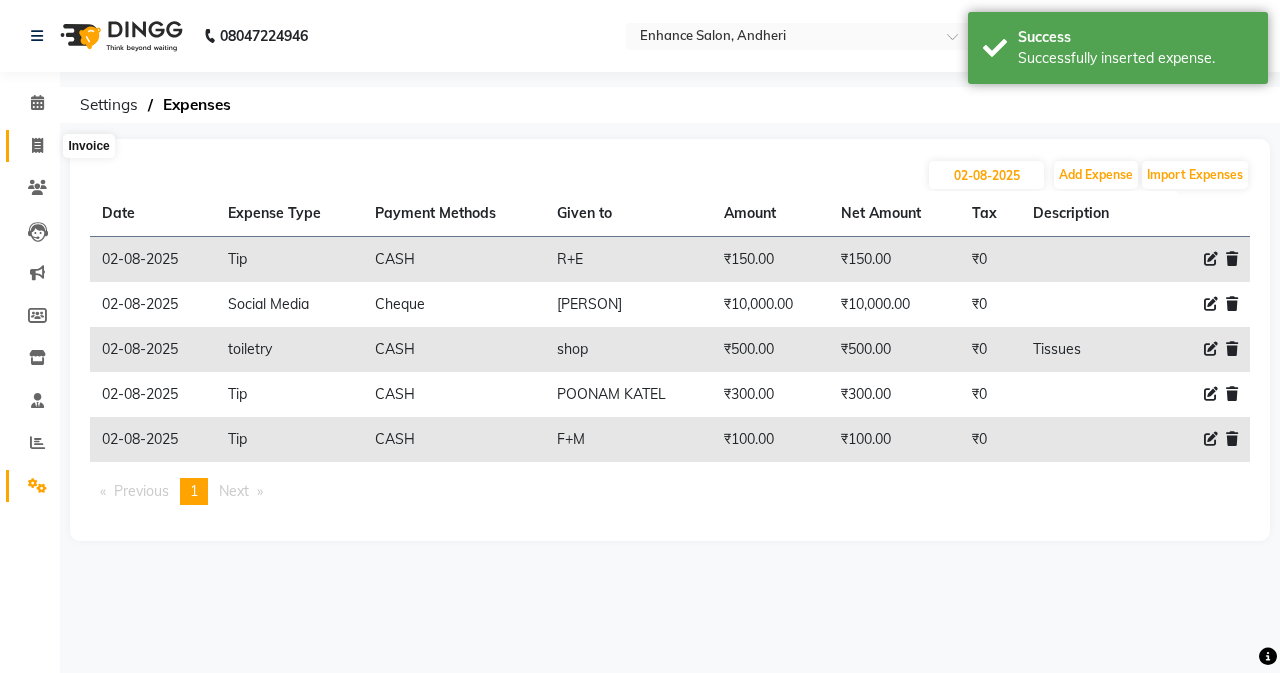 click 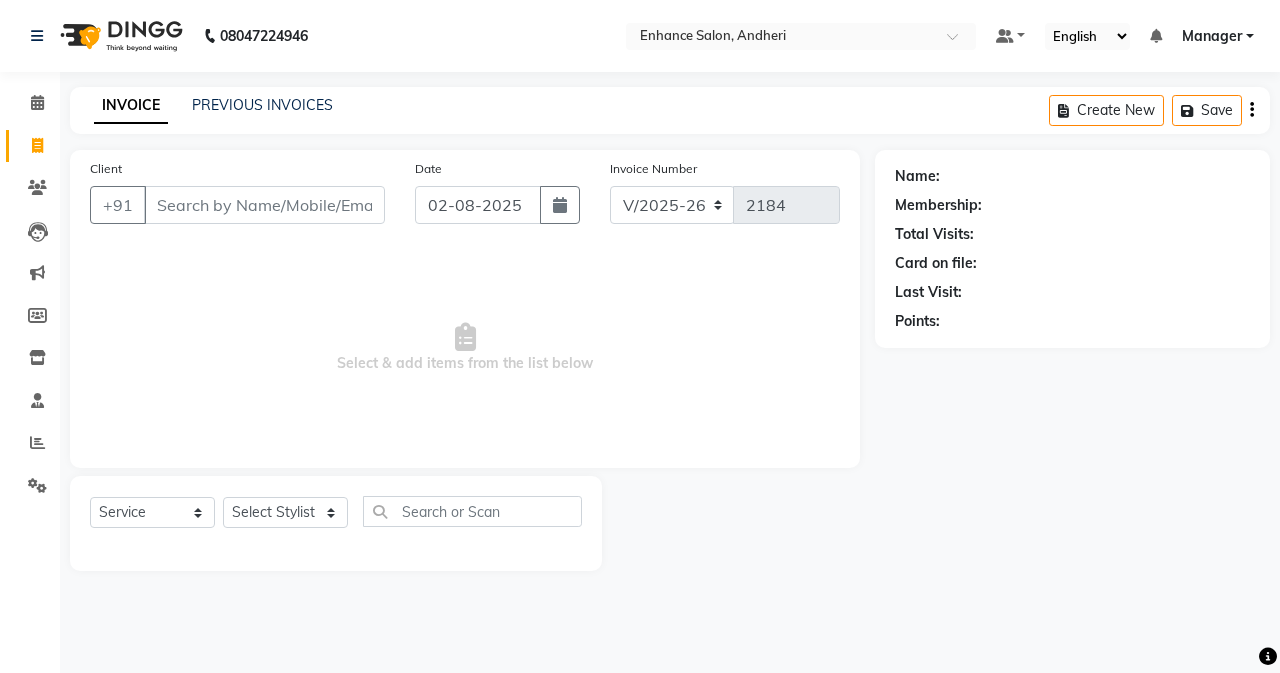 click on "Select & add items from the list below" at bounding box center [465, 348] 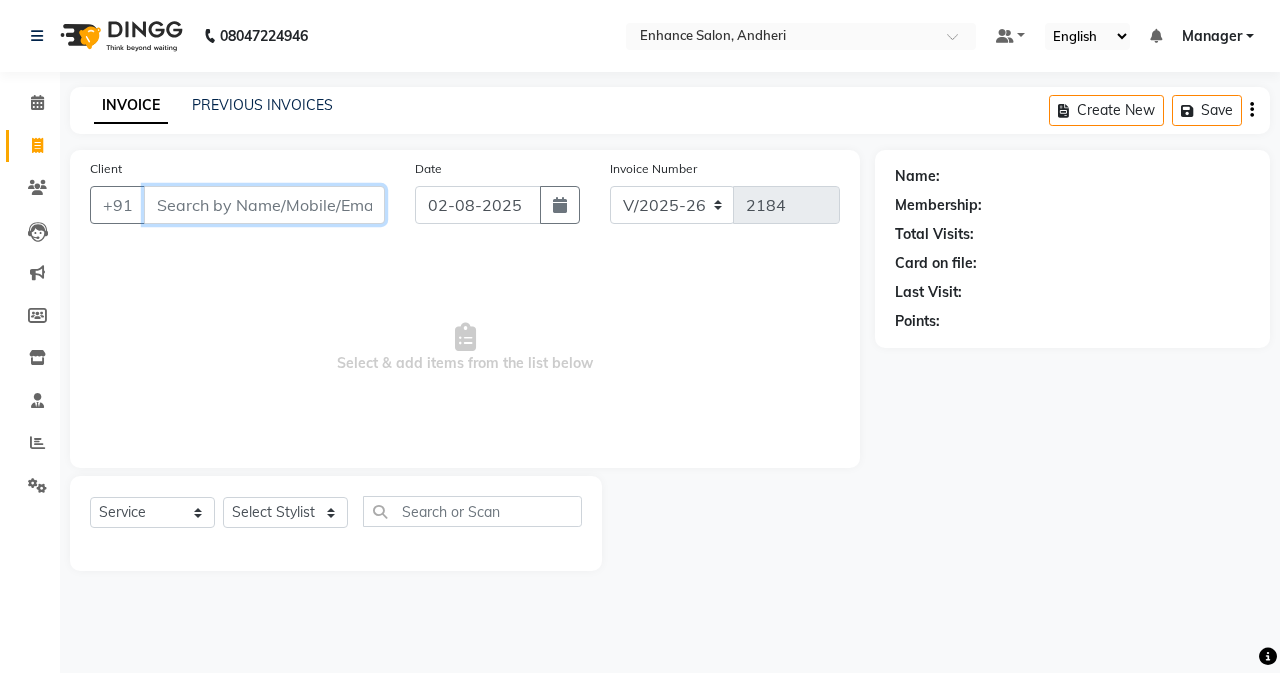 click on "Client" at bounding box center (264, 205) 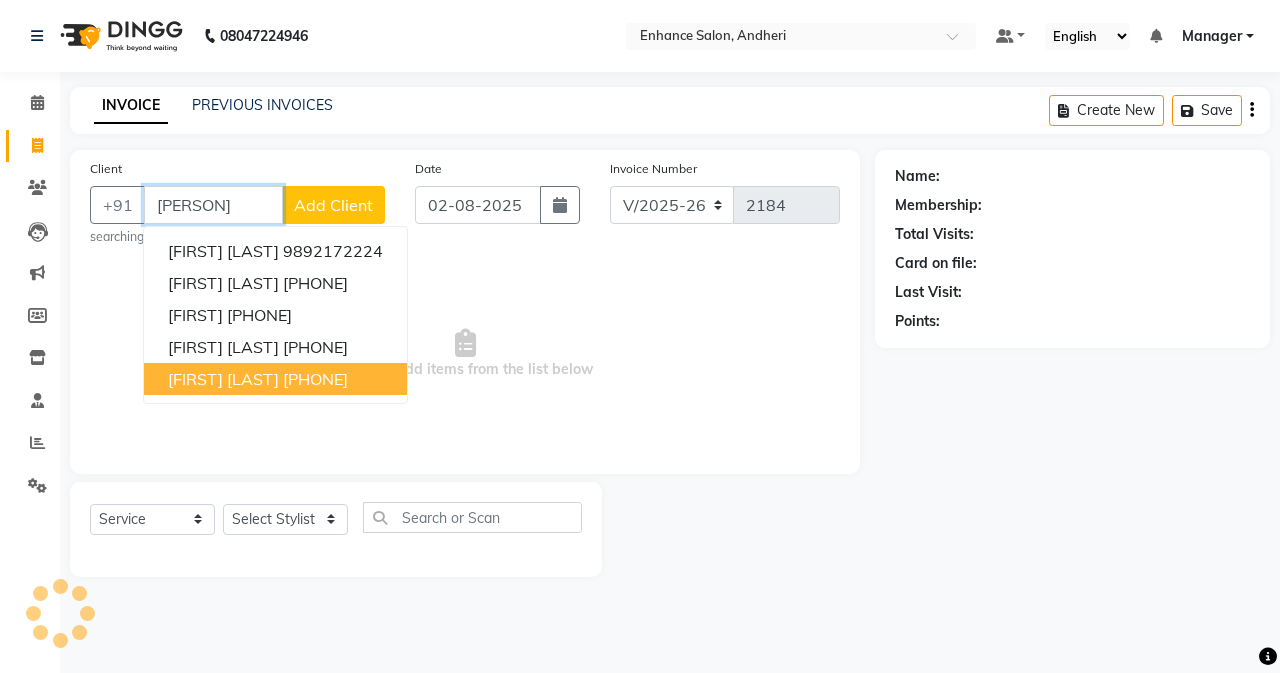 click on "[PHONE]" at bounding box center [315, 379] 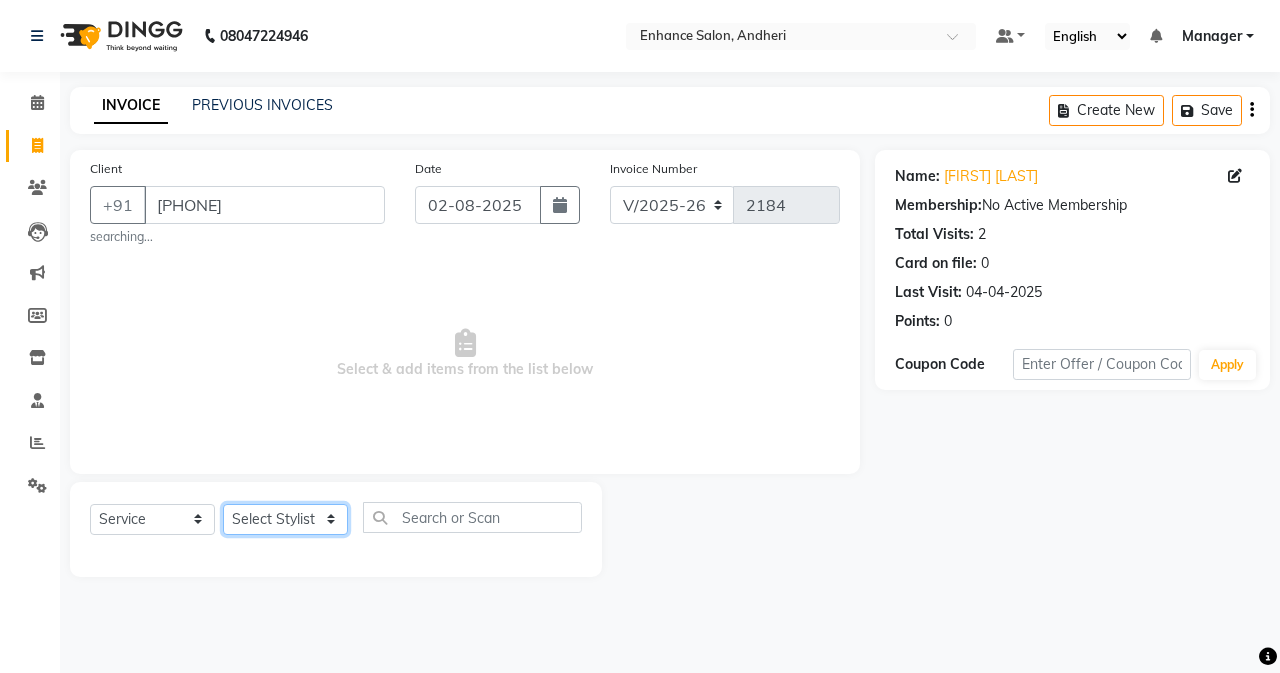drag, startPoint x: 277, startPoint y: 515, endPoint x: 277, endPoint y: 504, distance: 11 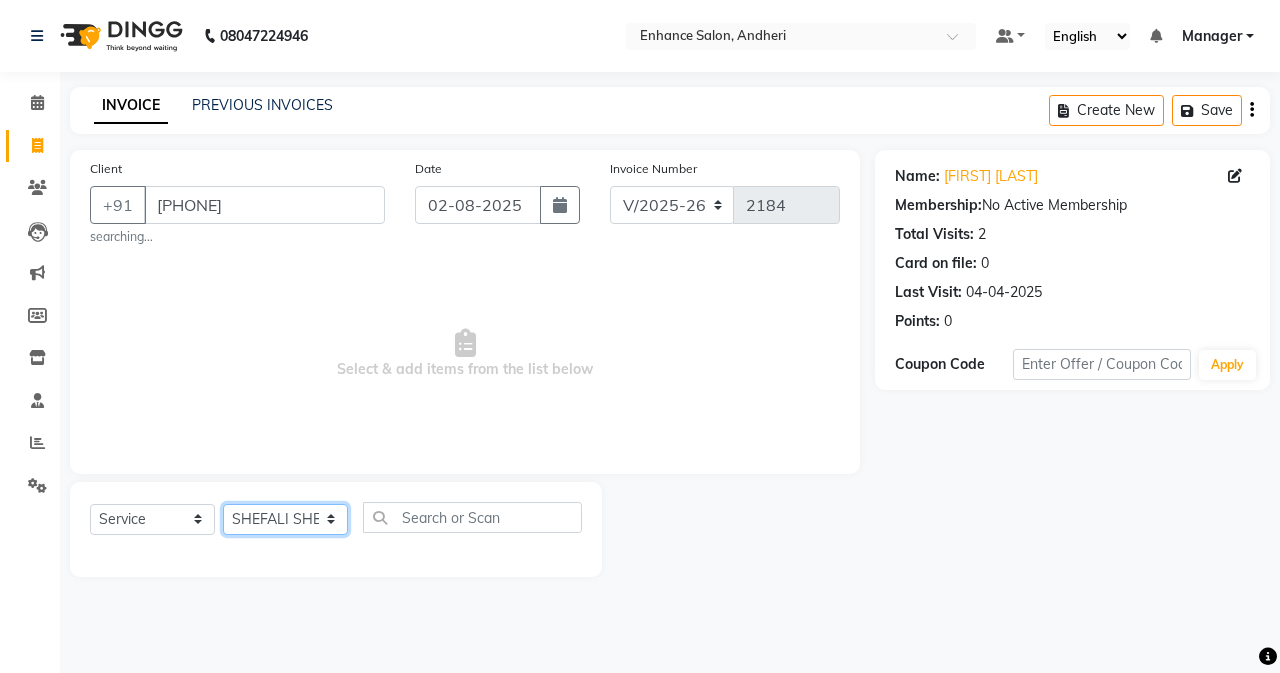 click on "Select Stylist Admin [PERSON]  [FIRST] [LAST] [FIRST] [LAST] Manager [FIRST] [LAST] [FIRST] [LAST] [FIRST] [LAST] [FIRST] [LAST] [FIRST] [LAST] [FIRST] [LAST] [FIRST] [LAST] [FIRST] [LAST] [FIRST] [LAST]" 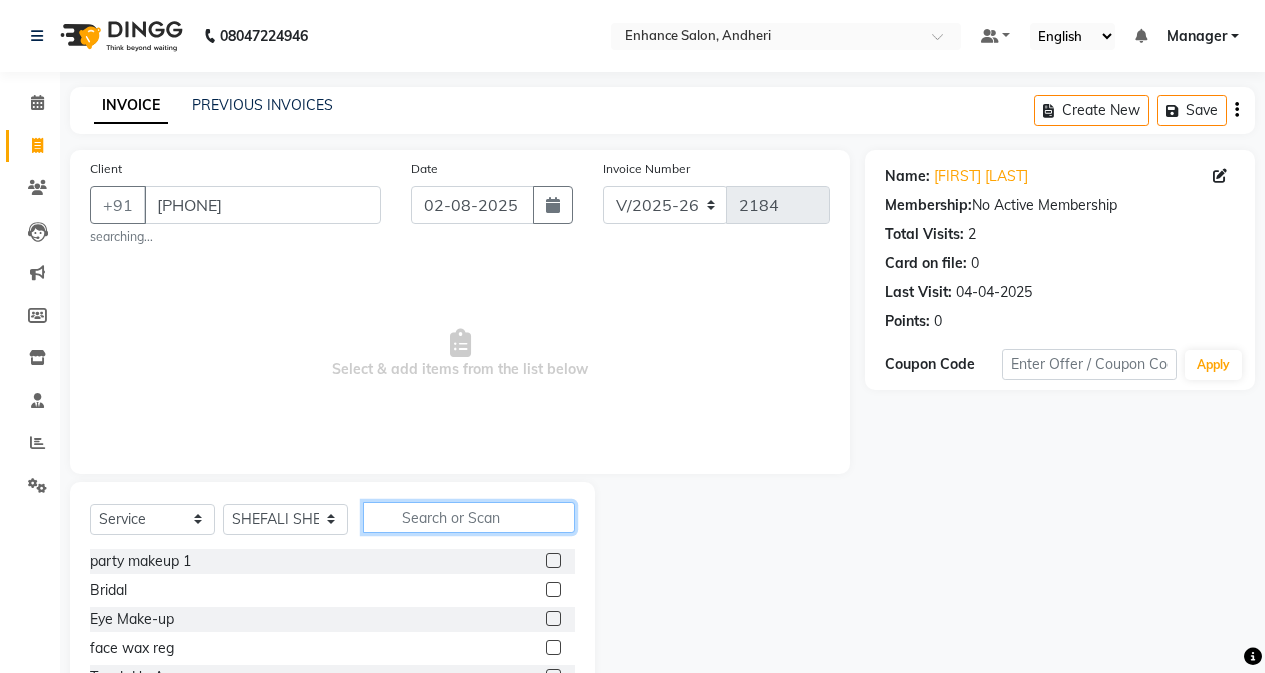 click 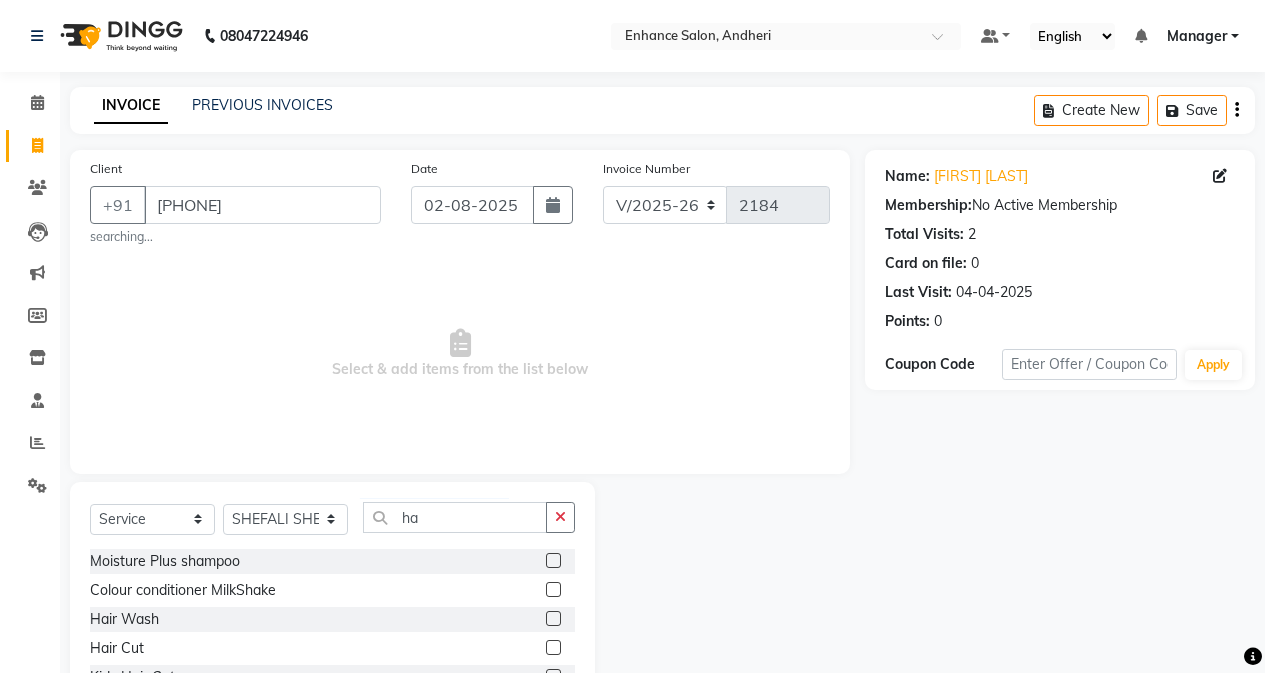 click 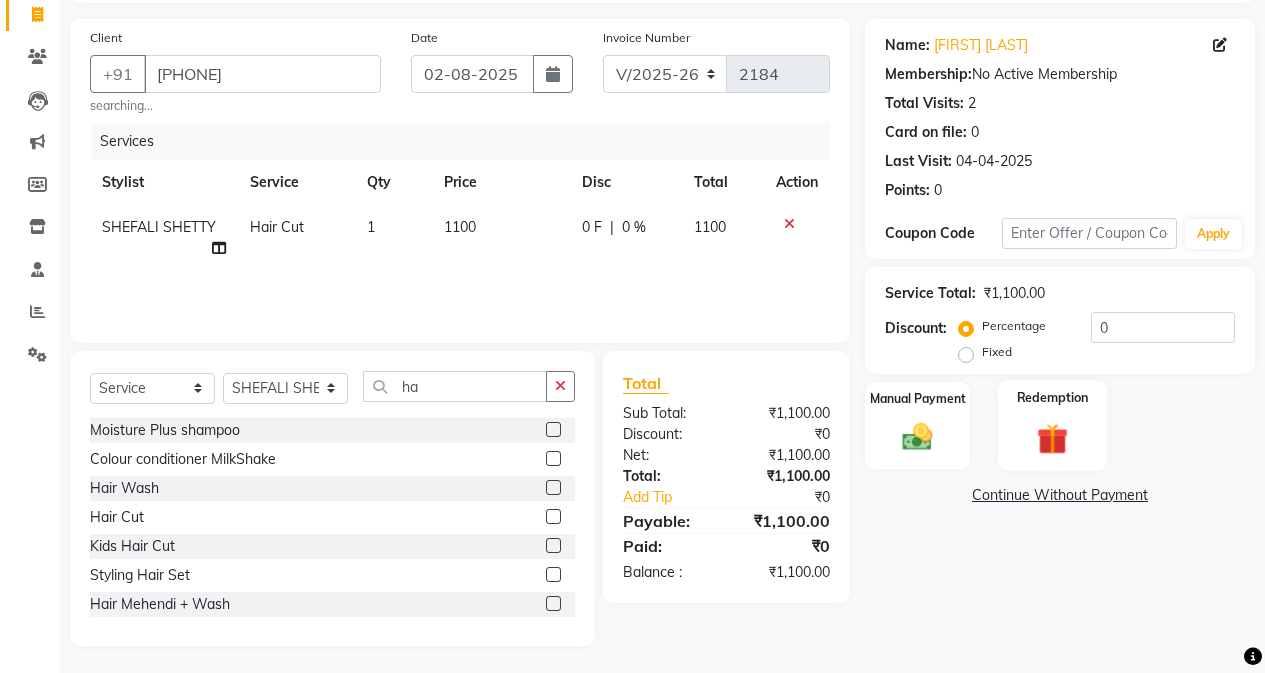 scroll, scrollTop: 134, scrollLeft: 0, axis: vertical 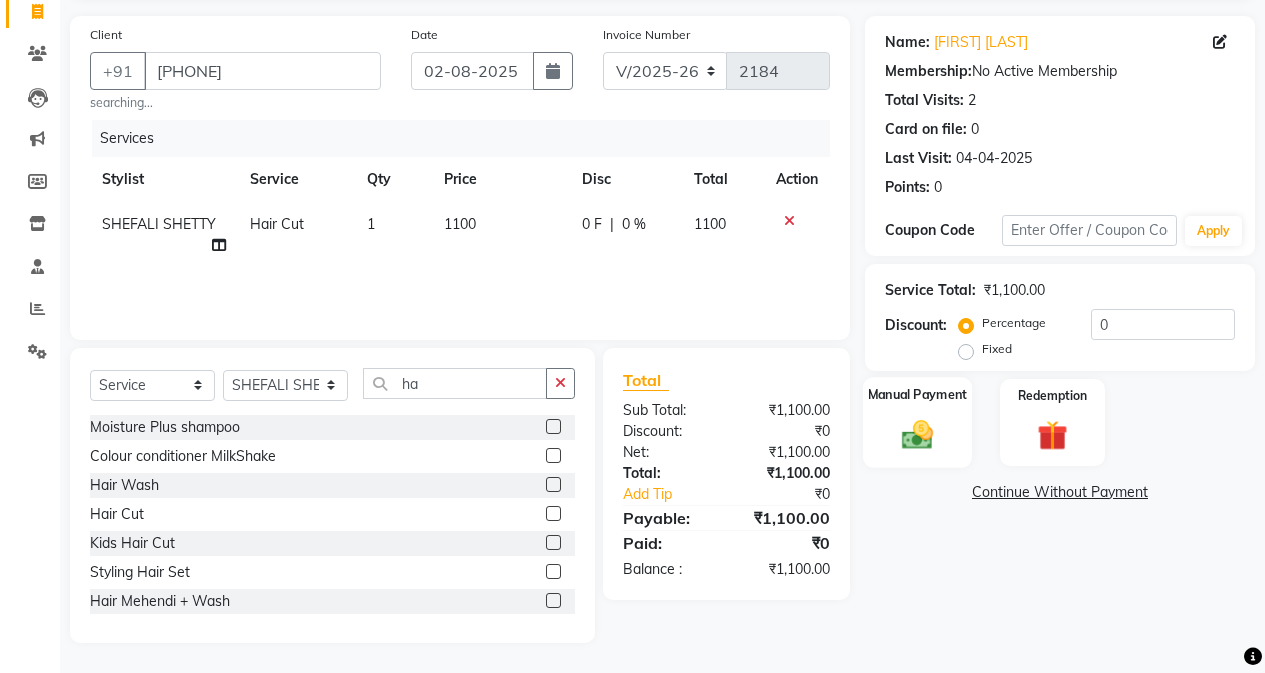click 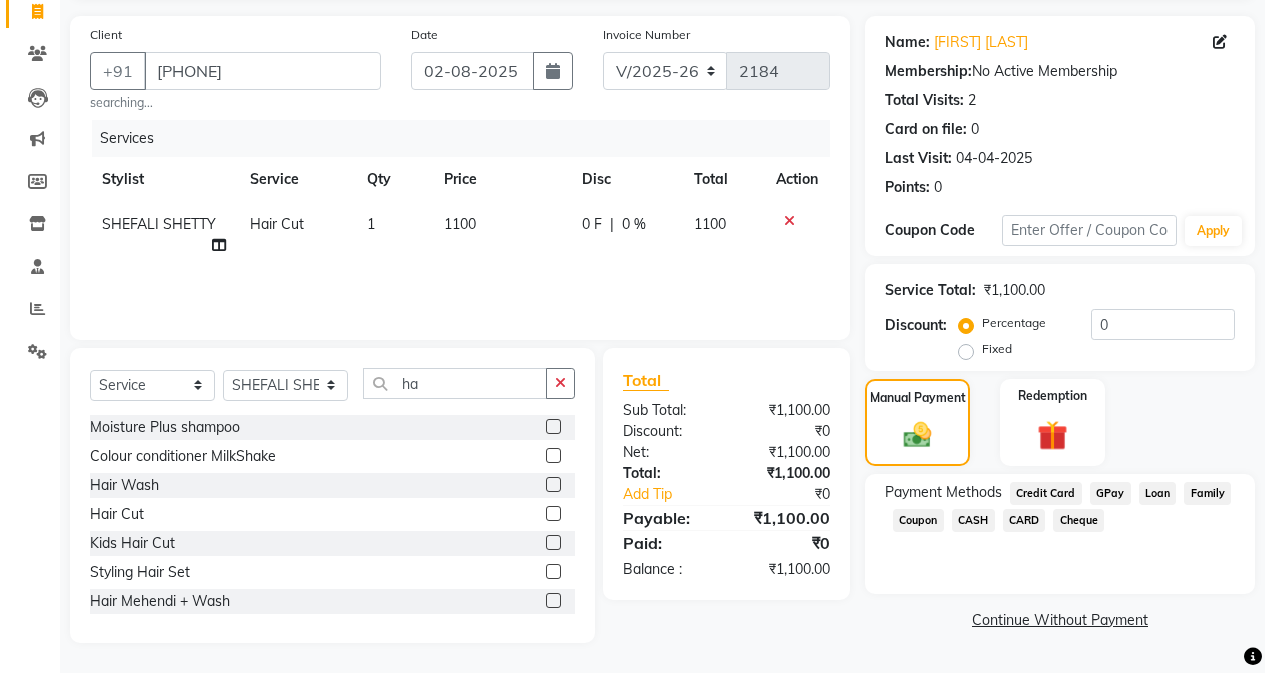 click on "CASH" 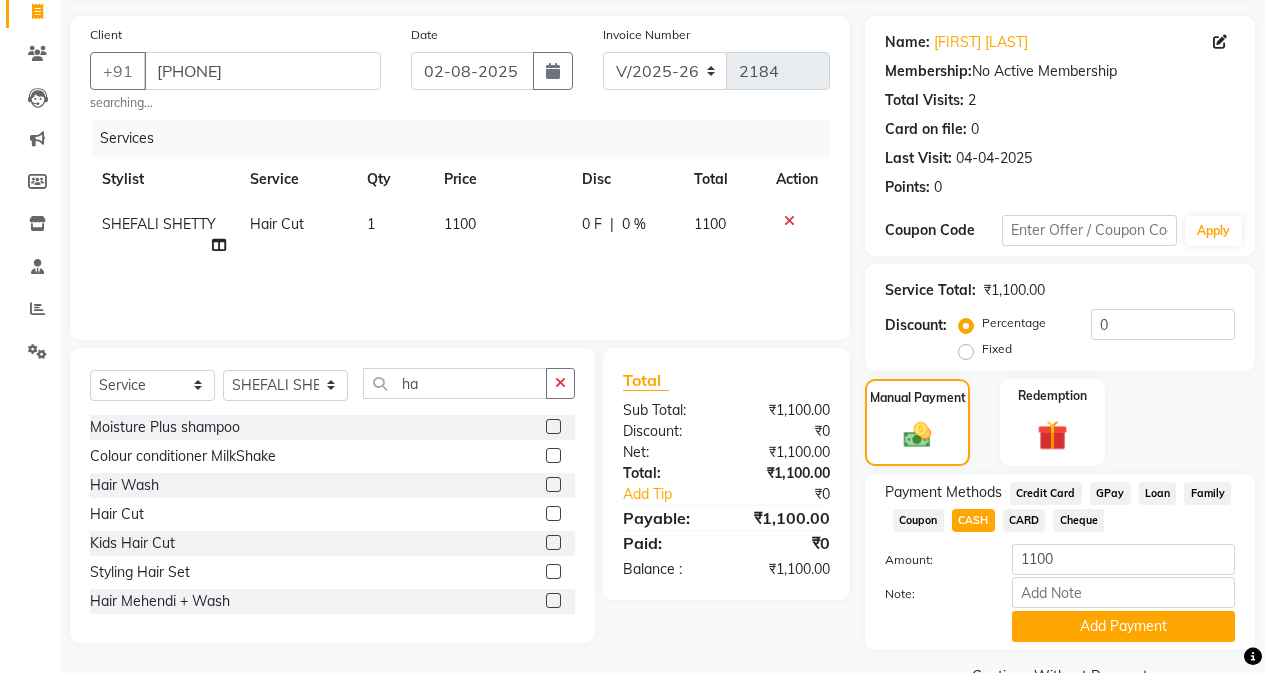 scroll, scrollTop: 182, scrollLeft: 0, axis: vertical 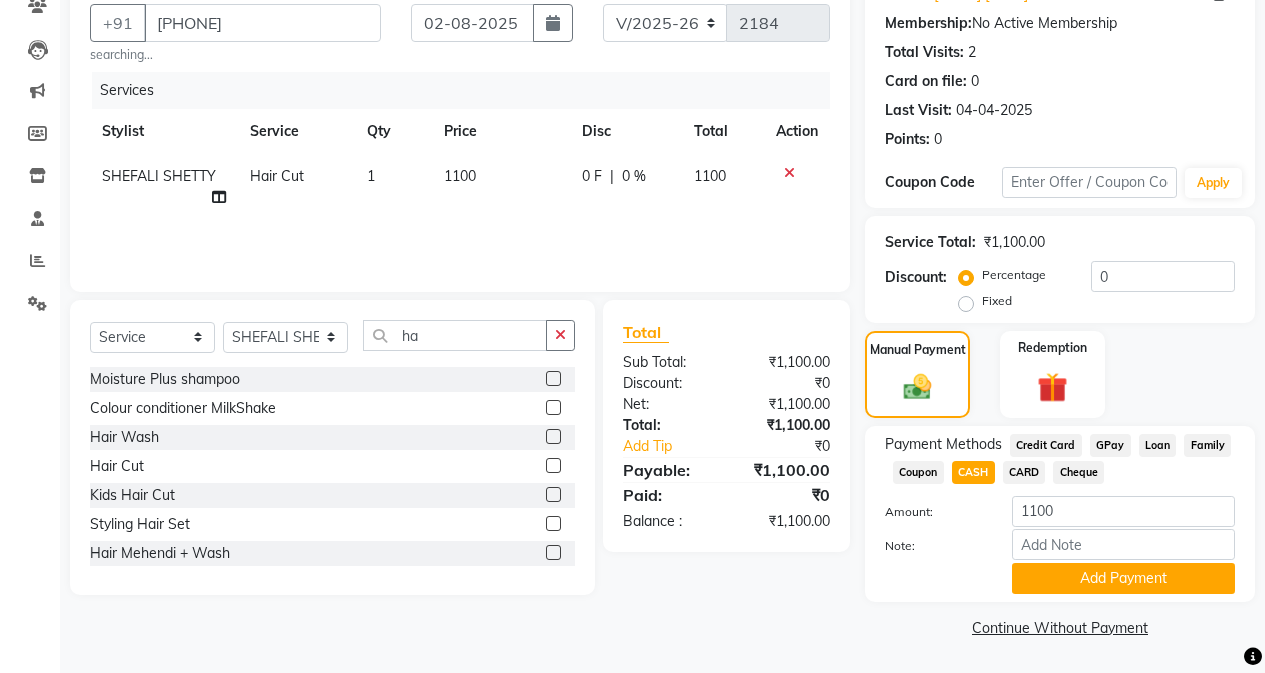 click on "Payment Methods  Credit Card   GPay   Loan   Family   Coupon   CASH   CARD   Cheque  Amount: 1100 Note: Add Payment" 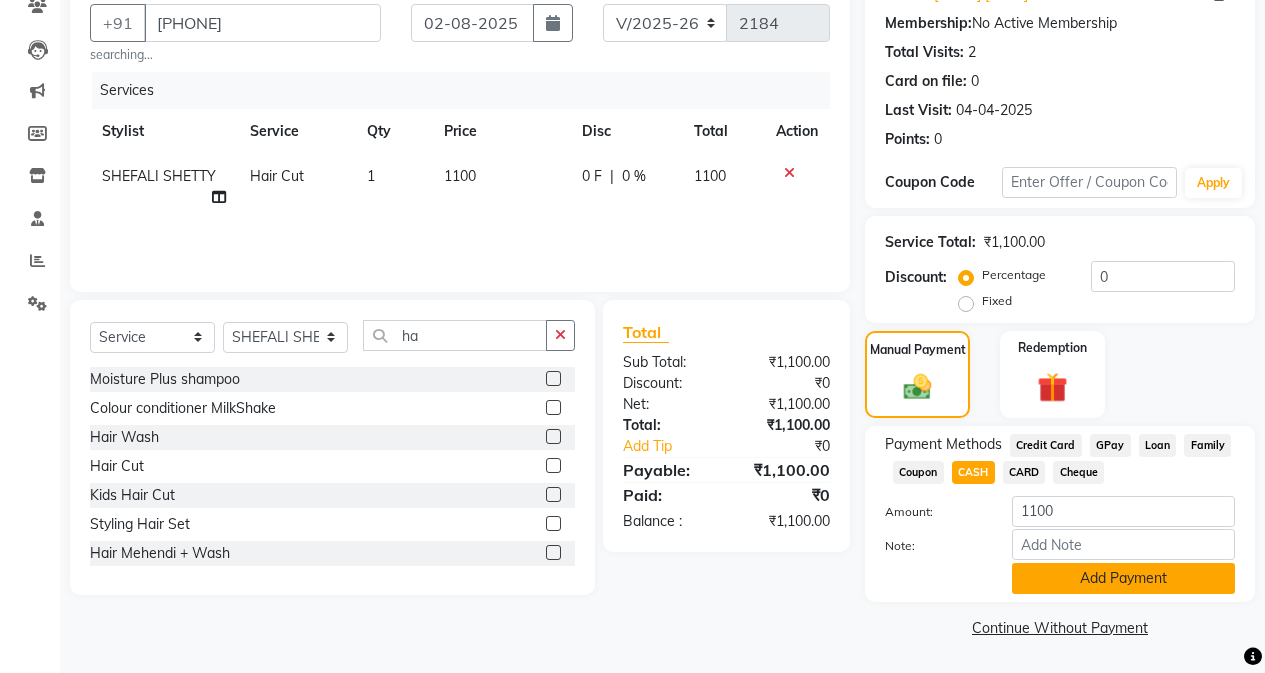 click on "Add Payment" 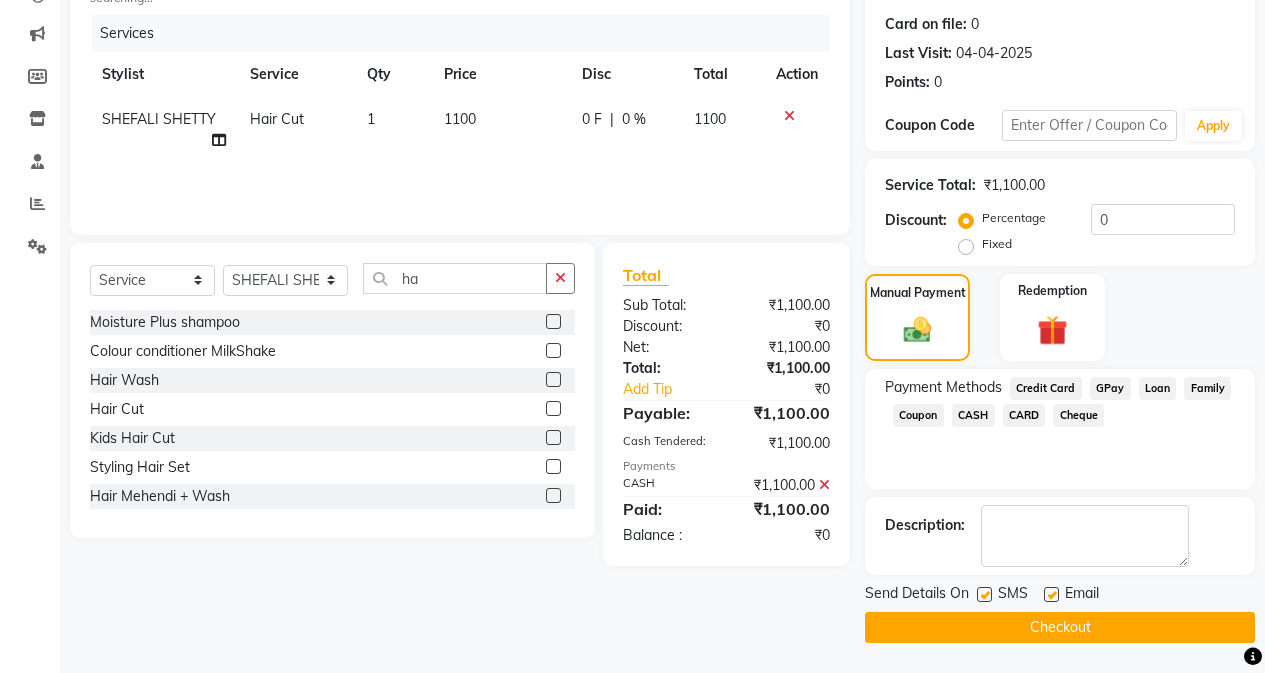 click on "Checkout" 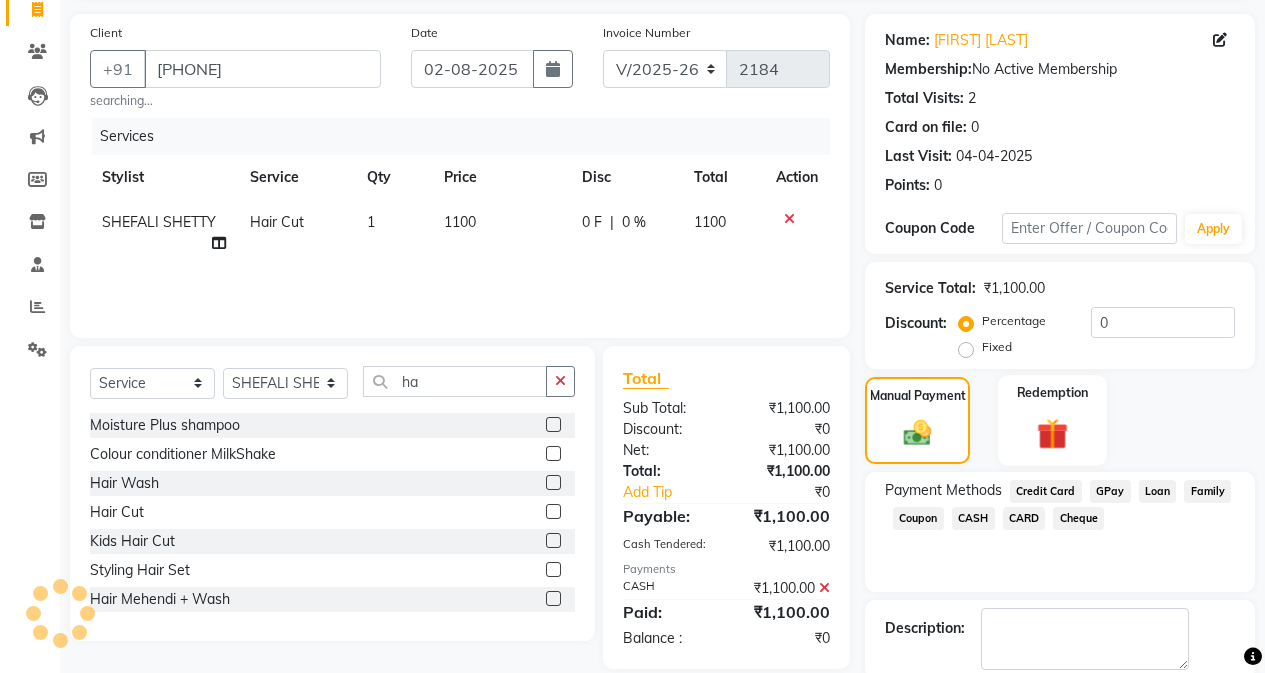 scroll, scrollTop: 0, scrollLeft: 0, axis: both 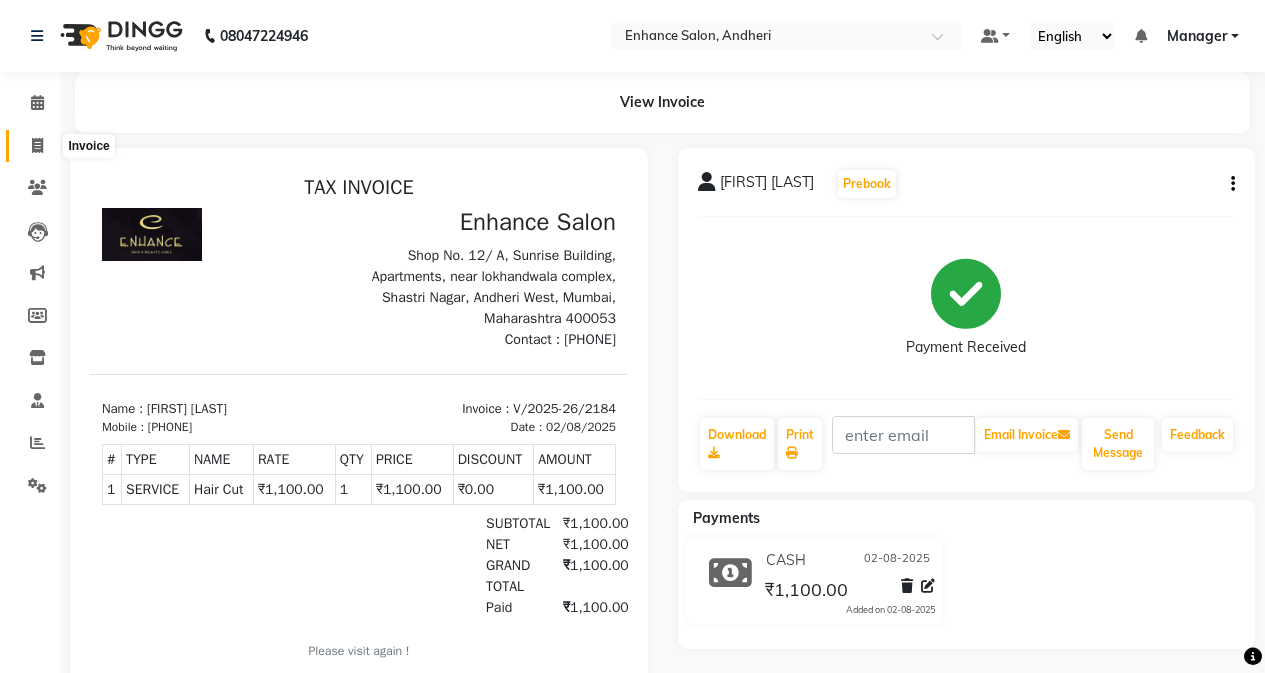 click 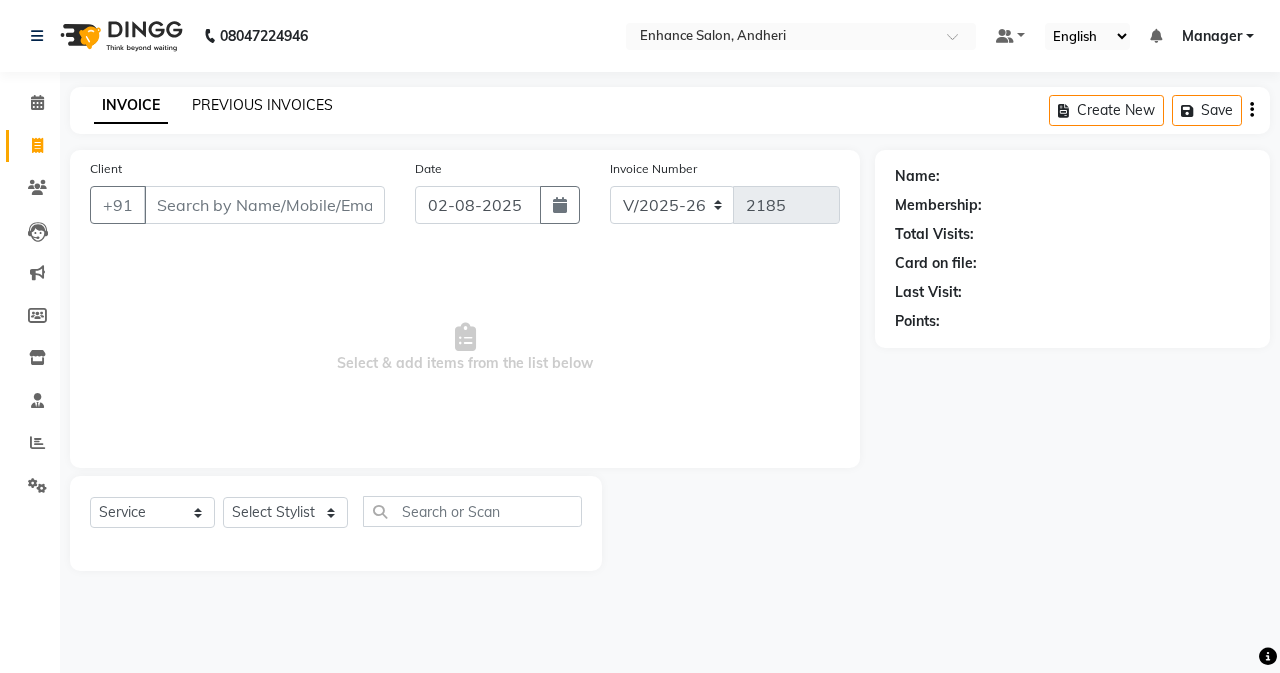 click on "PREVIOUS INVOICES" 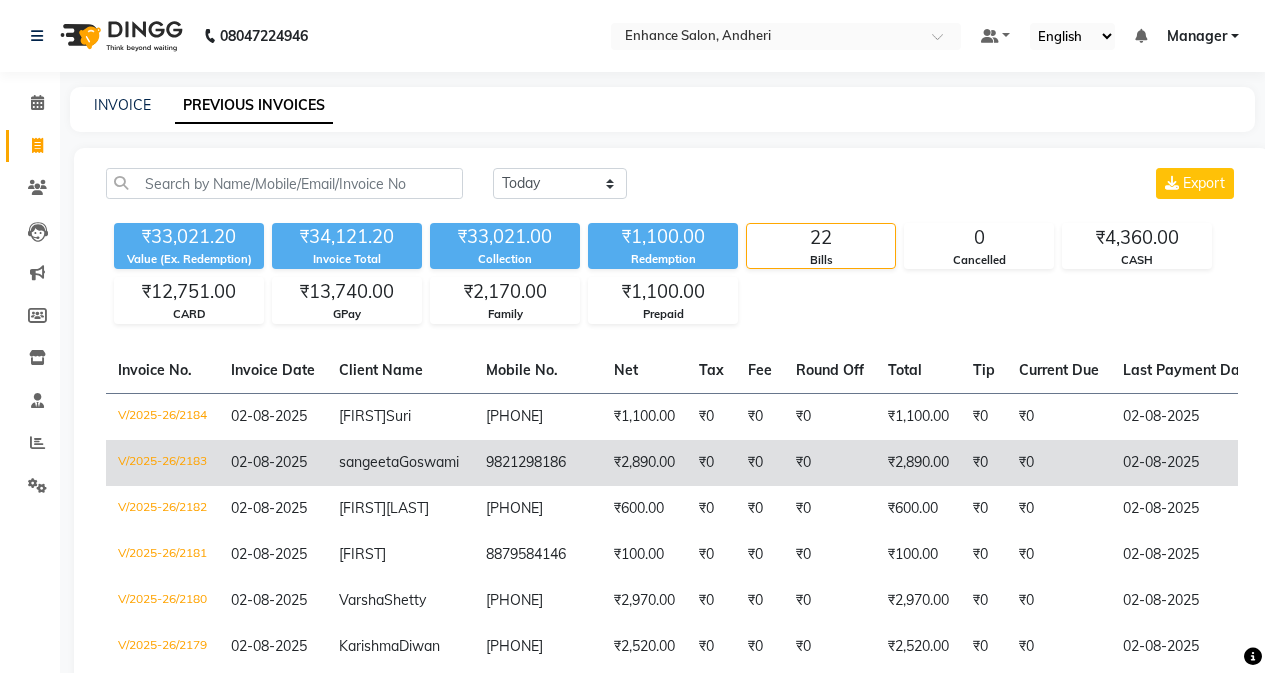 click on "9821298186" 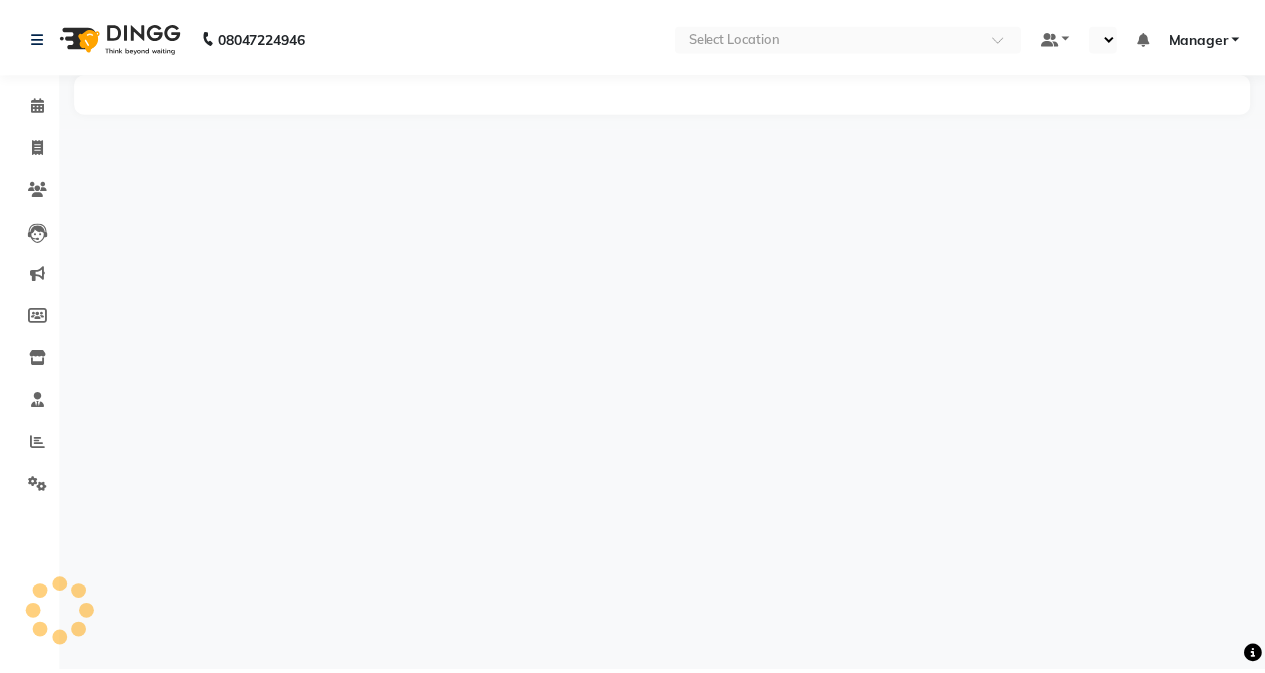 scroll, scrollTop: 0, scrollLeft: 0, axis: both 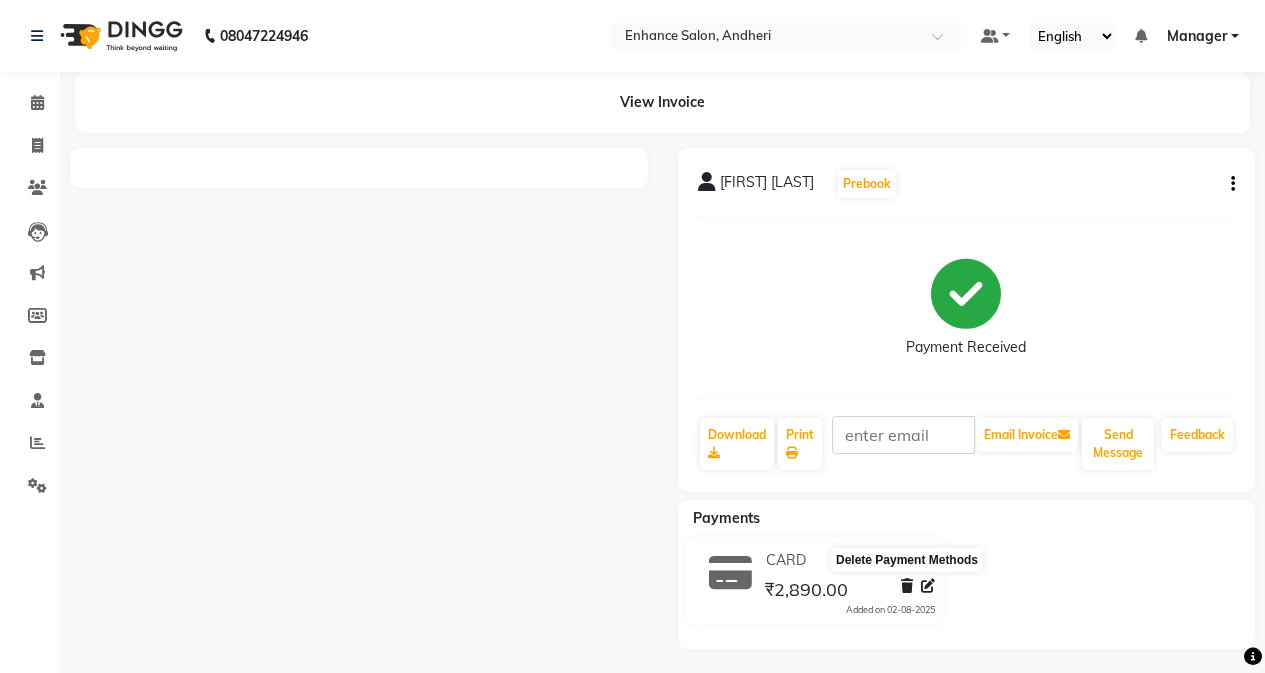 click 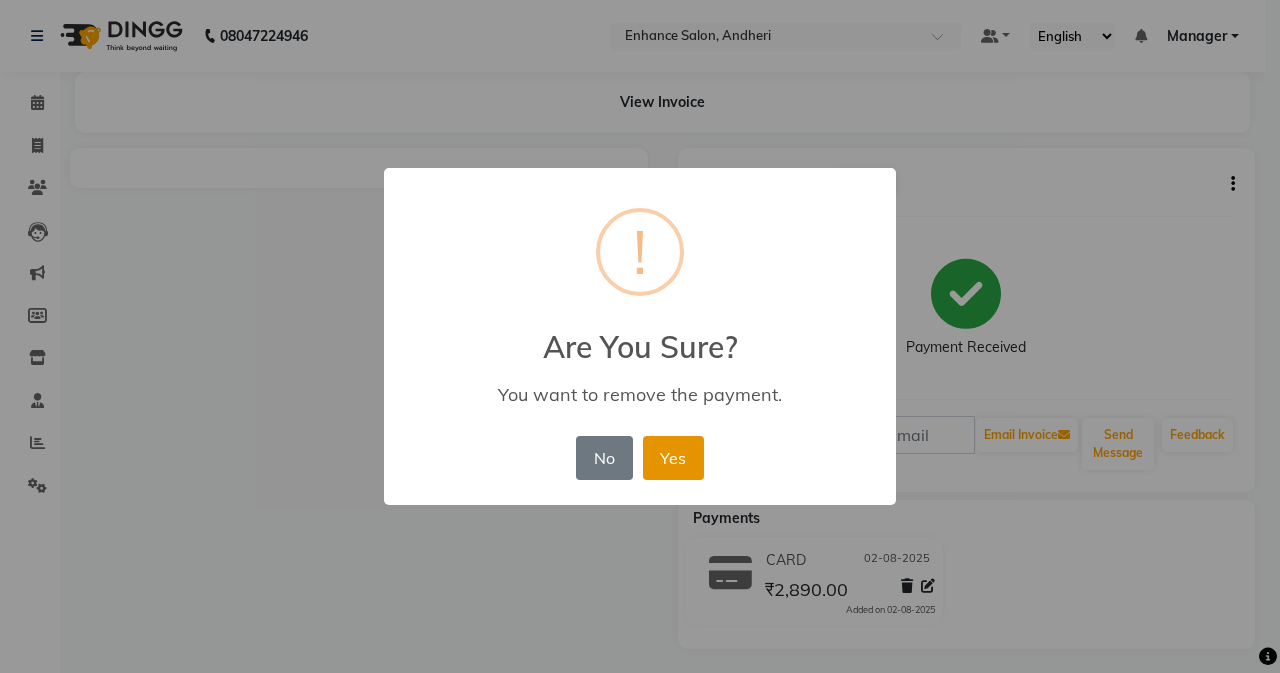 click on "Yes" at bounding box center [673, 458] 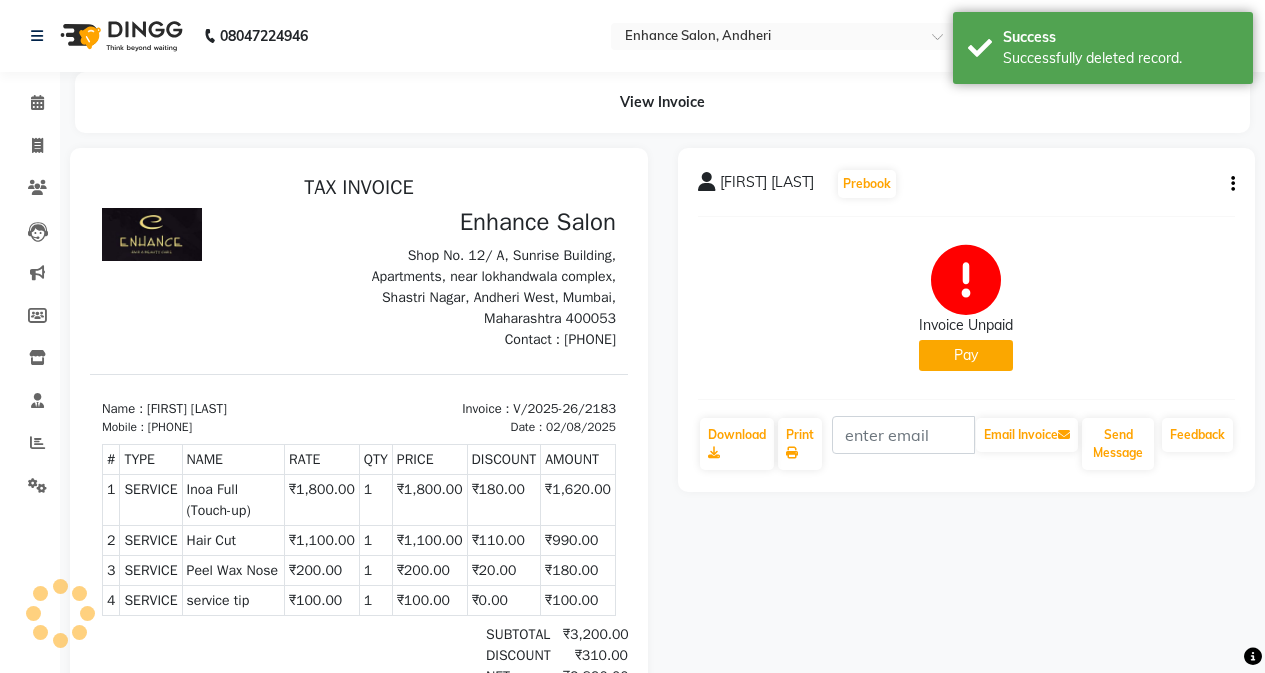 scroll, scrollTop: 0, scrollLeft: 0, axis: both 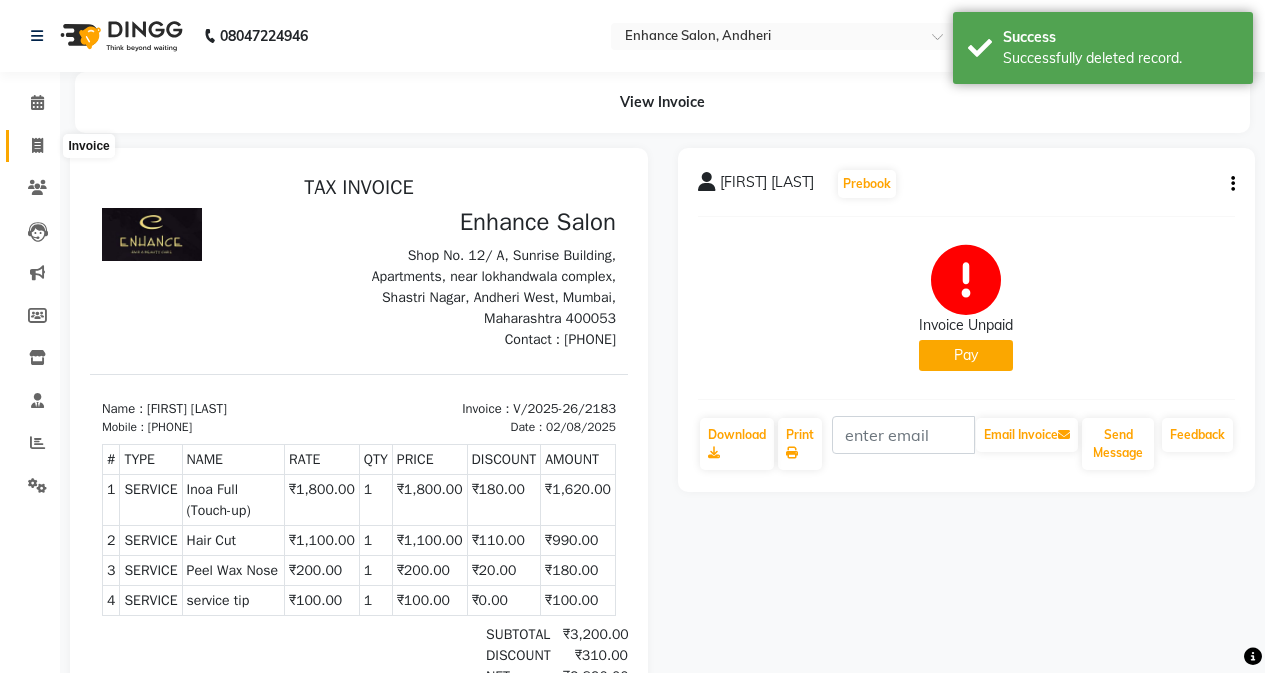 click 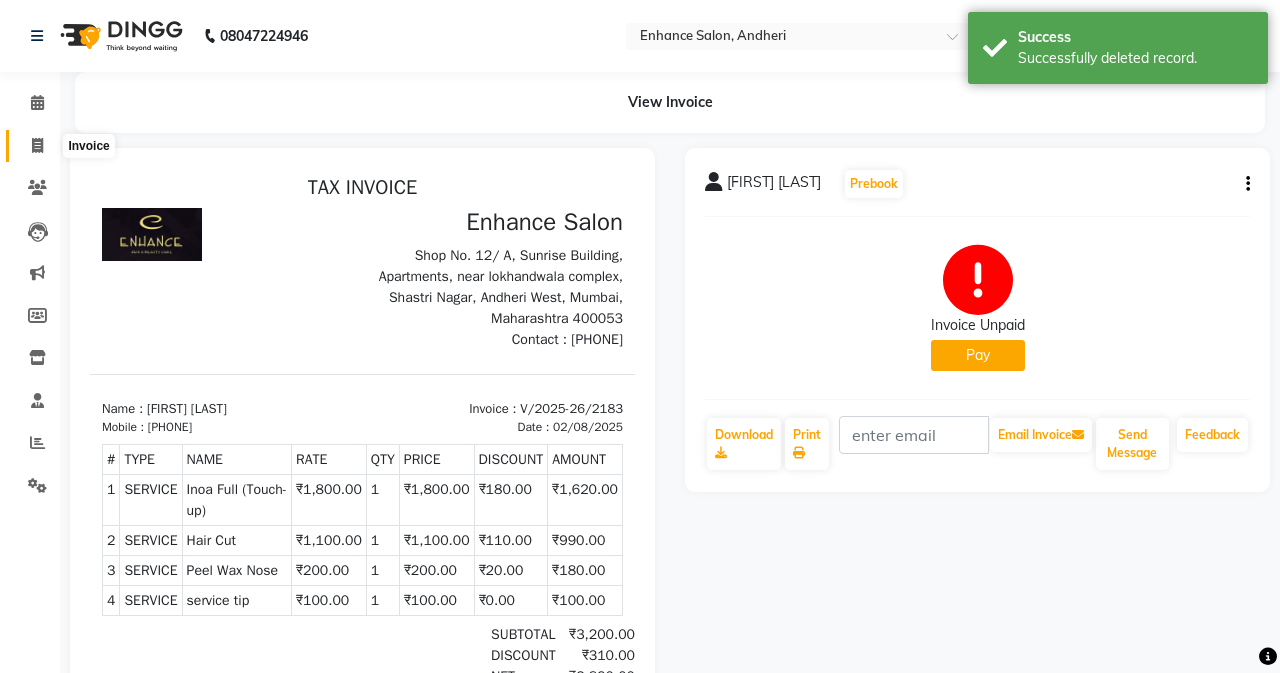 select on "service" 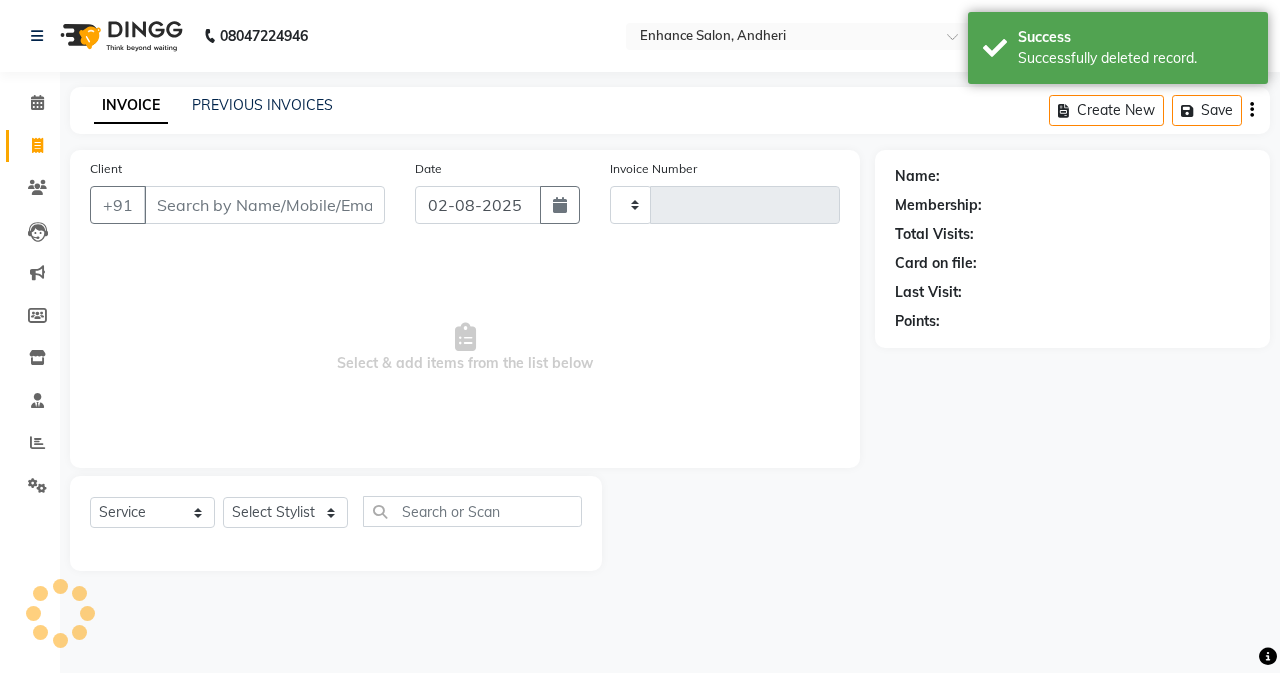type on "2185" 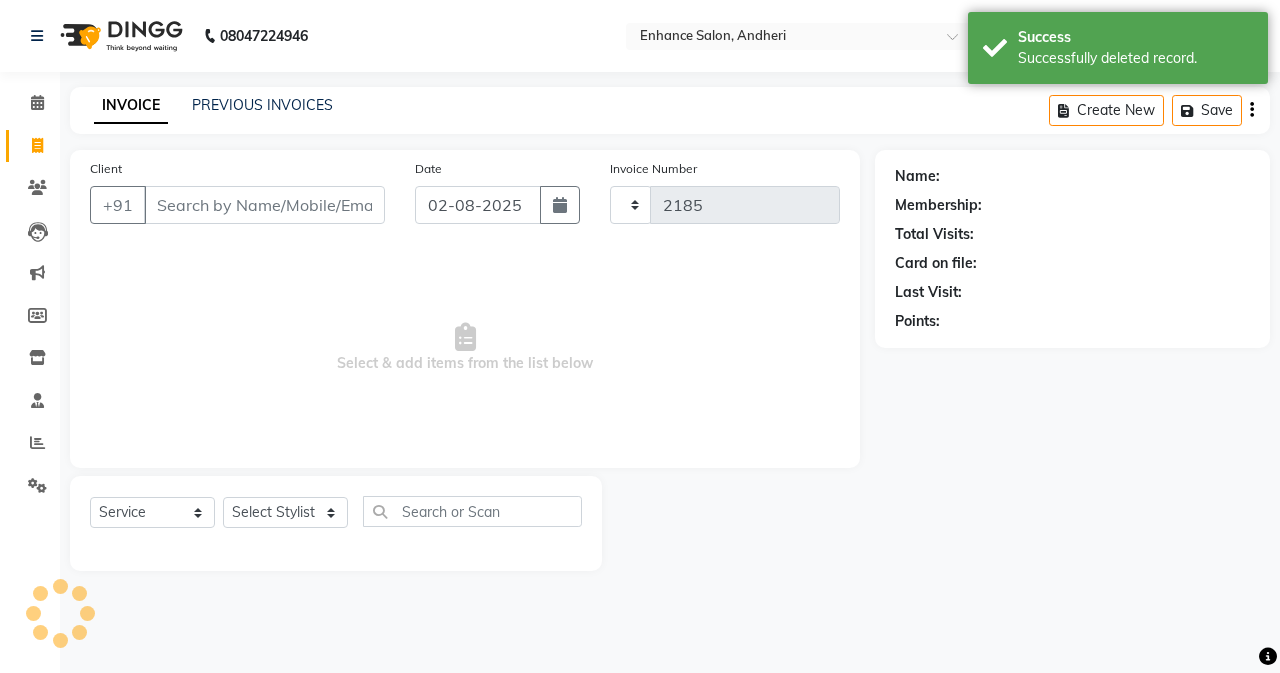 select on "7236" 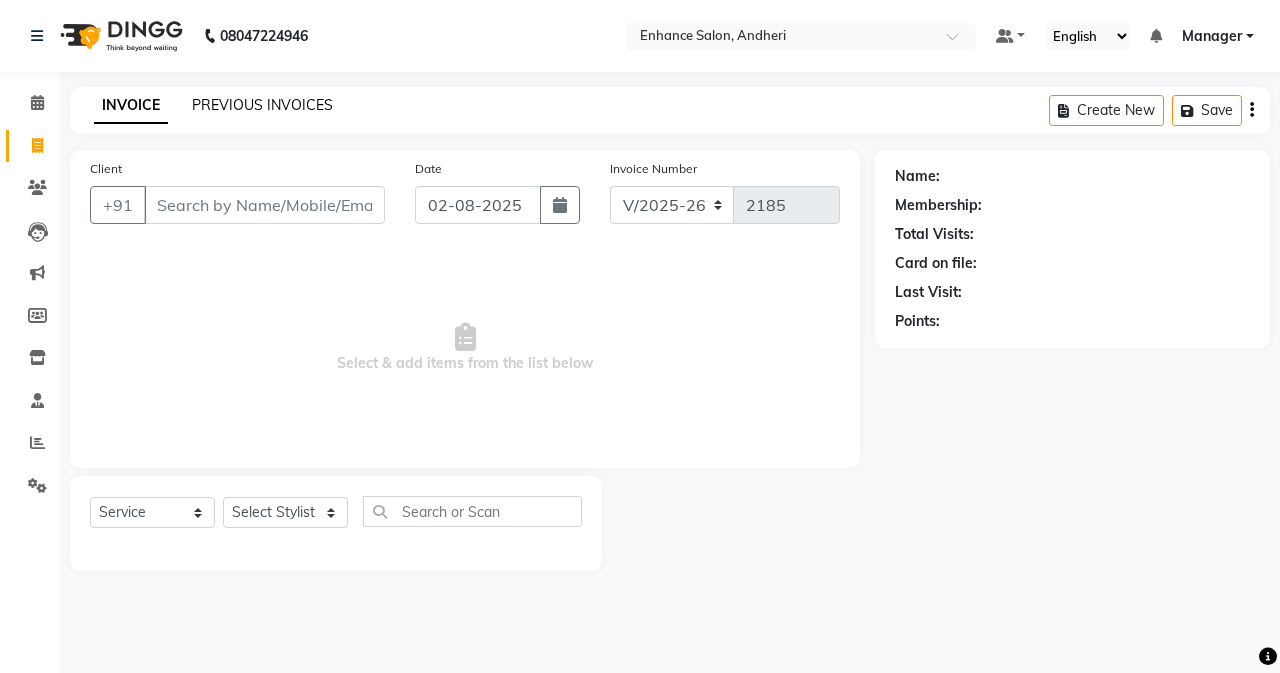click on "PREVIOUS INVOICES" 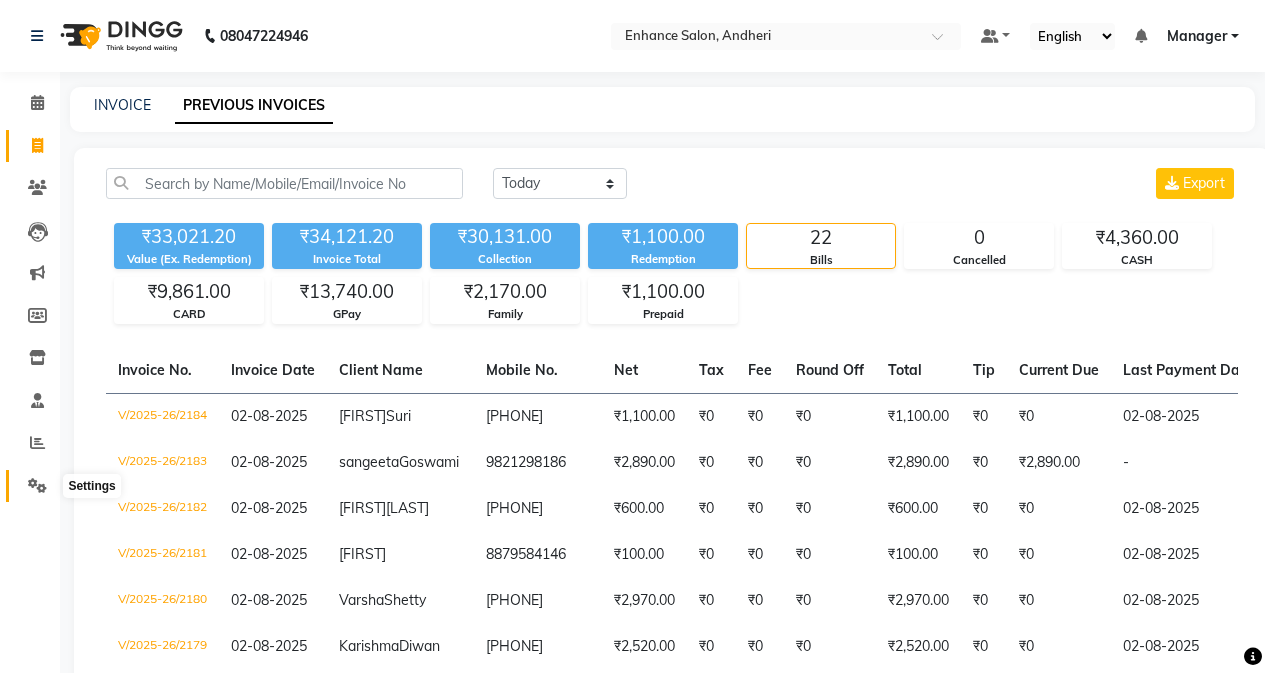 click 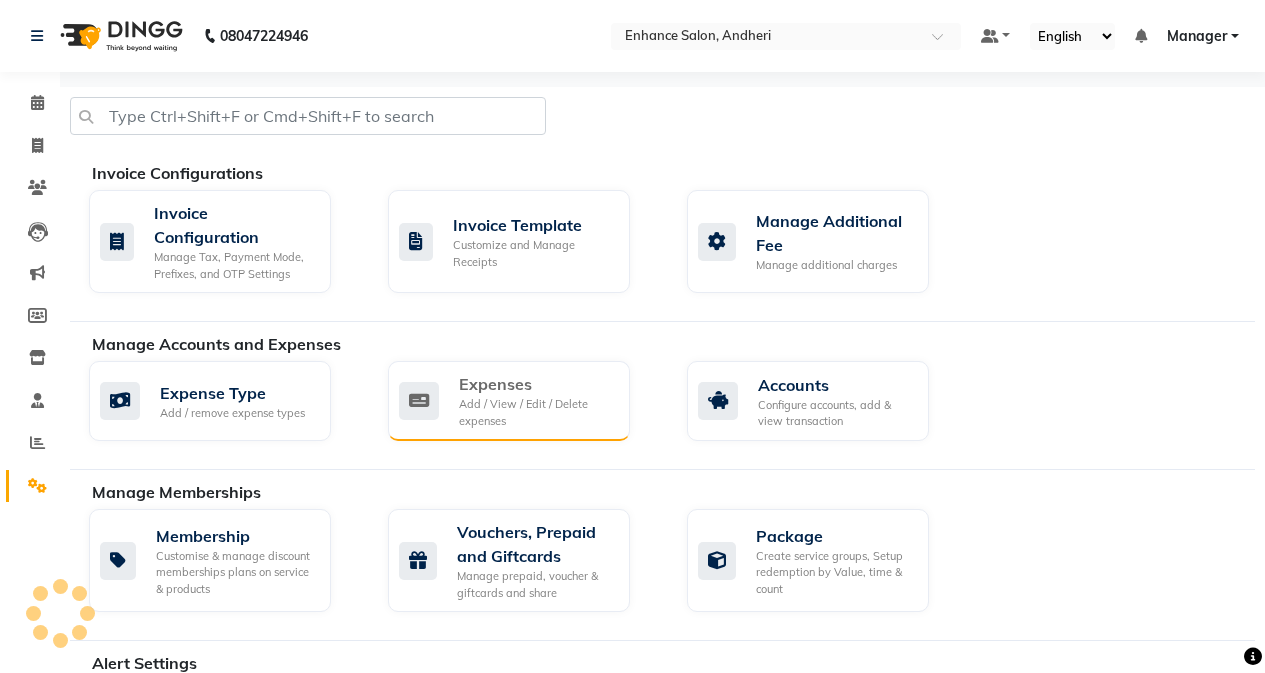 click on "Expenses Add / View / Edit / Delete expenses" 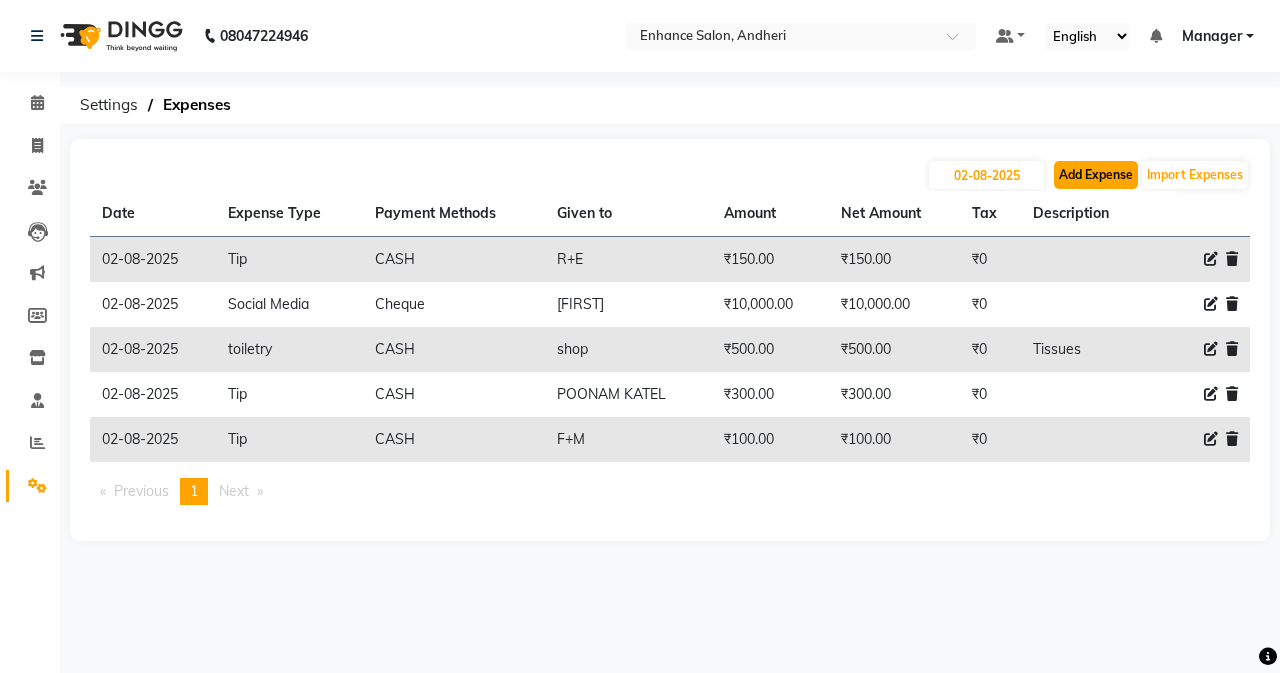 click on "Add Expense" 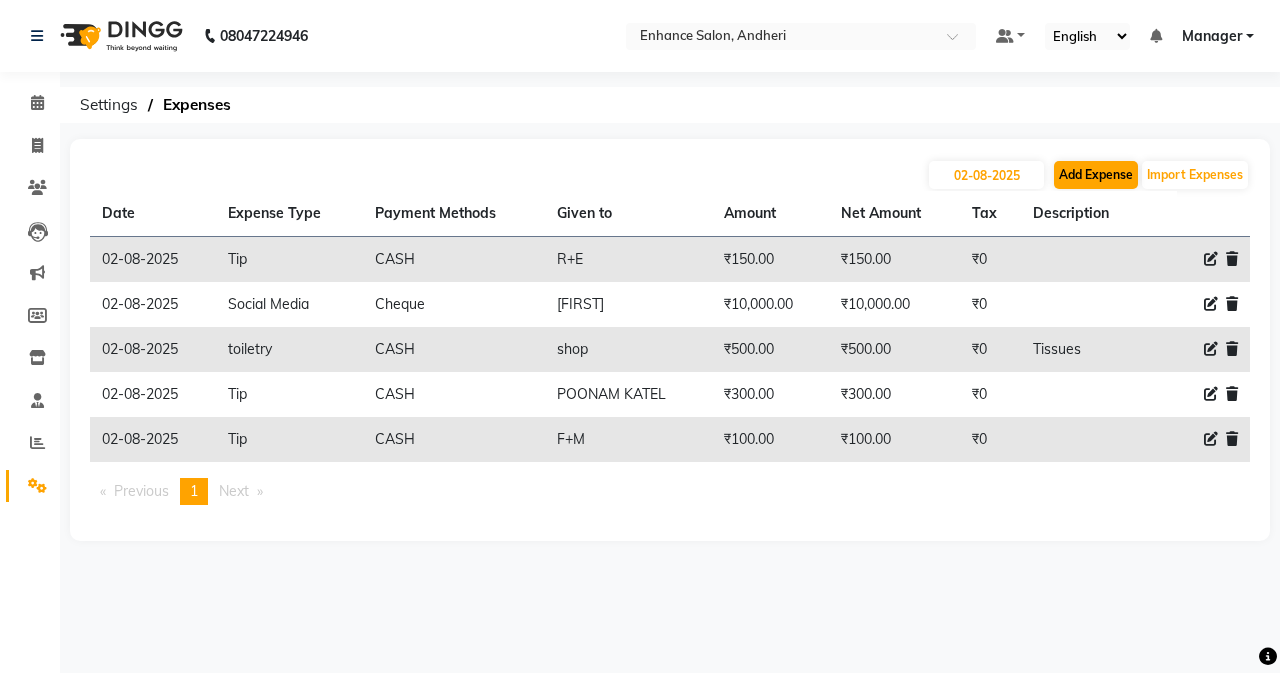 select on "1" 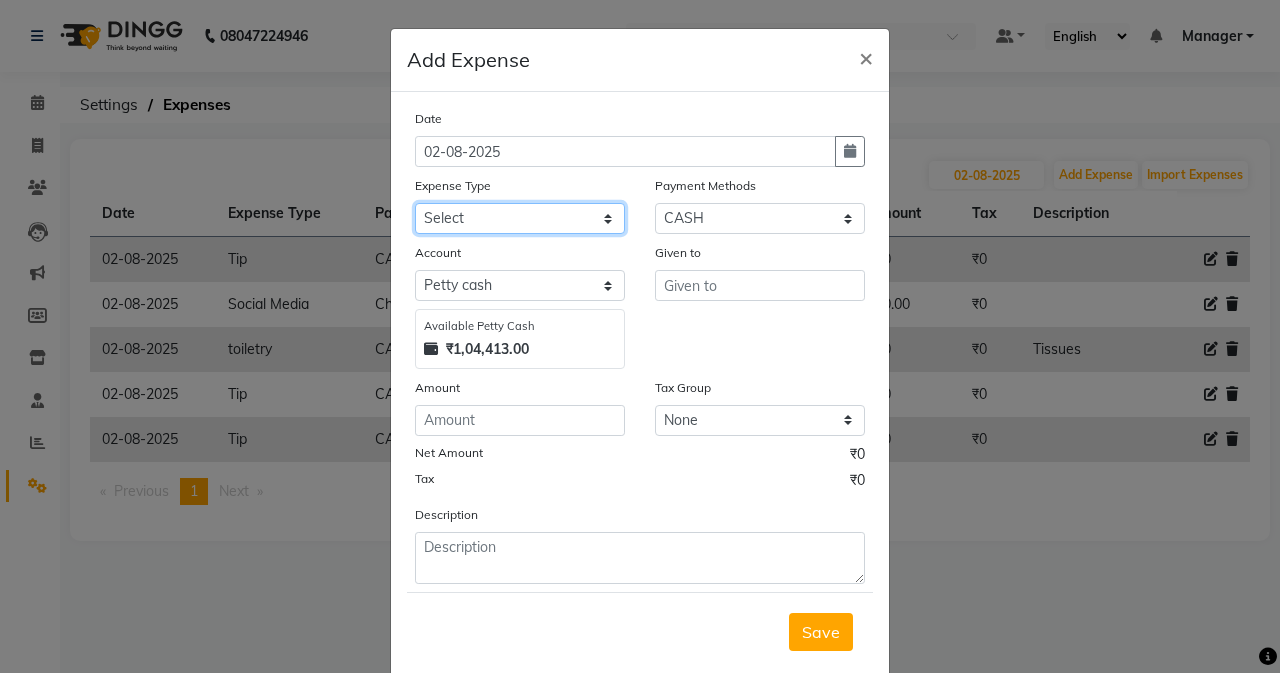 drag, startPoint x: 497, startPoint y: 217, endPoint x: 486, endPoint y: 232, distance: 18.601076 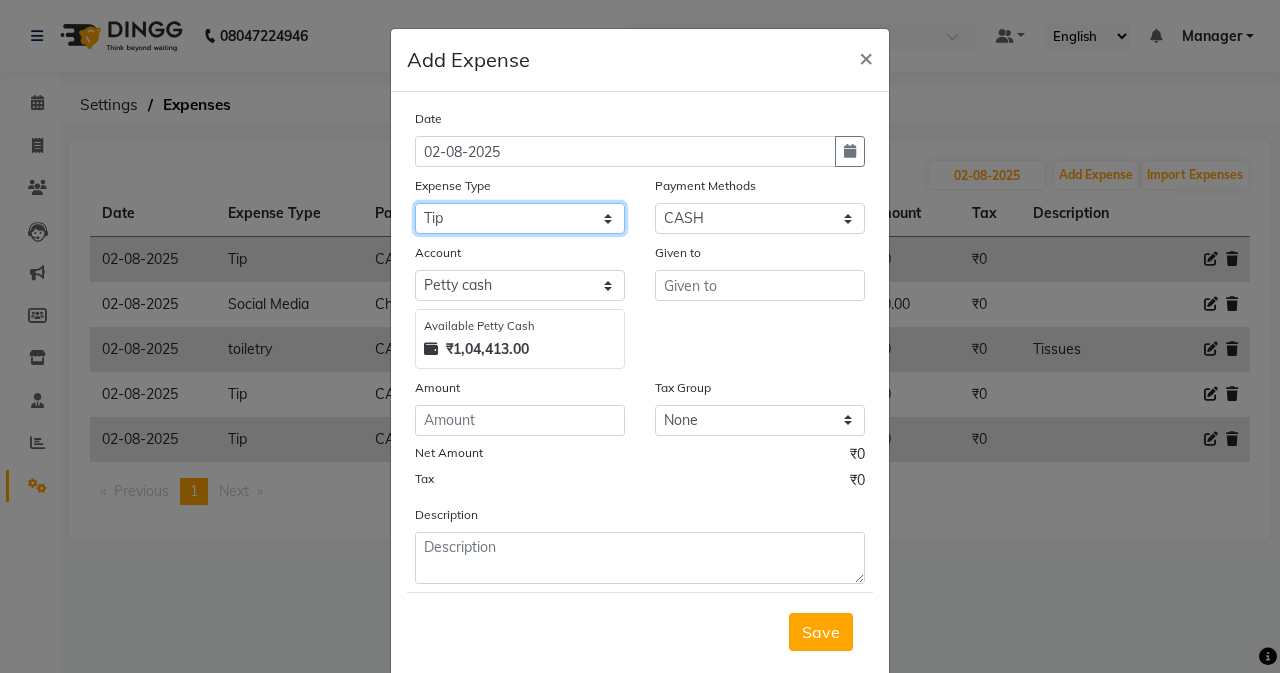 click on "Select Advance Salary Air Condition Rouf Aroma auto money Beauty Bazaar Beauty Palace Beauty Zone Blue sky bombino Botox cell phone Client Snack dejado nails deja returned Dhobi Dione Dmart electrician Electricity Equipment Eyelash Floractive Fragnace general store getwell medical GST Laundry Loreal Maintenance Mali Mayur Milk Shake Miscellaneous Other overtime Pantry Product Ranu Nails Raza computer Rent restaurant Return money Salary Satnique serenite shefali shivshankar Soaked Social Media Staff Snacks stationary sweeper Tata power Tax Tea Manoj Tea & Refreshment Tip toiletry Utilities Water Bill wax we fast" 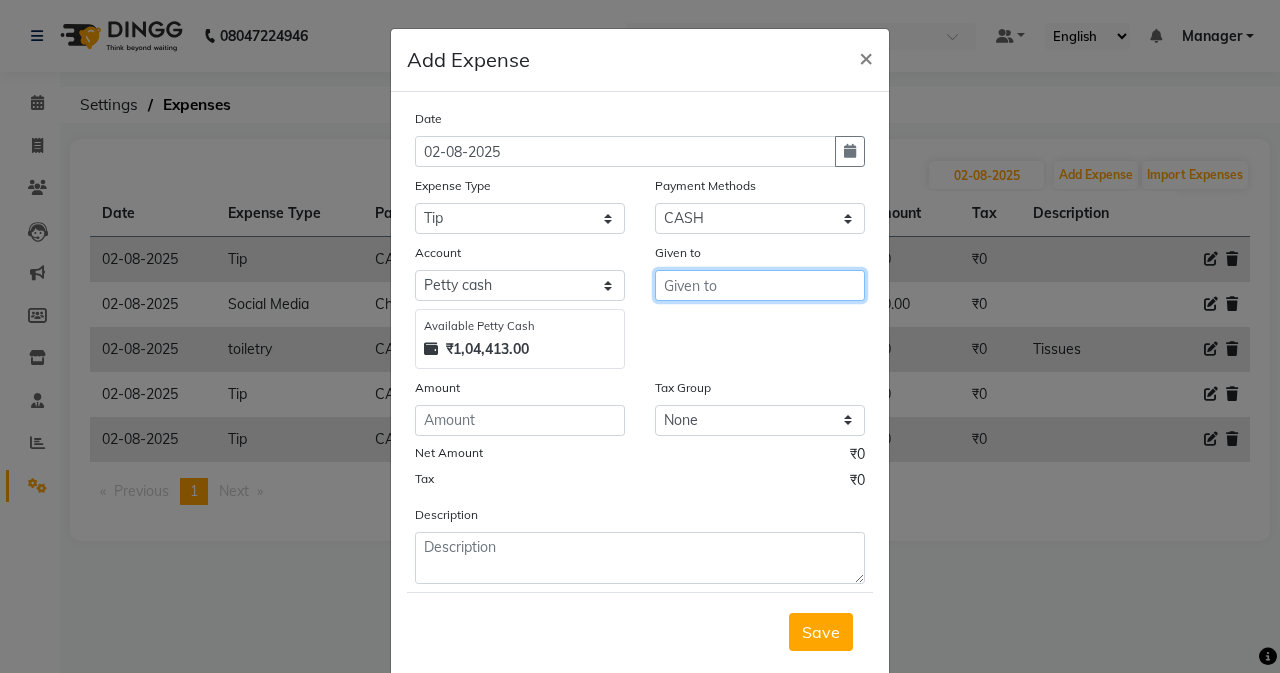 click at bounding box center [760, 285] 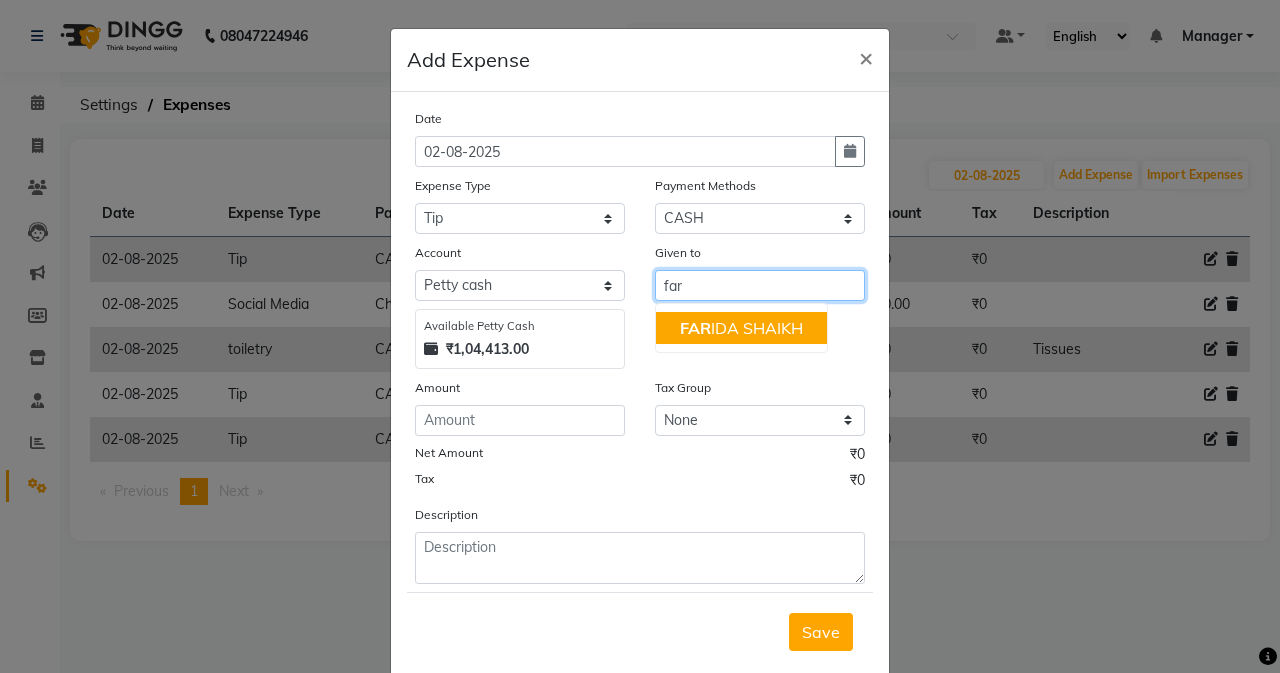 click on "far" at bounding box center (760, 285) 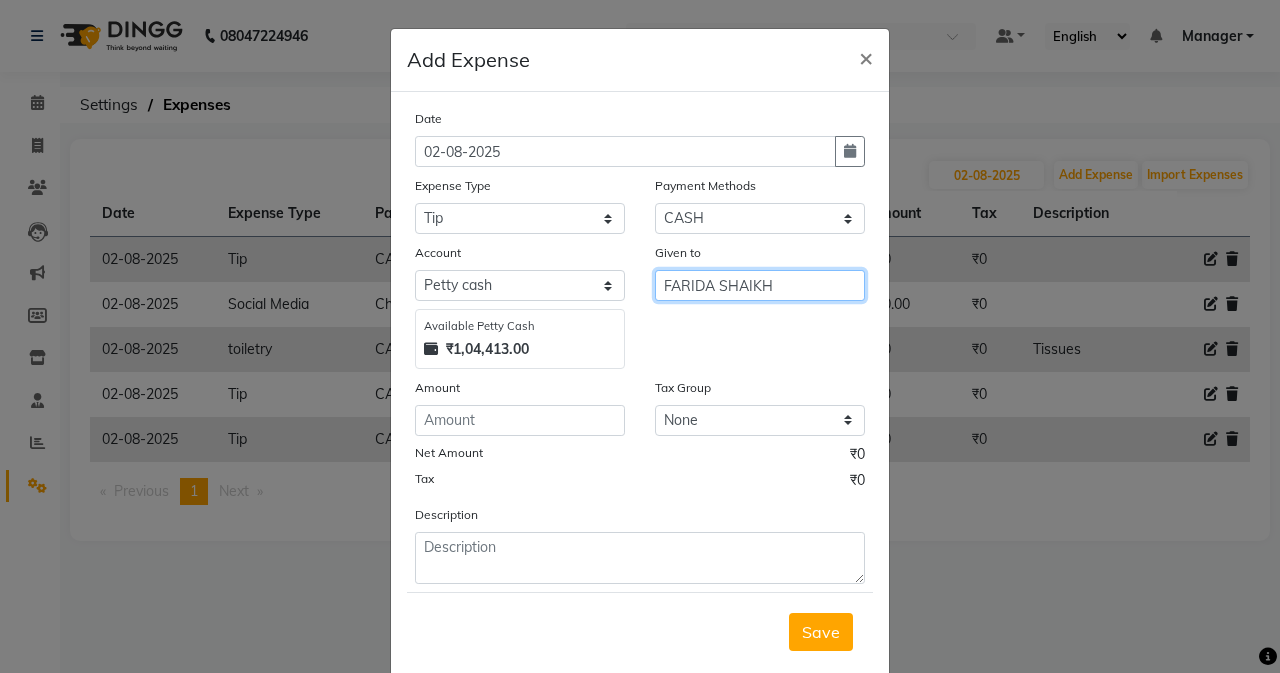 type on "FARIDA SHAIKH" 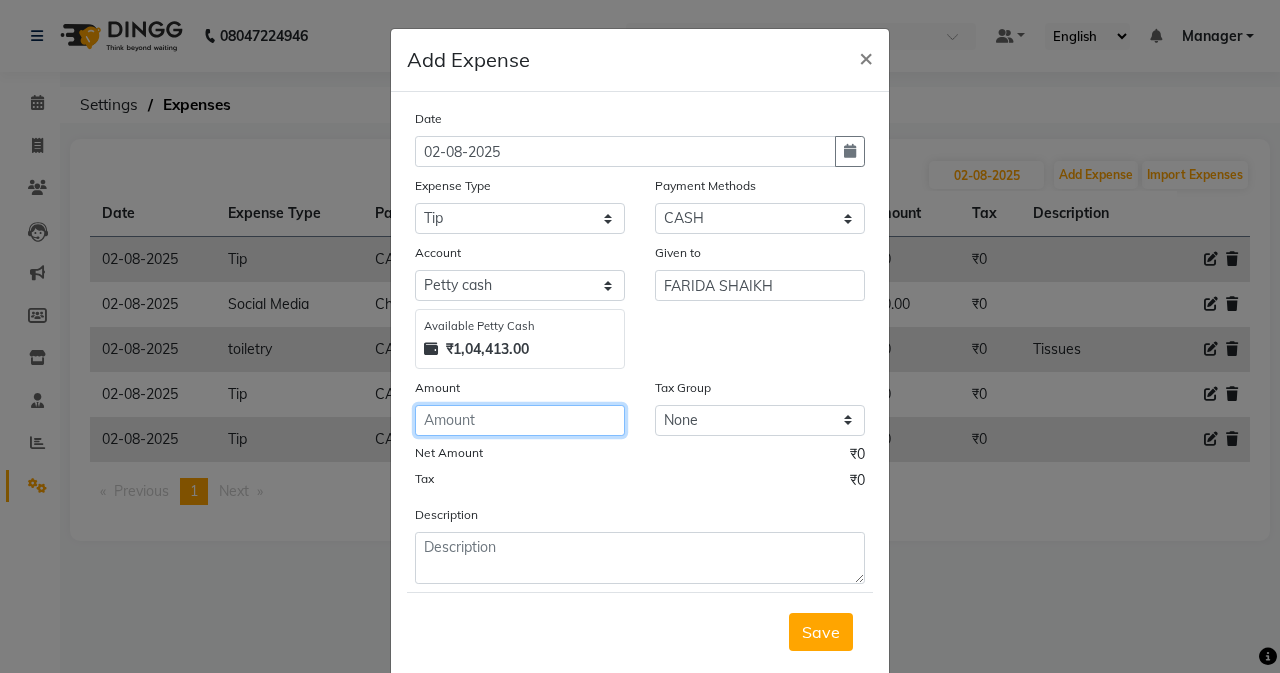 click 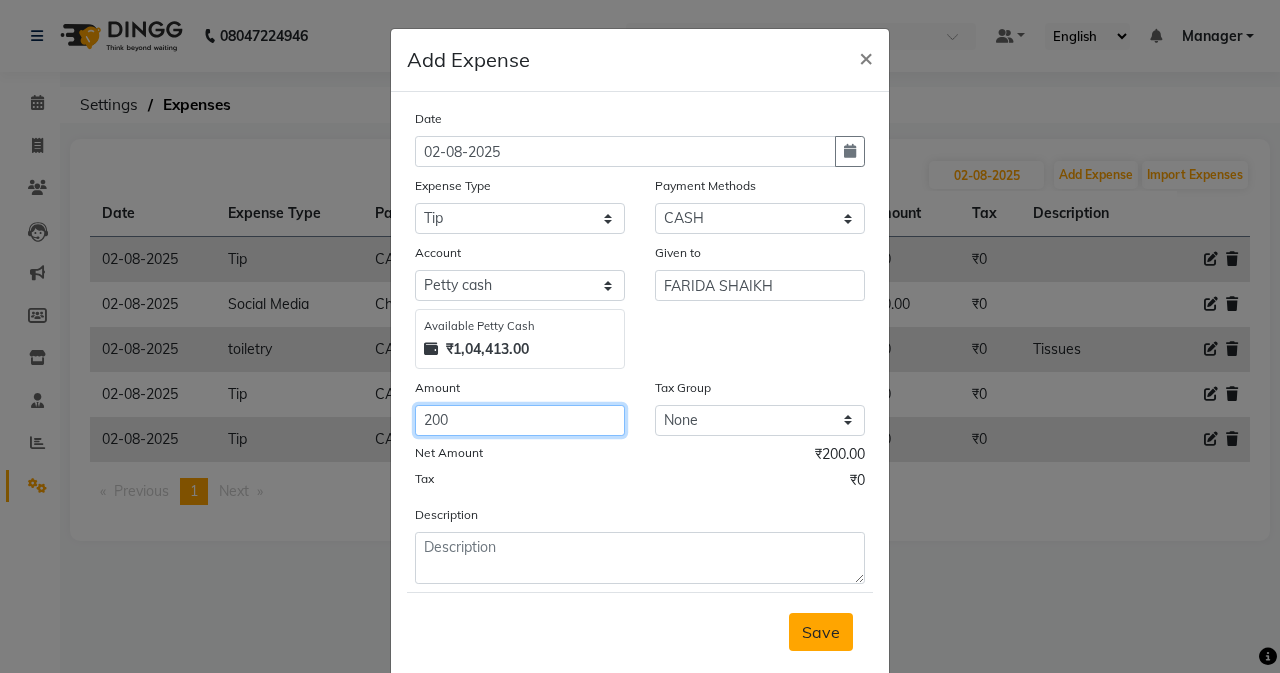 type on "200" 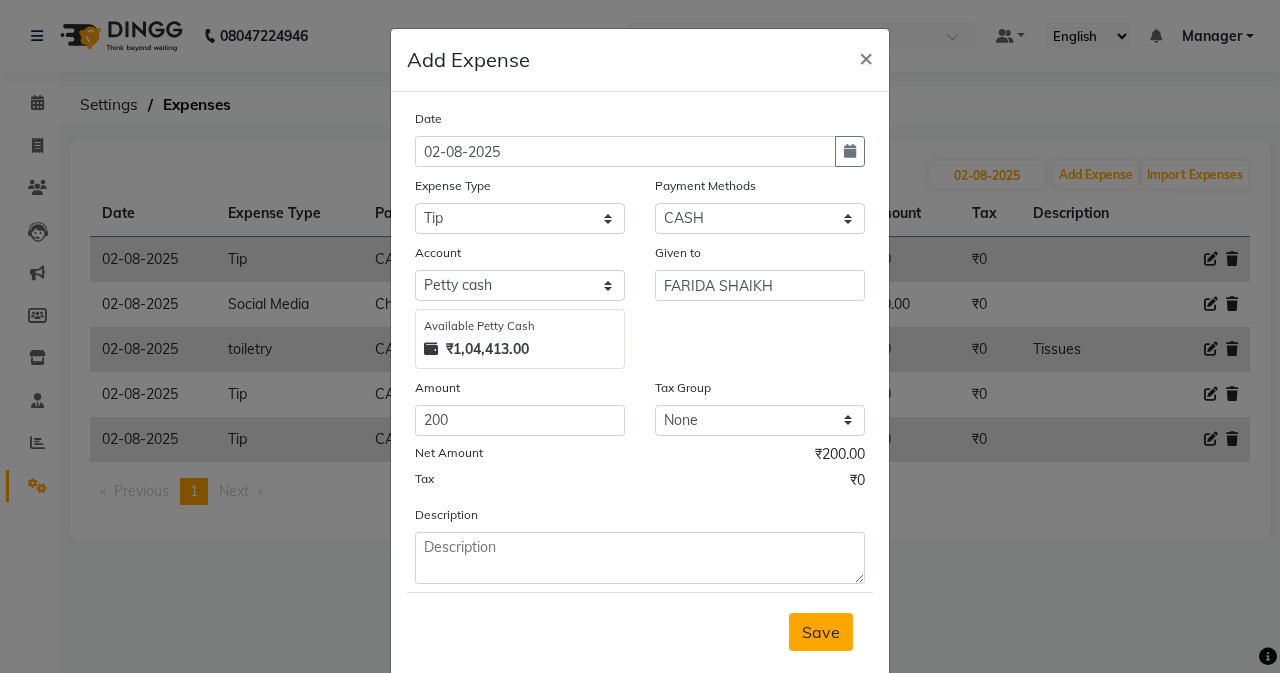 click on "Save" at bounding box center [821, 632] 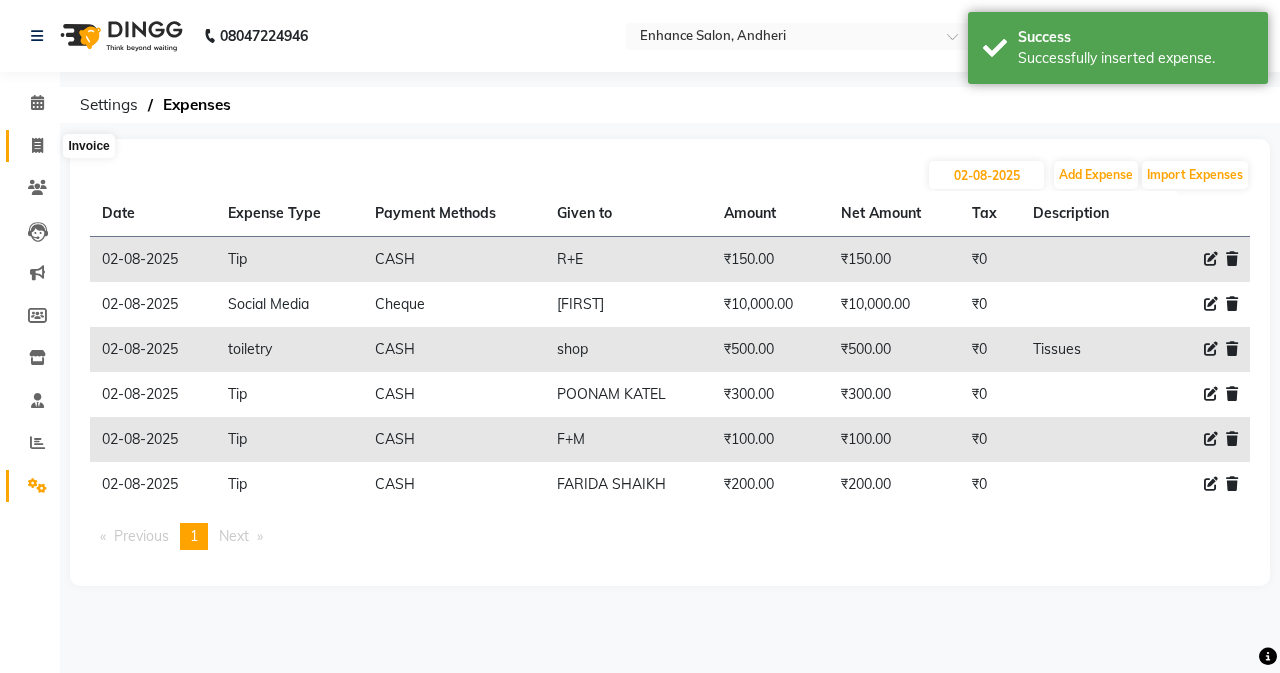 click 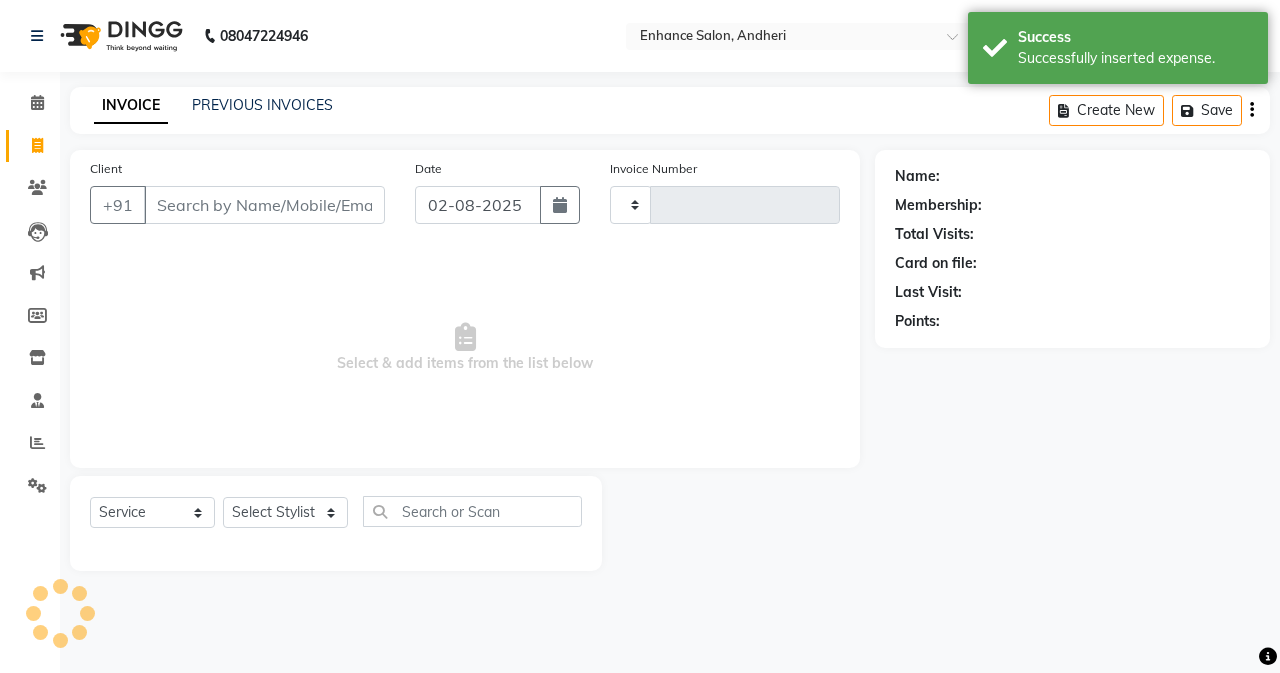 type on "2185" 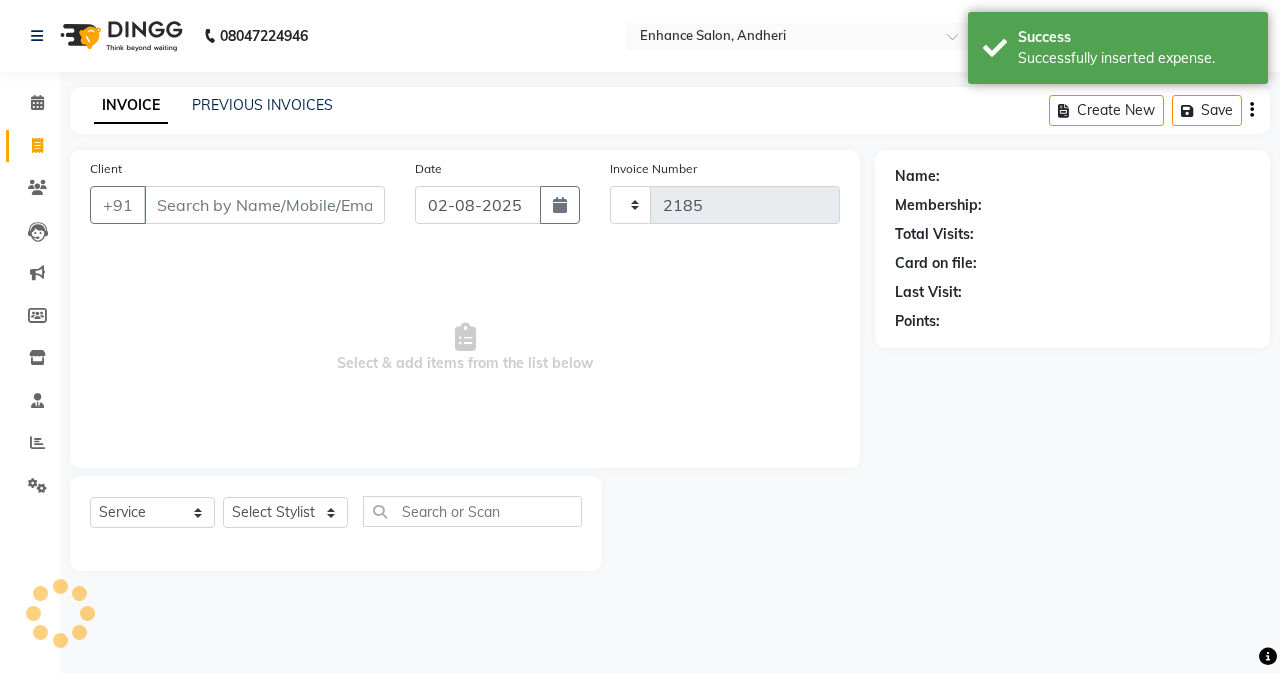 select on "7236" 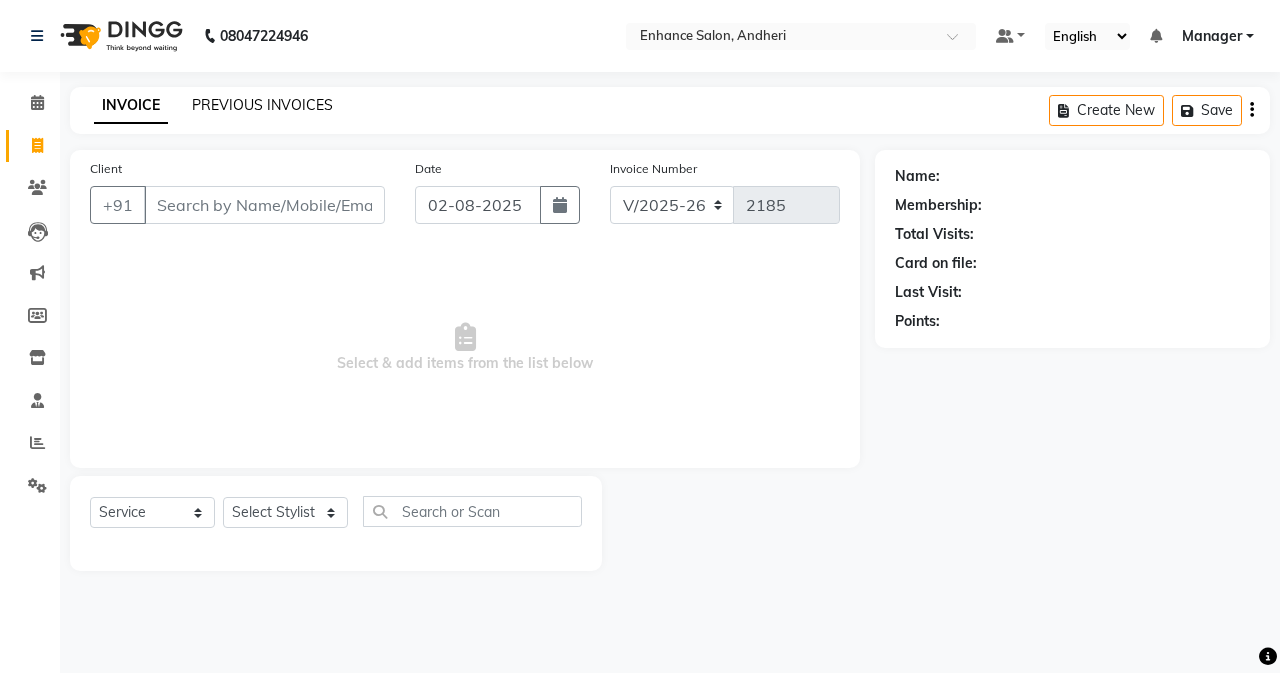 click on "PREVIOUS INVOICES" 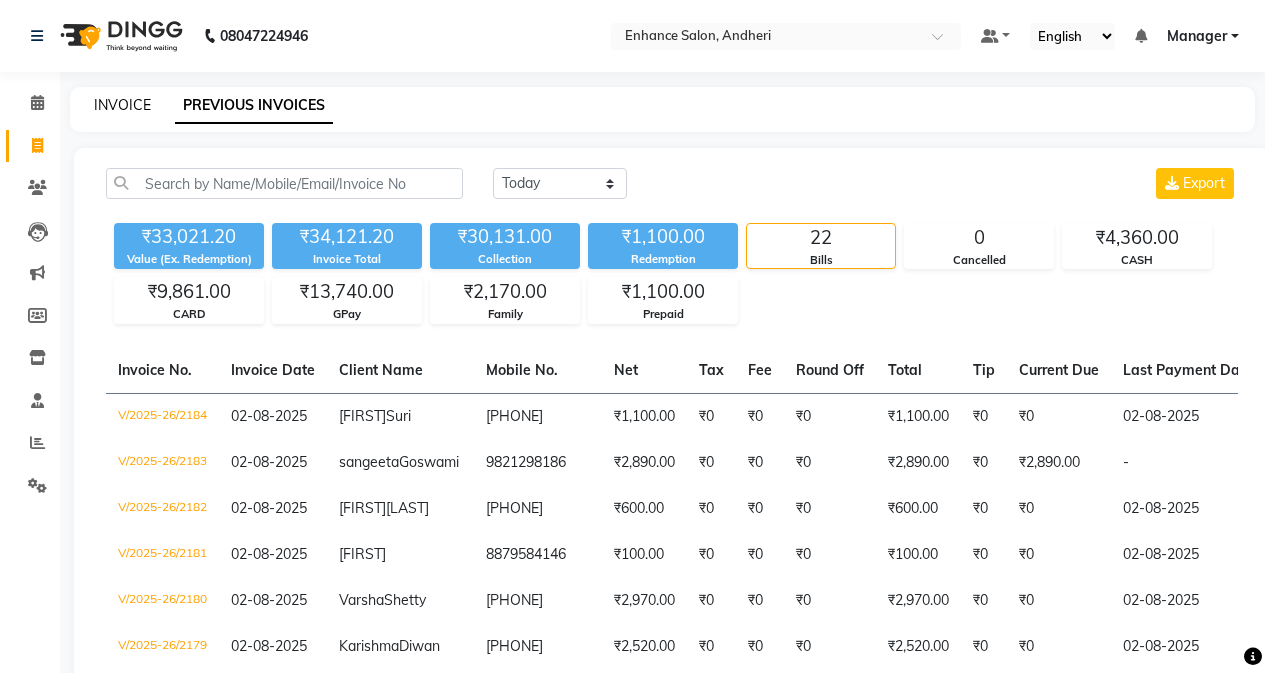 click on "INVOICE" 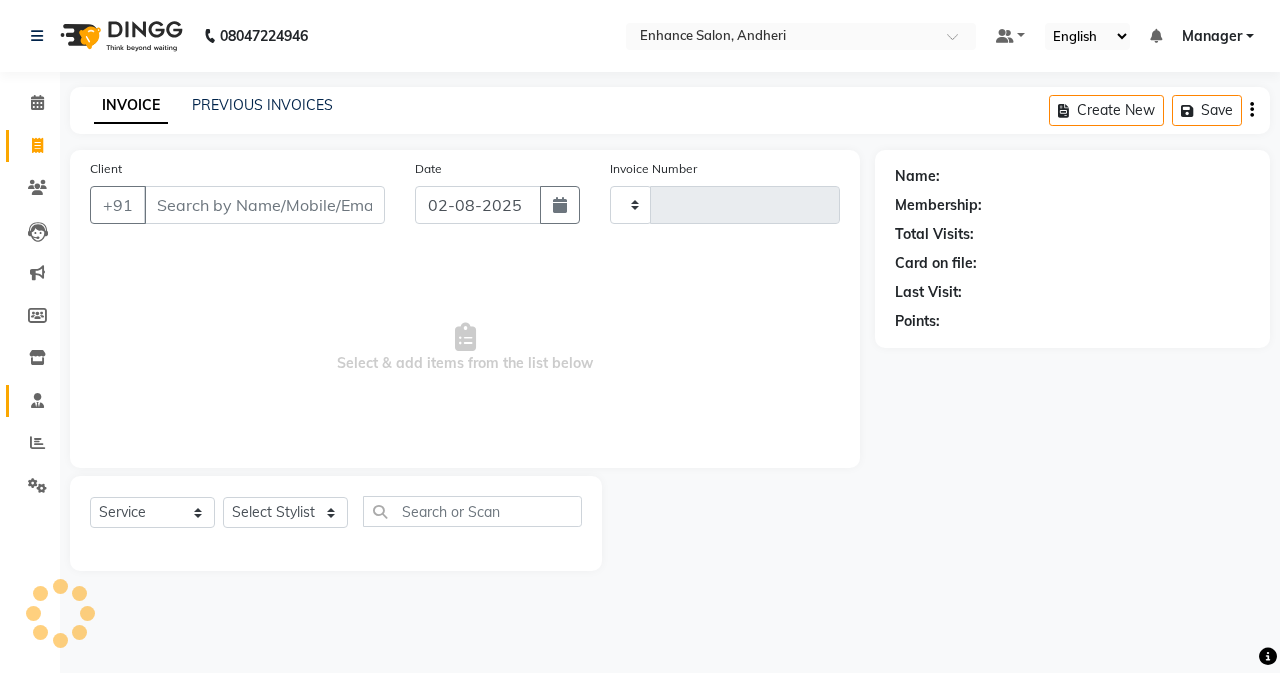 type on "s" 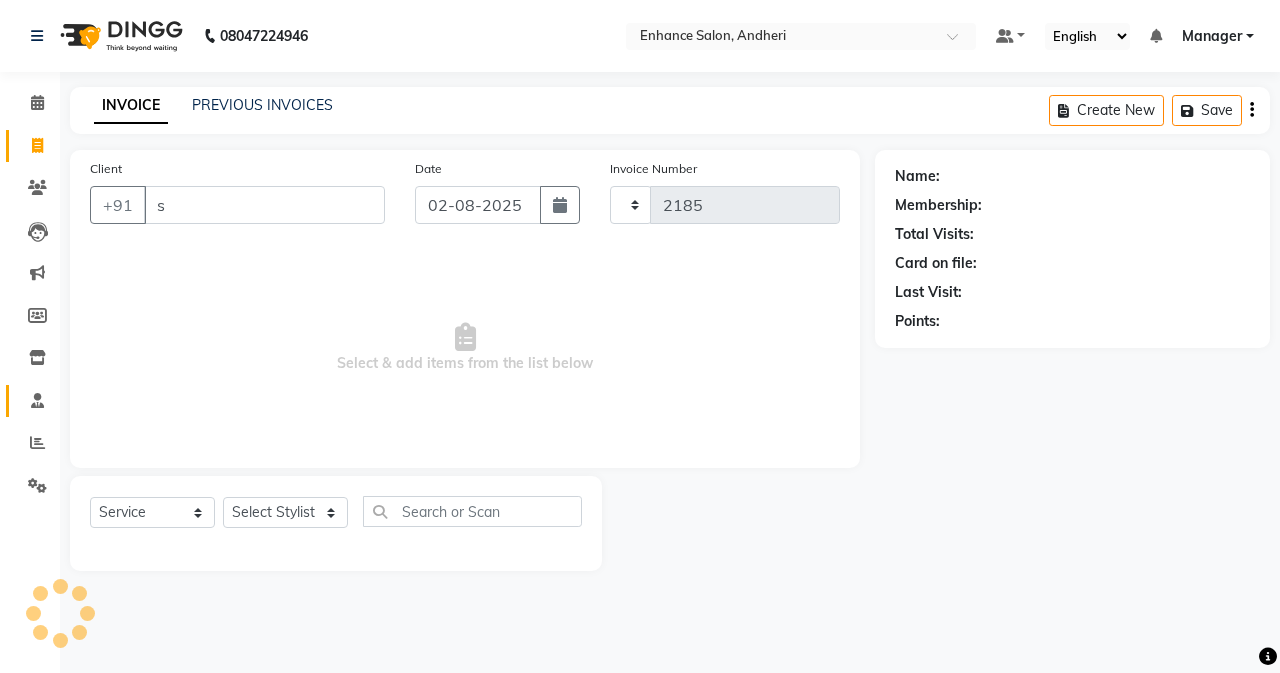 select on "7236" 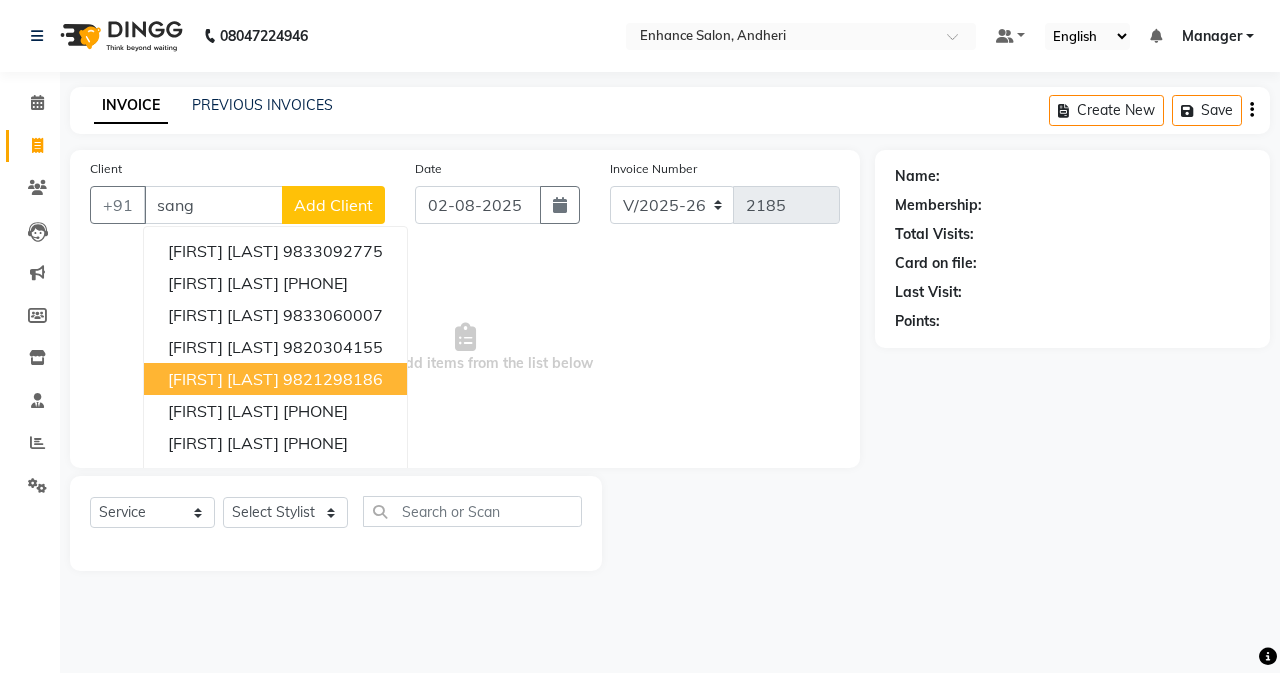 click on "[FIRST] [LAST]" at bounding box center (223, 379) 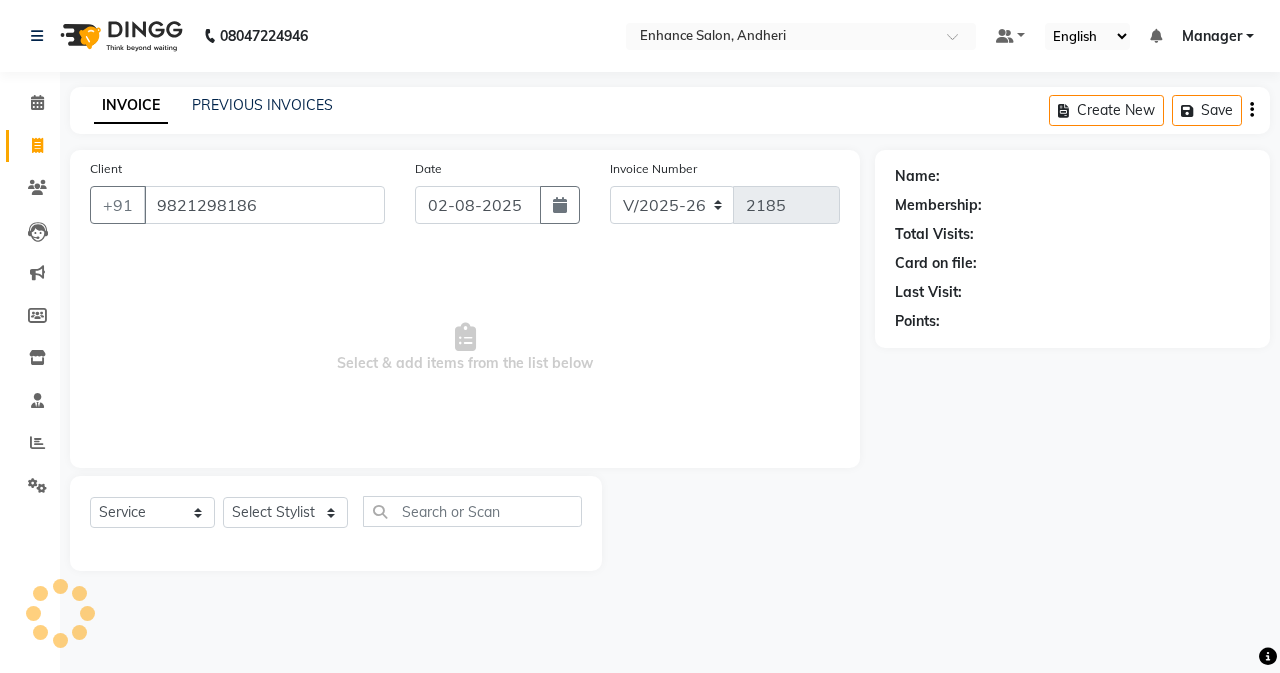 type on "9821298186" 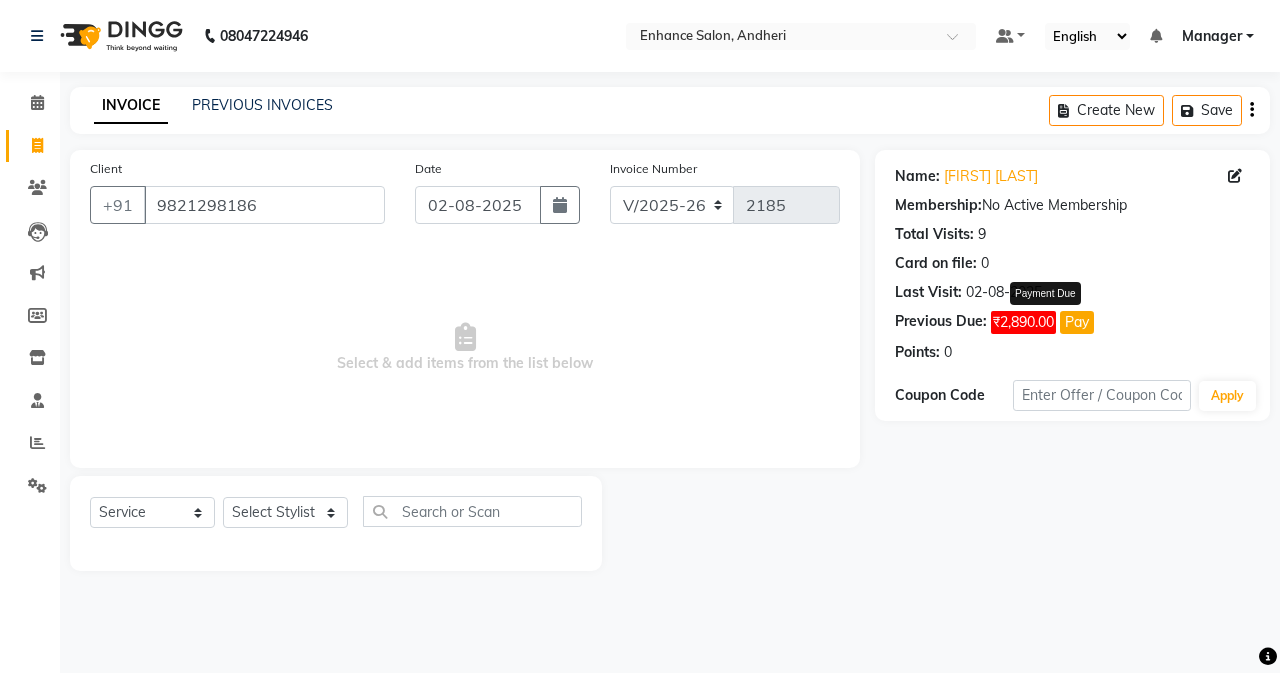 click on "Pay" 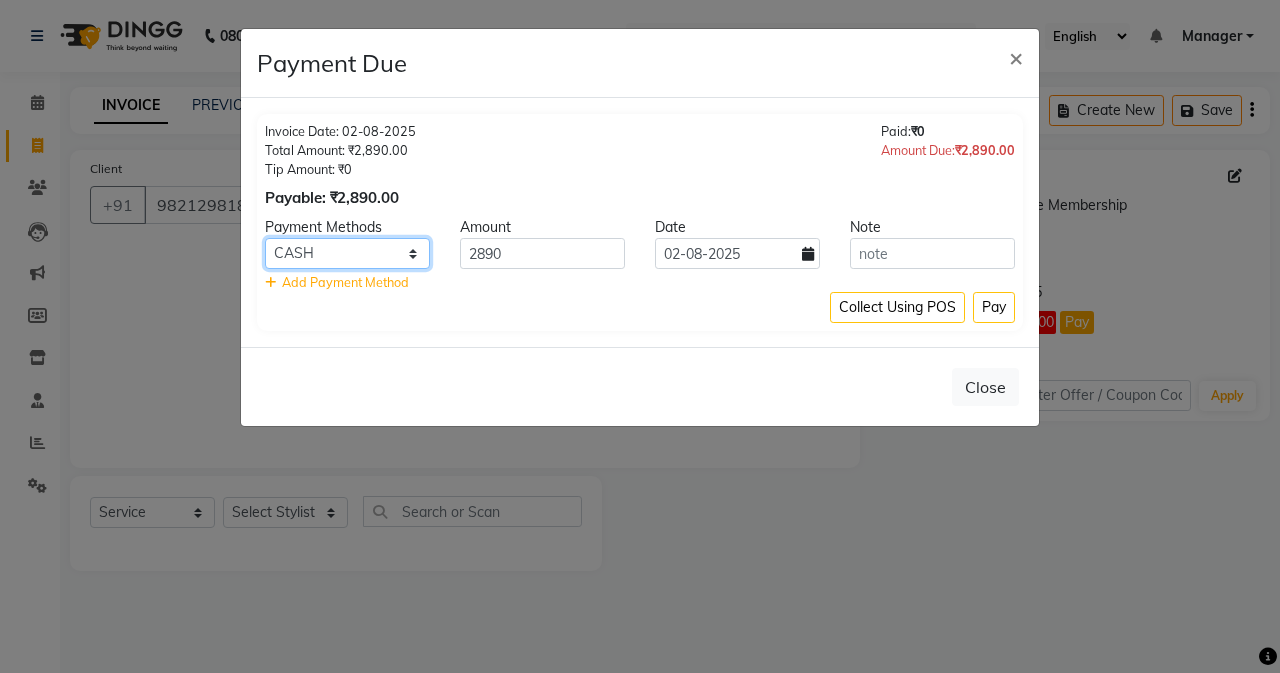 click on "Credit Card GPay Loan Family Coupon CASH CARD Cheque" 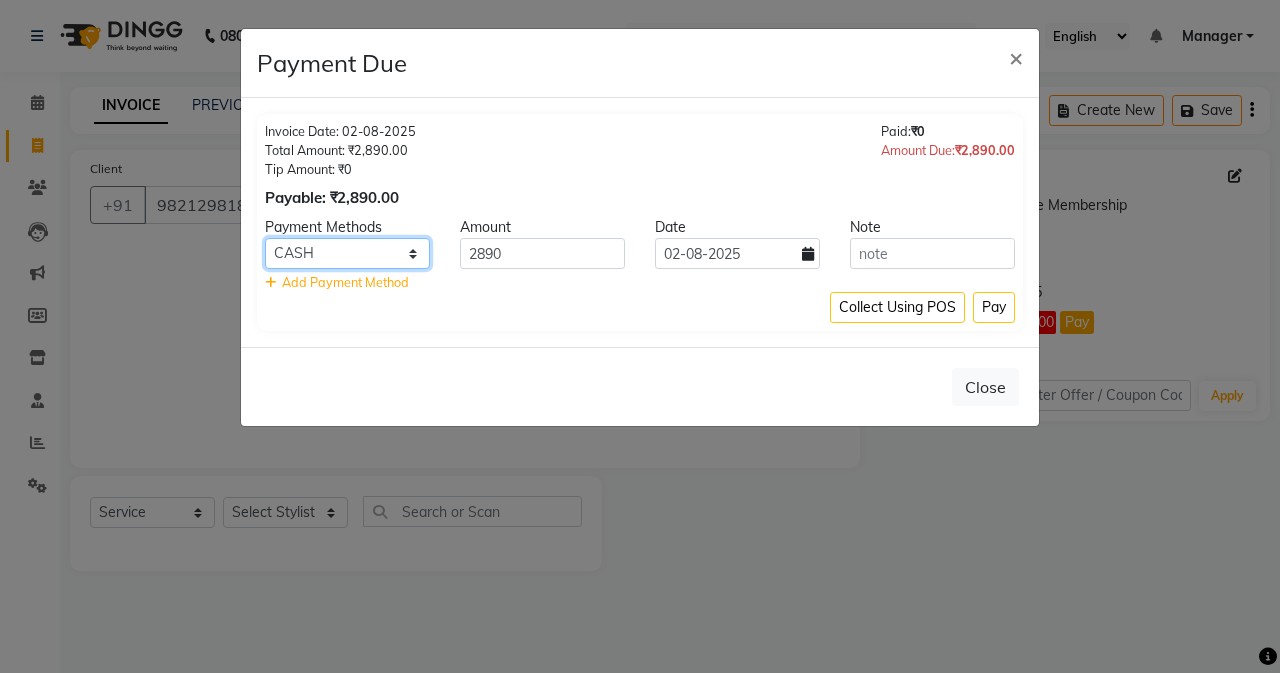 select on "5" 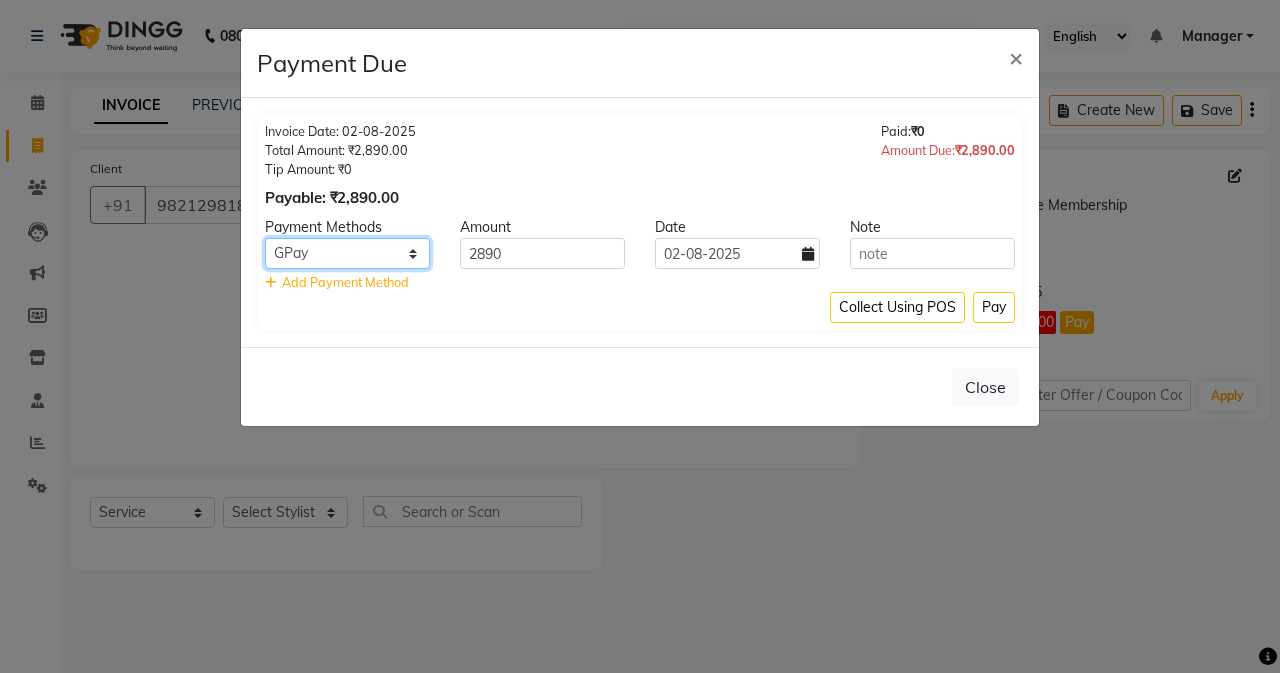 click on "Credit Card GPay Loan Family Coupon CASH CARD Cheque" 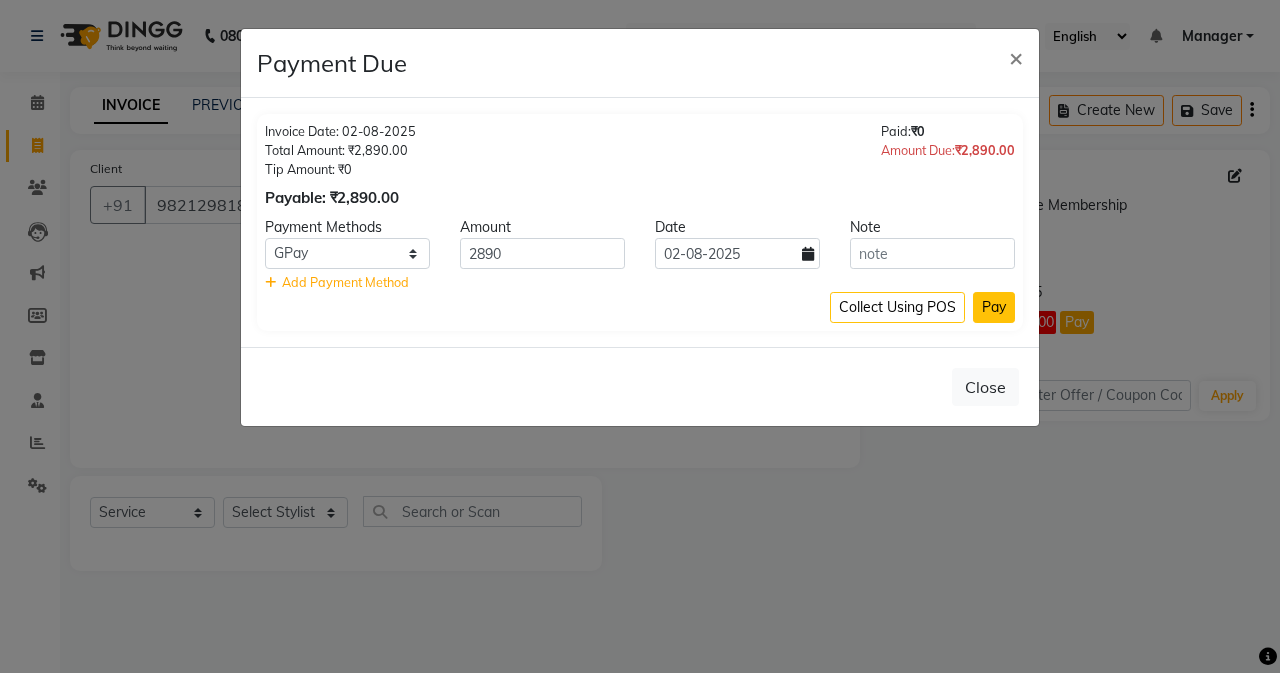 click on "Pay" 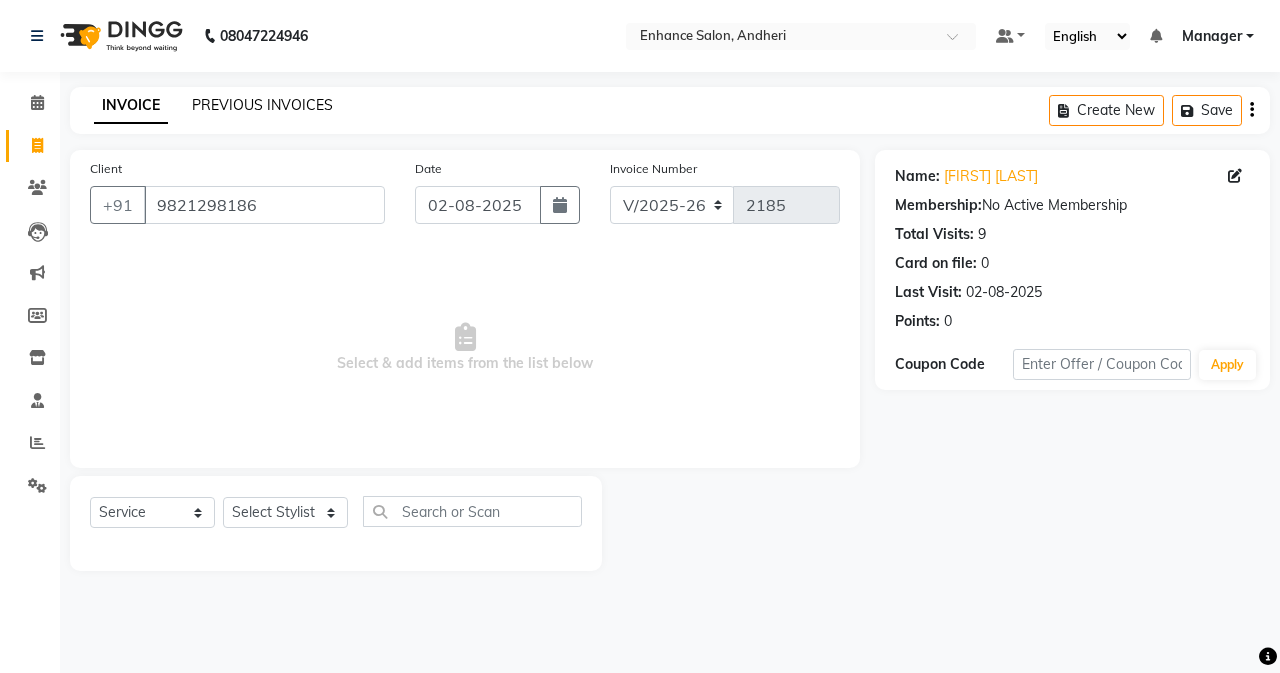 click on "PREVIOUS INVOICES" 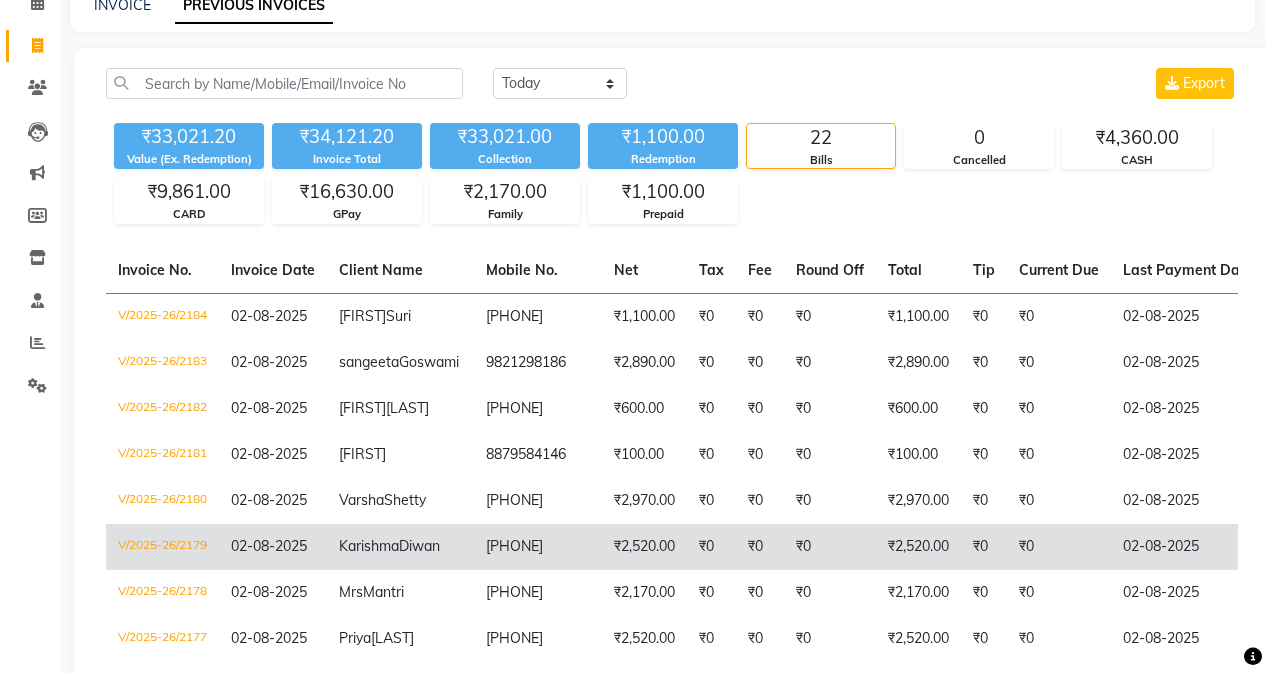 scroll, scrollTop: 200, scrollLeft: 0, axis: vertical 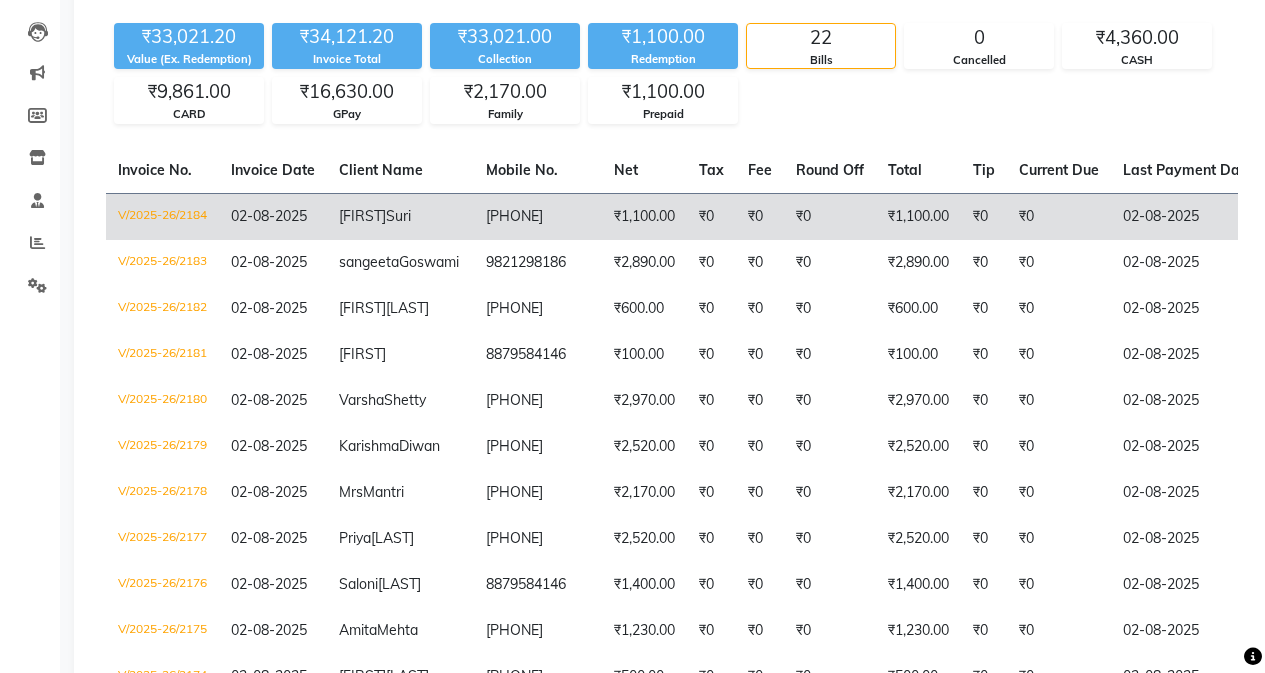 click on "[PHONE]" 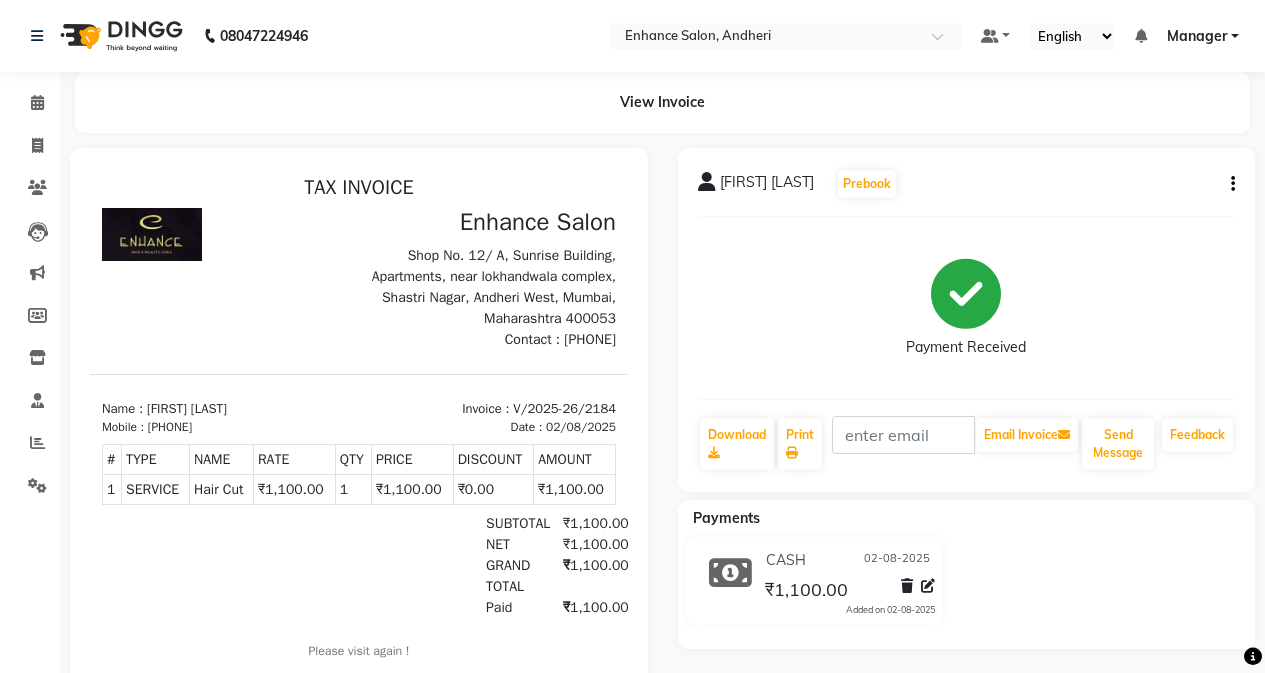 scroll, scrollTop: 0, scrollLeft: 0, axis: both 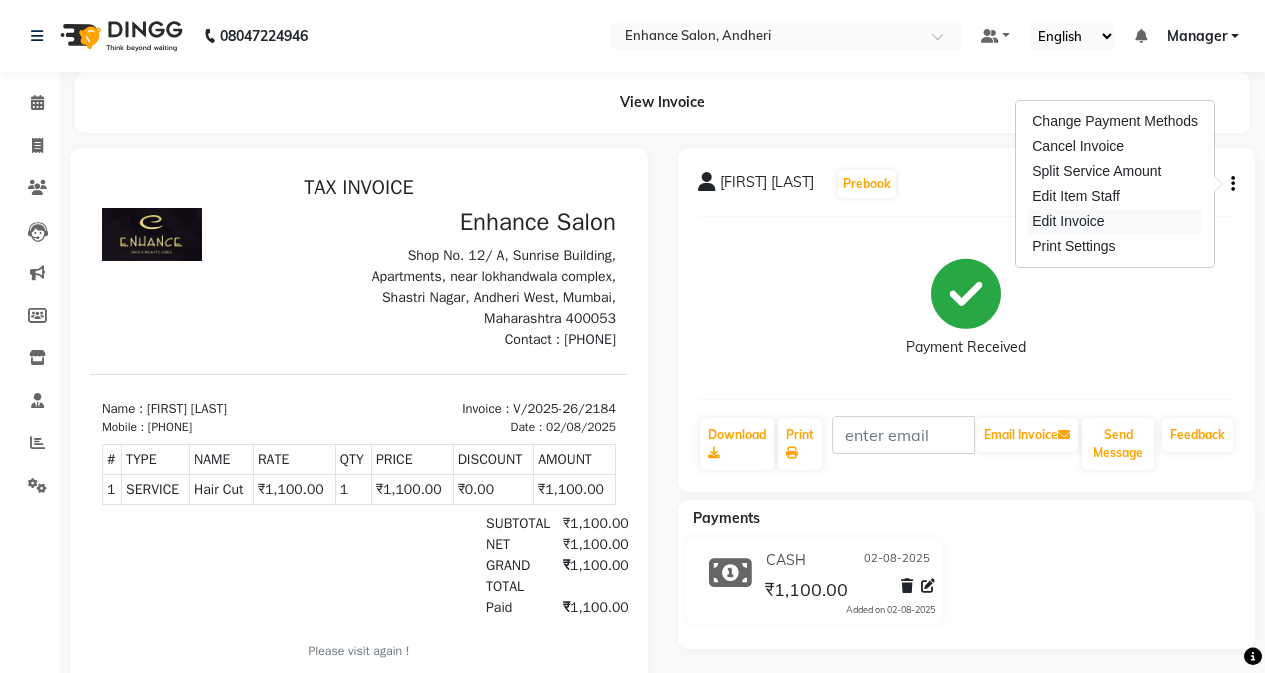 click on "Edit Invoice" at bounding box center [1115, 221] 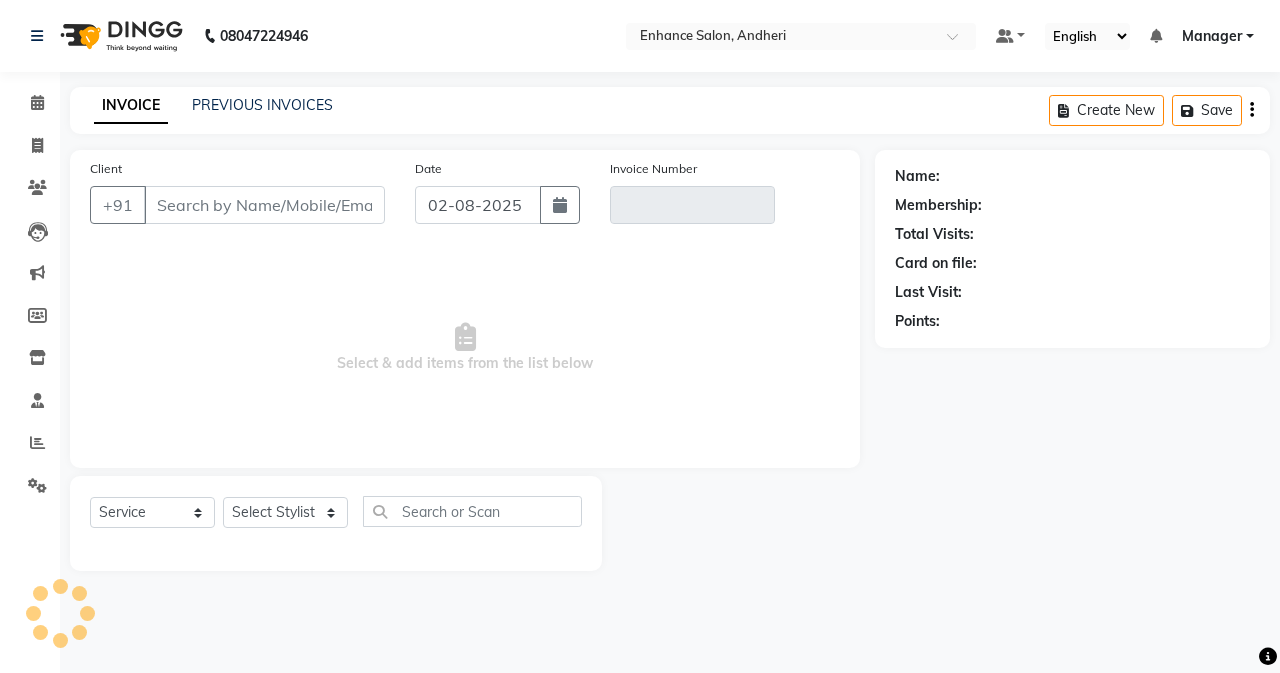 type on "[PHONE]" 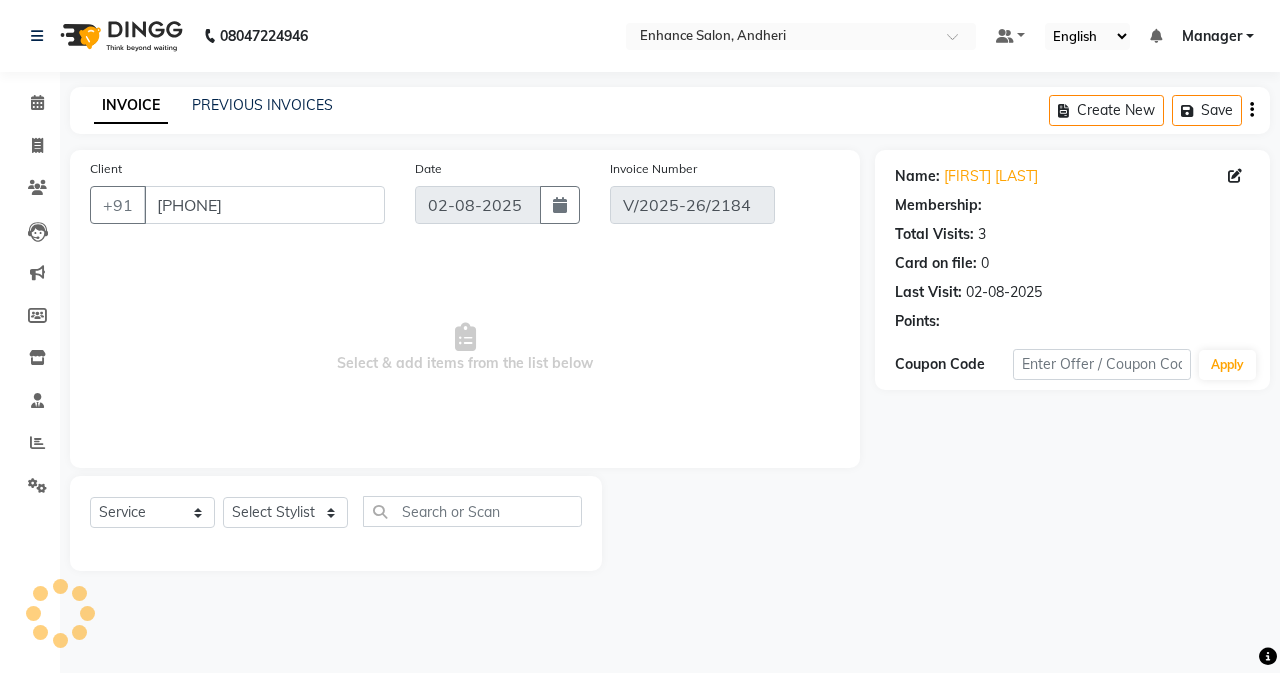 select on "select" 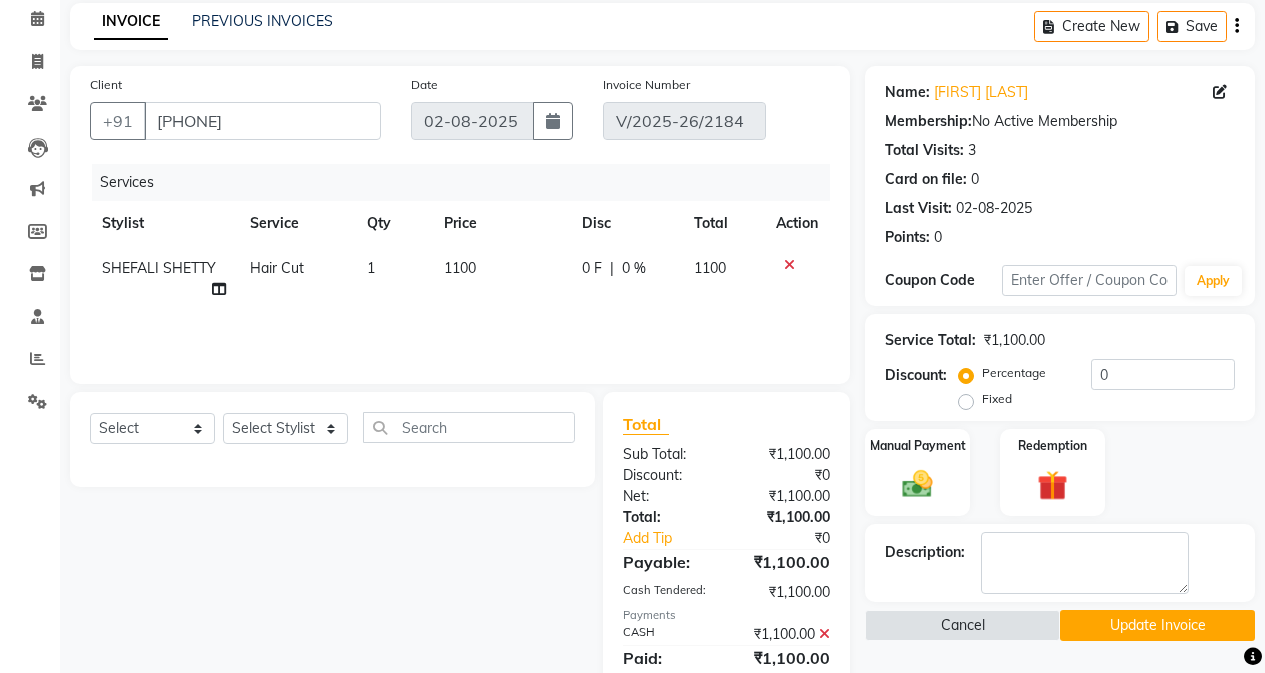 scroll, scrollTop: 156, scrollLeft: 0, axis: vertical 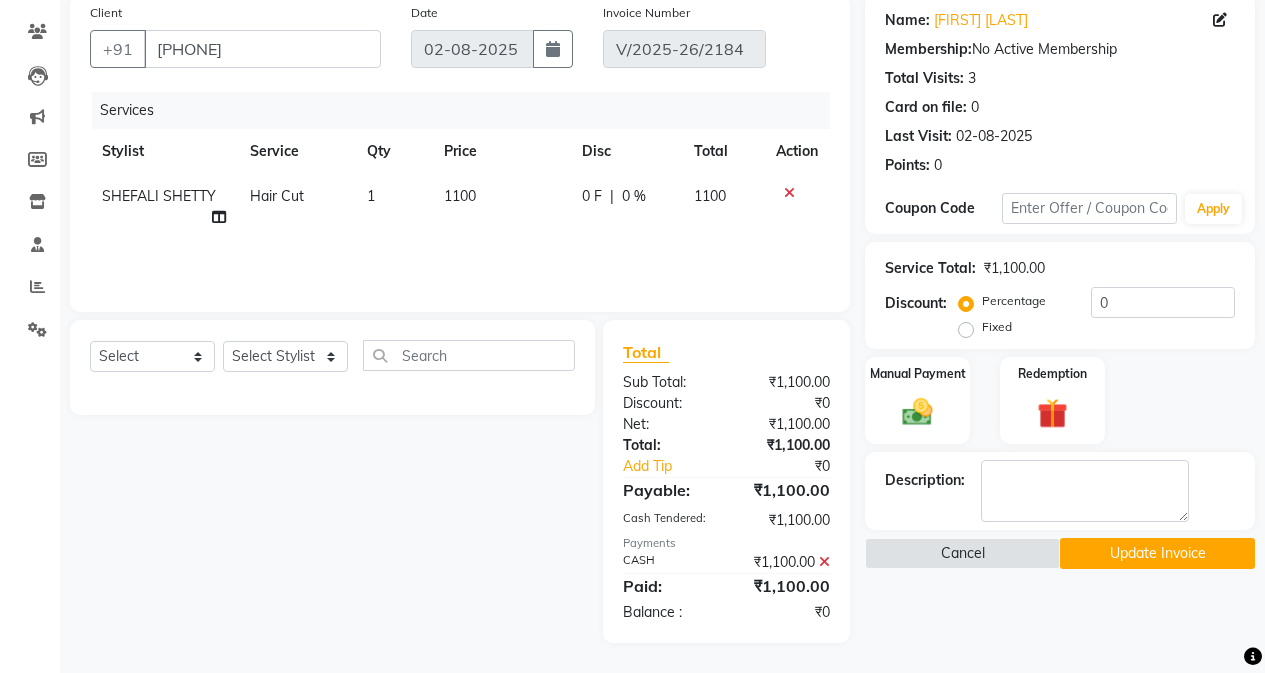 click 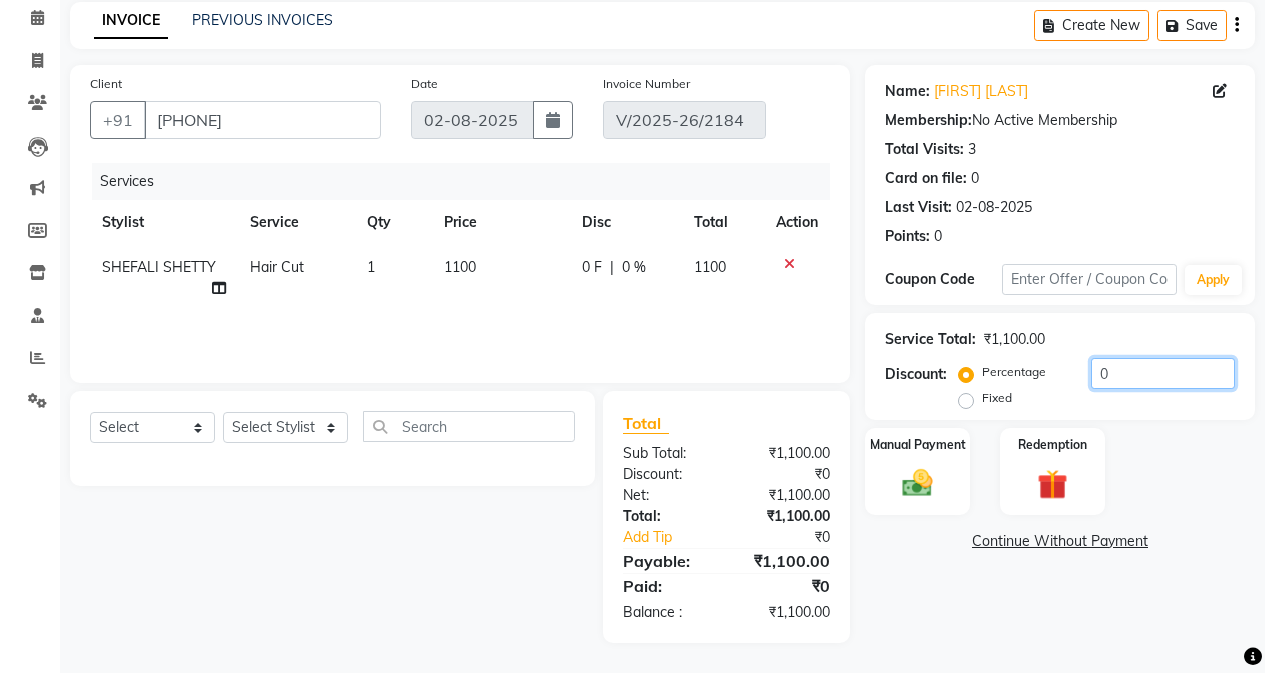 click on "0" 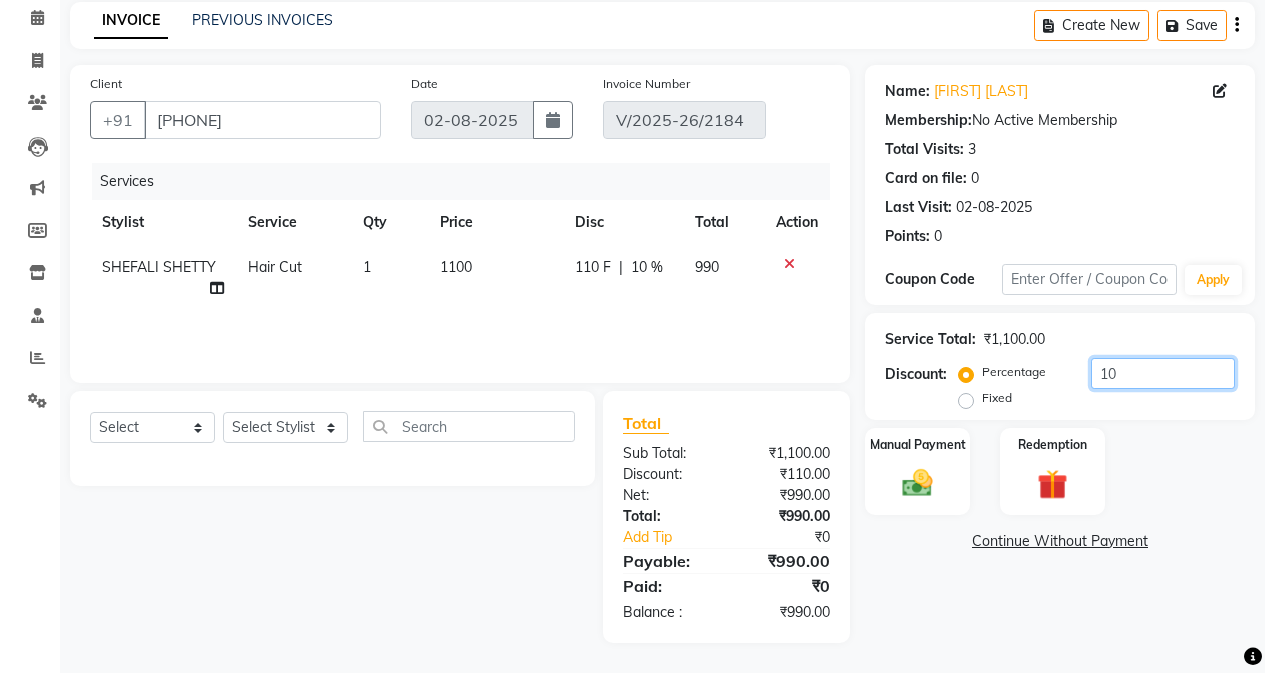 type on "10" 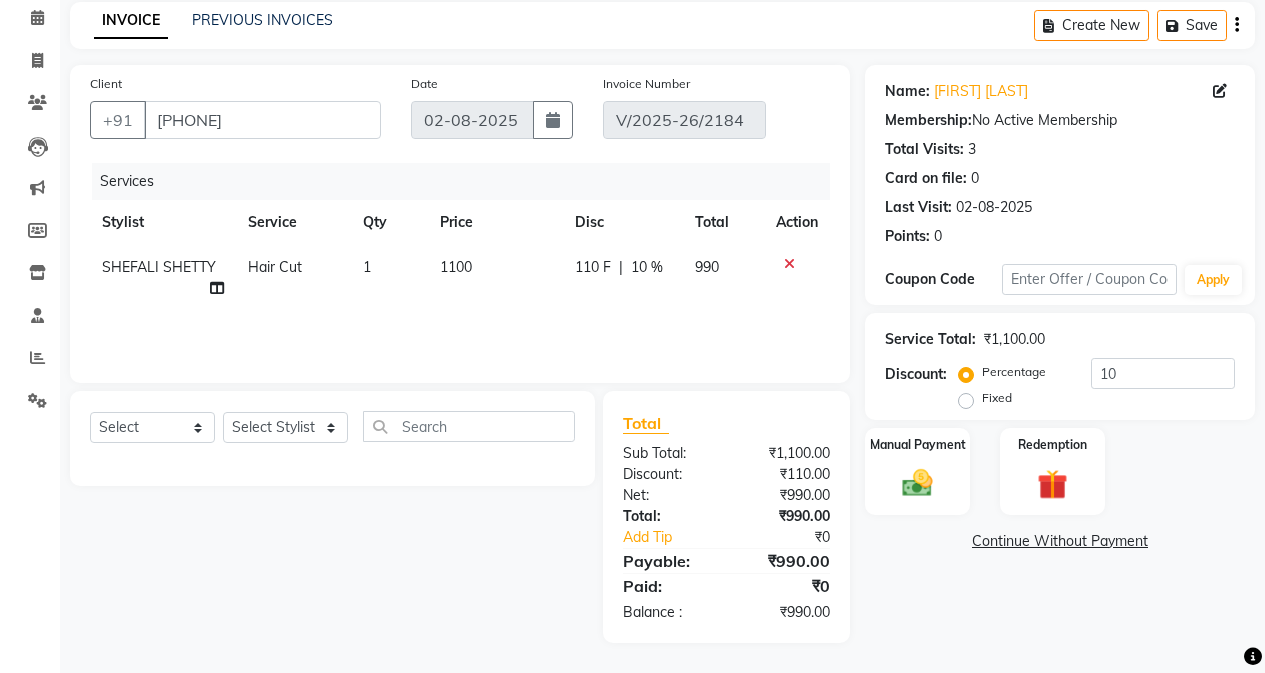 click on "Total Sub Total: ₹1,100.00 Discount: ₹110.00 Net: ₹990.00 Total: ₹990.00 Add Tip ₹0 Payable: ₹990.00 Paid: ₹0 Balance   : ₹990.00" 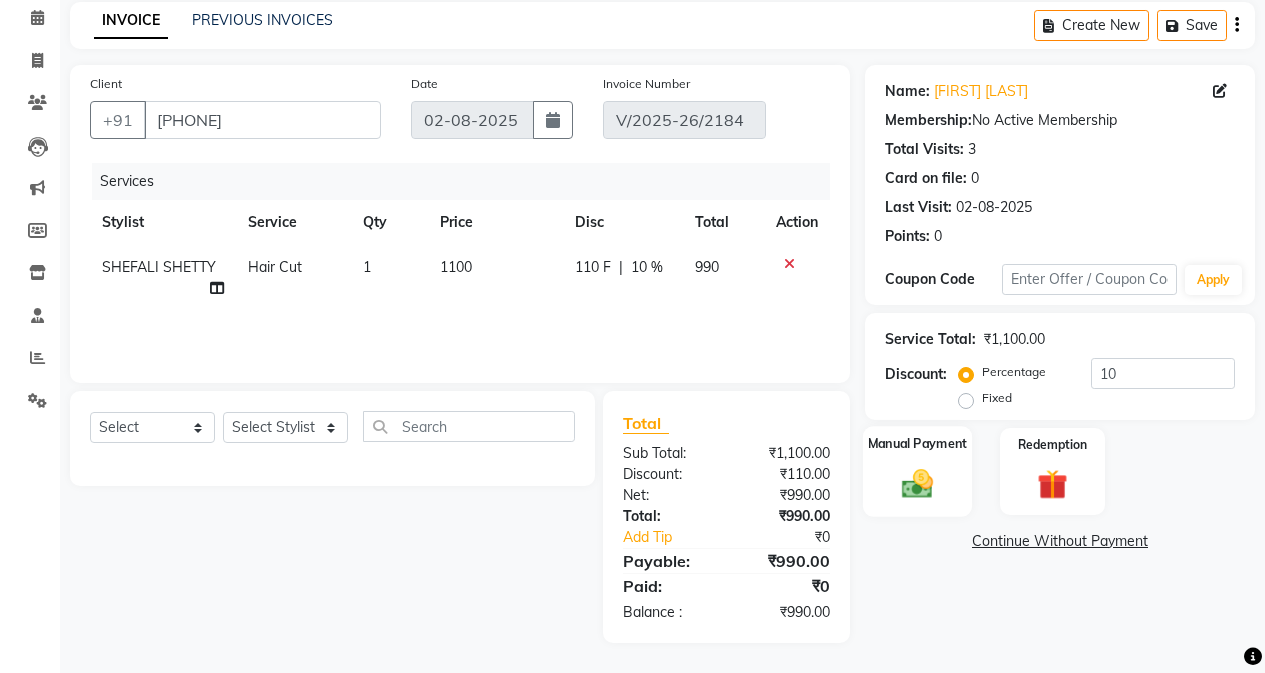 click 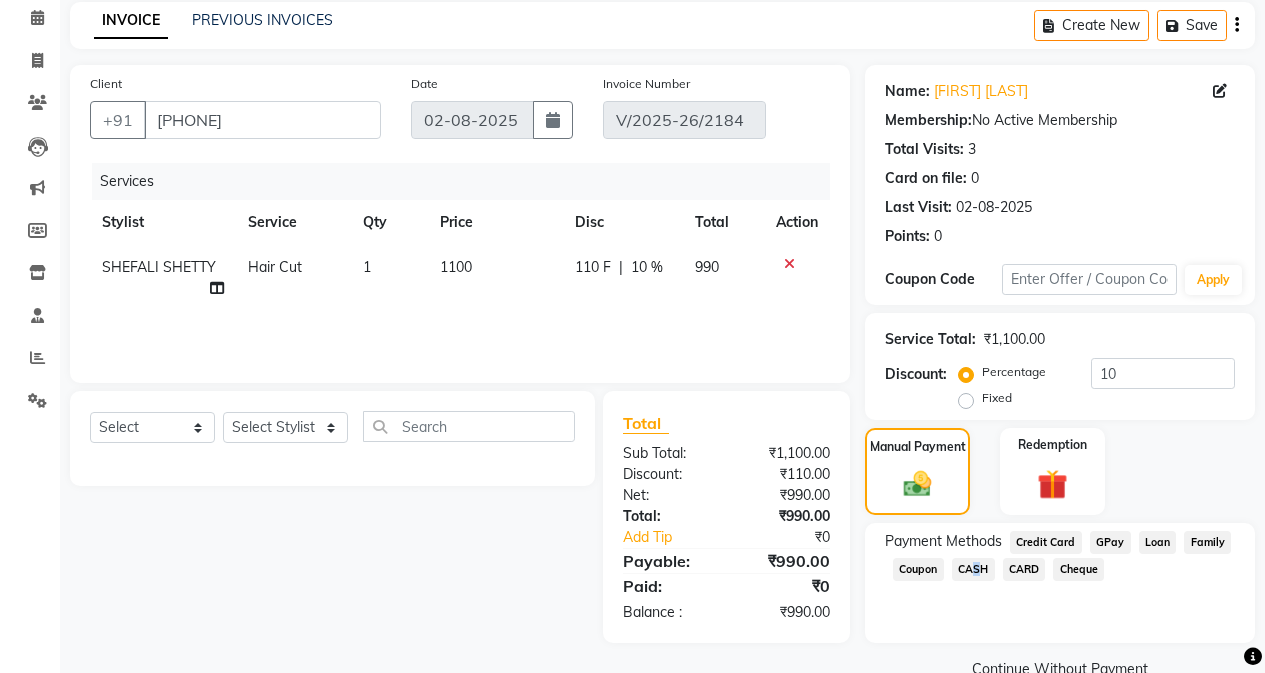 click on "CASH" 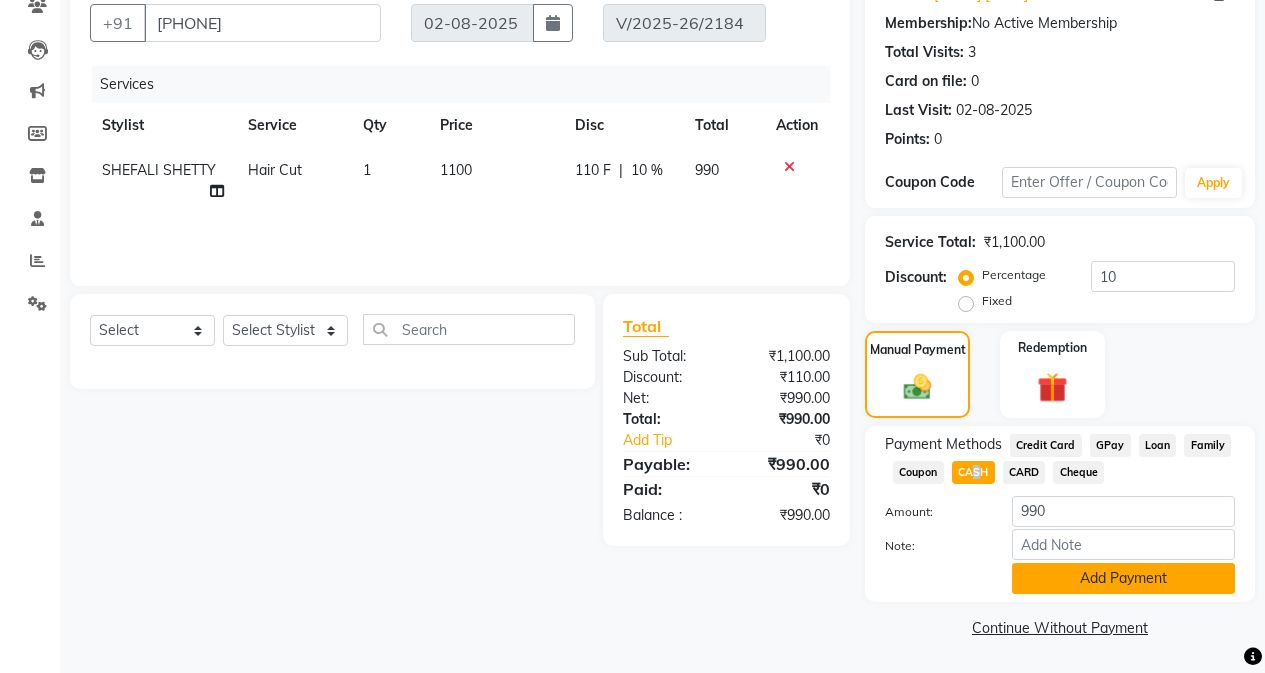 click on "Add Payment" 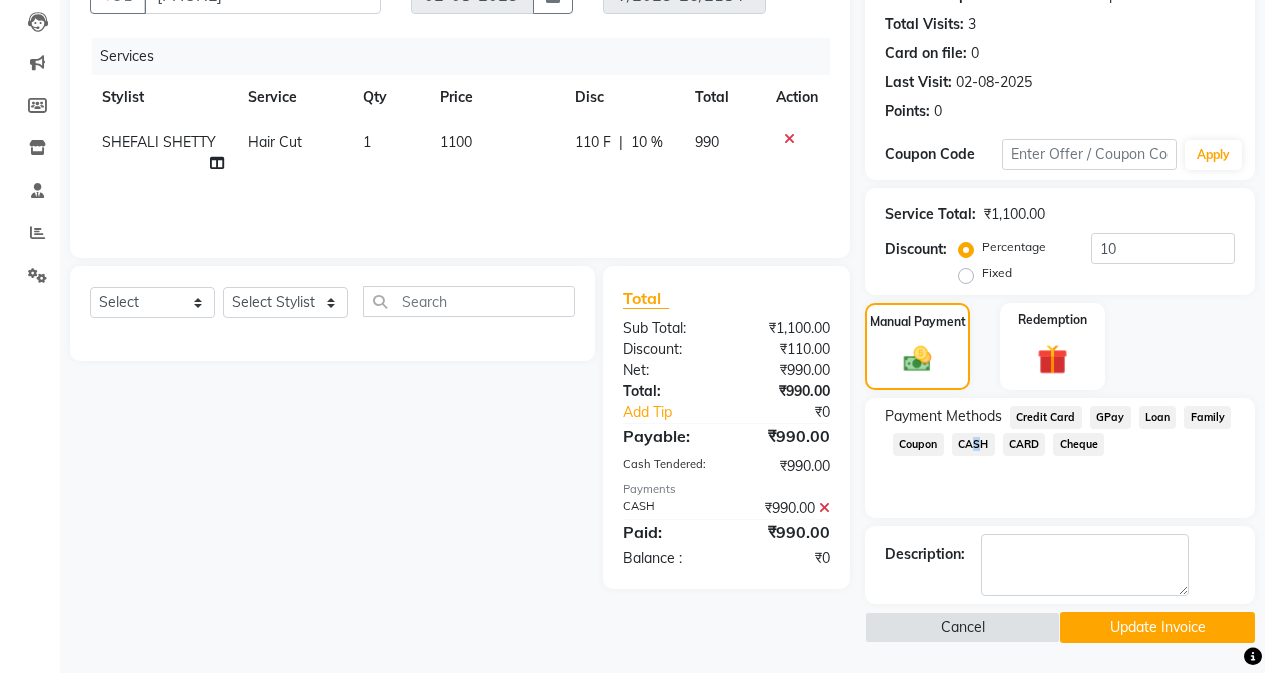 click on "Update Invoice" 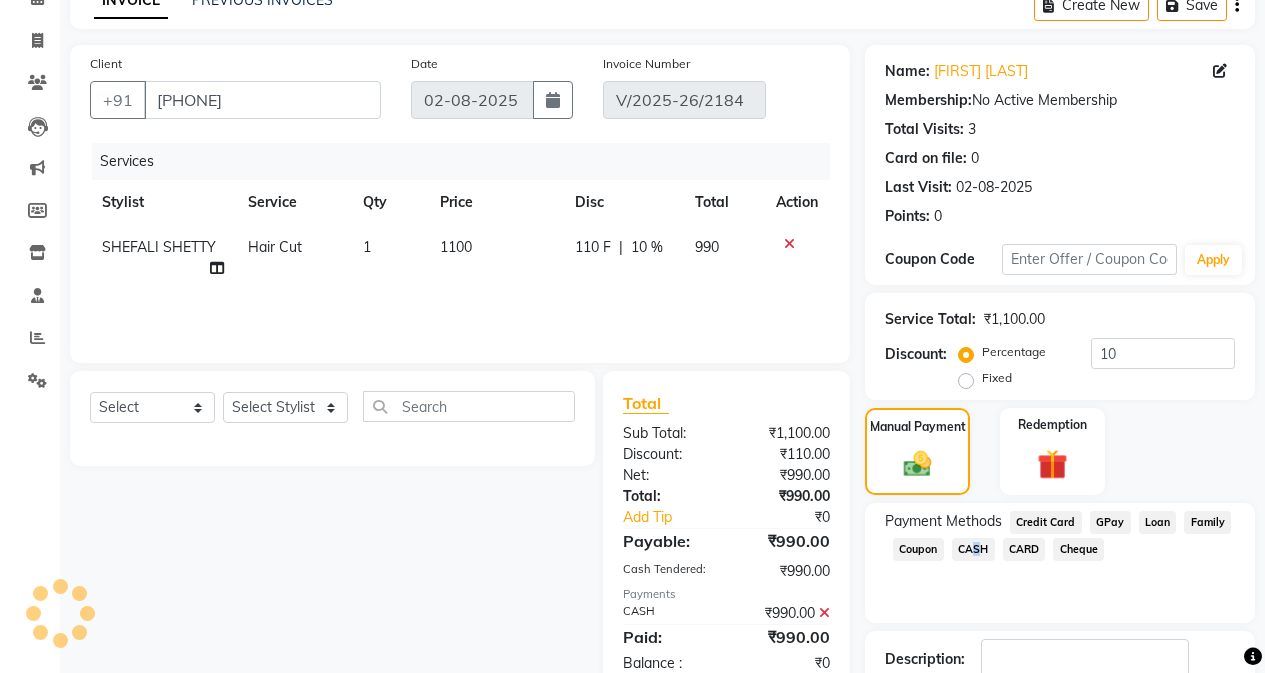 scroll, scrollTop: 0, scrollLeft: 0, axis: both 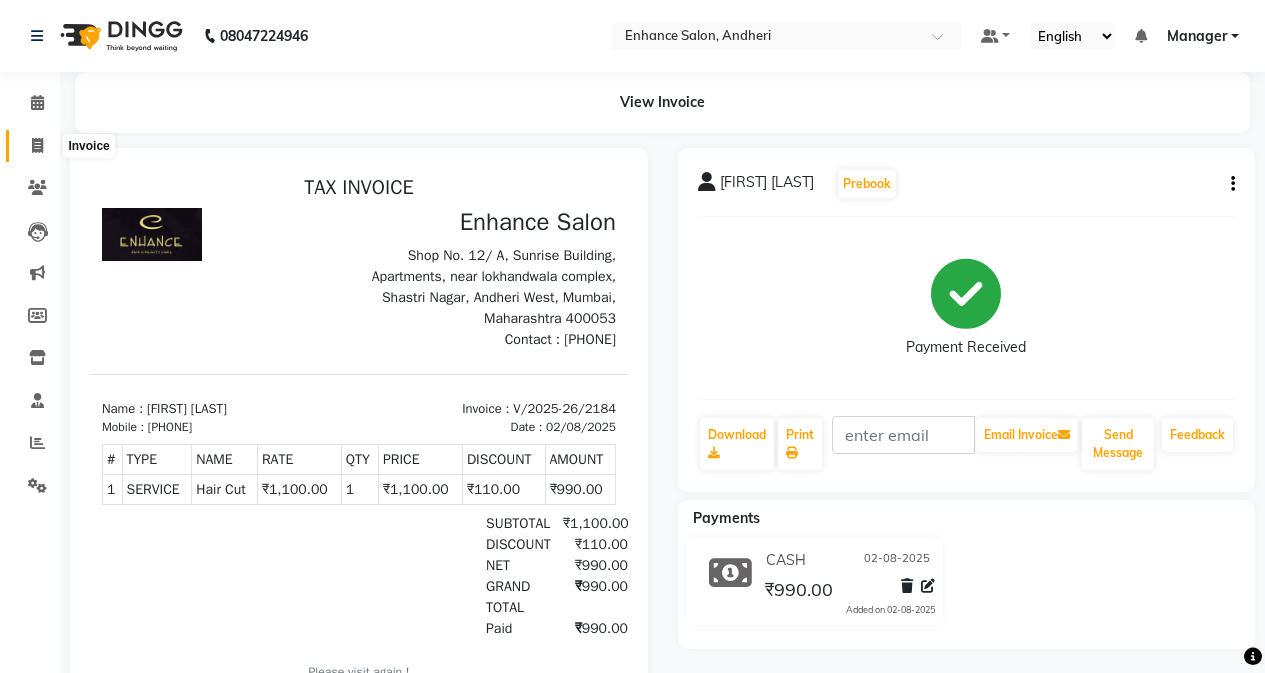 click 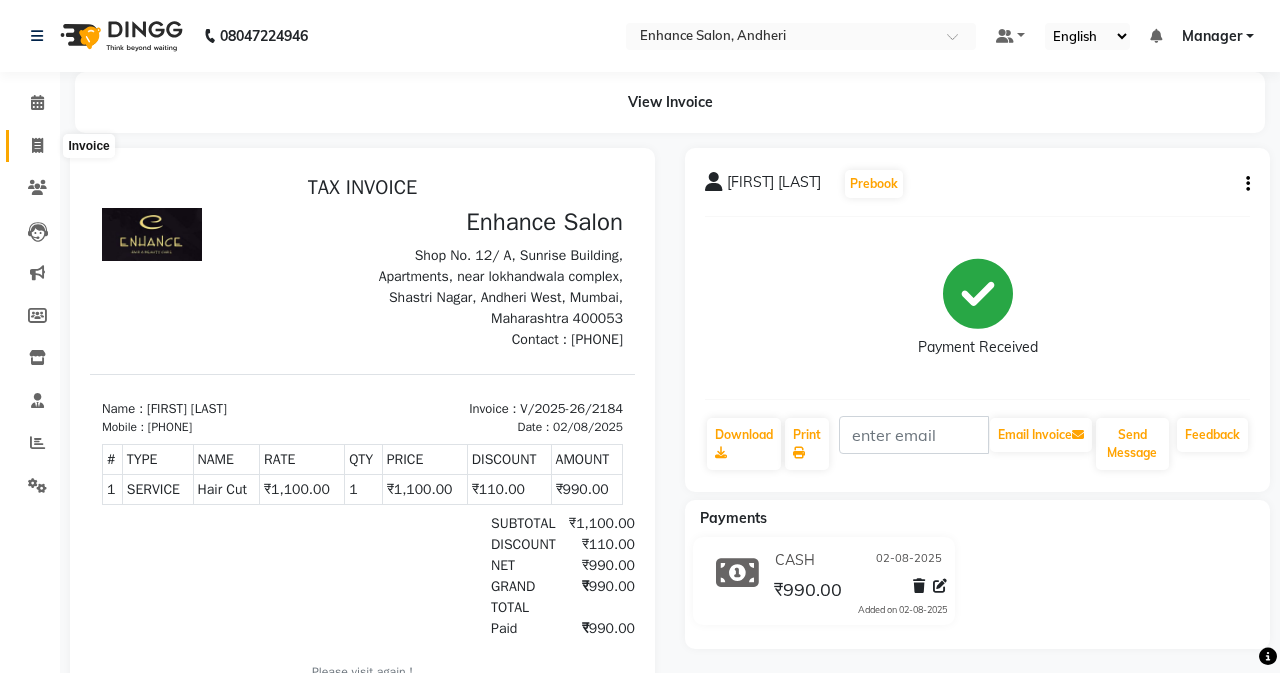 select on "service" 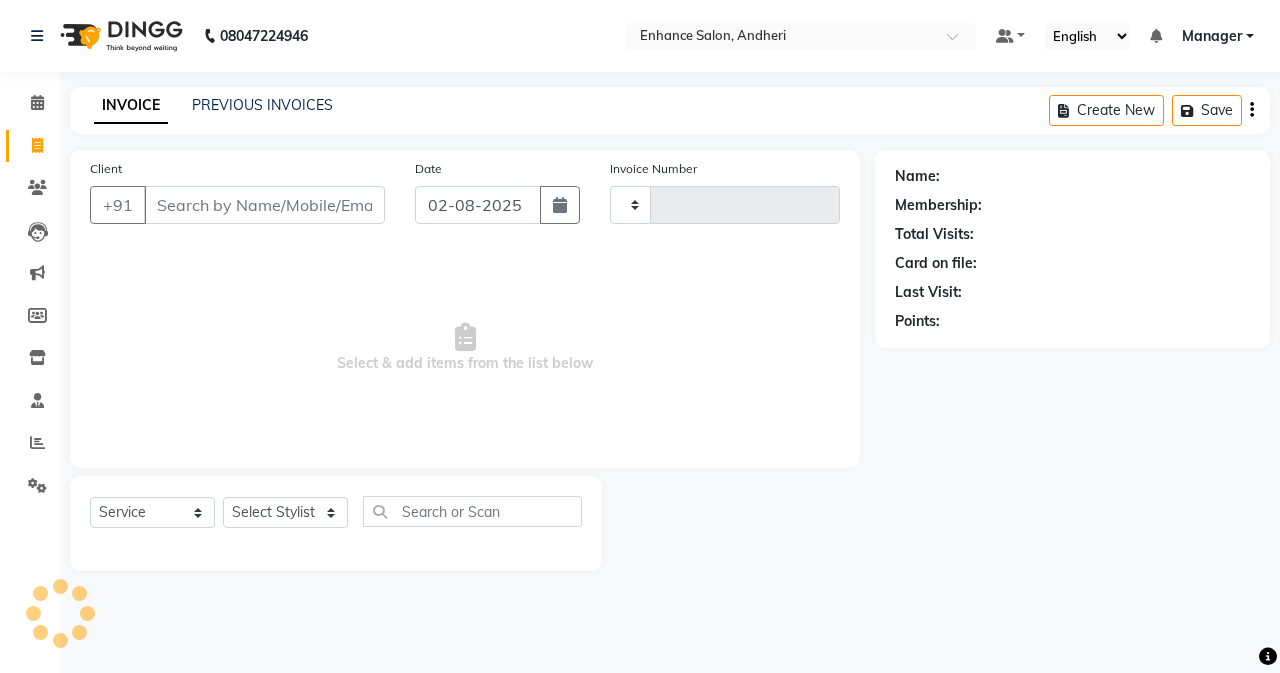 type on "2185" 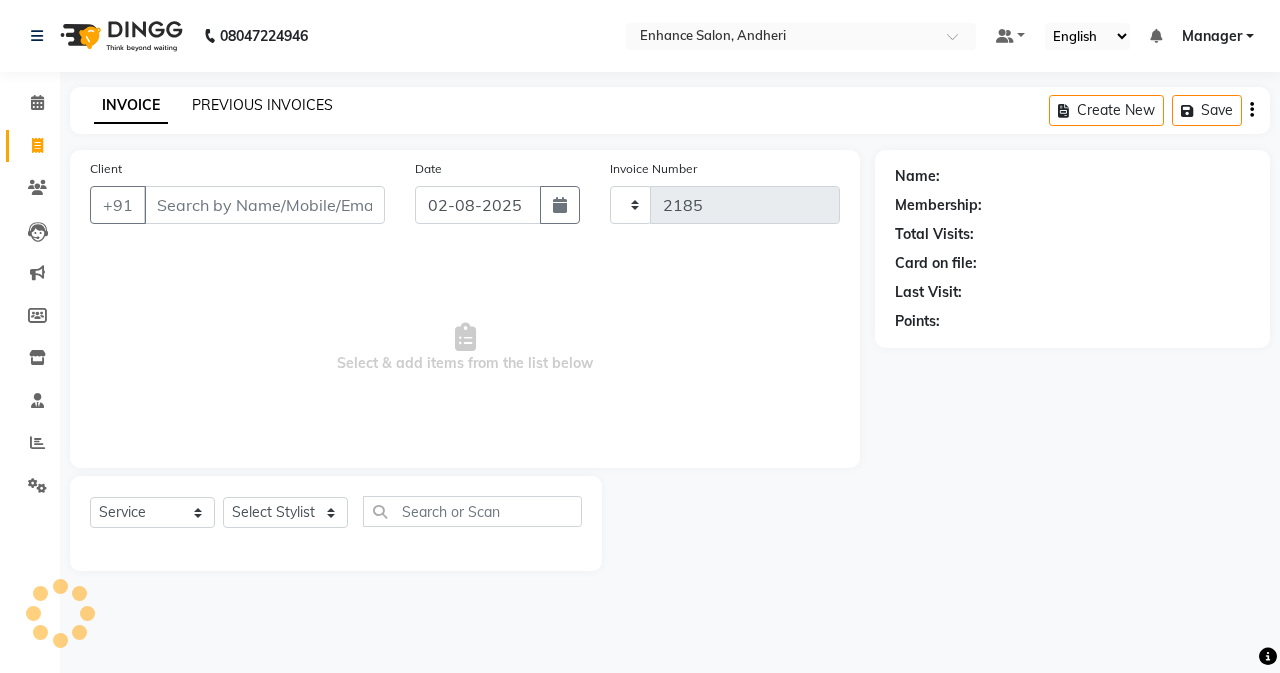 select on "7236" 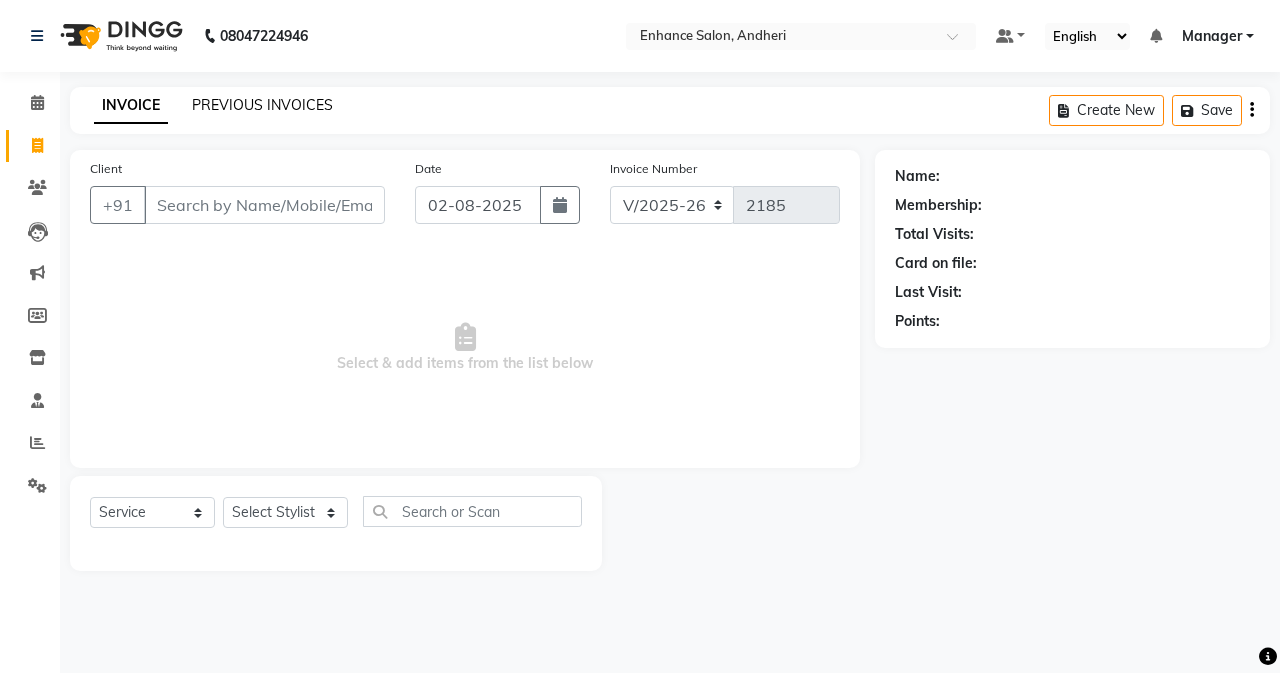 click on "PREVIOUS INVOICES" 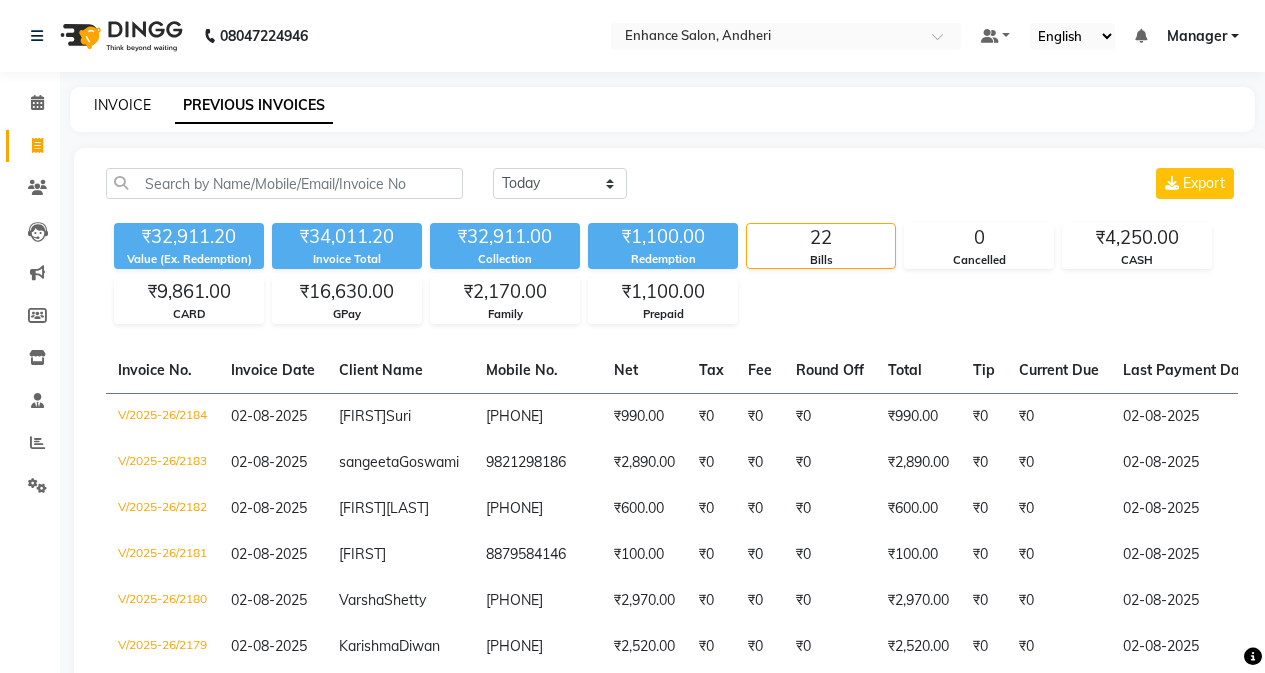 click on "INVOICE" 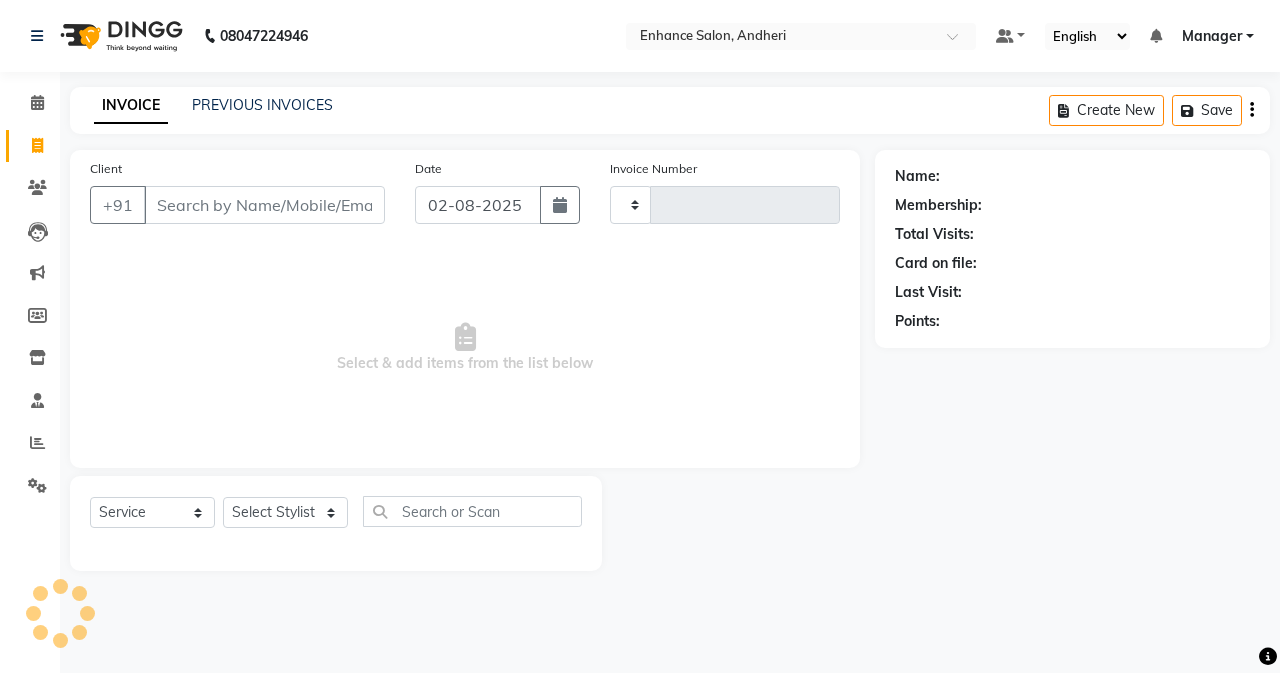 type on "2185" 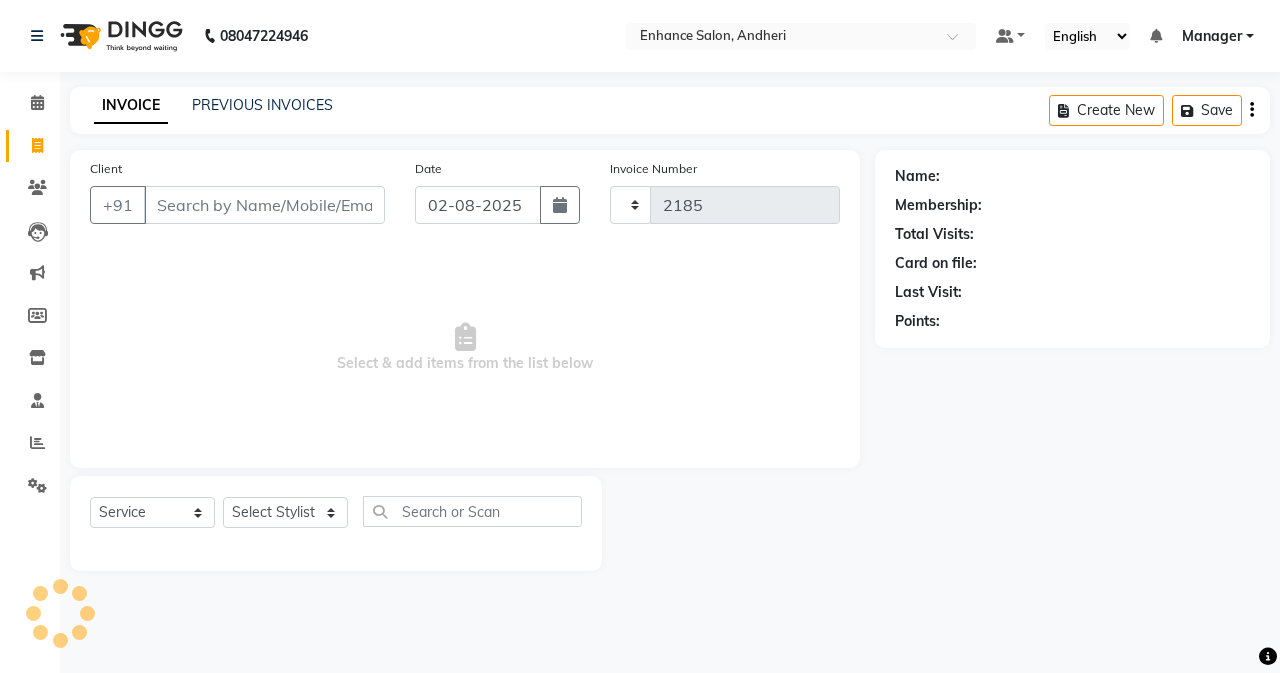 select on "7236" 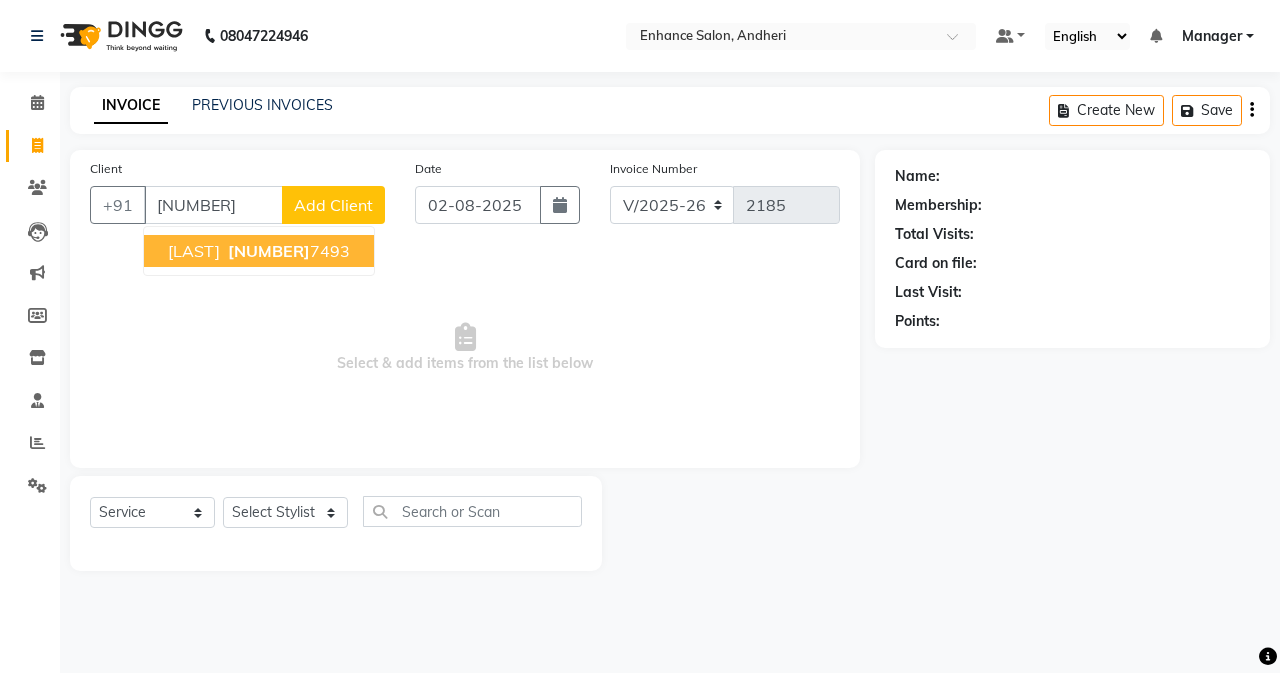 click on "Shansha   993059 7493" at bounding box center [259, 251] 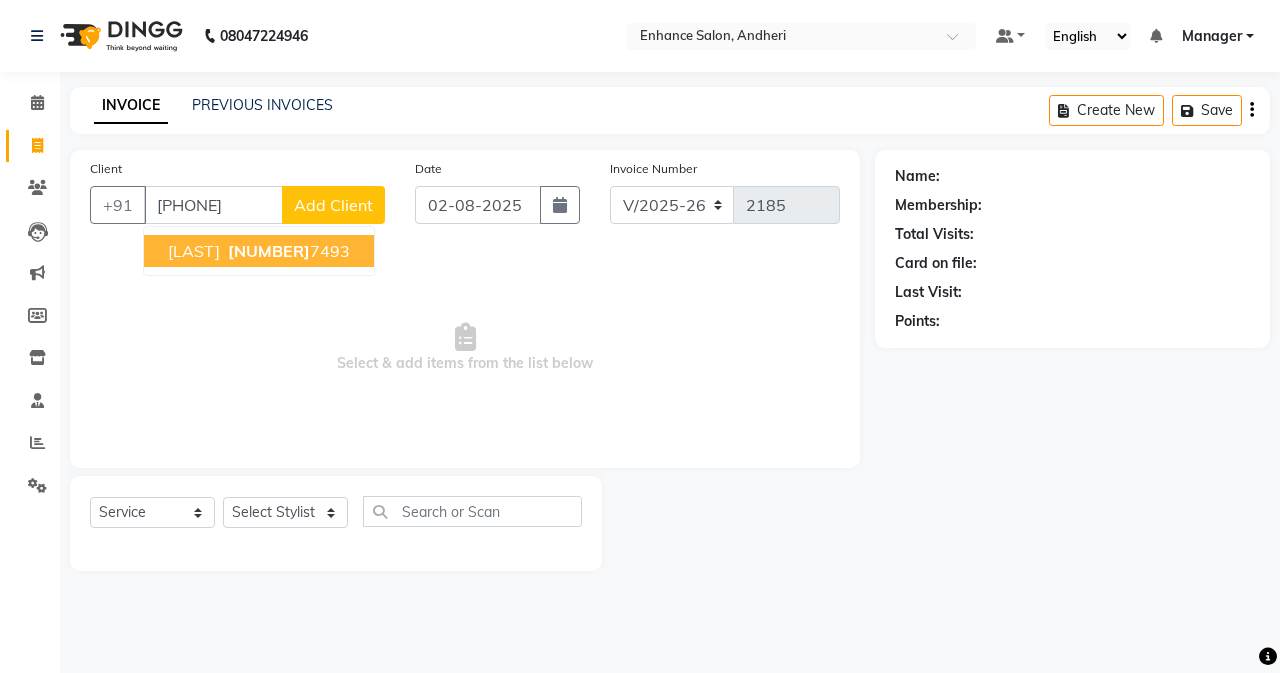 type on "9930597493" 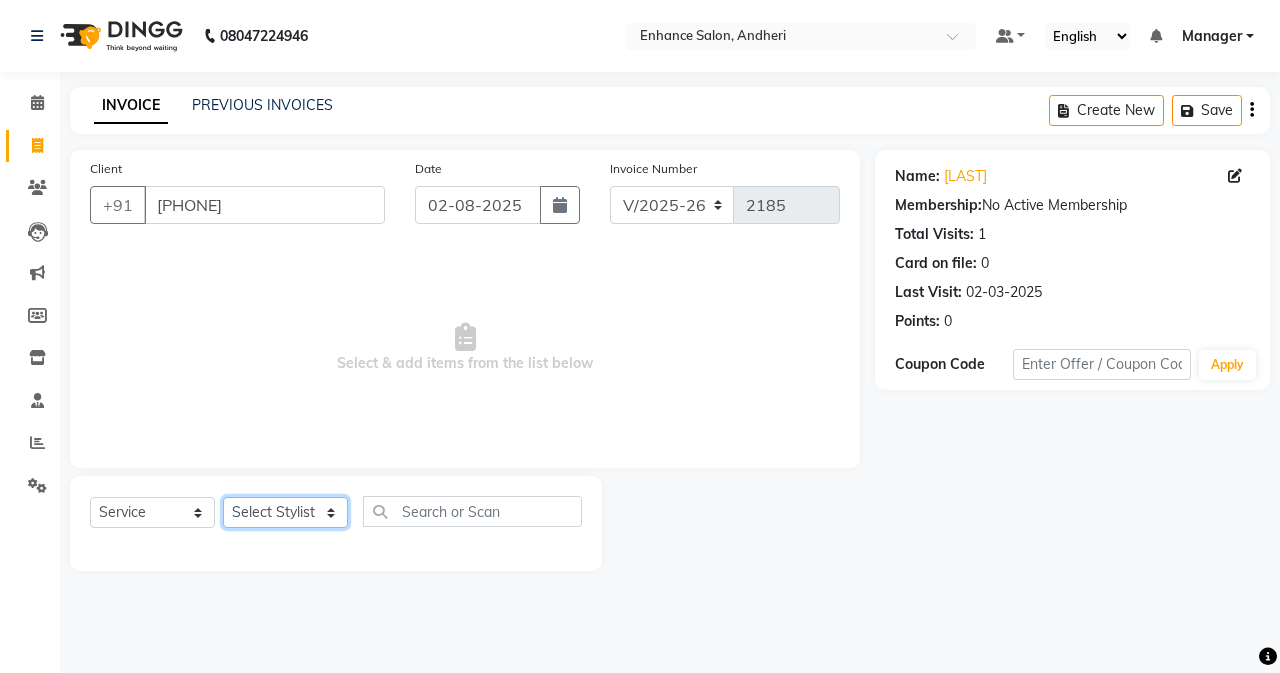 click on "Select Stylist Admin [PERSON]  [FIRST] [LAST] [FIRST] [LAST] Manager [FIRST] [LAST] [FIRST] [LAST] [FIRST] [LAST] [FIRST] [LAST] [FIRST] [LAST] [FIRST] [LAST] [FIRST] [LAST] [FIRST] [LAST] [FIRST] [LAST]" 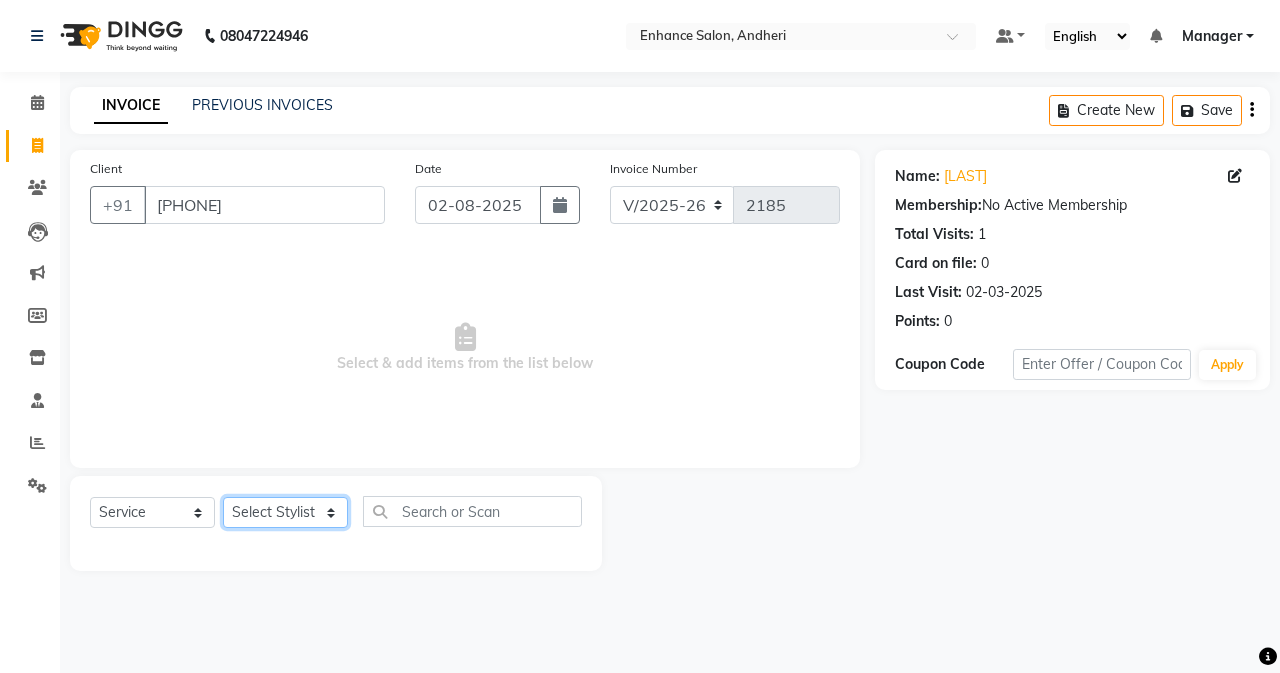 select on "79056" 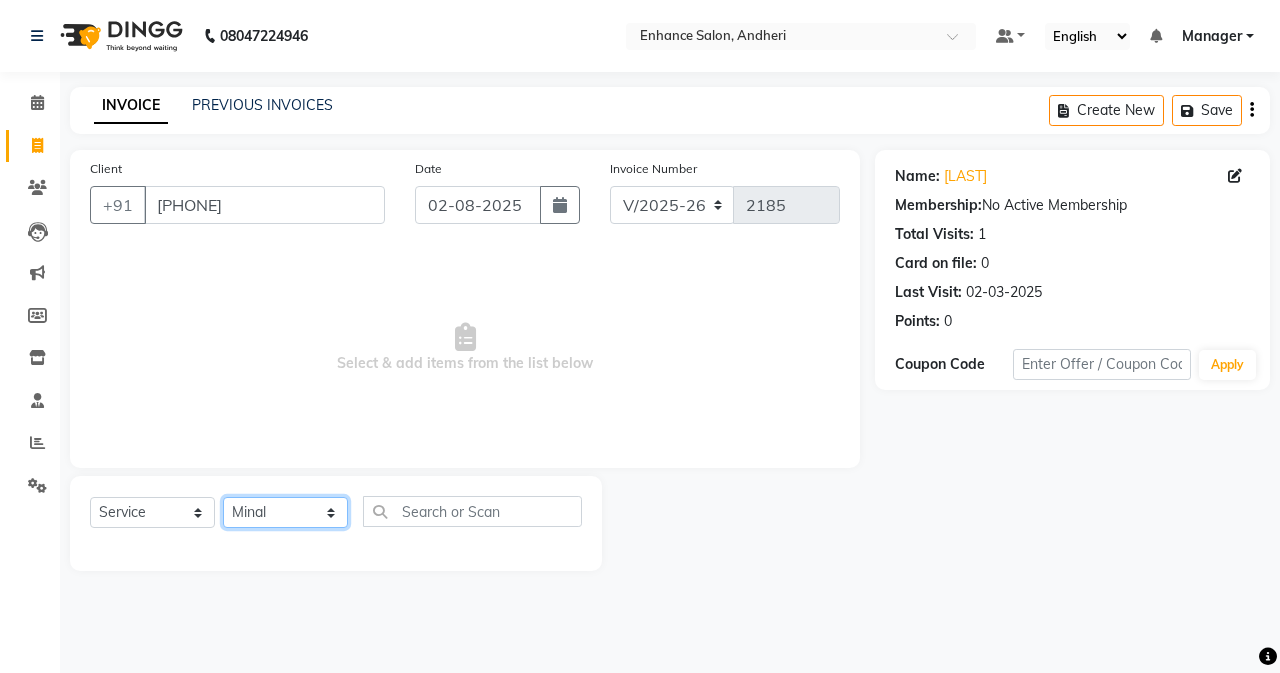 click on "Select Stylist Admin [PERSON]  [FIRST] [LAST] [FIRST] [LAST] Manager [FIRST] [LAST] [FIRST] [LAST] [FIRST] [LAST] [FIRST] [LAST] [FIRST] [LAST] [FIRST] [LAST] [FIRST] [LAST] [FIRST] [LAST] [FIRST] [LAST]" 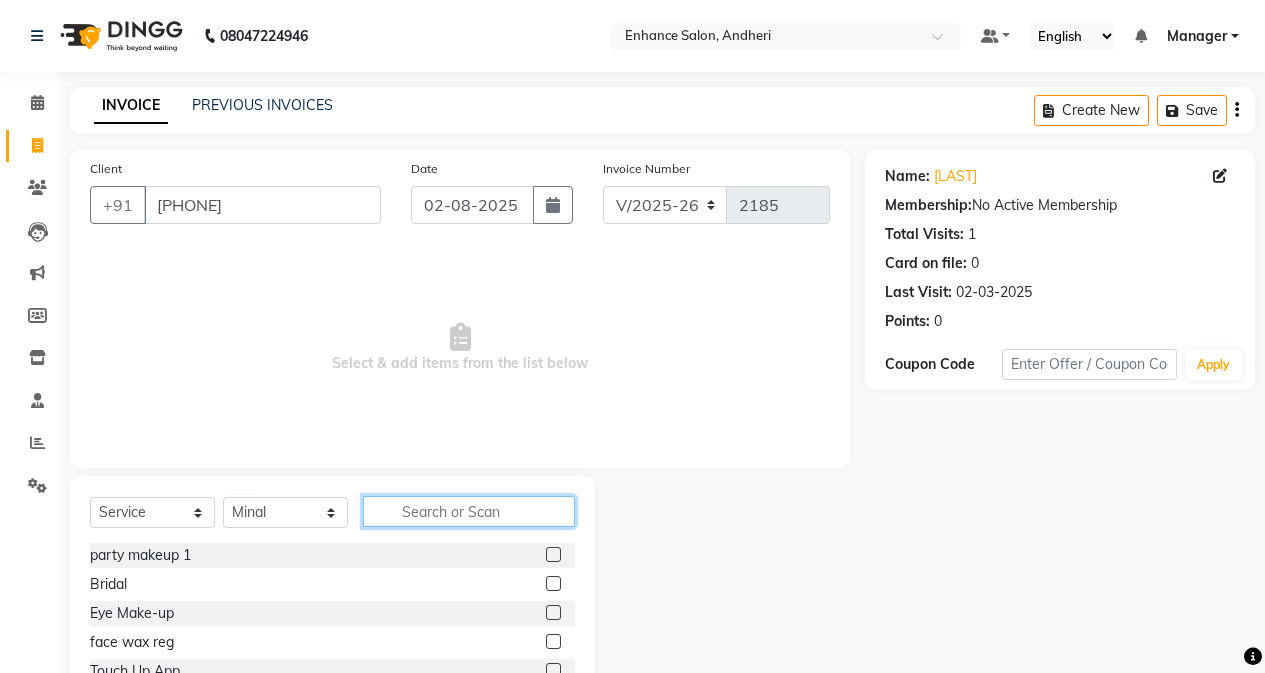 click 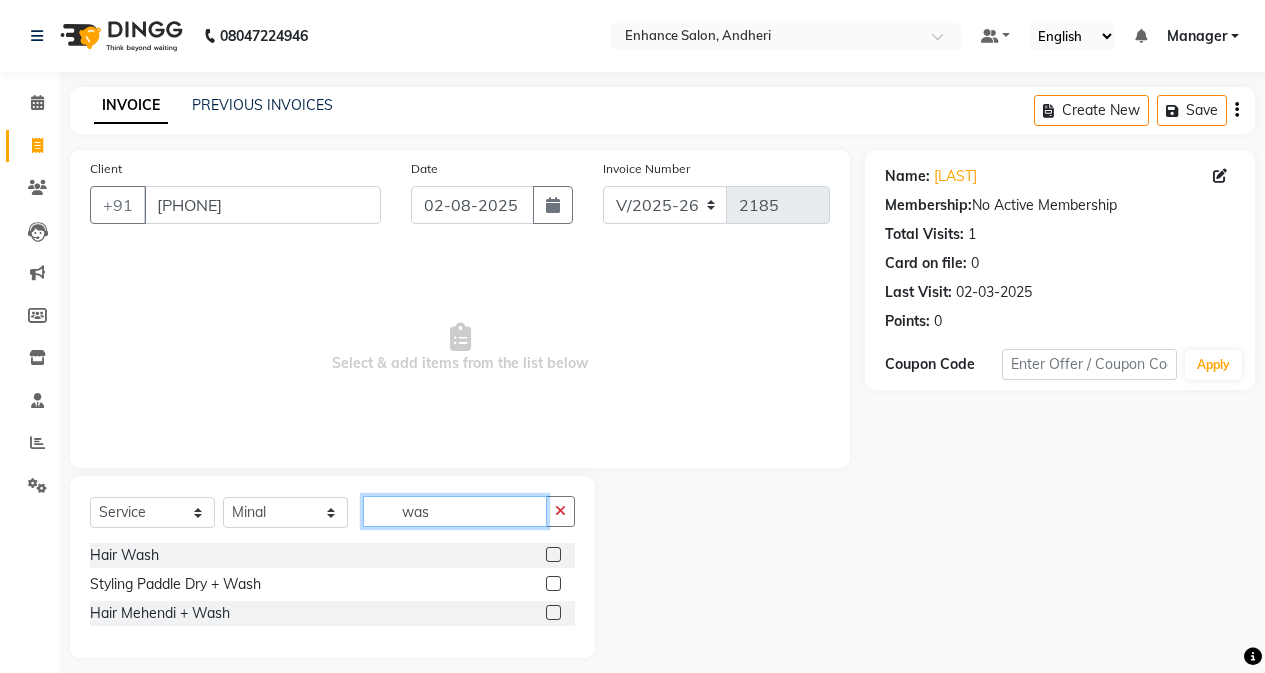 type on "was" 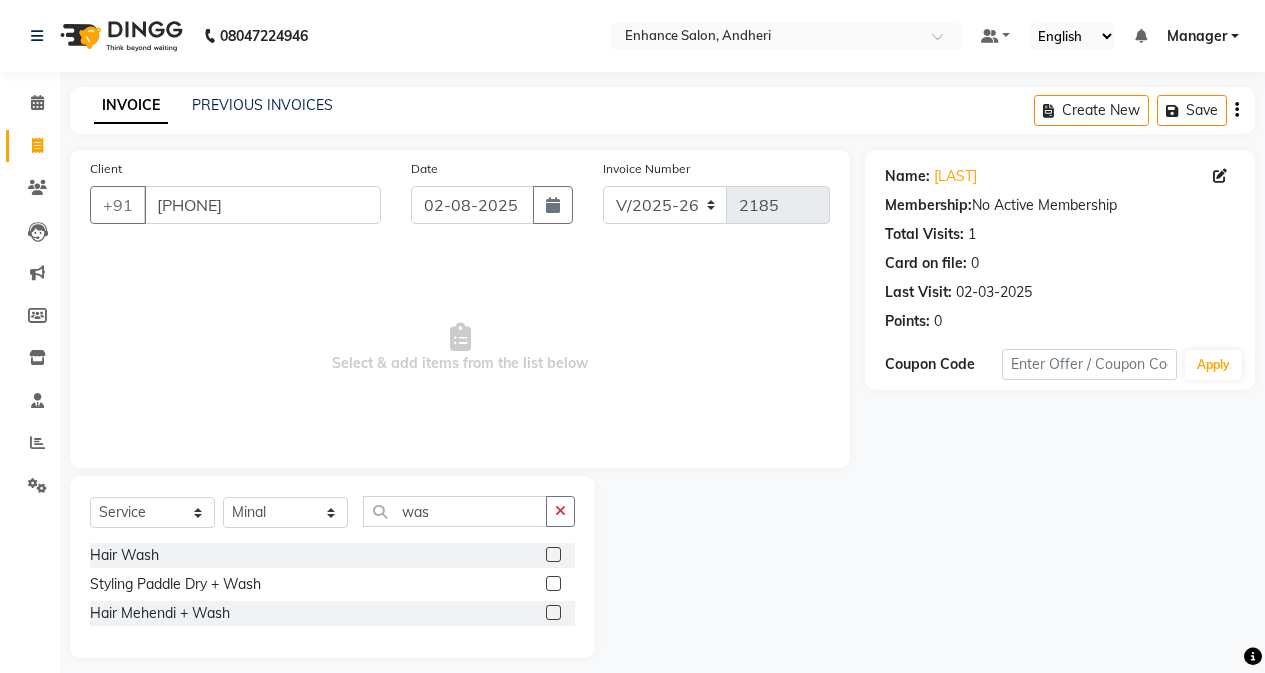 click 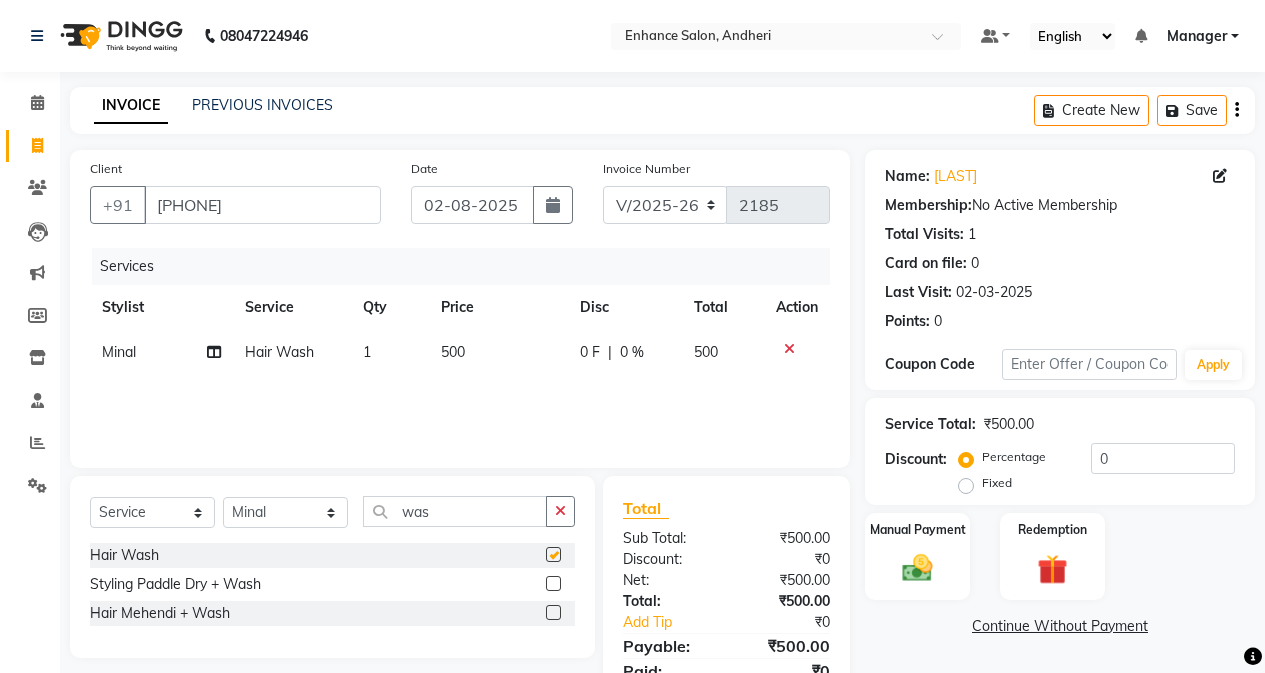 checkbox on "false" 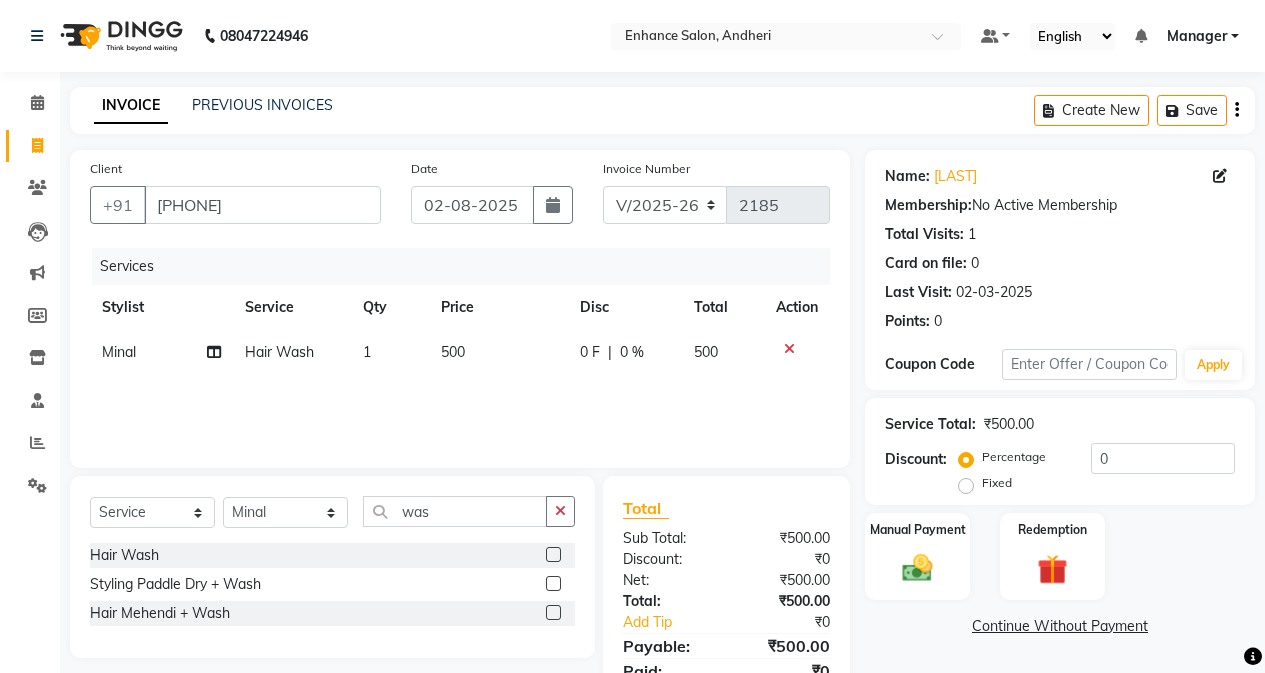 click on "Services Stylist Service Qty Price Disc Total Action Minal Hair Wash 1 500 0 F | 0 % 500" 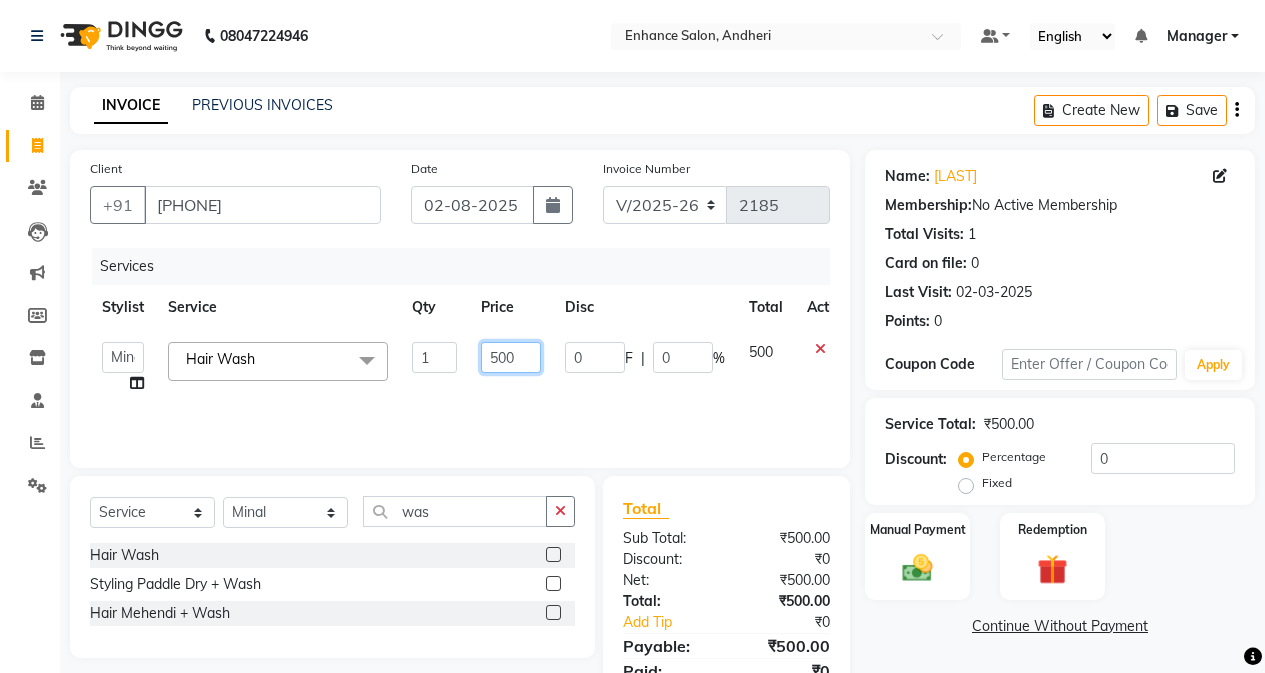 click on "500" 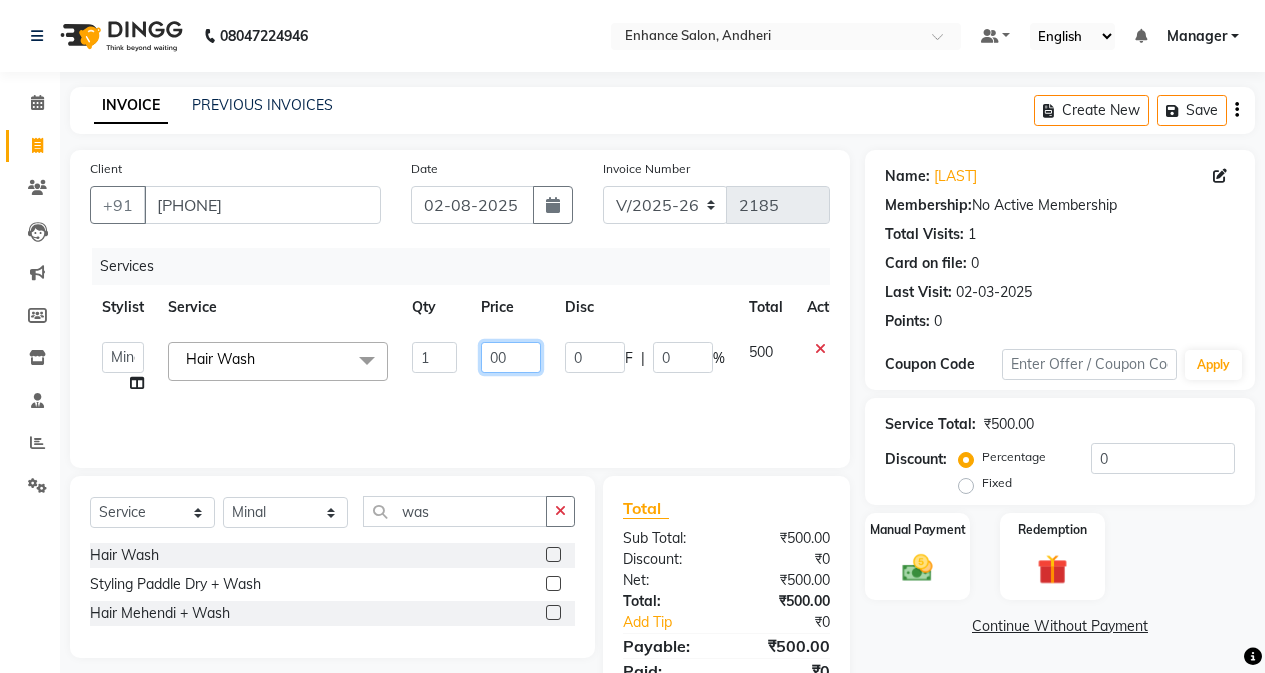 type on "400" 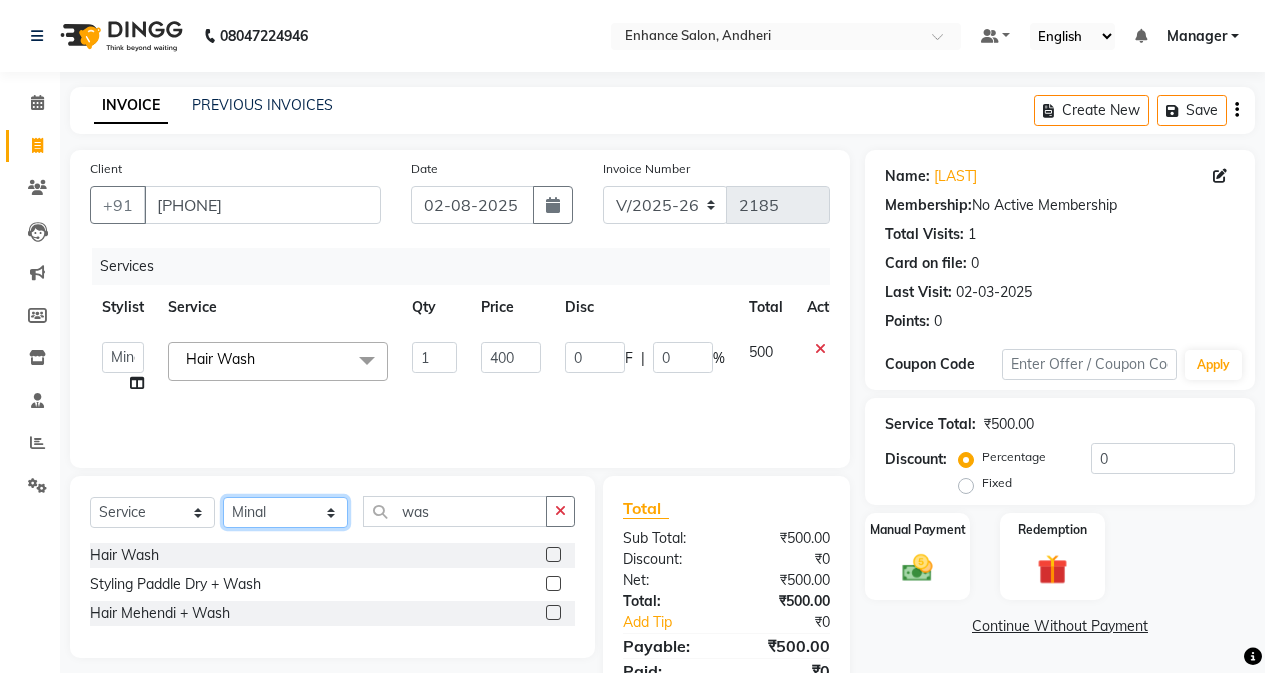 click on "Select Stylist Admin [PERSON]  [FIRST] [LAST] [FIRST] [LAST] Manager [FIRST] [LAST] [FIRST] [LAST] [FIRST] [LAST] [FIRST] [LAST] [FIRST] [LAST] [FIRST] [LAST] [FIRST] [LAST] [FIRST] [LAST] [FIRST] [LAST]" 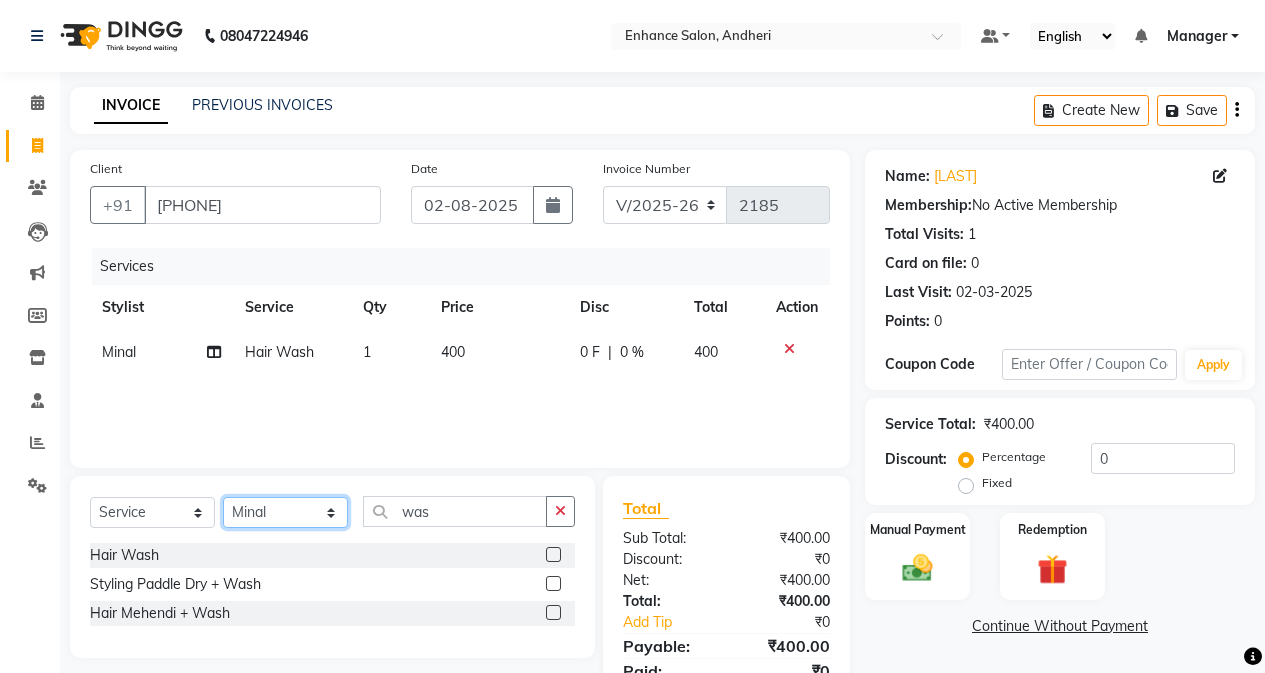 select on "61729" 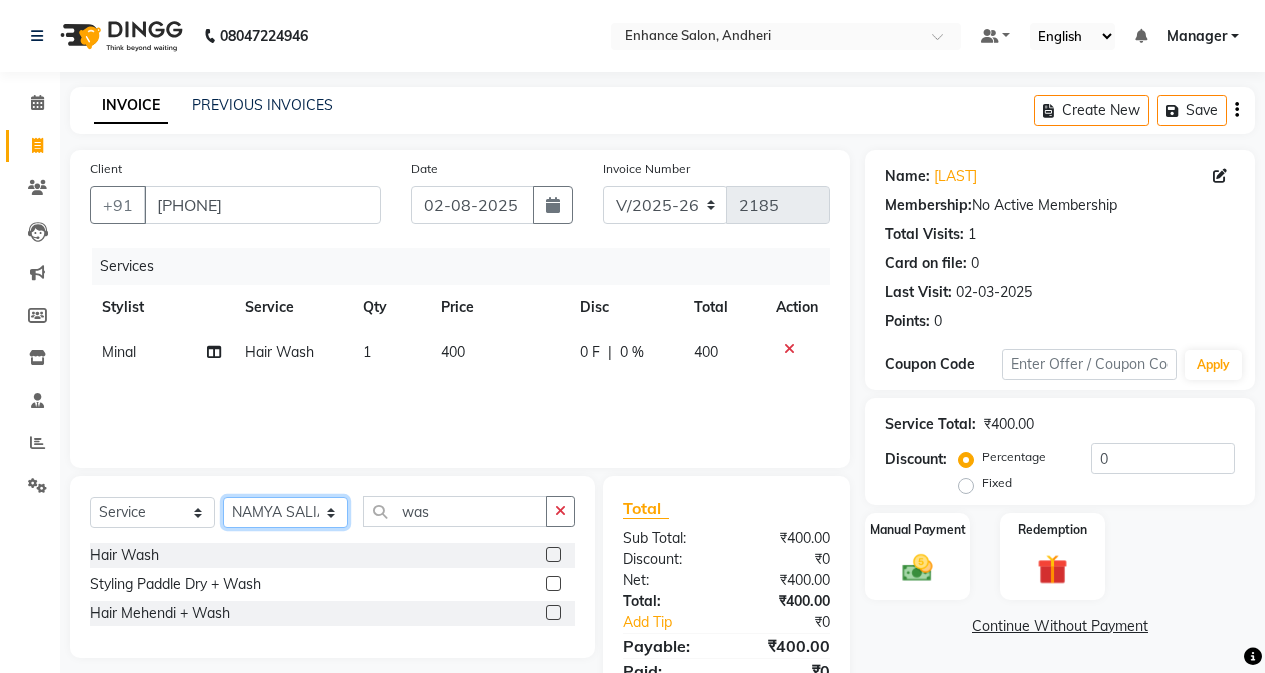 click on "Select Stylist Admin [PERSON]  [FIRST] [LAST] [FIRST] [LAST] Manager [FIRST] [LAST] [FIRST] [LAST] [FIRST] [LAST] [FIRST] [LAST] [FIRST] [LAST] [FIRST] [LAST] [FIRST] [LAST] [FIRST] [LAST] [FIRST] [LAST]" 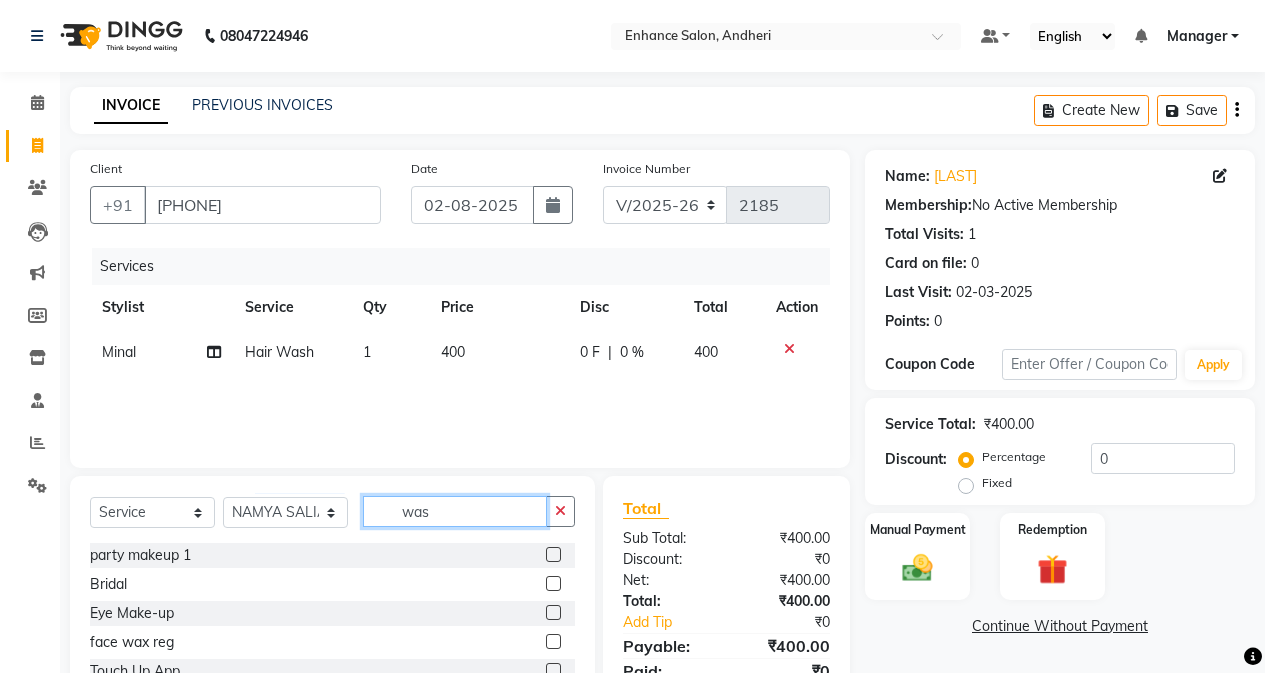 click on "was" 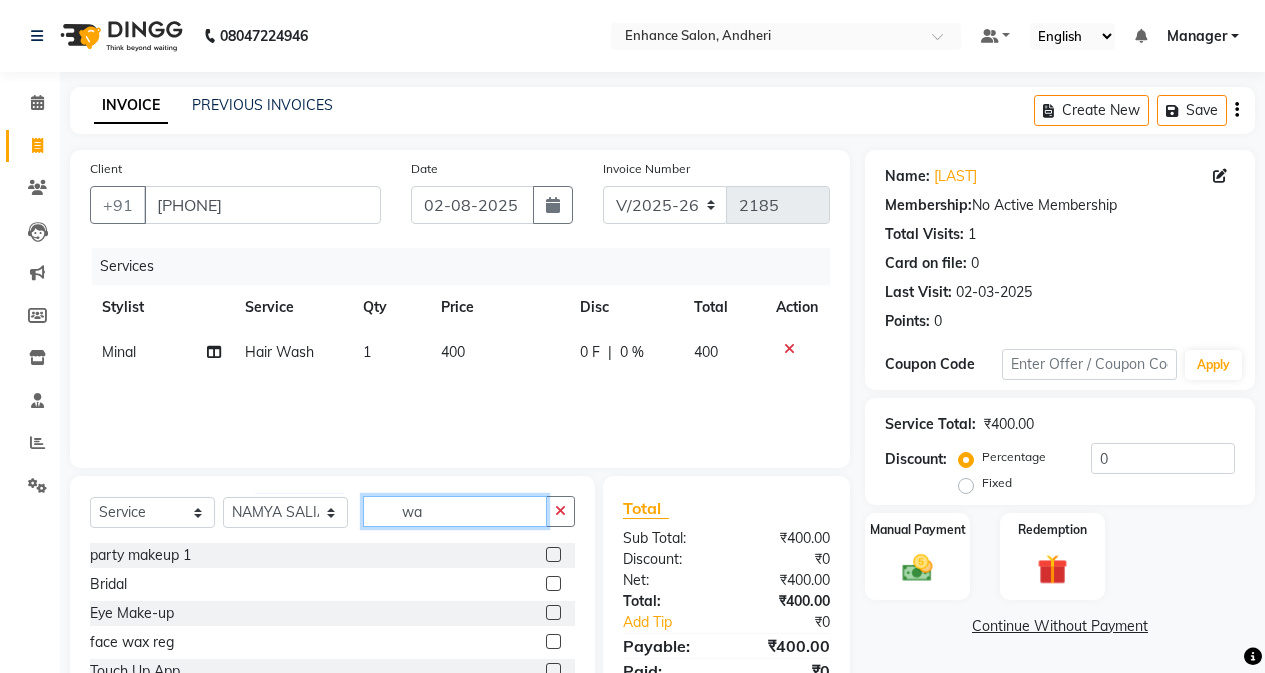 type on "w" 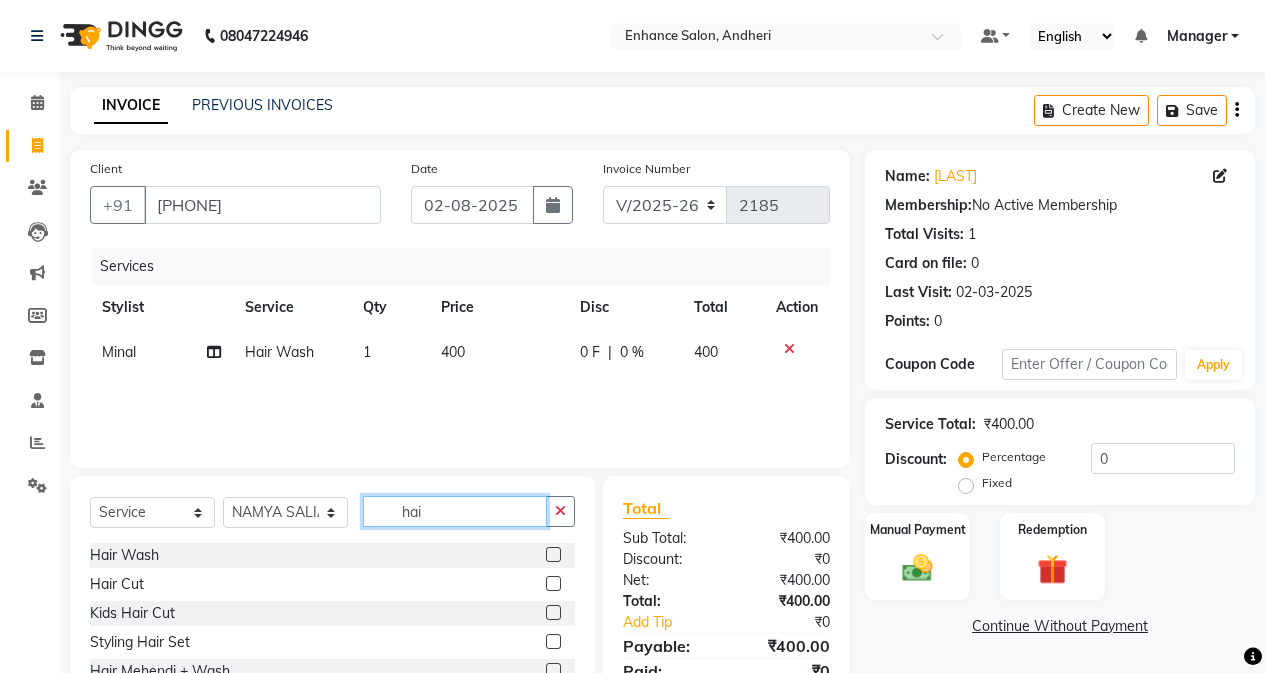 type on "hai" 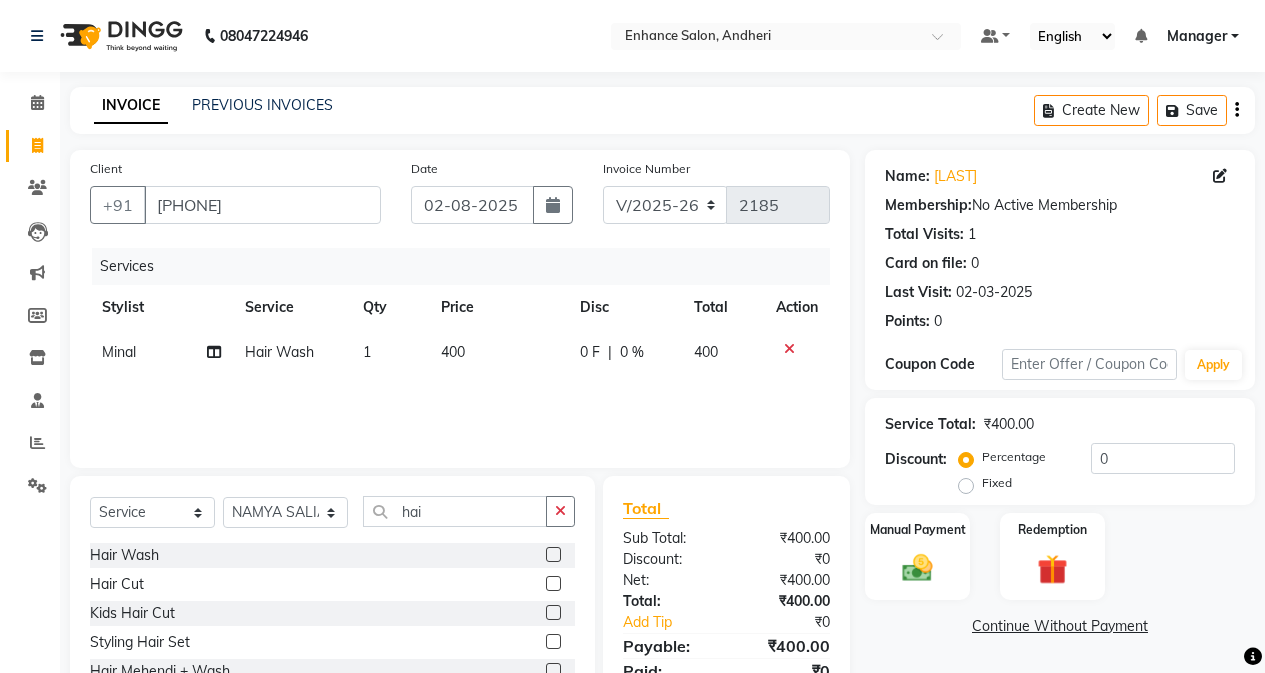 click 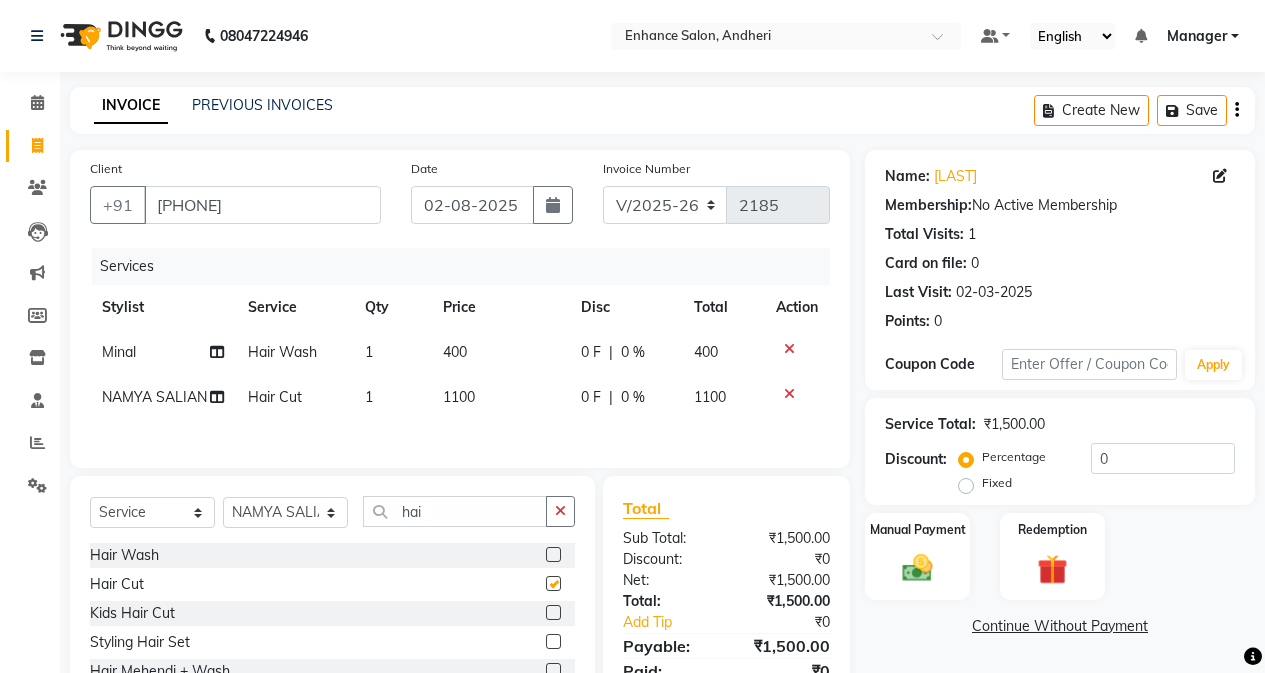 checkbox on "false" 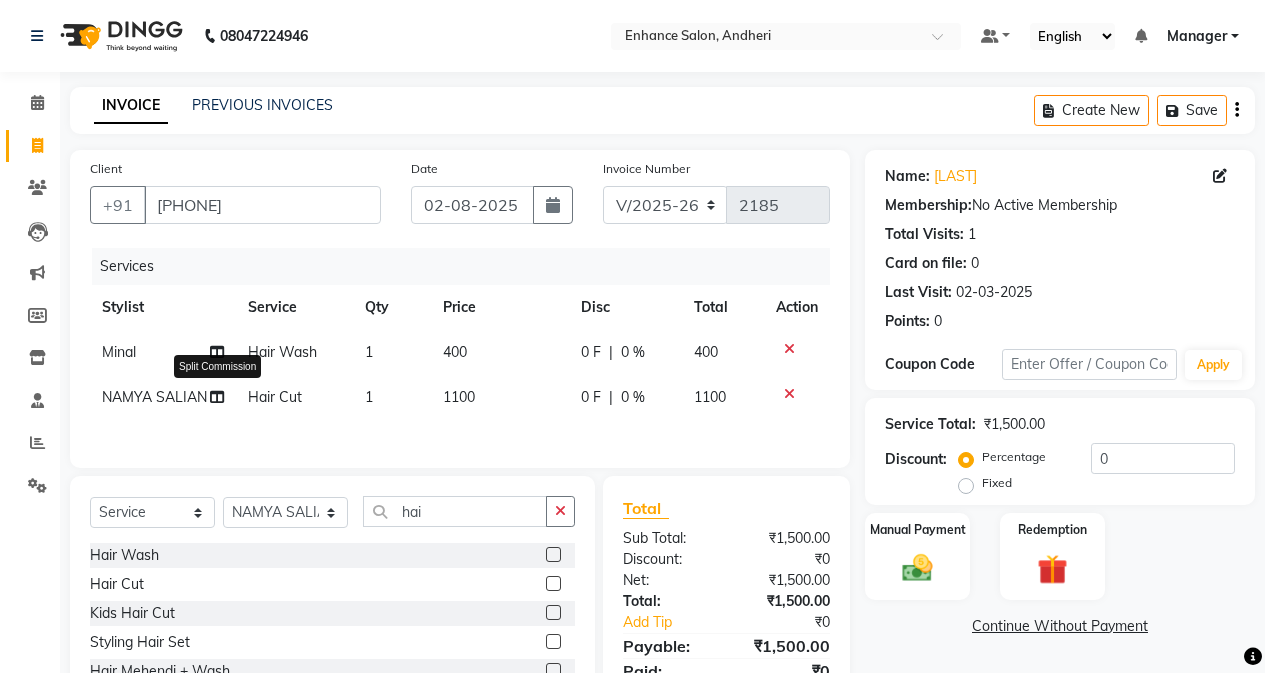 click 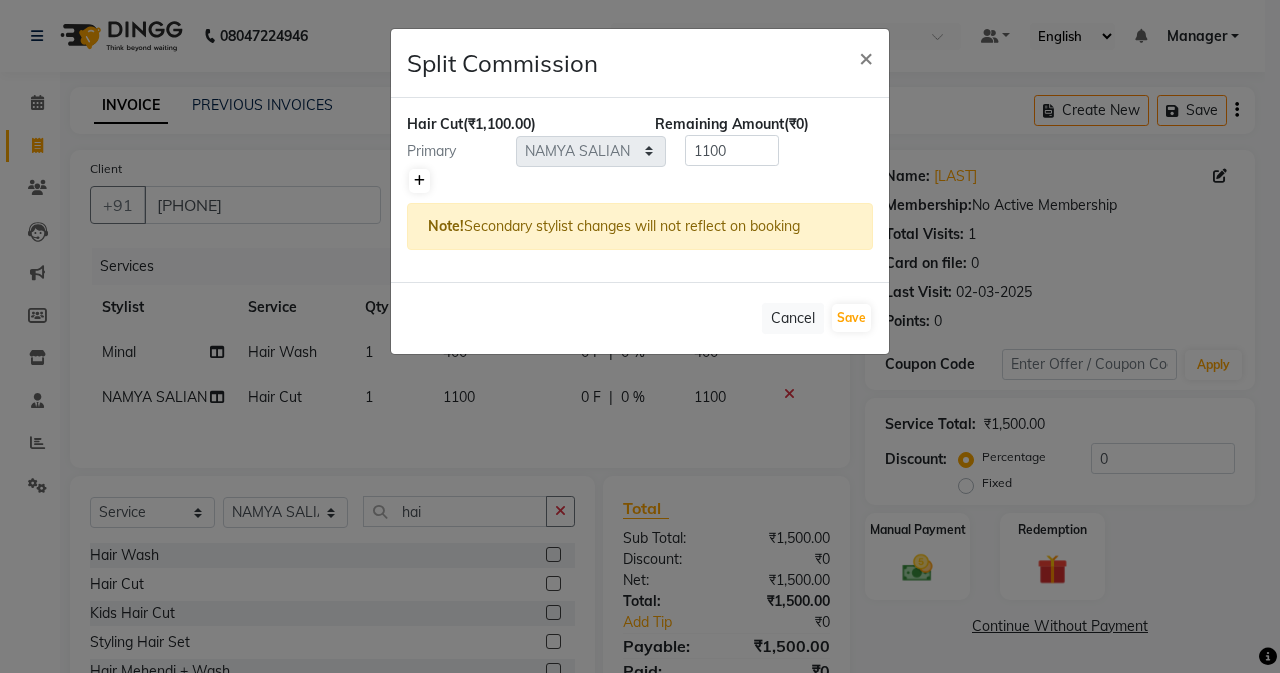 click 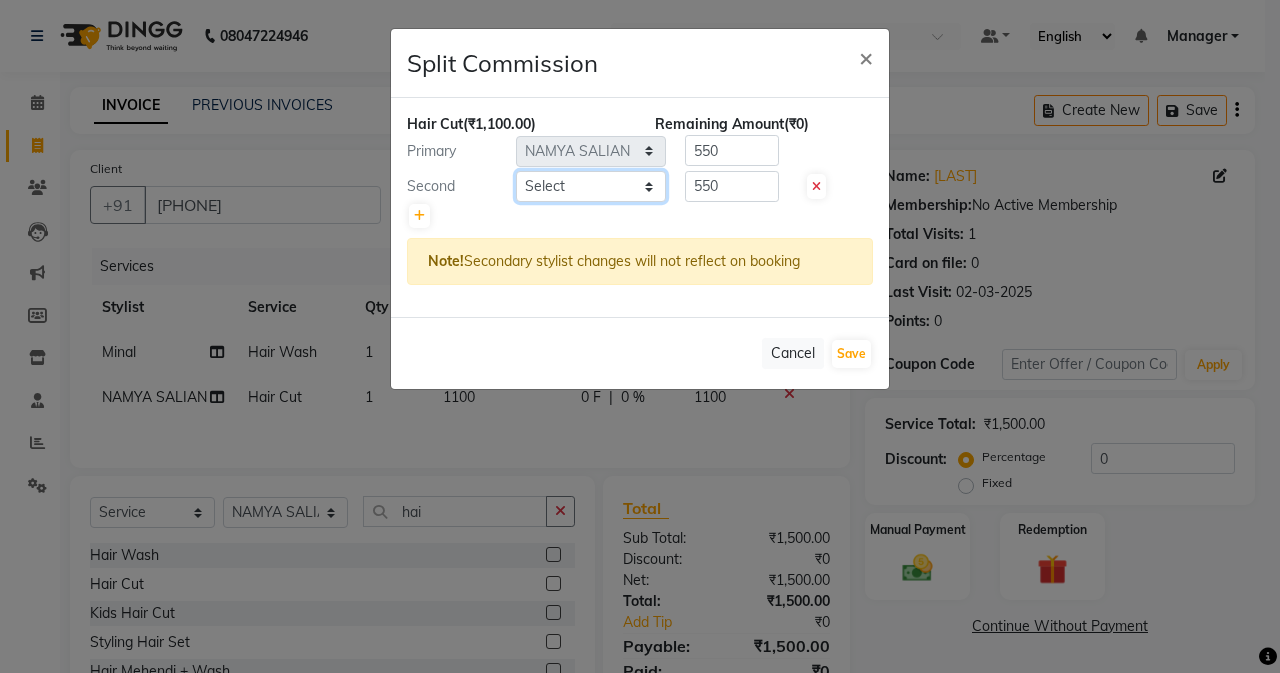 drag, startPoint x: 583, startPoint y: 176, endPoint x: 590, endPoint y: 196, distance: 21.189621 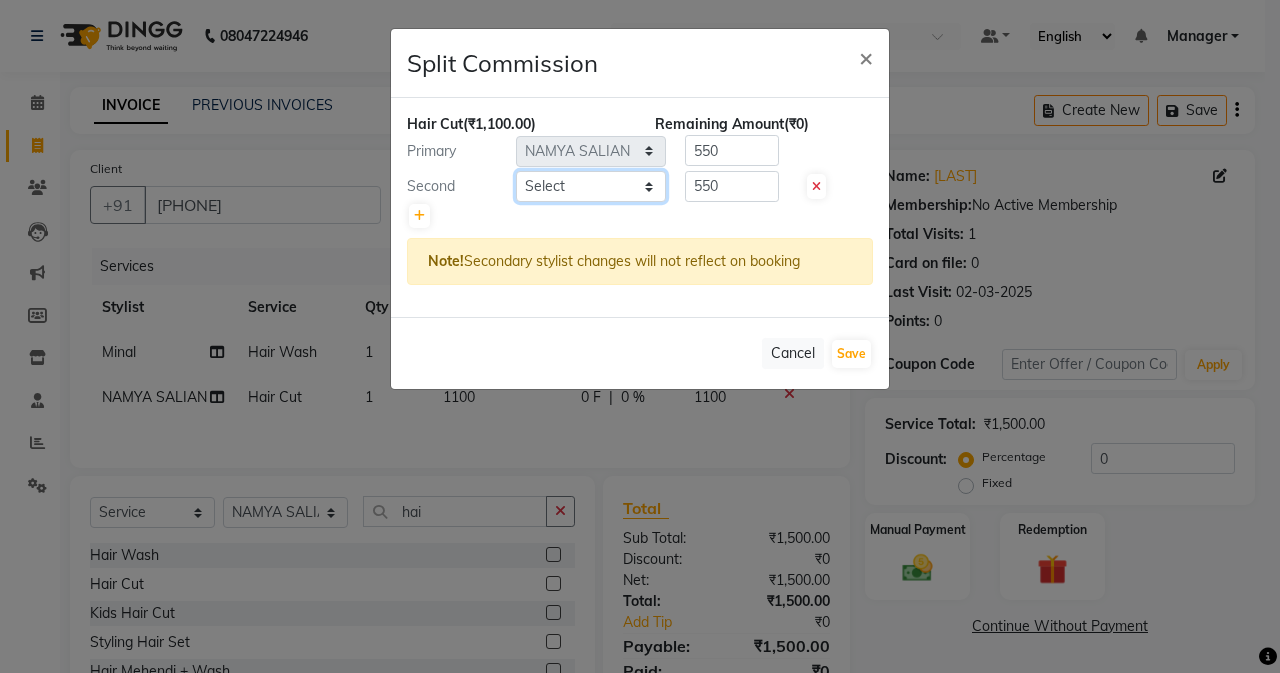 select on "79056" 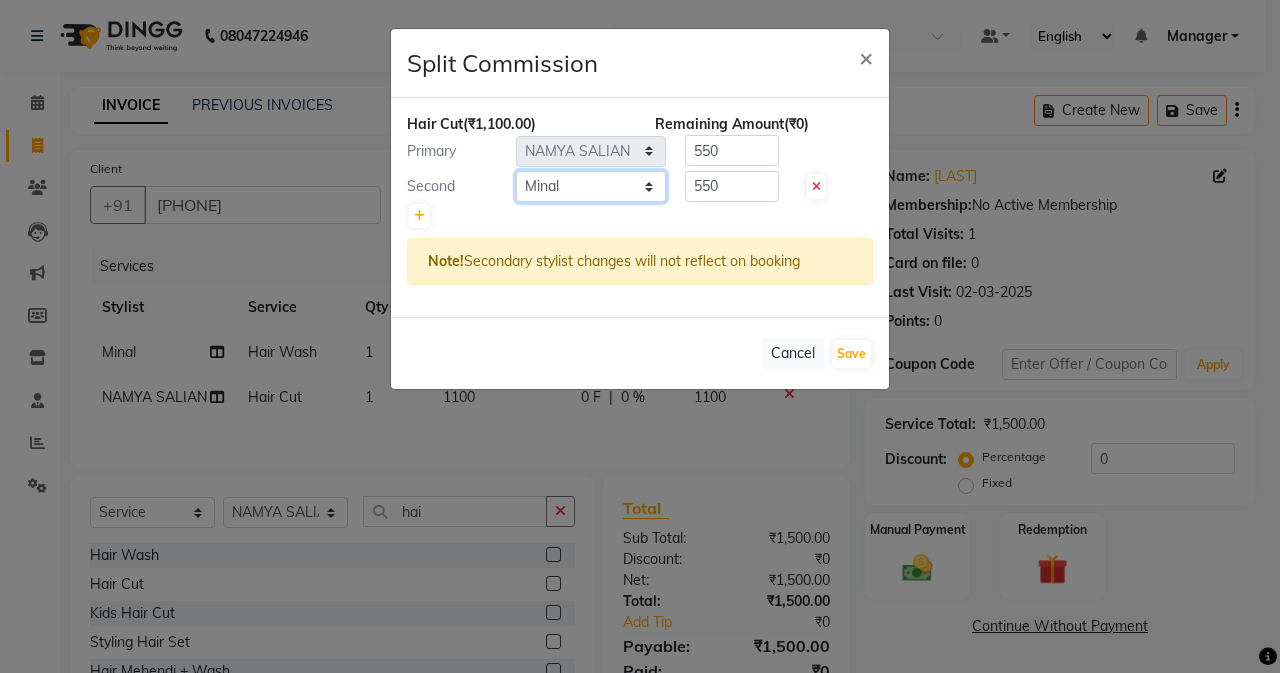 click on "Select  Admin   [PERSON]    [FIRST] [LAST]   [FIRST] [LAST]   Manager   [FIRST] [LAST]   [FIRST]   [FIRST] [LAST]   [FIRST] [LAST]   [FIRST] [LAST]   [FIRST] [LAST]   [FIRST] [LAST]   [FIRST] [LAST]   [FIRST] [LAST]   [FIRST] [LAST]" 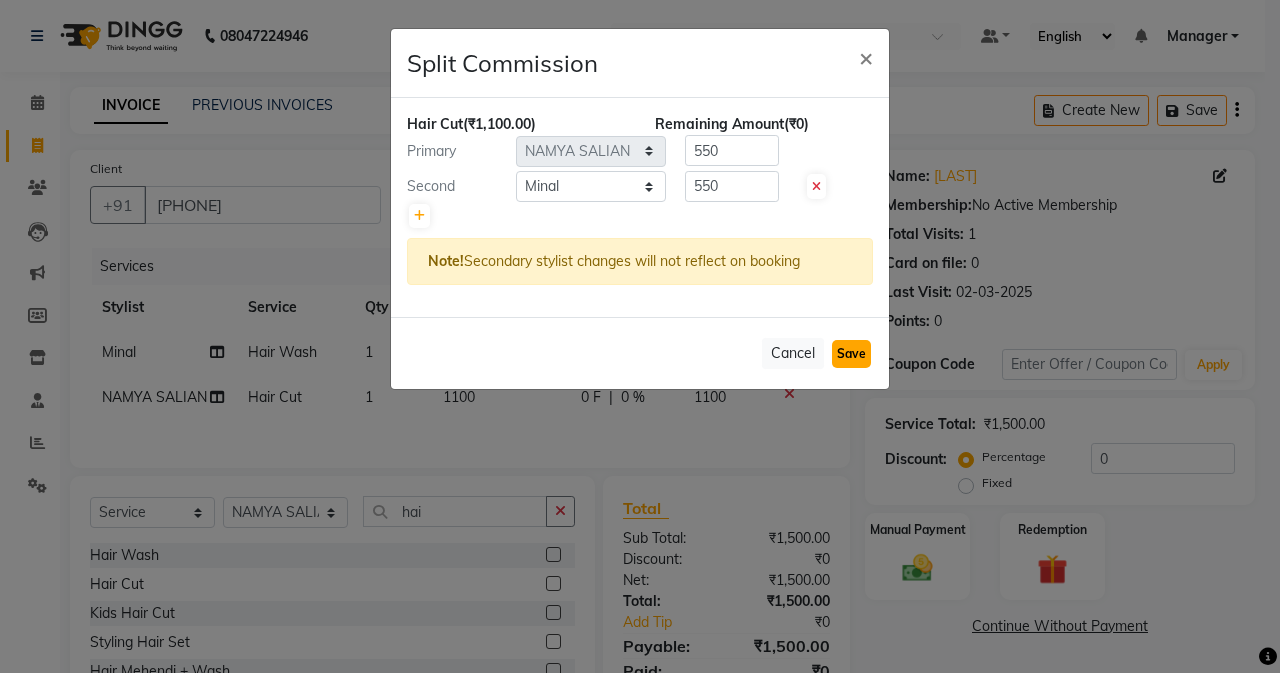 click on "Save" 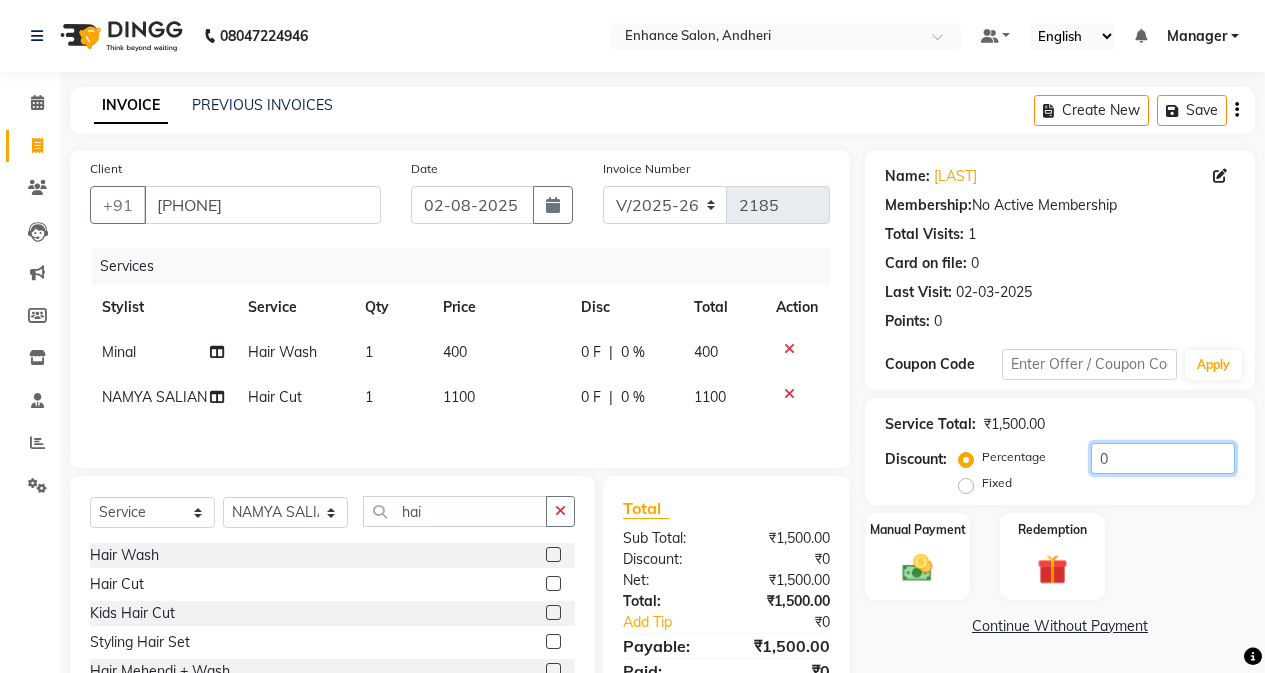 click on "0" 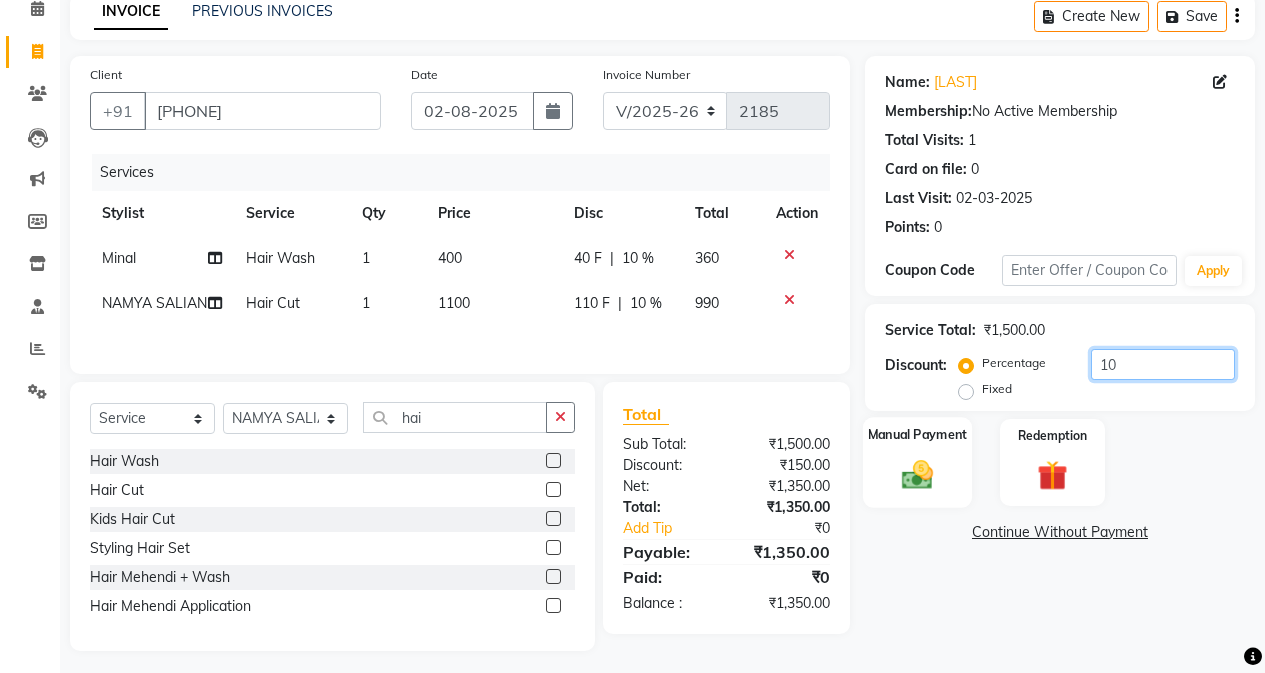 scroll, scrollTop: 105, scrollLeft: 0, axis: vertical 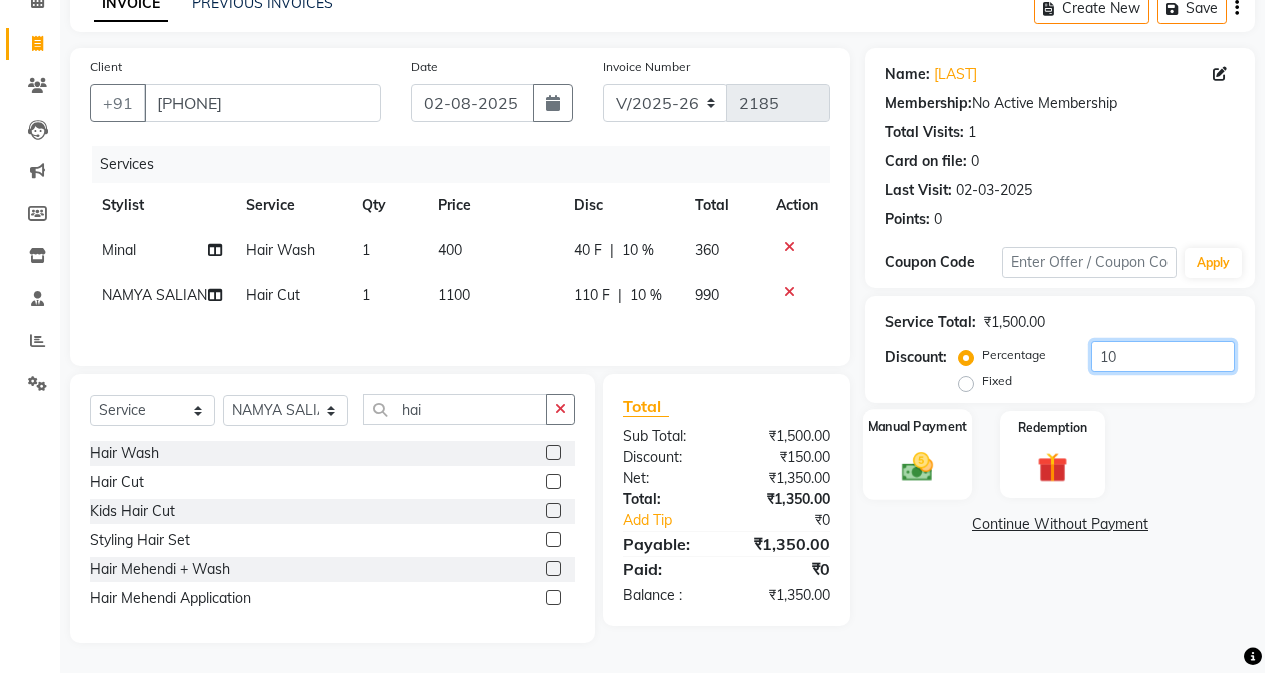 type on "10" 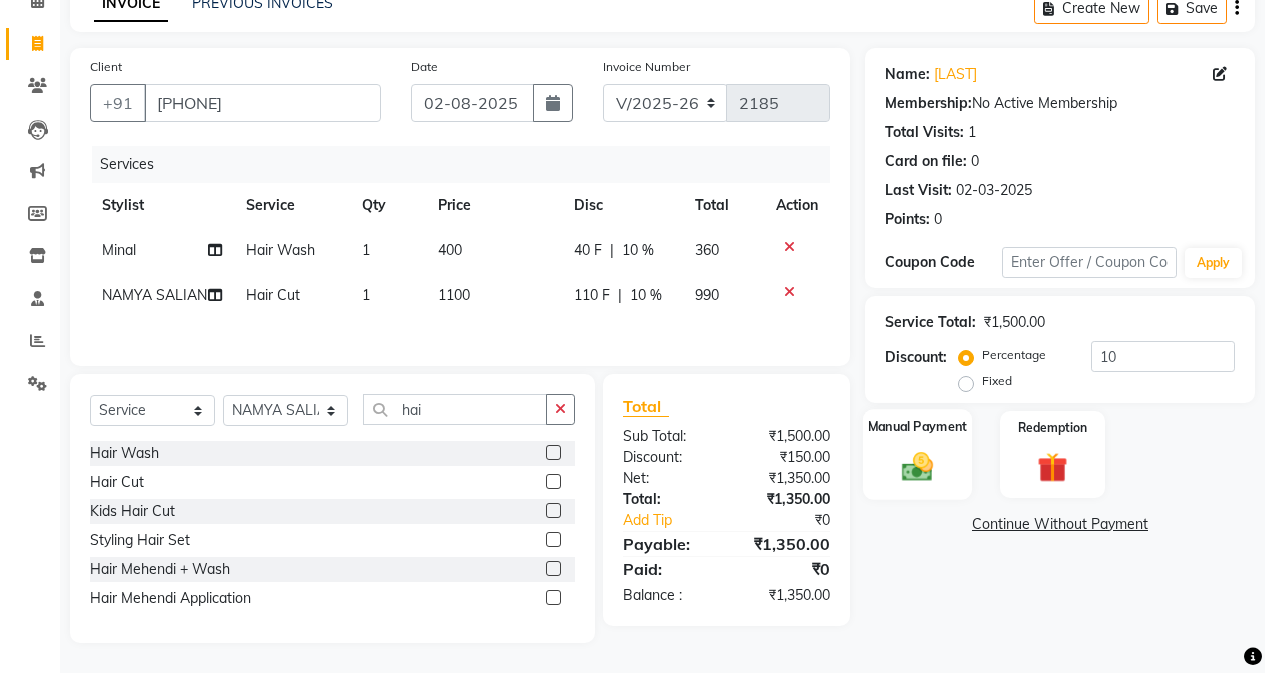 click 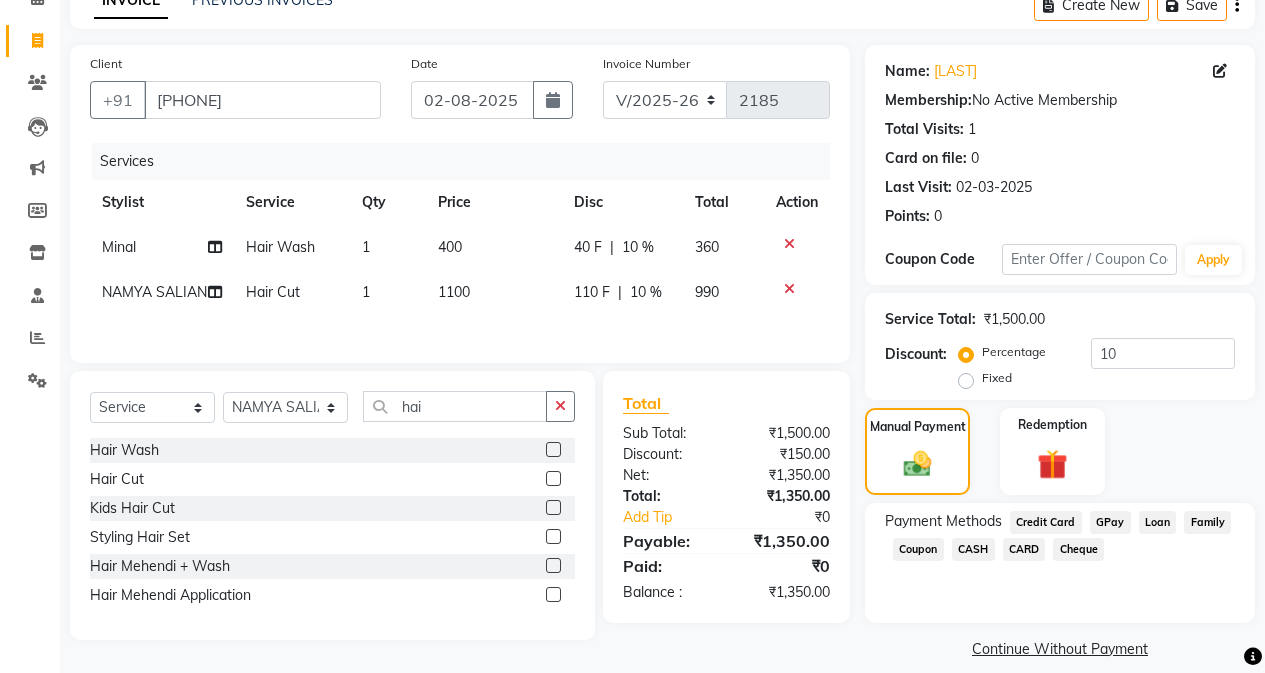 click on "CARD" 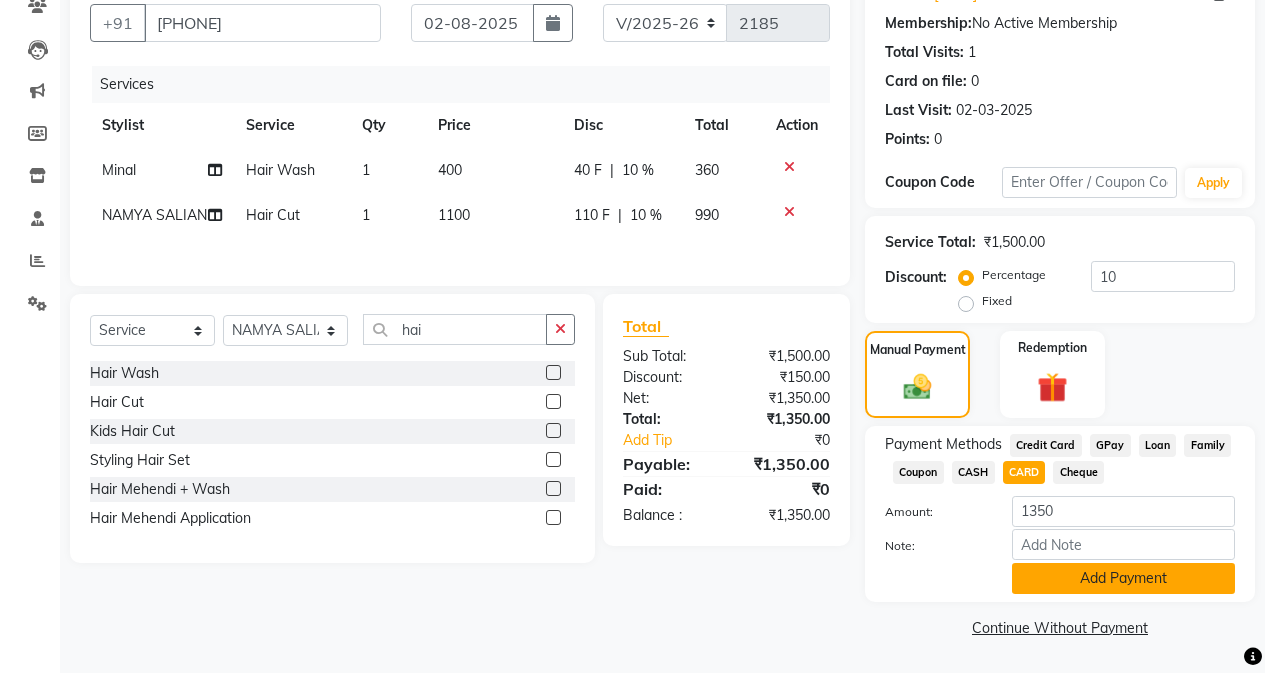click on "Add Payment" 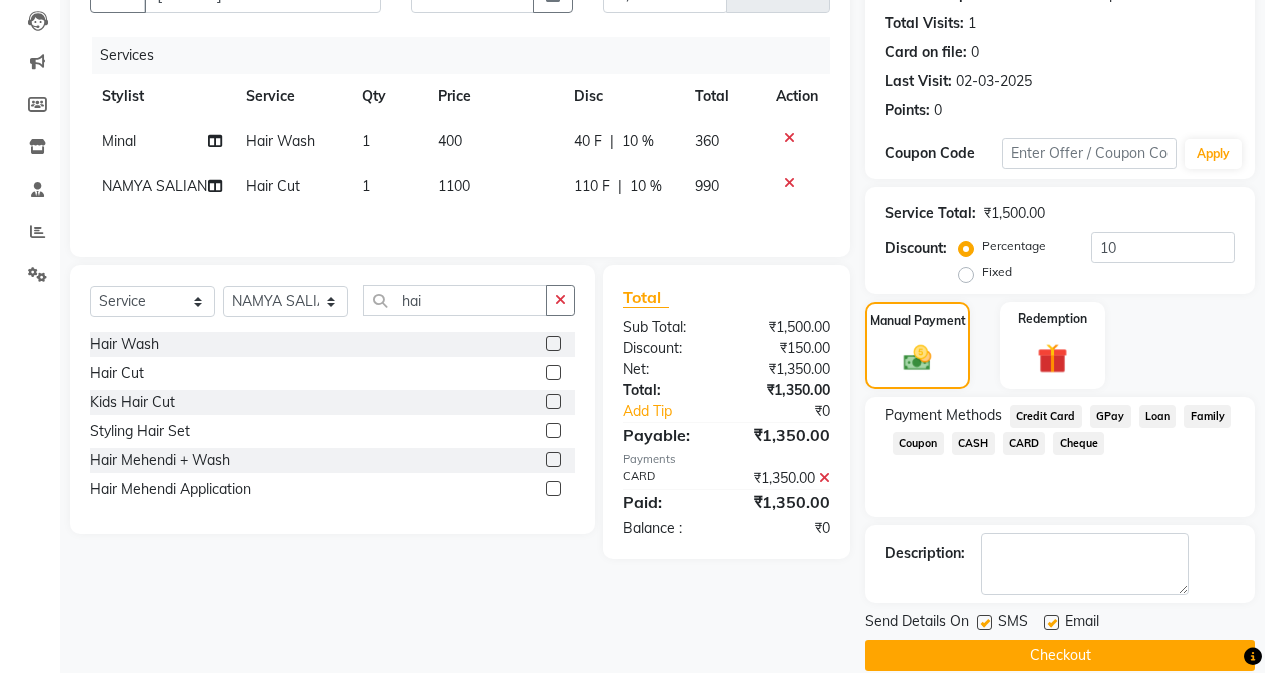 scroll, scrollTop: 239, scrollLeft: 0, axis: vertical 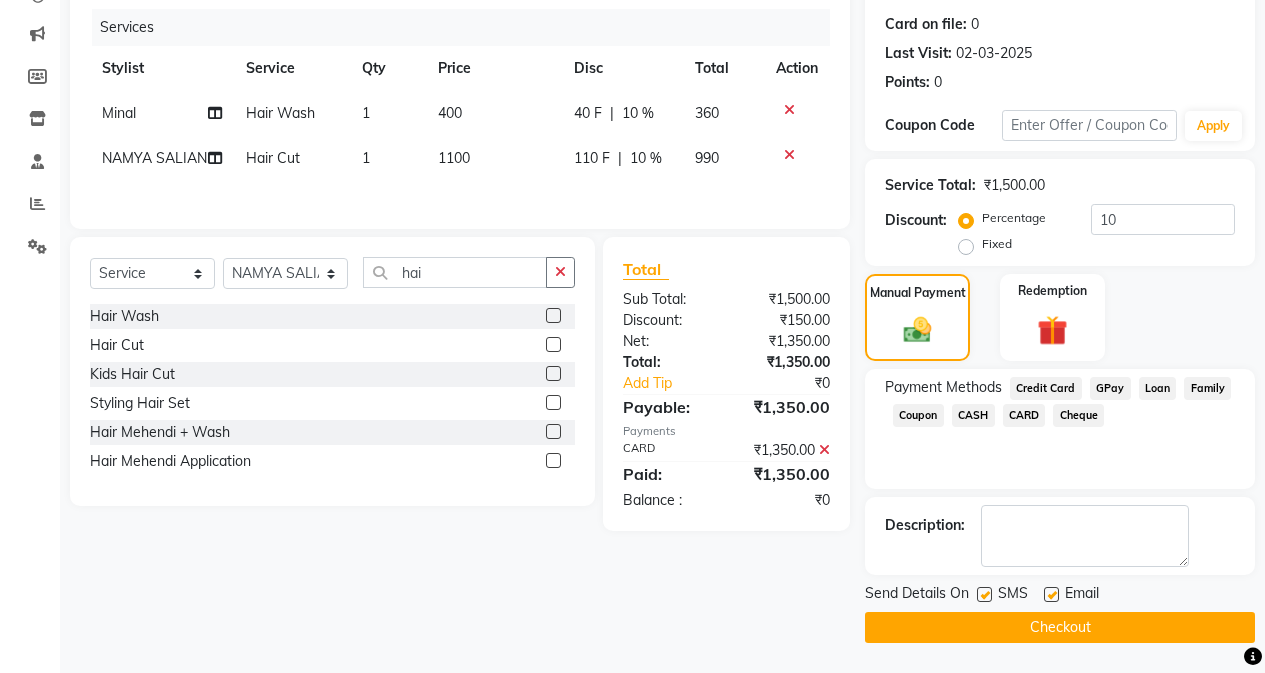 click on "SMS" 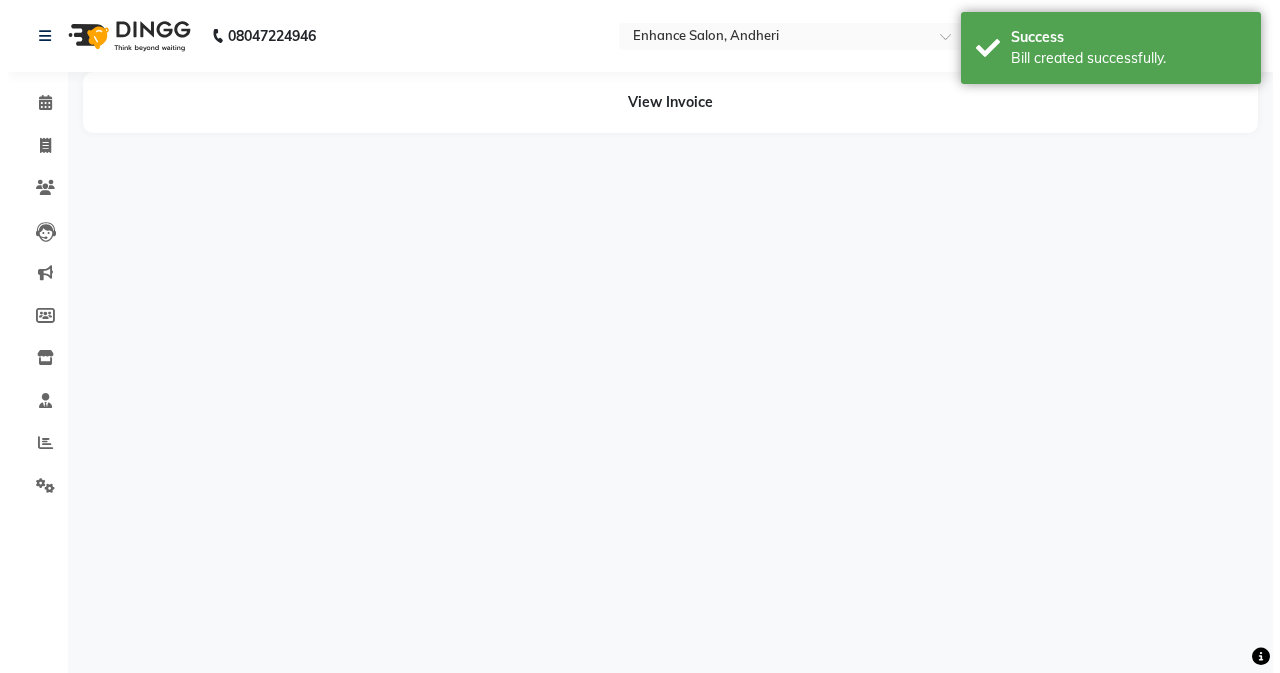 scroll, scrollTop: 0, scrollLeft: 0, axis: both 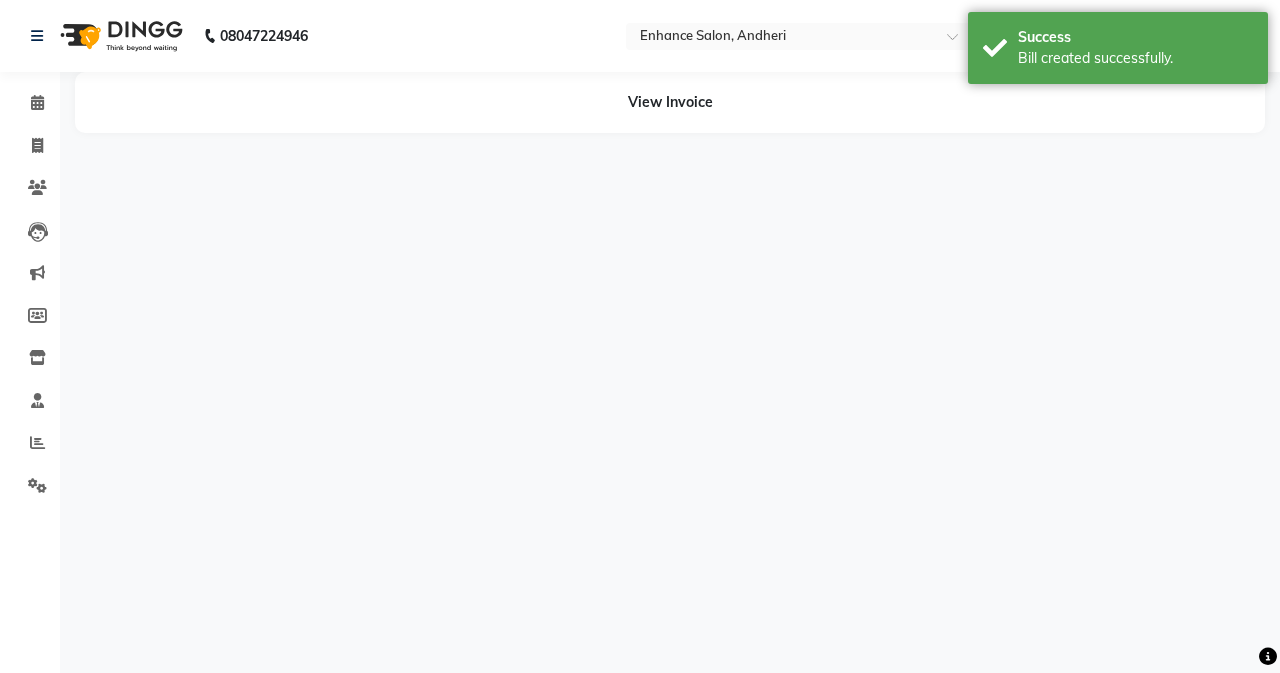 select on "79056" 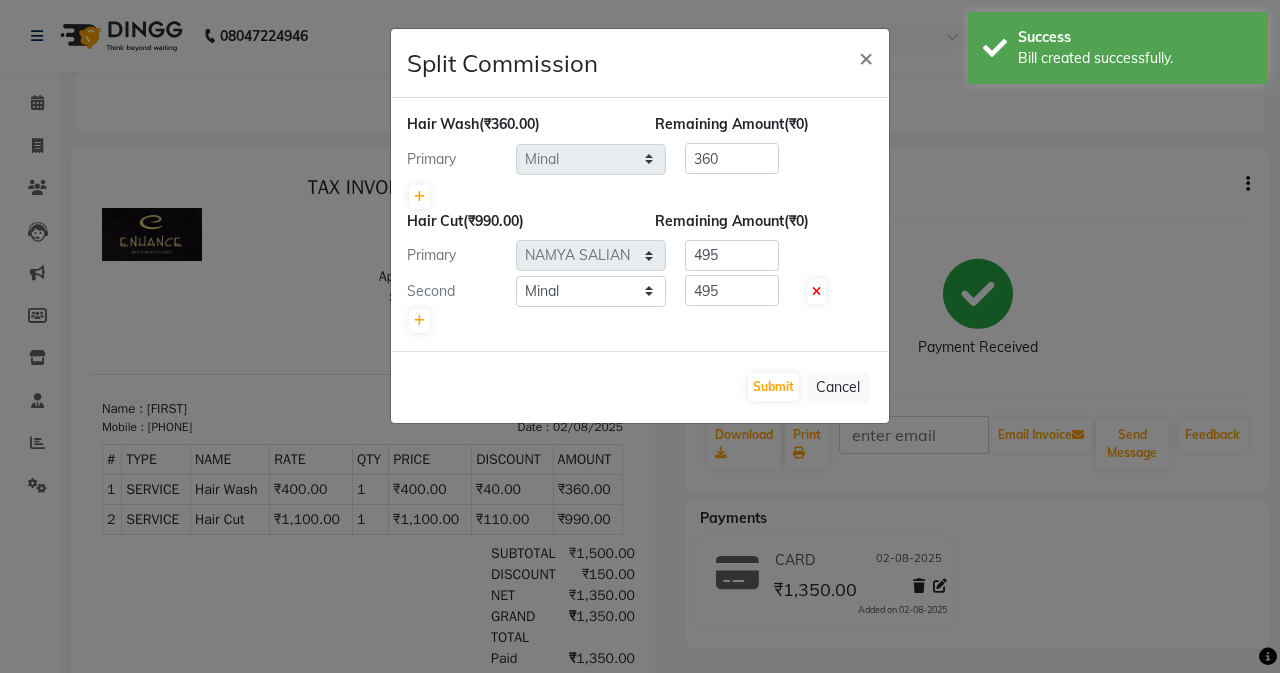 scroll, scrollTop: 0, scrollLeft: 0, axis: both 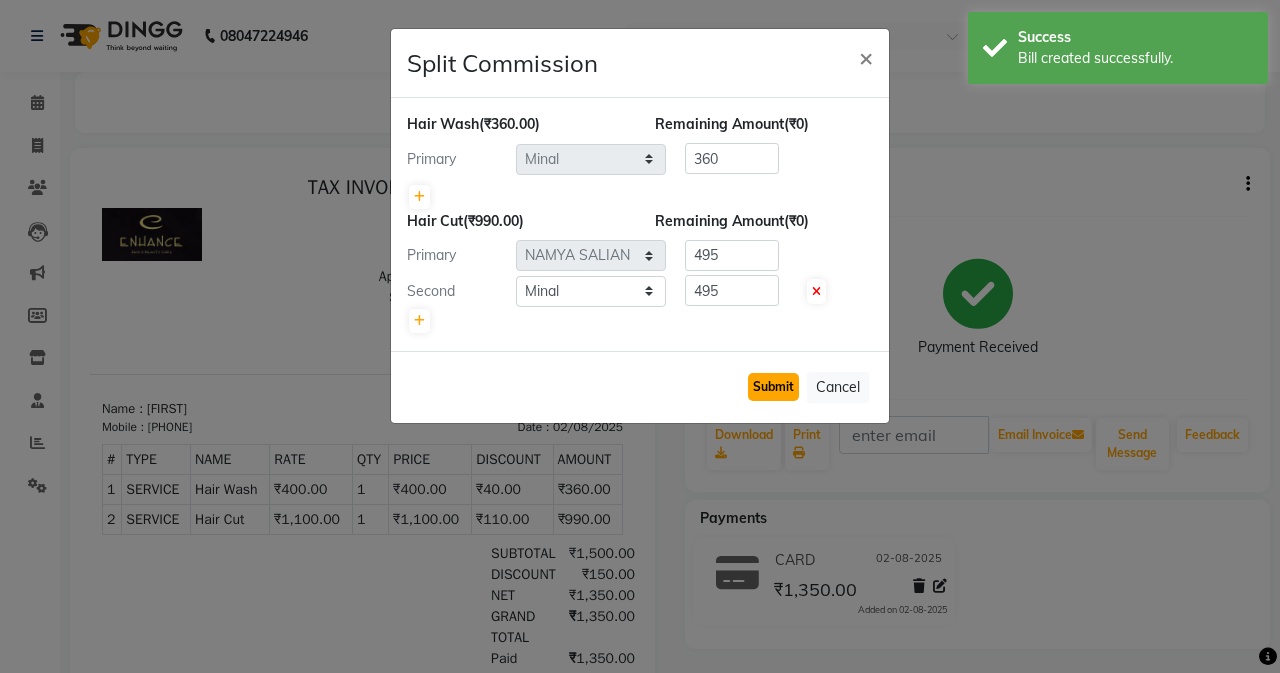 click on "Submit" 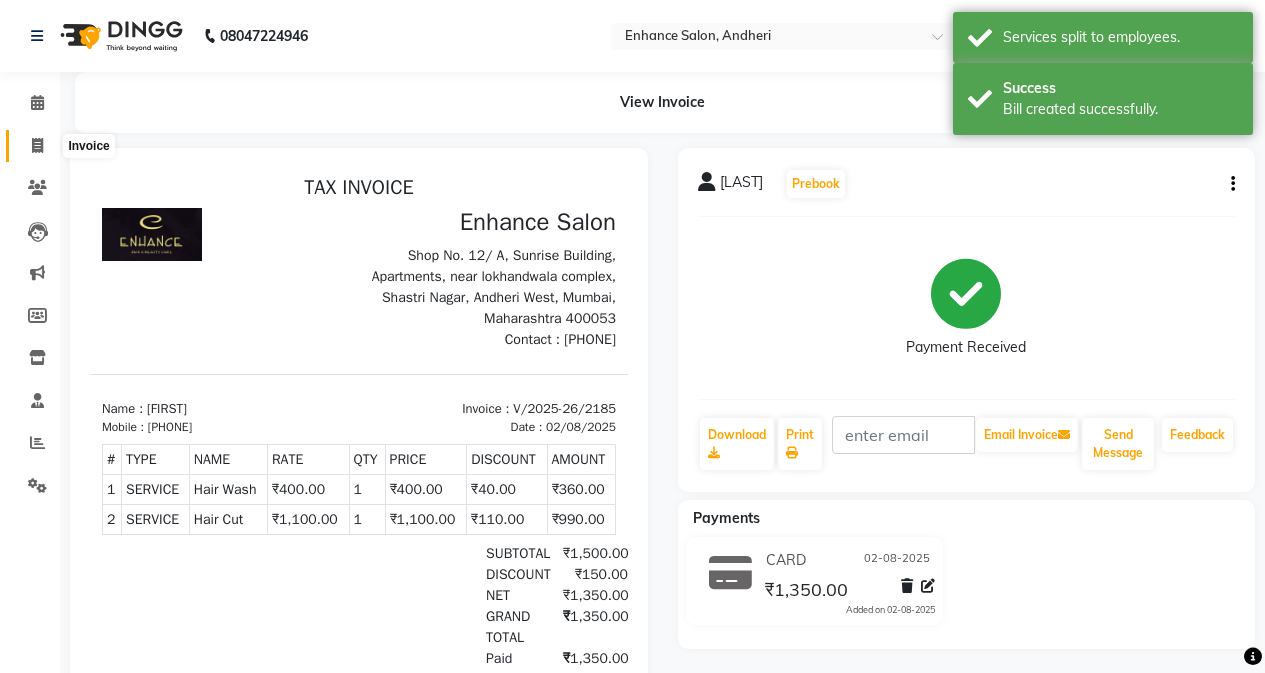 click 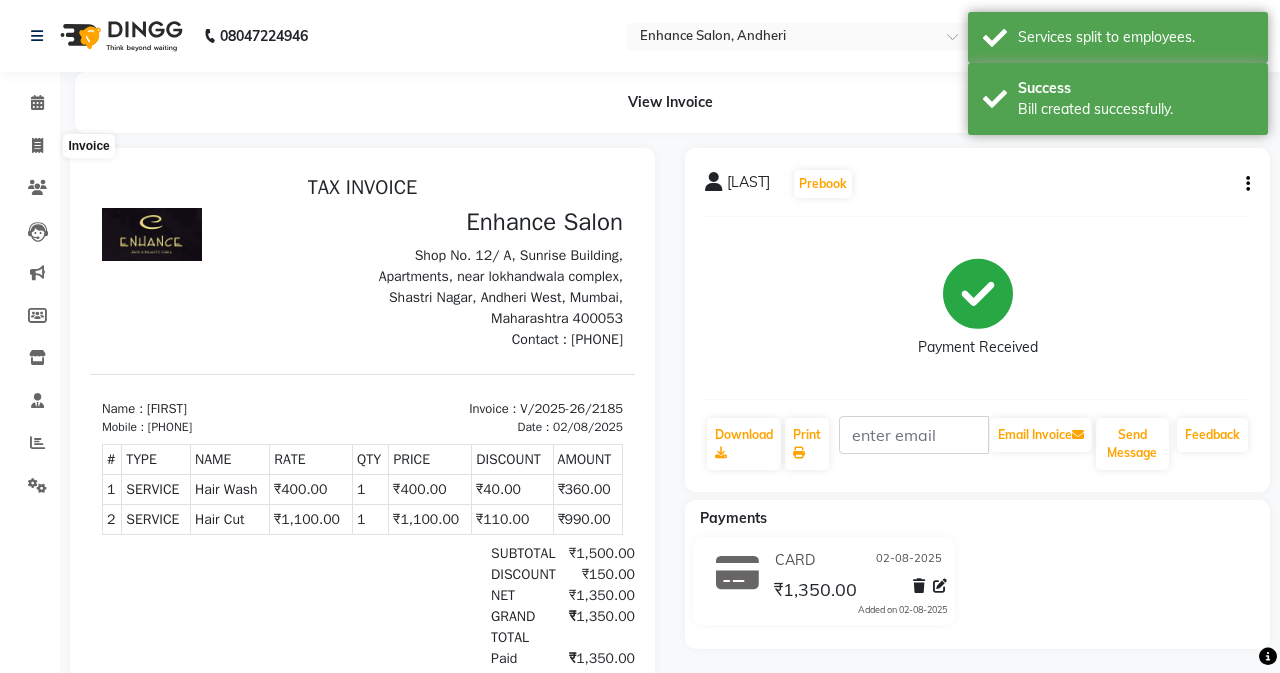 select on "7236" 